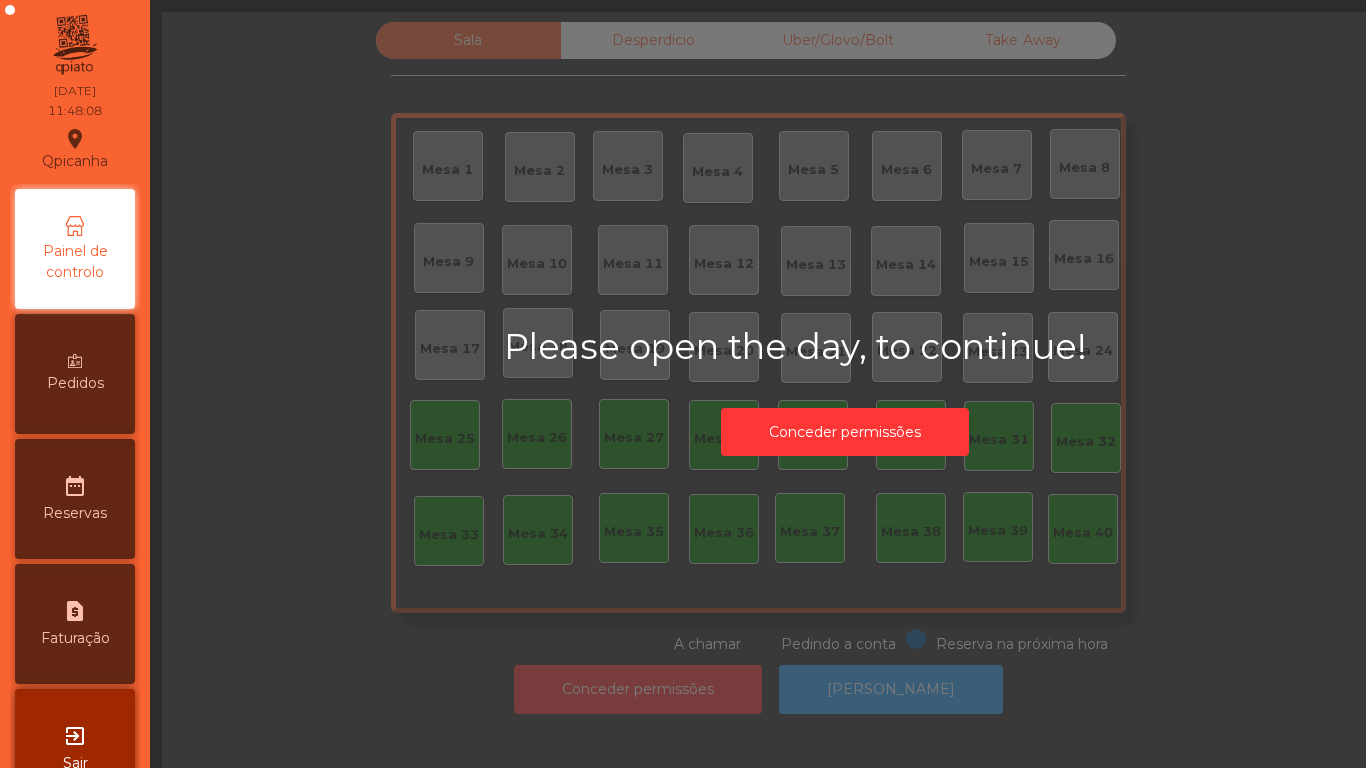 scroll, scrollTop: 0, scrollLeft: 0, axis: both 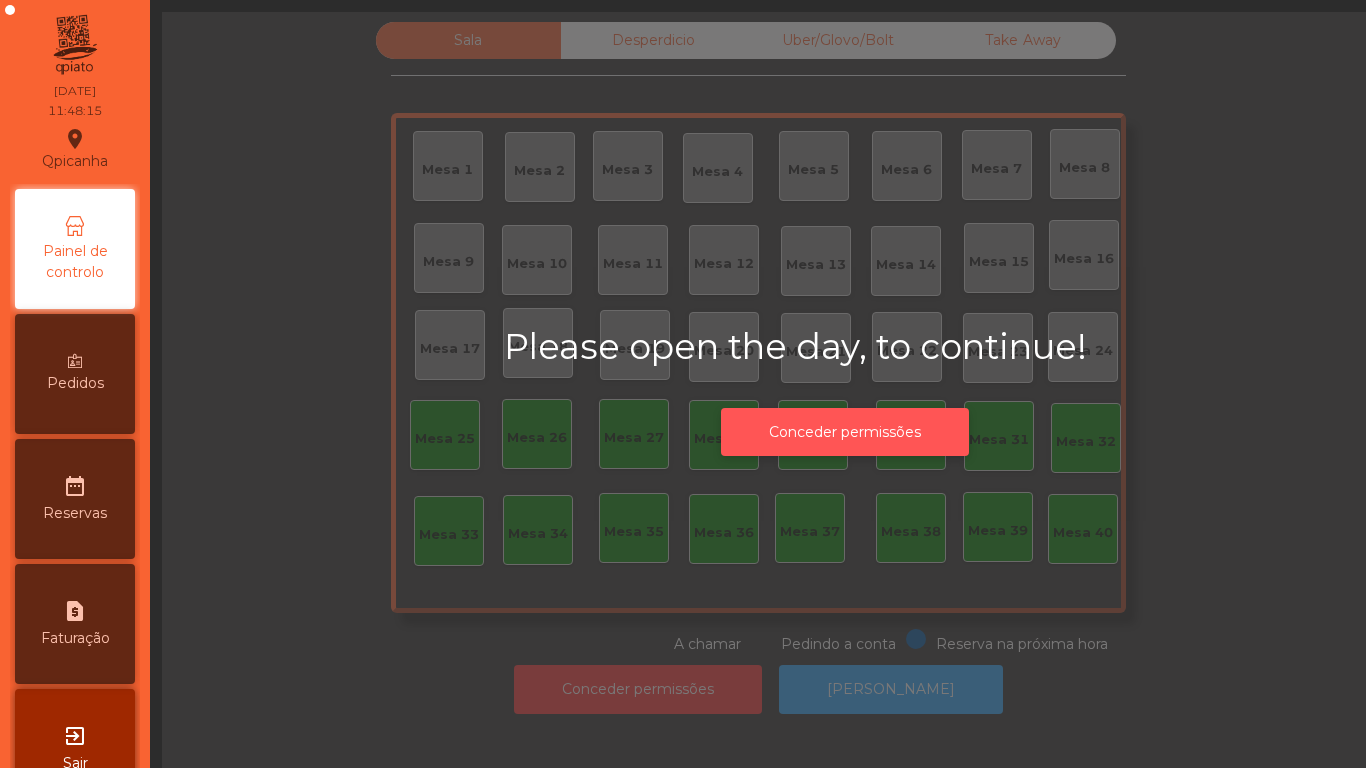 click on "Conceder permissões" 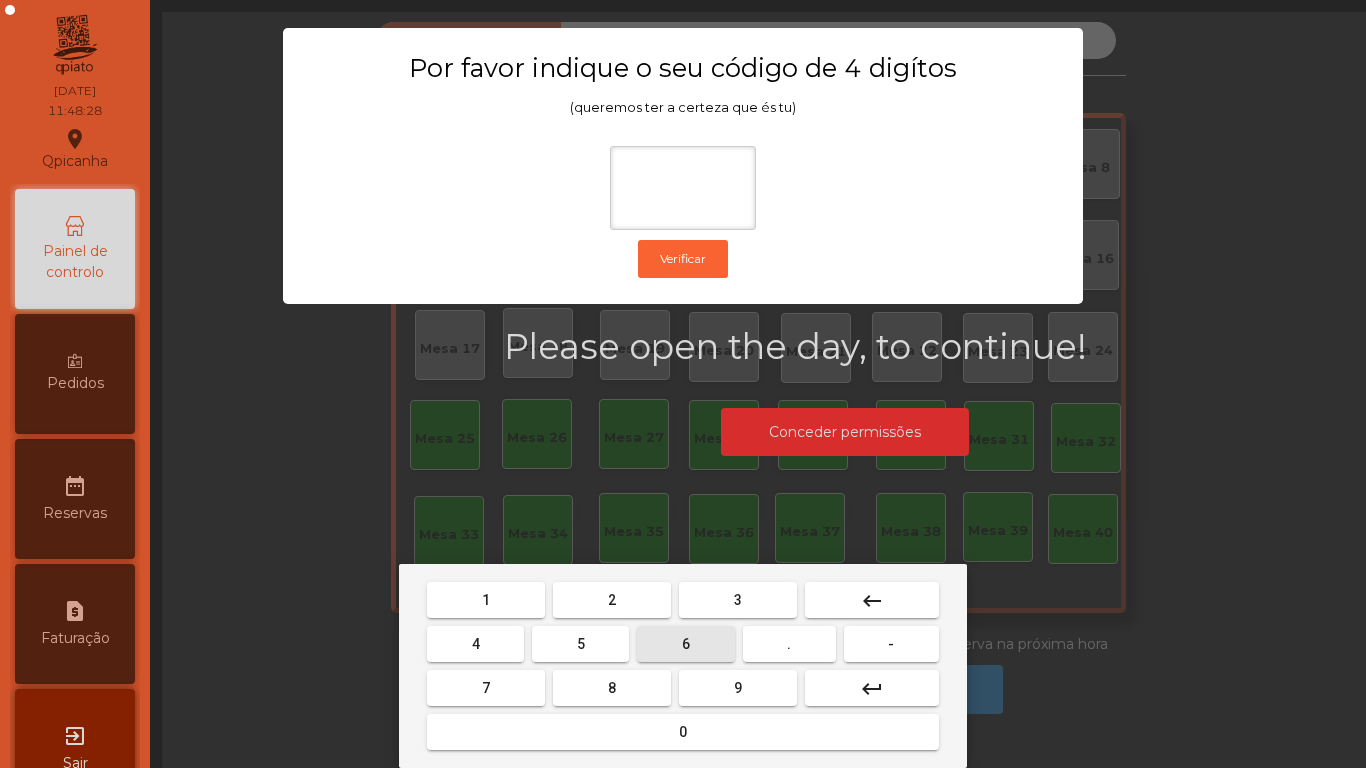 click on "6" at bounding box center (685, 644) 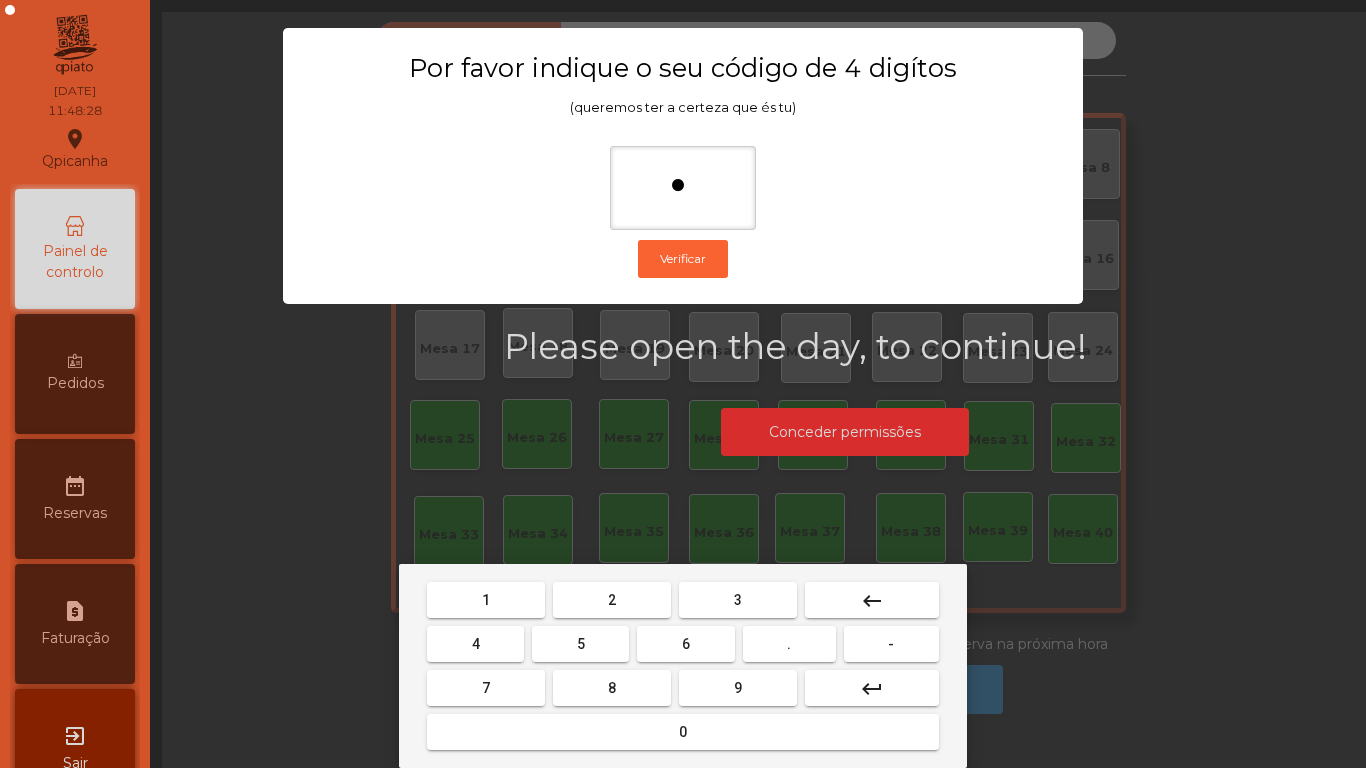 click on "5" at bounding box center (581, 644) 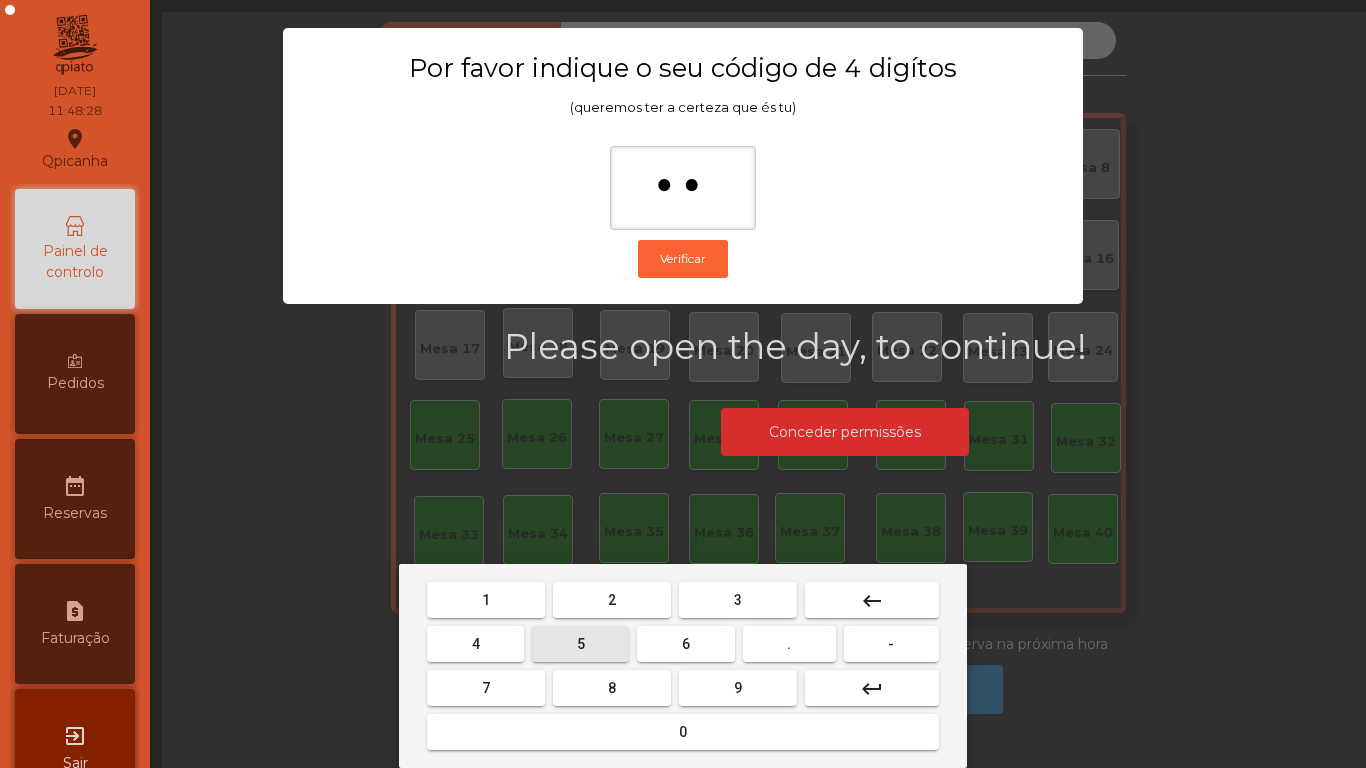 click on "1" at bounding box center [486, 600] 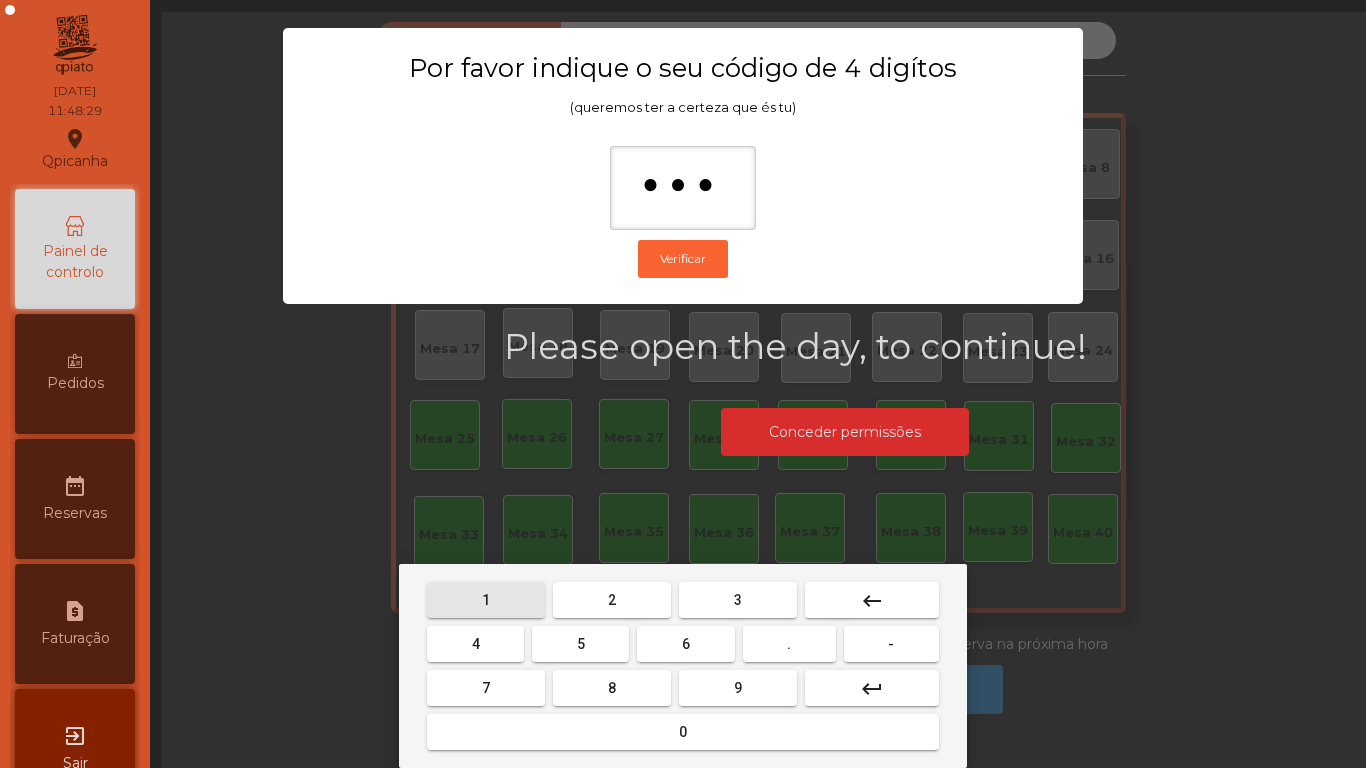 click on "2" at bounding box center (612, 600) 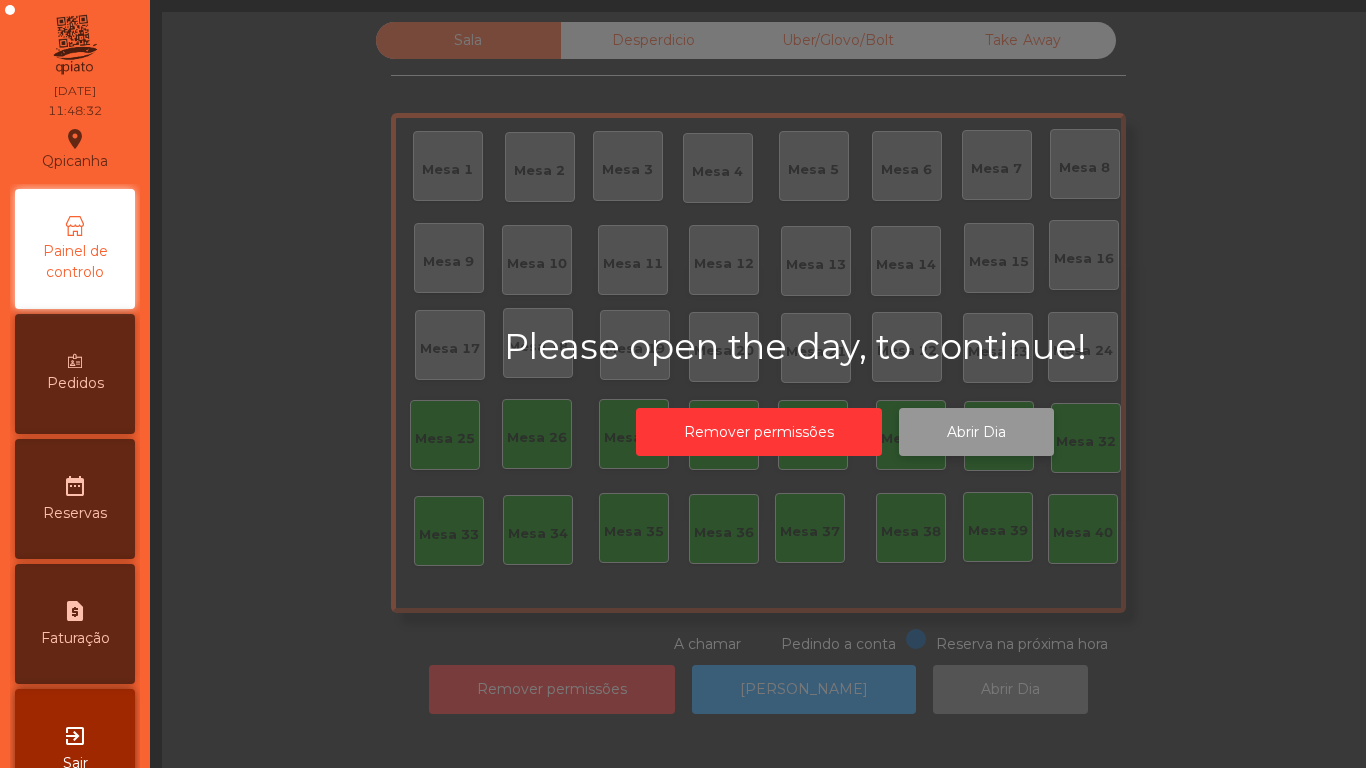 click on "Abrir Dia" 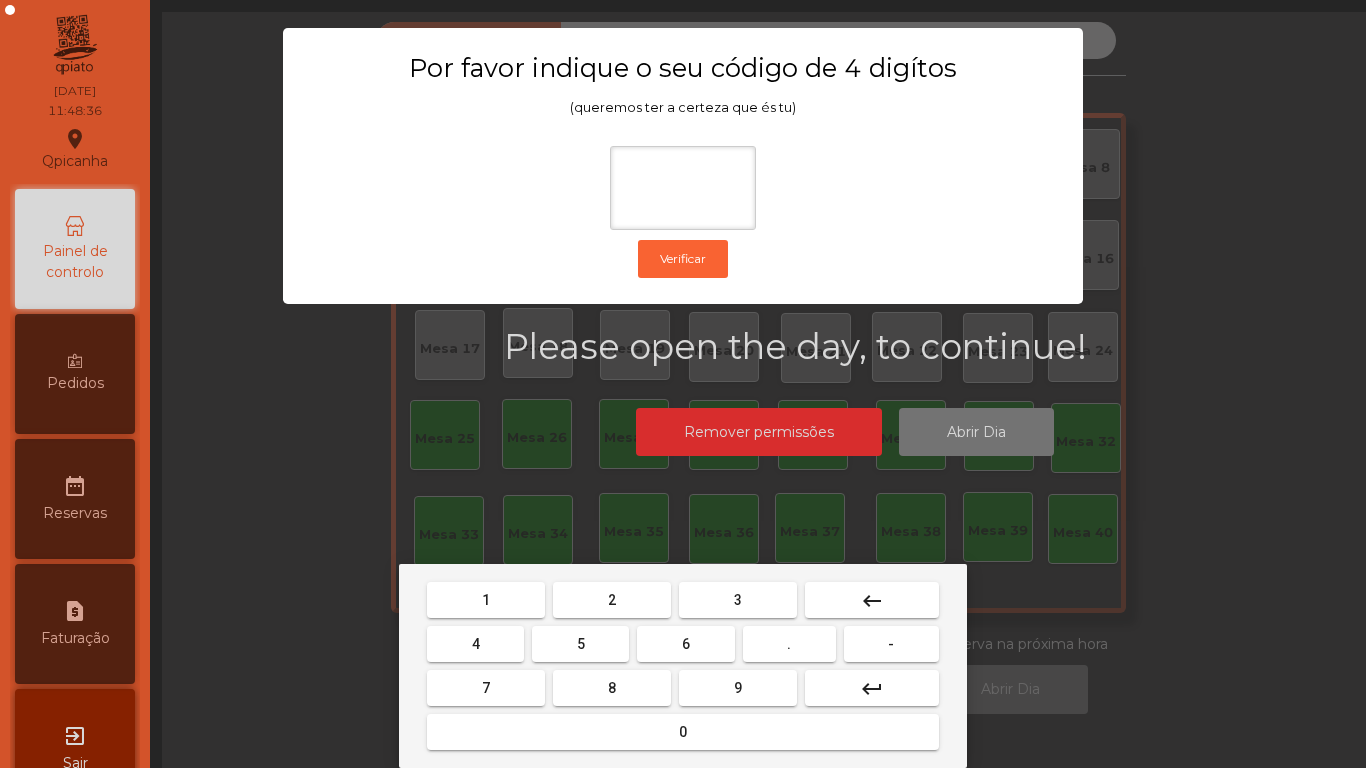 click on "6" at bounding box center [686, 644] 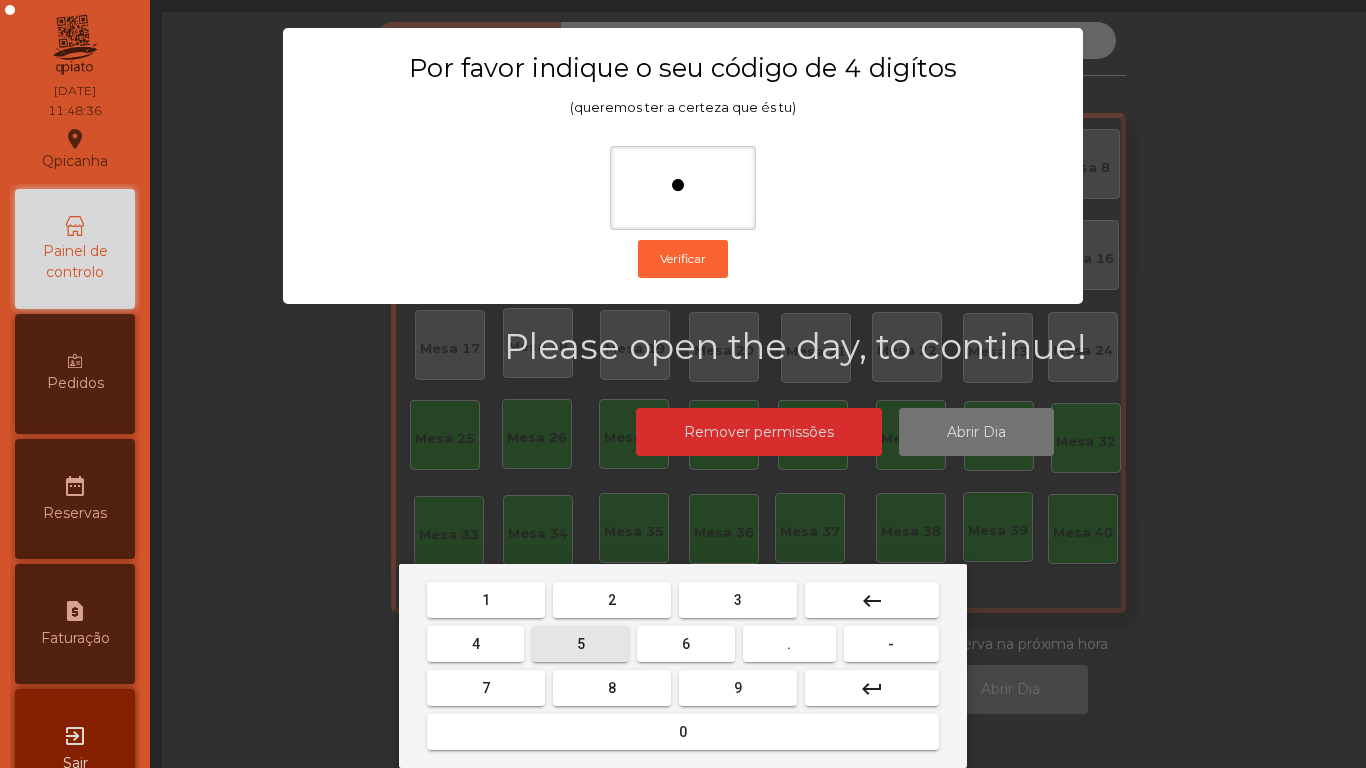 click on "5" at bounding box center (581, 644) 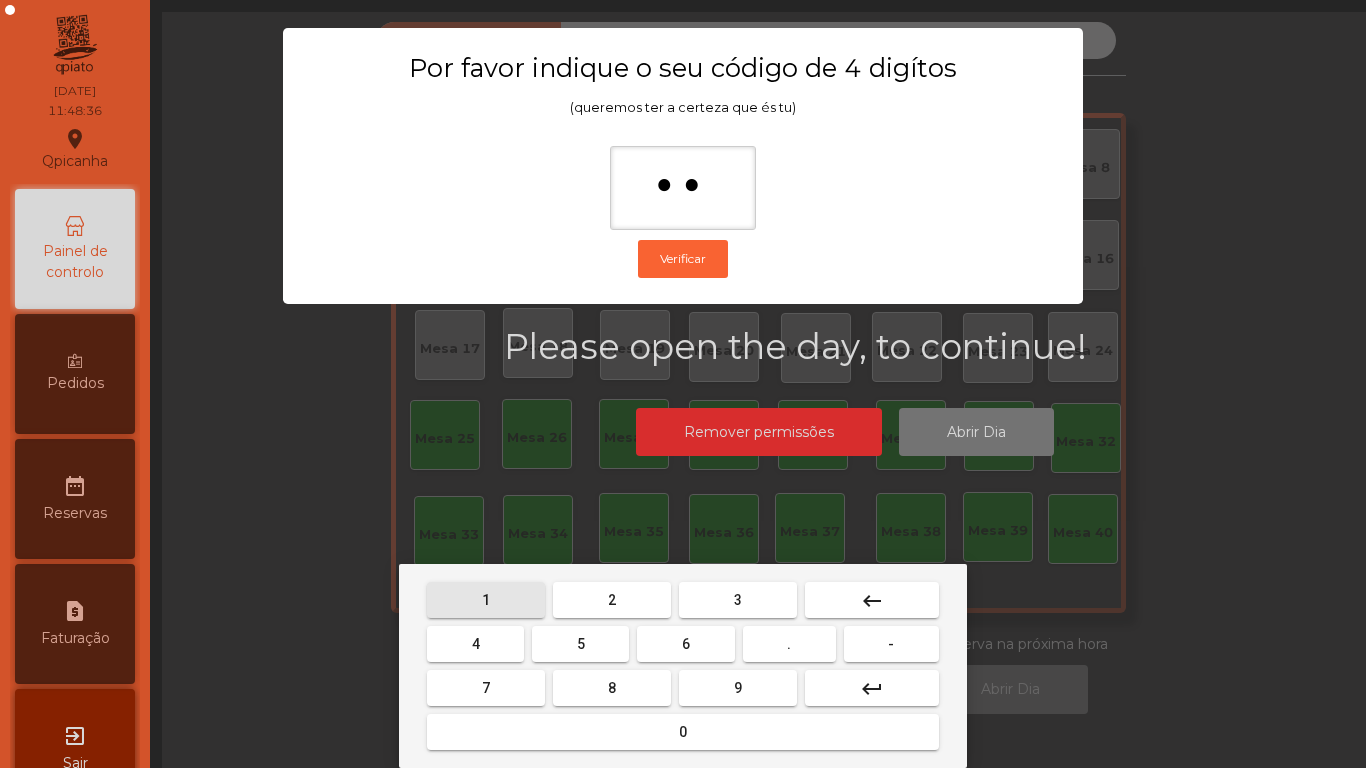 click on "1" at bounding box center (486, 600) 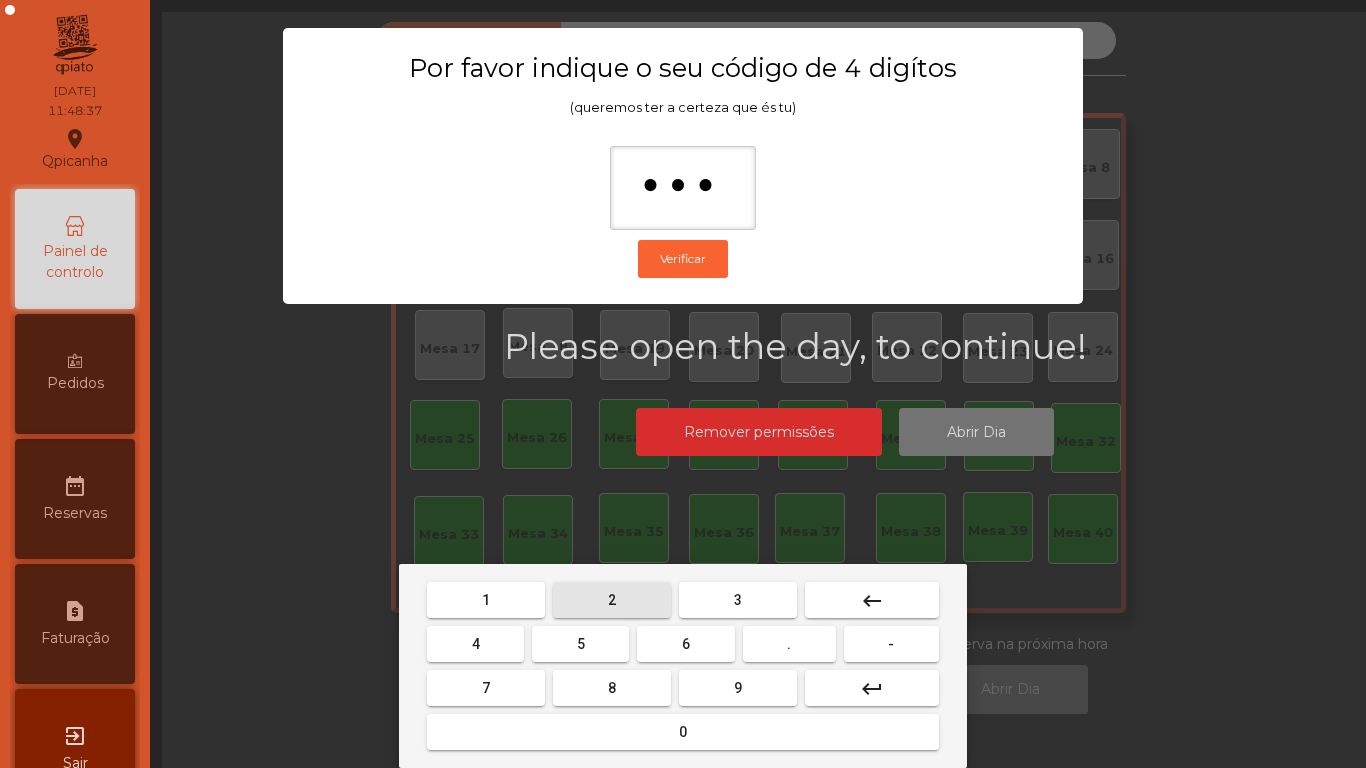 click on "2" at bounding box center [612, 600] 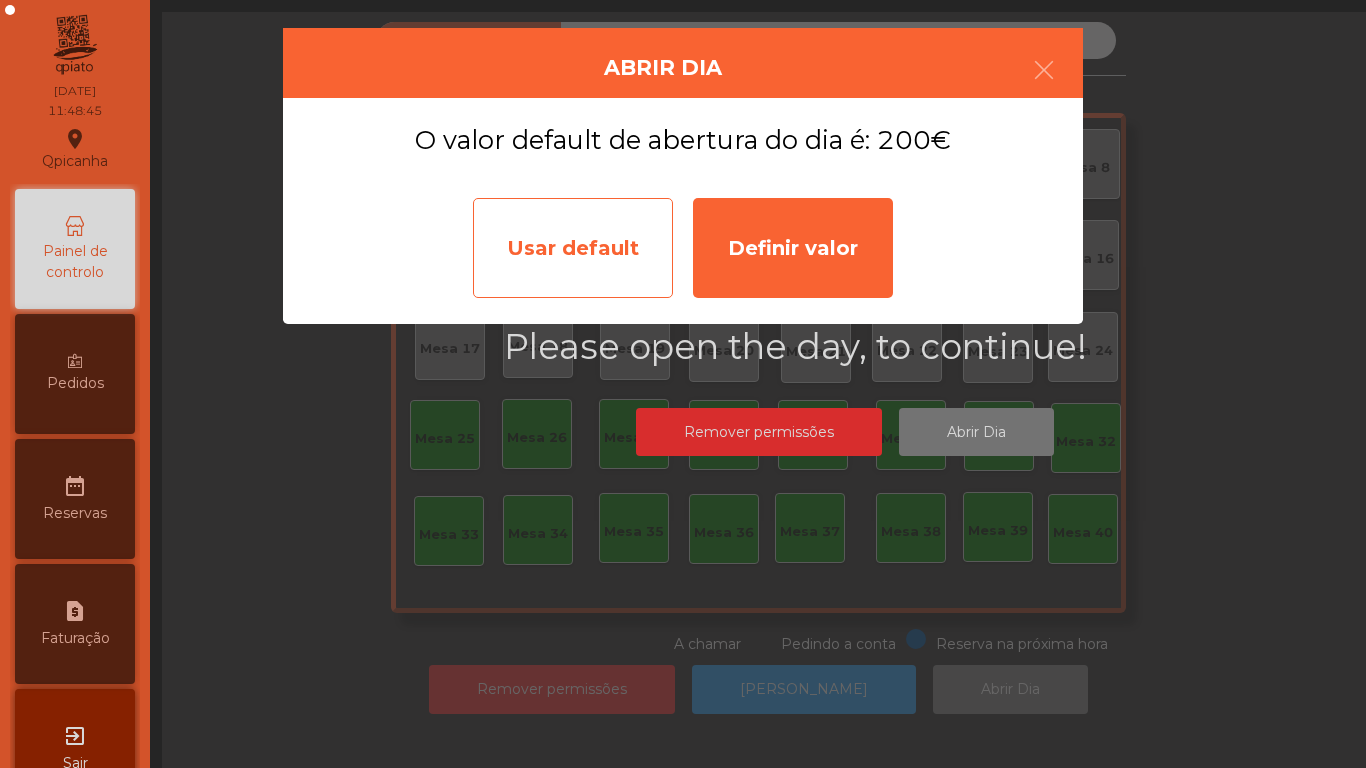 click on "Usar default" 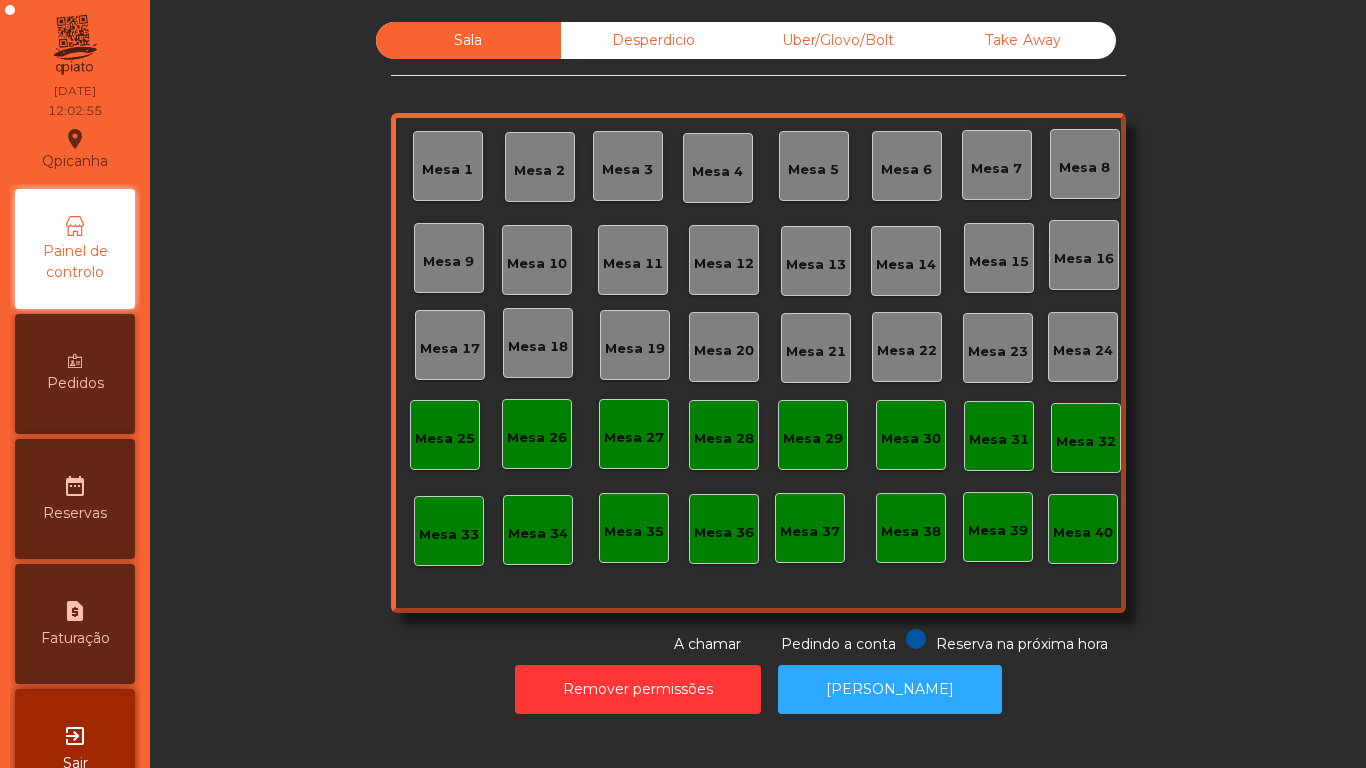 click on "Mesa 5" 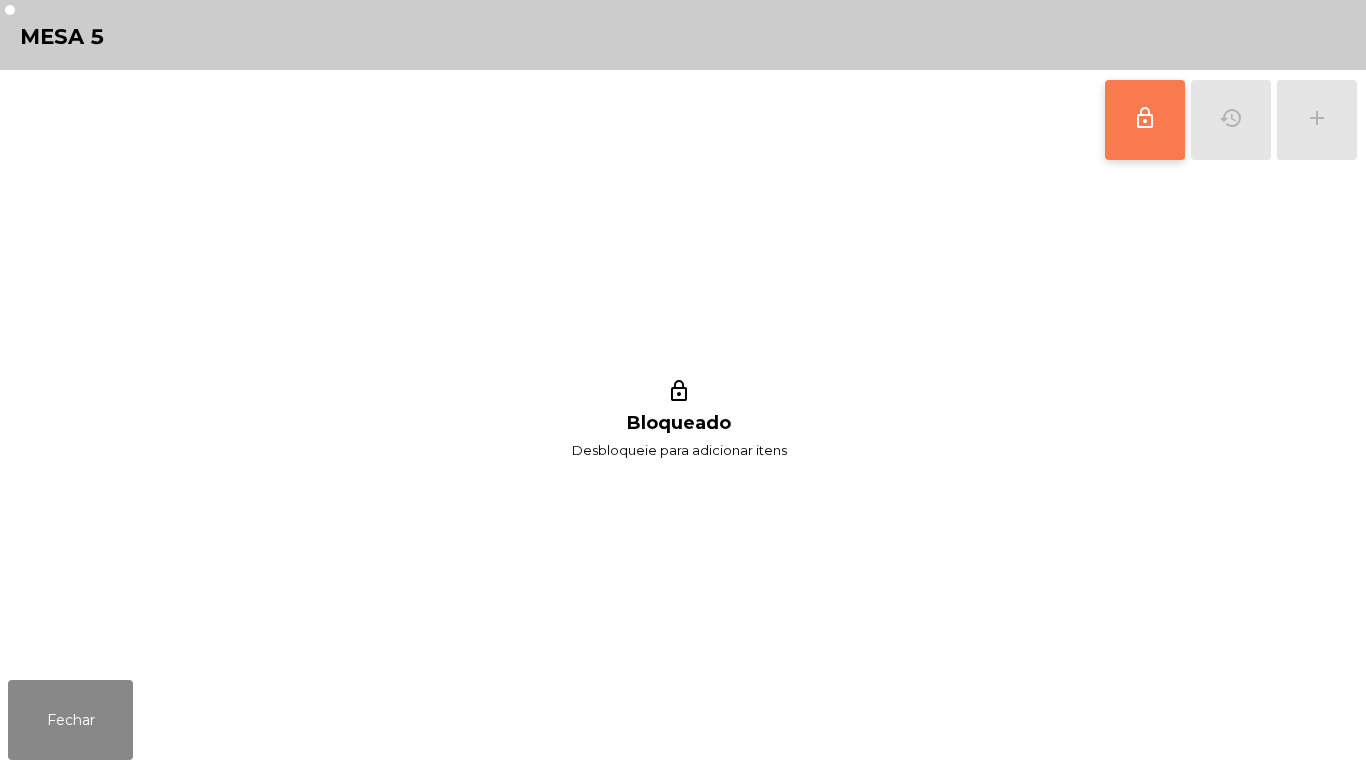 click on "lock_outline" 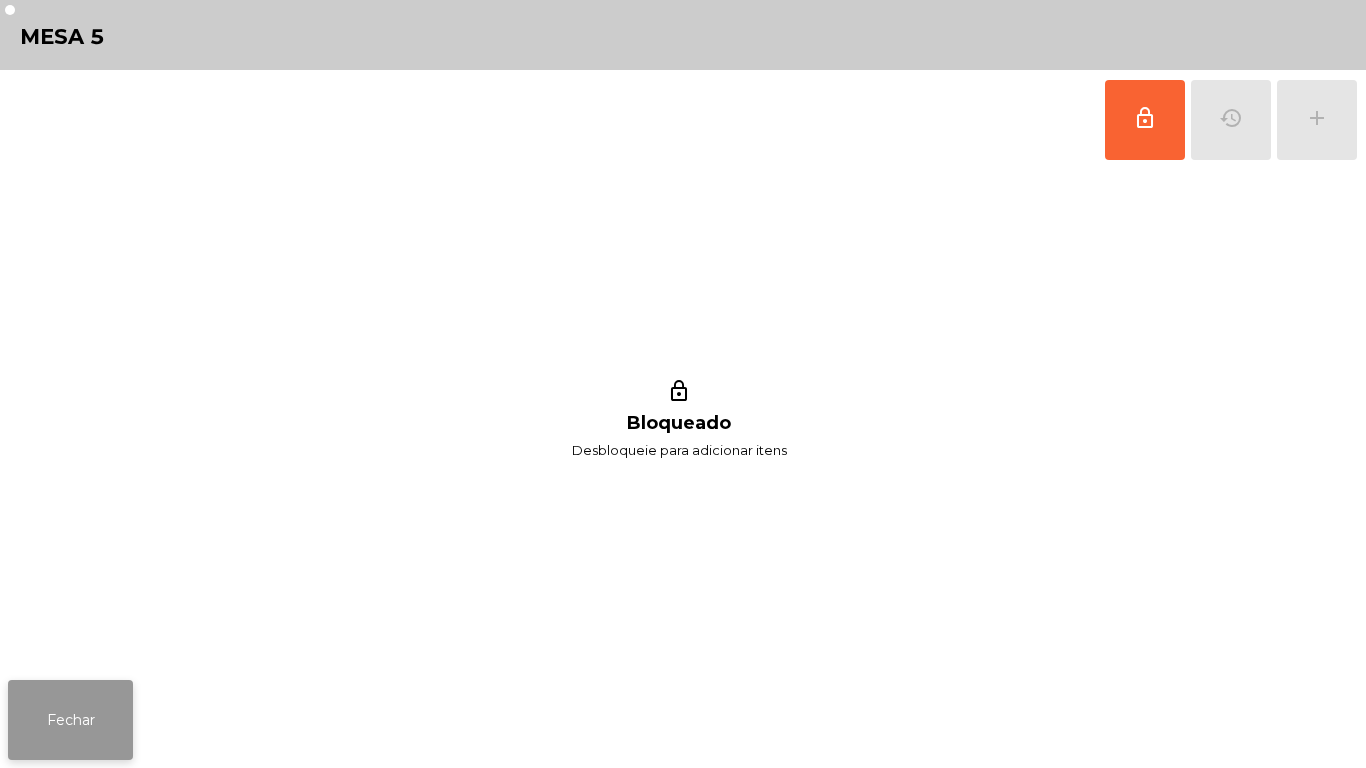 click on "Fechar" 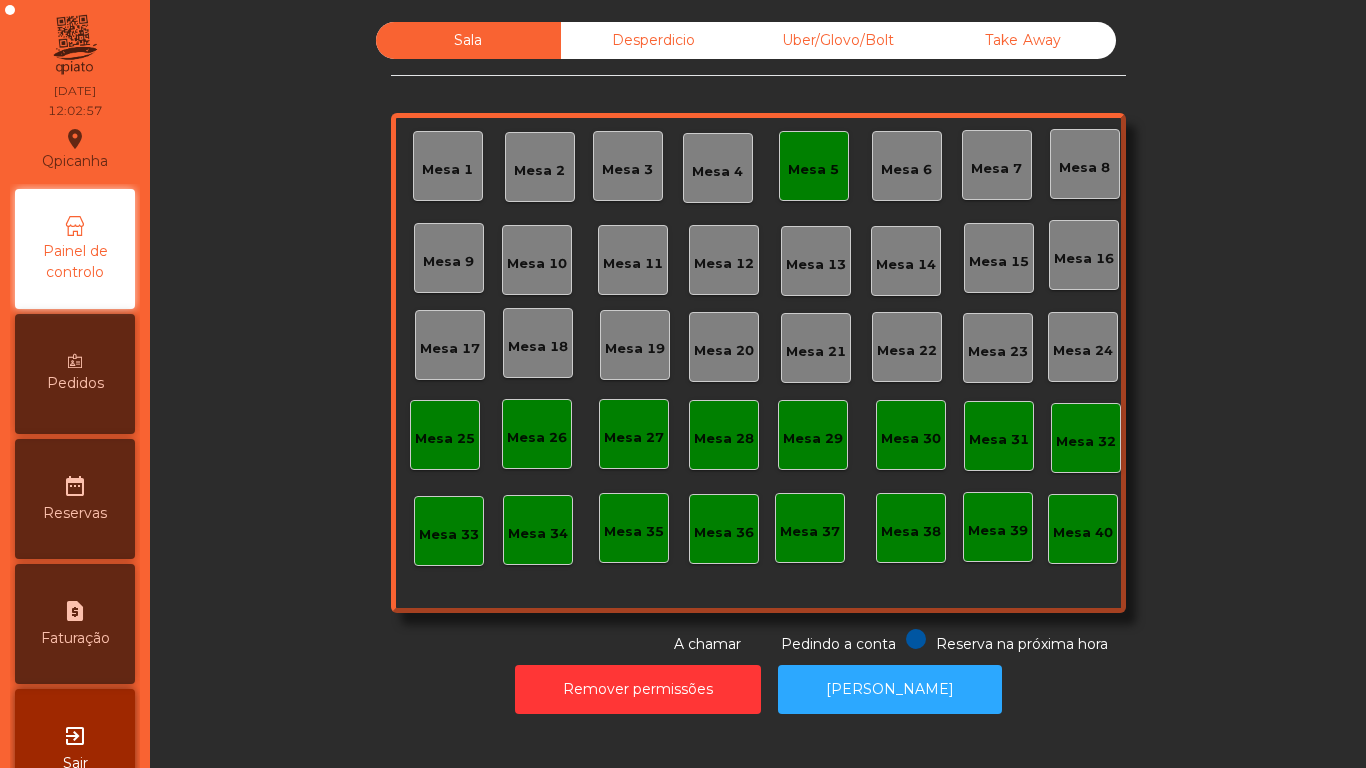 click on "Mesa 7" 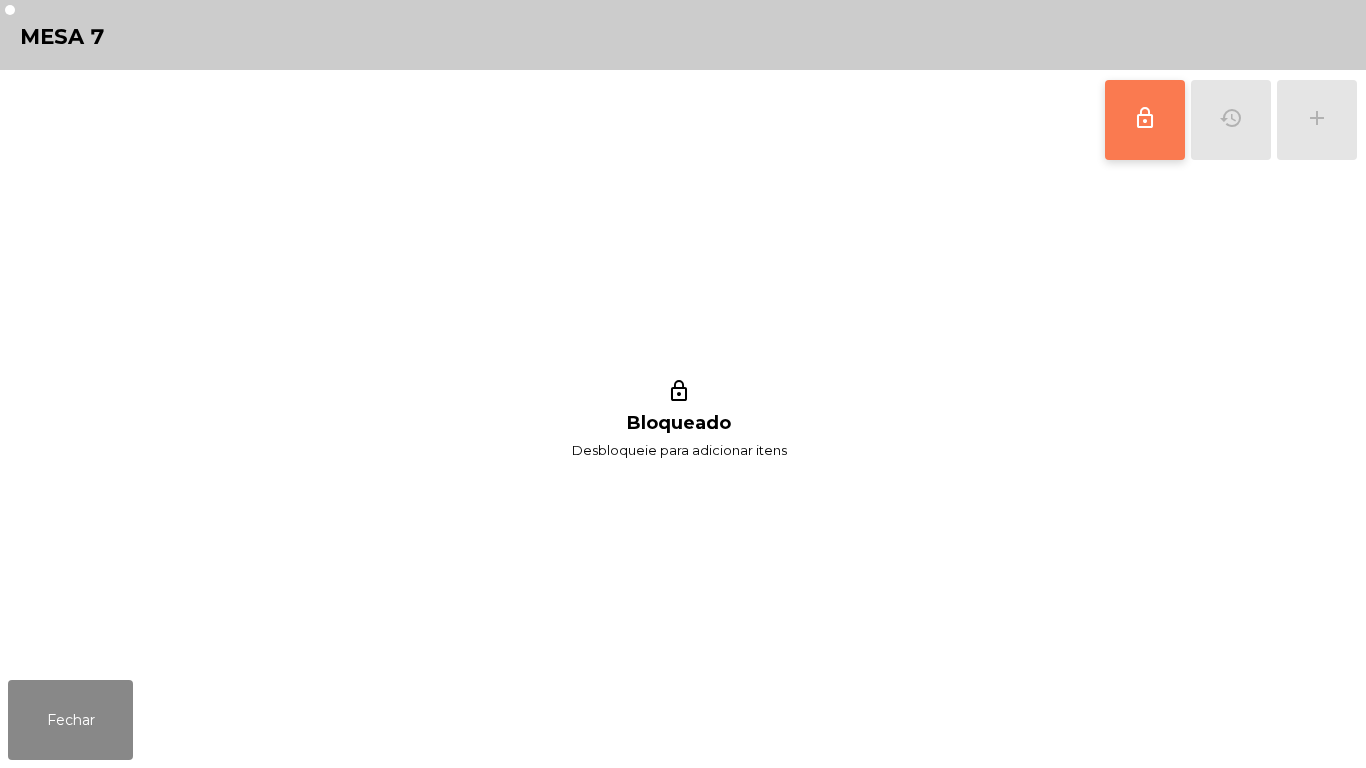 click on "lock_outline" 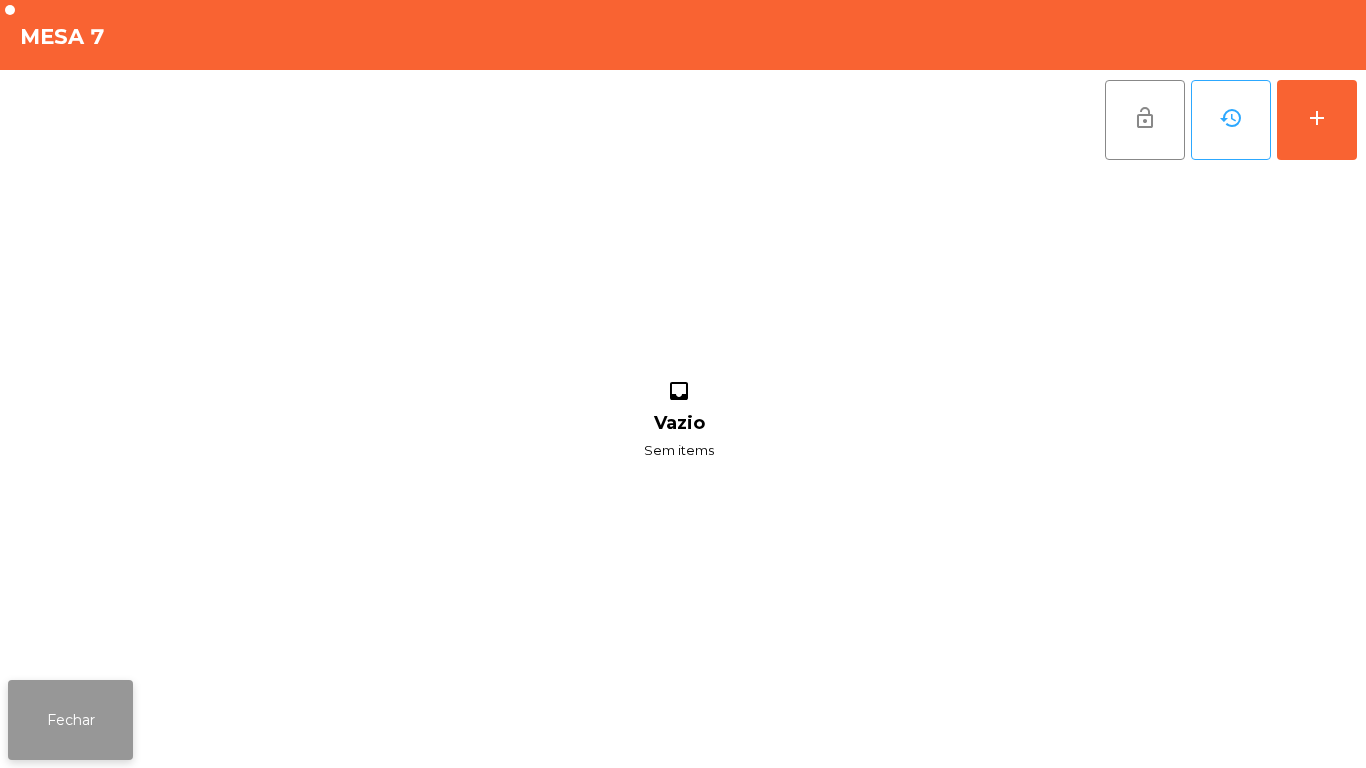 click on "Fechar" 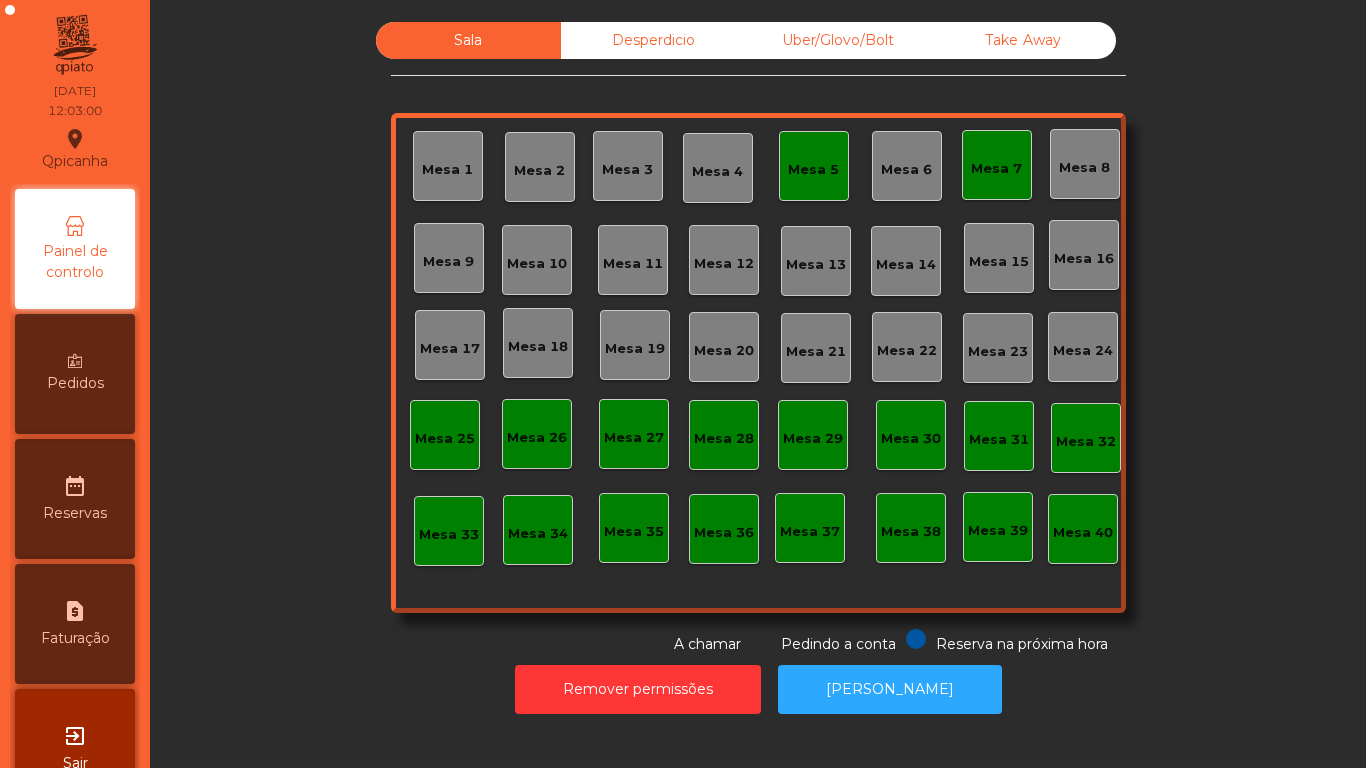 click on "Mesa 7" 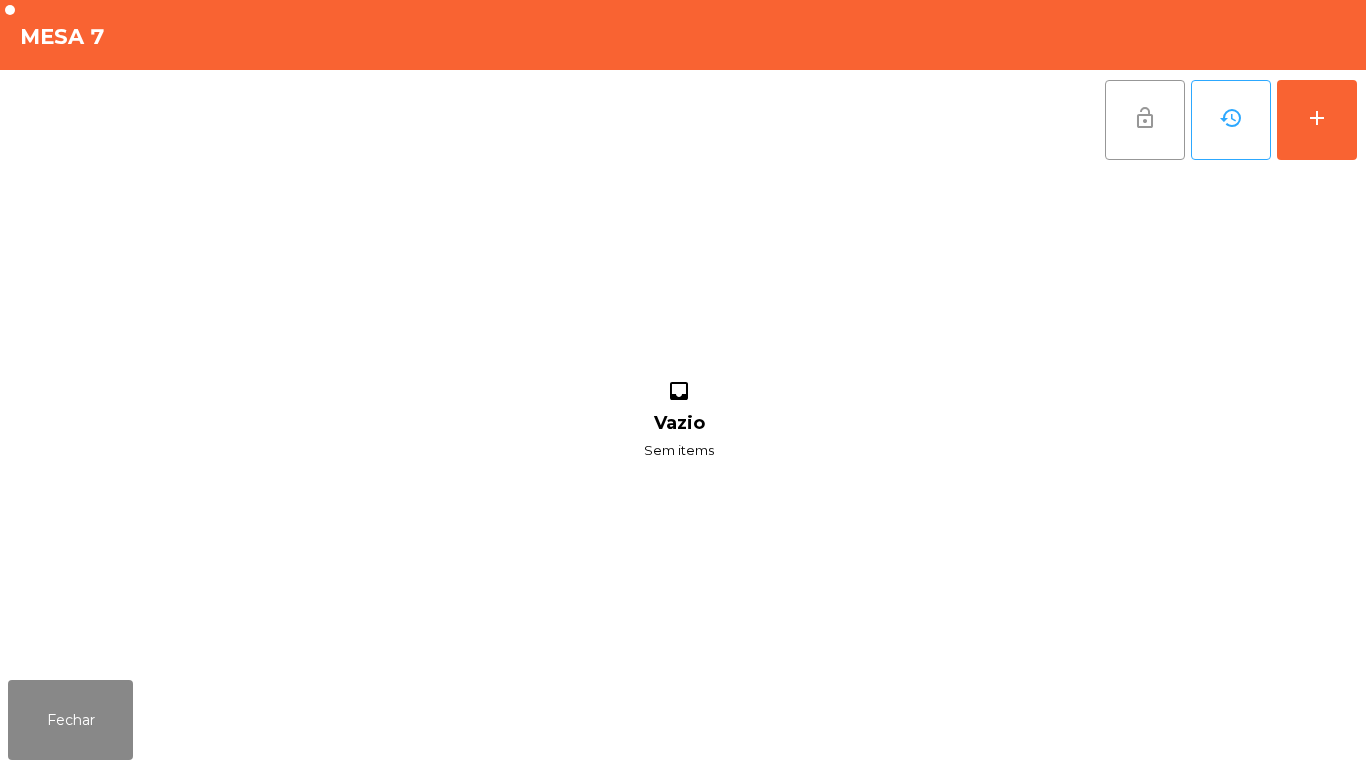 click on "lock_open" 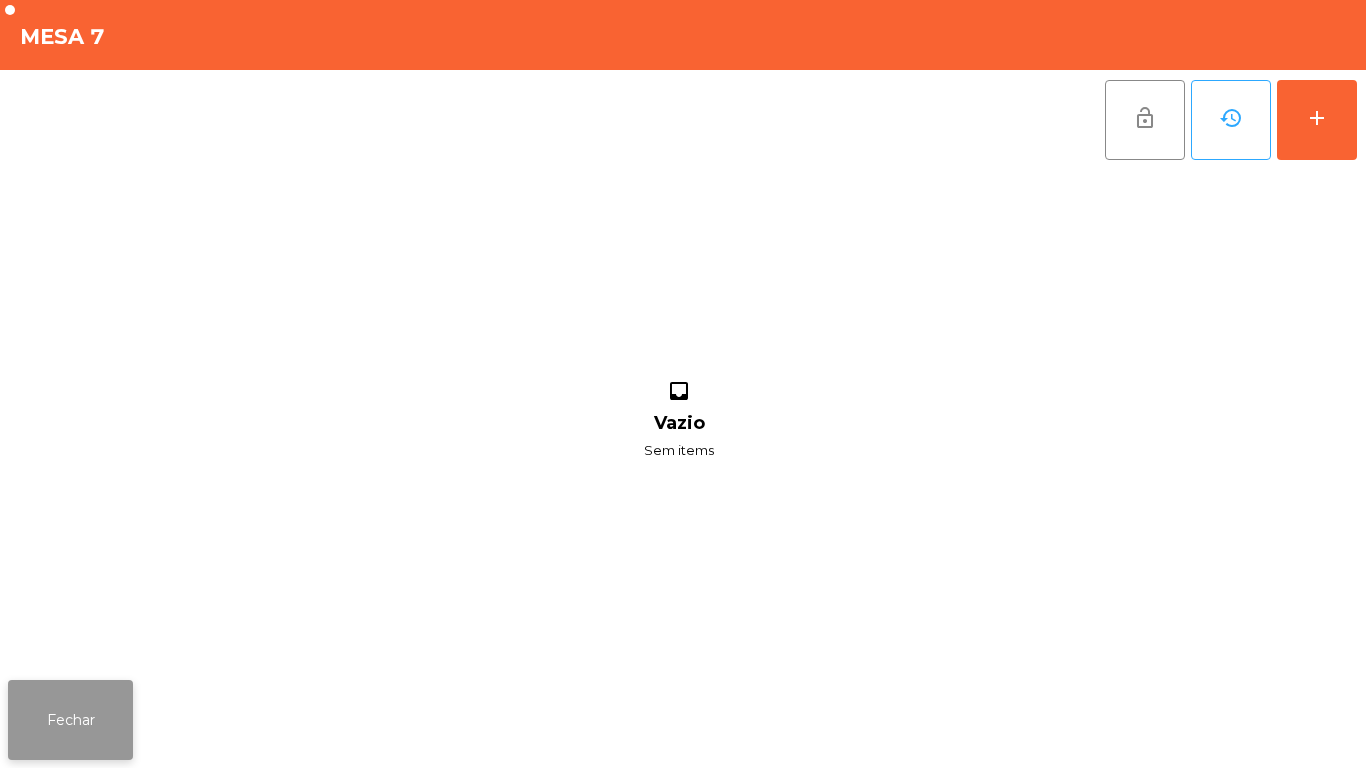 click on "Fechar" 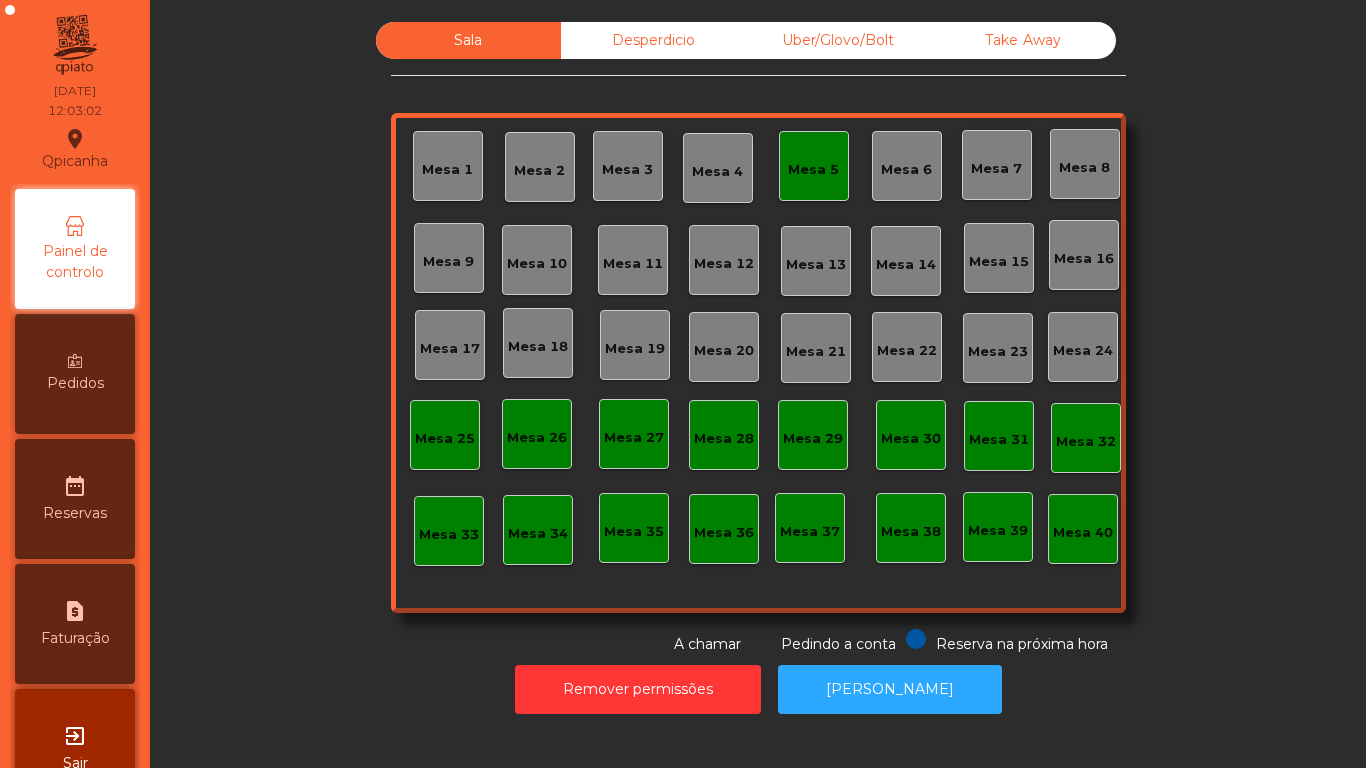 click on "Mesa 11" 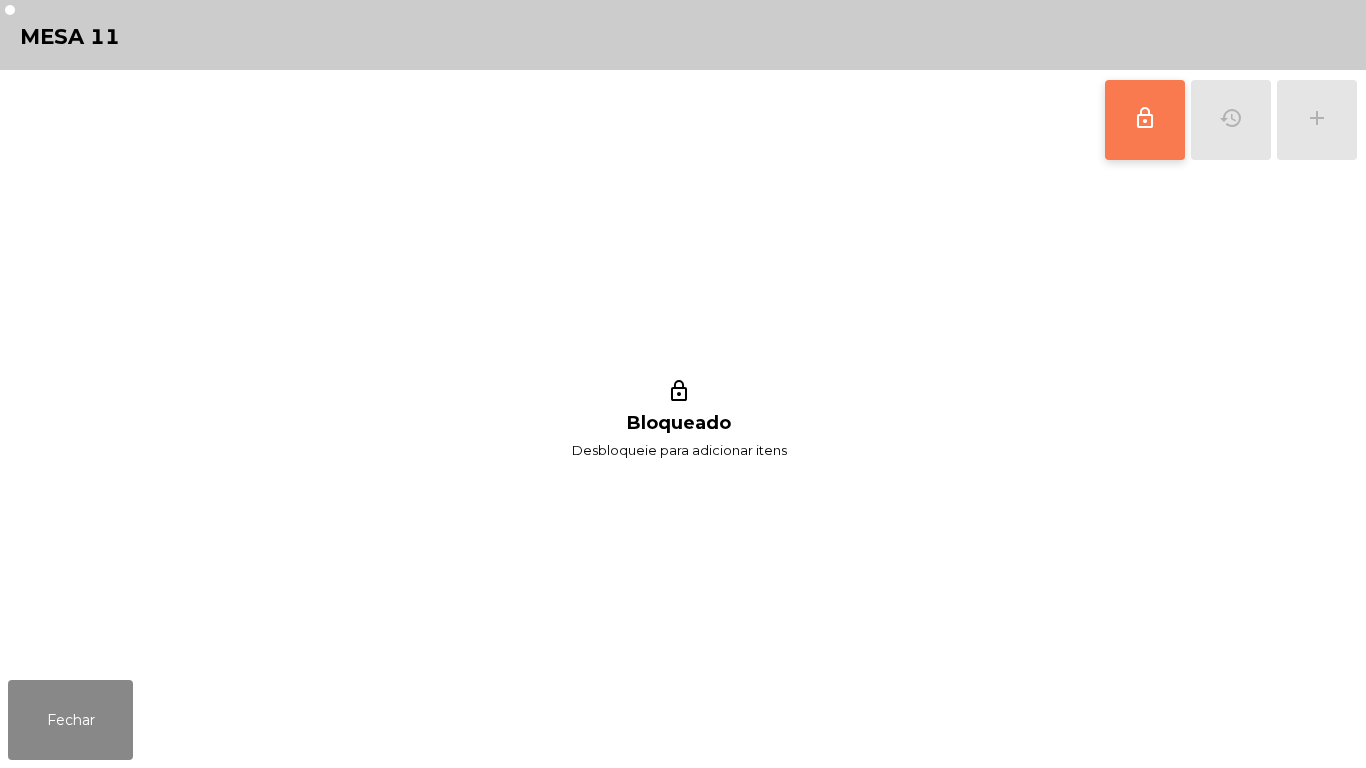 click on "lock_outline" 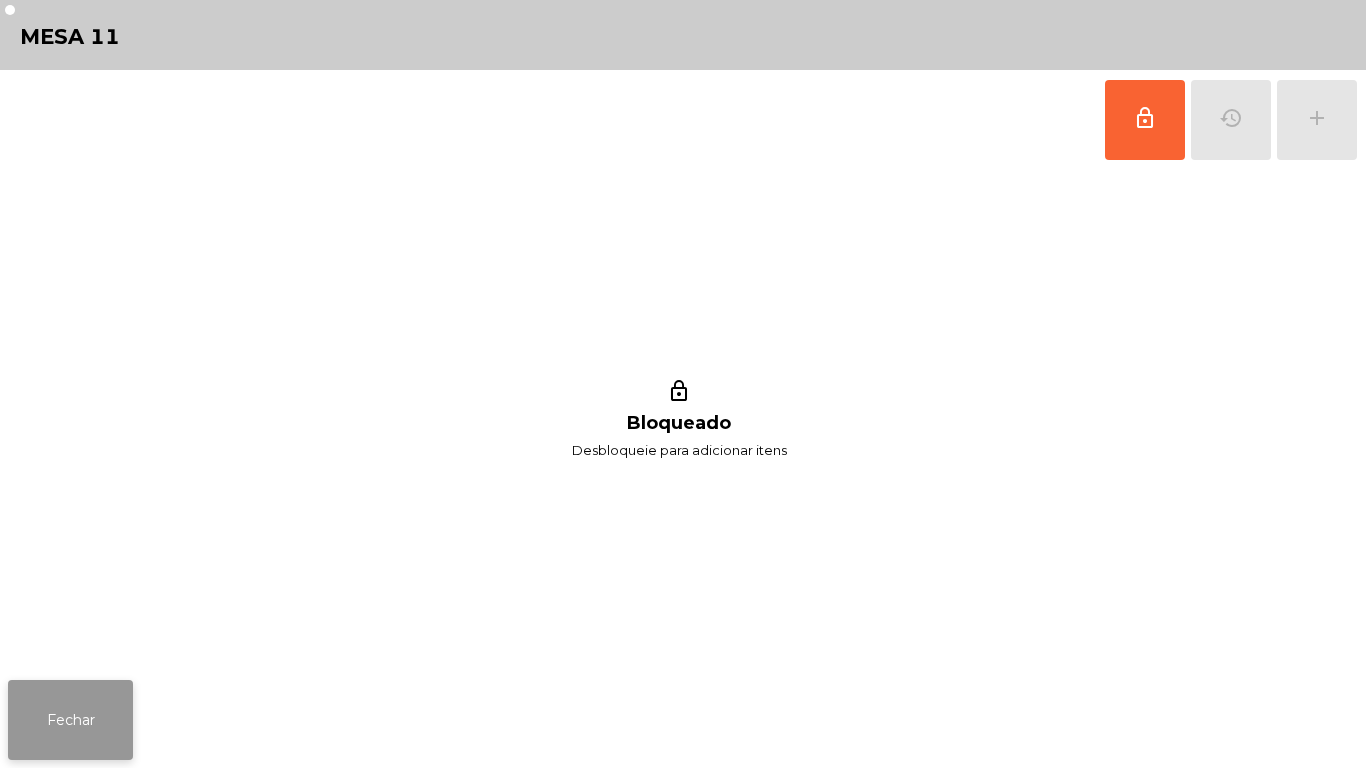 click on "Fechar" 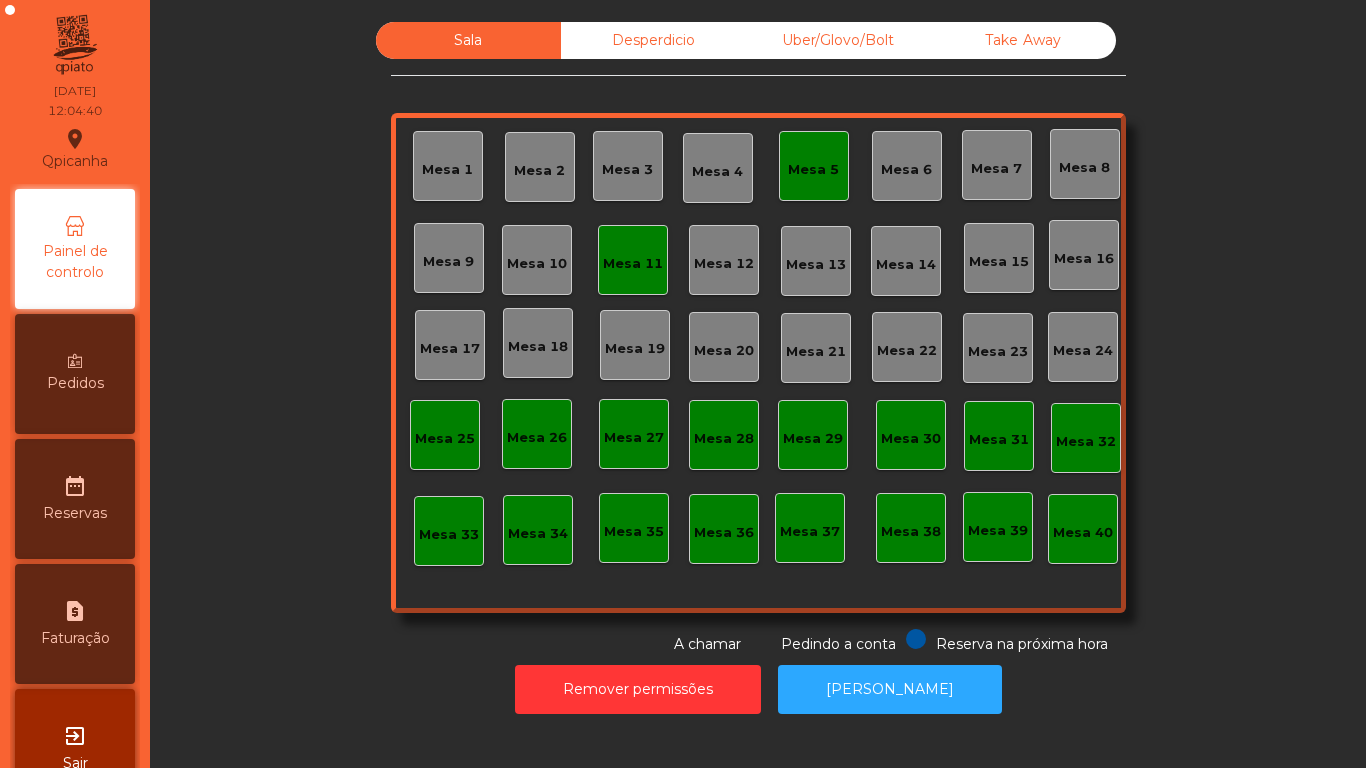 click on "Mesa 5" 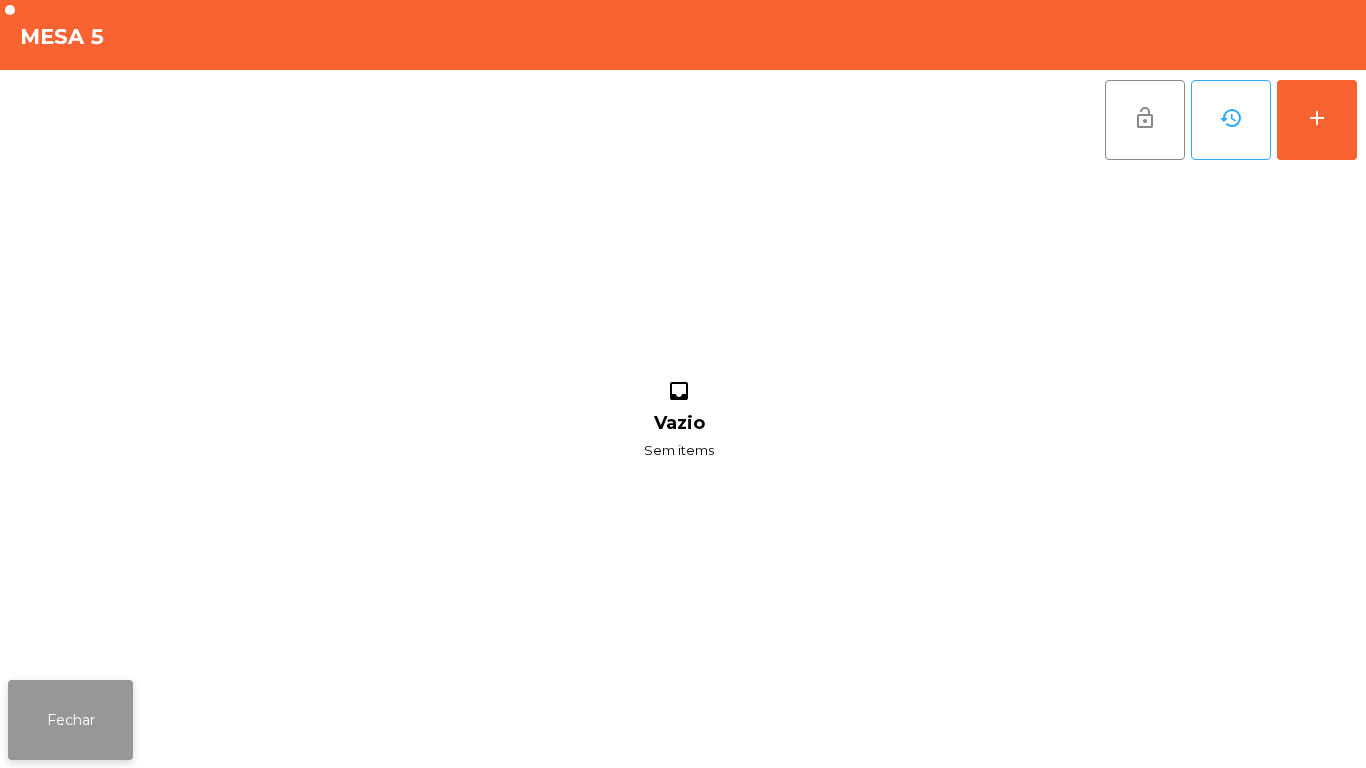 click on "Fechar" 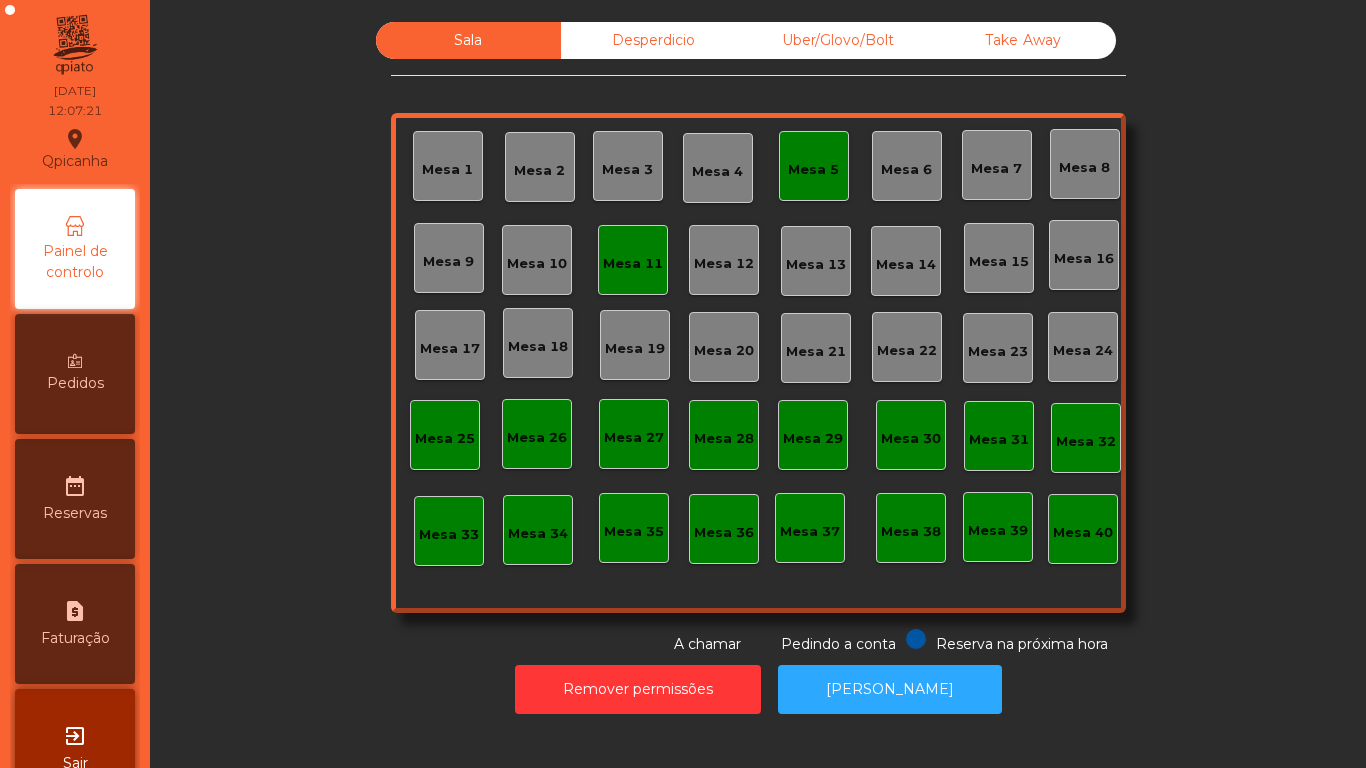 click on "Mesa 5" 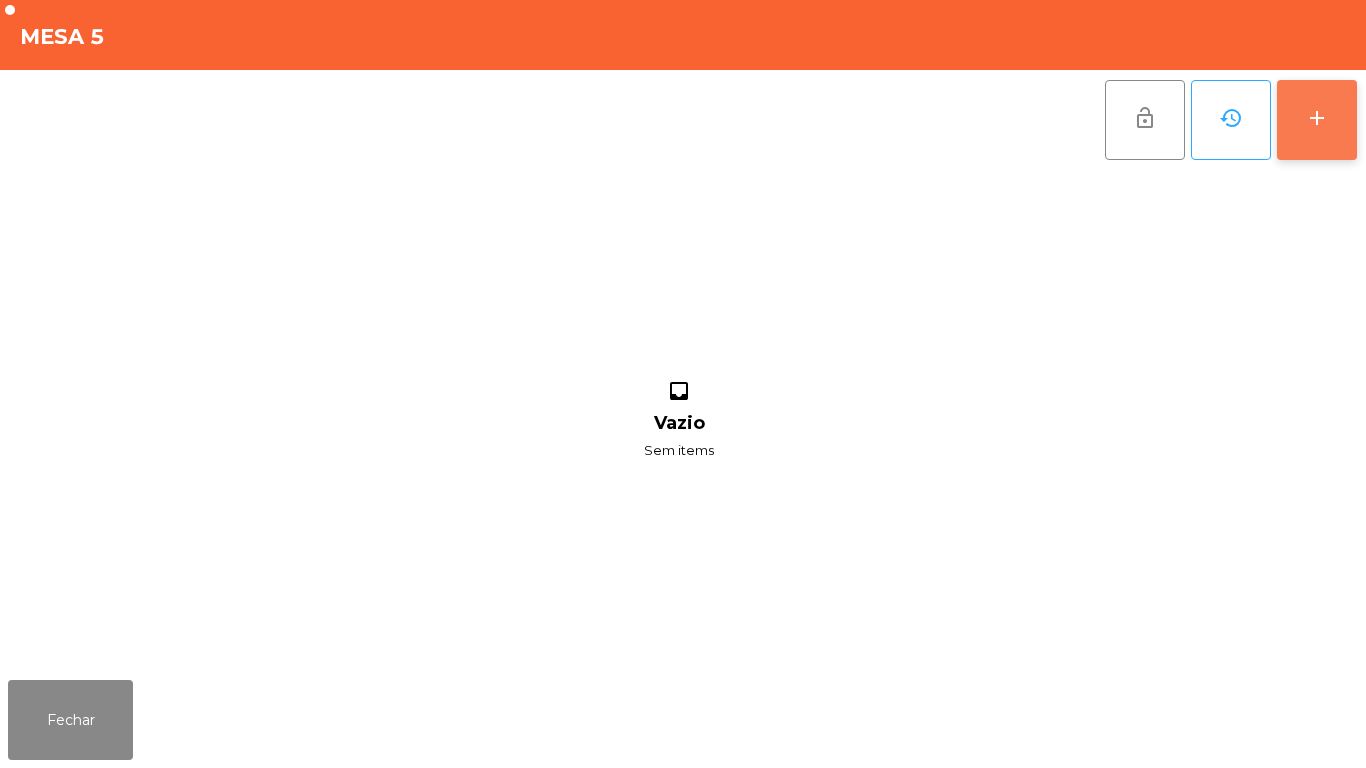 click on "add" 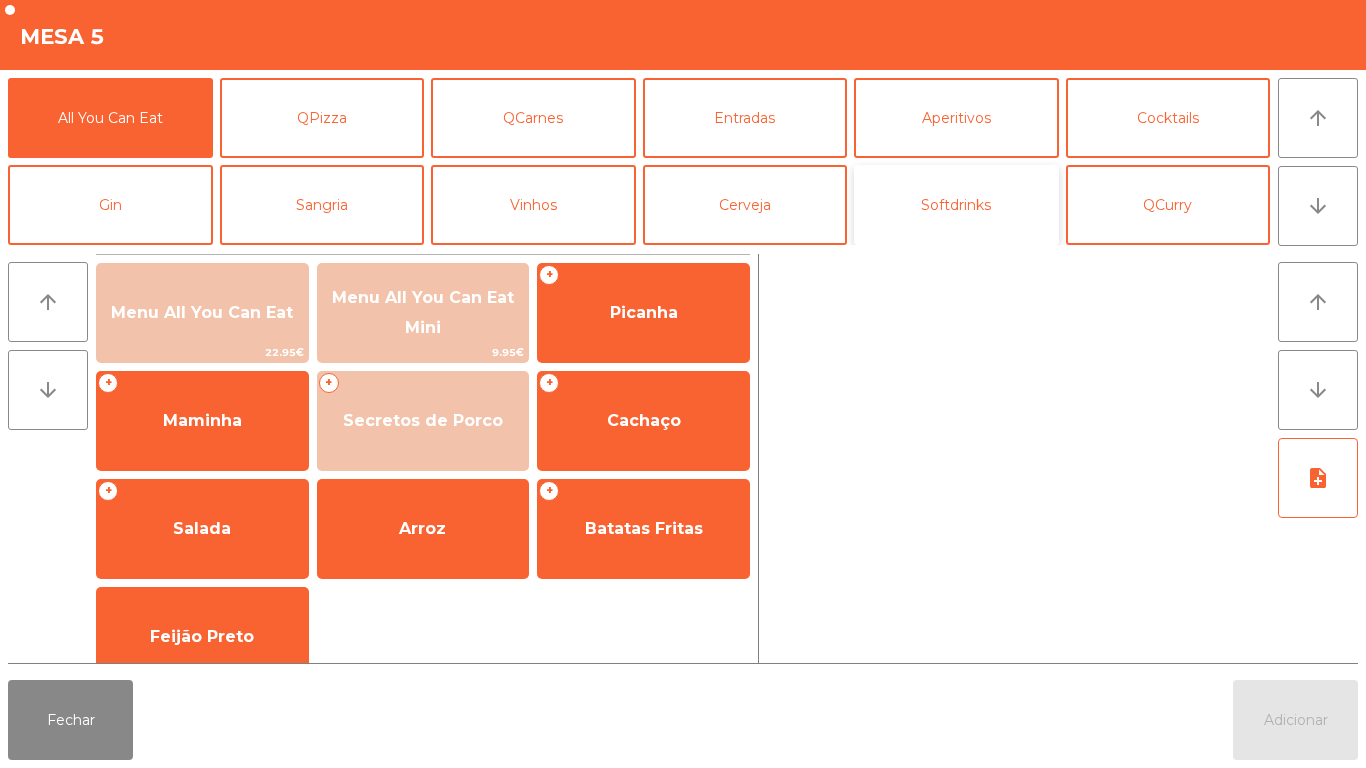 click on "Softdrinks" 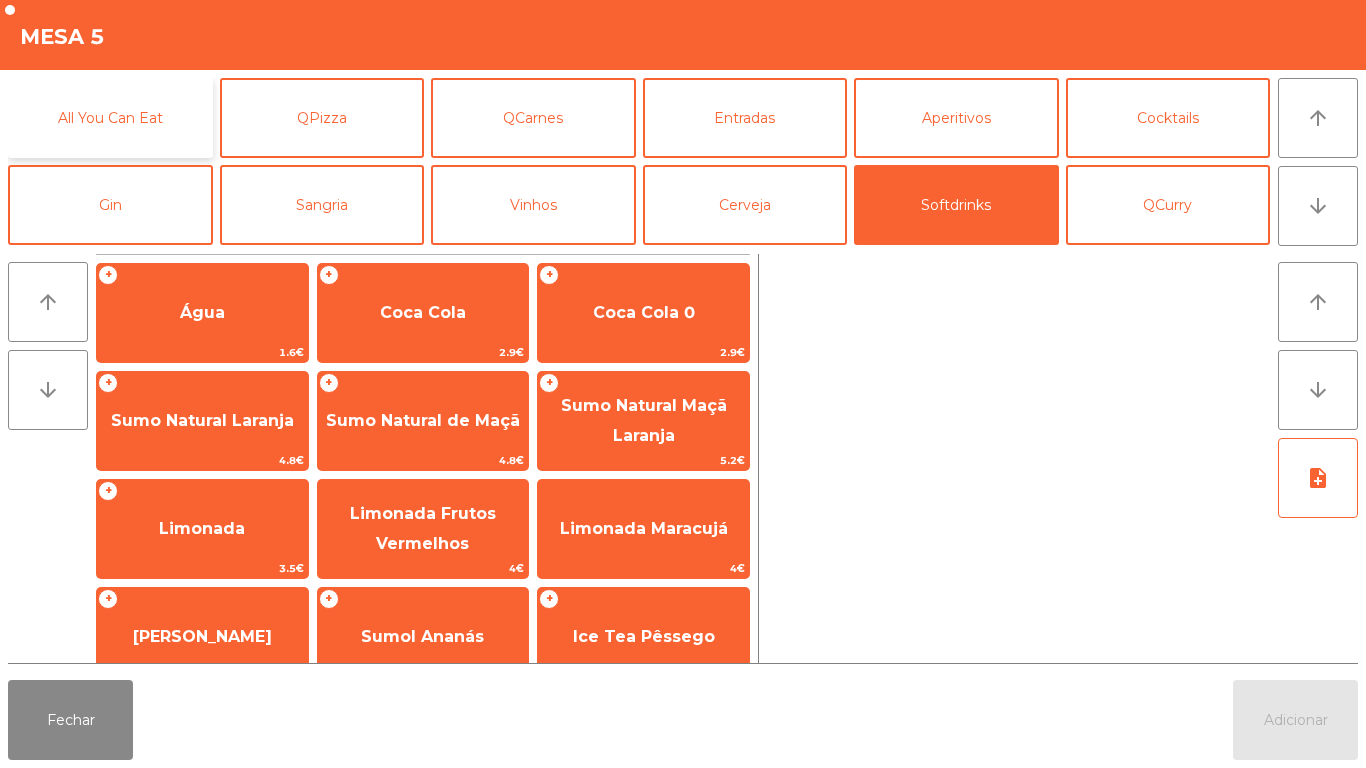 click on "All You Can Eat" 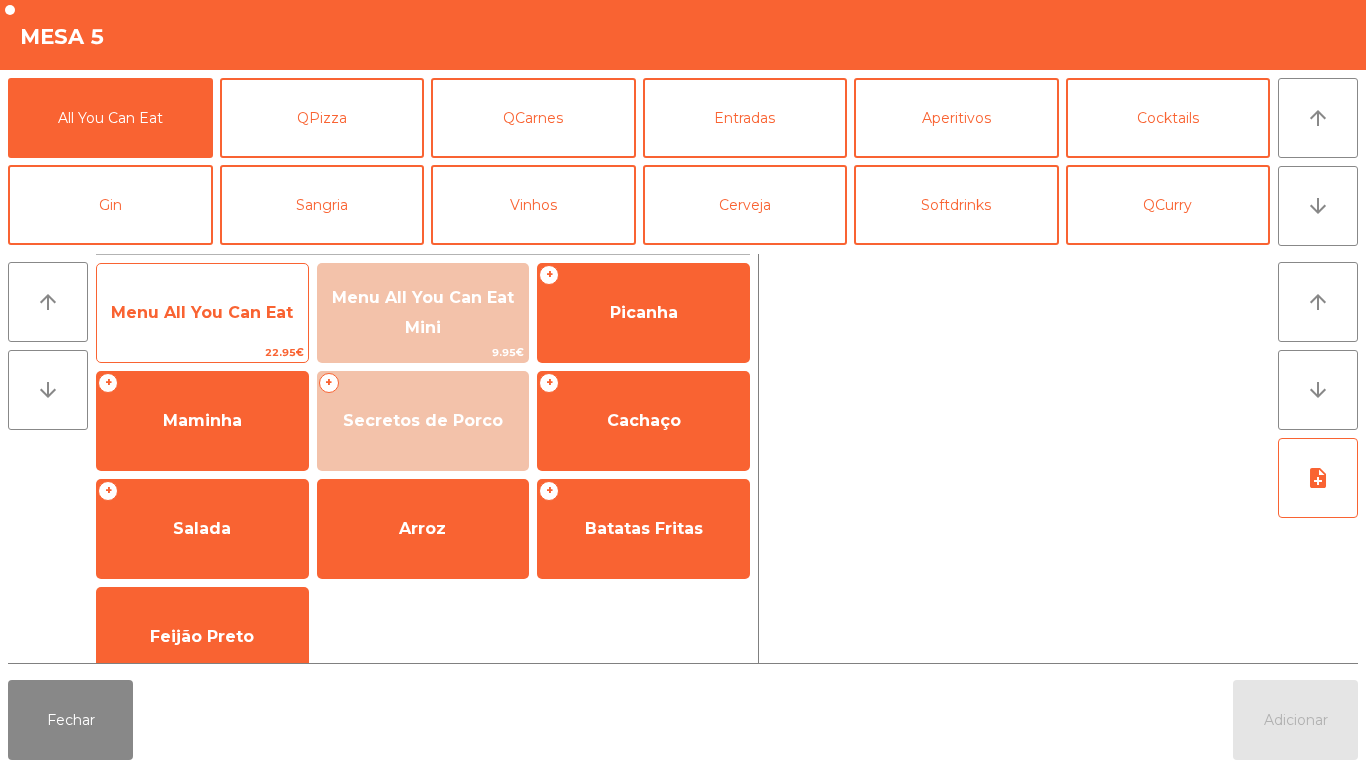 click on "Menu All You Can Eat" 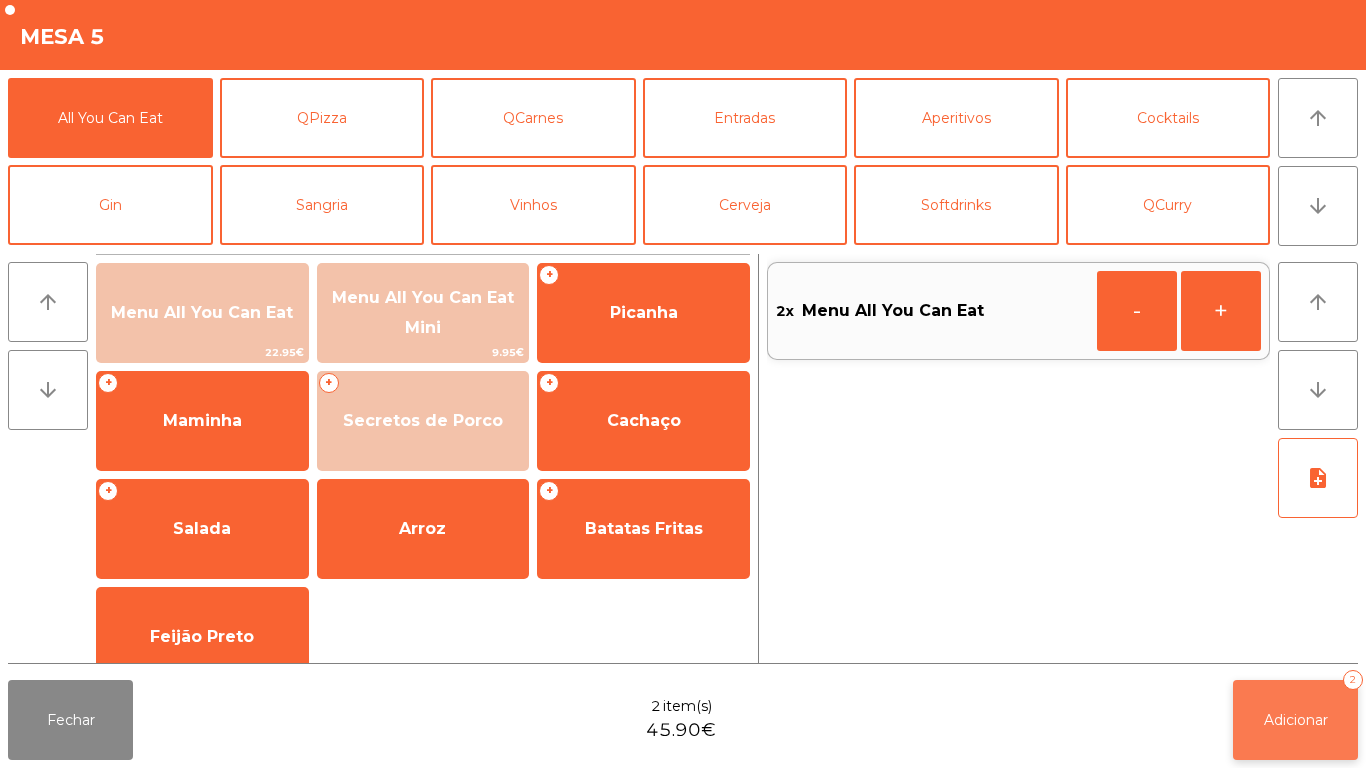 click on "Adicionar" 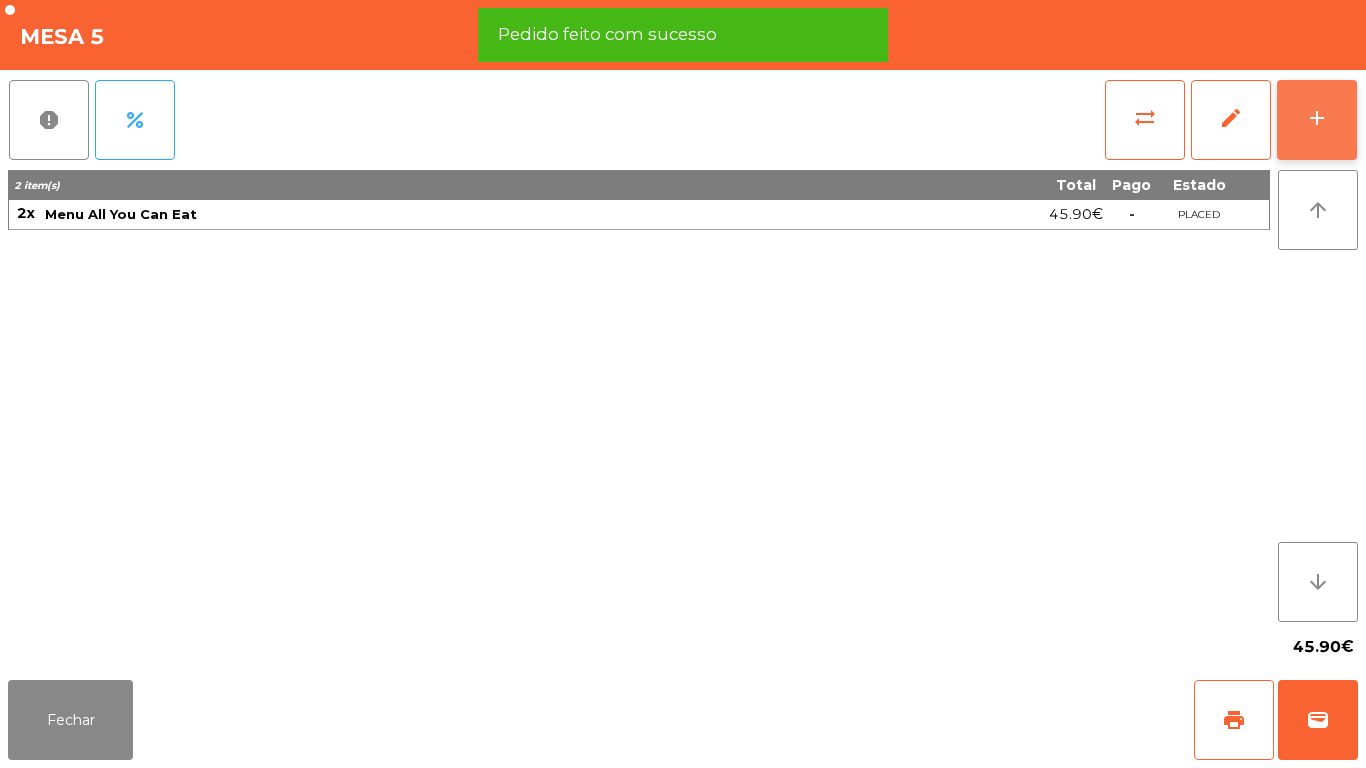 click on "add" 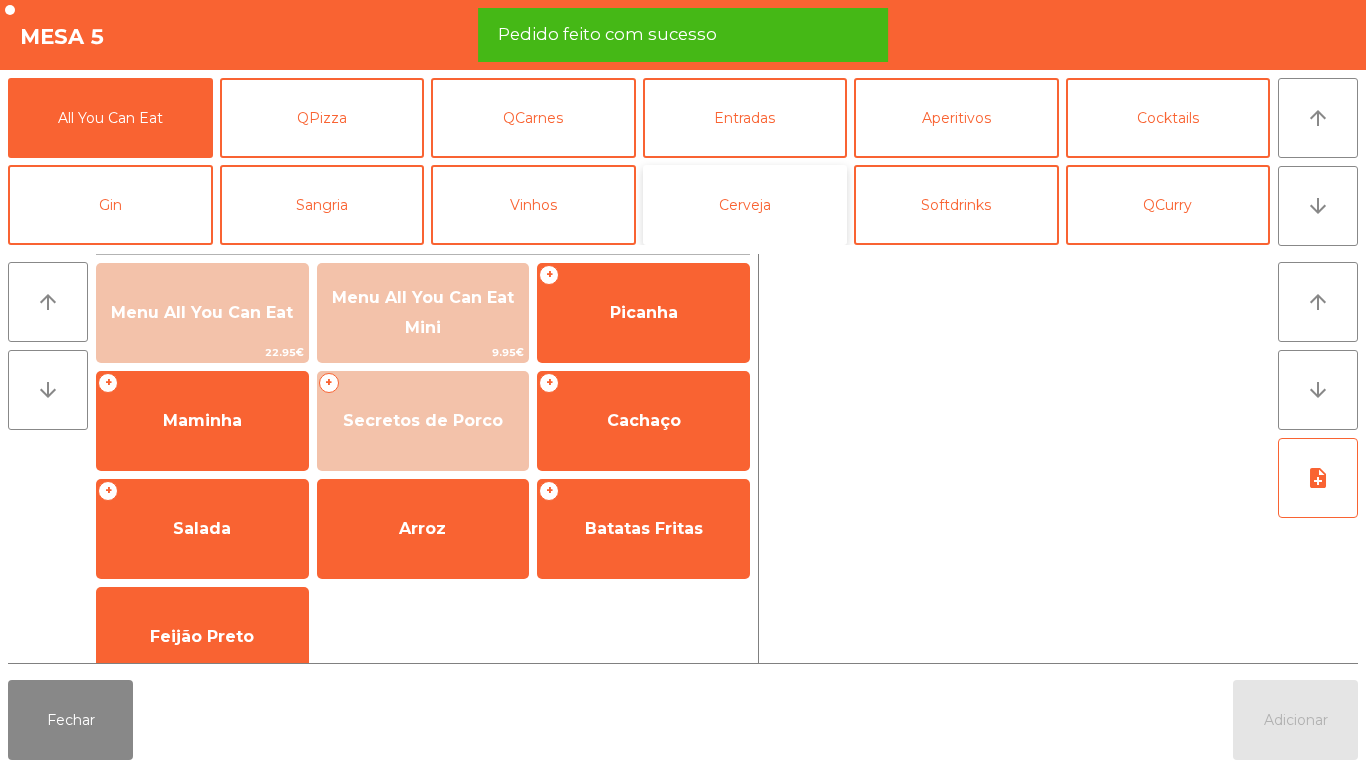 click on "Cerveja" 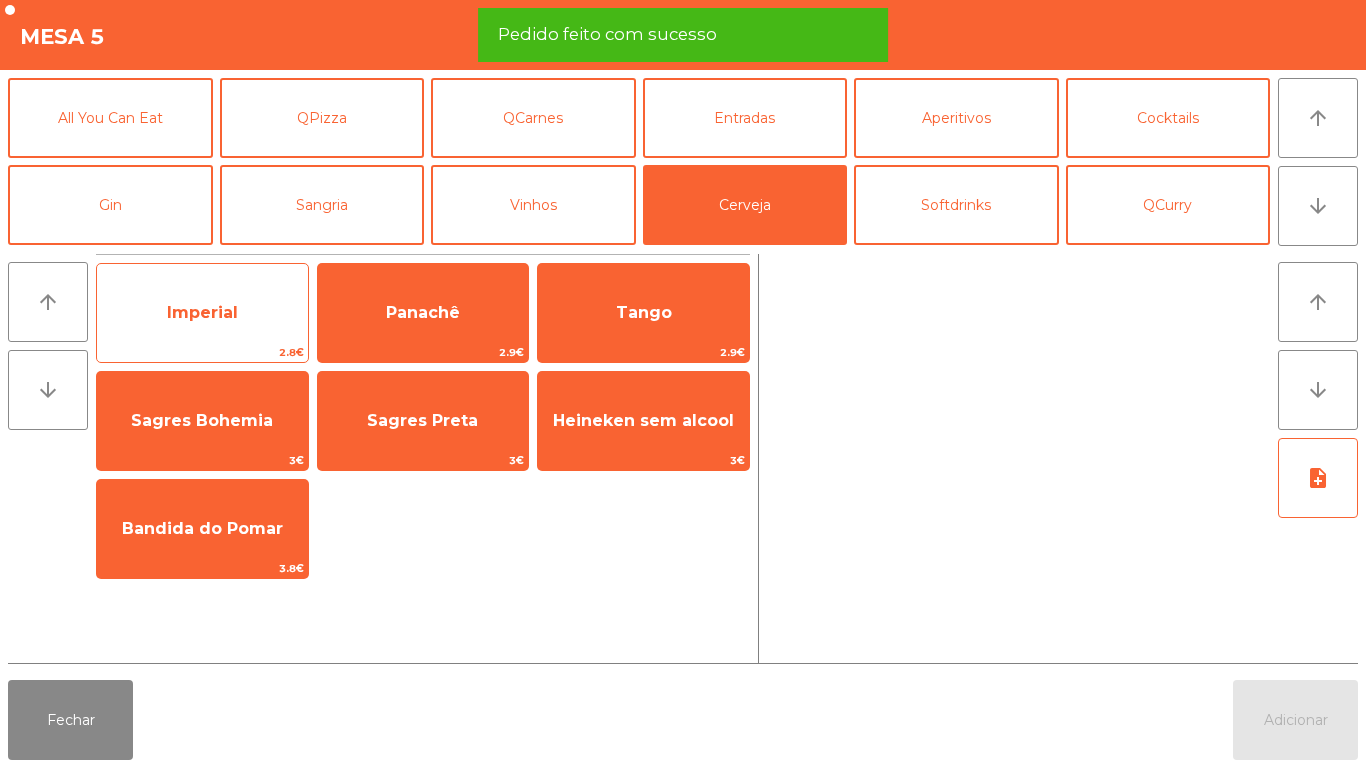 click on "Imperial" 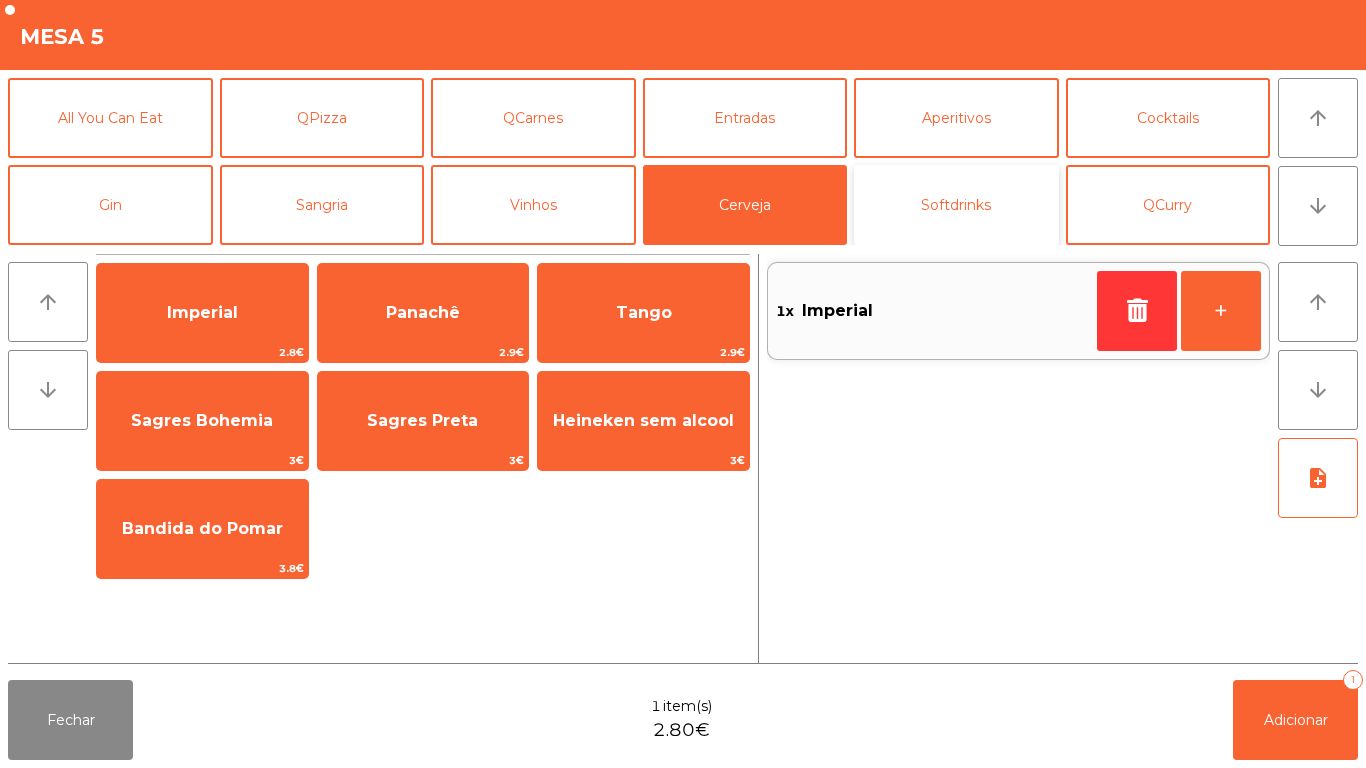 click on "Softdrinks" 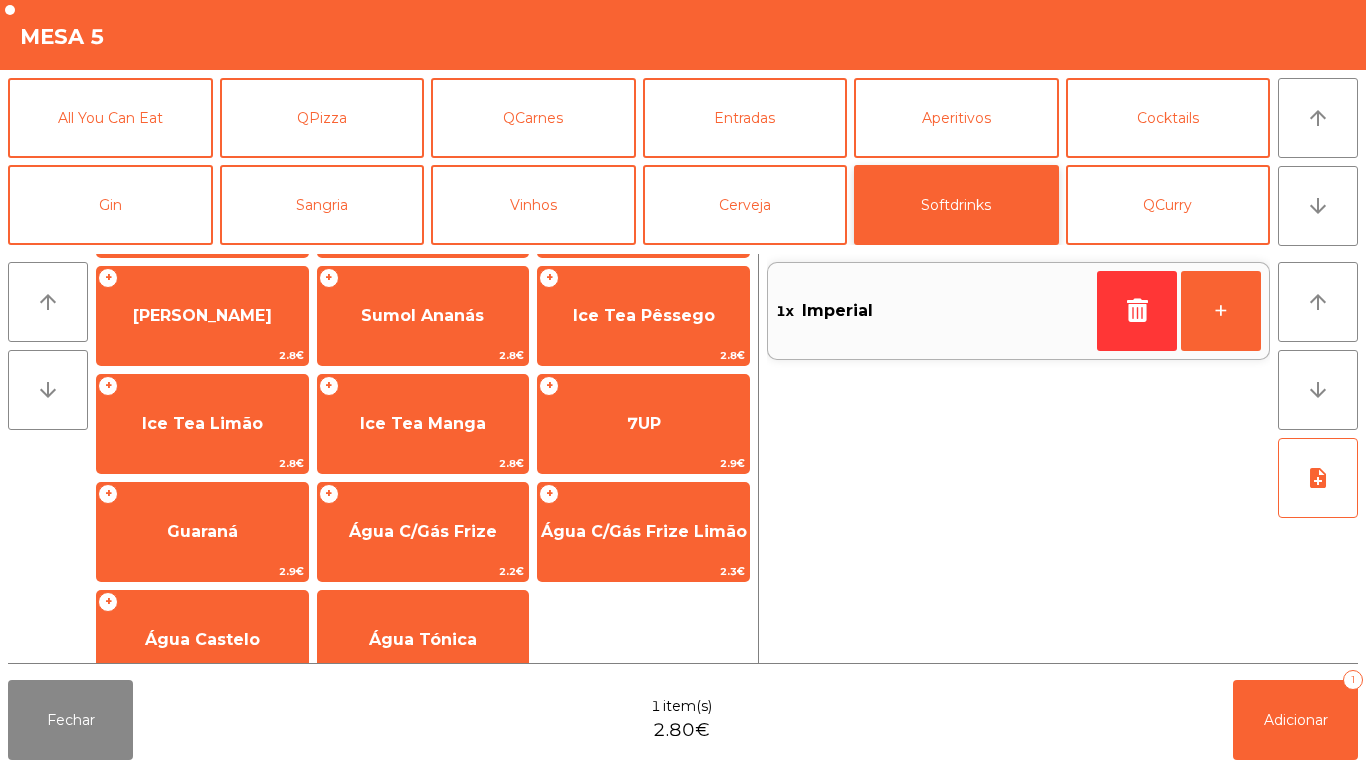 scroll, scrollTop: 334, scrollLeft: 0, axis: vertical 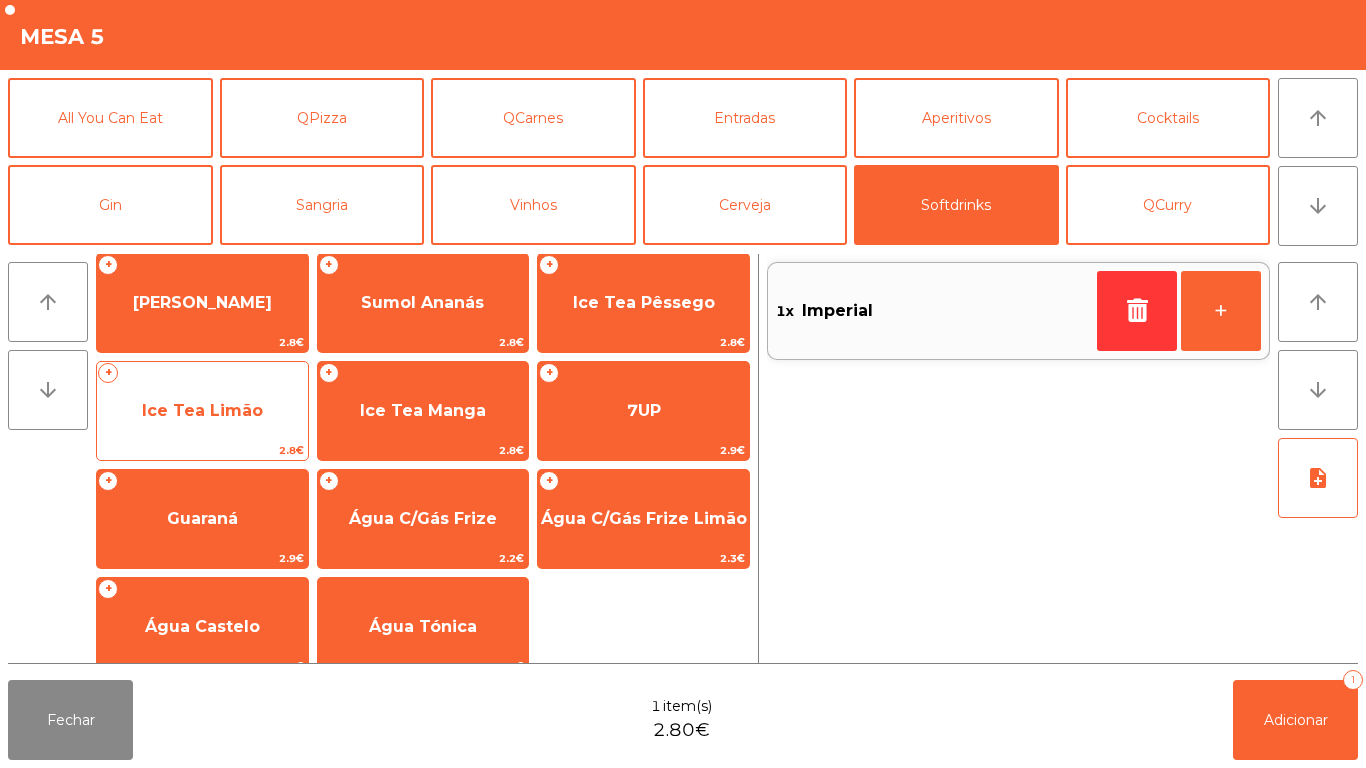 click on "Ice Tea Limão" 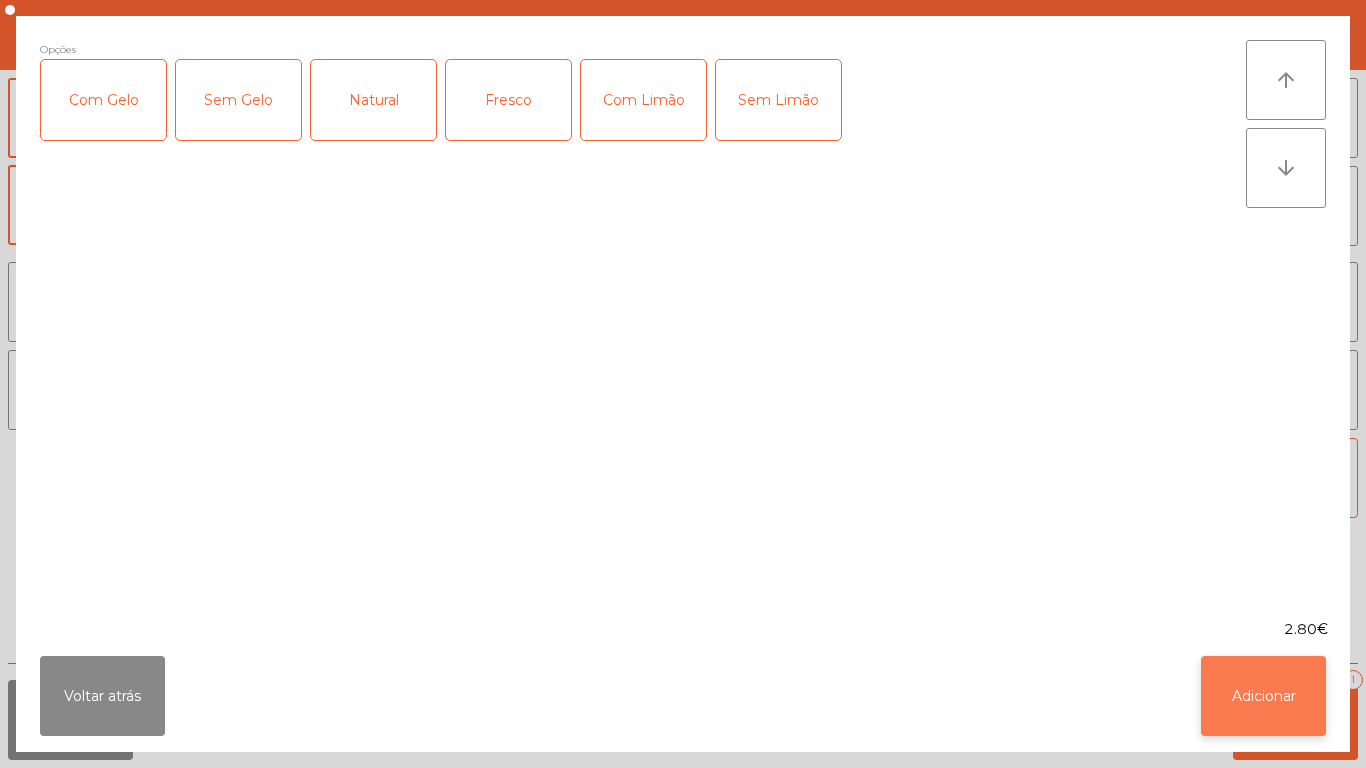 click on "Adicionar" 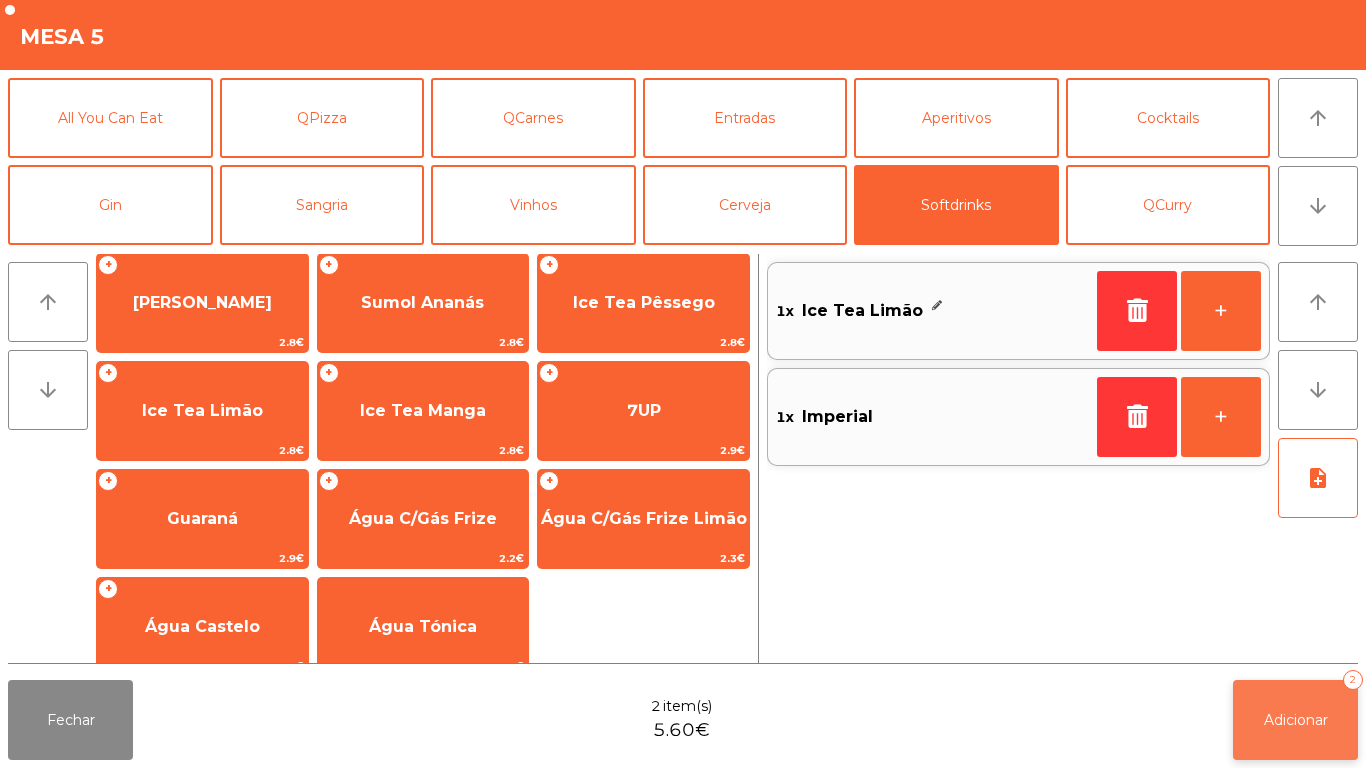 click on "Adicionar   2" 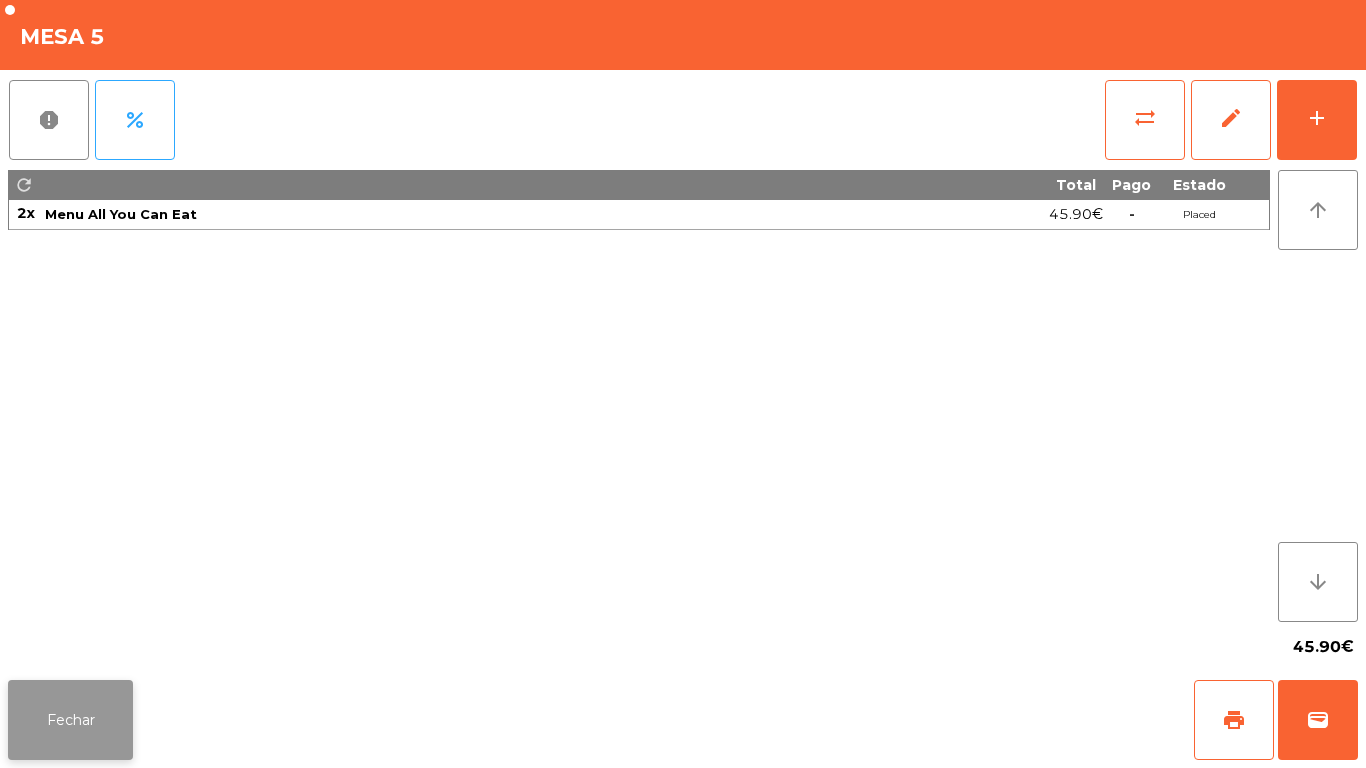 click on "Fechar" 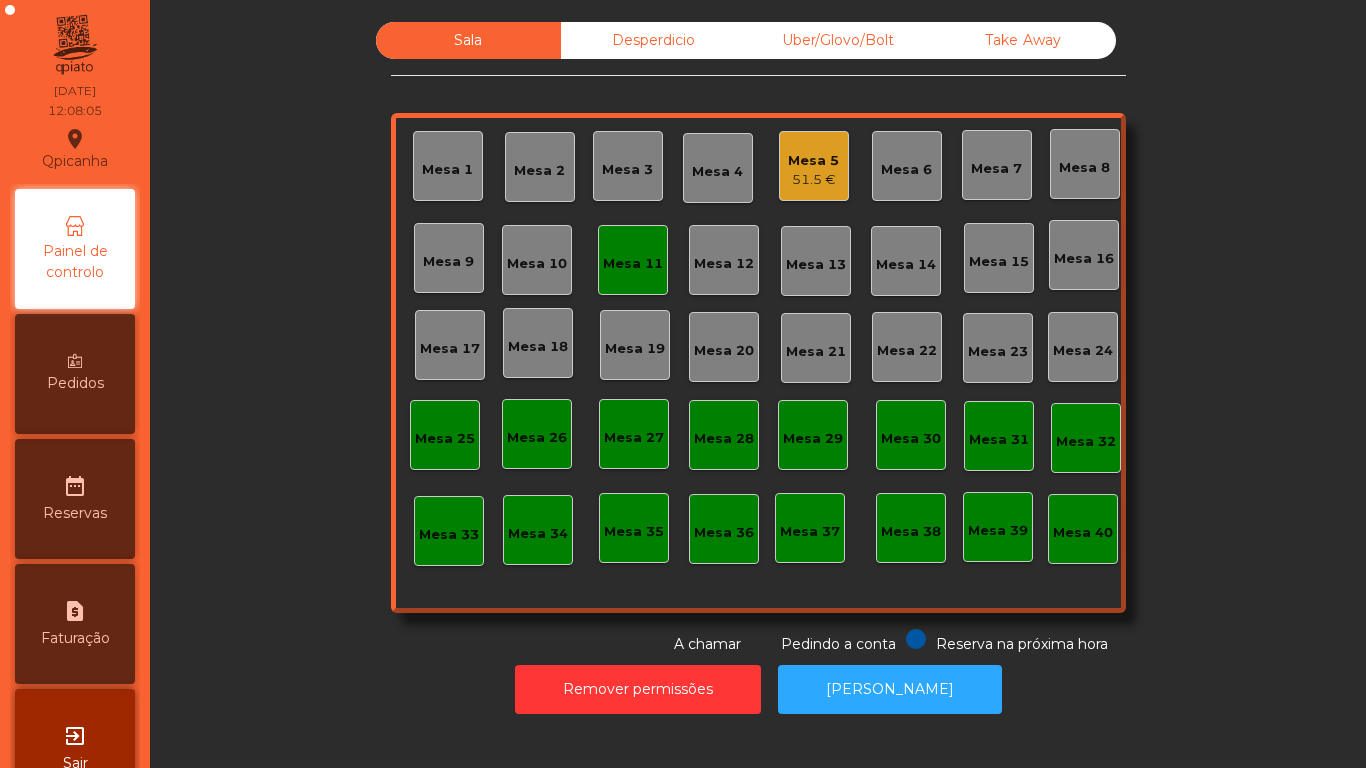 click on "Mesa 11" 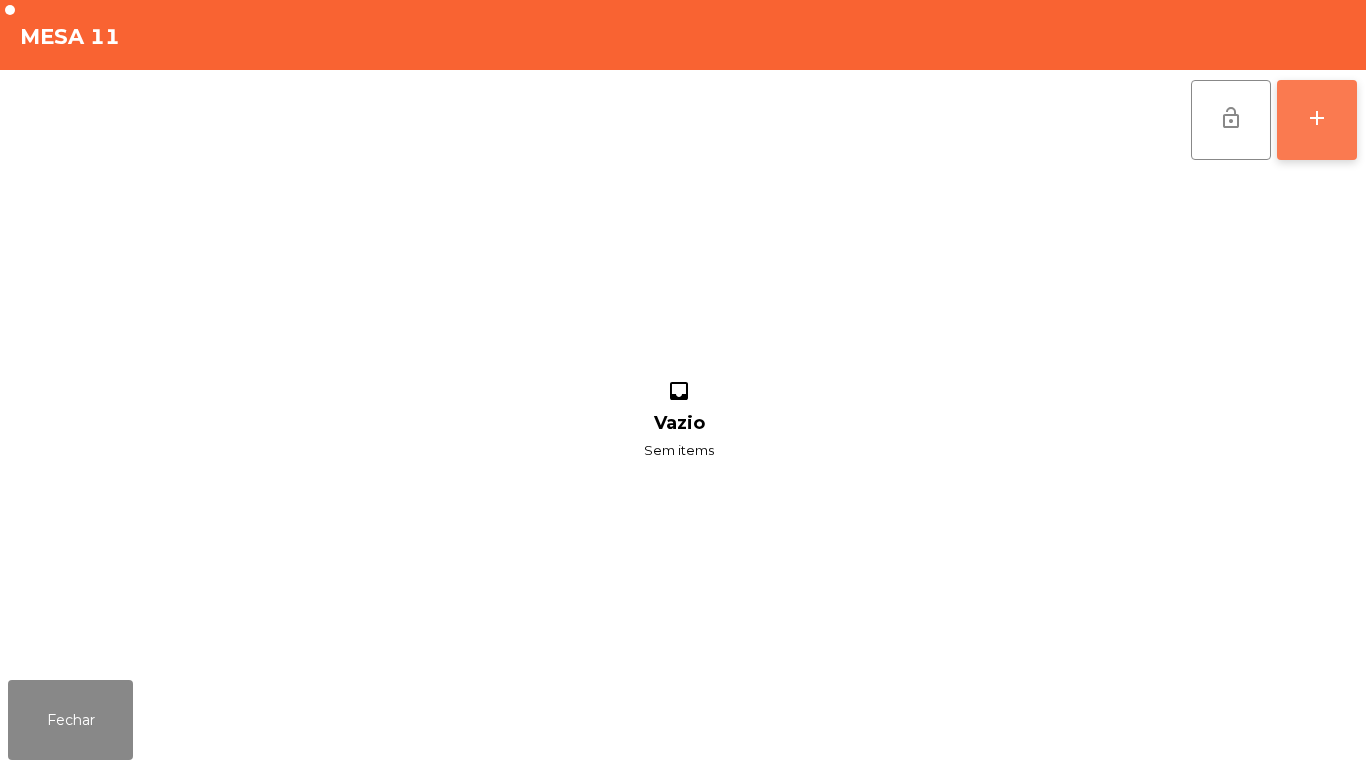 click on "add" 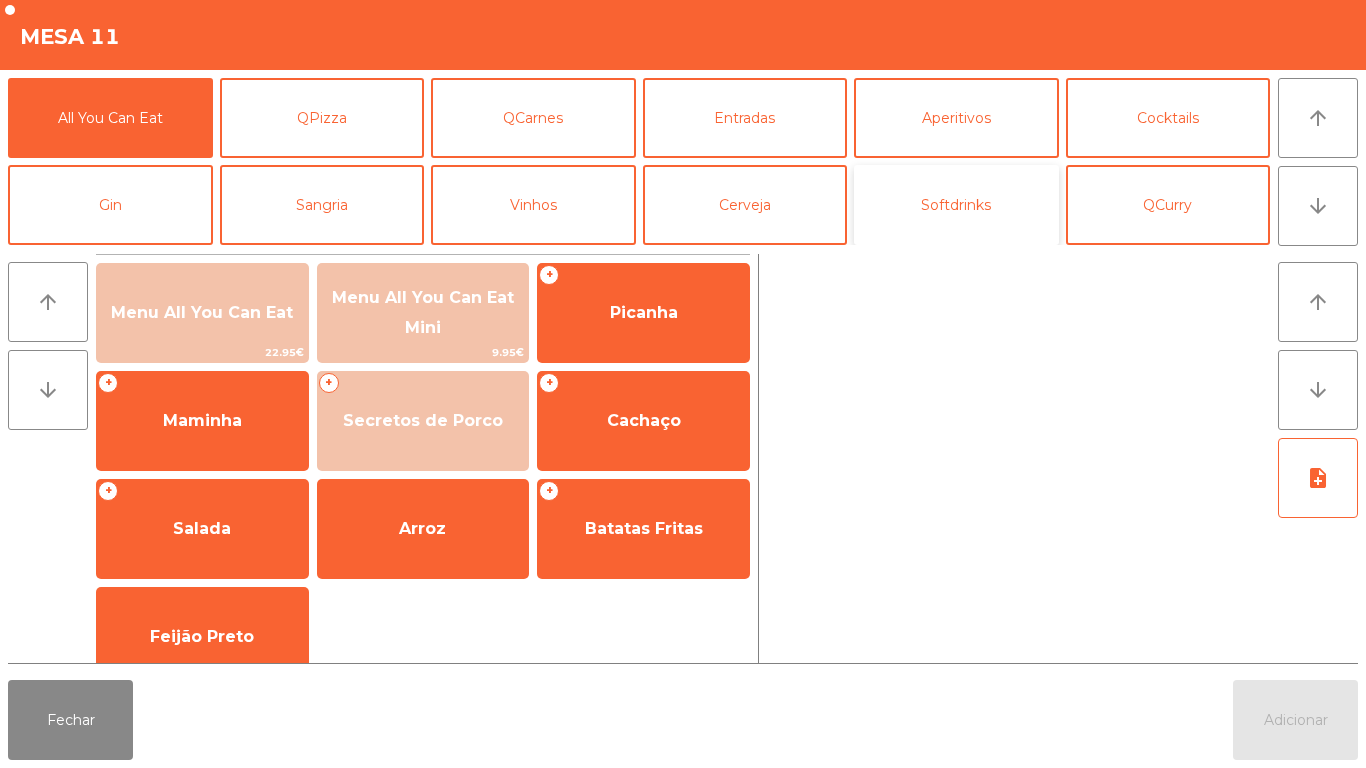 click on "Softdrinks" 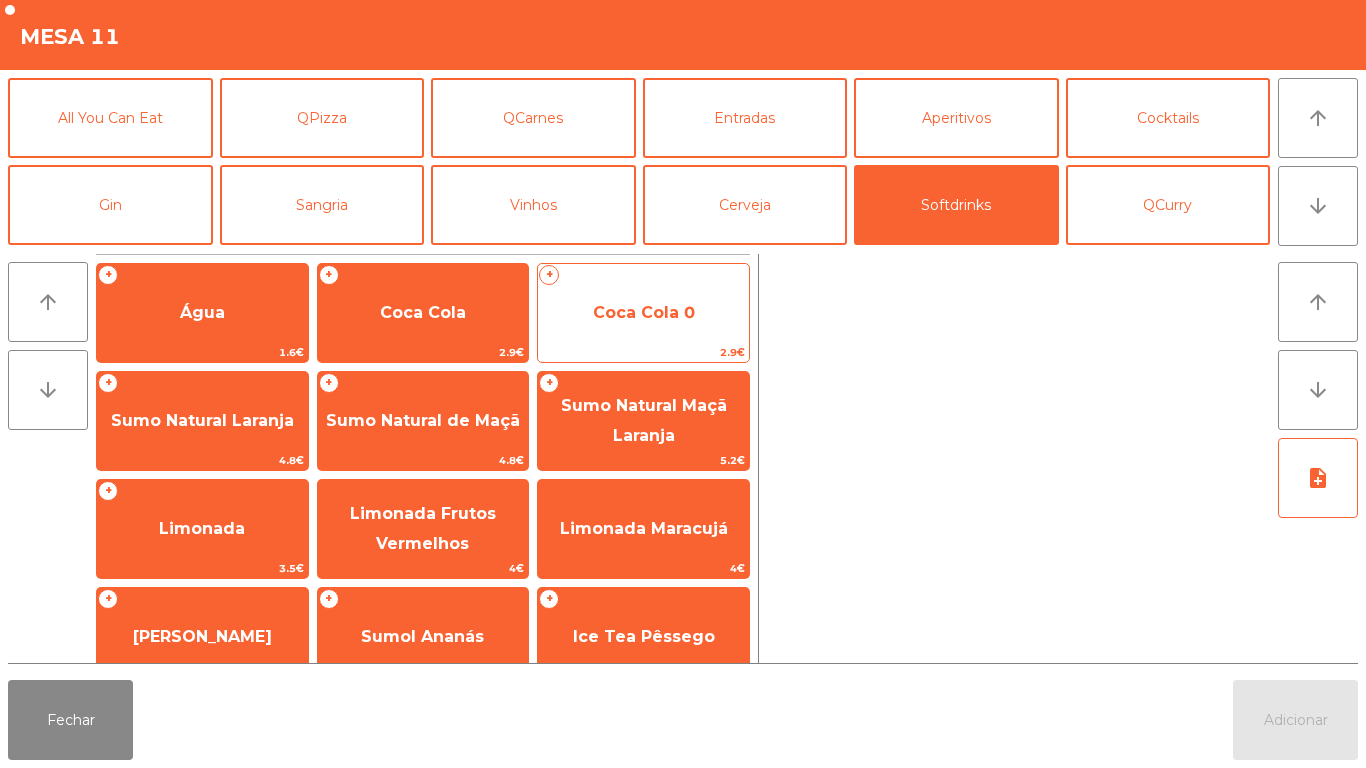 click on "Coca Cola 0" 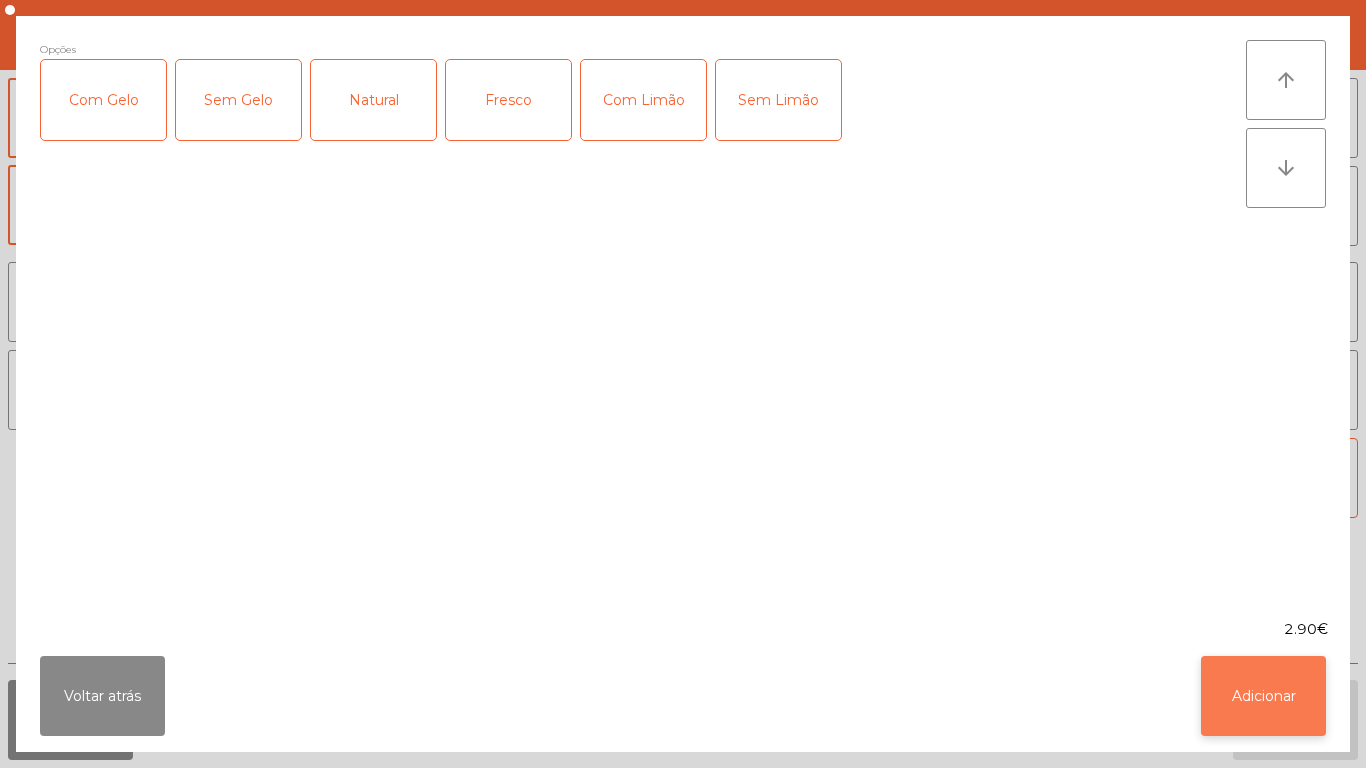 click on "Adicionar" 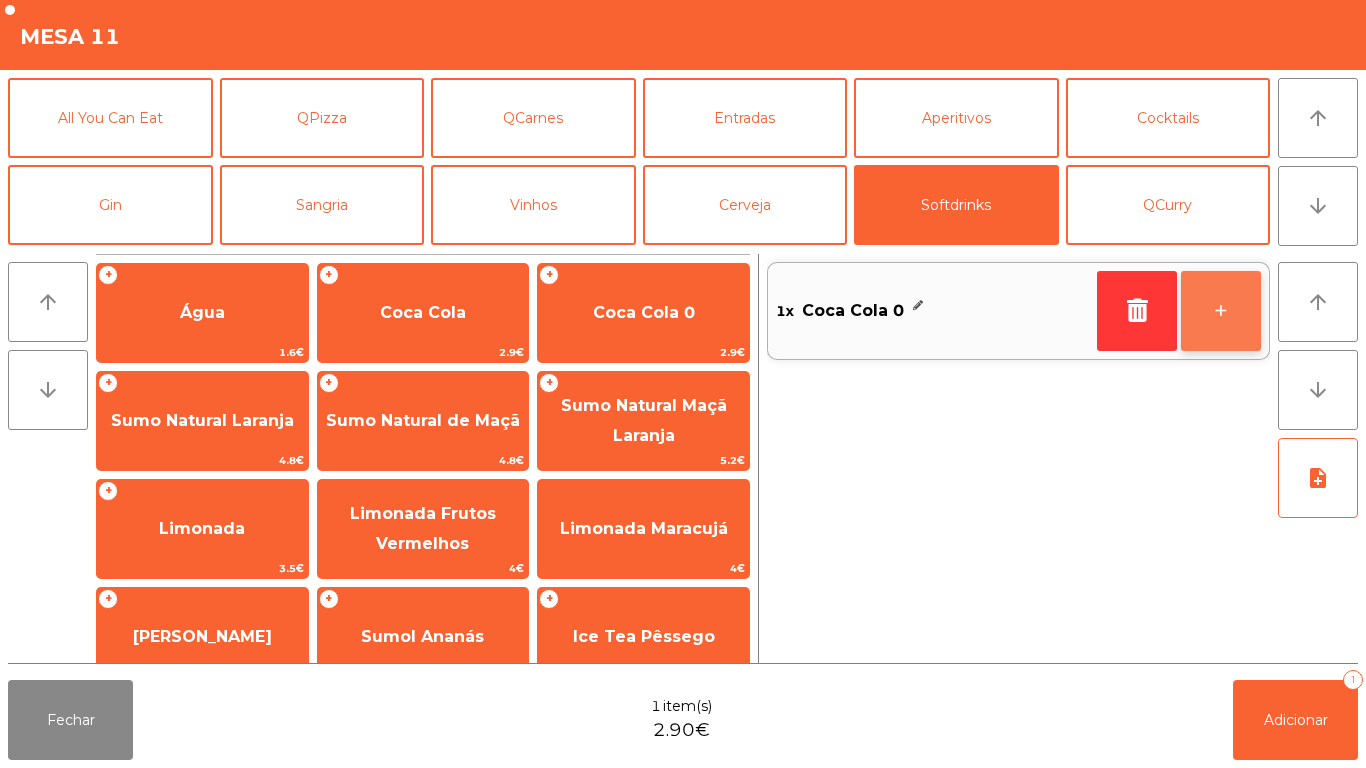click on "+" 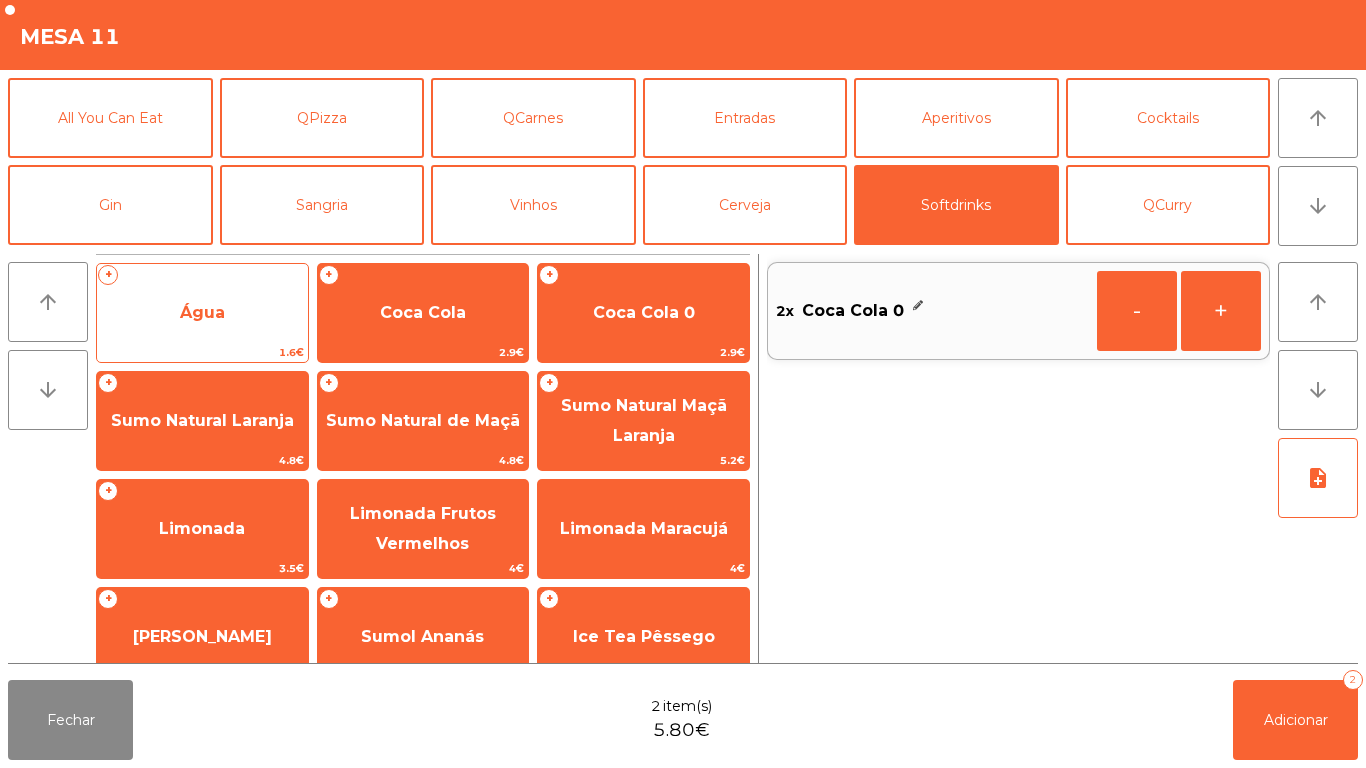 click on "Água" 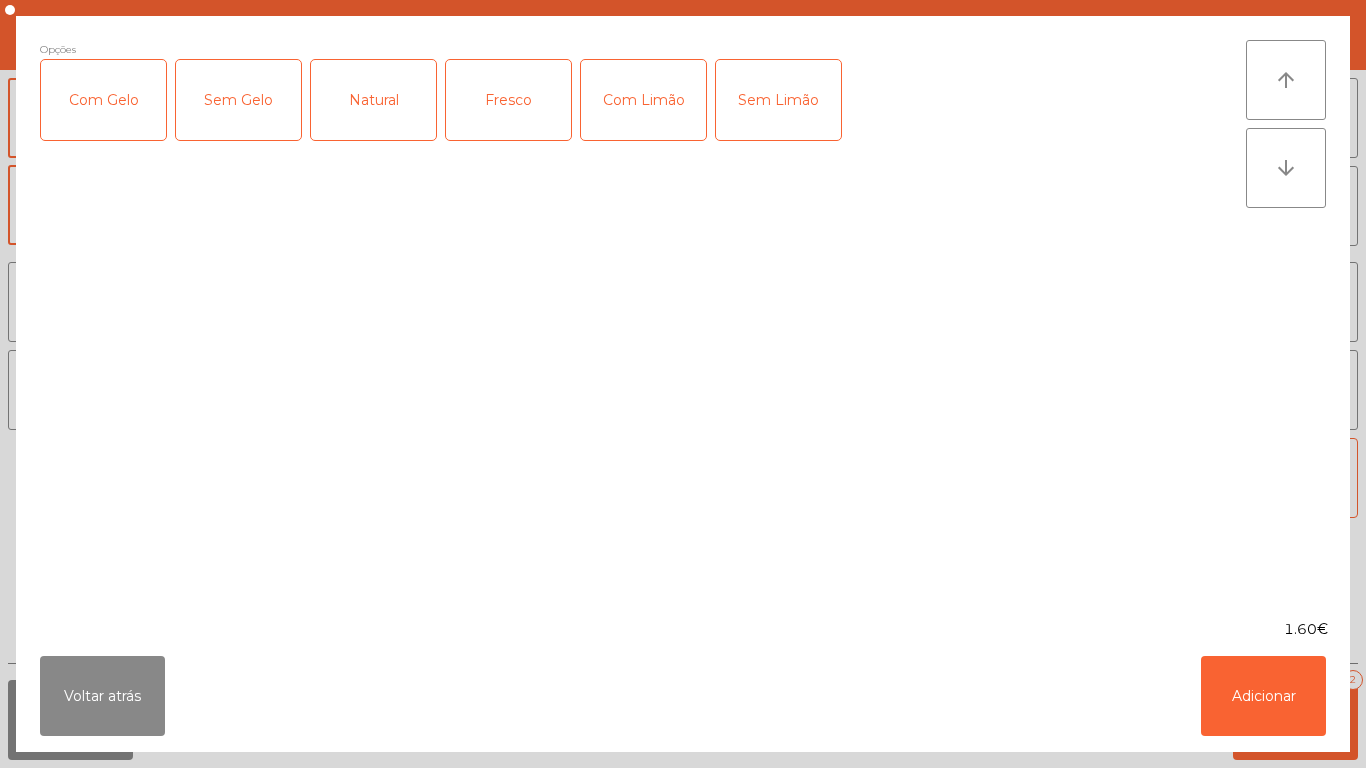 click on "Fresco" 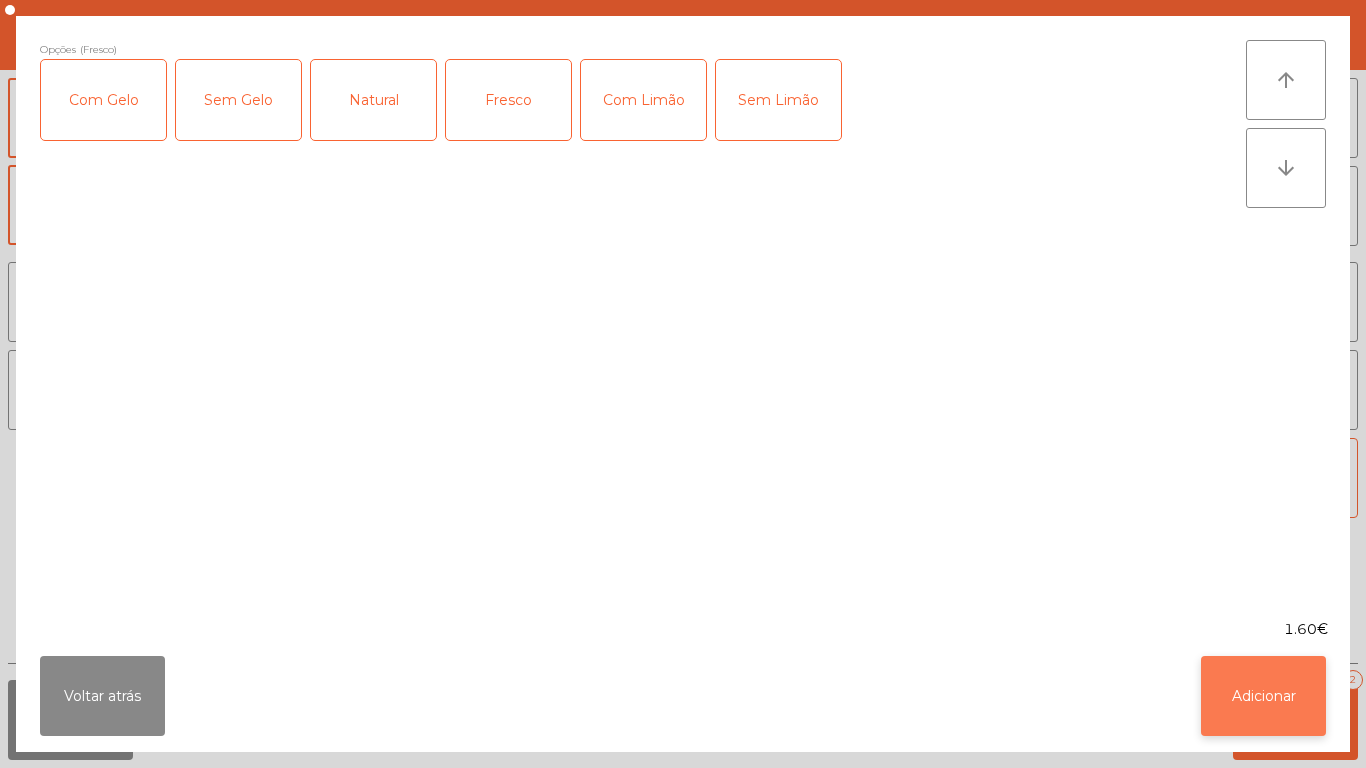 click on "Adicionar" 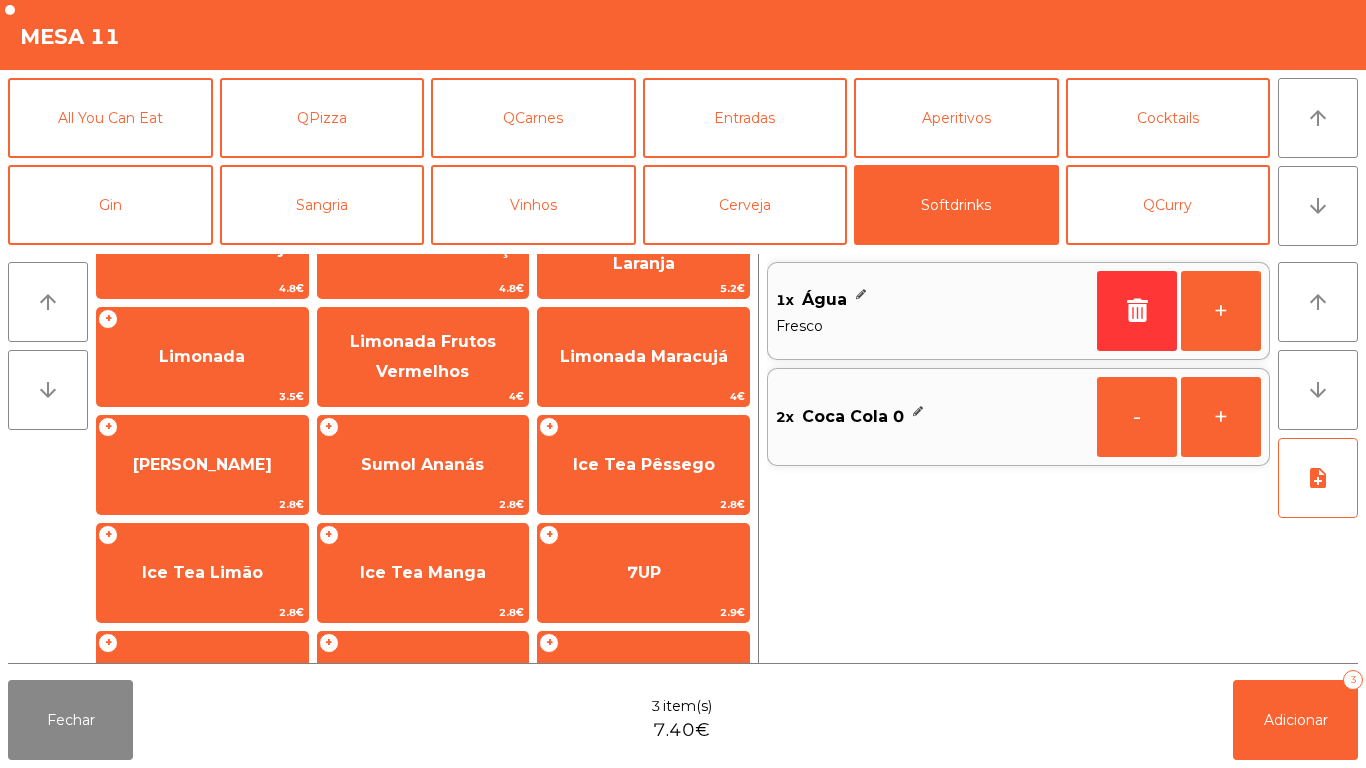 scroll, scrollTop: 171, scrollLeft: 0, axis: vertical 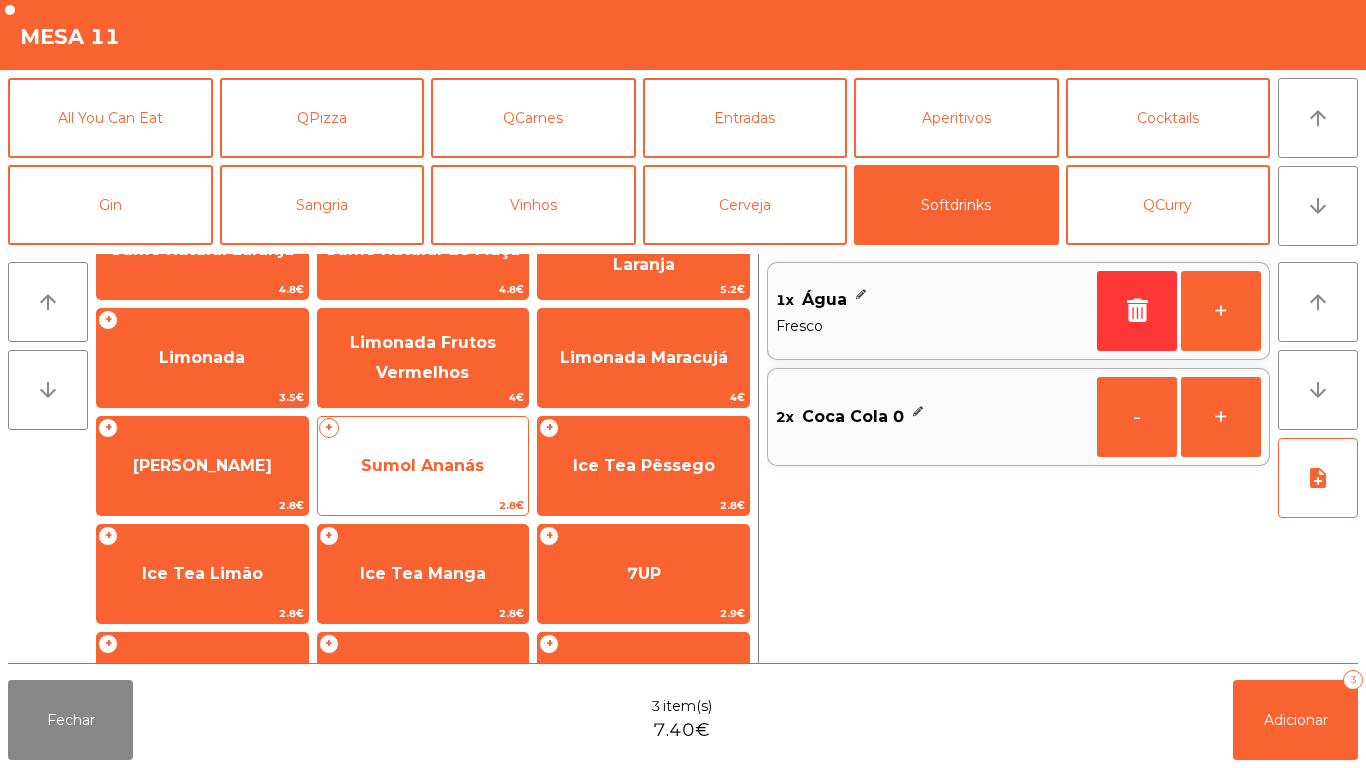 click on "Sumol Ananás" 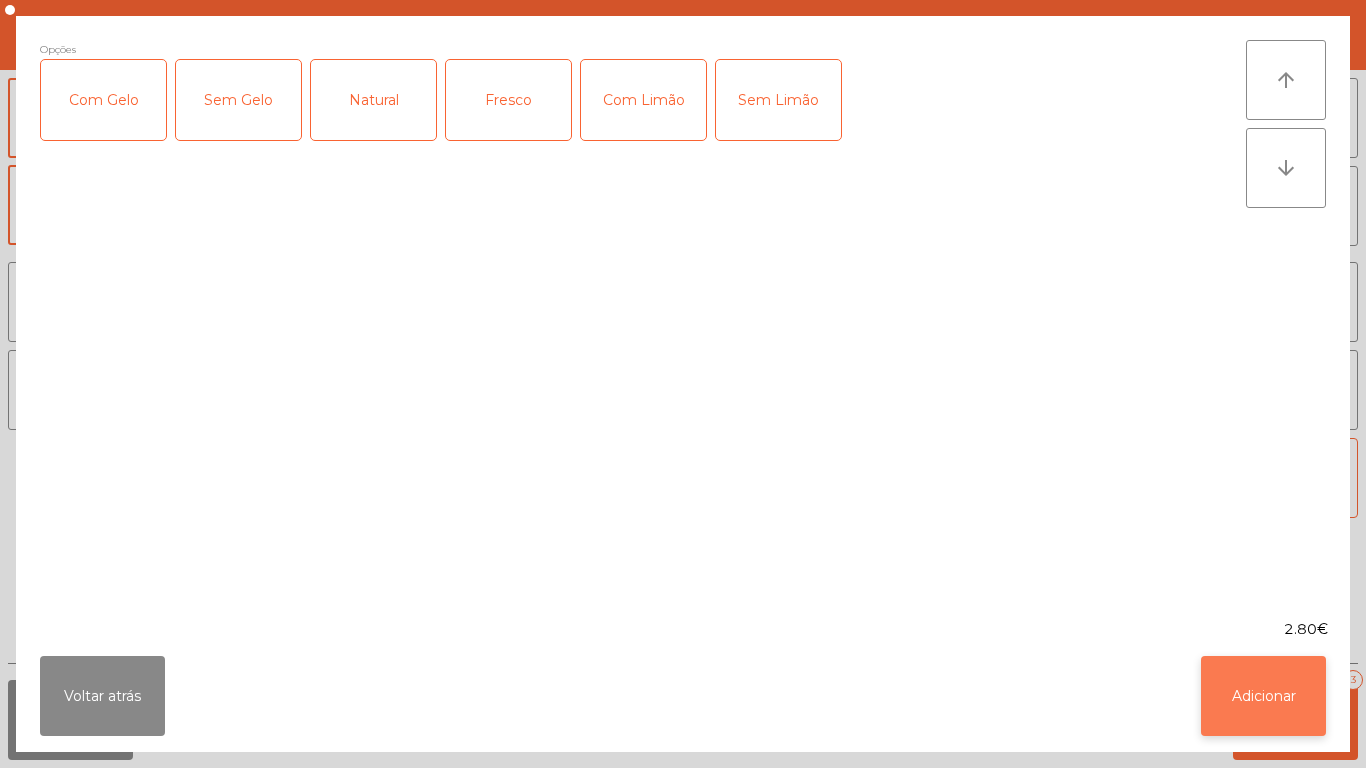 click on "Adicionar" 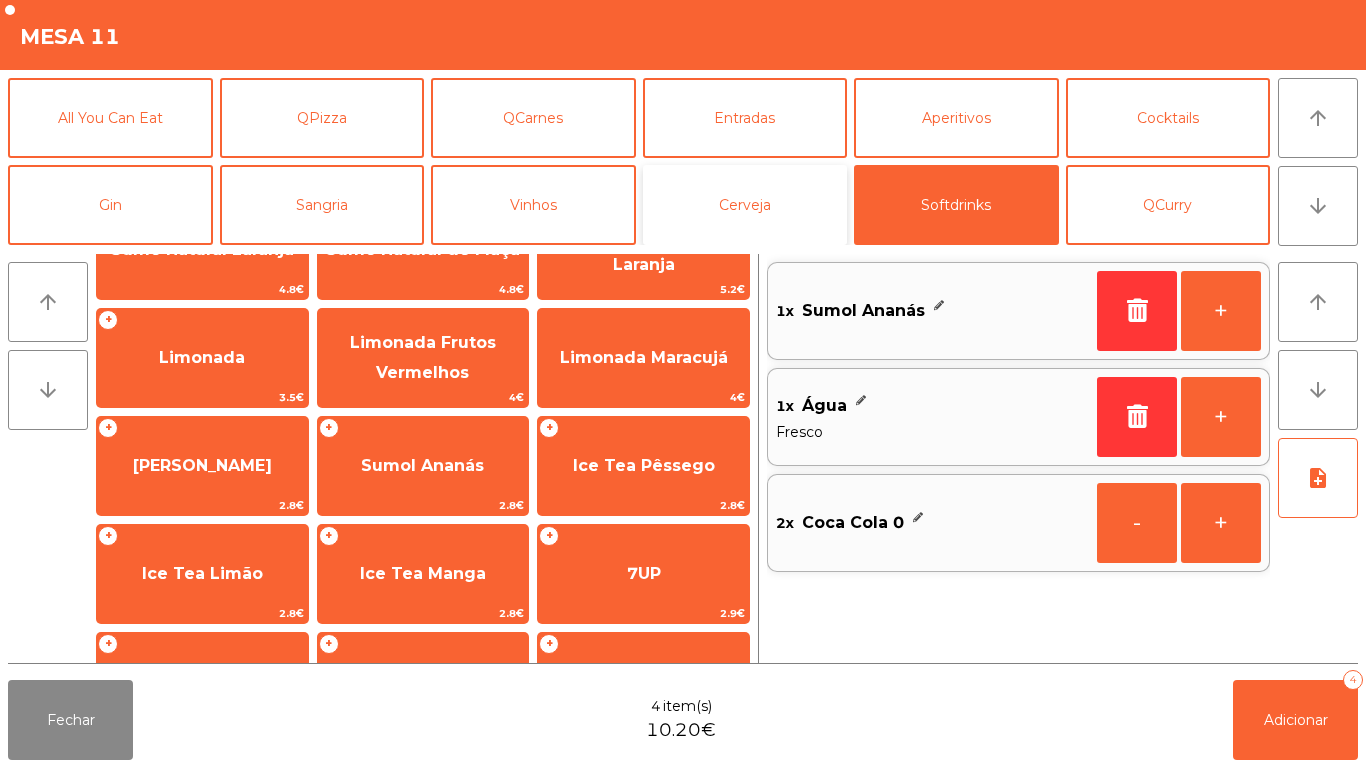 click on "Cerveja" 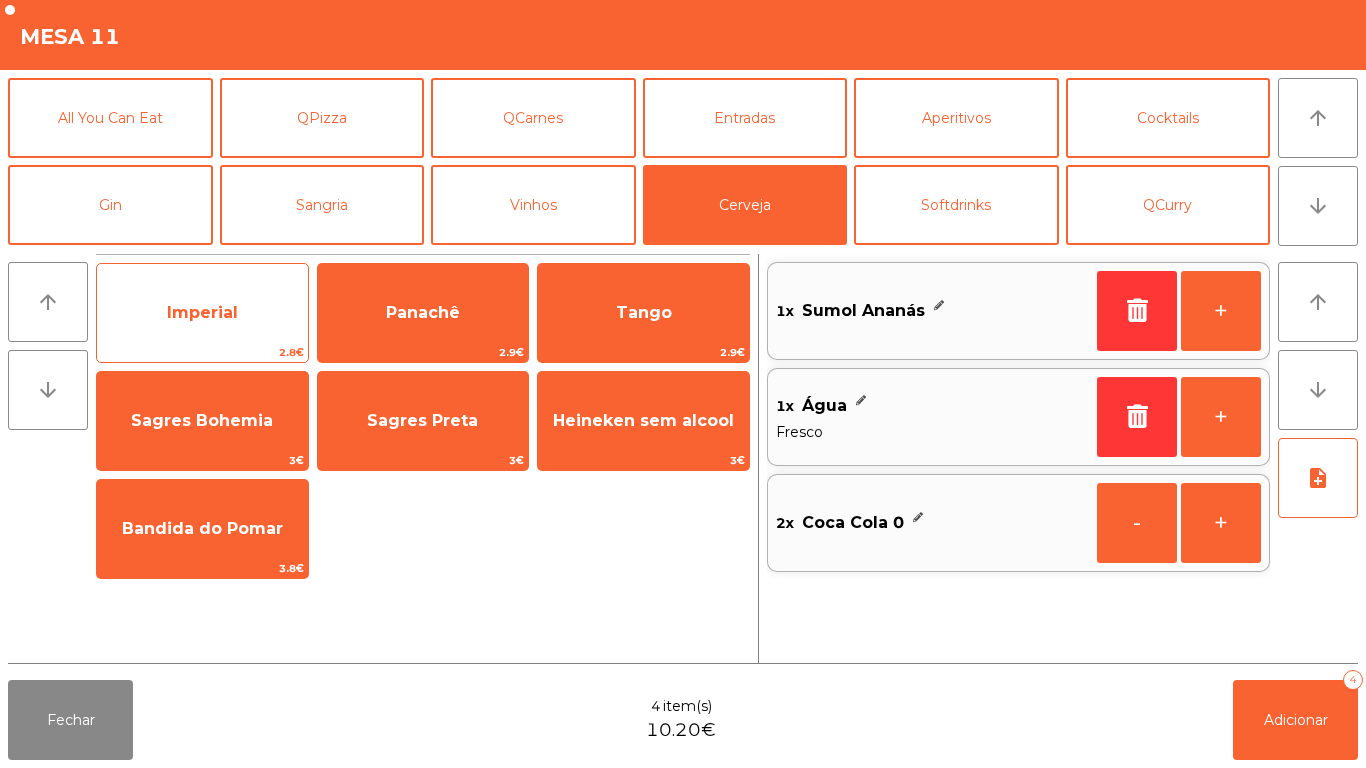click on "Imperial" 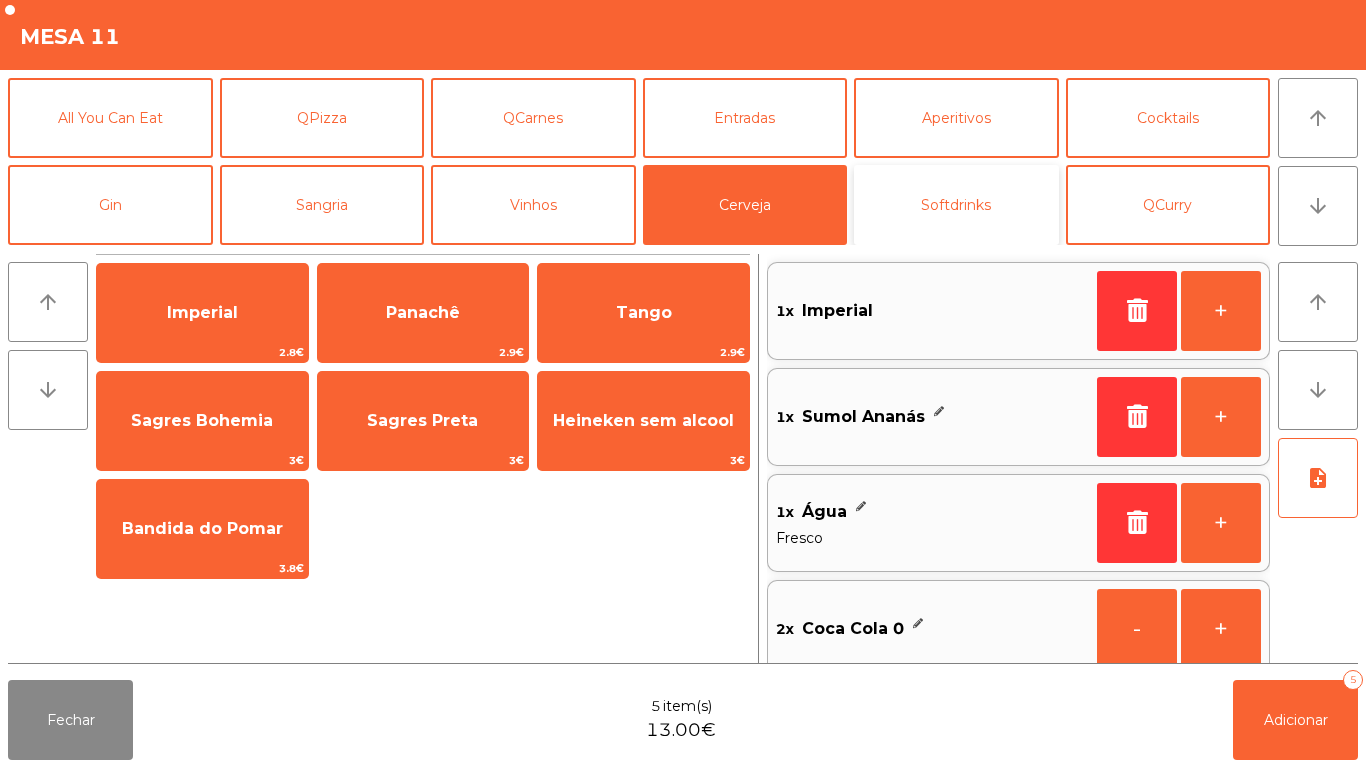 click on "Softdrinks" 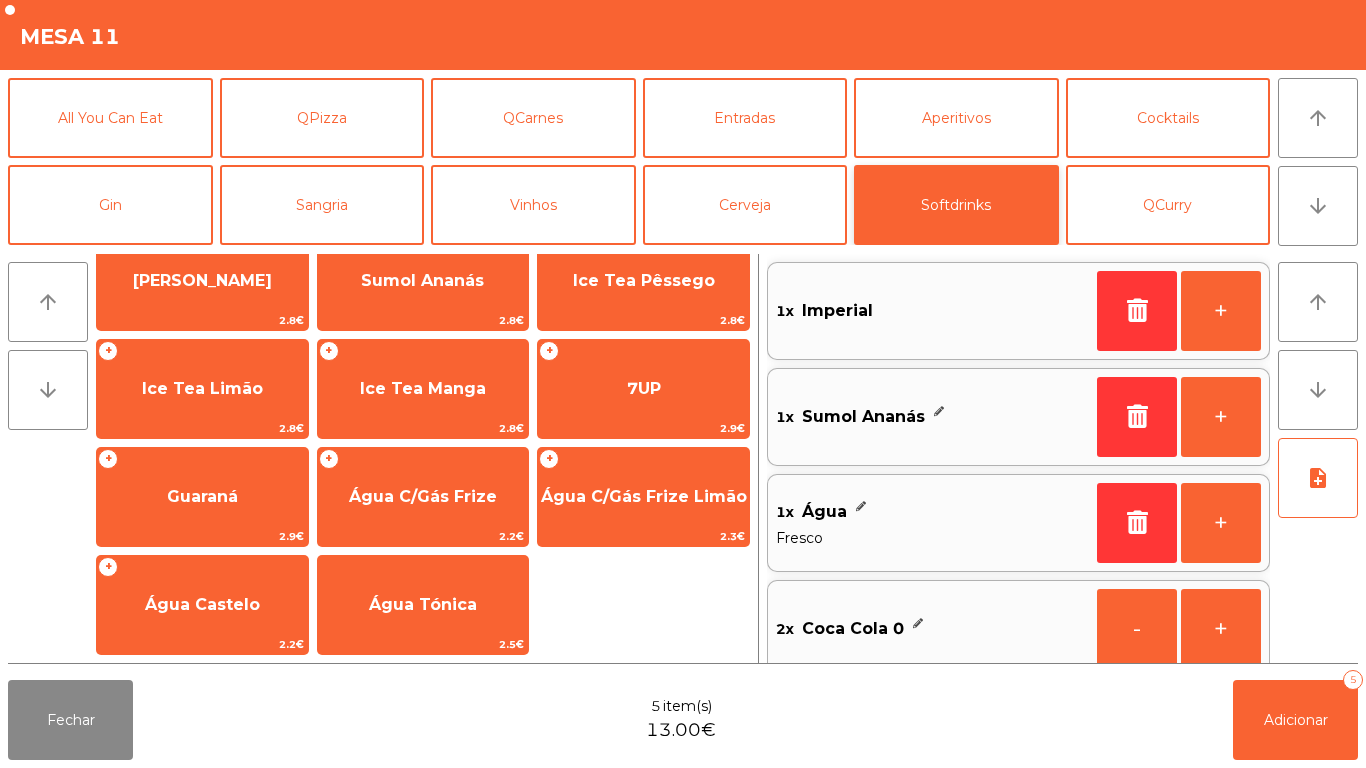 scroll, scrollTop: 351, scrollLeft: 0, axis: vertical 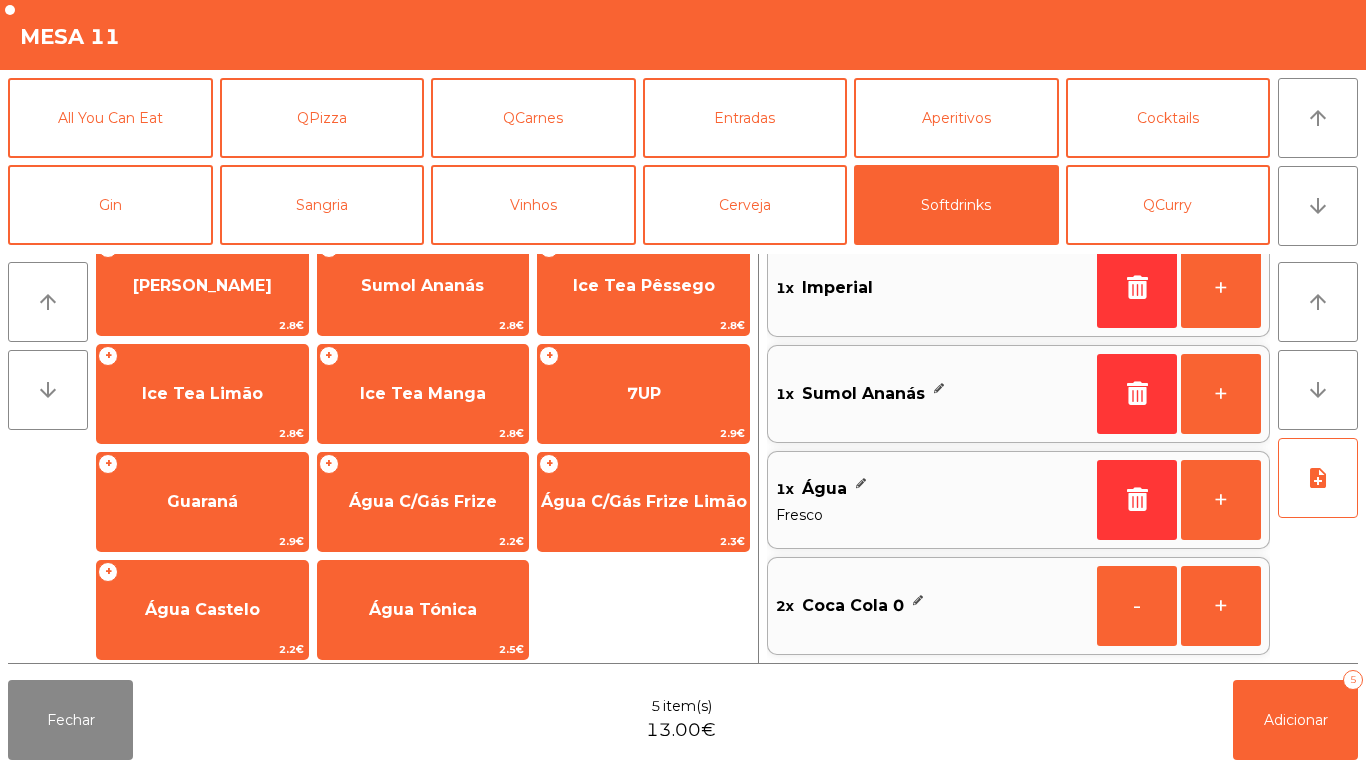 click on "1x    Imperial   +" 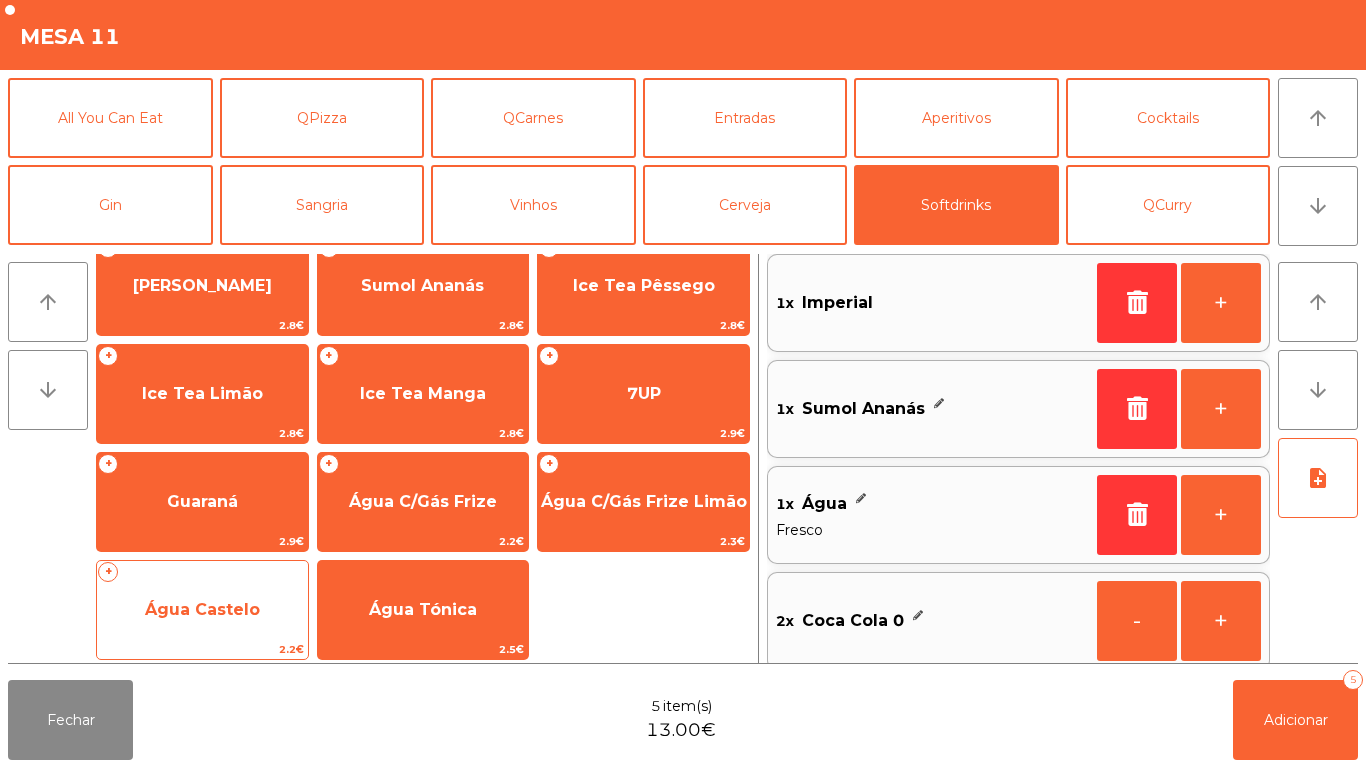 click on "Água Castelo" 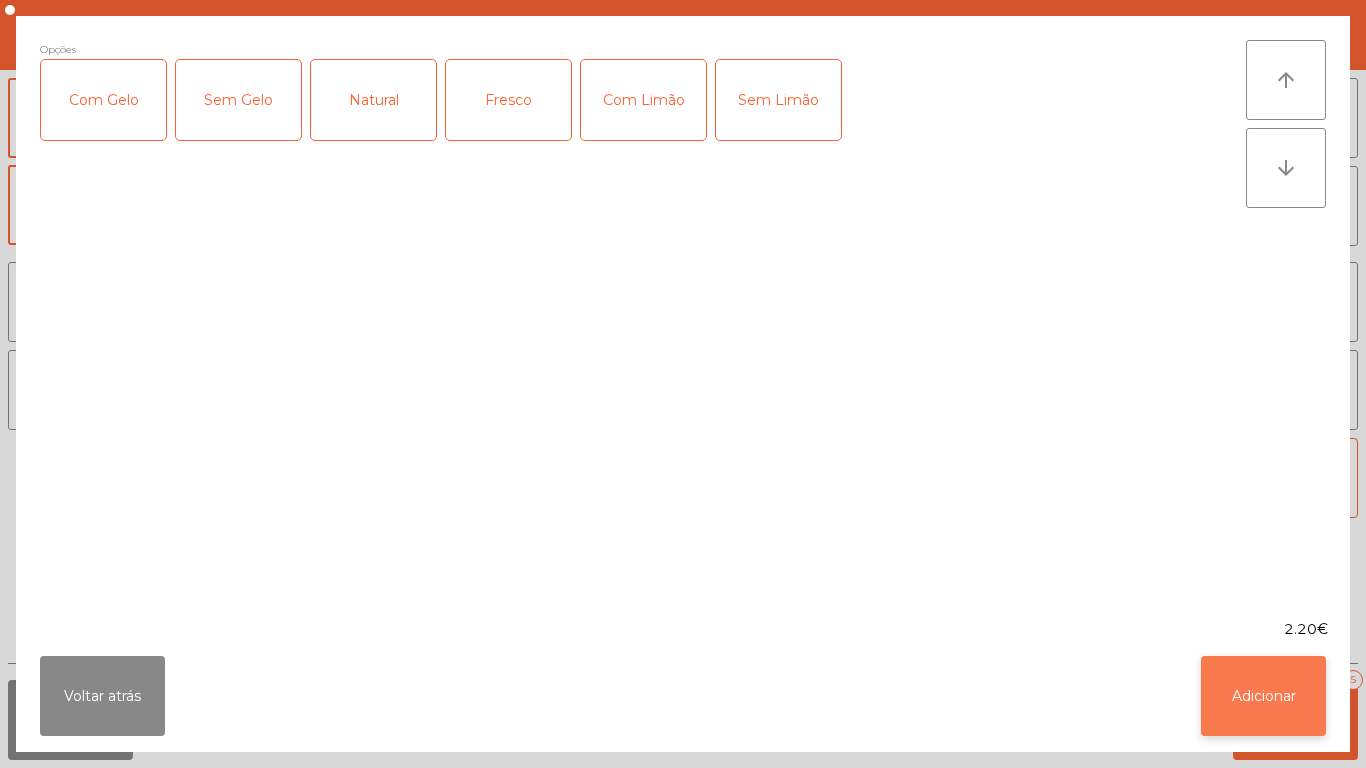 click on "Adicionar" 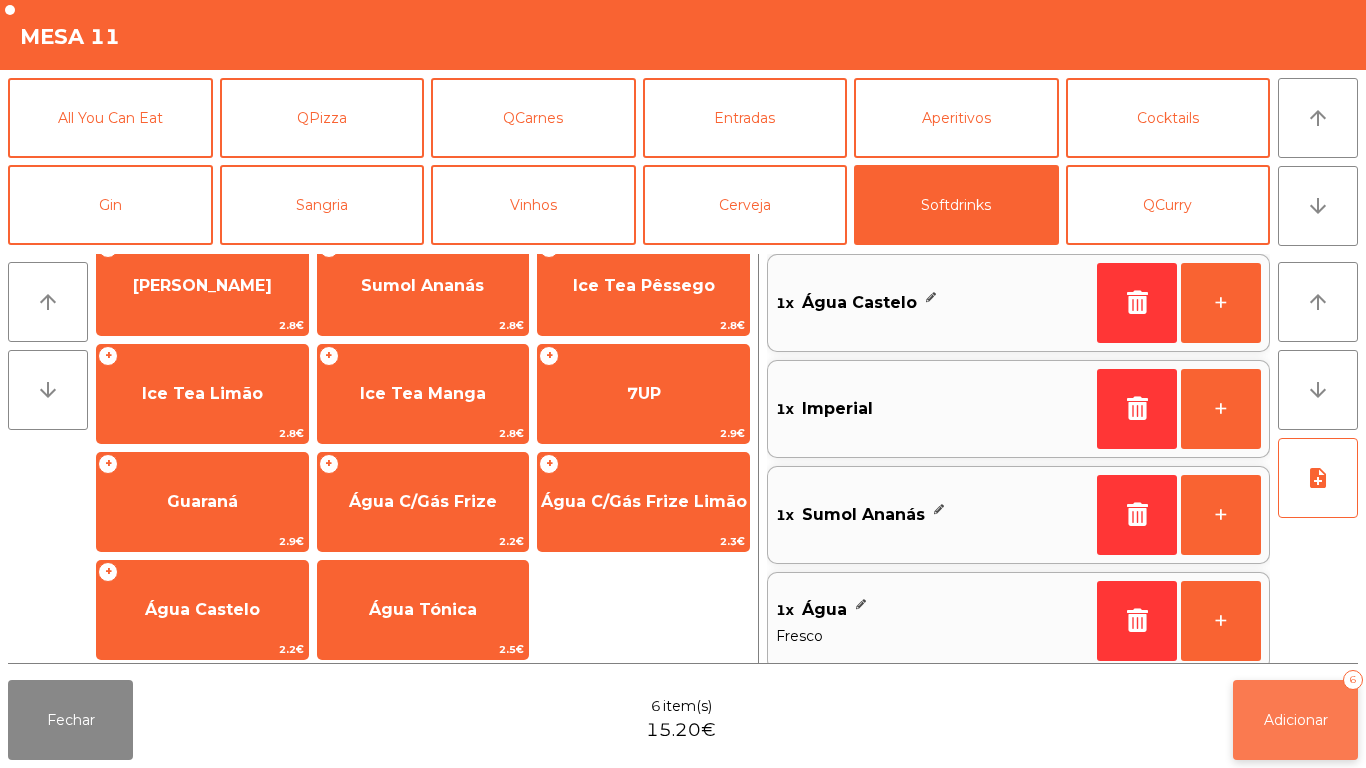 click on "Adicionar   6" 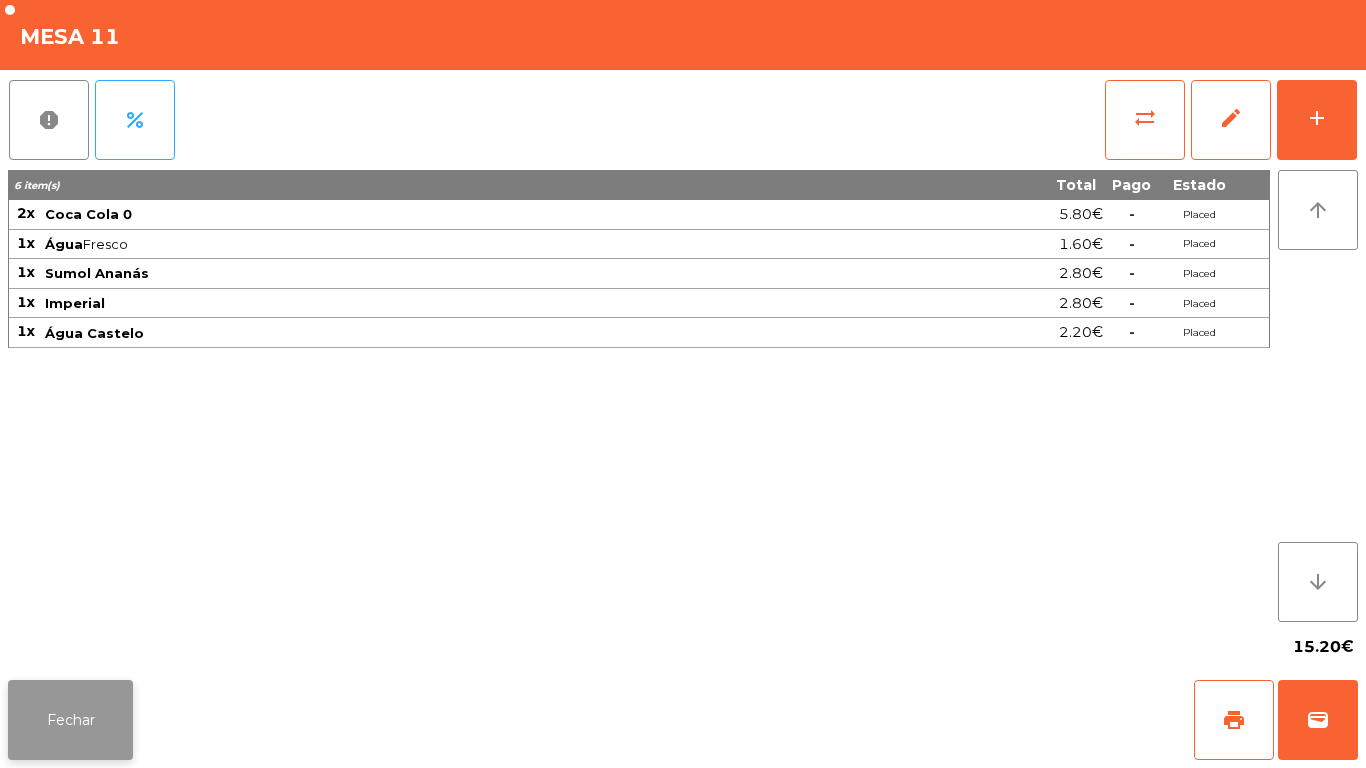 click on "Fechar" 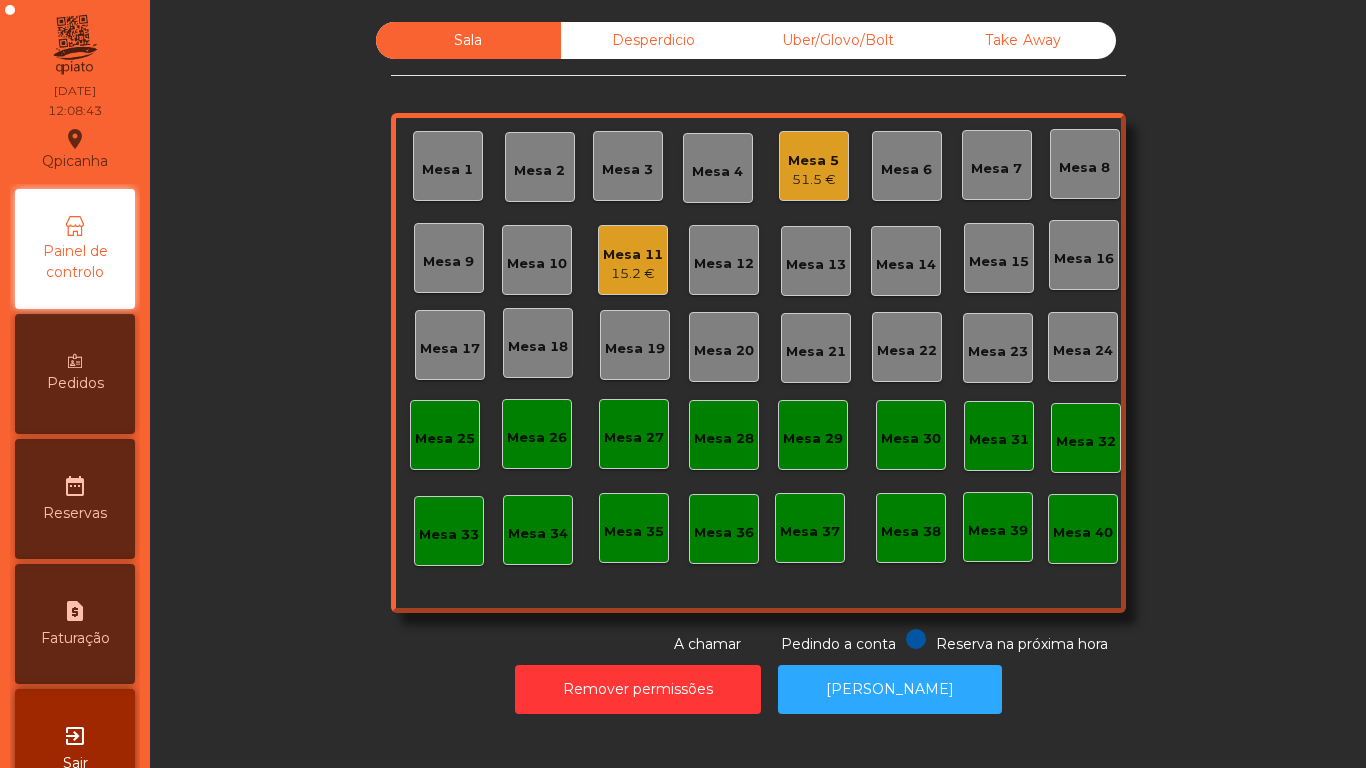 click on "Mesa 5   51.5 €" 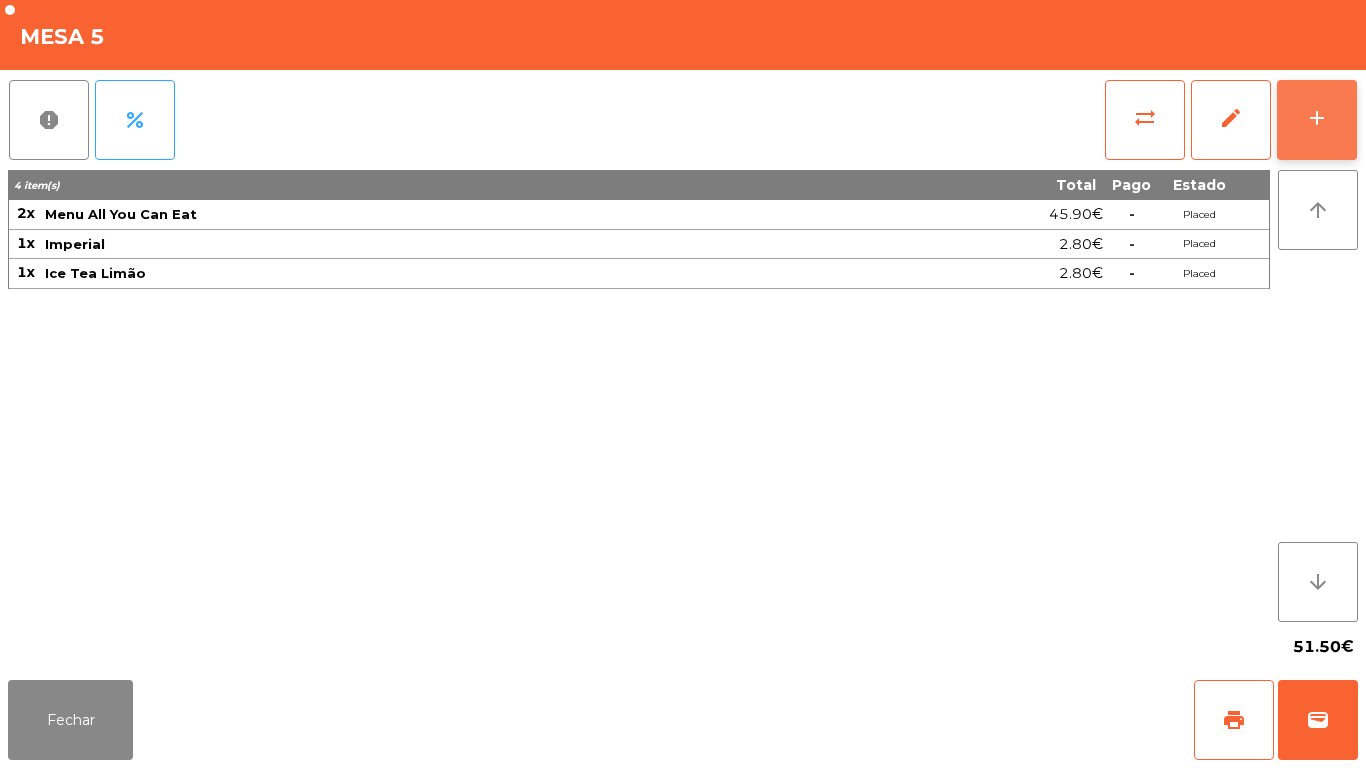 click on "add" 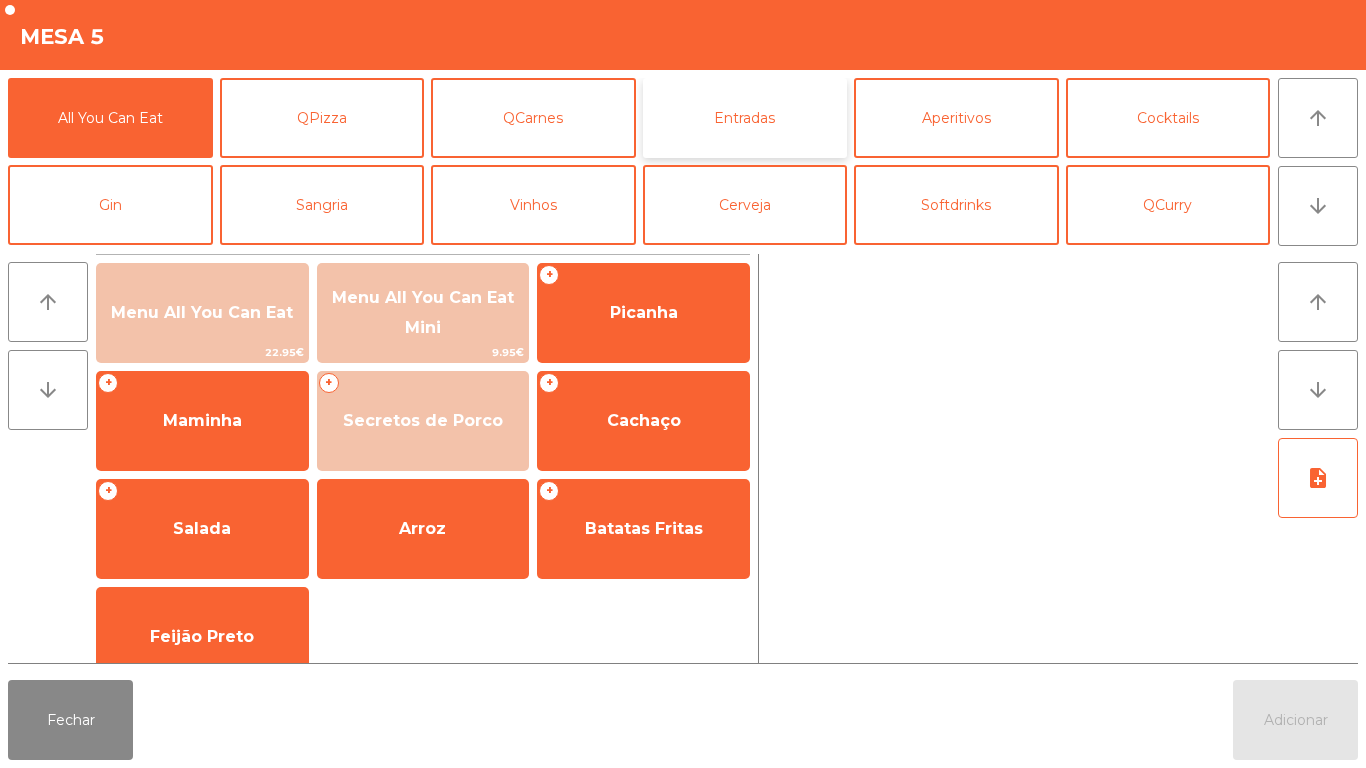 click on "Entradas" 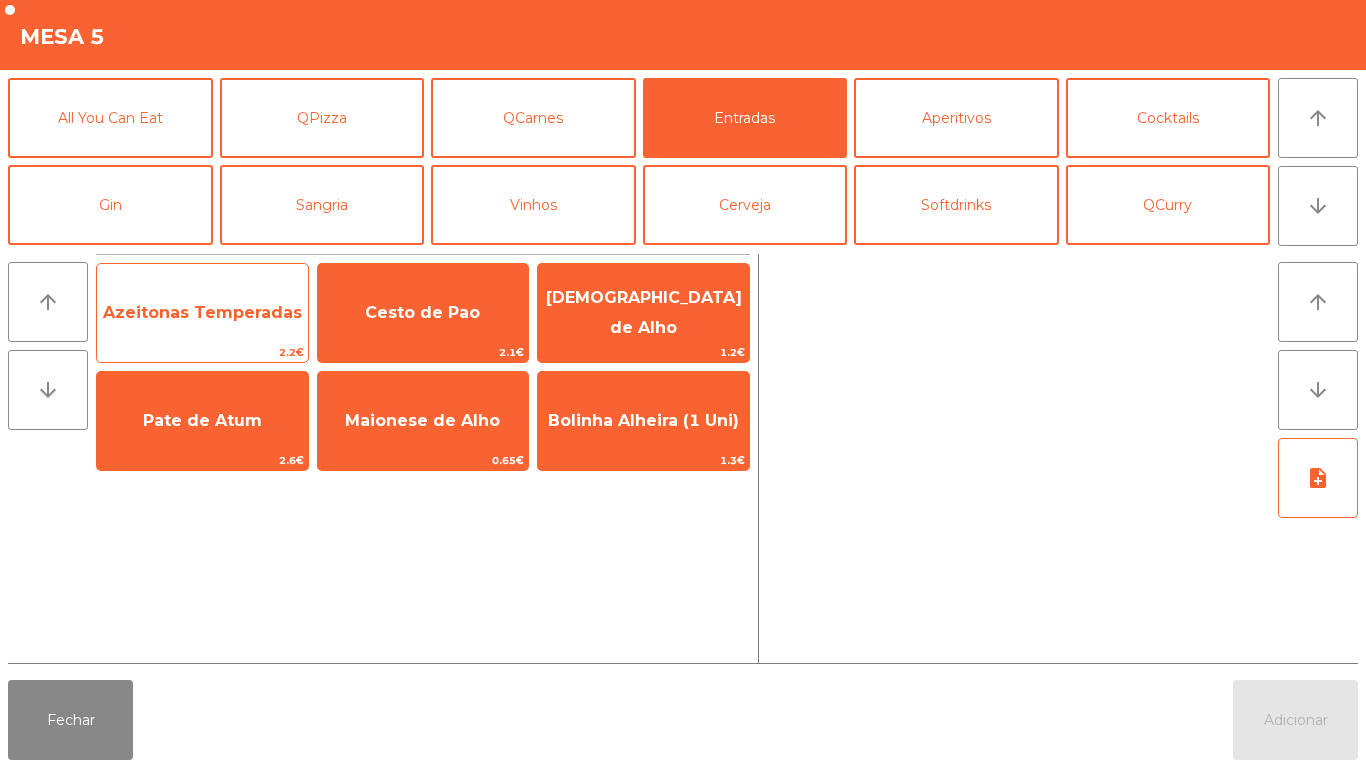 click on "Azeitonas Temperadas" 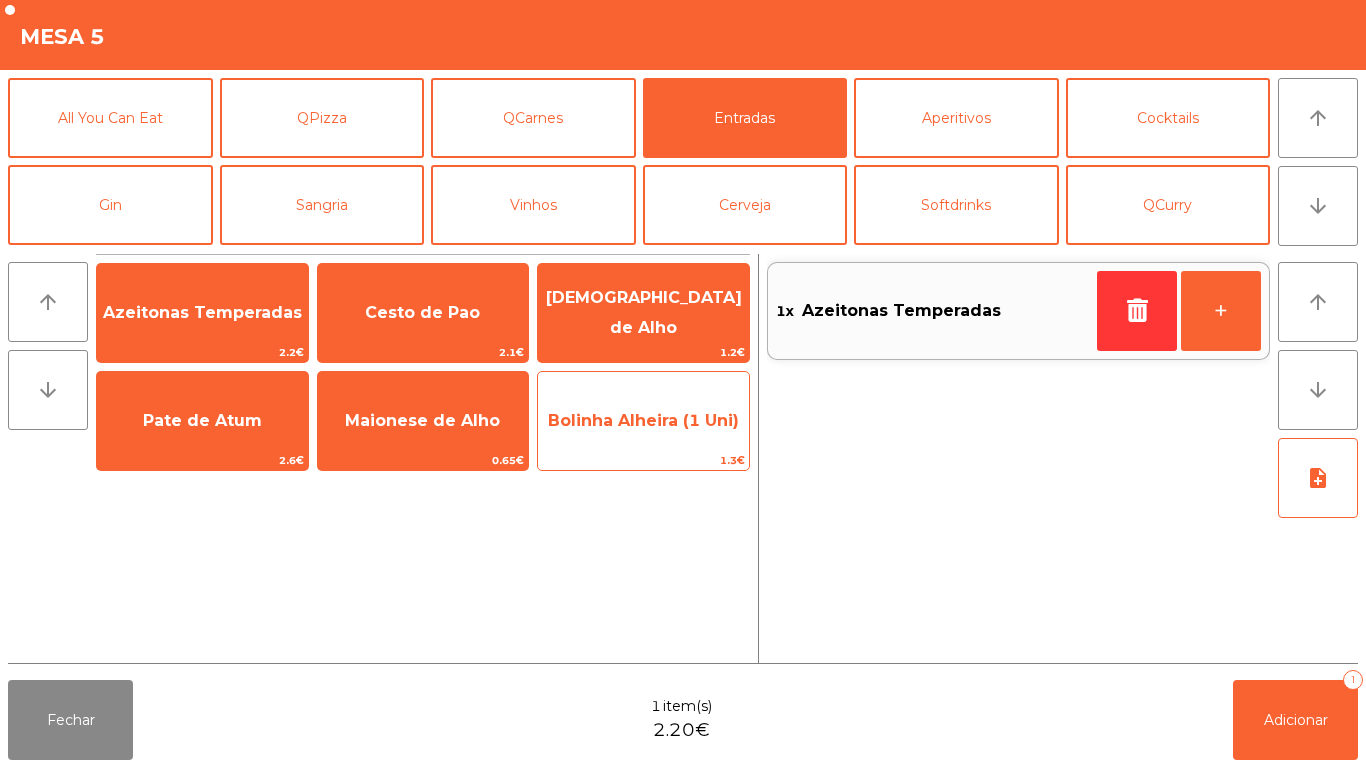 click on "Bolinha Alheira (1 Uni)" 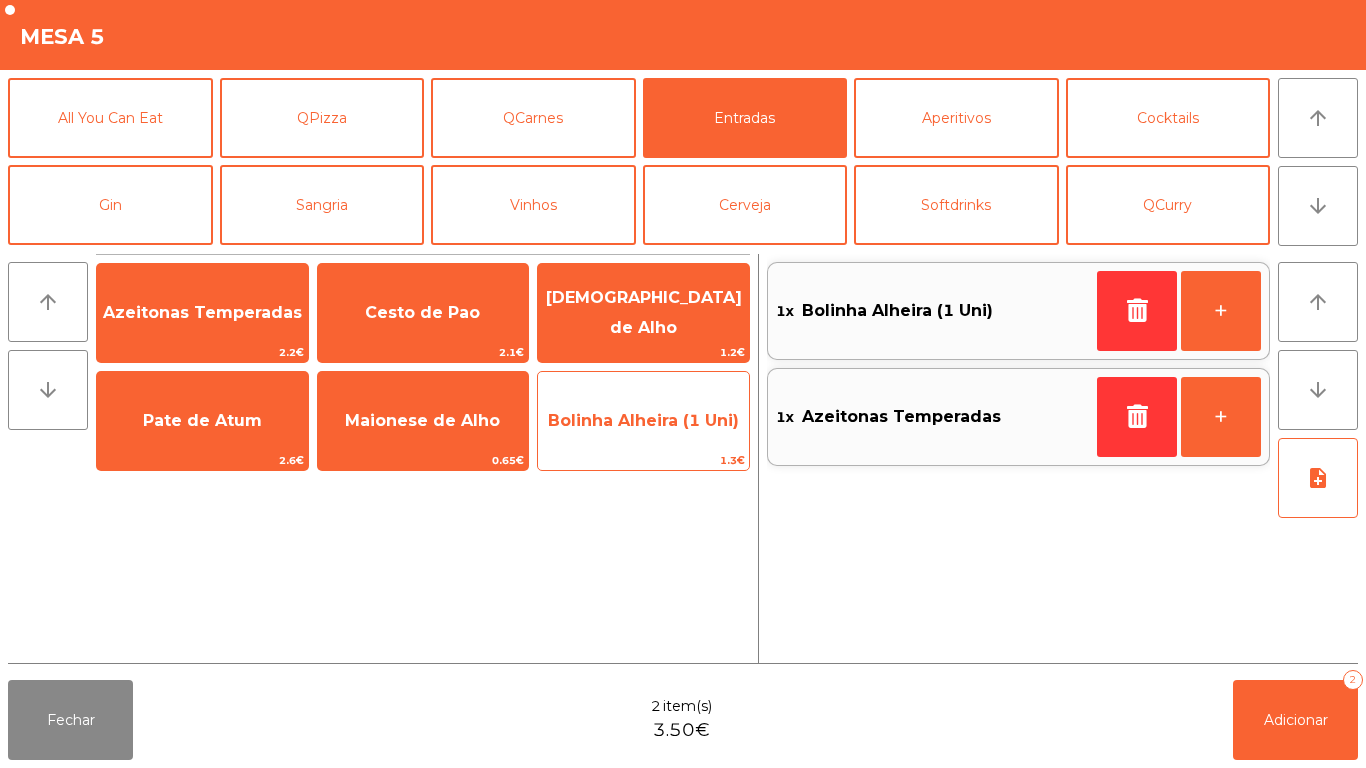 click on "Bolinha Alheira (1 Uni)" 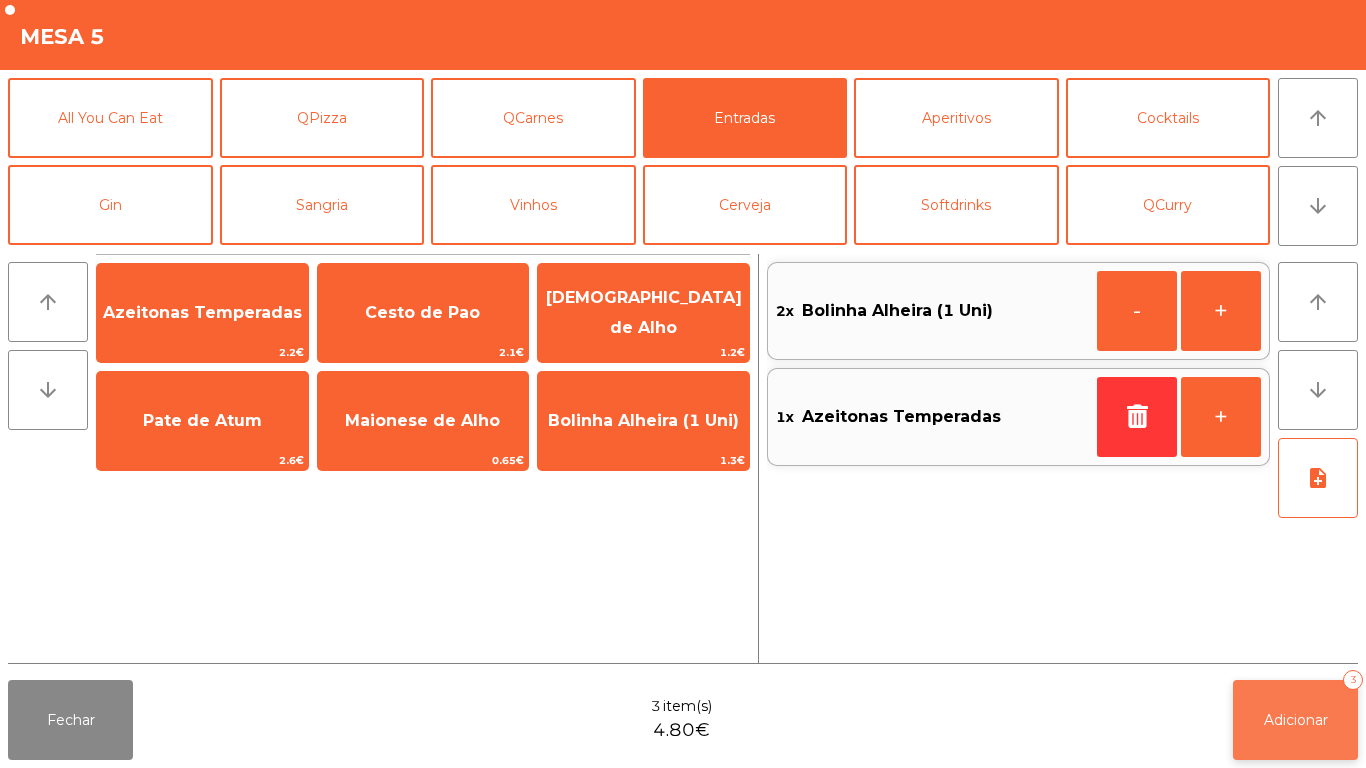 click on "Adicionar" 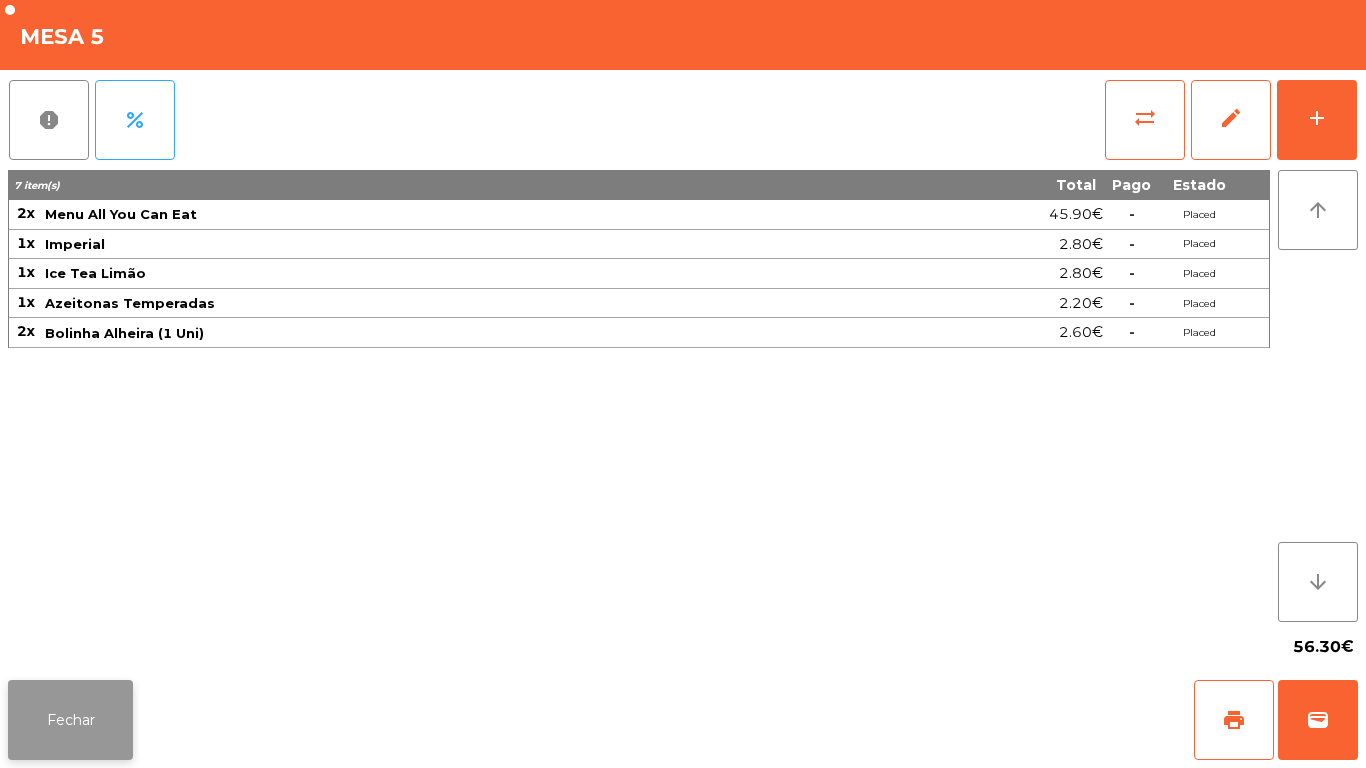 click on "Fechar" 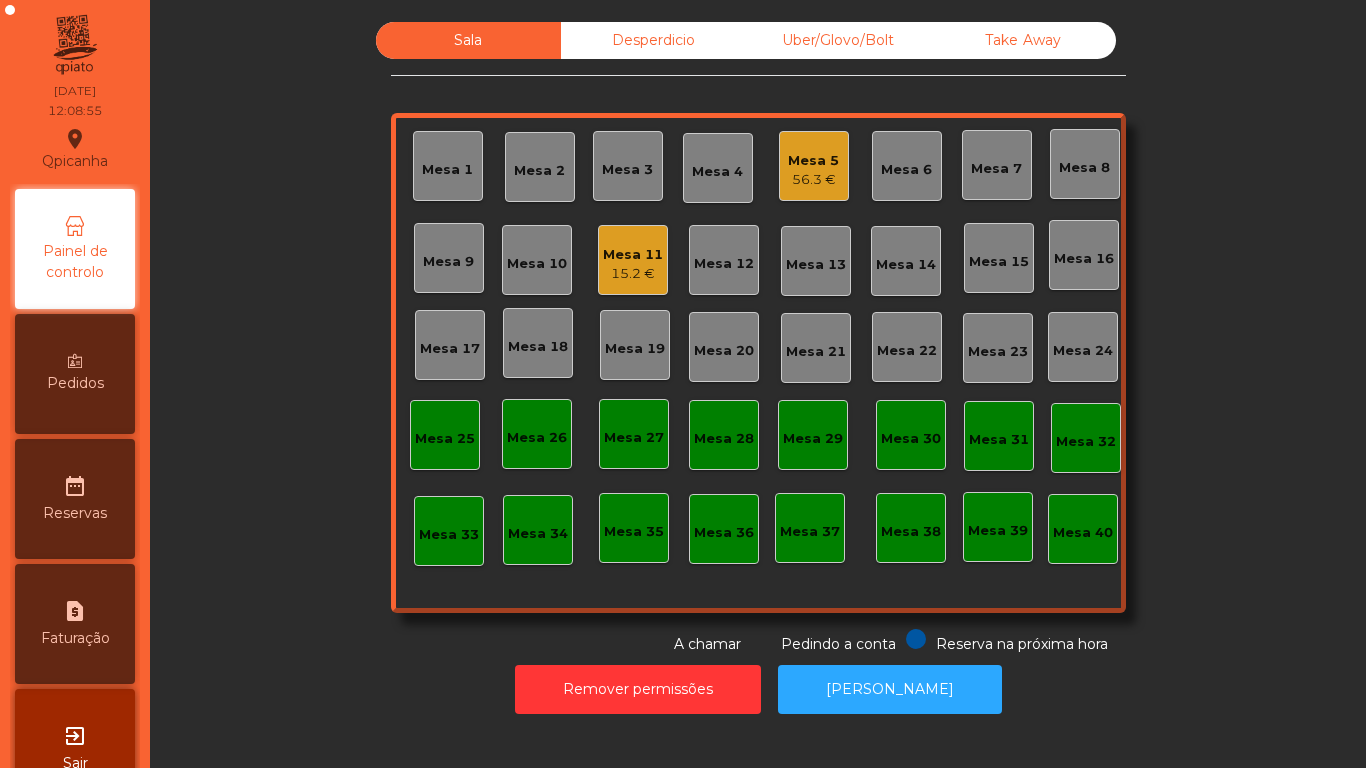 click on "Mesa 11" 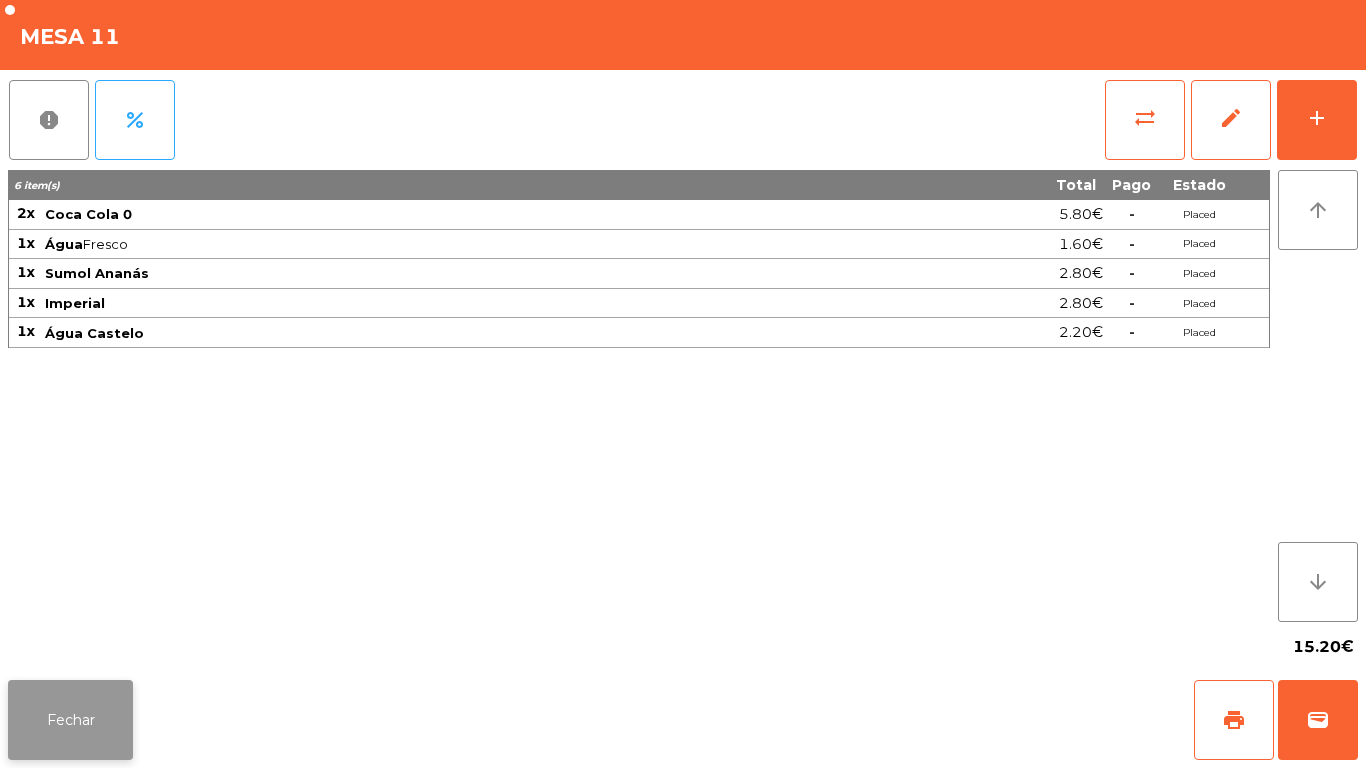 click on "Fechar" 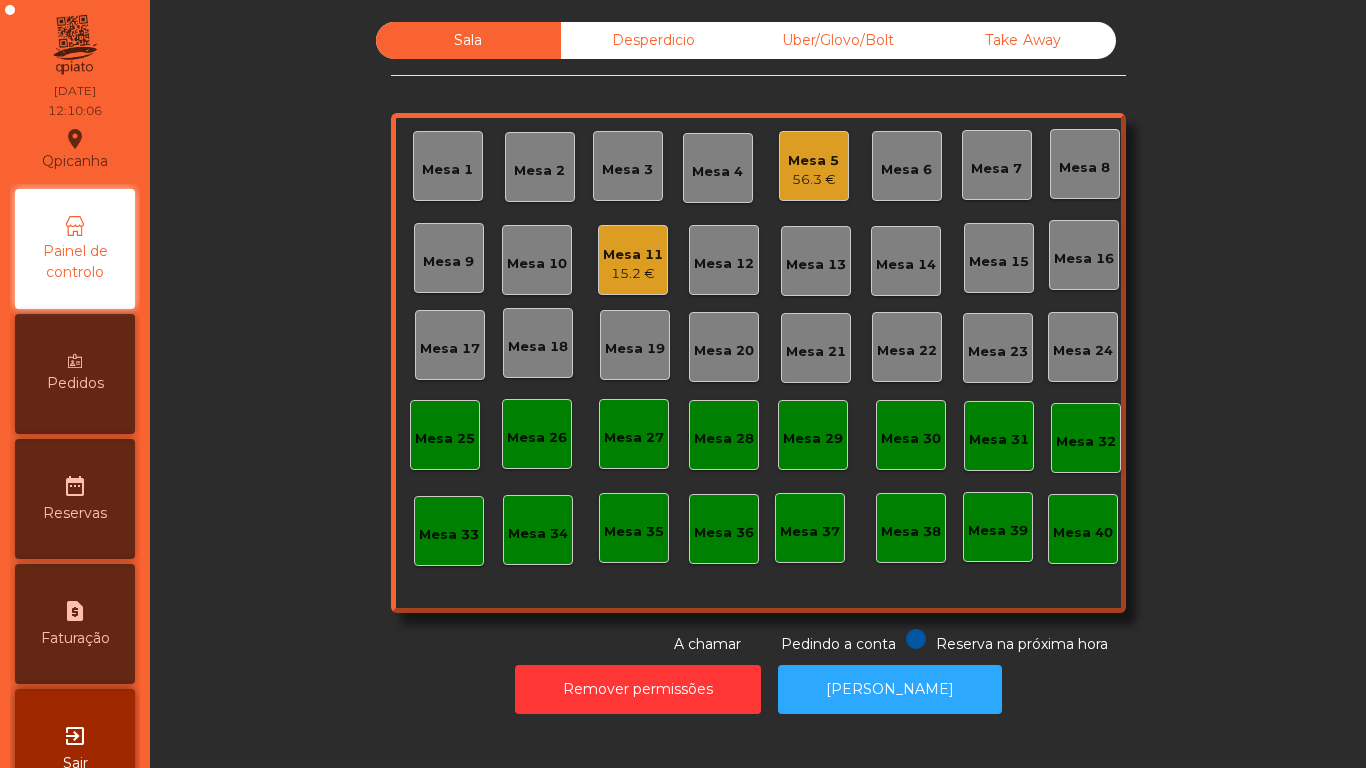click on "15.2 €" 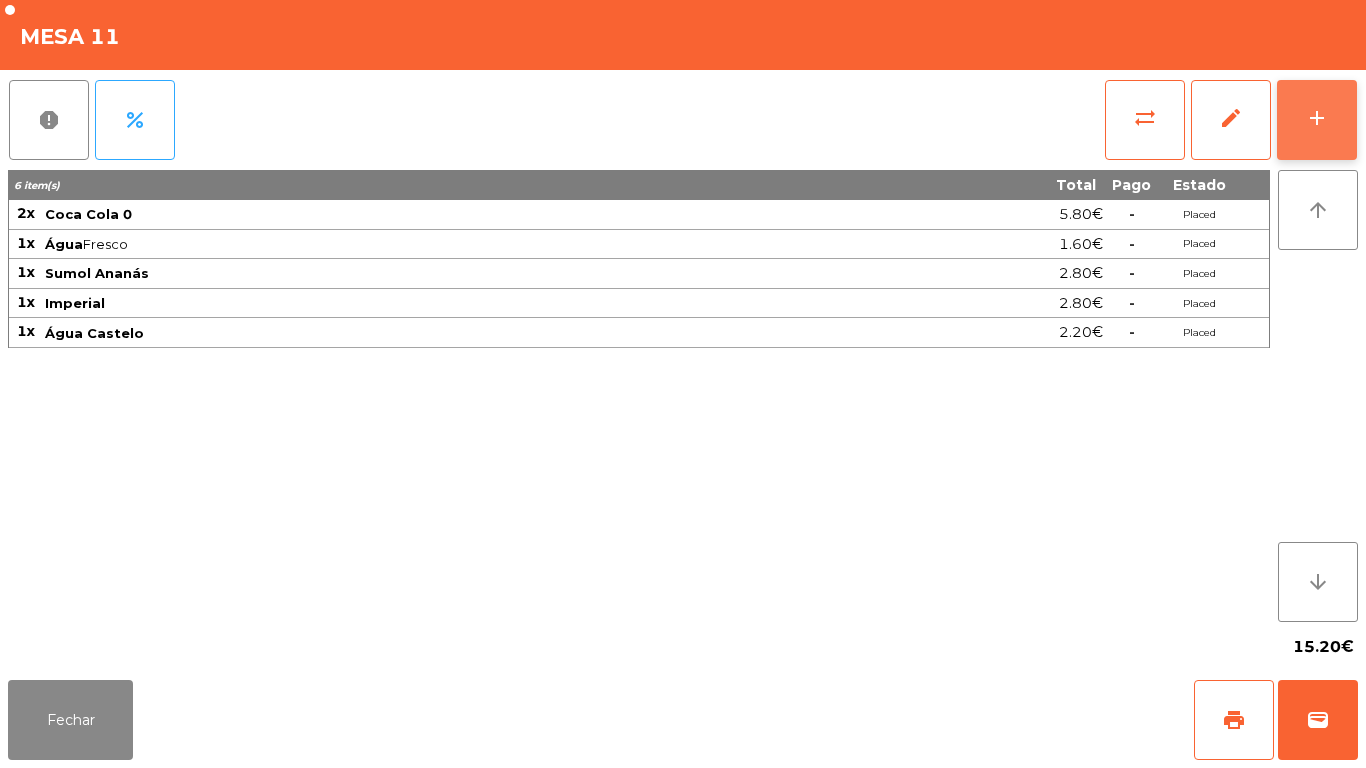 click on "add" 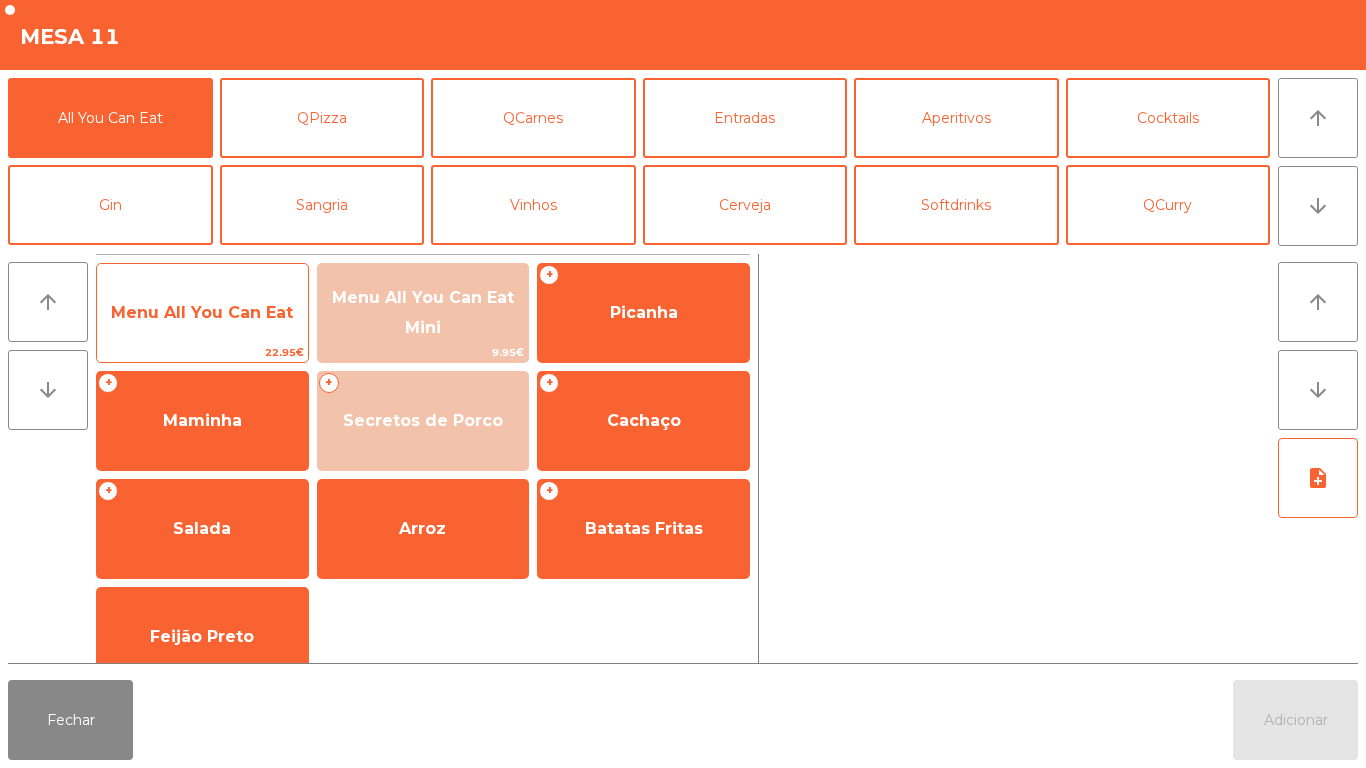 click on "Menu All You Can Eat" 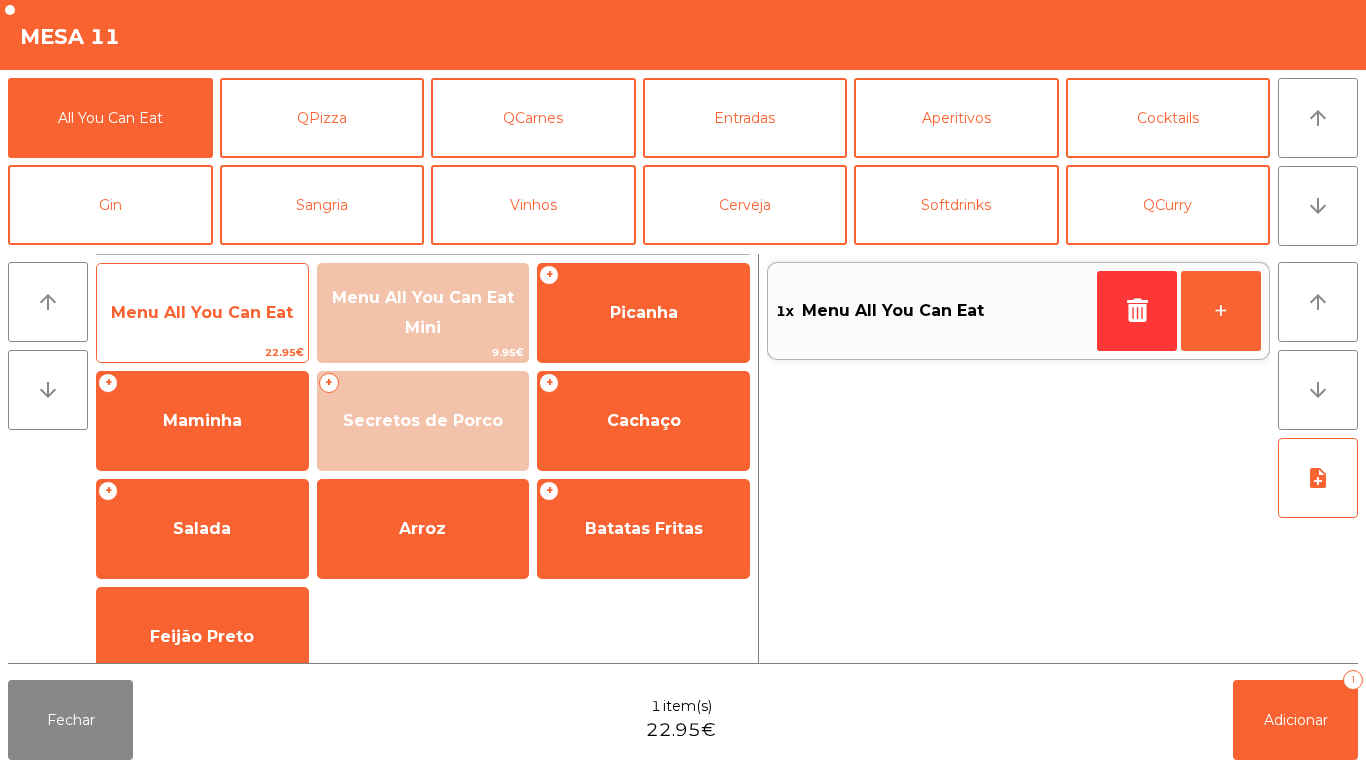 click on "Menu All You Can Eat" 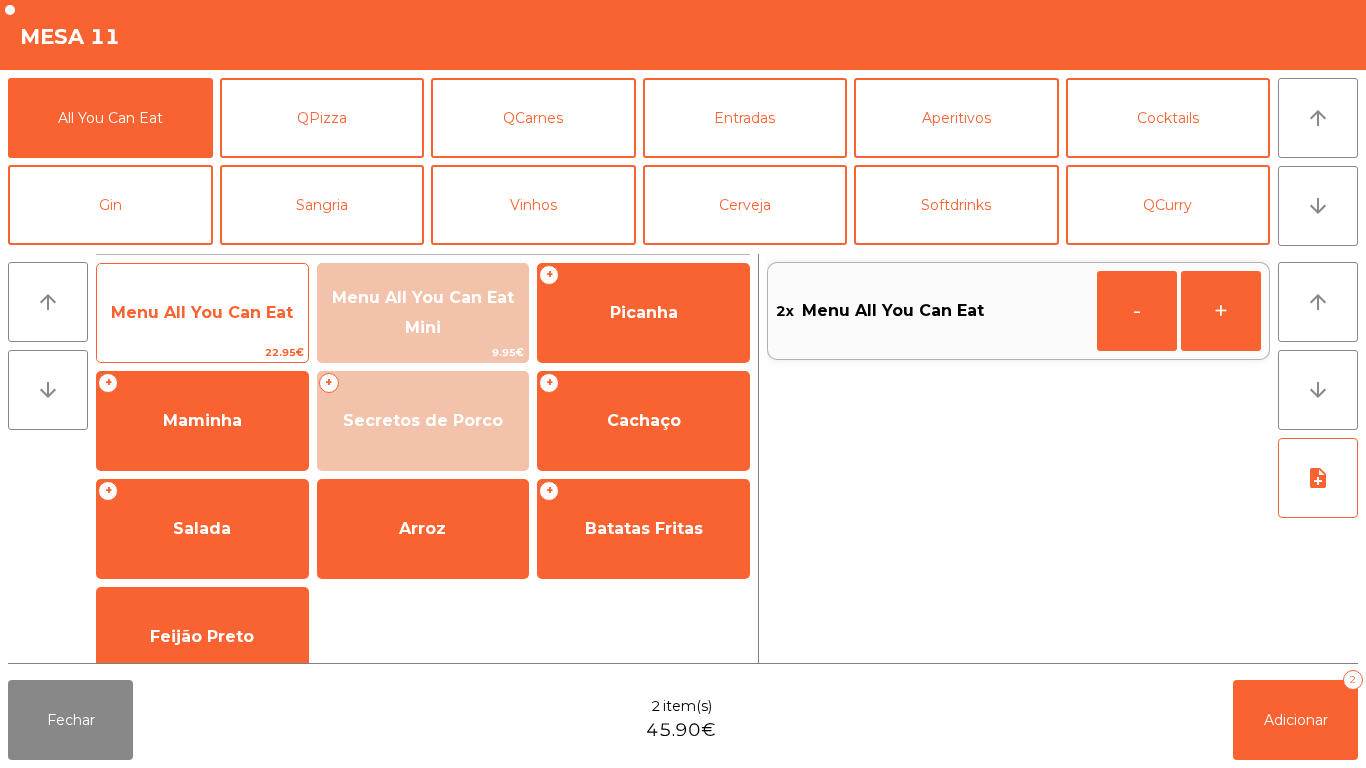 click on "Menu All You Can Eat" 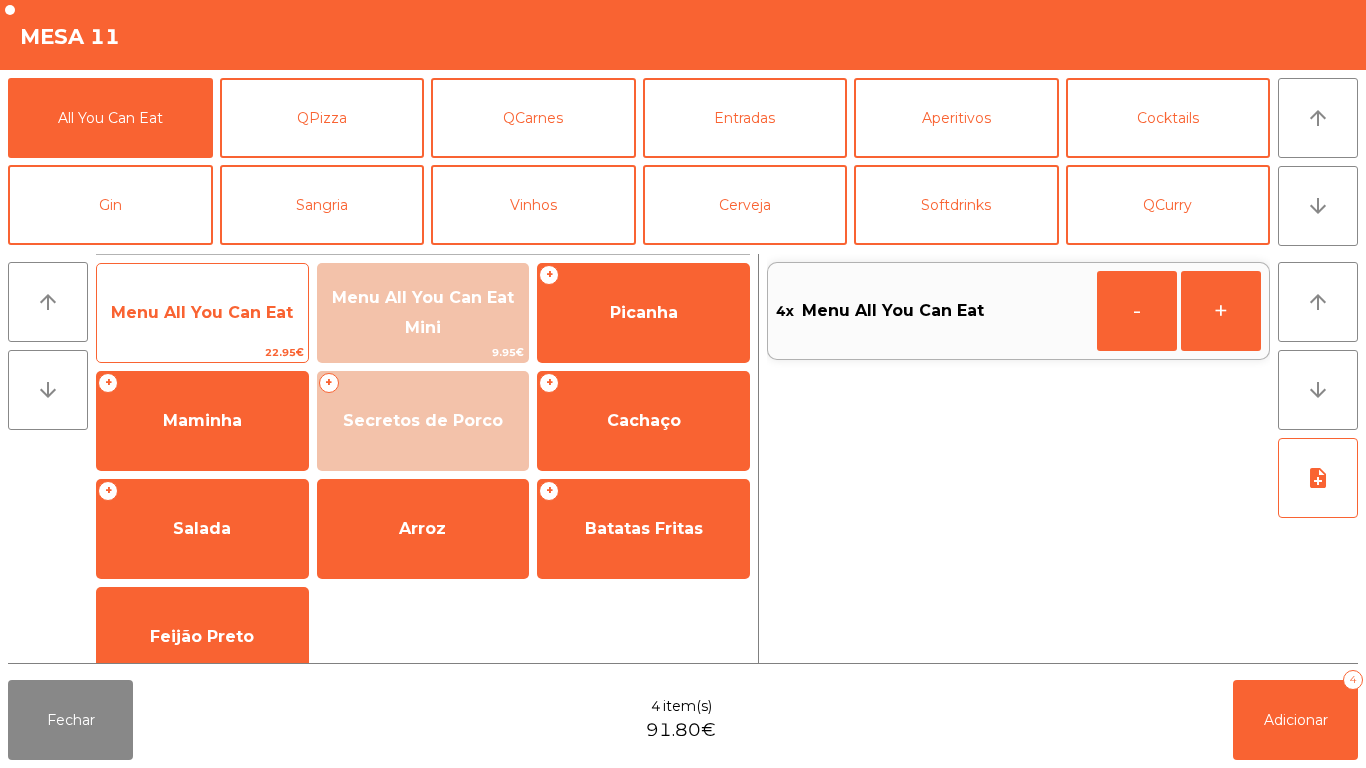 click on "Menu All You Can Eat" 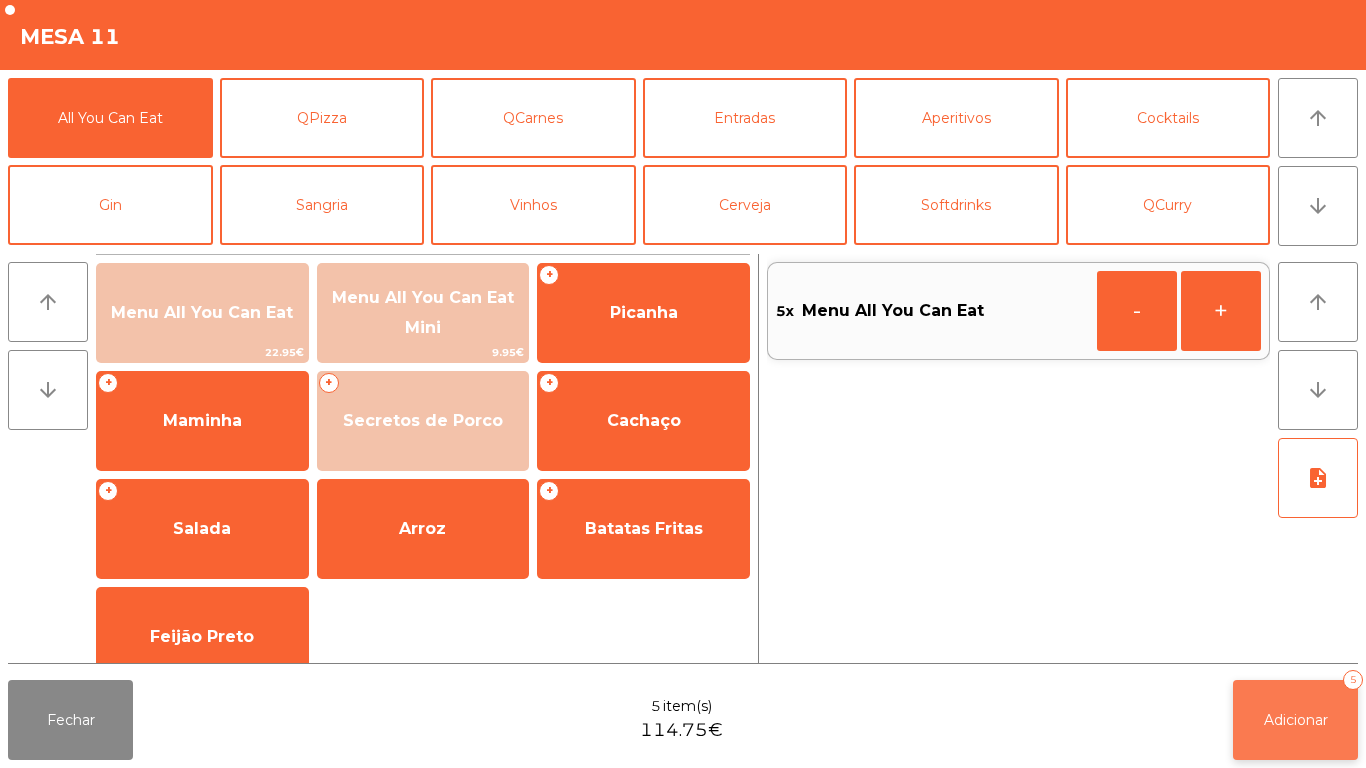 click on "Adicionar   5" 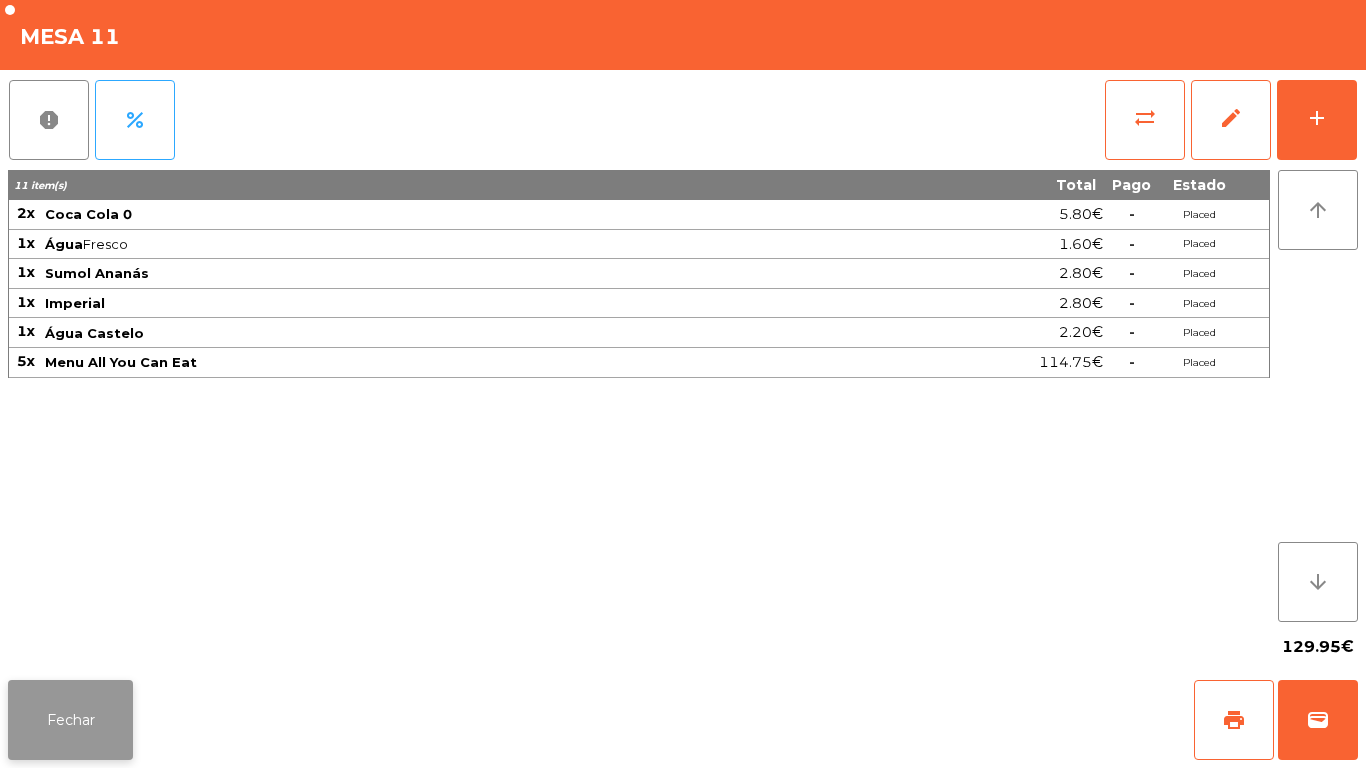 click on "Fechar" 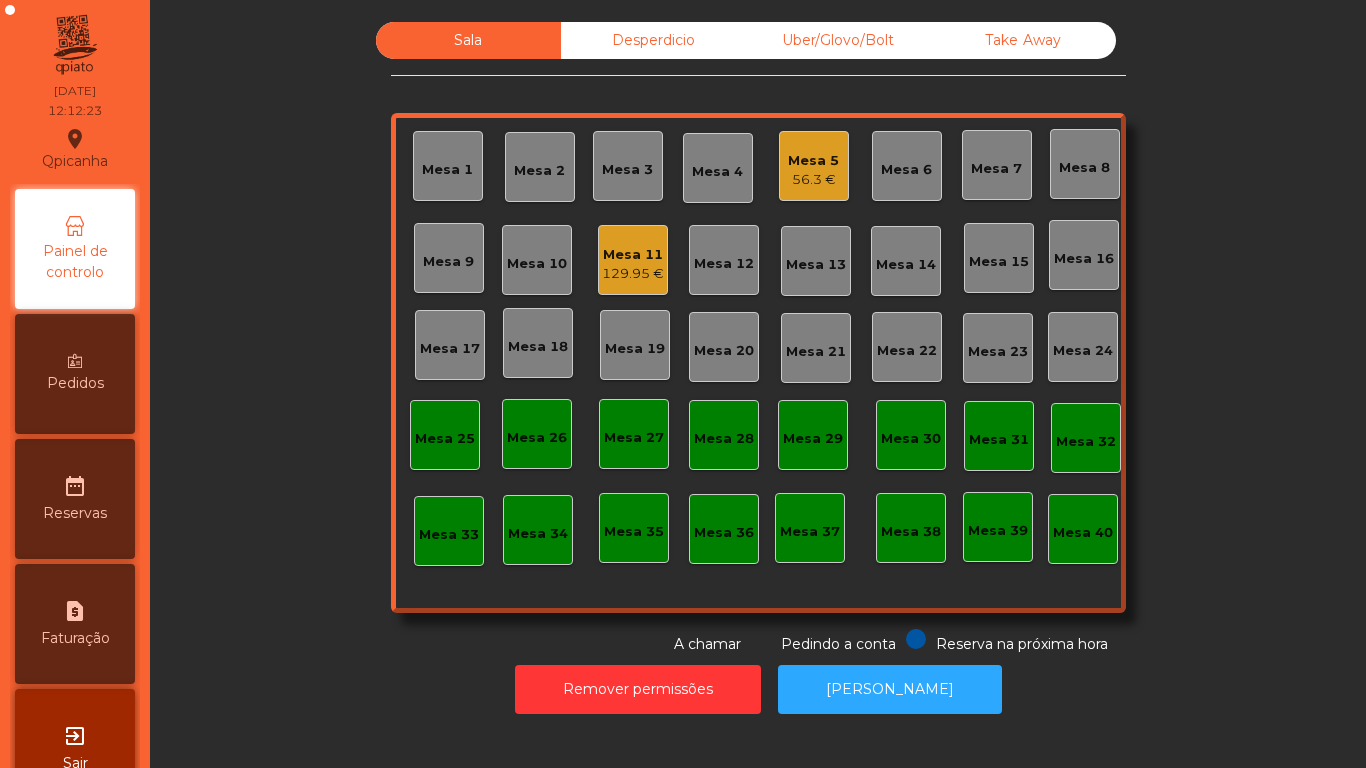 click on "Pedidos" at bounding box center [75, 383] 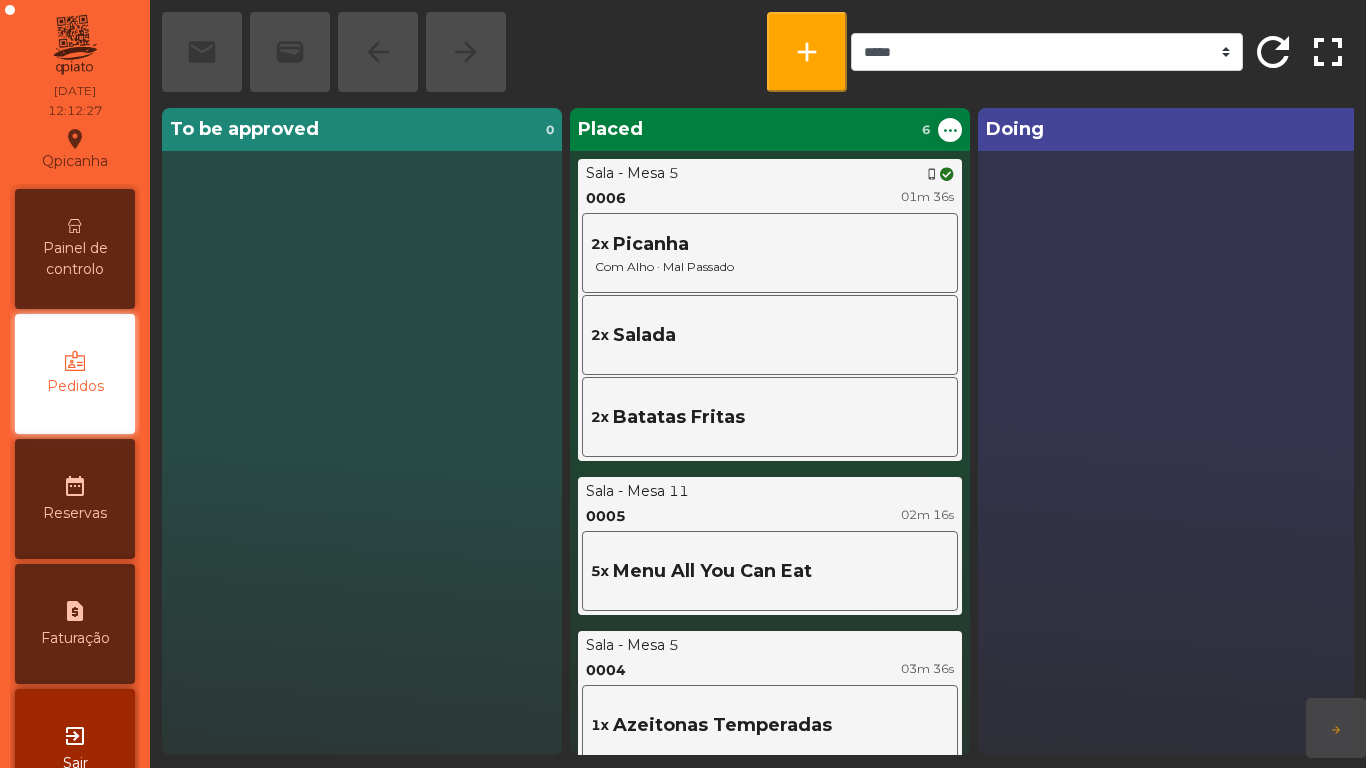click at bounding box center (75, 226) 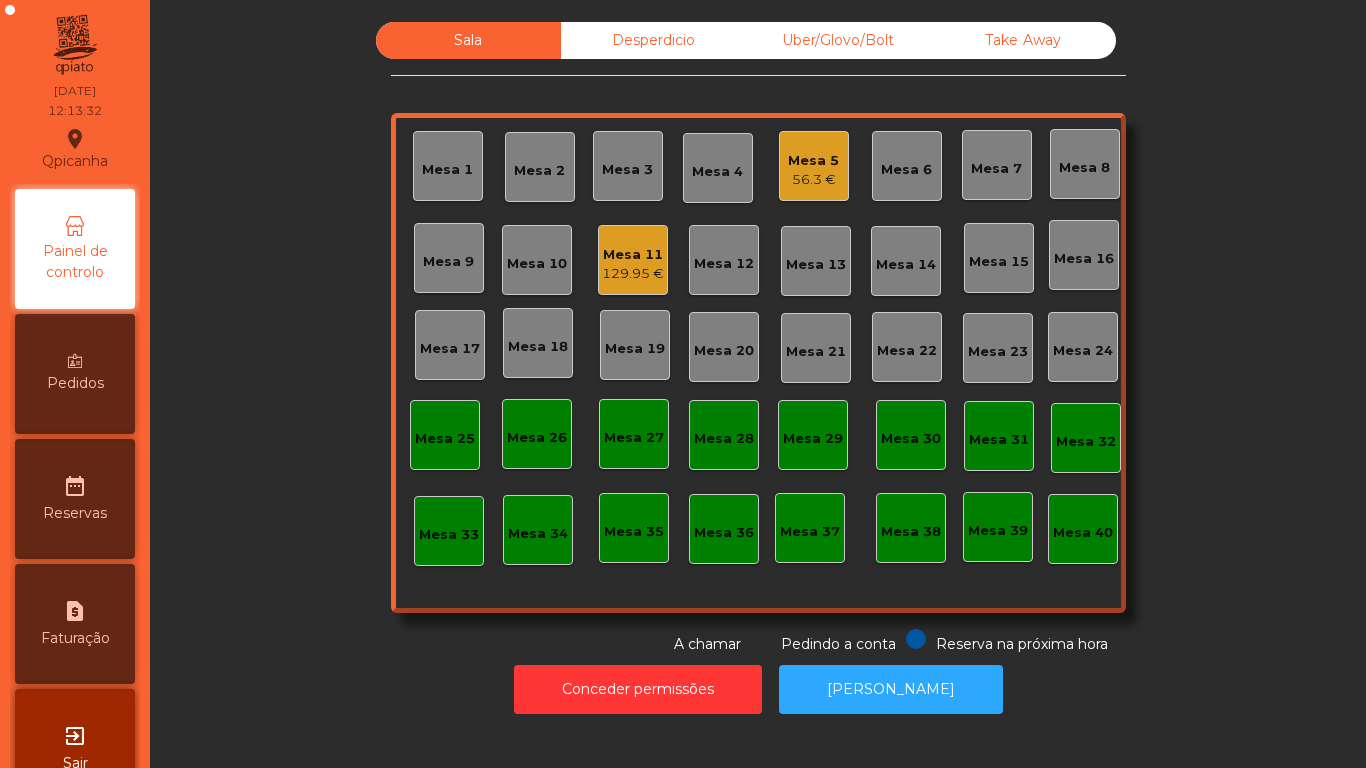 click on "129.95 €" 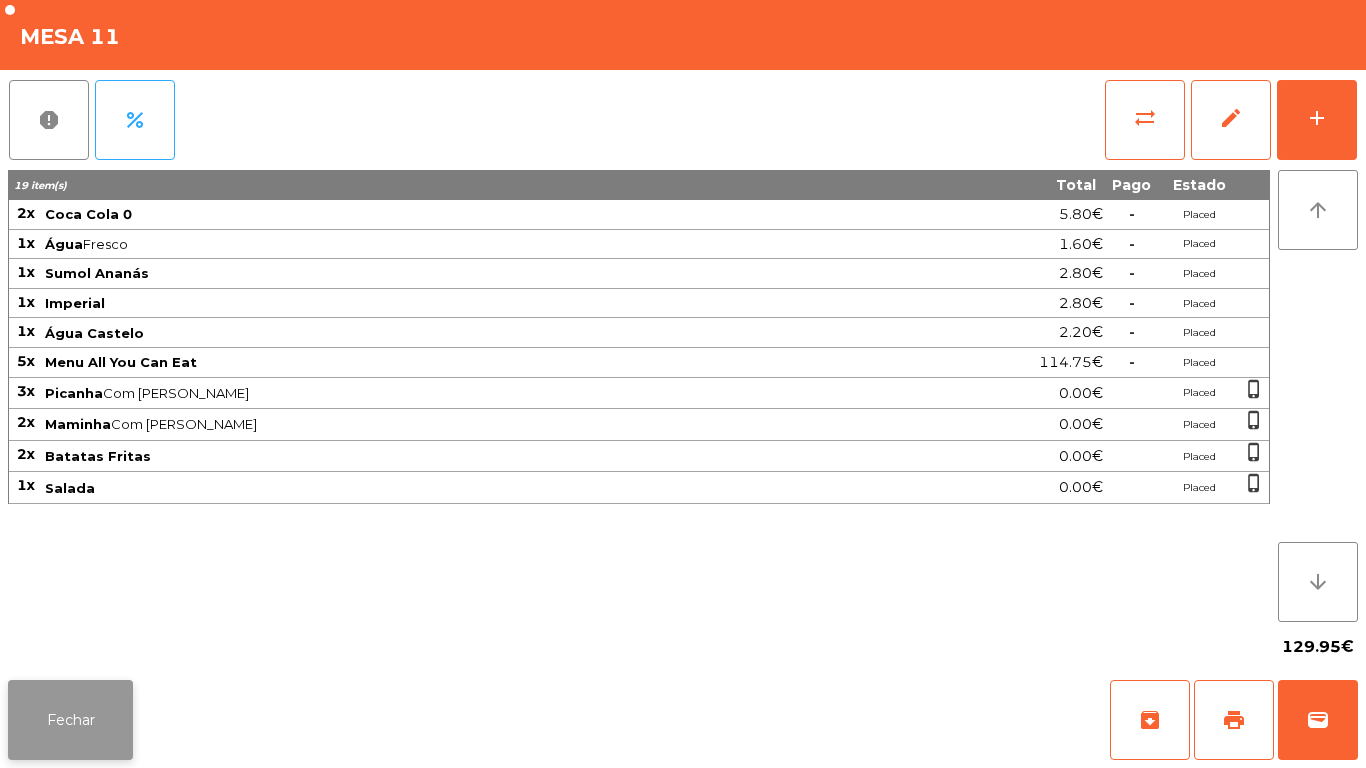 click on "Fechar" 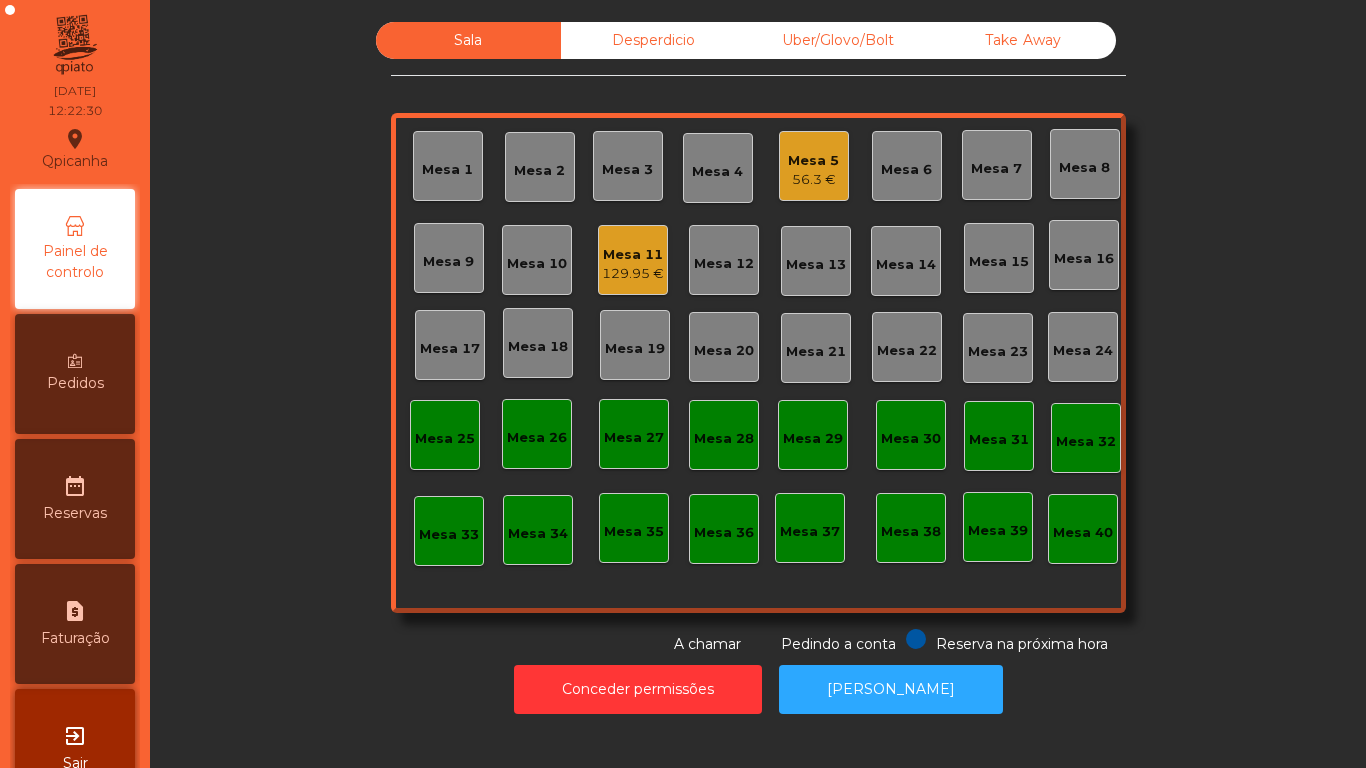 click on "129.95 €" 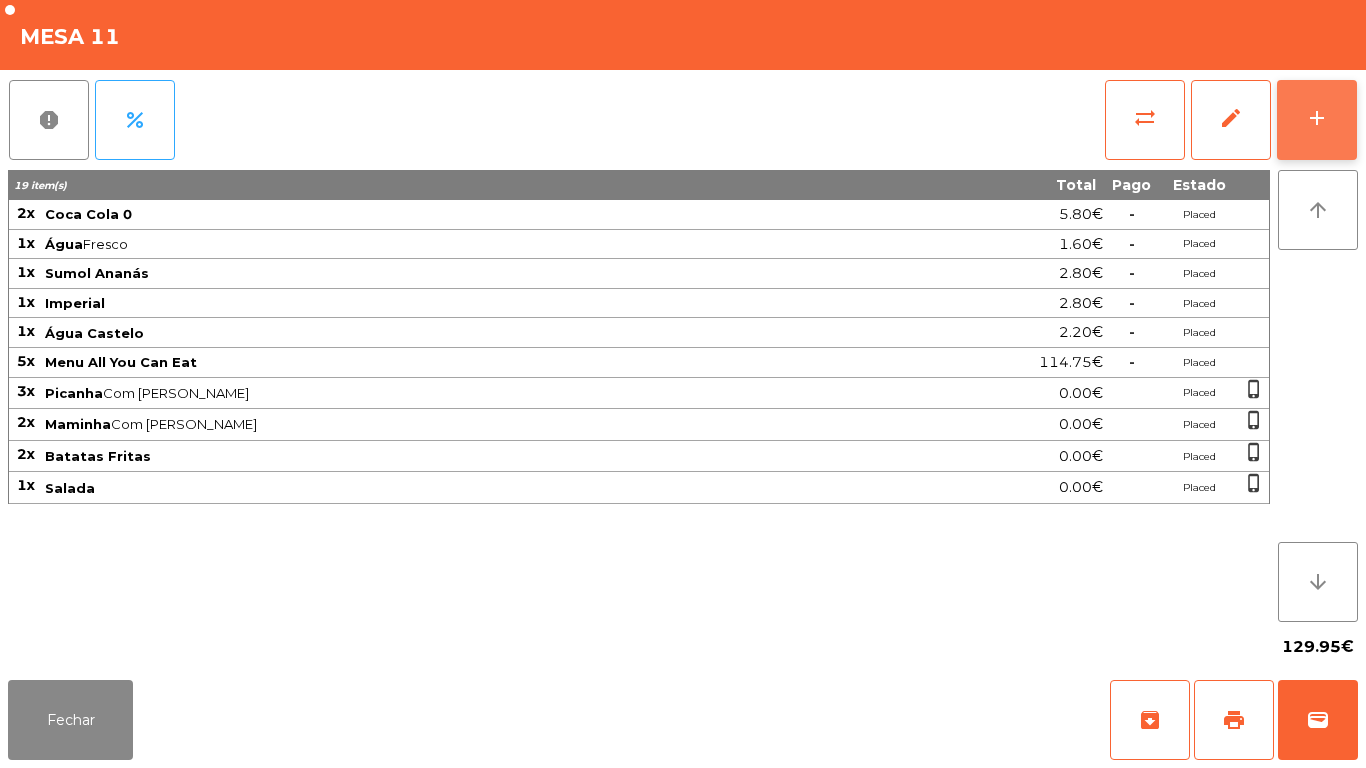 click on "add" 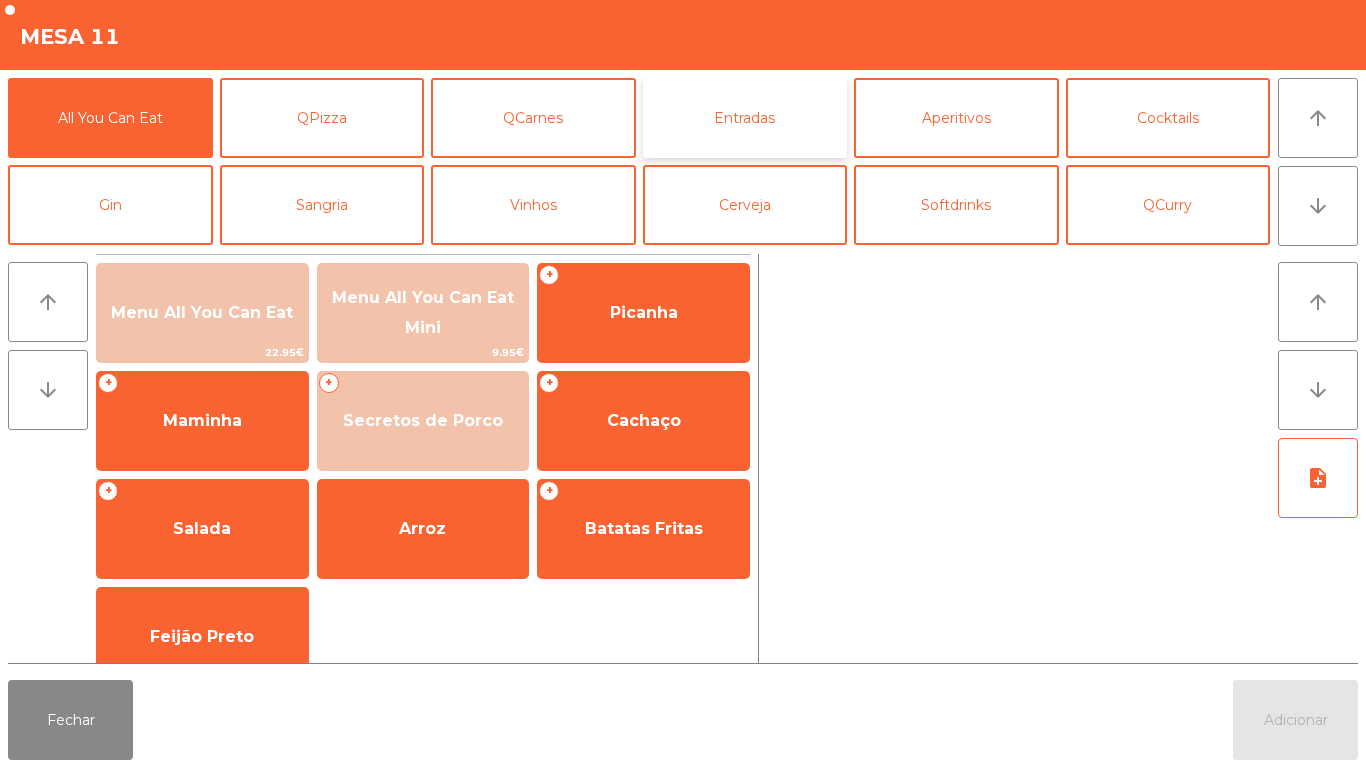 click on "Entradas" 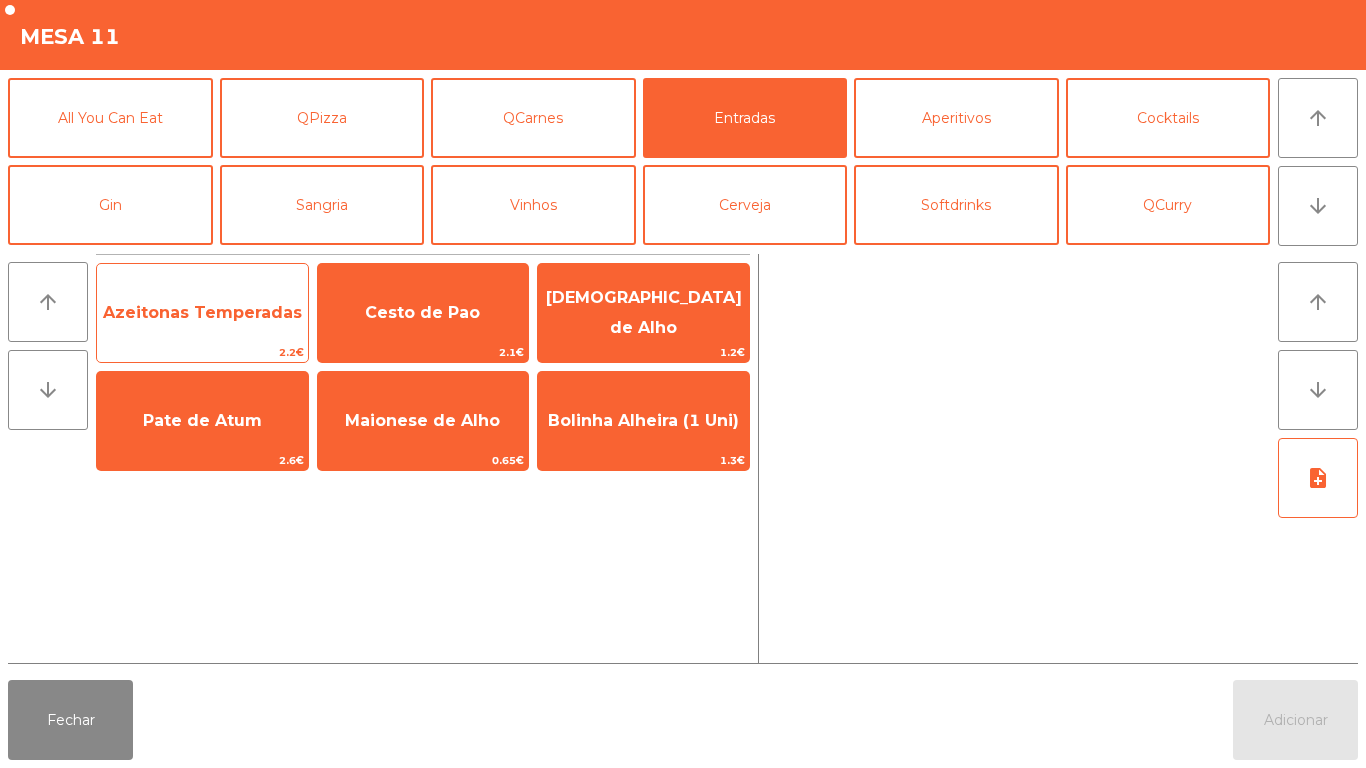 click on "Azeitonas Temperadas" 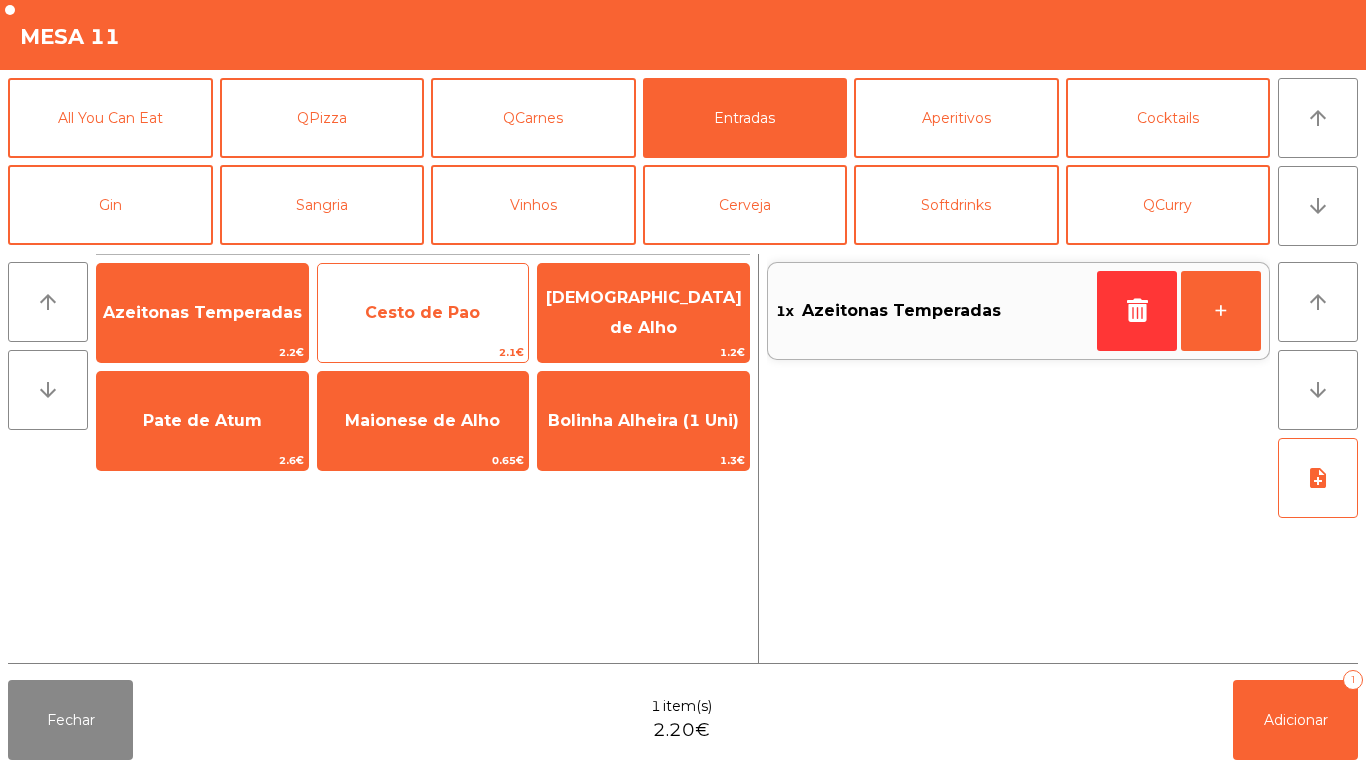 click on "Cesto de Pao" 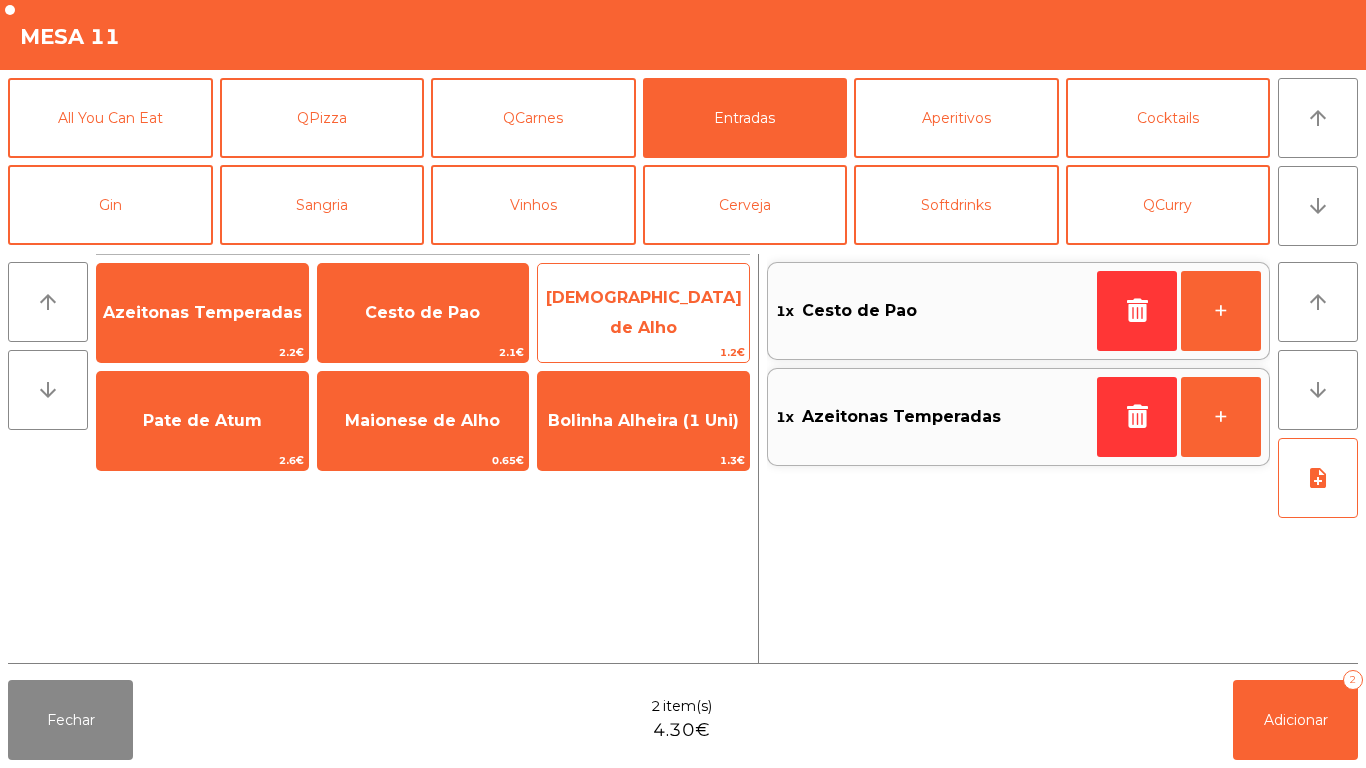 click on "[DEMOGRAPHIC_DATA] de Alho" 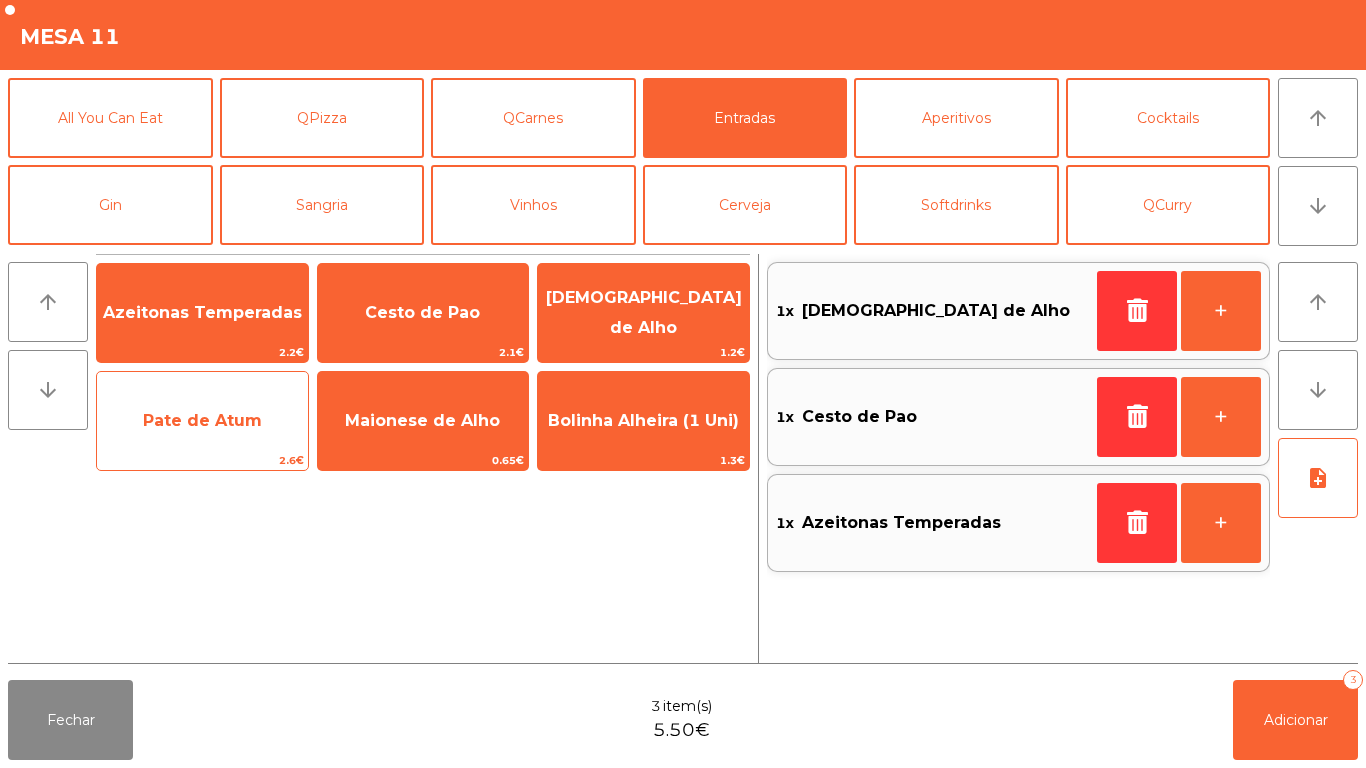 click on "Pate de Atum" 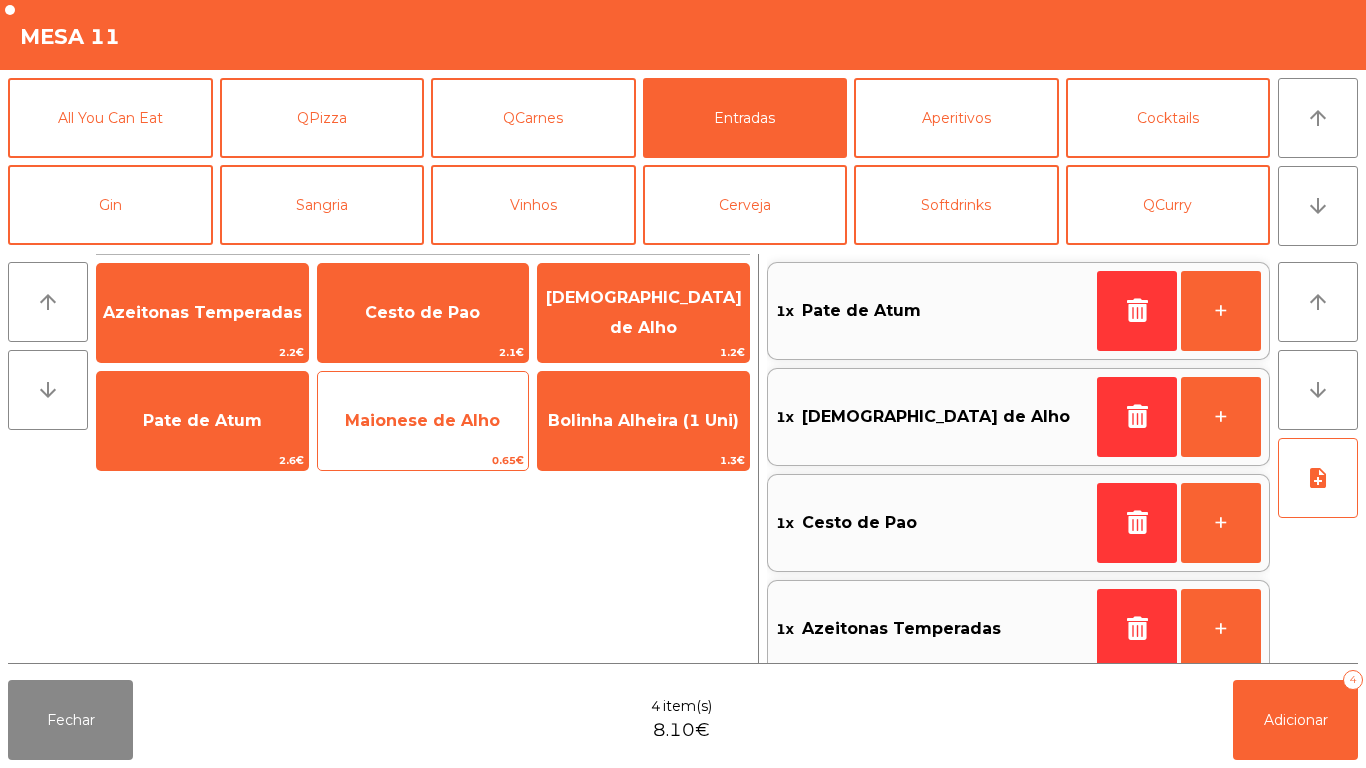 click on "Maionese de Alho" 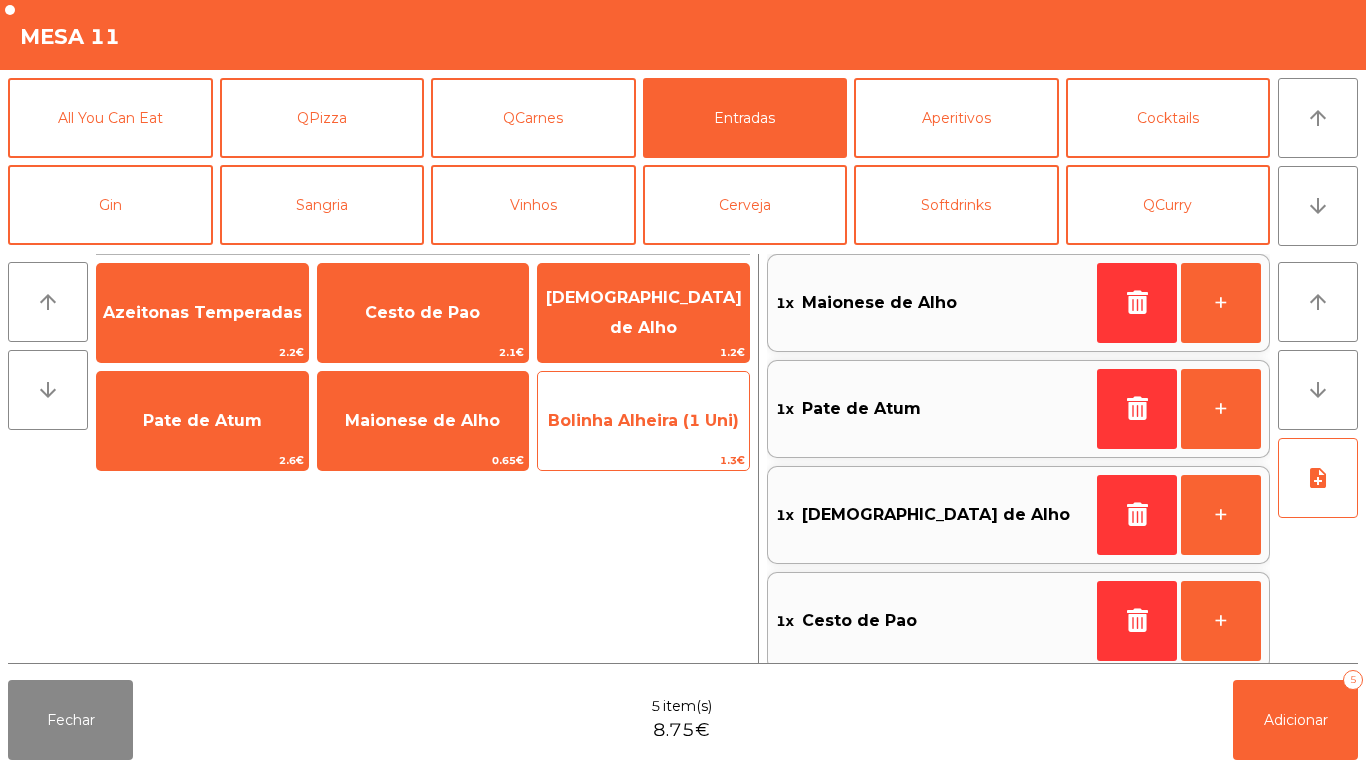 click on "Bolinha Alheira (1 Uni)" 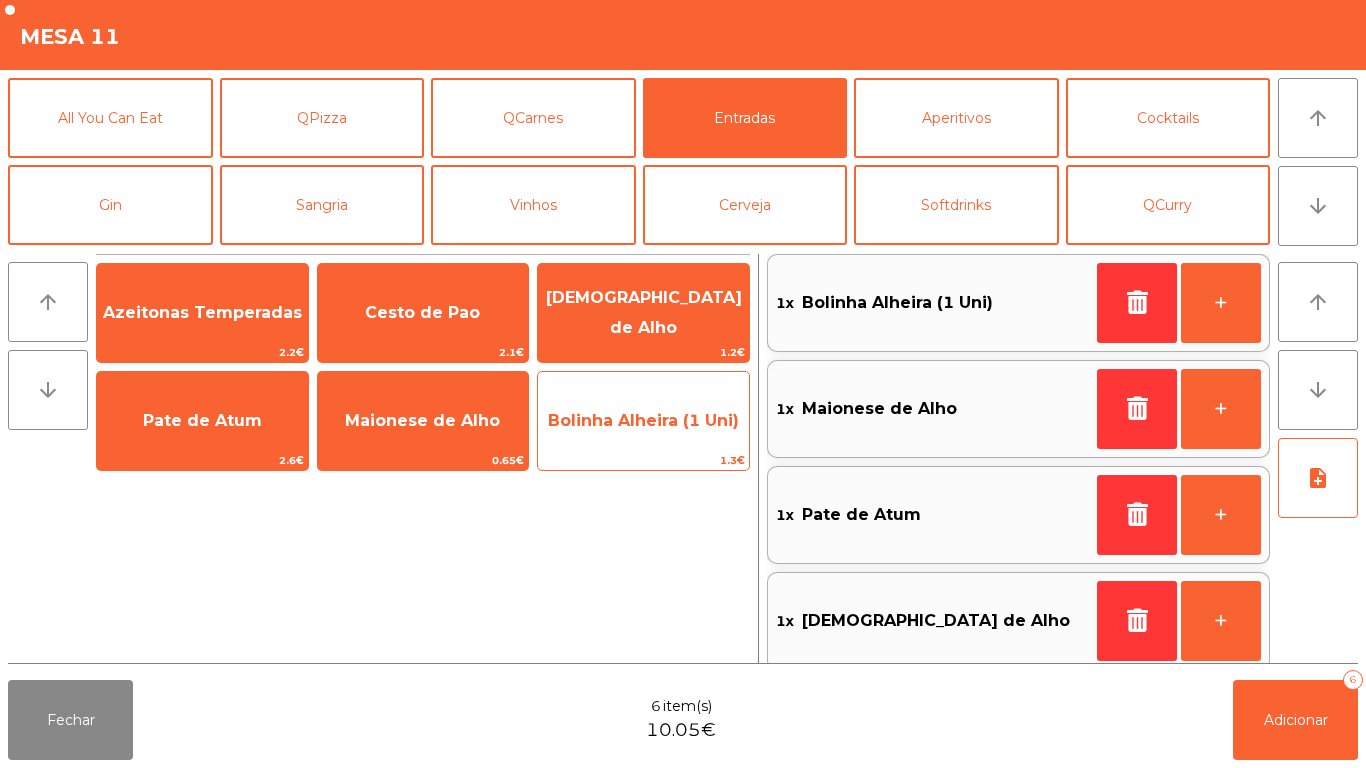 click on "Bolinha Alheira (1 Uni)" 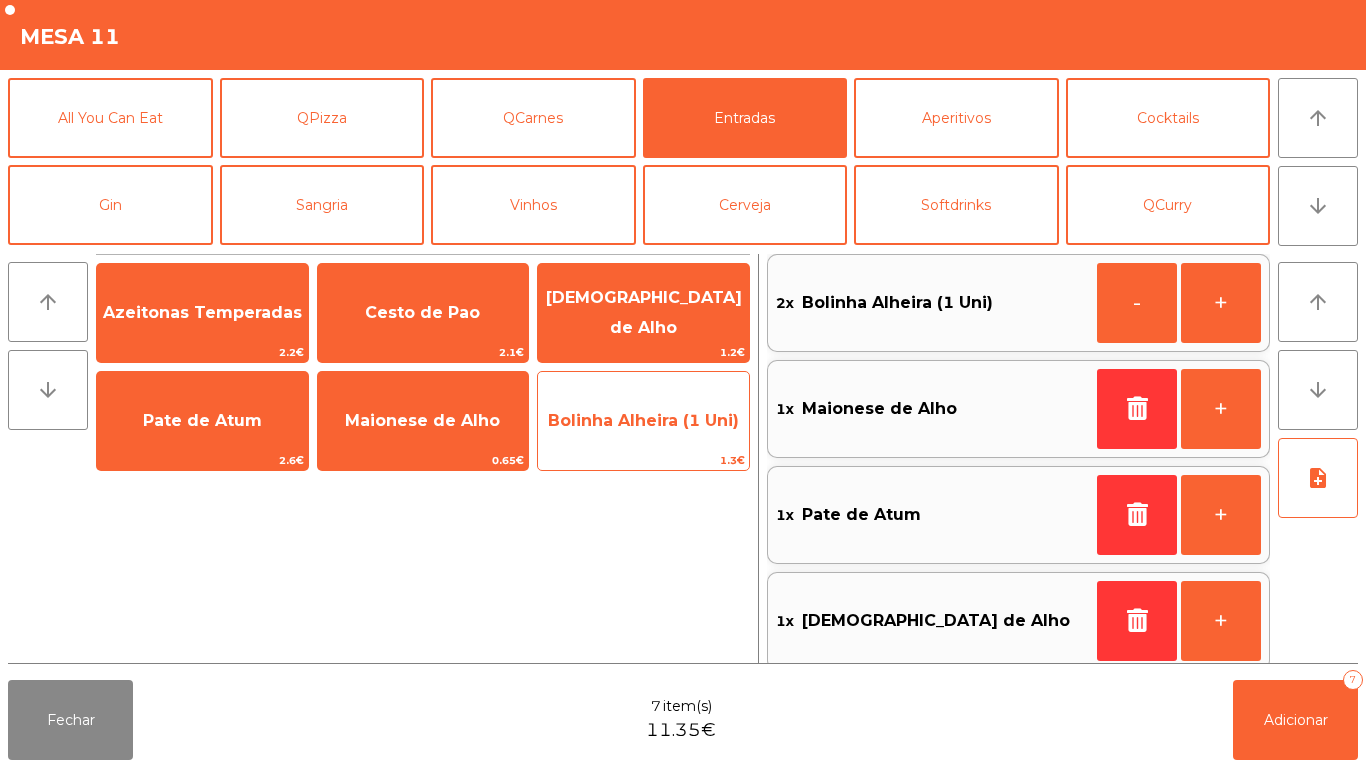 click on "Bolinha Alheira (1 Uni)" 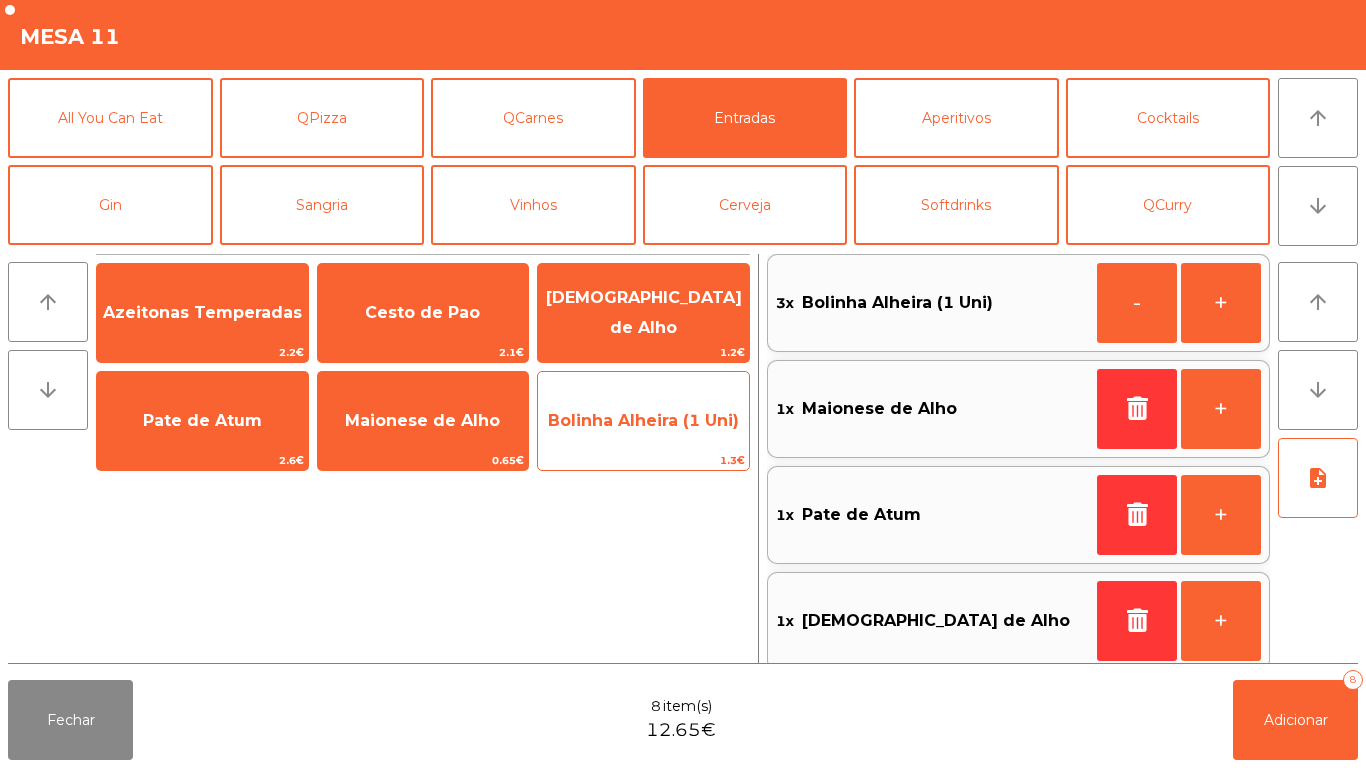 click on "Bolinha Alheira (1 Uni)" 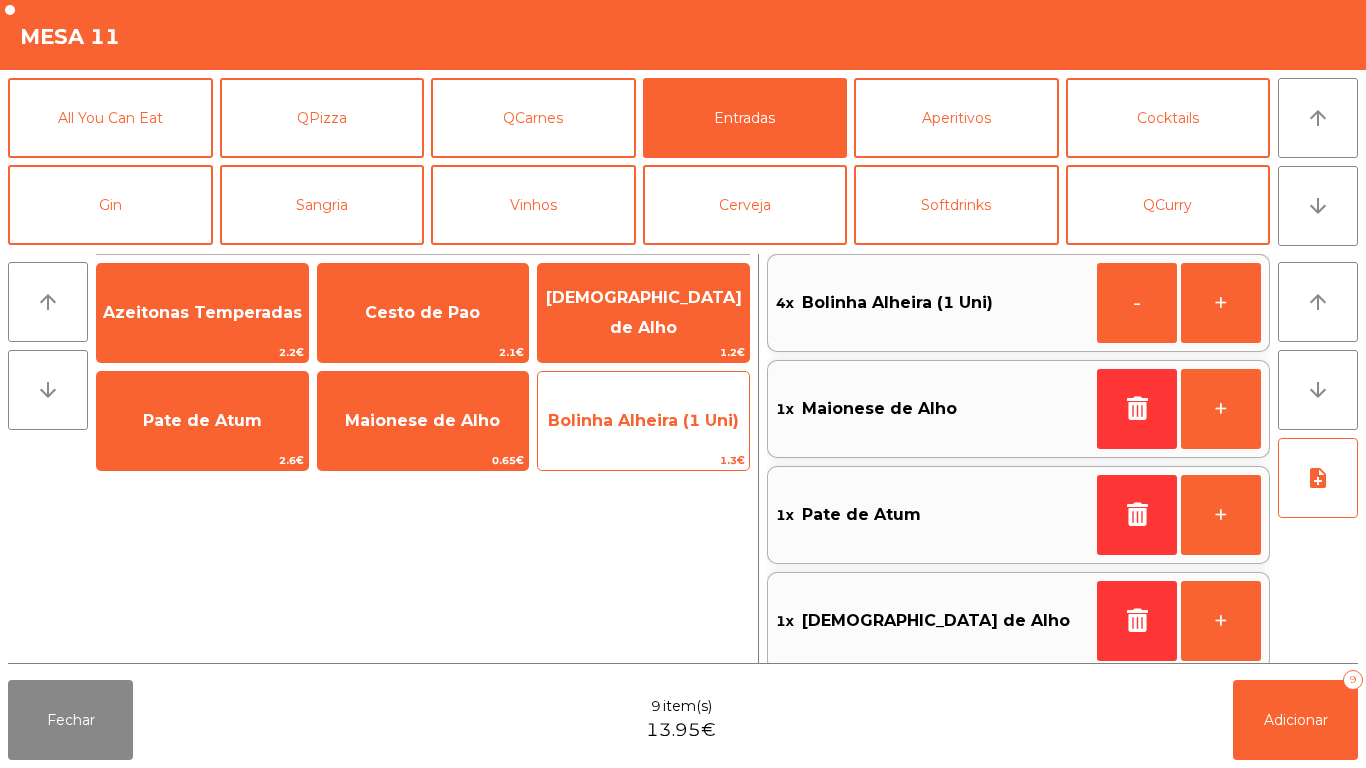 click on "Bolinha Alheira (1 Uni)" 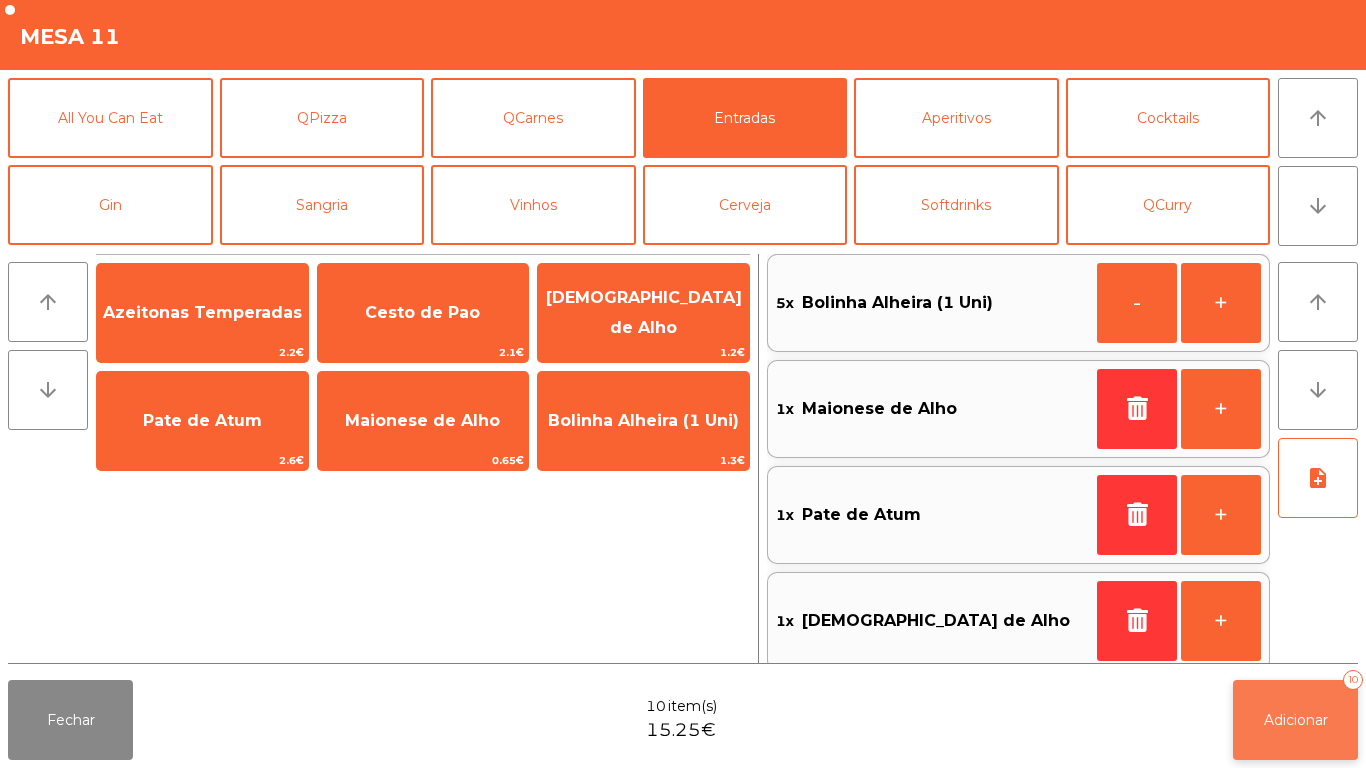 click on "Adicionar" 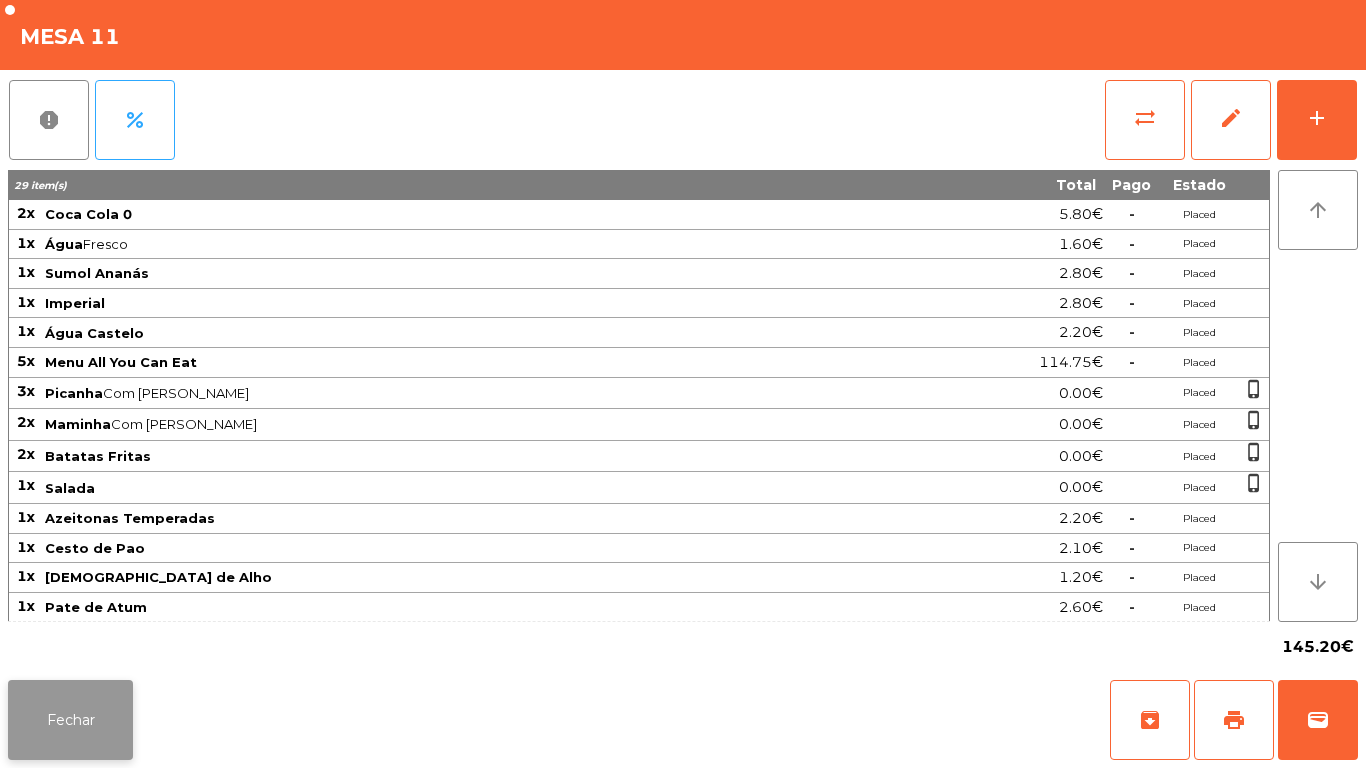click on "Fechar" 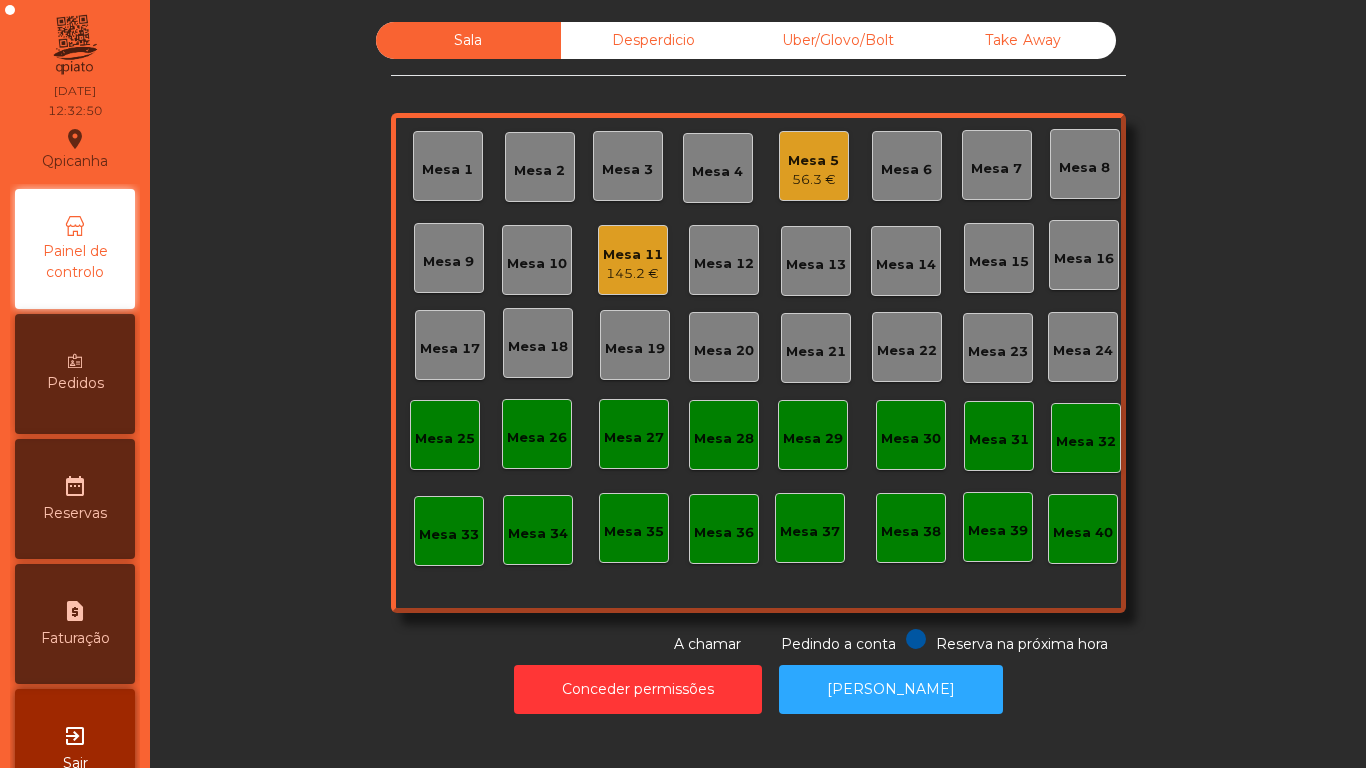 click on "Mesa 2" 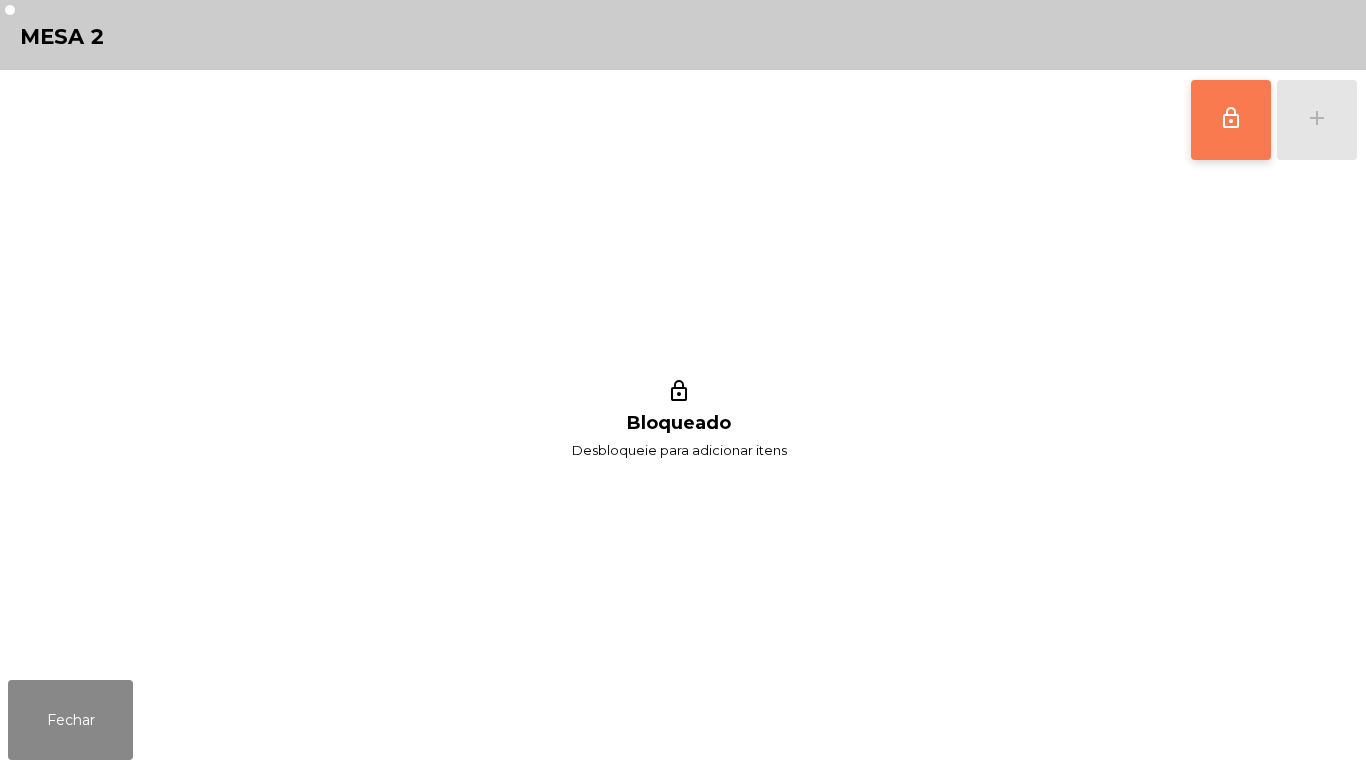 click on "lock_outline" 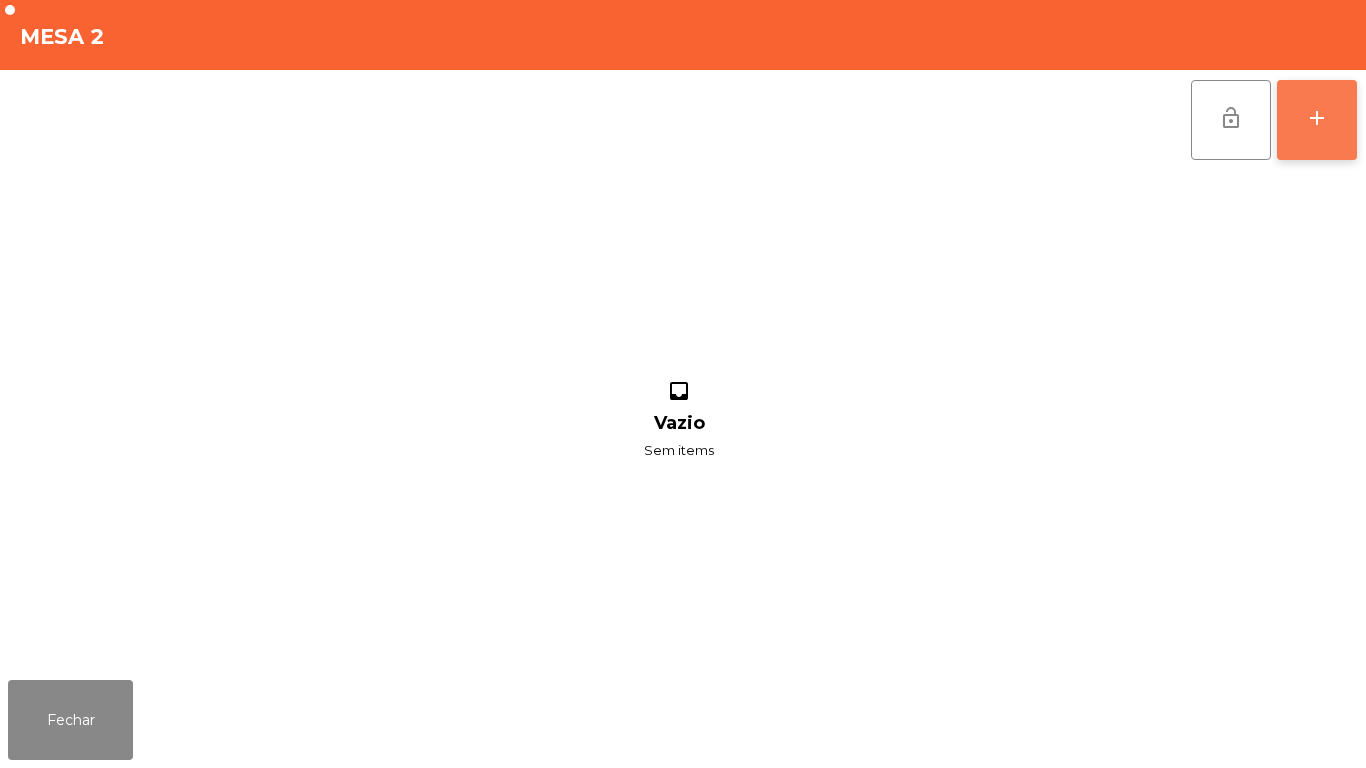 click on "add" 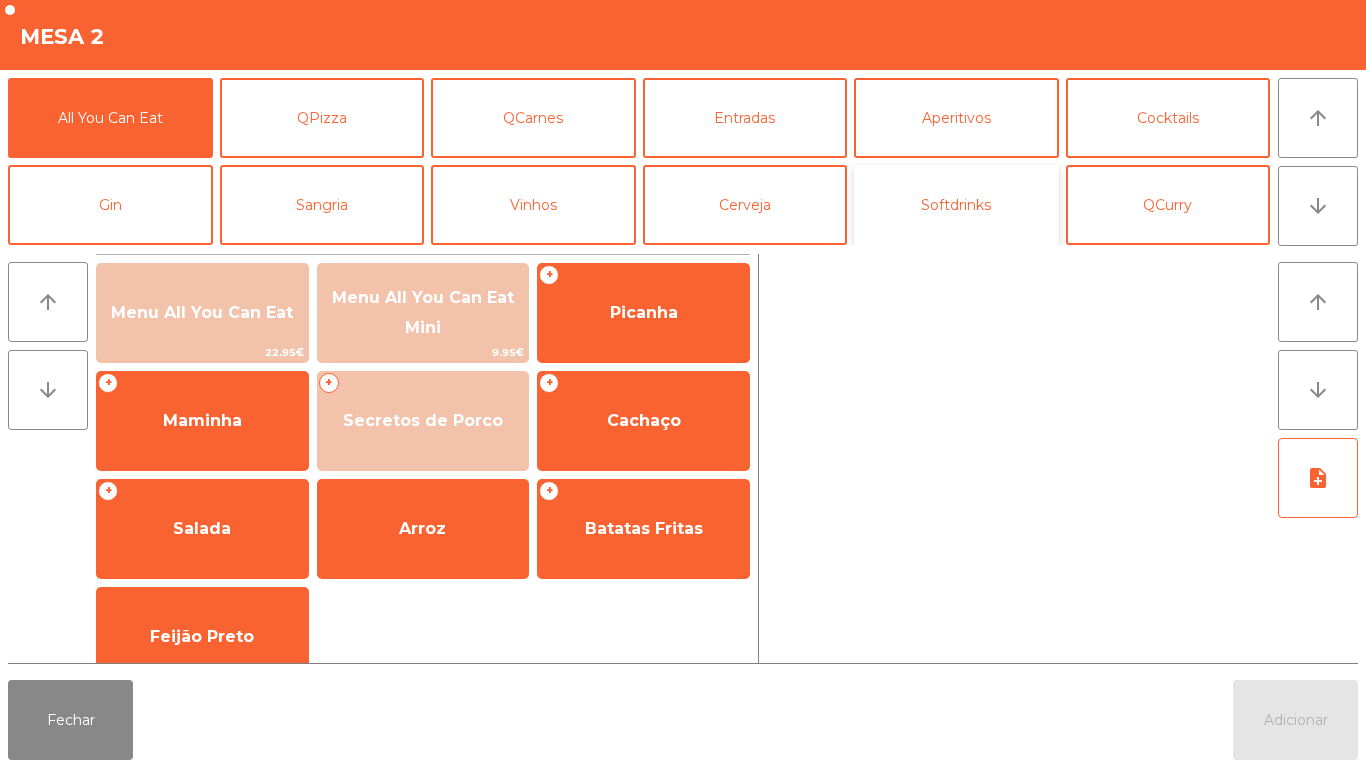 click on "Softdrinks" 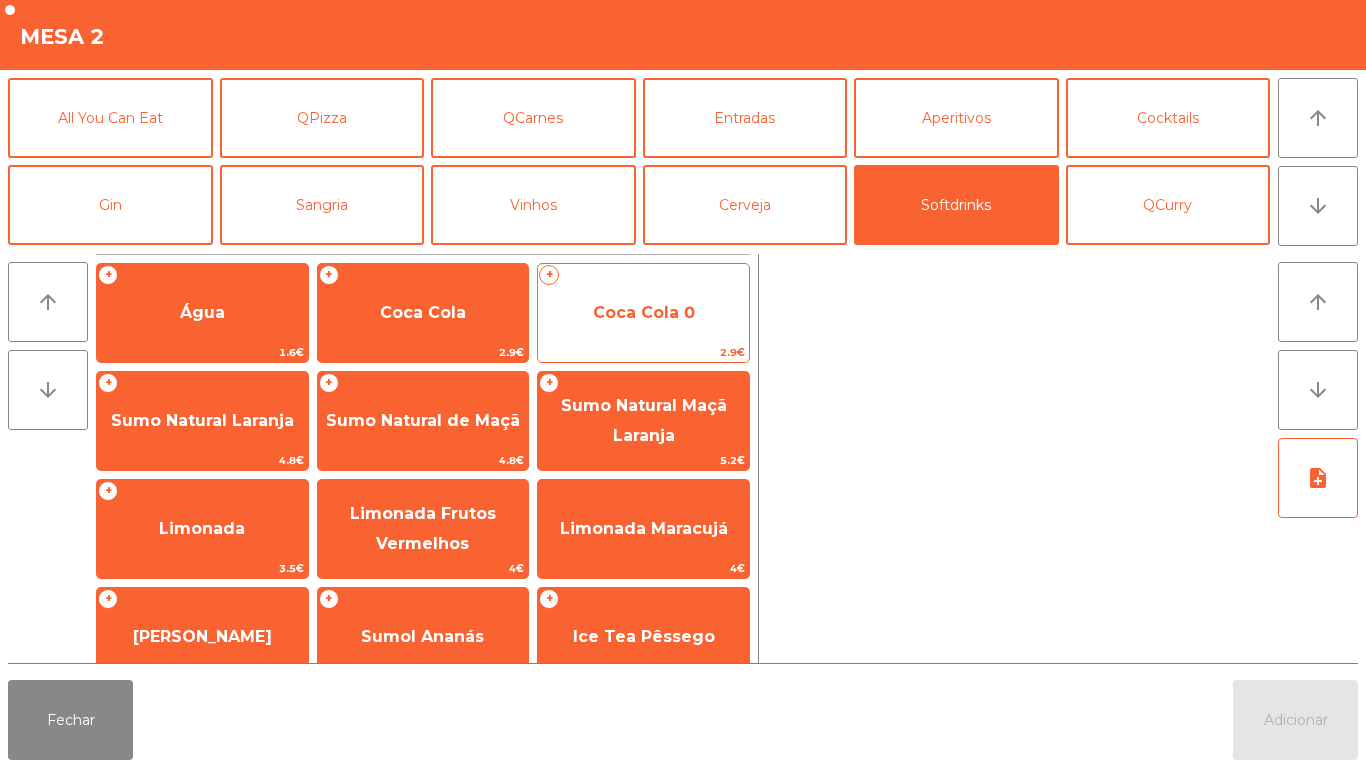 click on "Coca Cola 0" 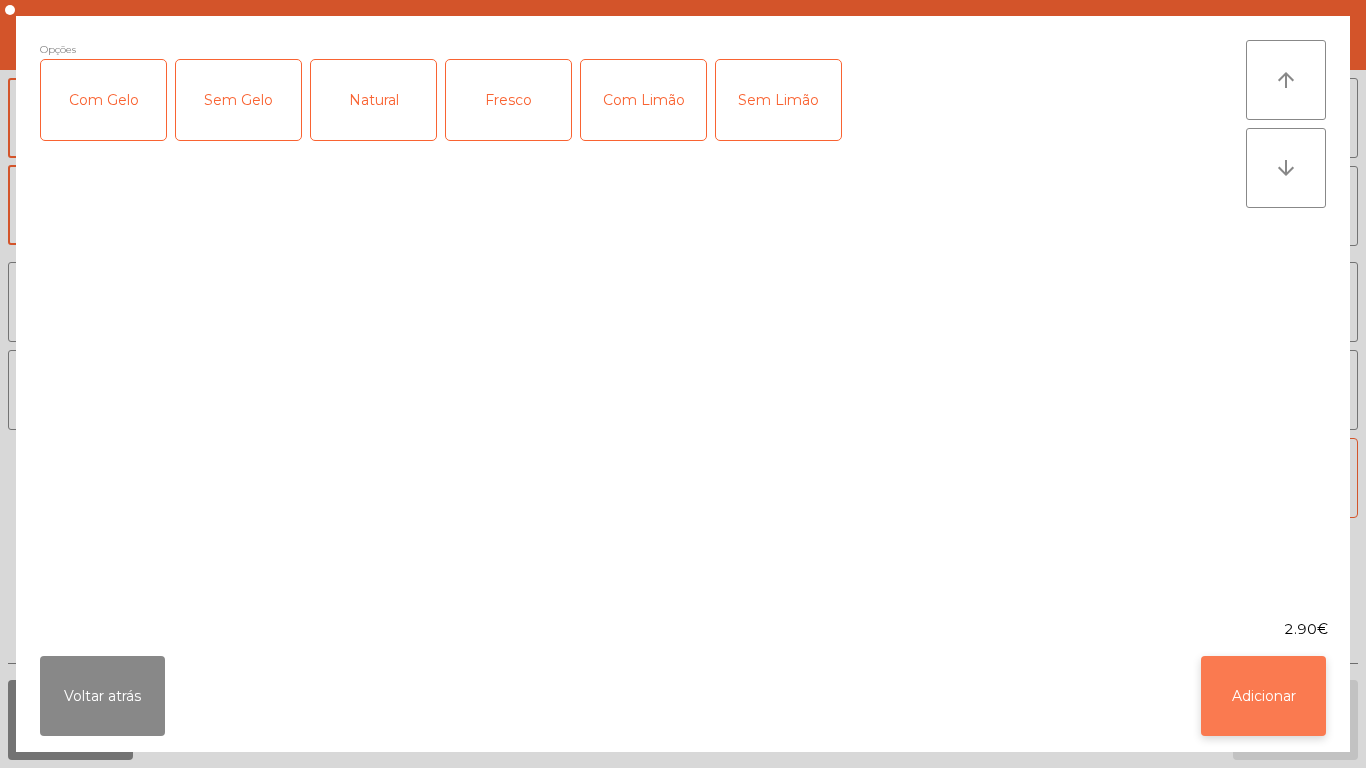 click on "Adicionar" 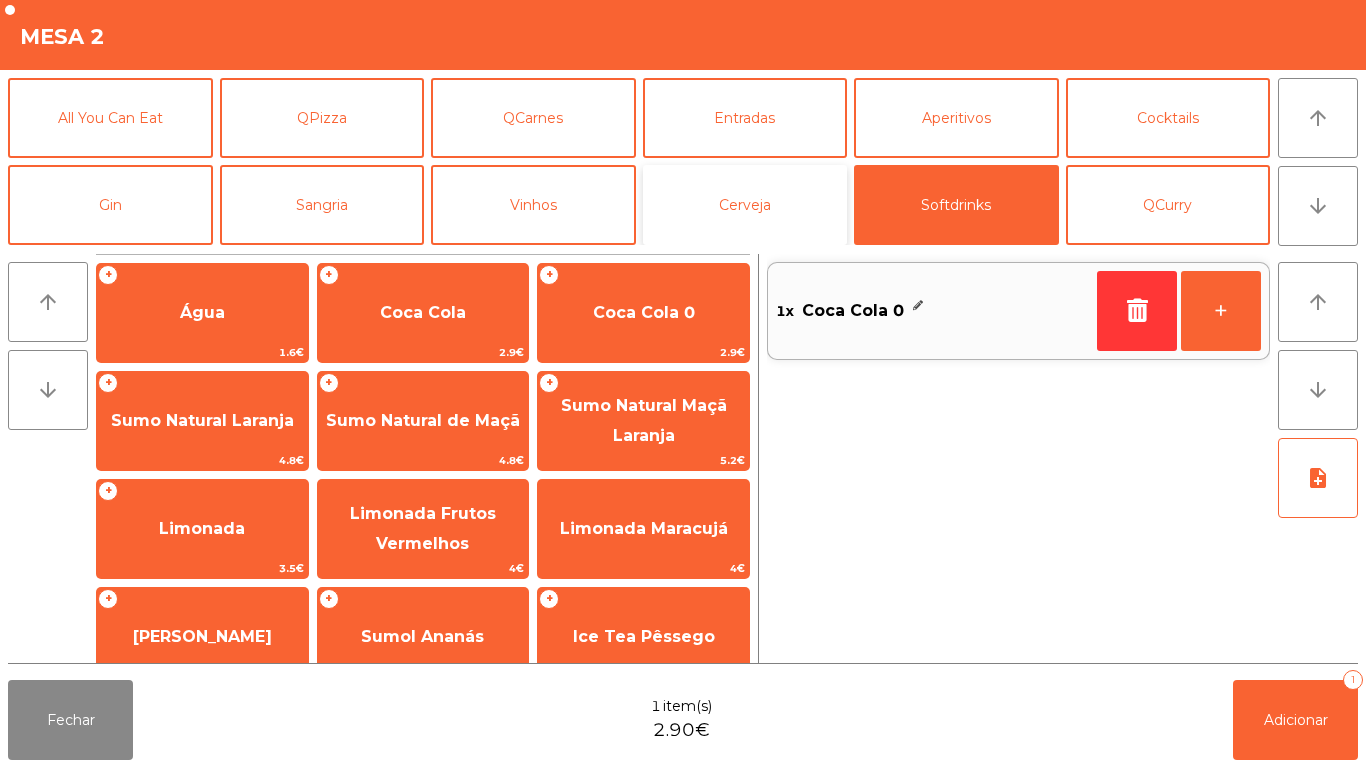 click on "Cerveja" 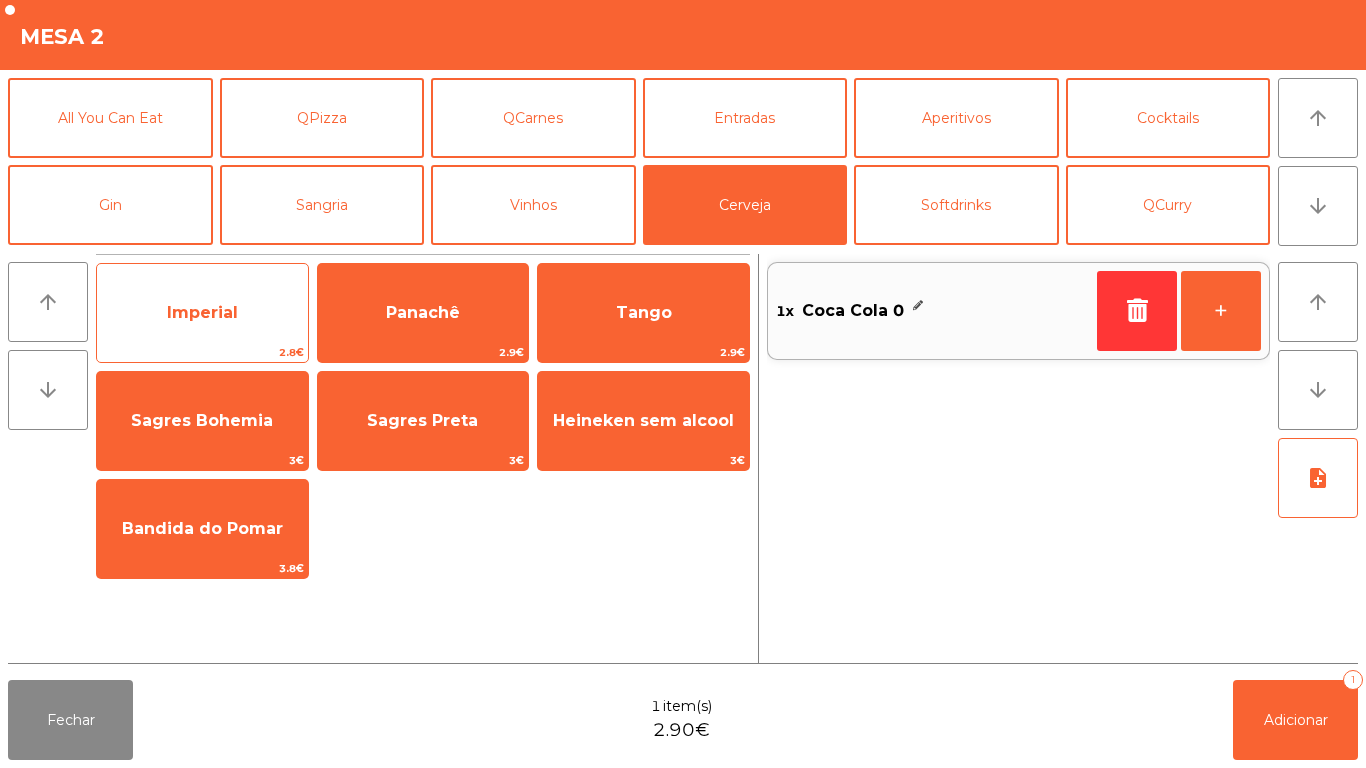 click on "Imperial" 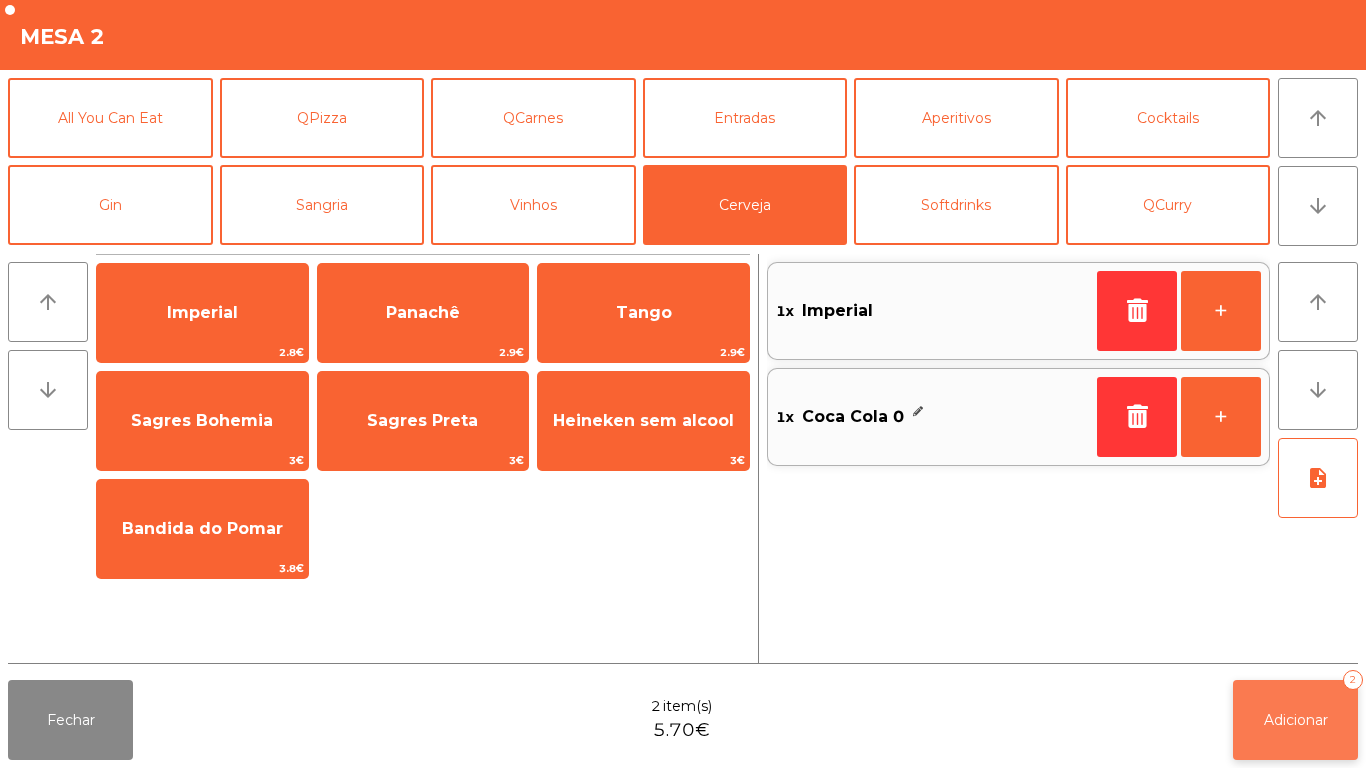 click on "Adicionar   2" 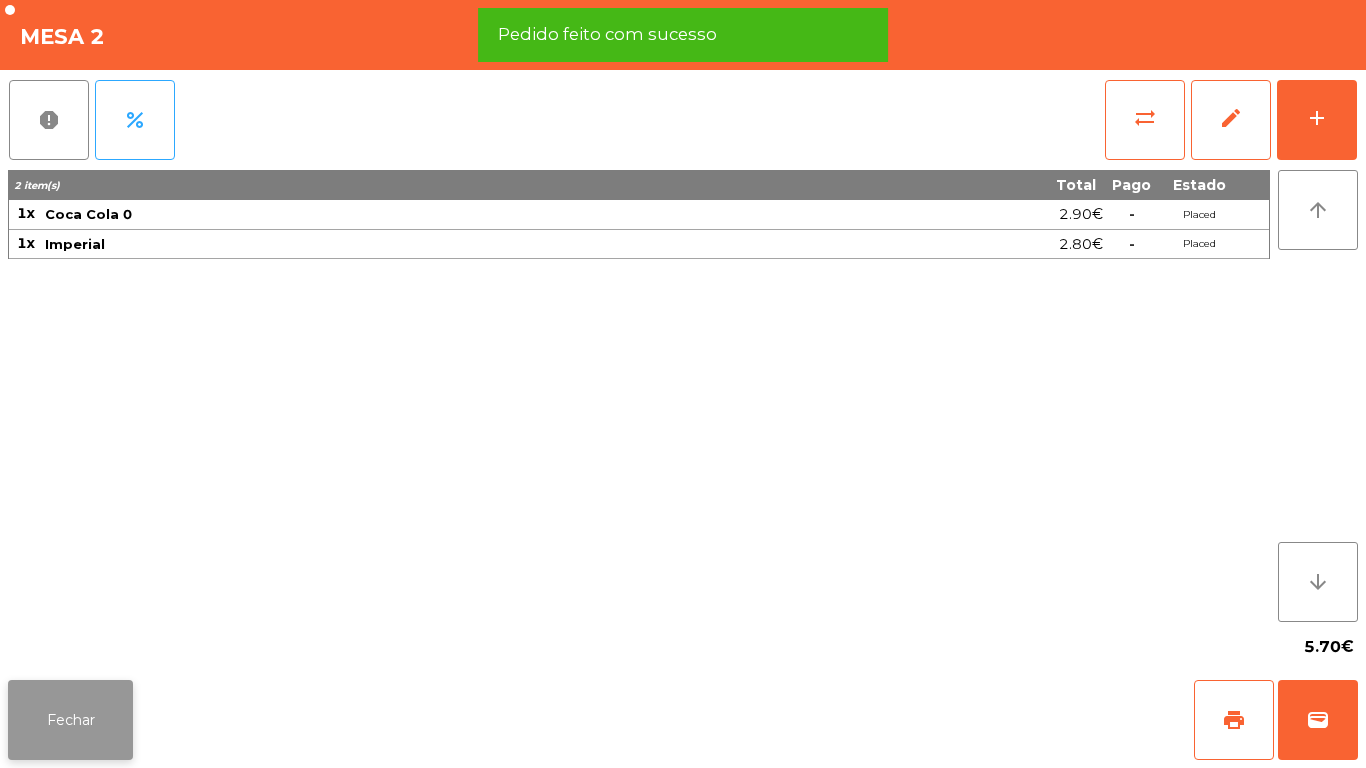 click on "Fechar" 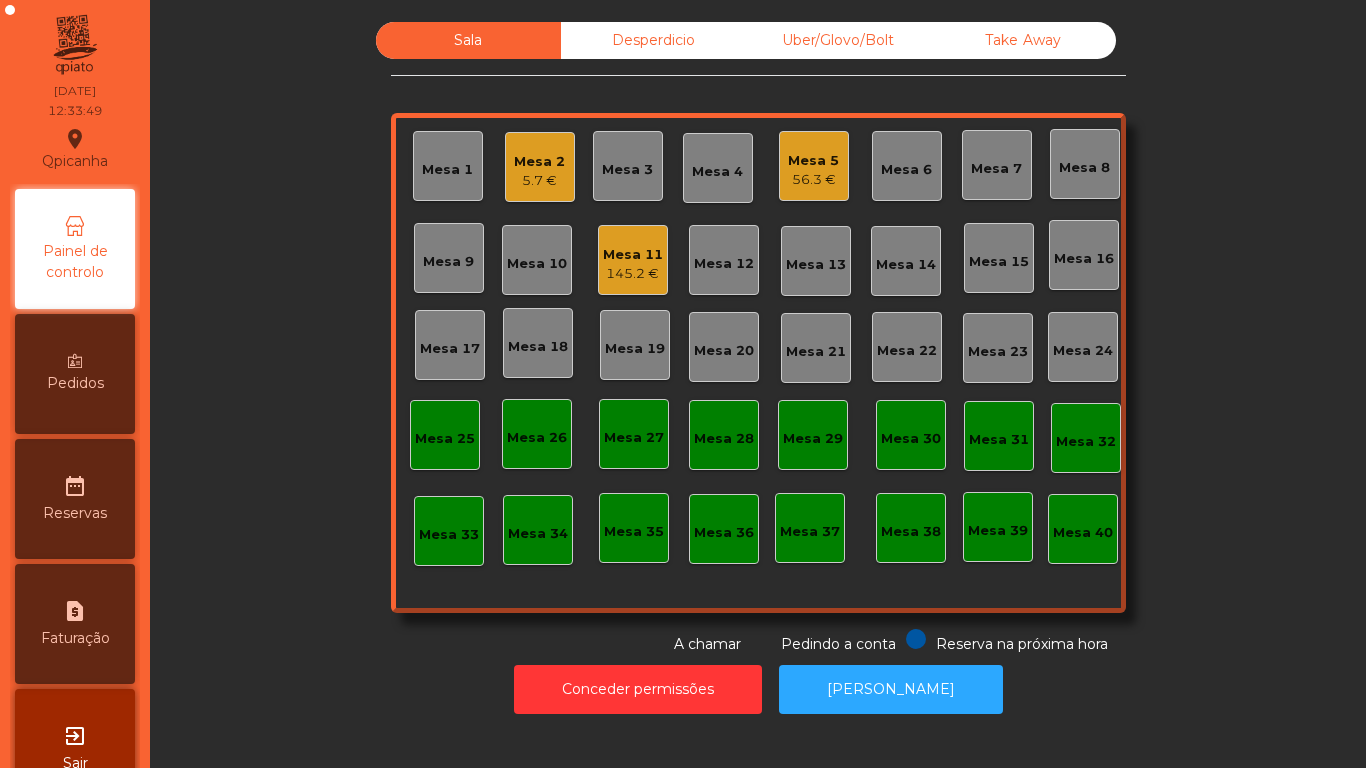 click on "5.7 €" 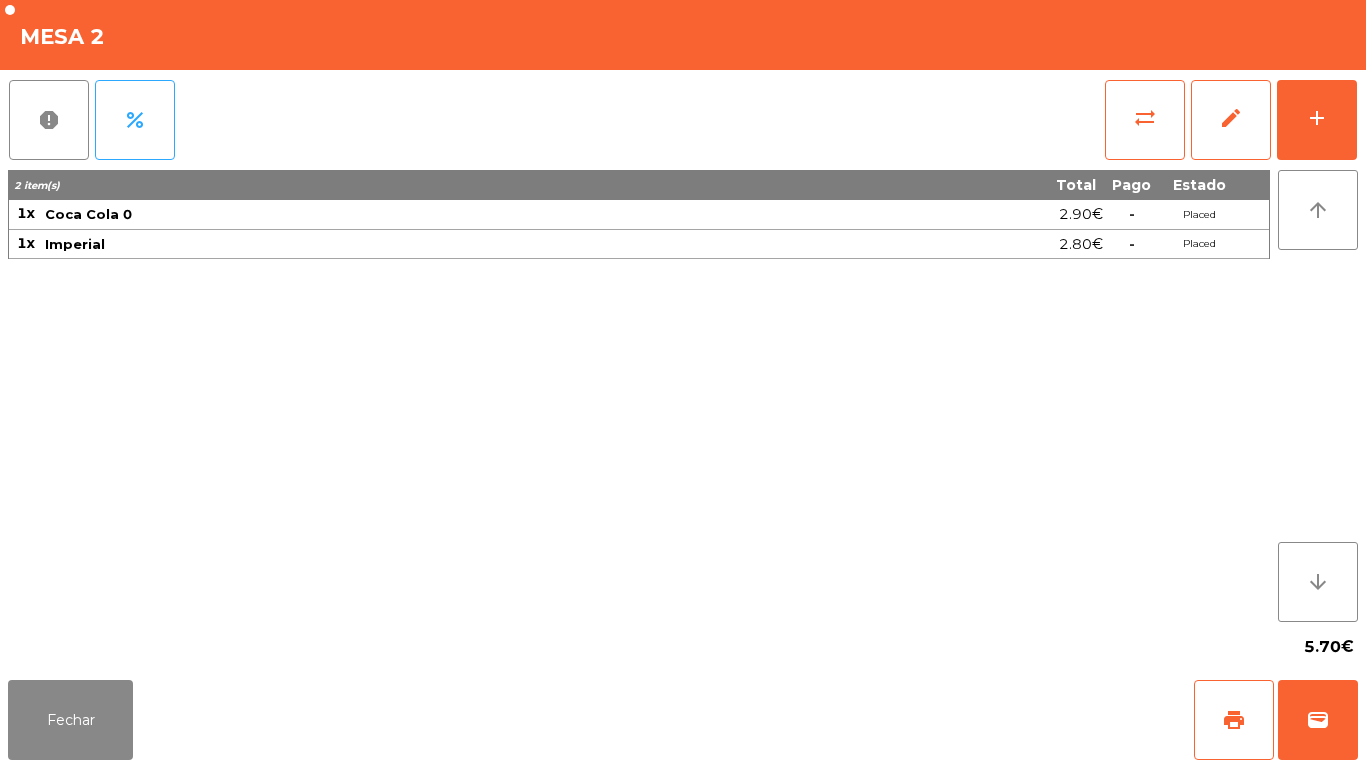 click on "Fechar   print   wallet" 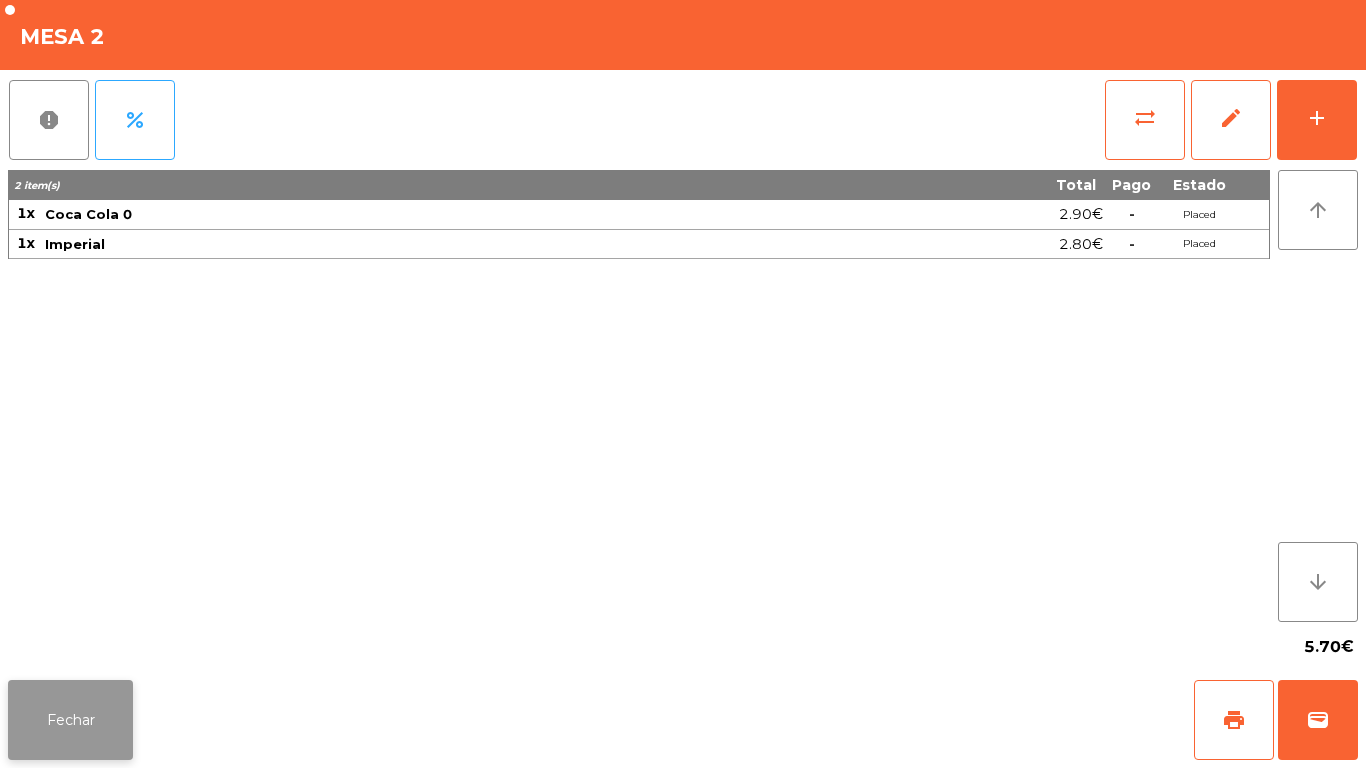 click on "Fechar" 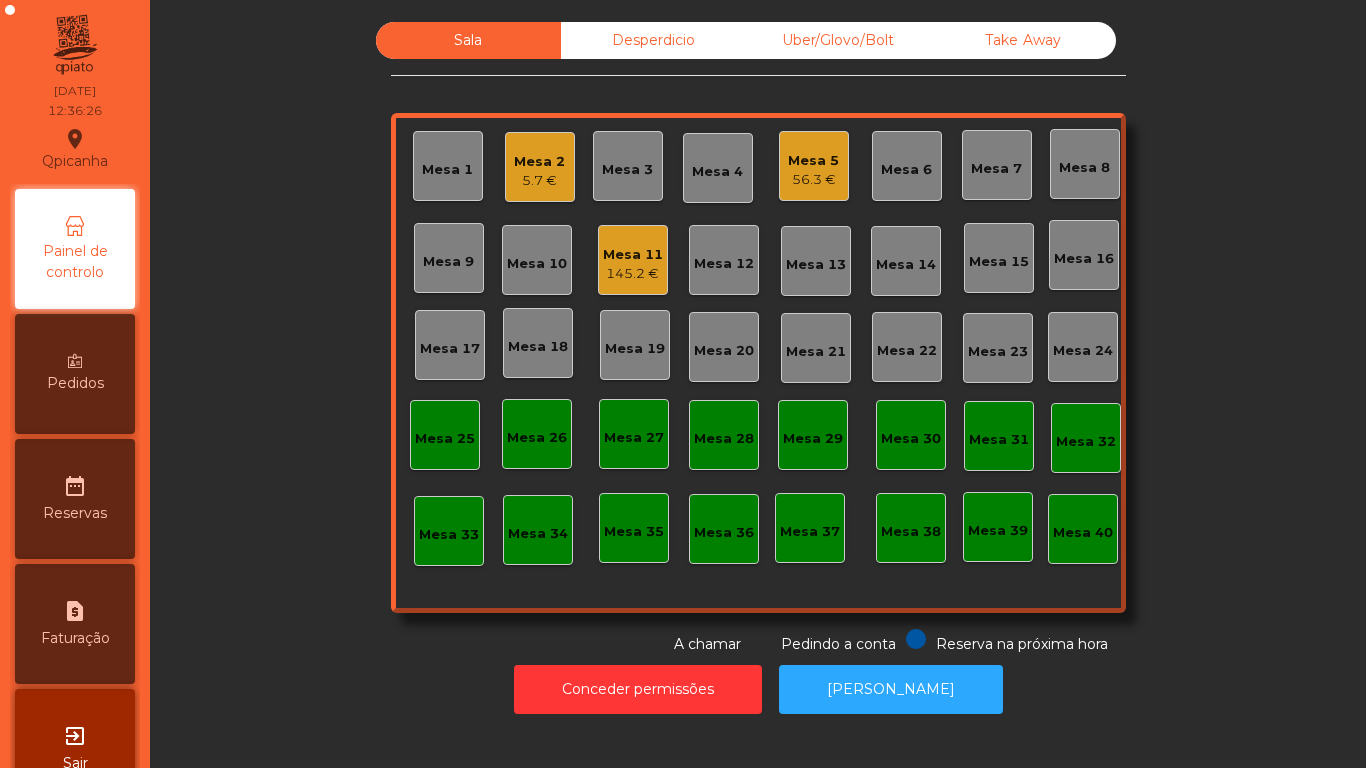 click on "145.2 €" 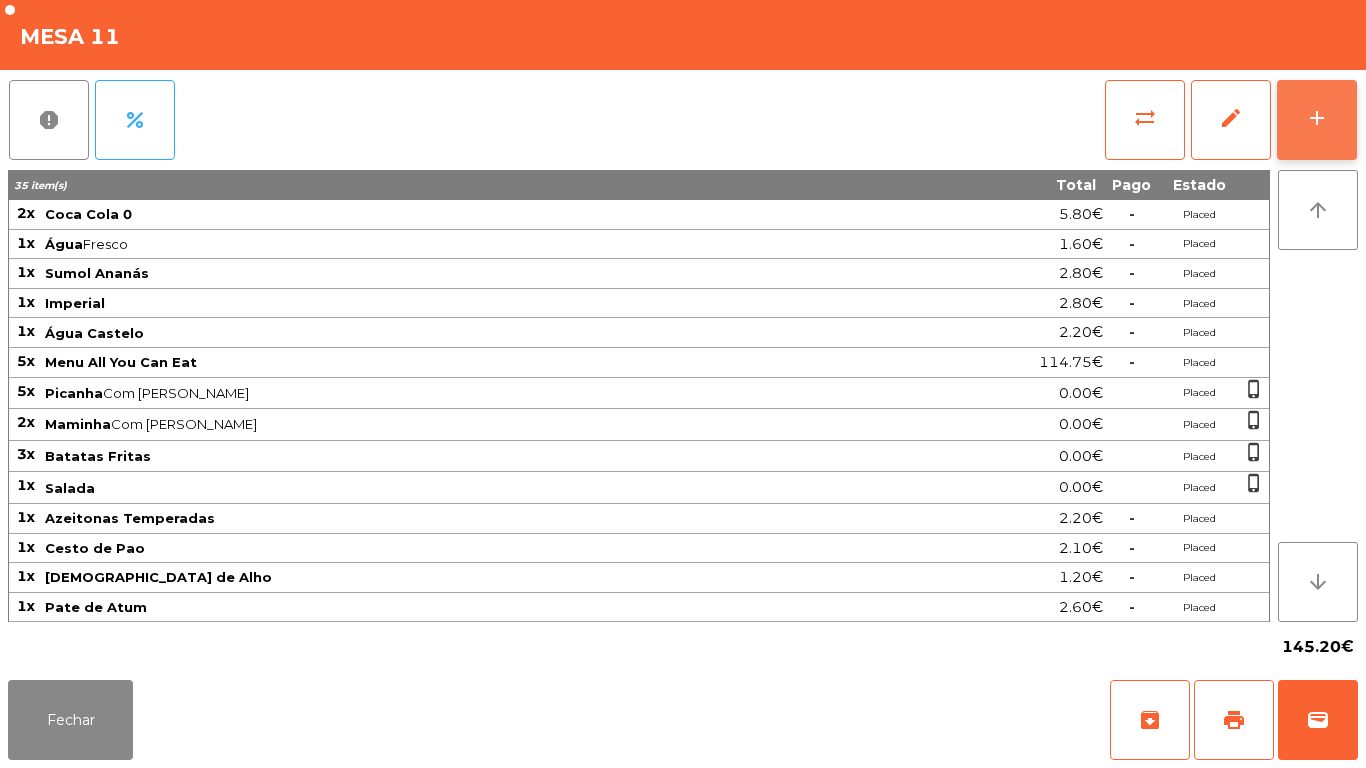 click on "add" 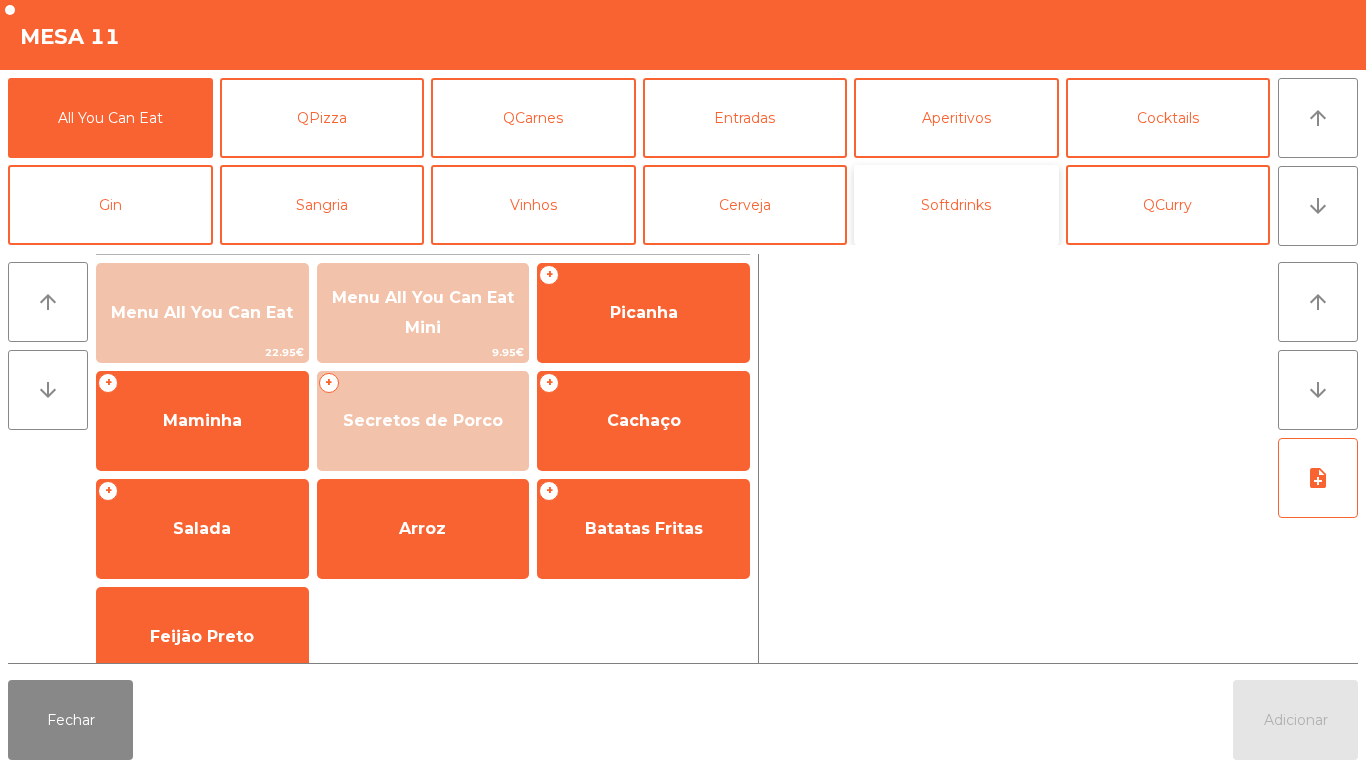 click on "Softdrinks" 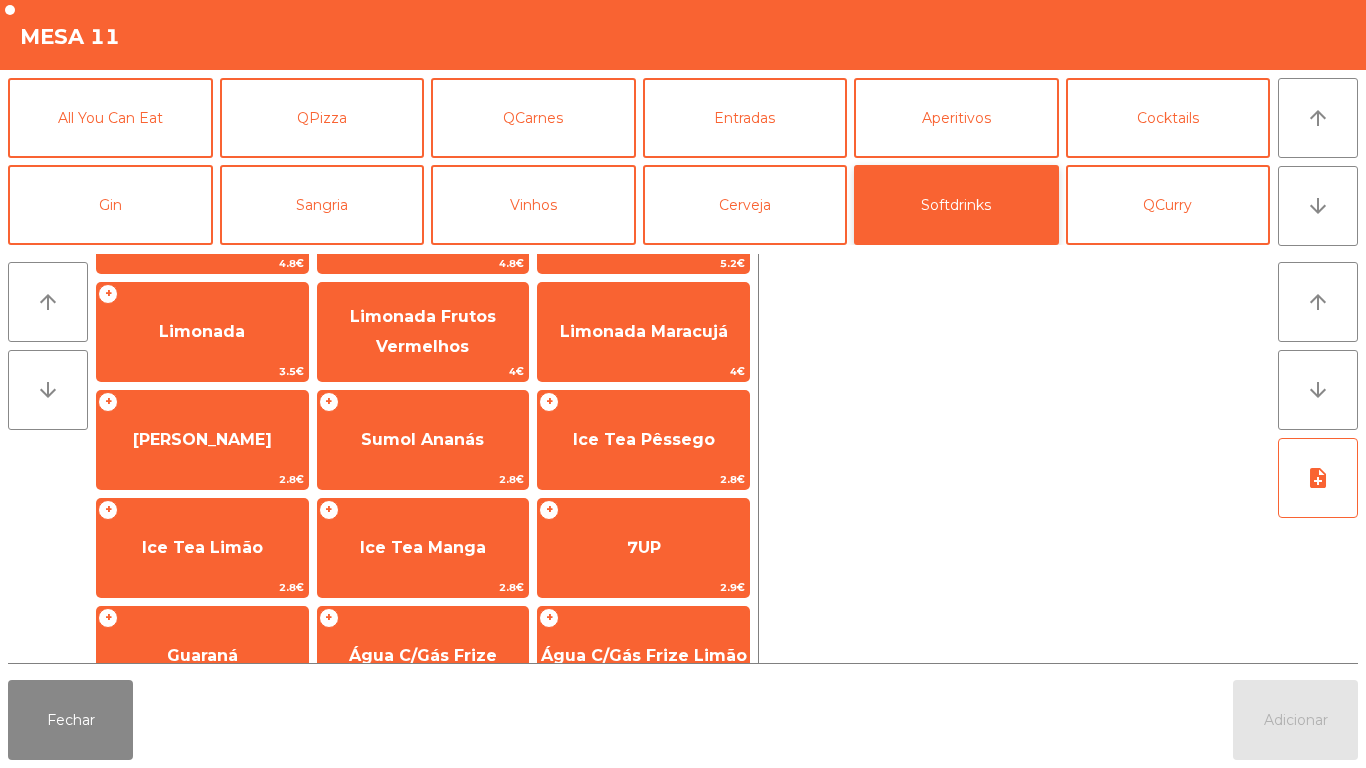 scroll, scrollTop: 198, scrollLeft: 0, axis: vertical 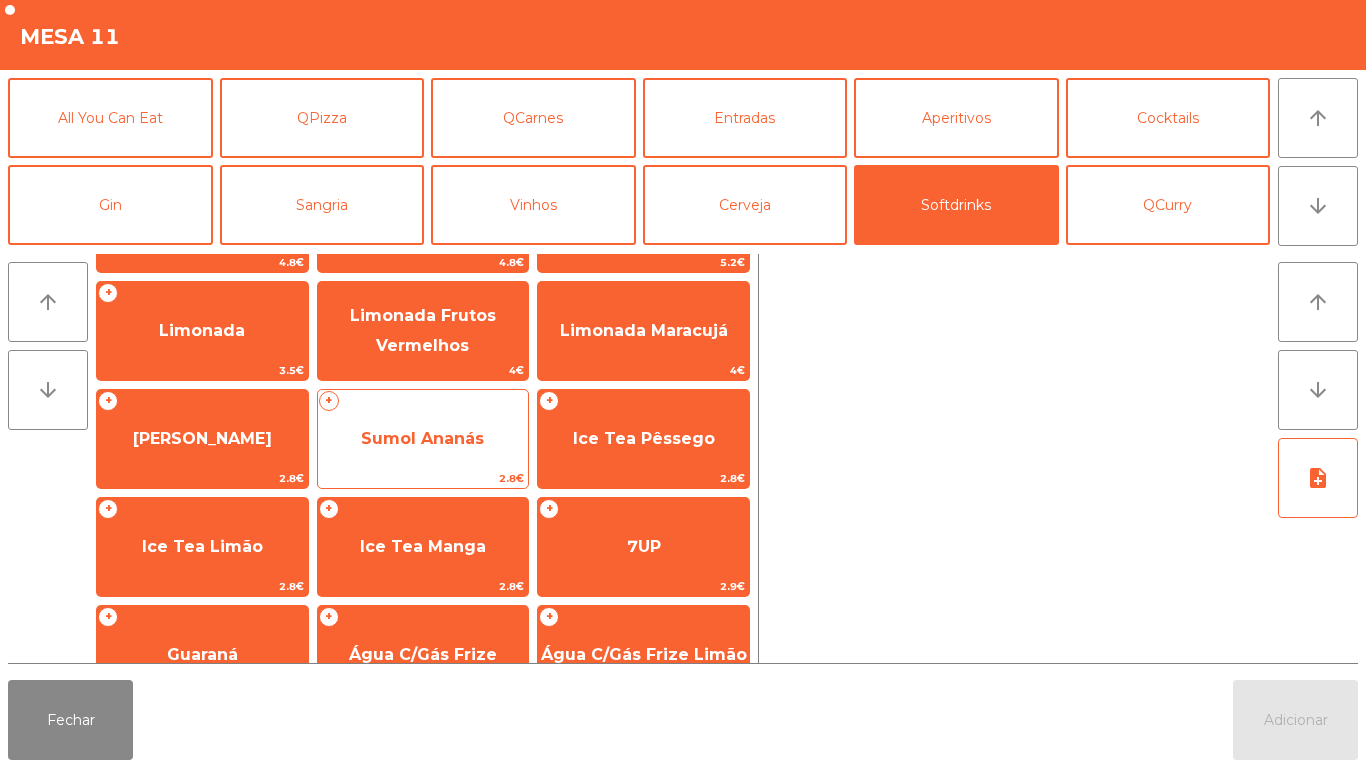 click on "Sumol Ananás" 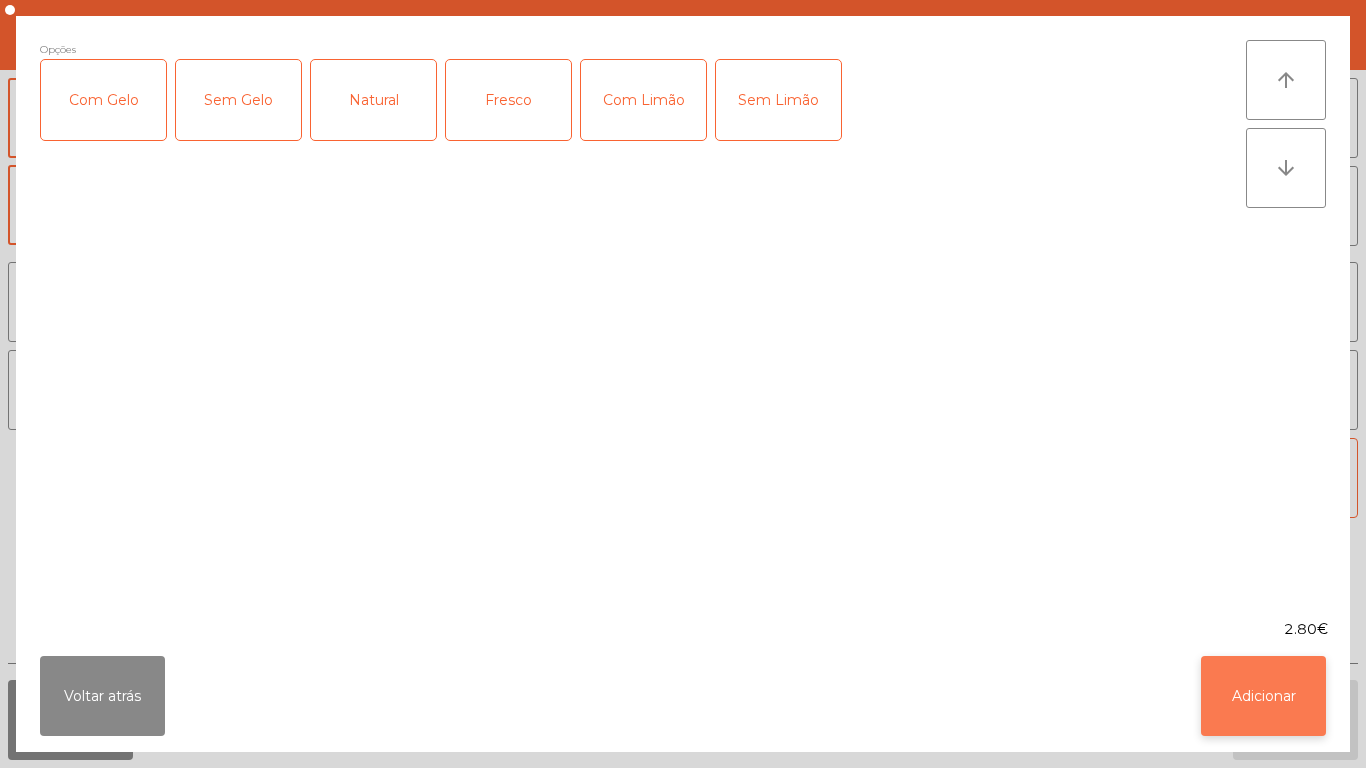 click on "Adicionar" 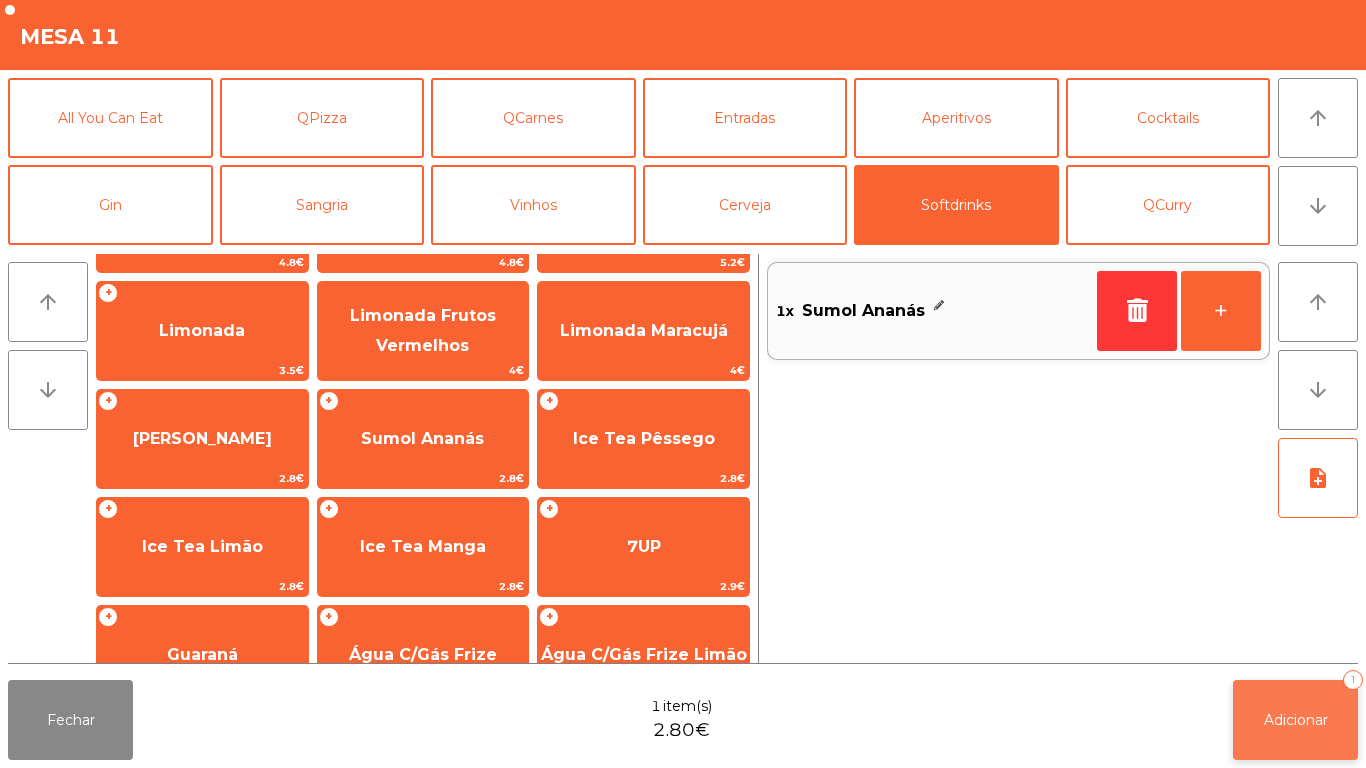 click on "Adicionar" 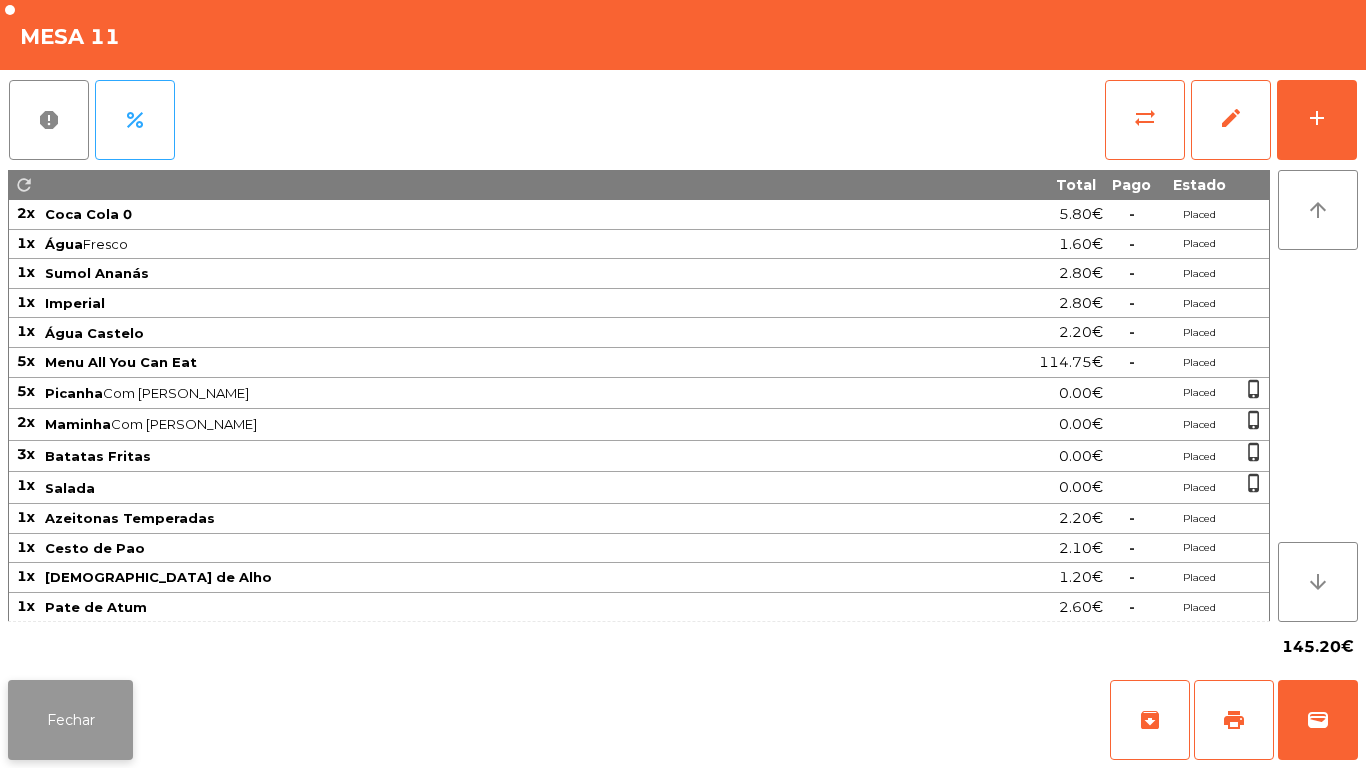 click on "Fechar" 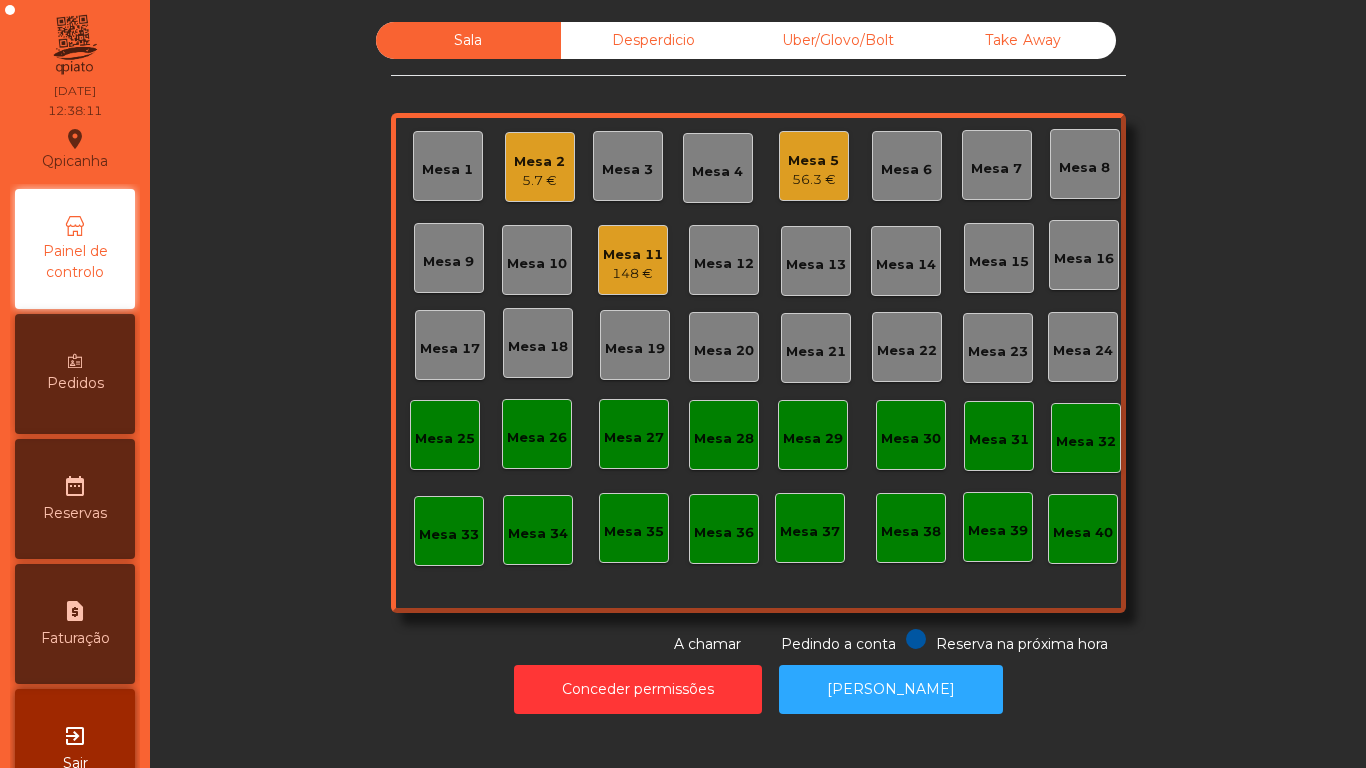 click on "Take Away" 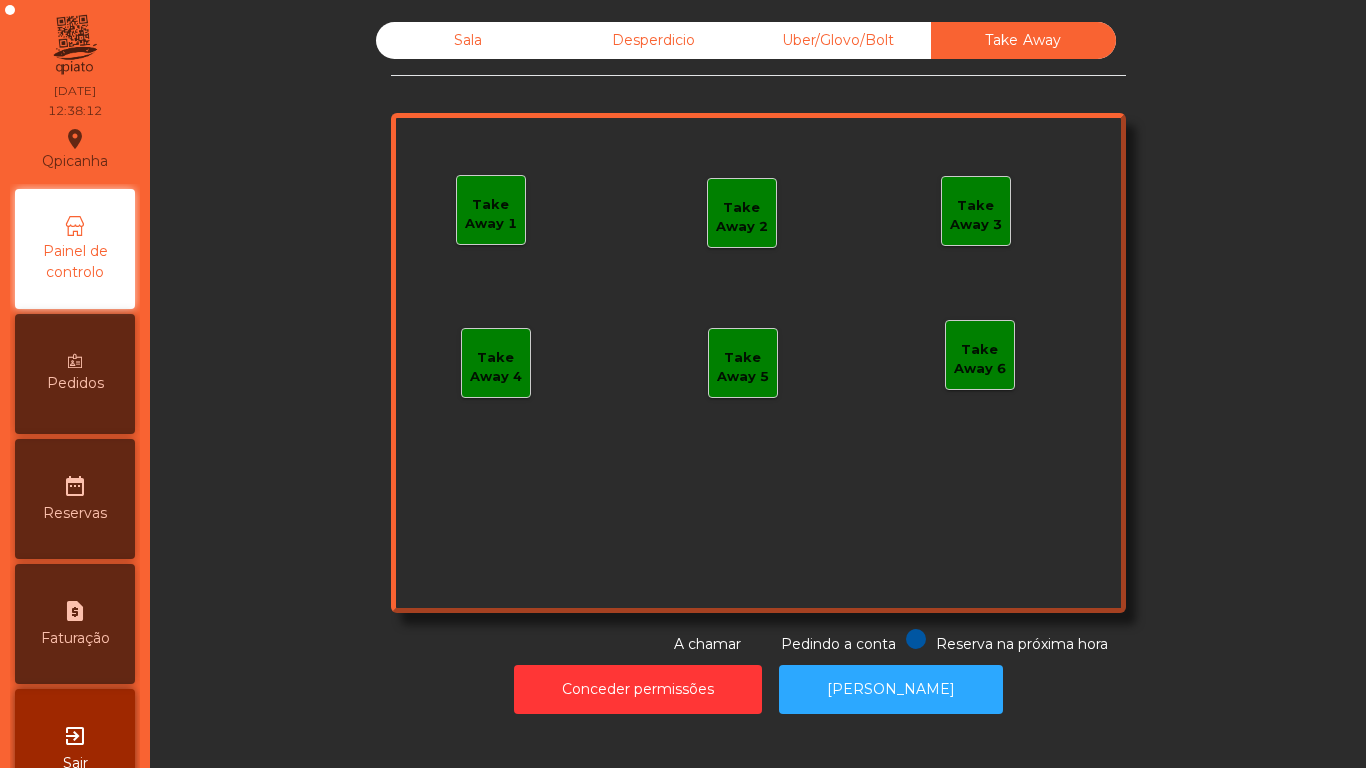 click on "Take Away 1" 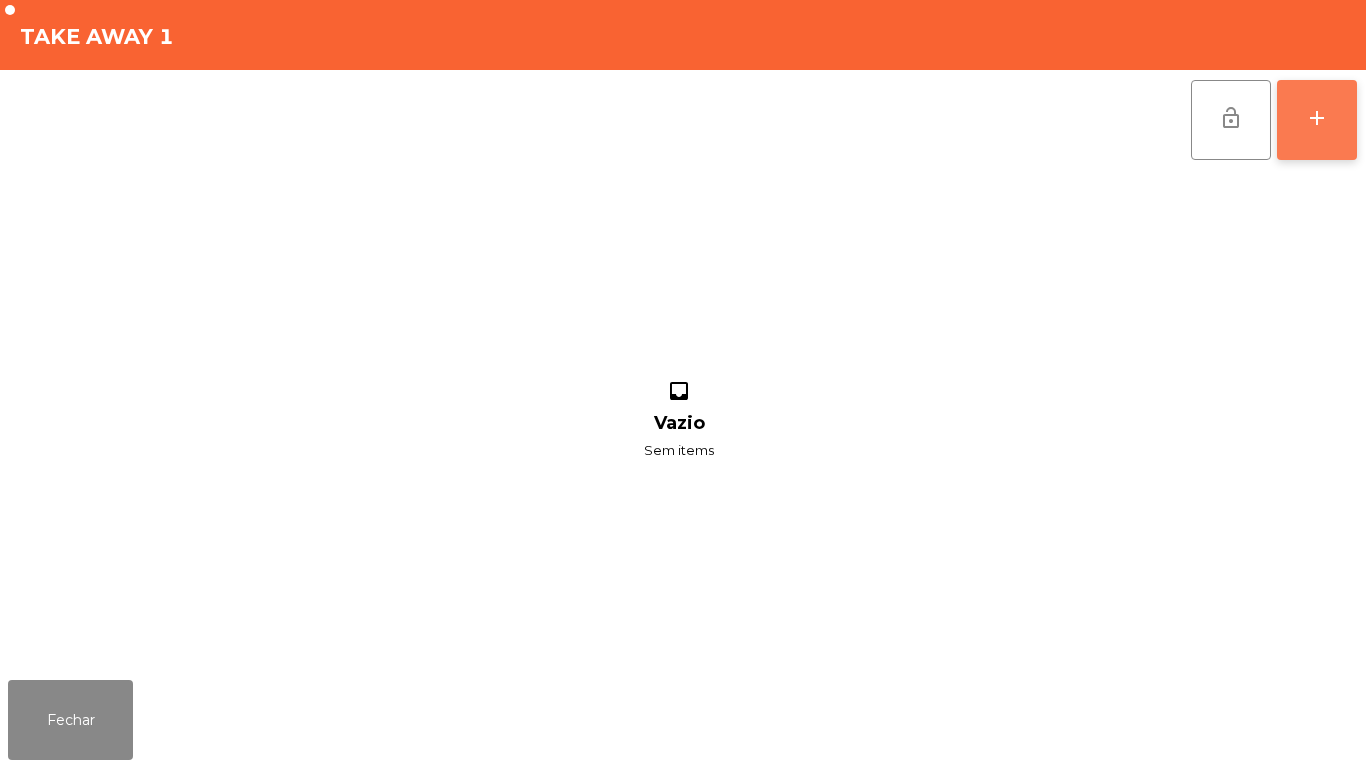 click on "add" 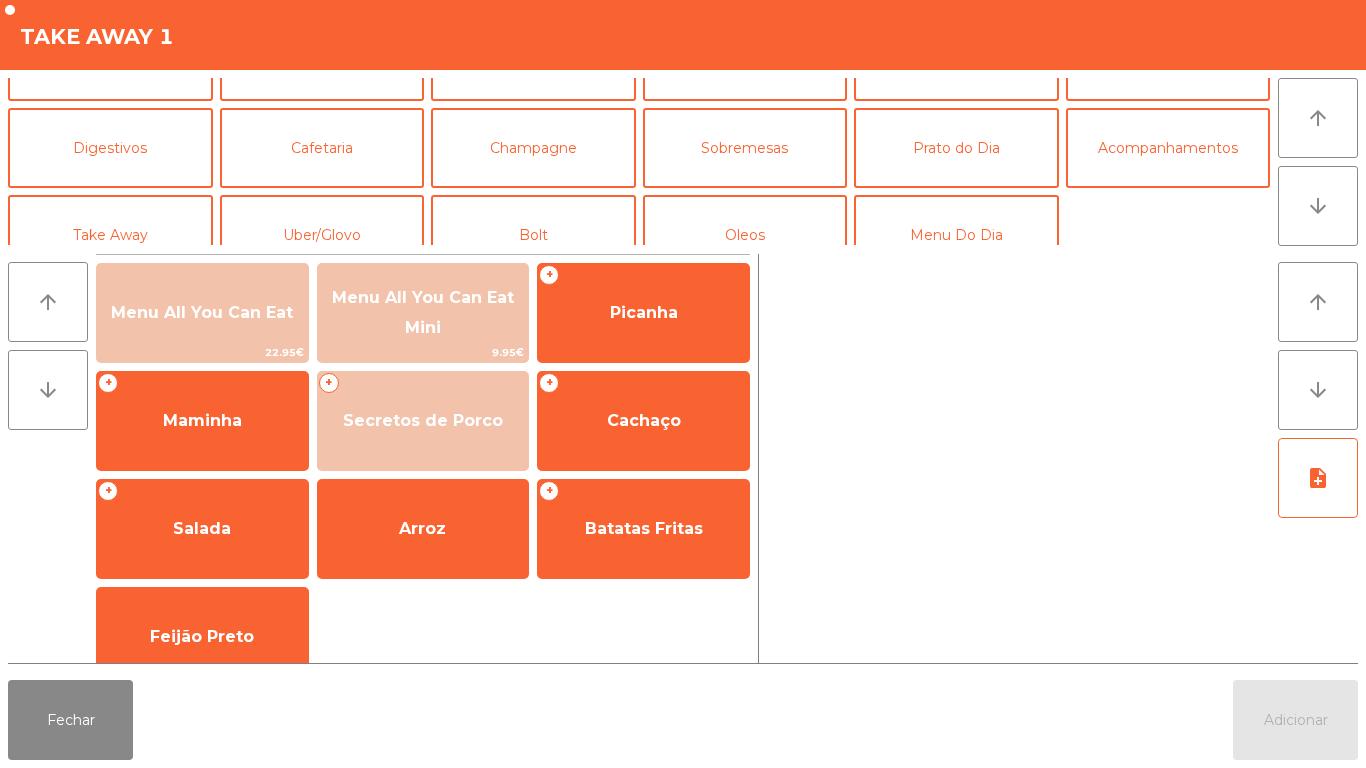 scroll, scrollTop: 174, scrollLeft: 0, axis: vertical 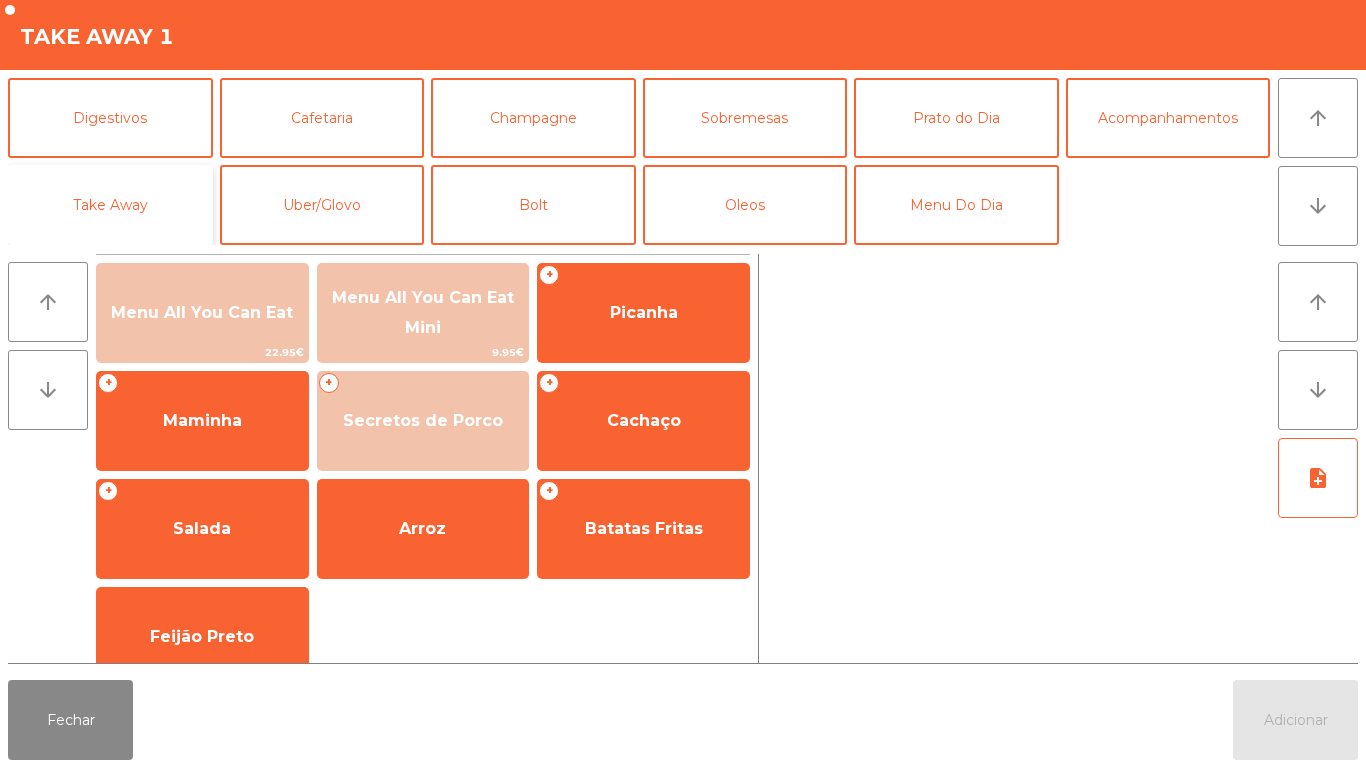 click on "Take Away" 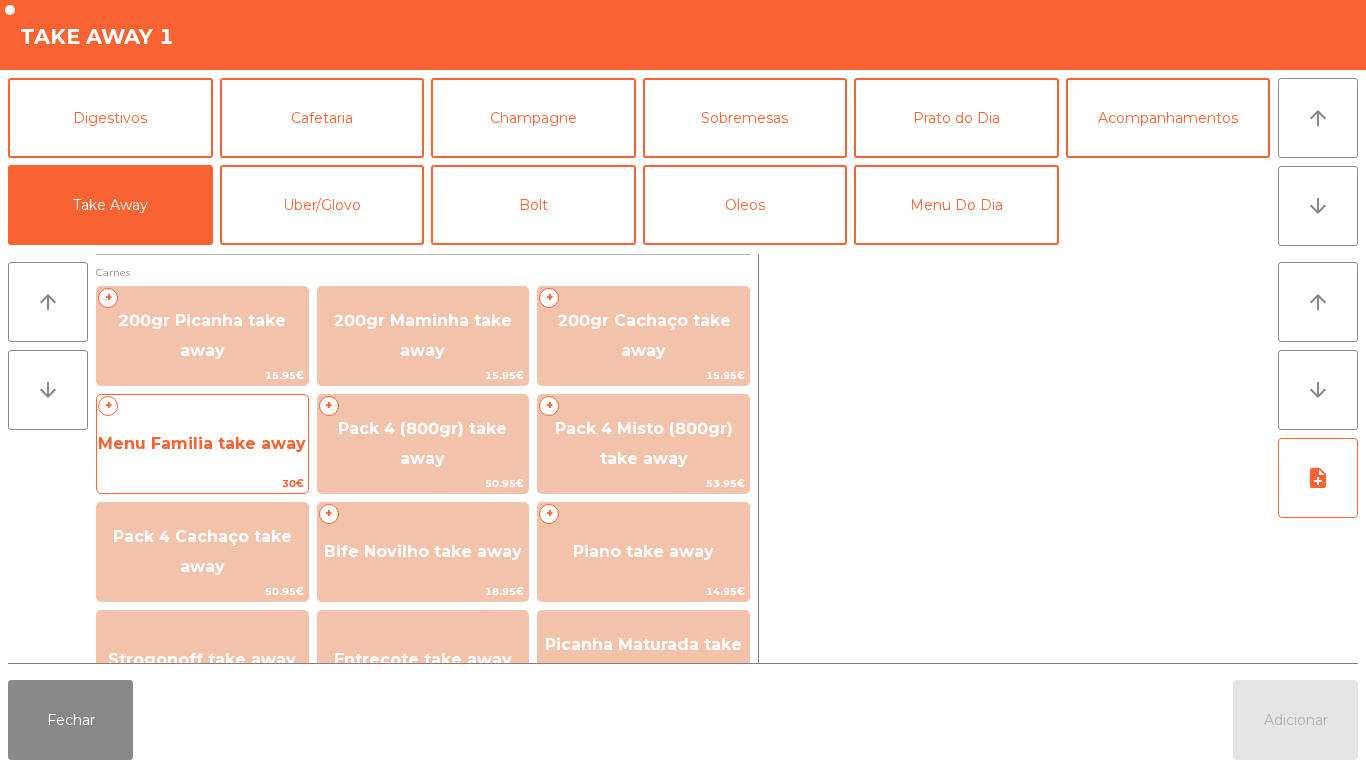 click on "+   Menu Familia take away   30€" 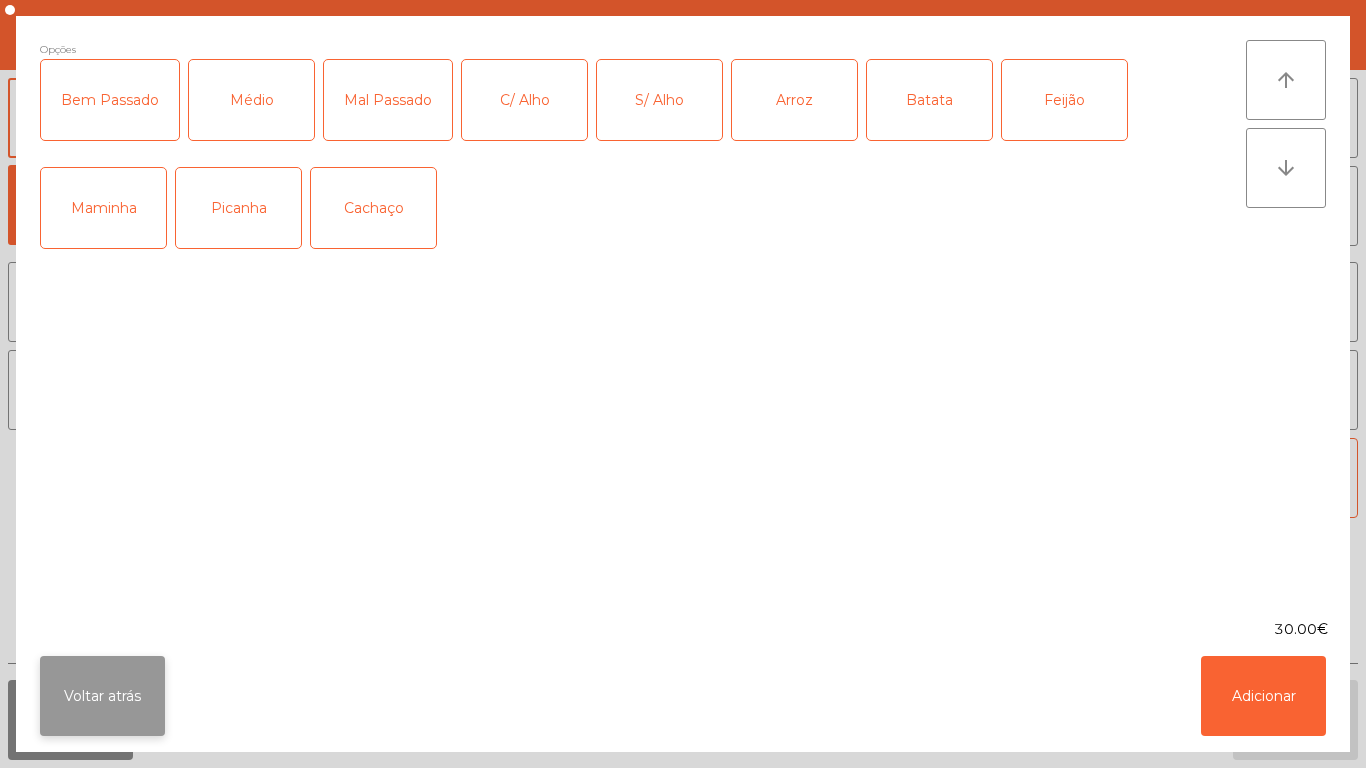 click on "Voltar atrás" 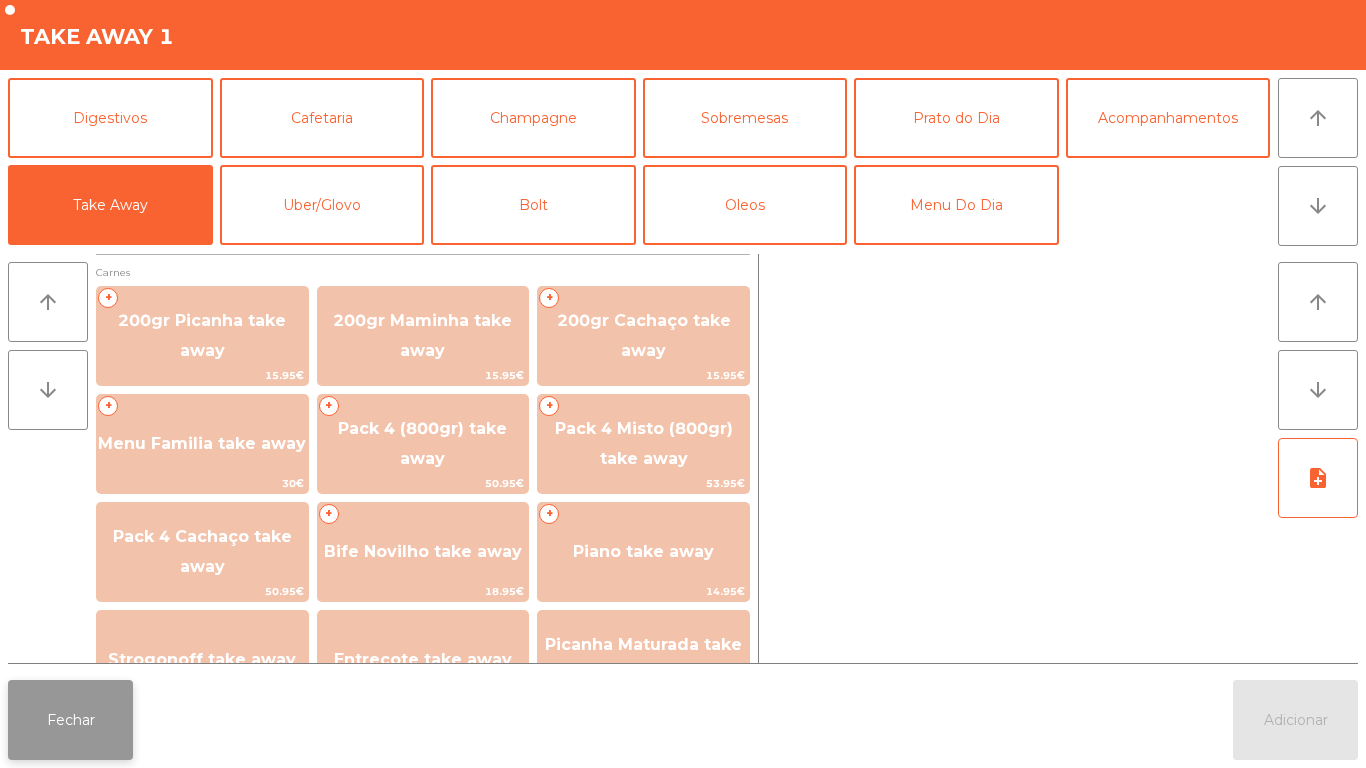 click on "Fechar" 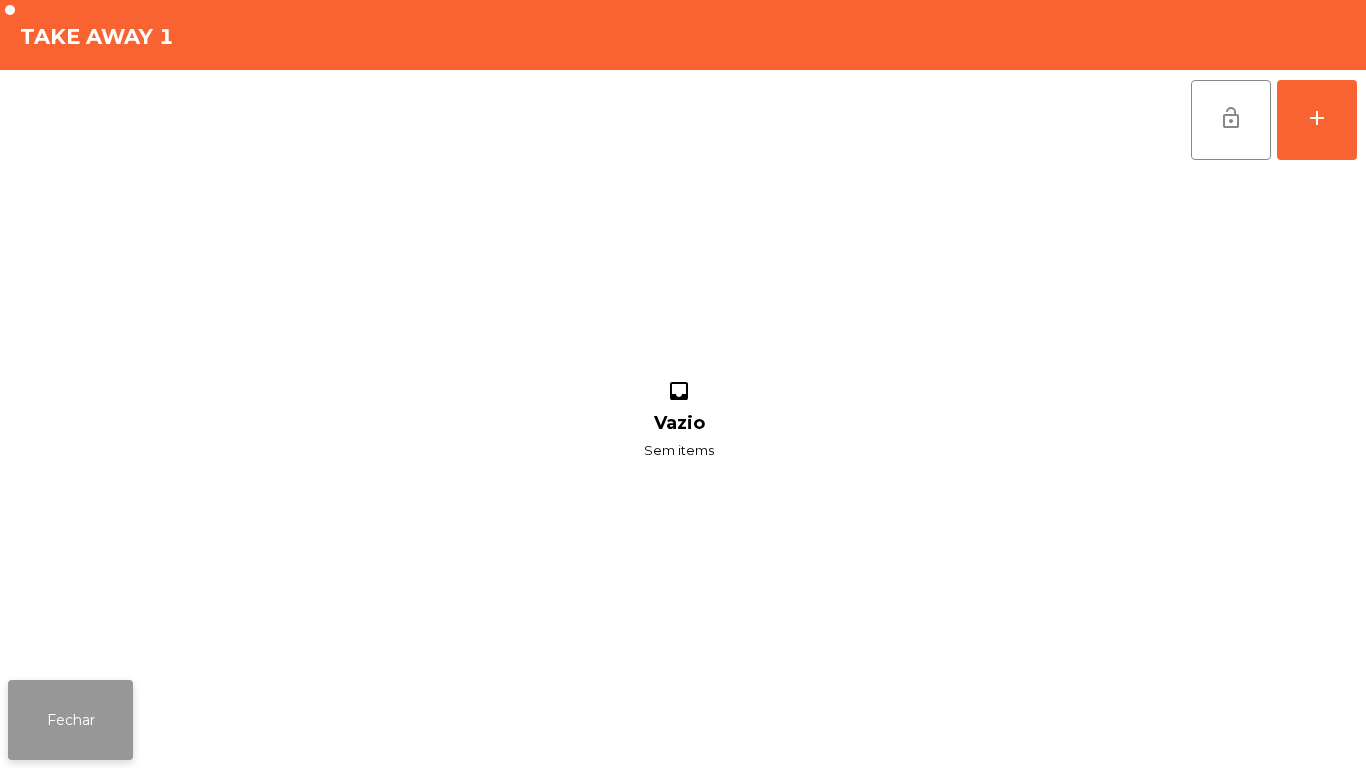 click on "Fechar" 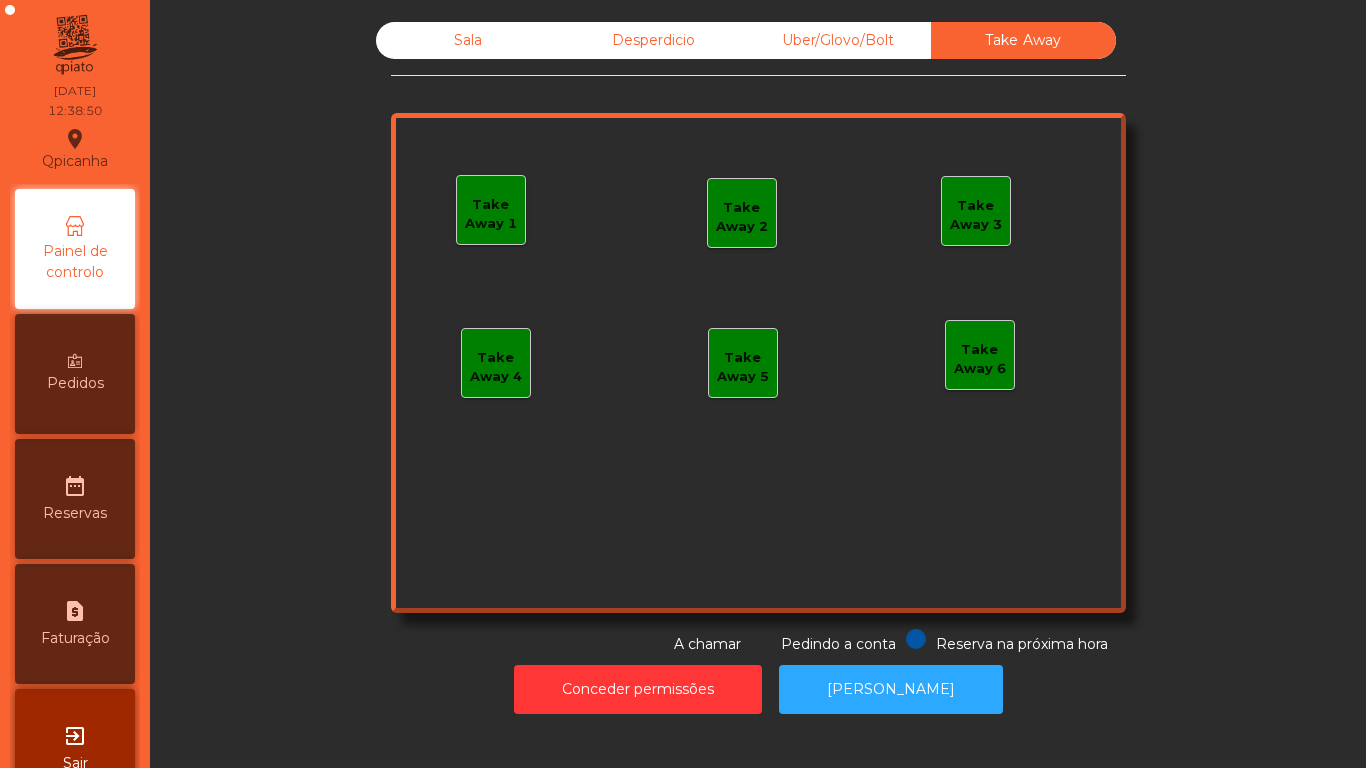 click on "Sala" 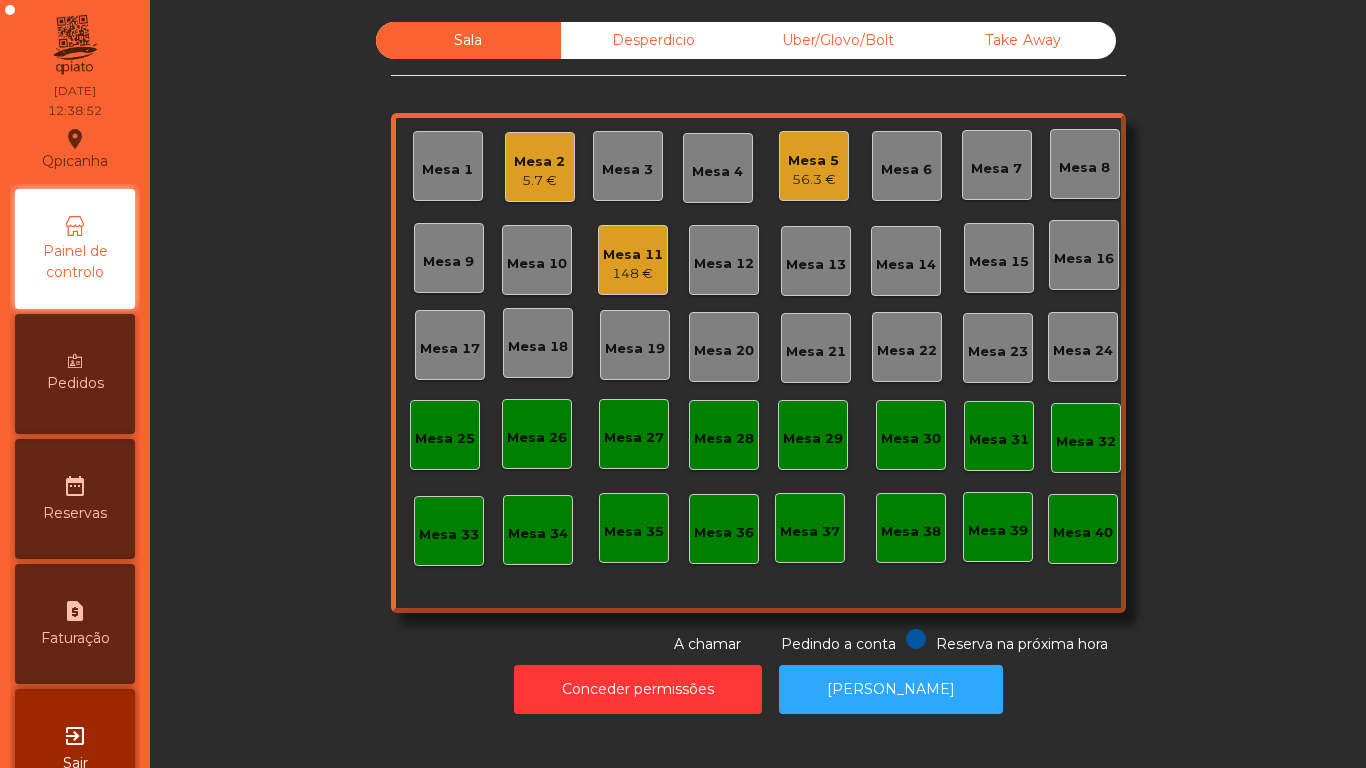 click on "5.7 €" 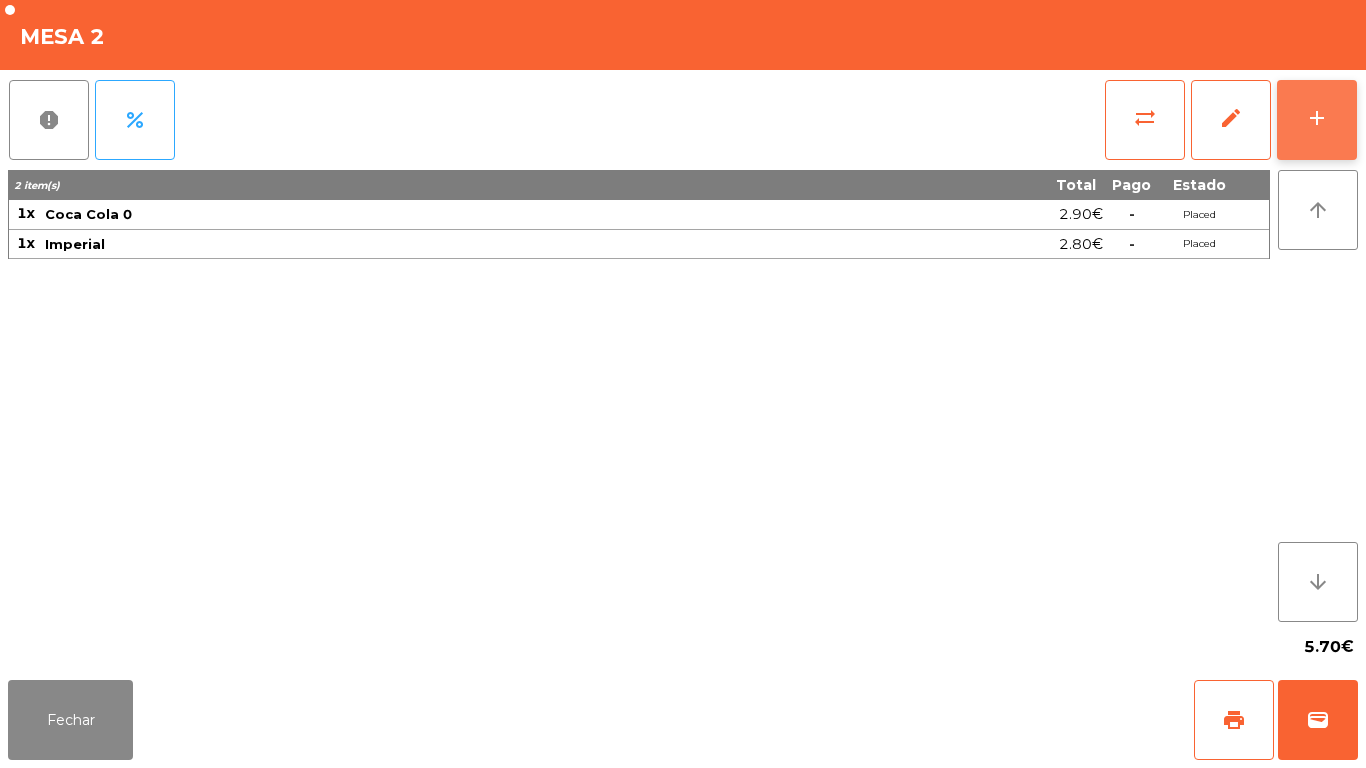 click on "add" 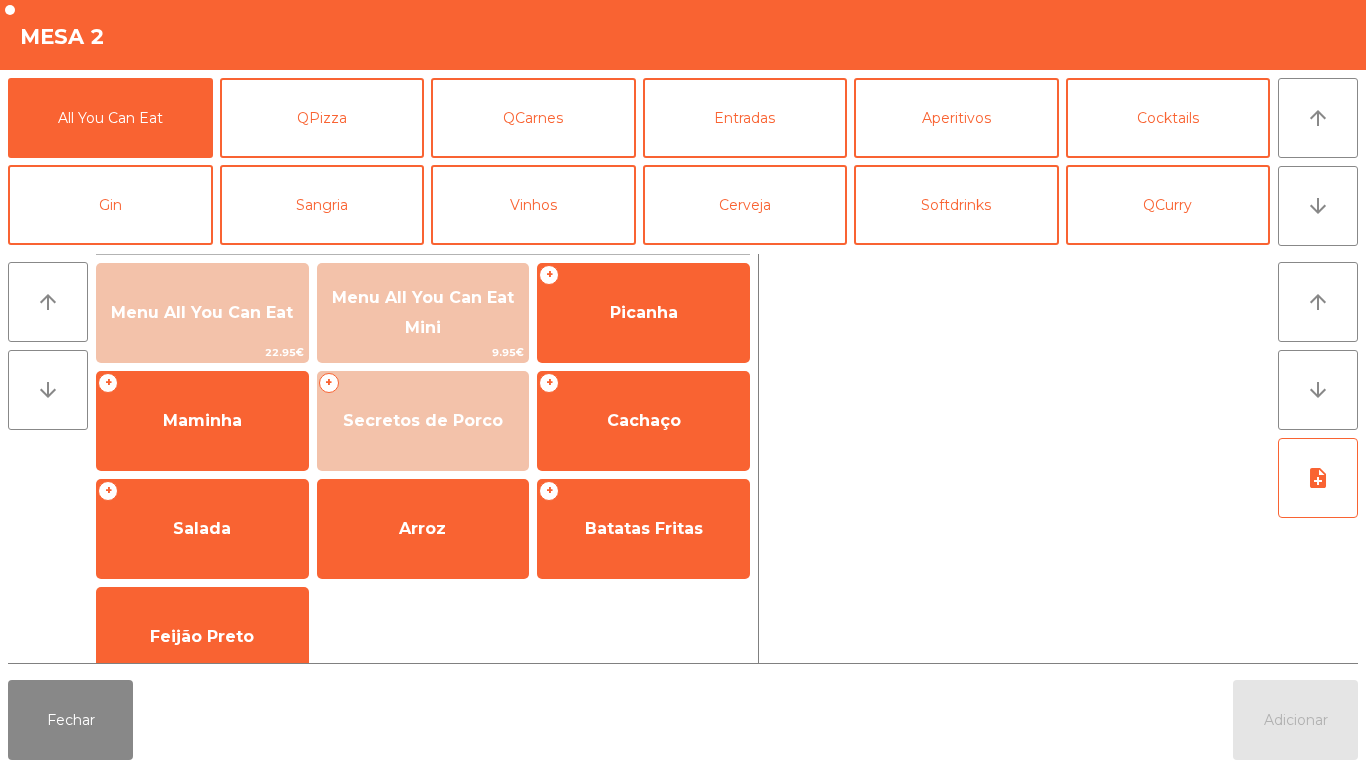 scroll, scrollTop: 2, scrollLeft: 0, axis: vertical 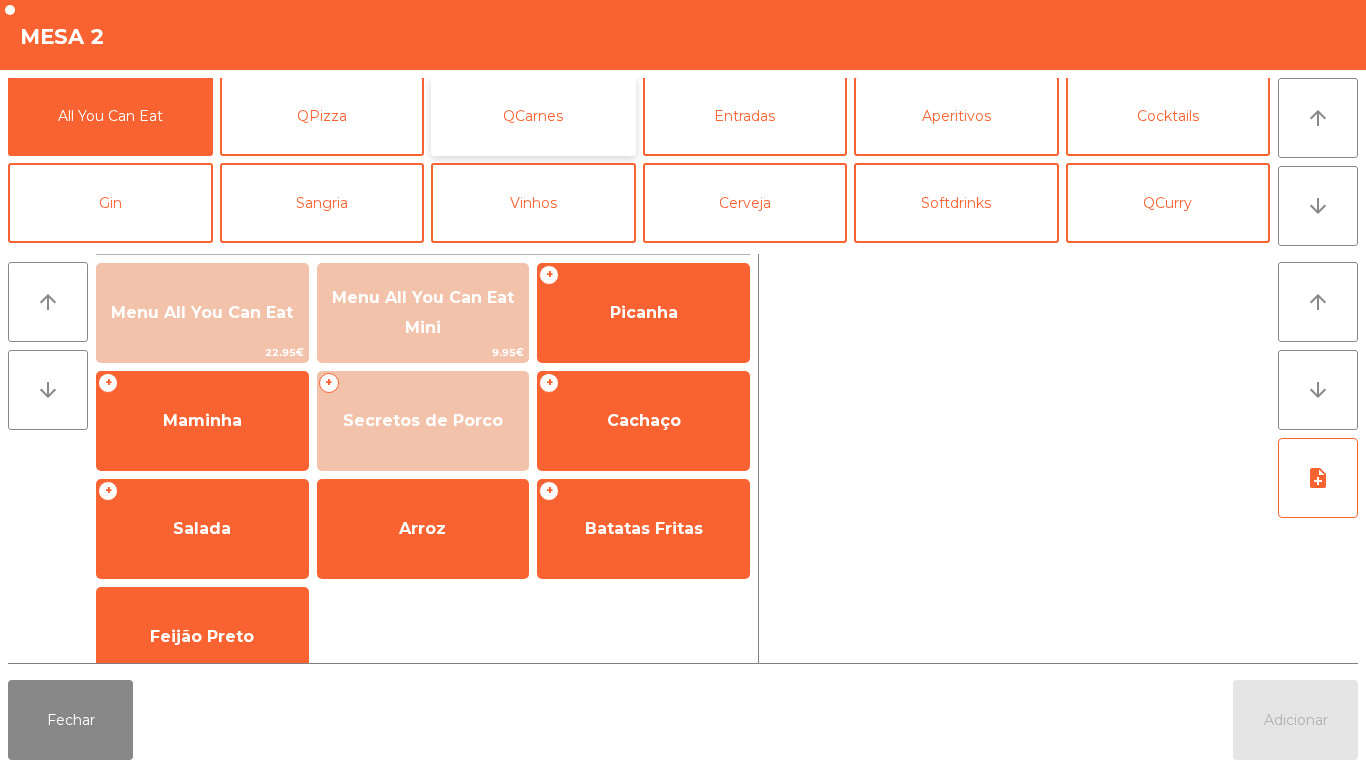 click on "QCarnes" 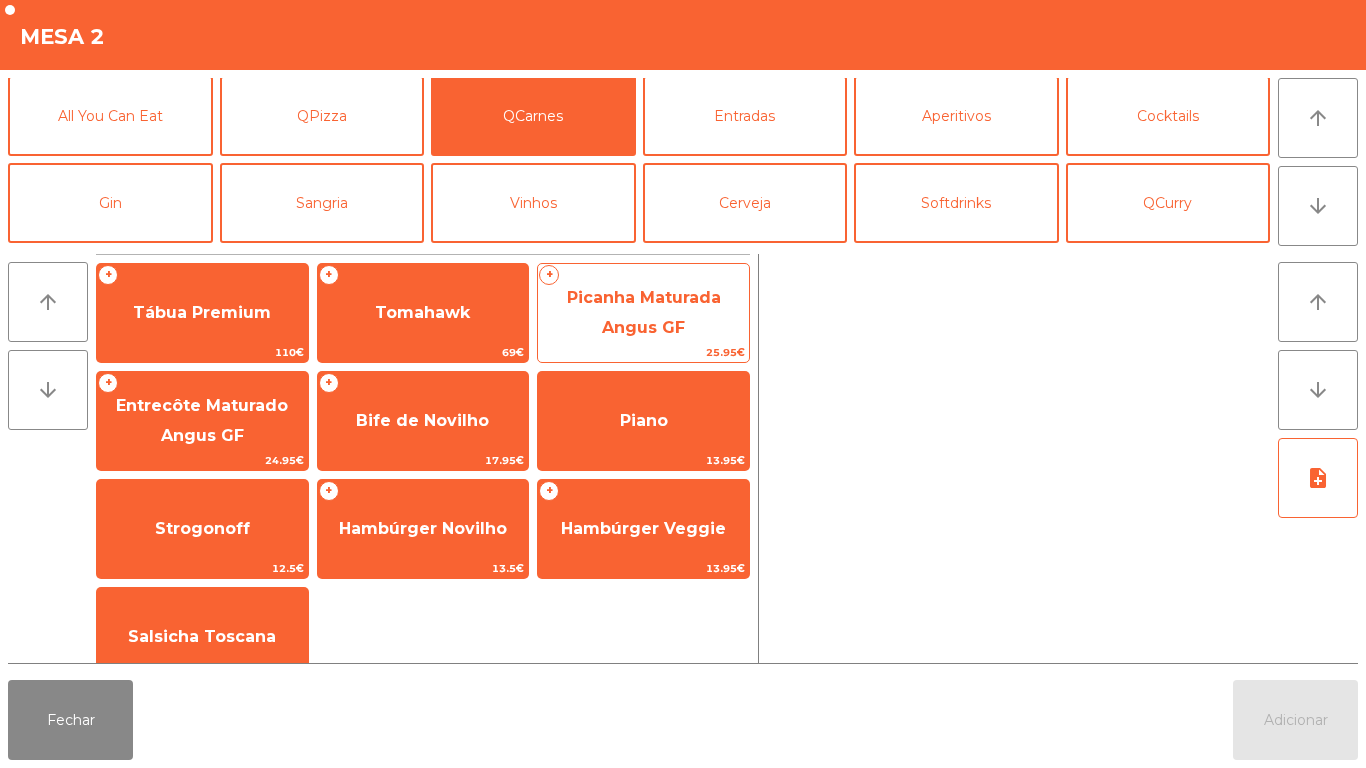 click on "Picanha Maturada Angus GF" 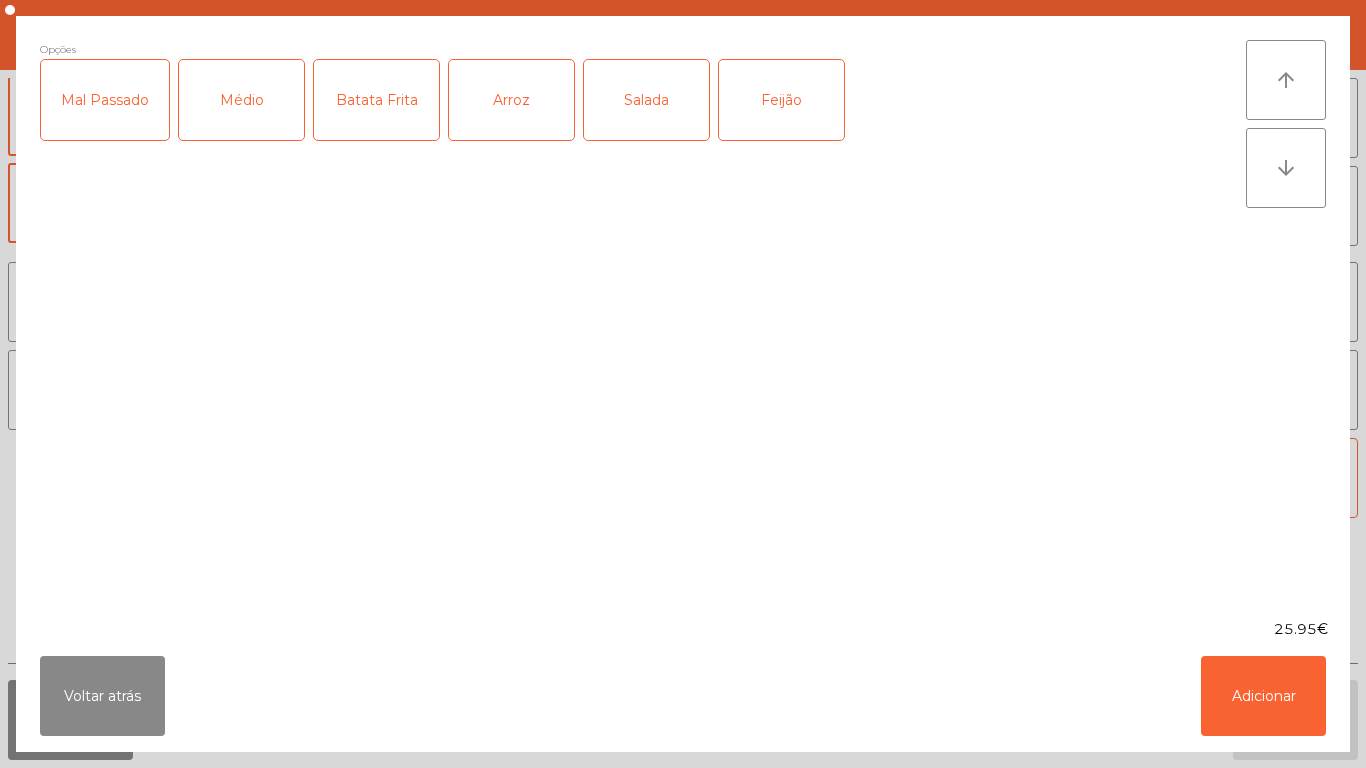 click on "Médio" 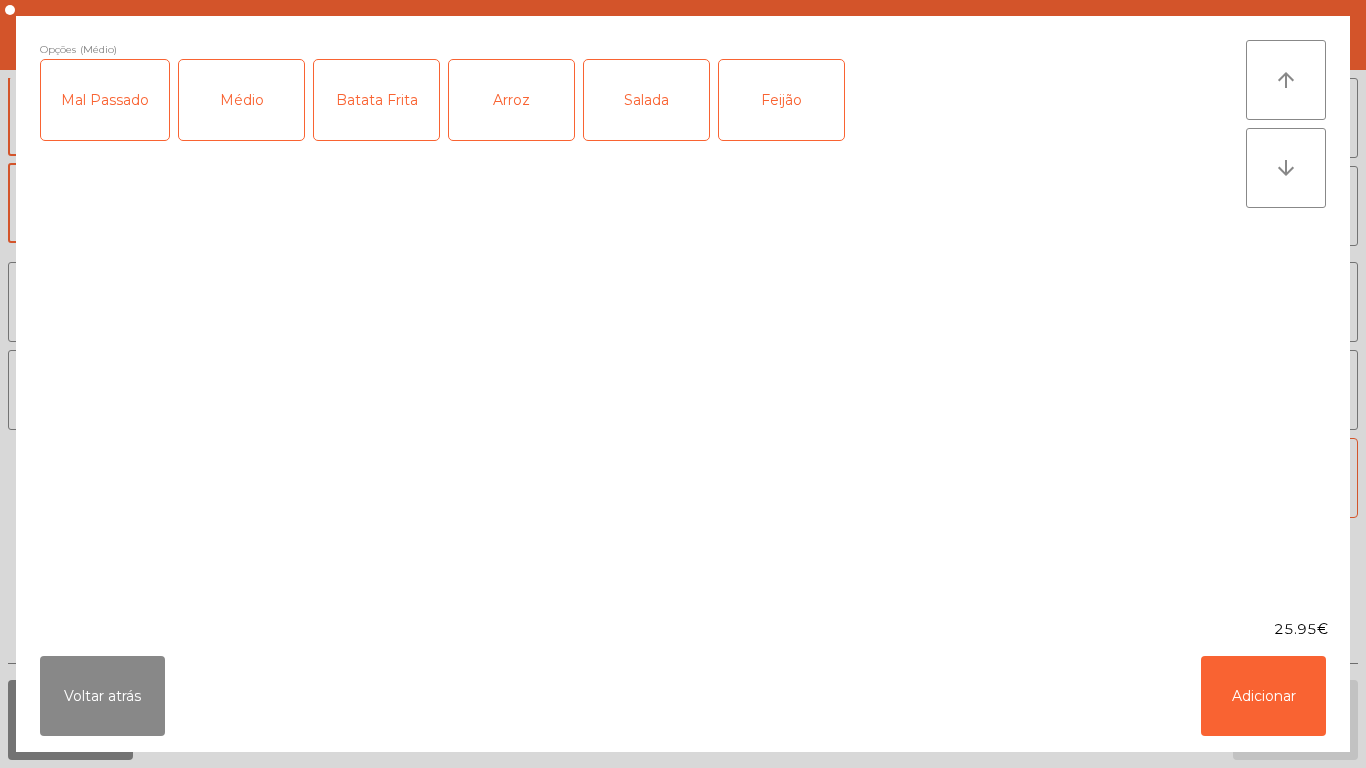 click on "Batata Frita" 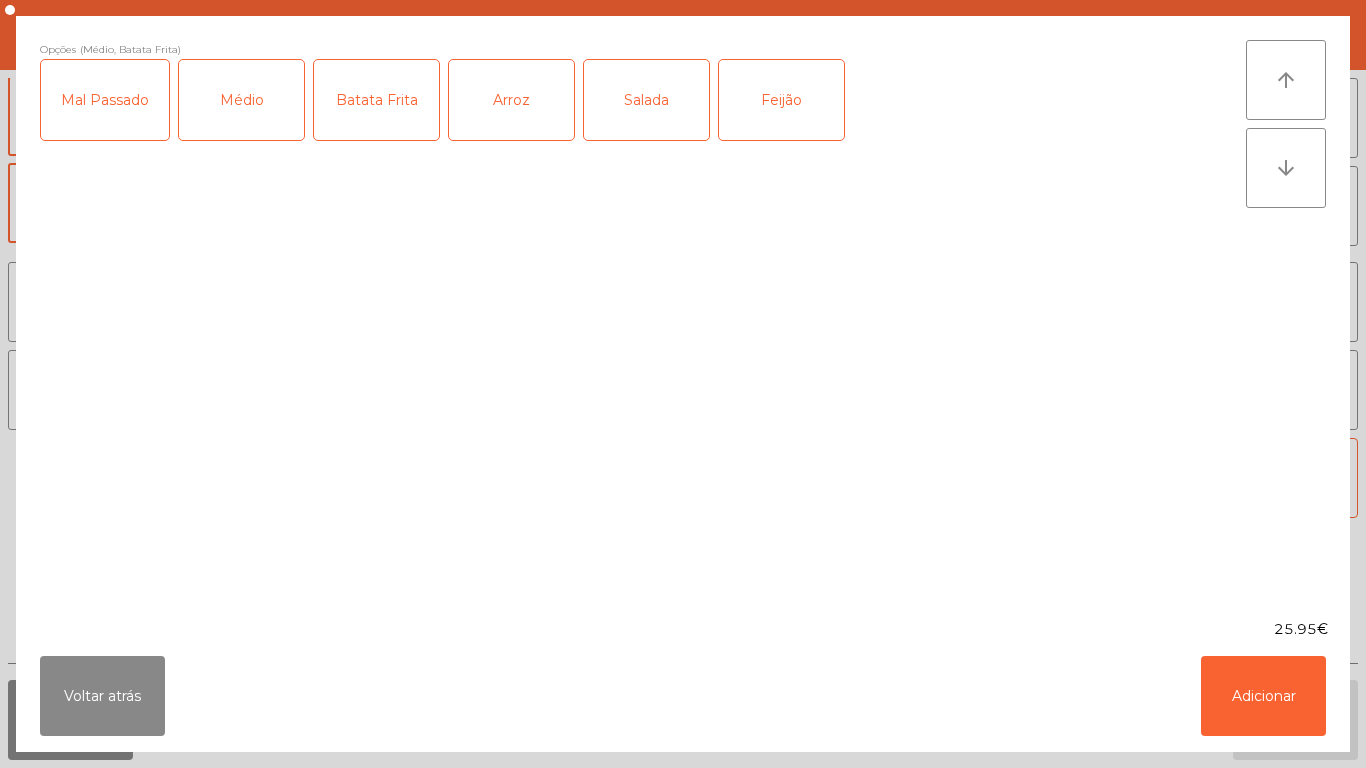 click on "Arroz" 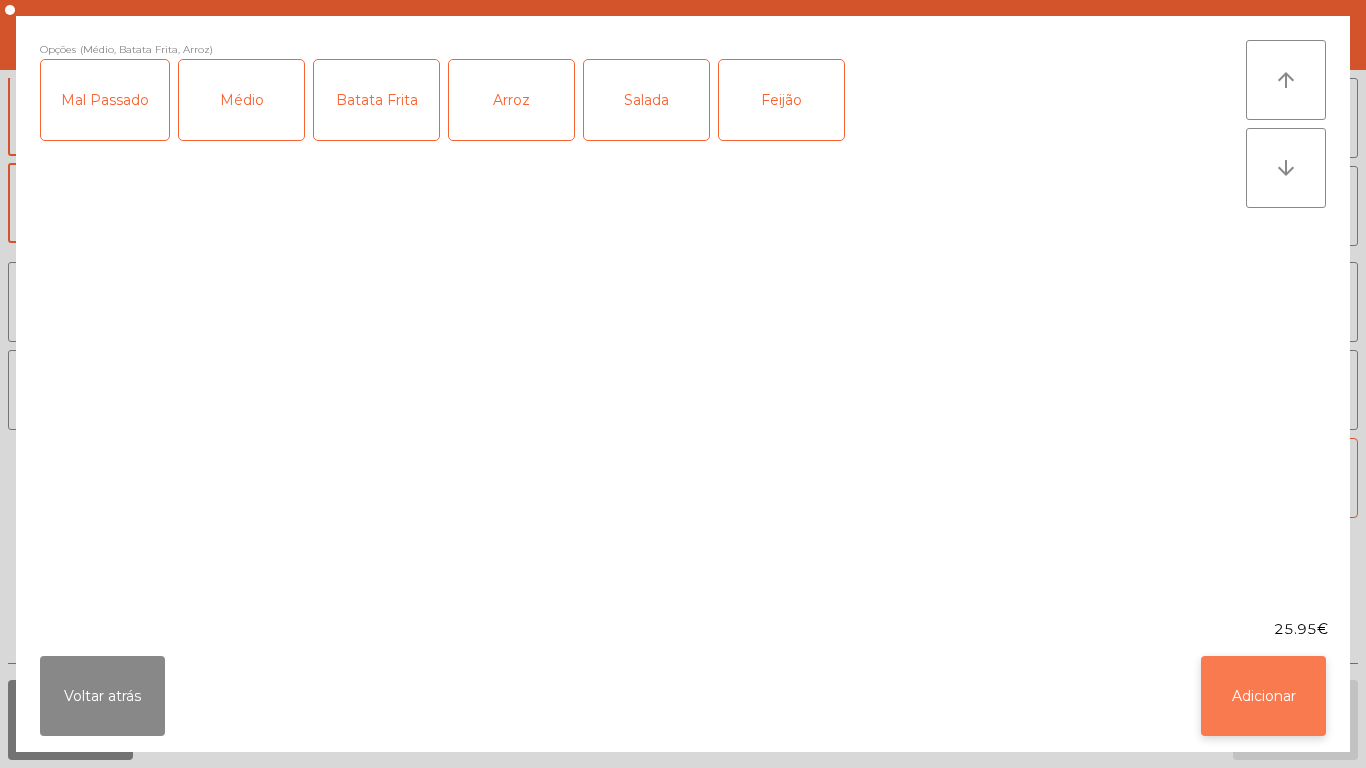 click on "Adicionar" 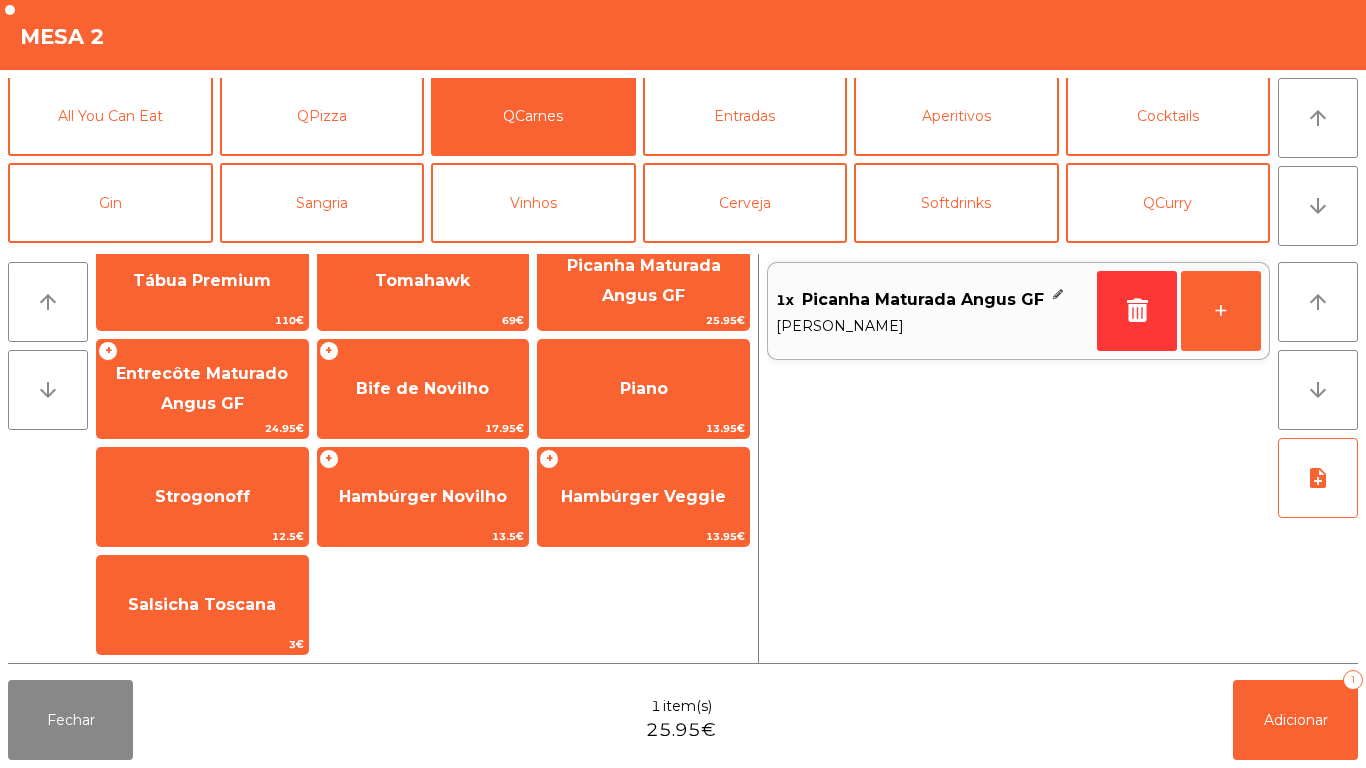 scroll, scrollTop: 30, scrollLeft: 0, axis: vertical 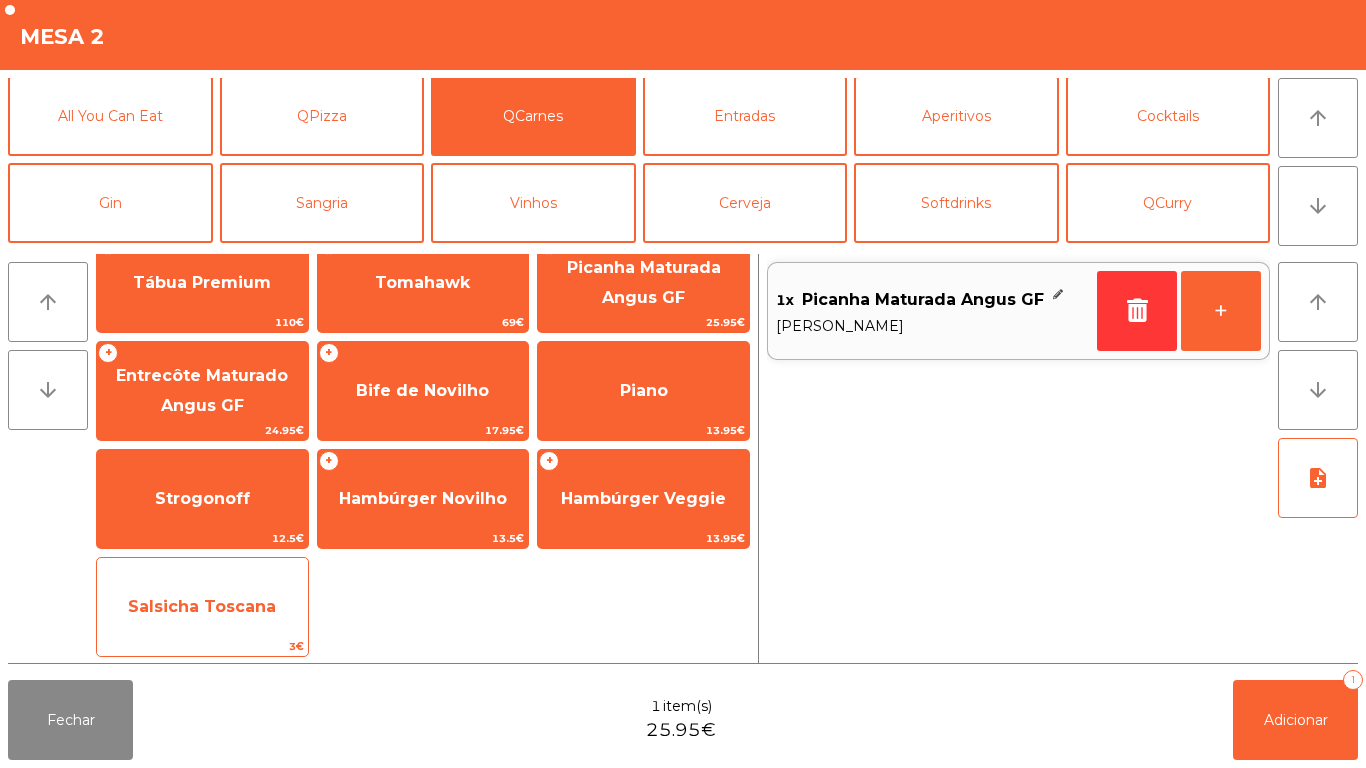 click on "Salsicha Toscana" 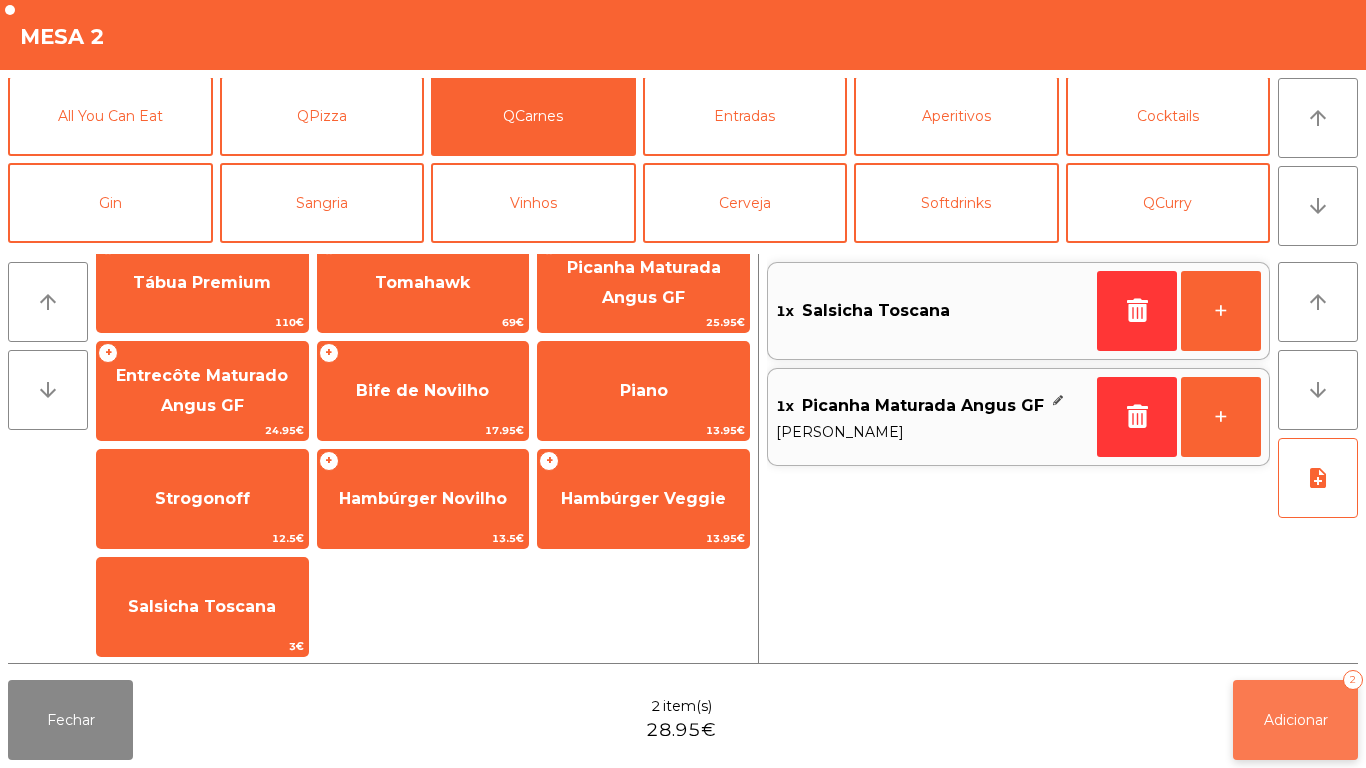 click on "Adicionar   2" 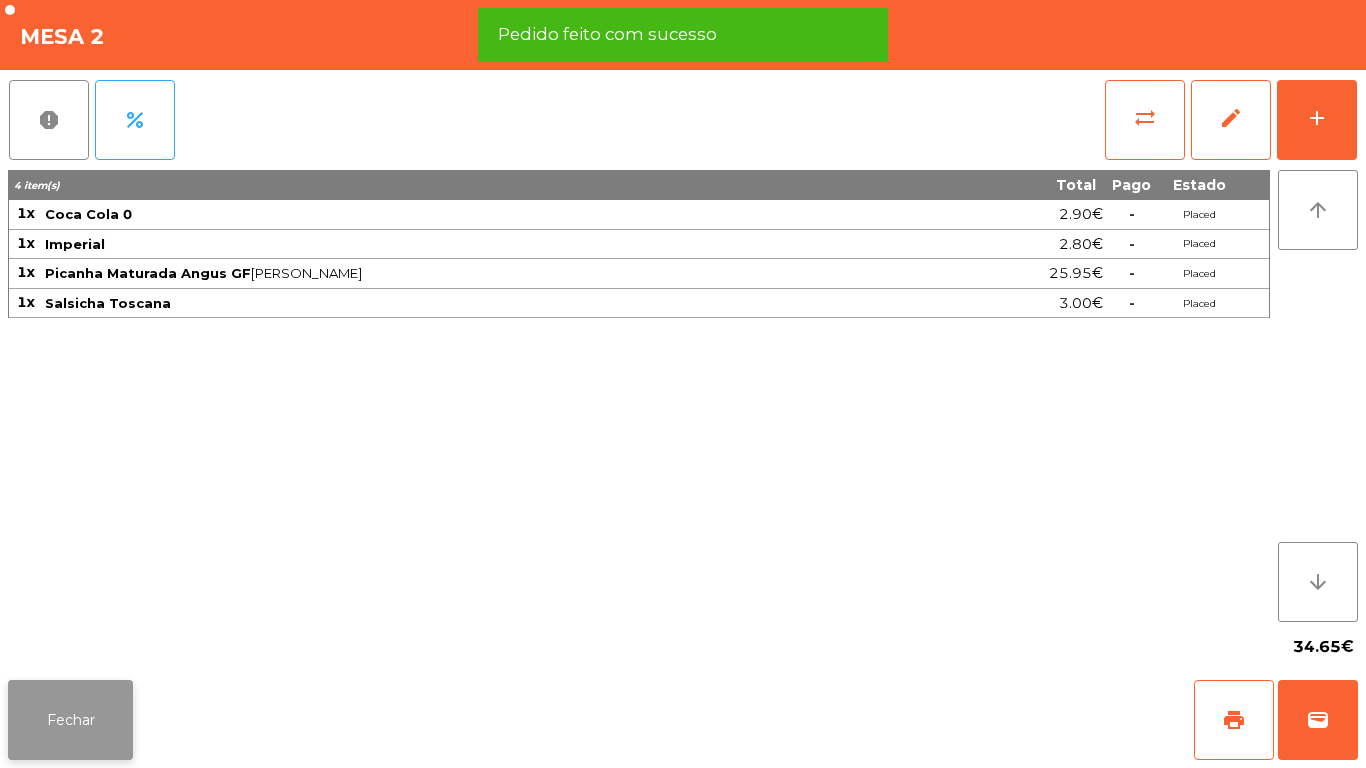 click on "Fechar" 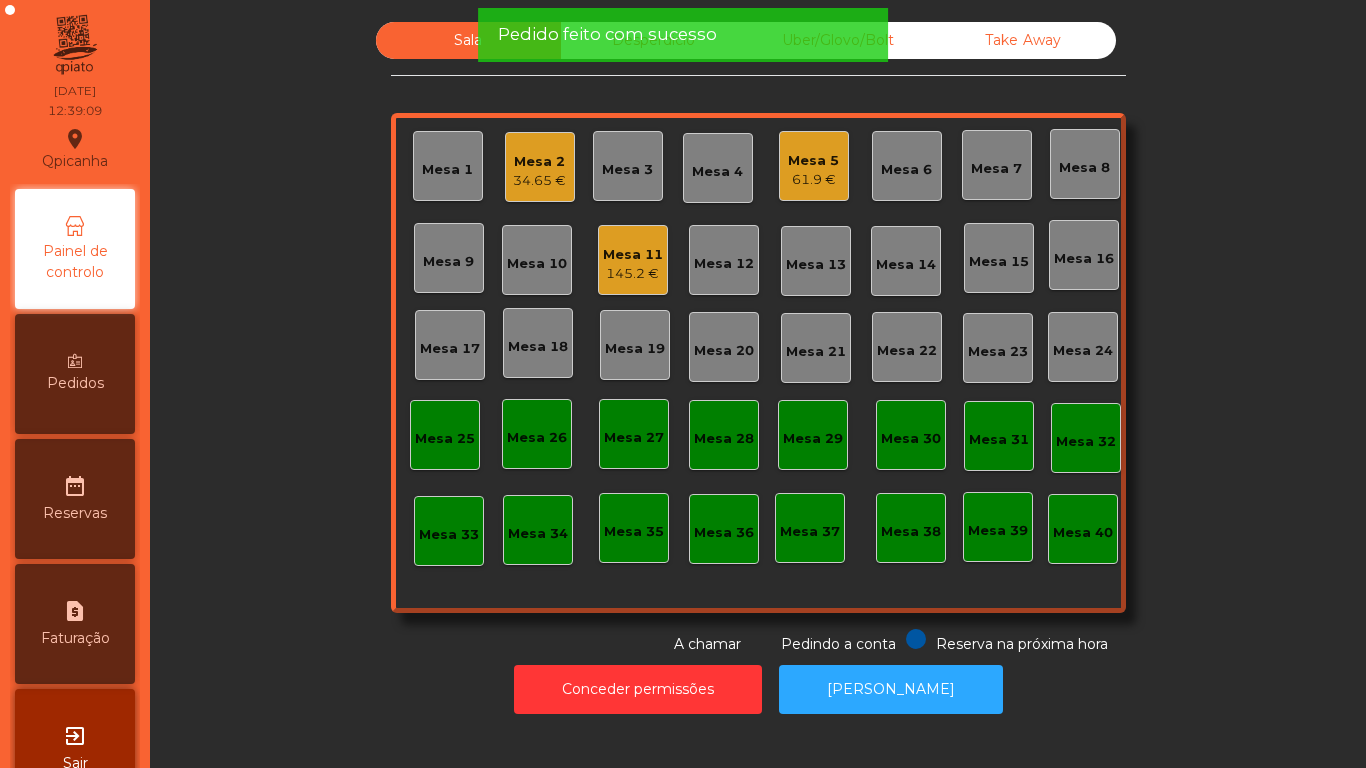 click on "Take Away" 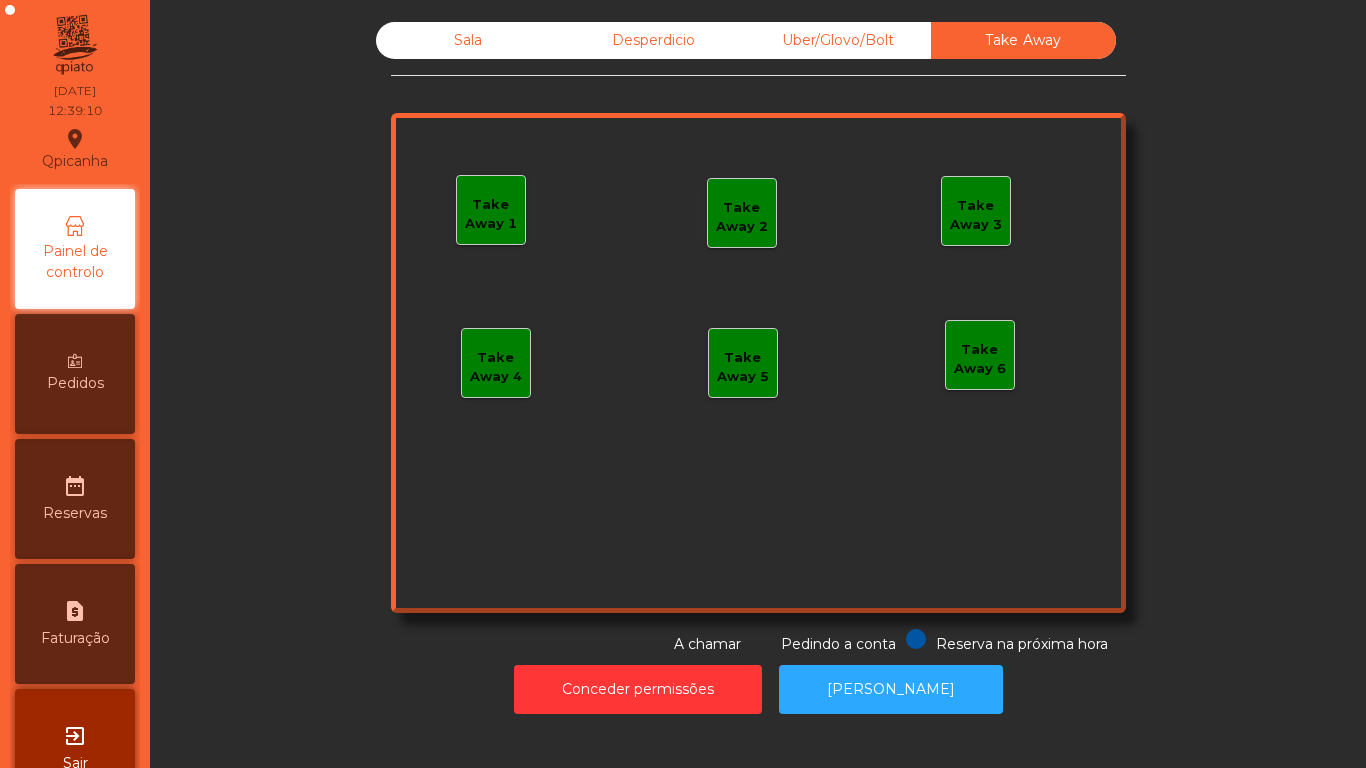 click on "Take Away 1" 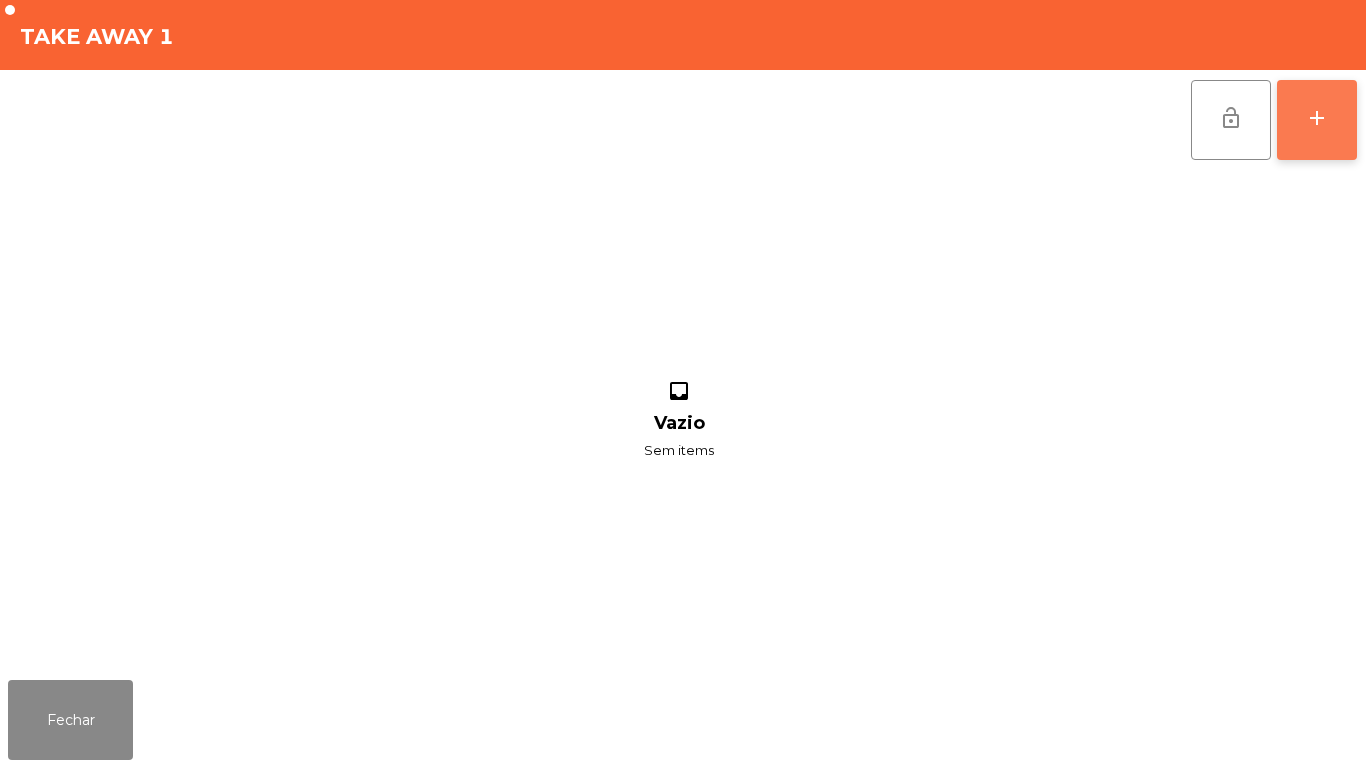 click on "add" 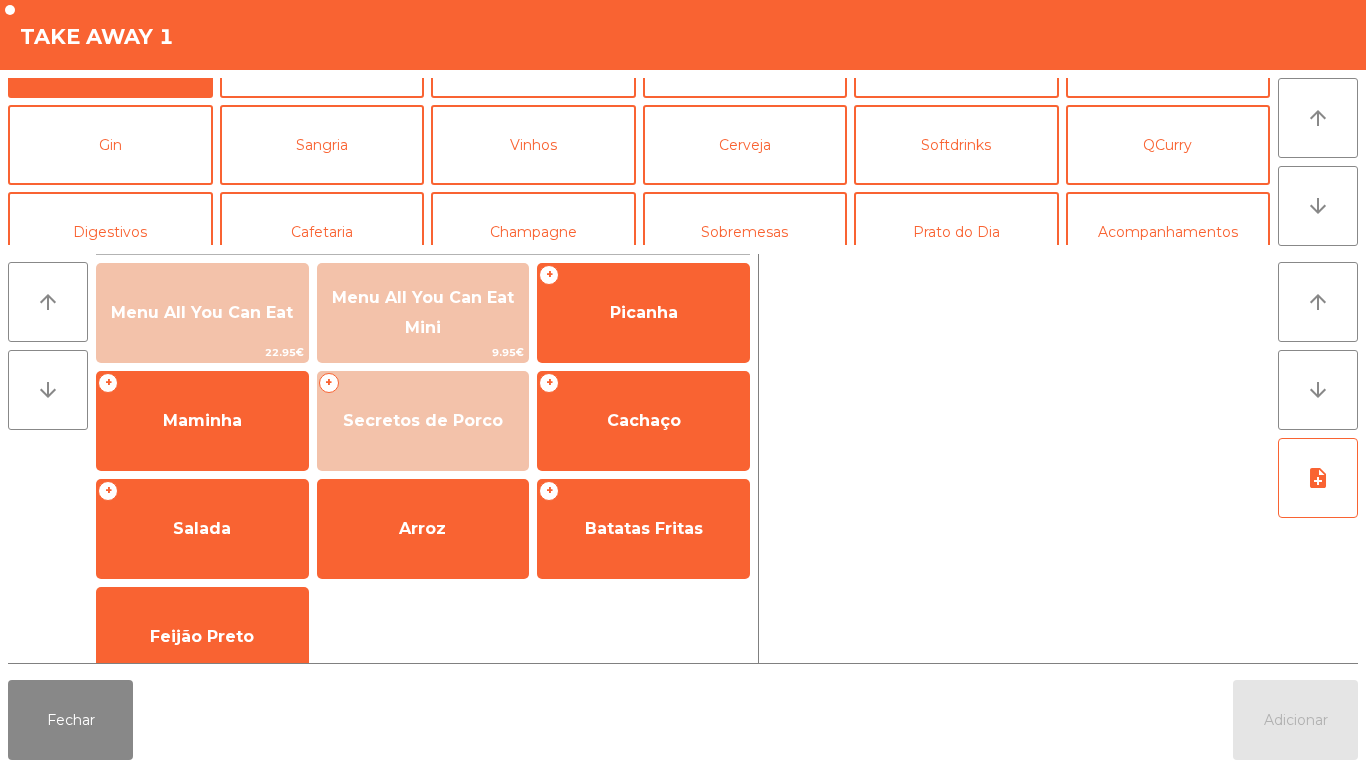 scroll, scrollTop: 174, scrollLeft: 0, axis: vertical 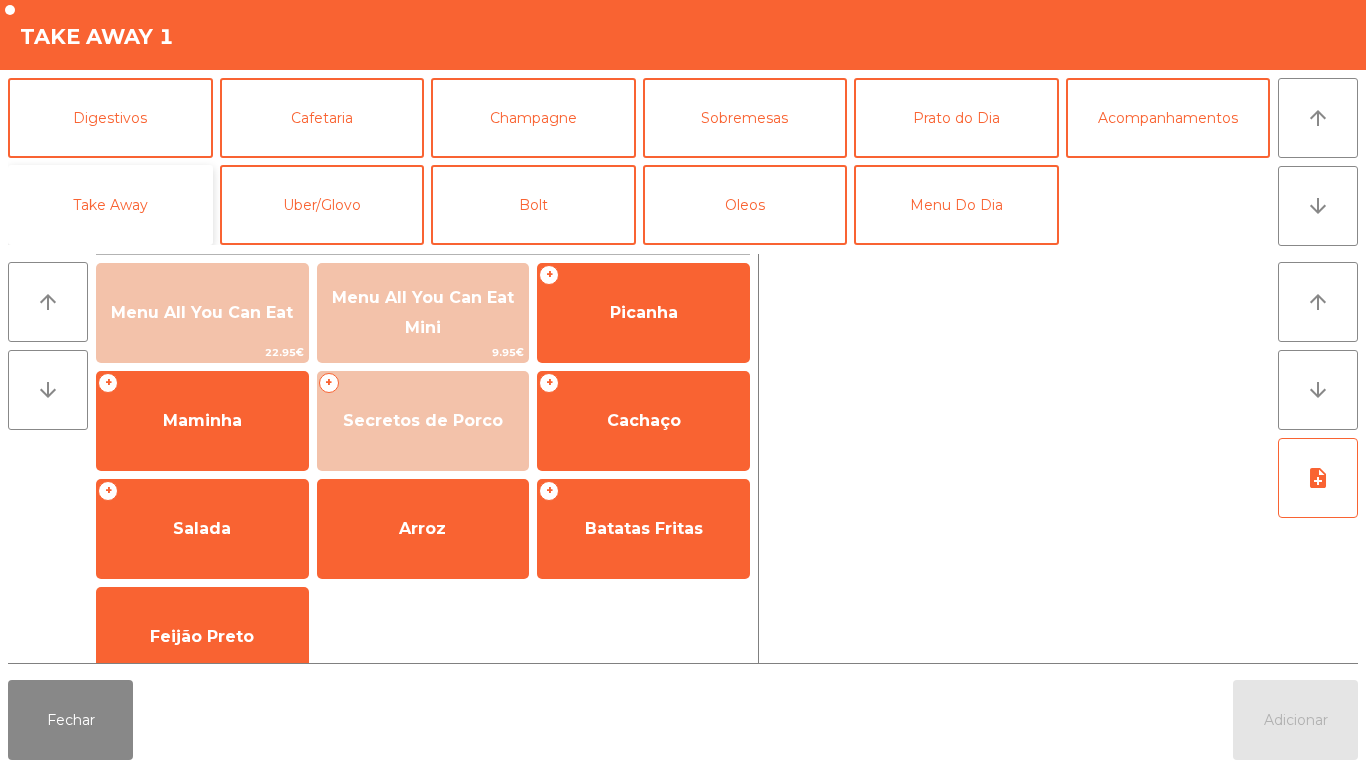 click on "Take Away" 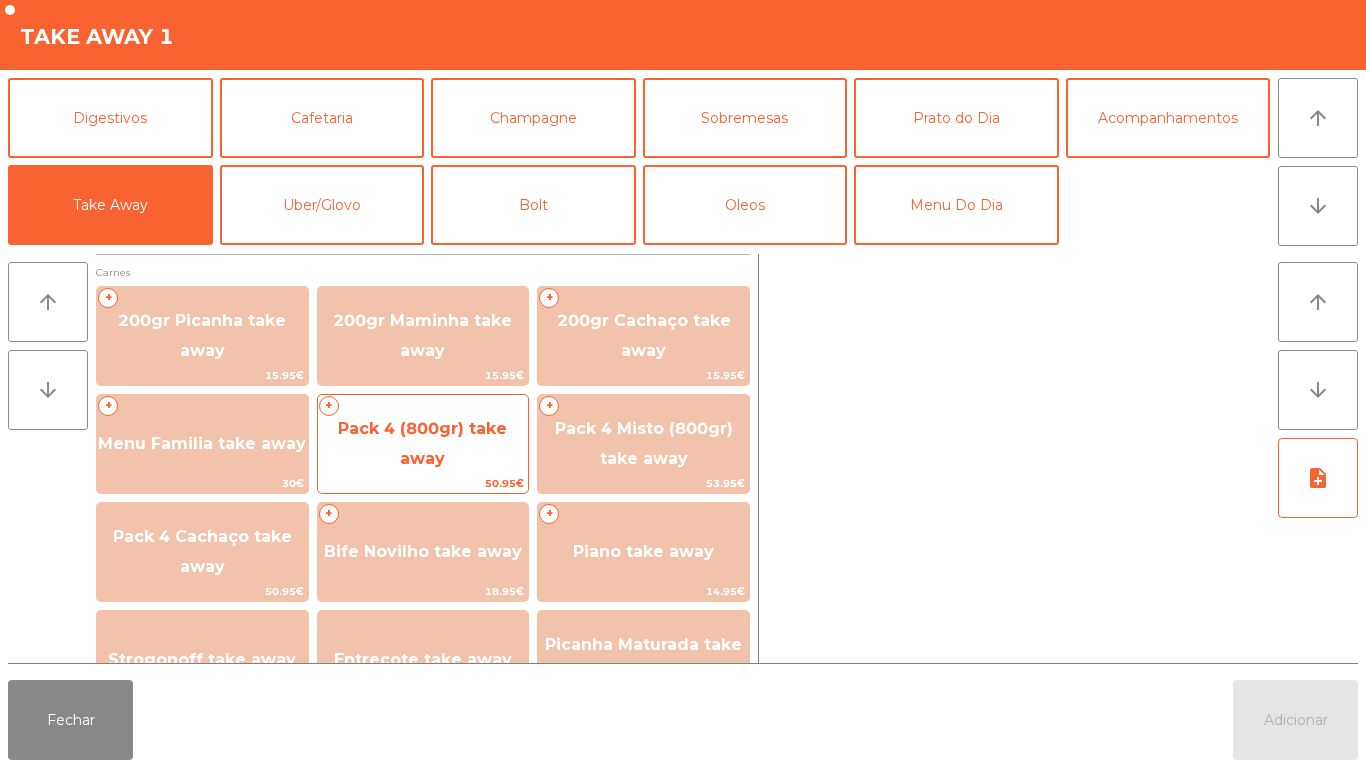 click on "Pack 4 (800gr) take away" 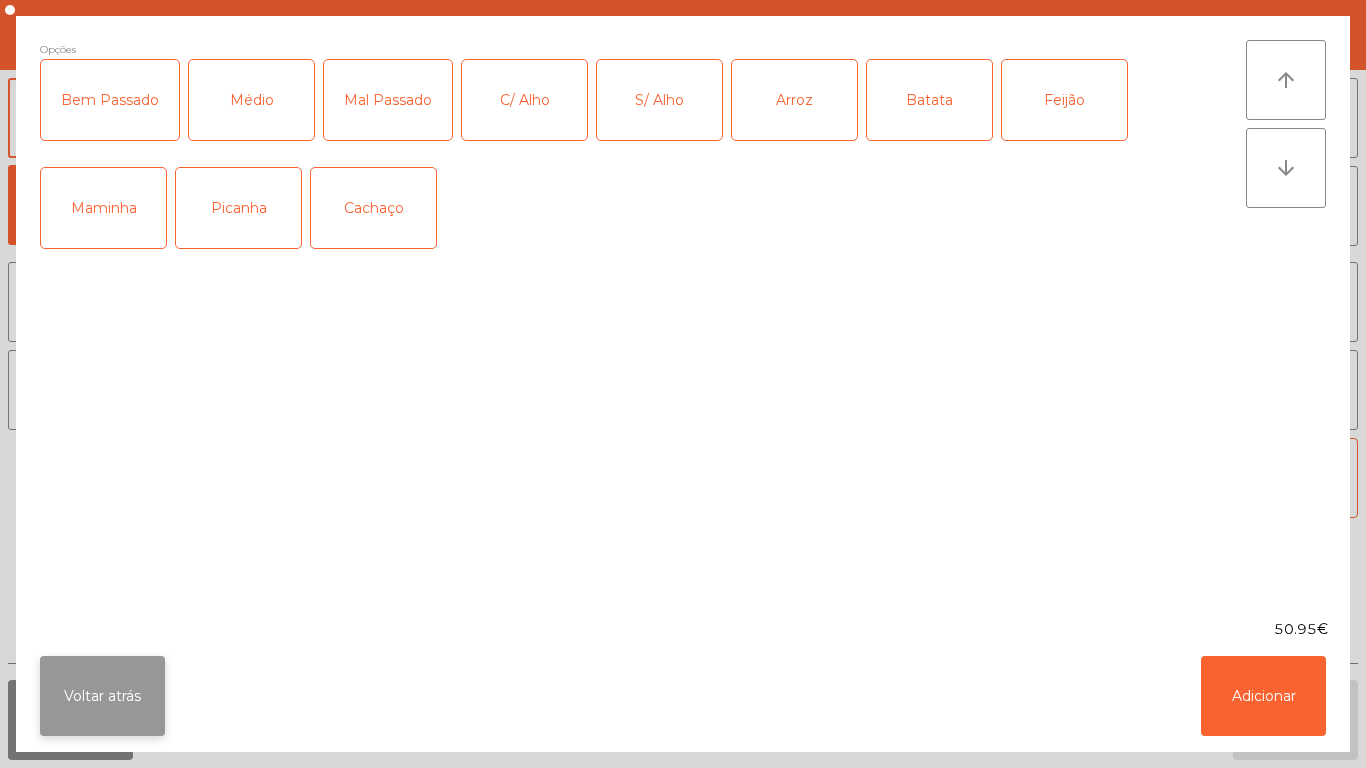 click on "Voltar atrás" 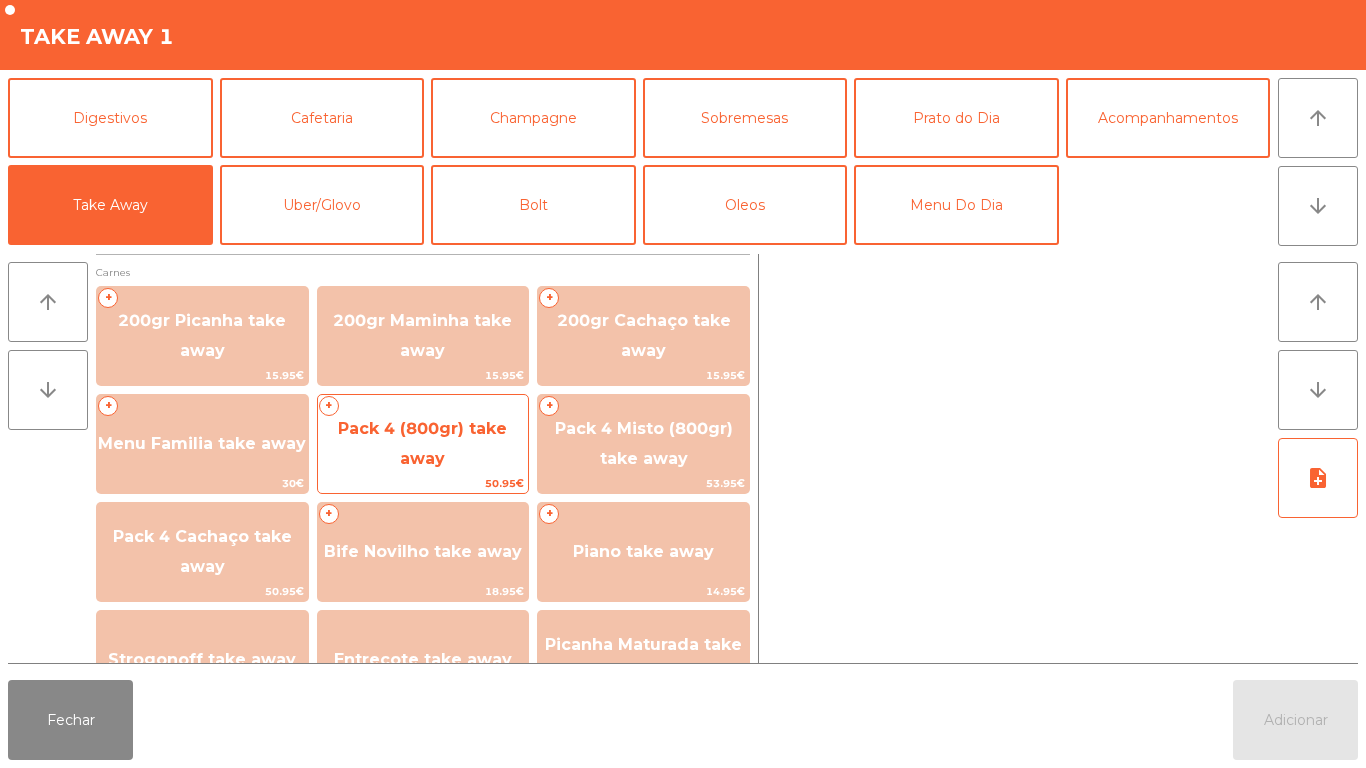 click on "Pack 4 (800gr) take away" 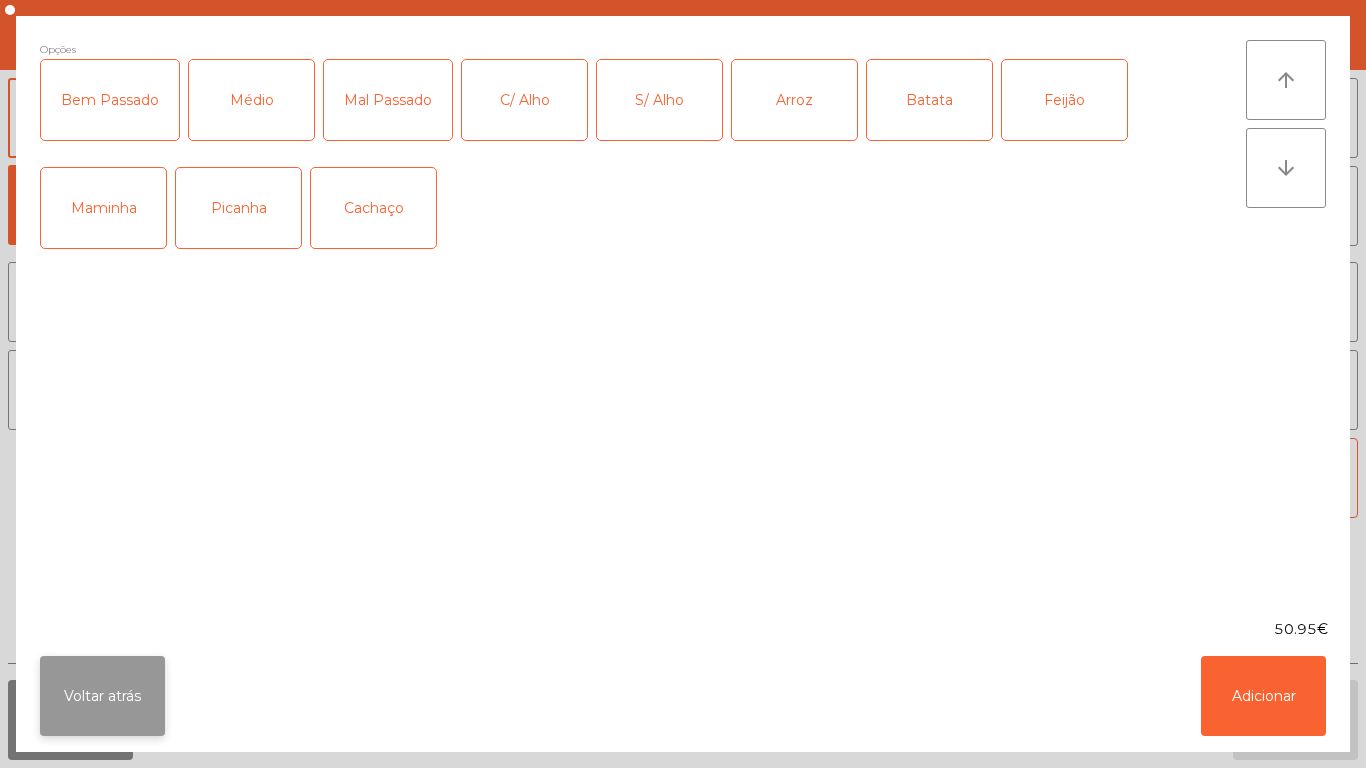 click on "Voltar atrás" 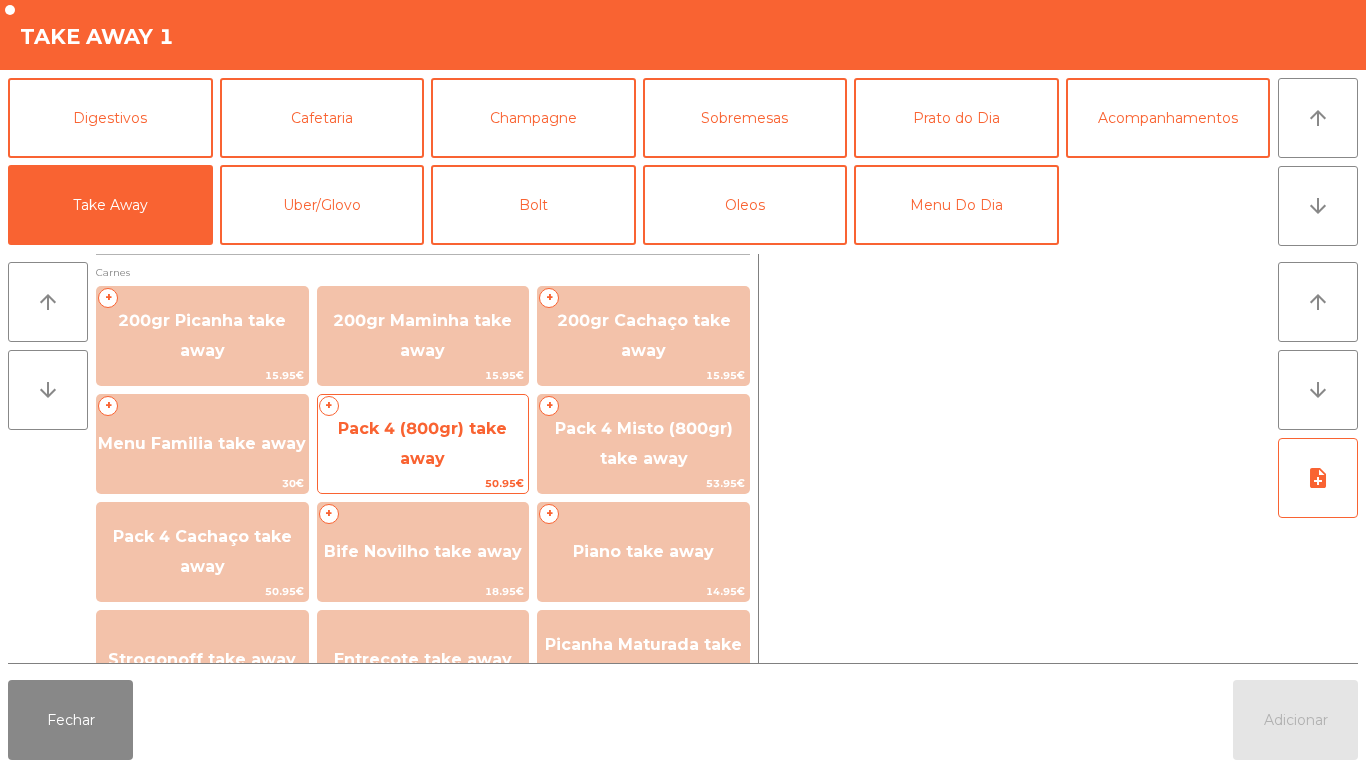 click on "Pack 4 (800gr) take away" 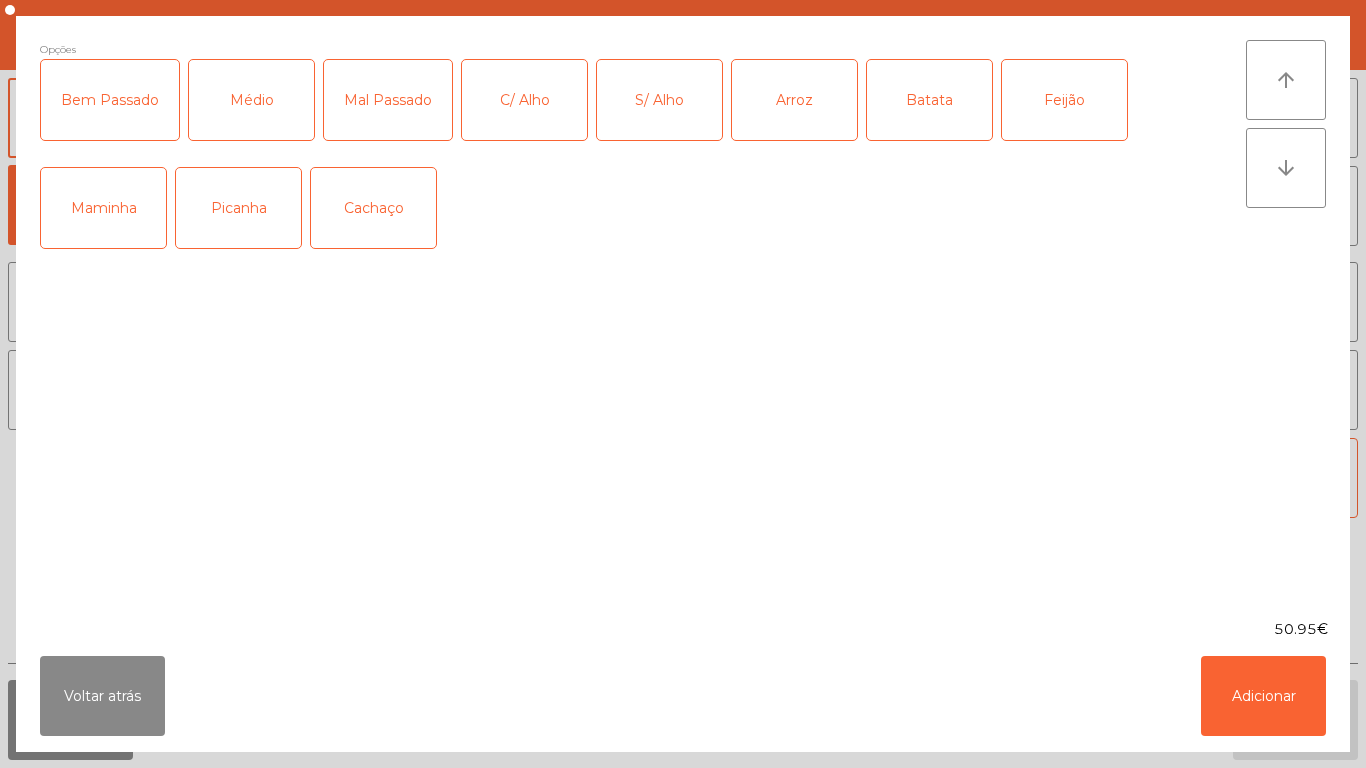 click on "Arroz" 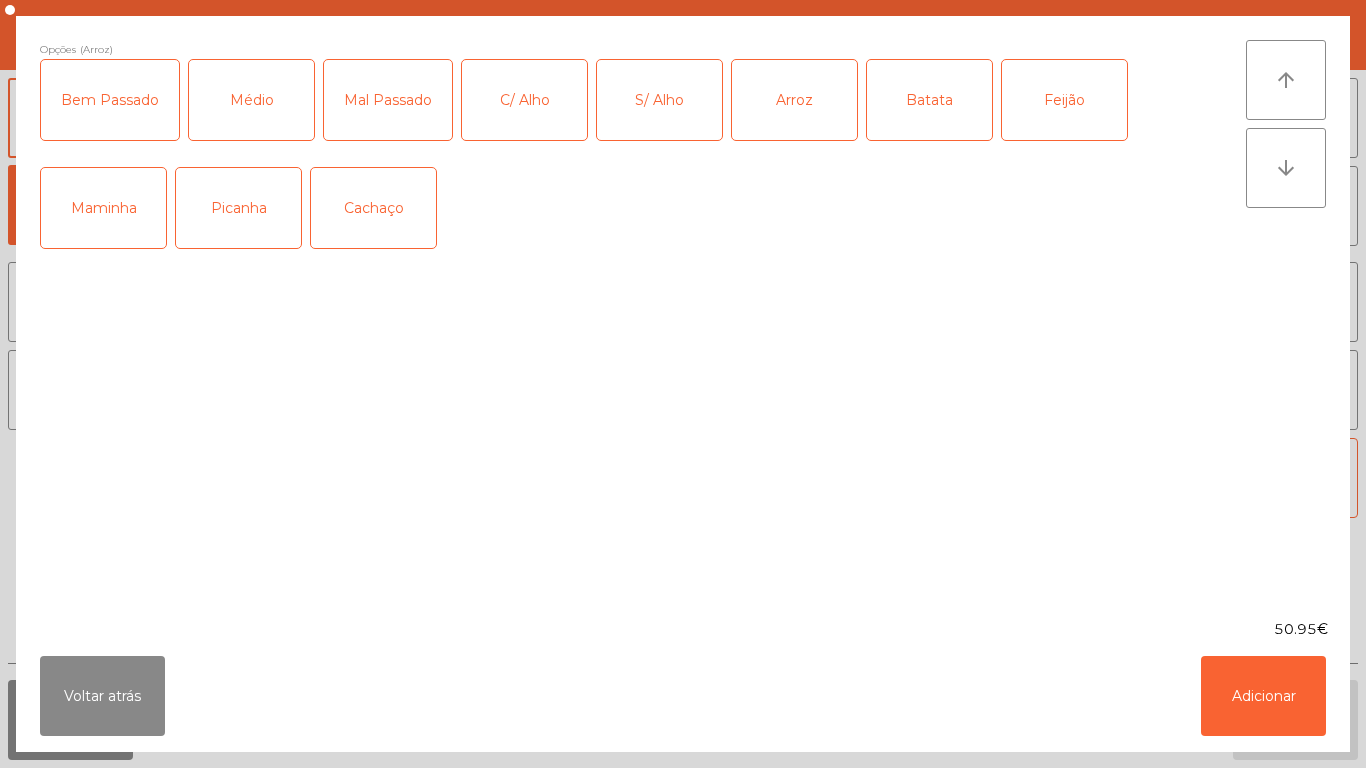 click on "Feijão" 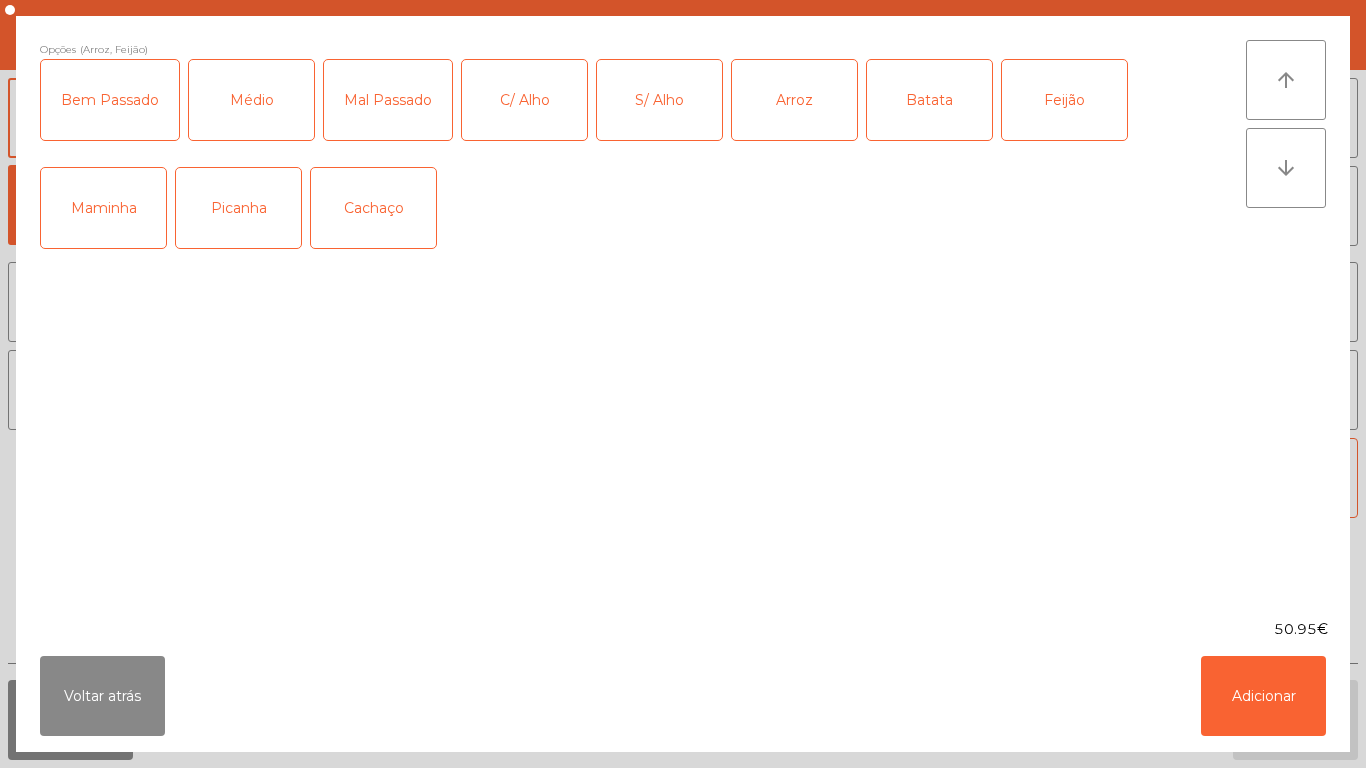 click on "Batata" 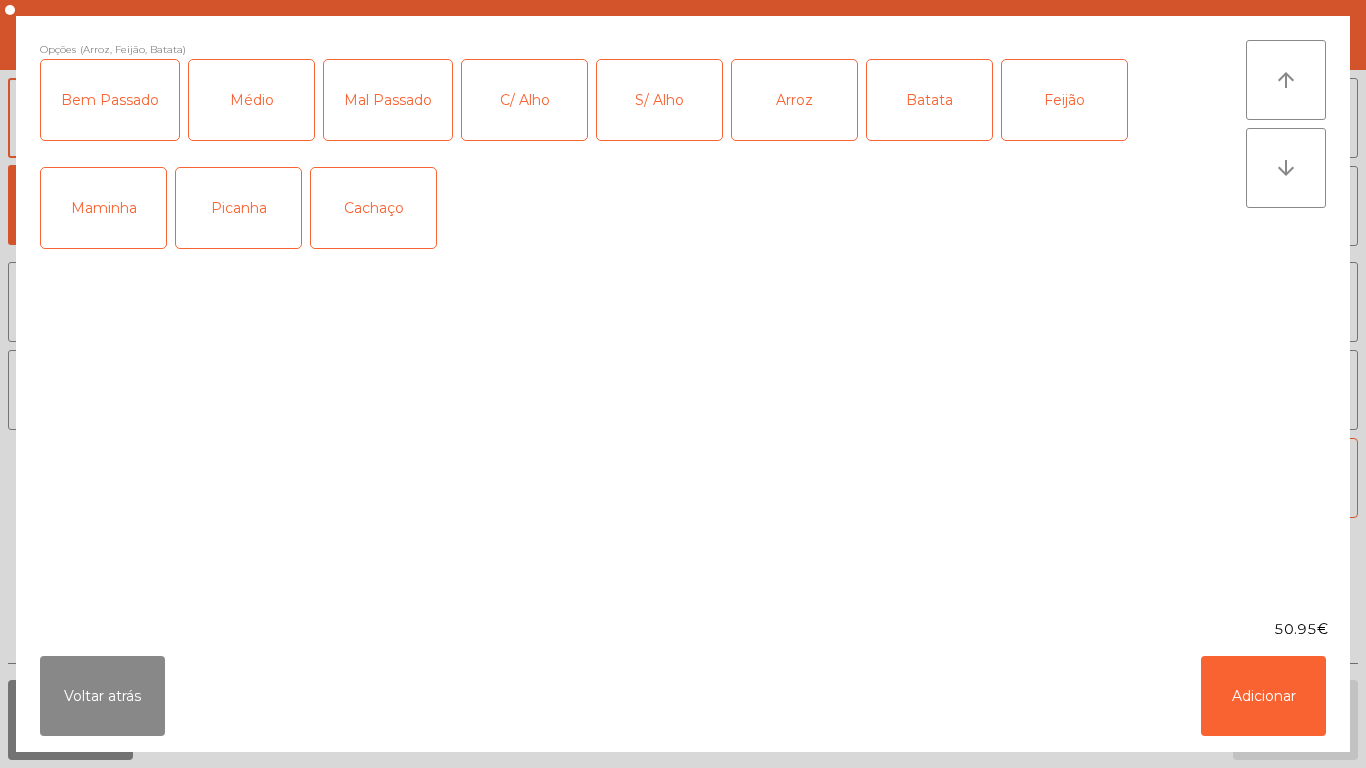 click on "Picanha" 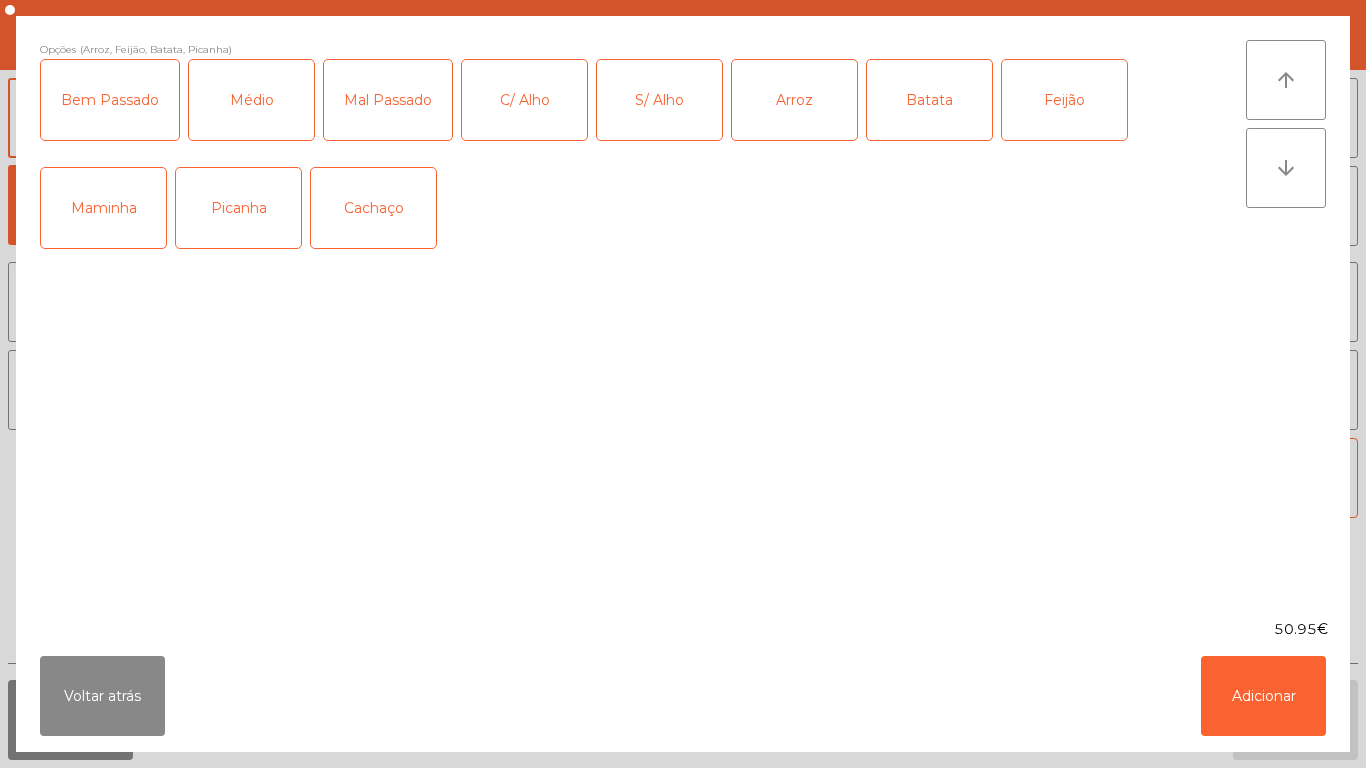 click on "Bem Passado" 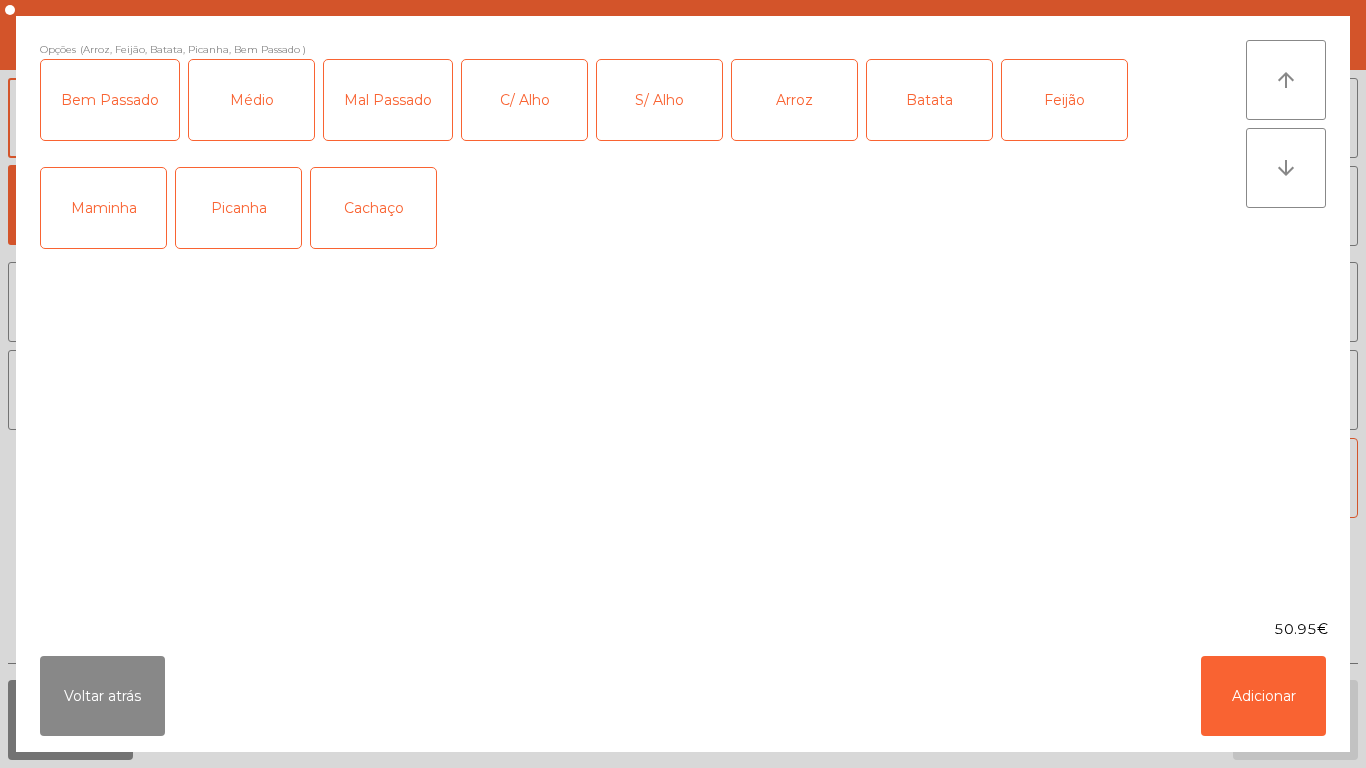 click on "C/ Alho" 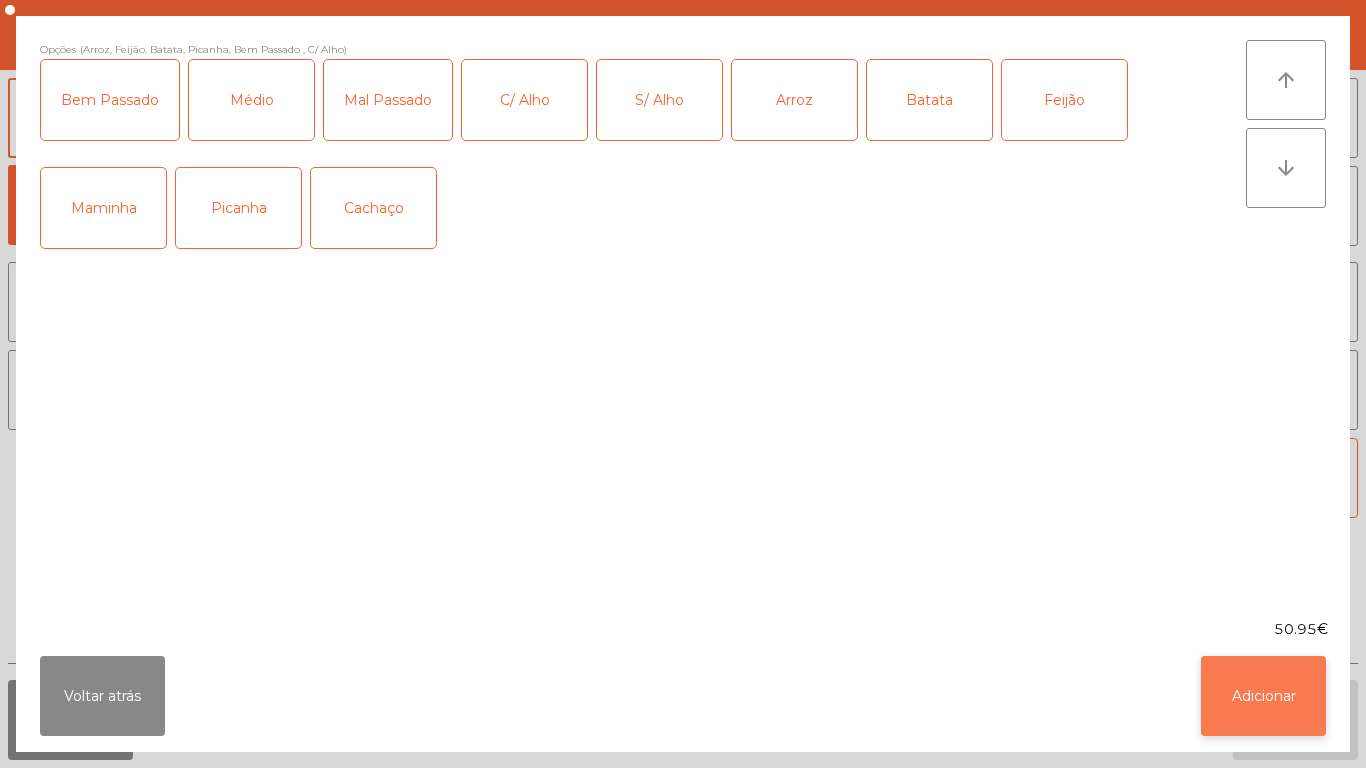 click on "Adicionar" 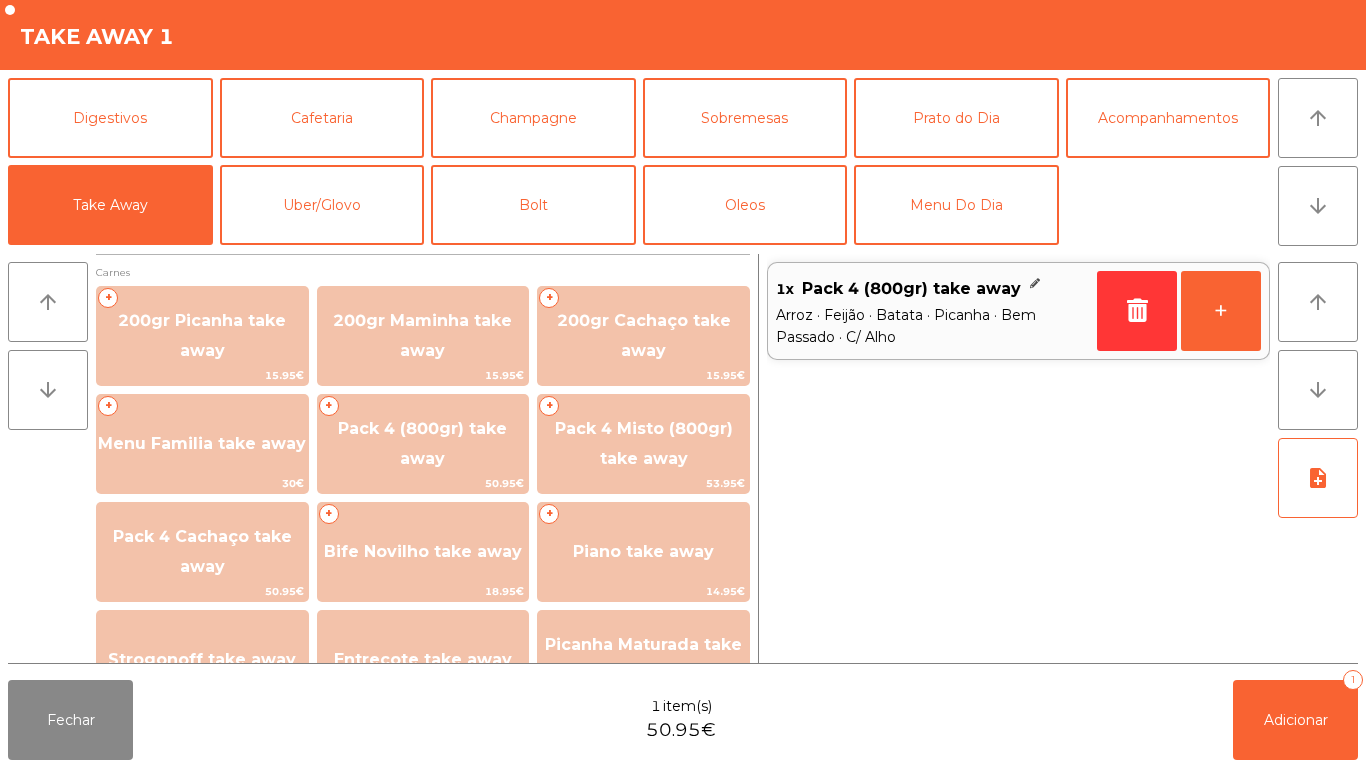 scroll, scrollTop: 55, scrollLeft: 0, axis: vertical 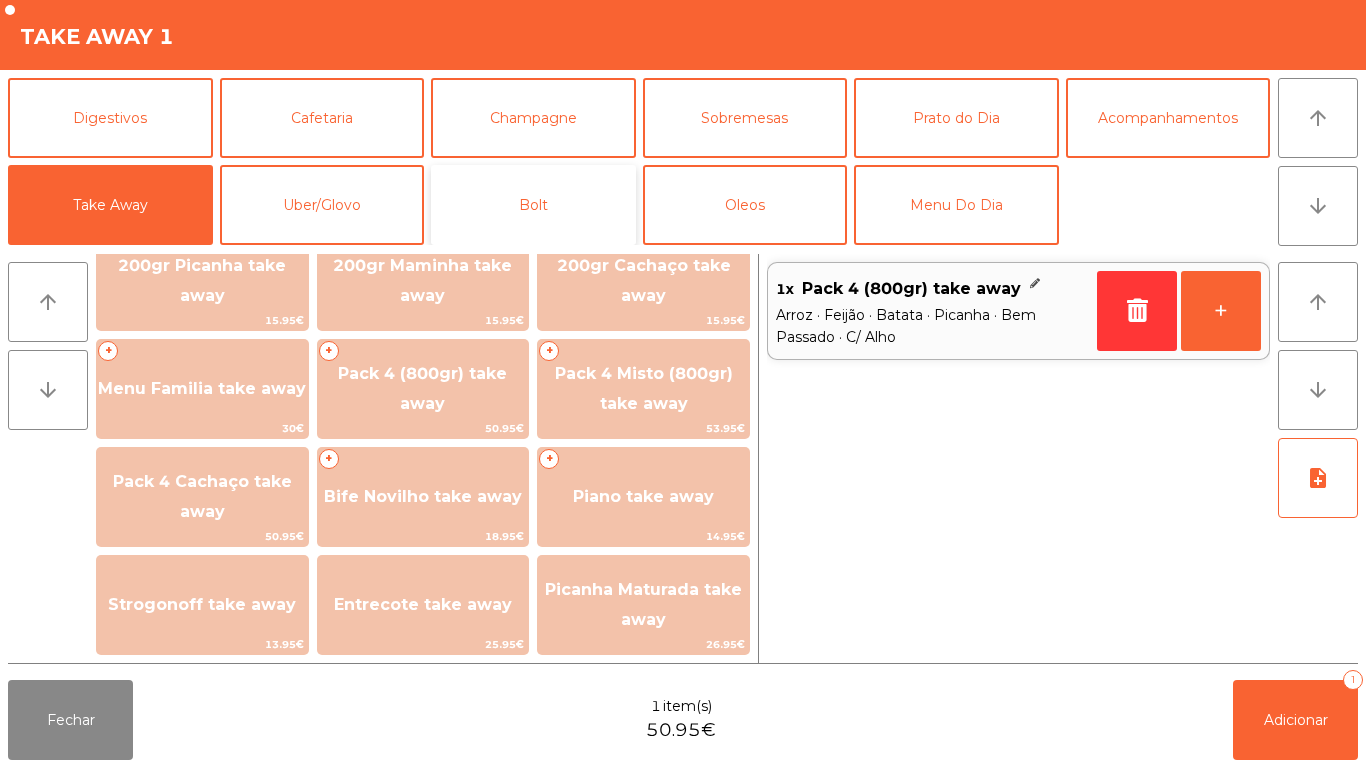 click on "Bolt" 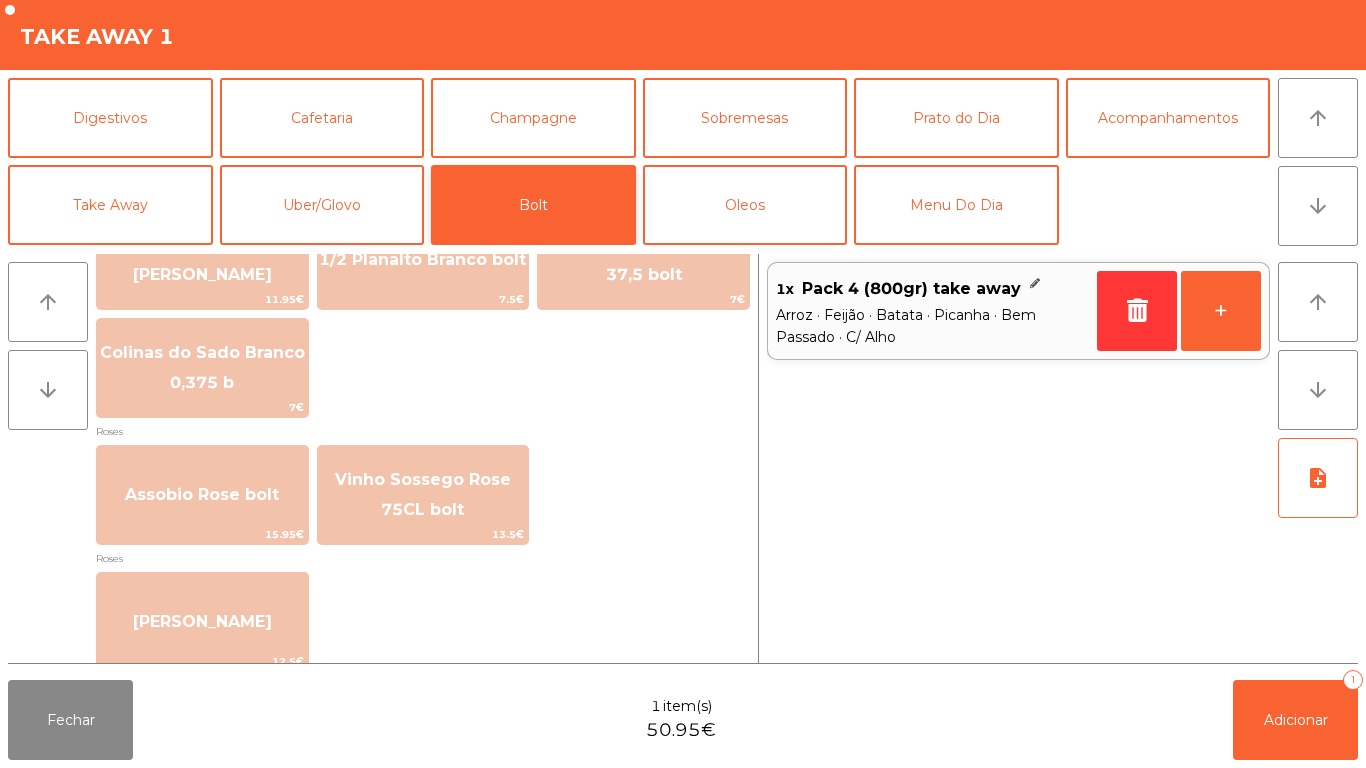 scroll, scrollTop: 2471, scrollLeft: 0, axis: vertical 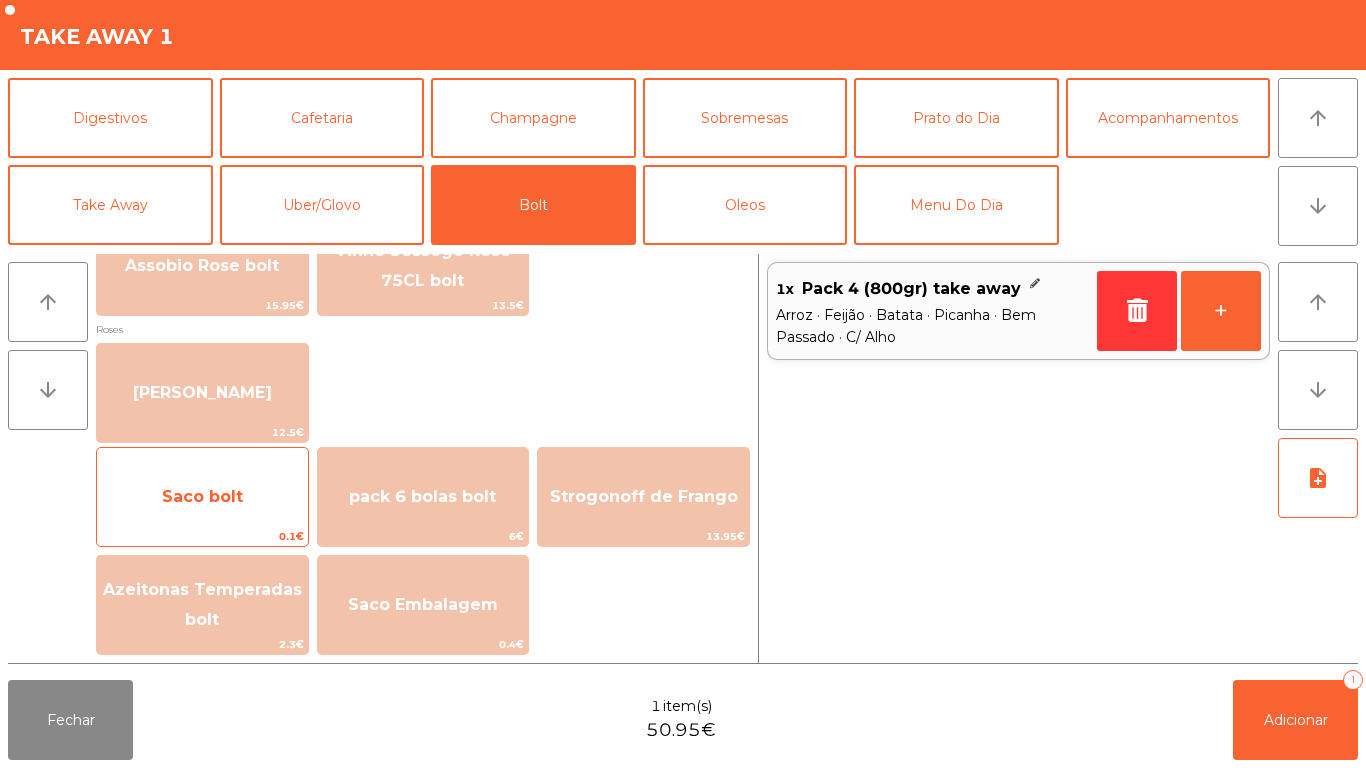 click on "Saco bolt" 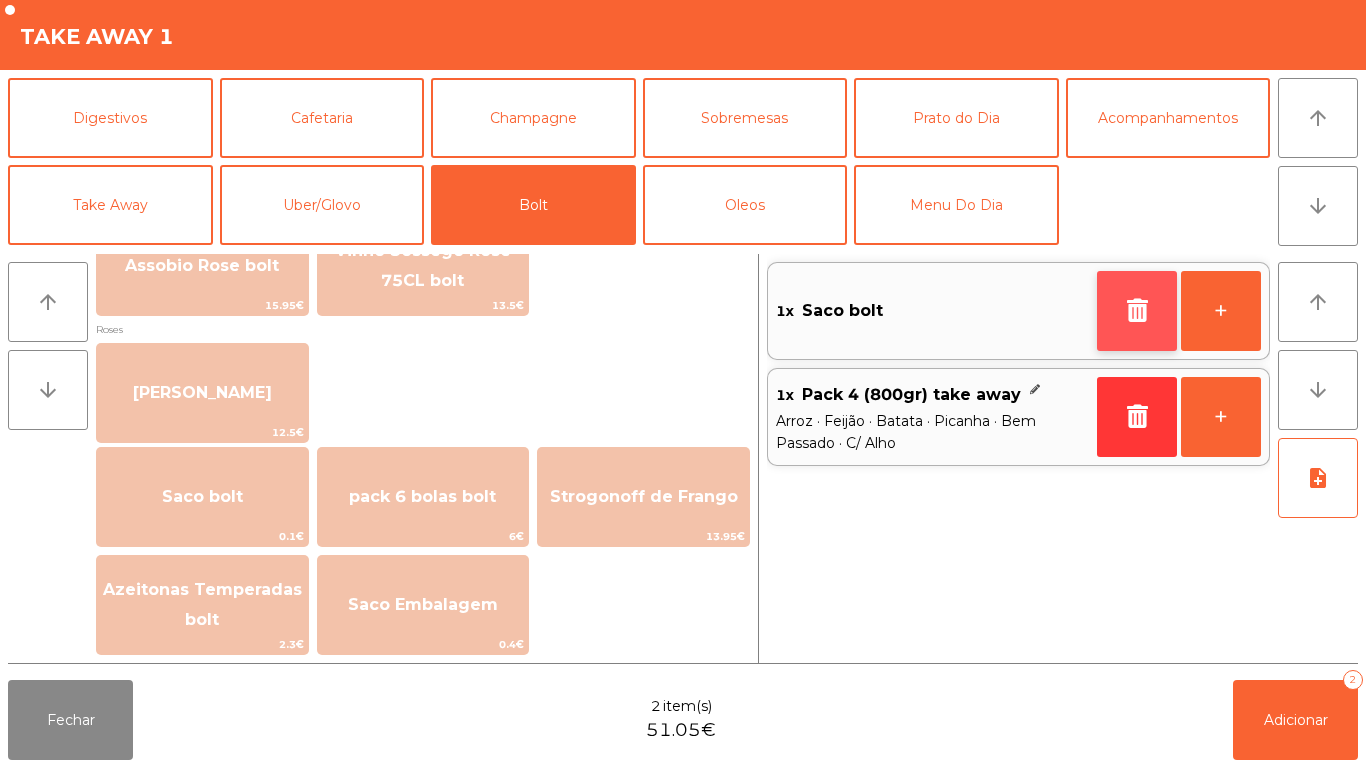 click 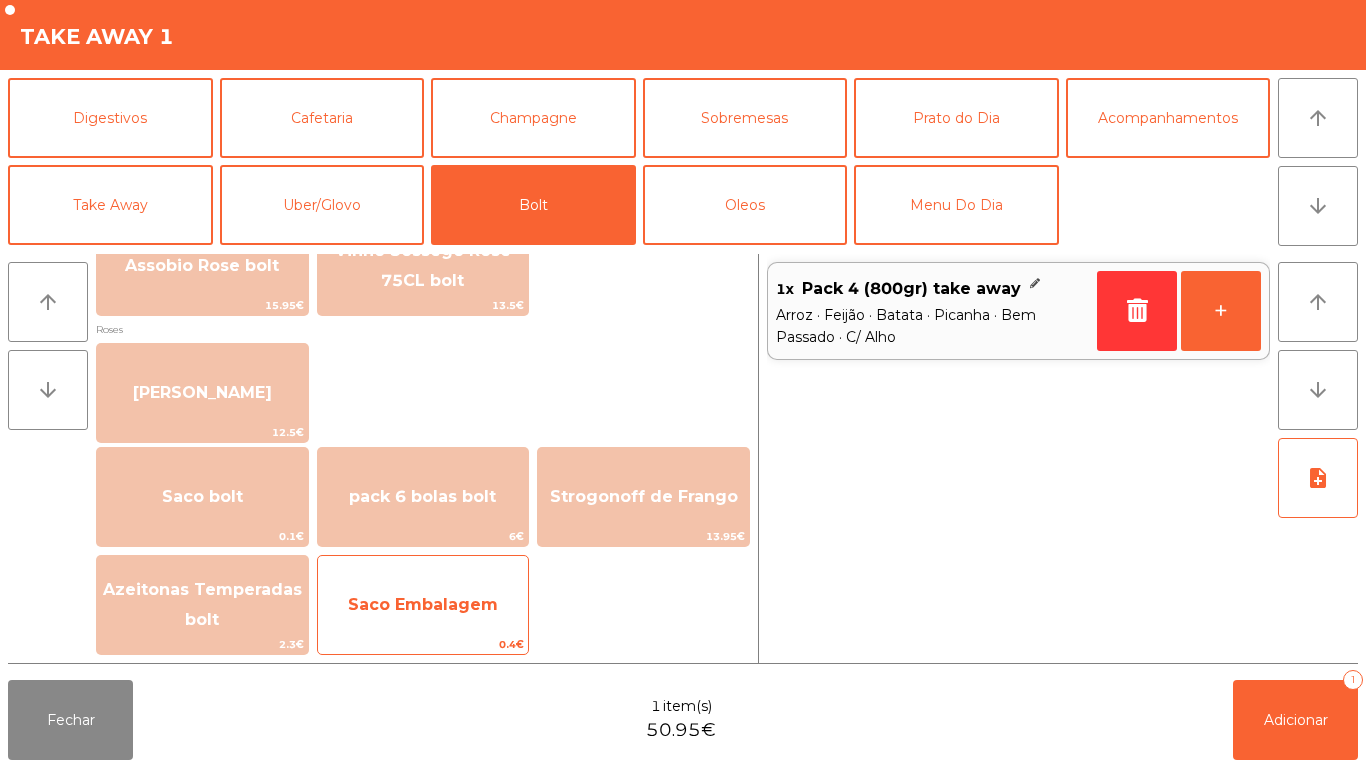 click on "Saco Embalagem" 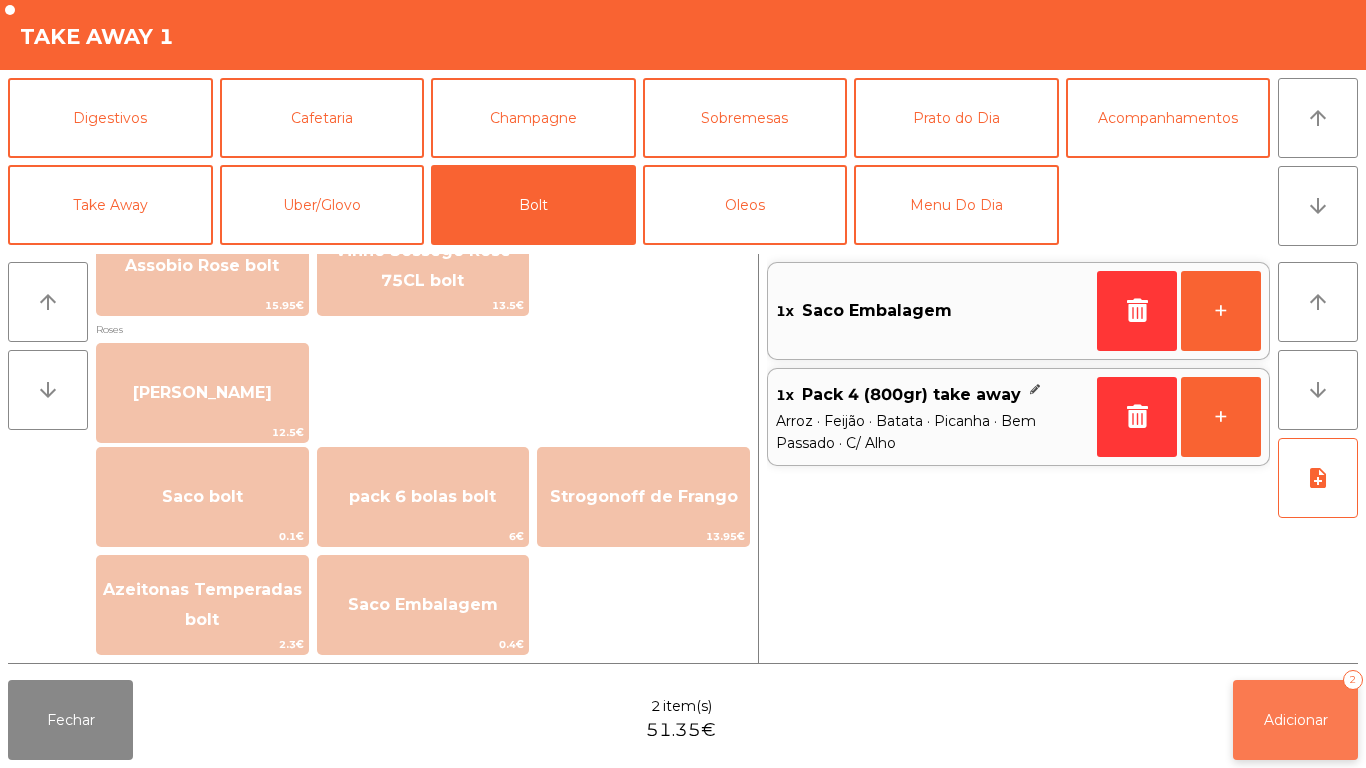 click on "Adicionar" 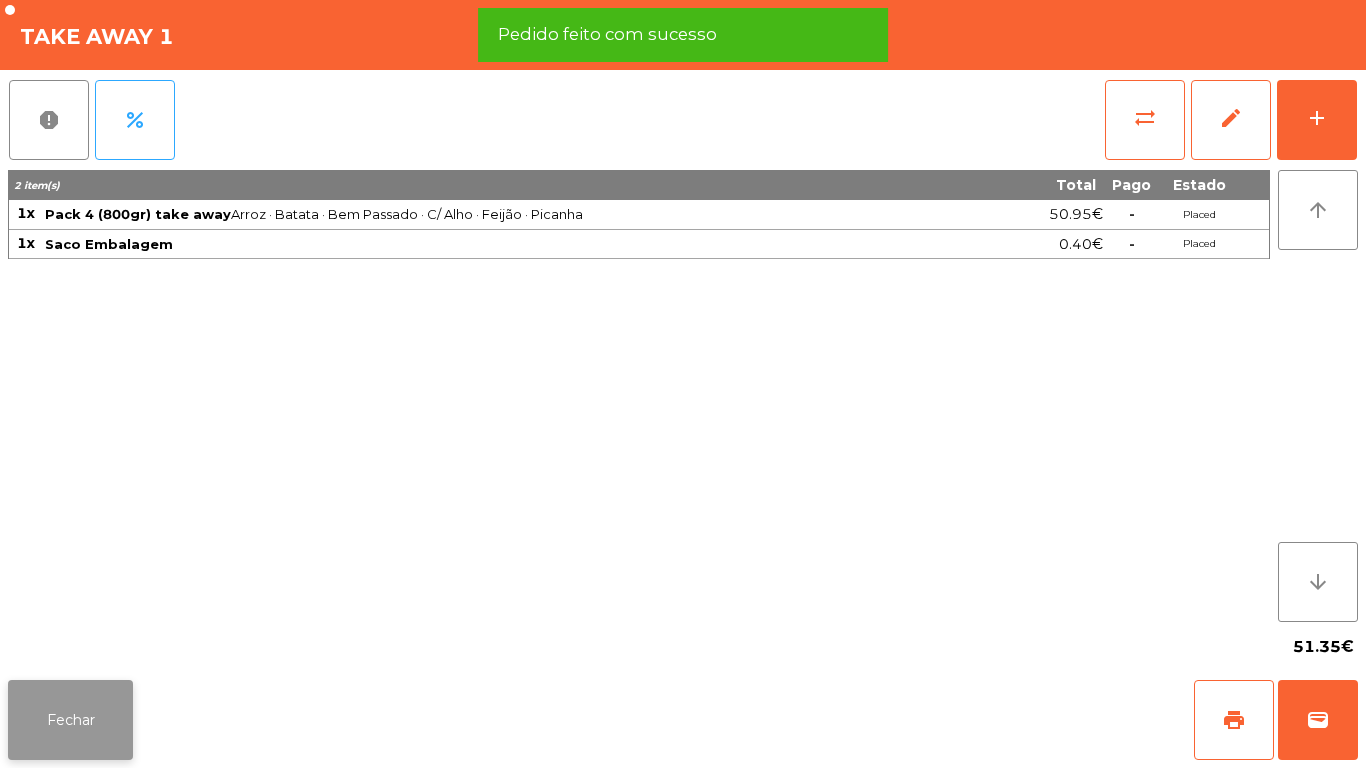 click on "Fechar" 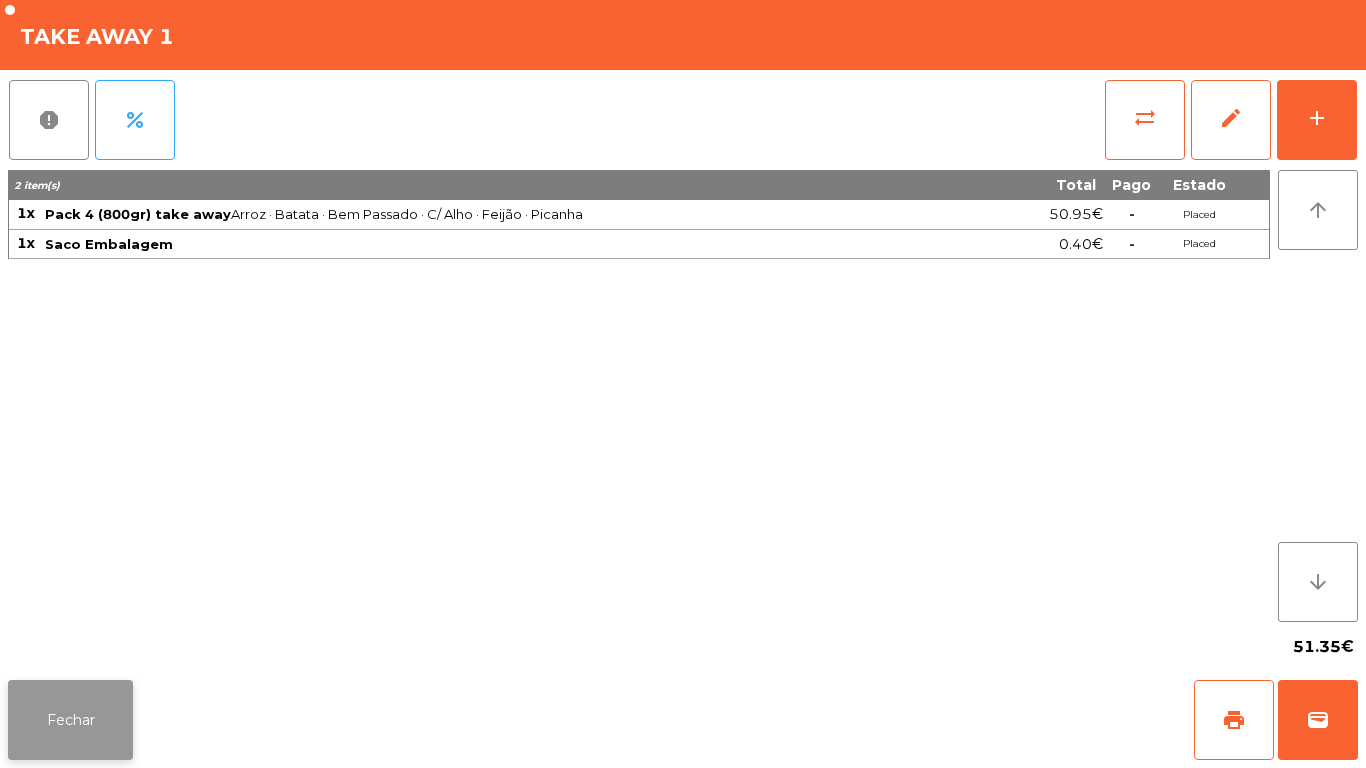 click on "Fechar" 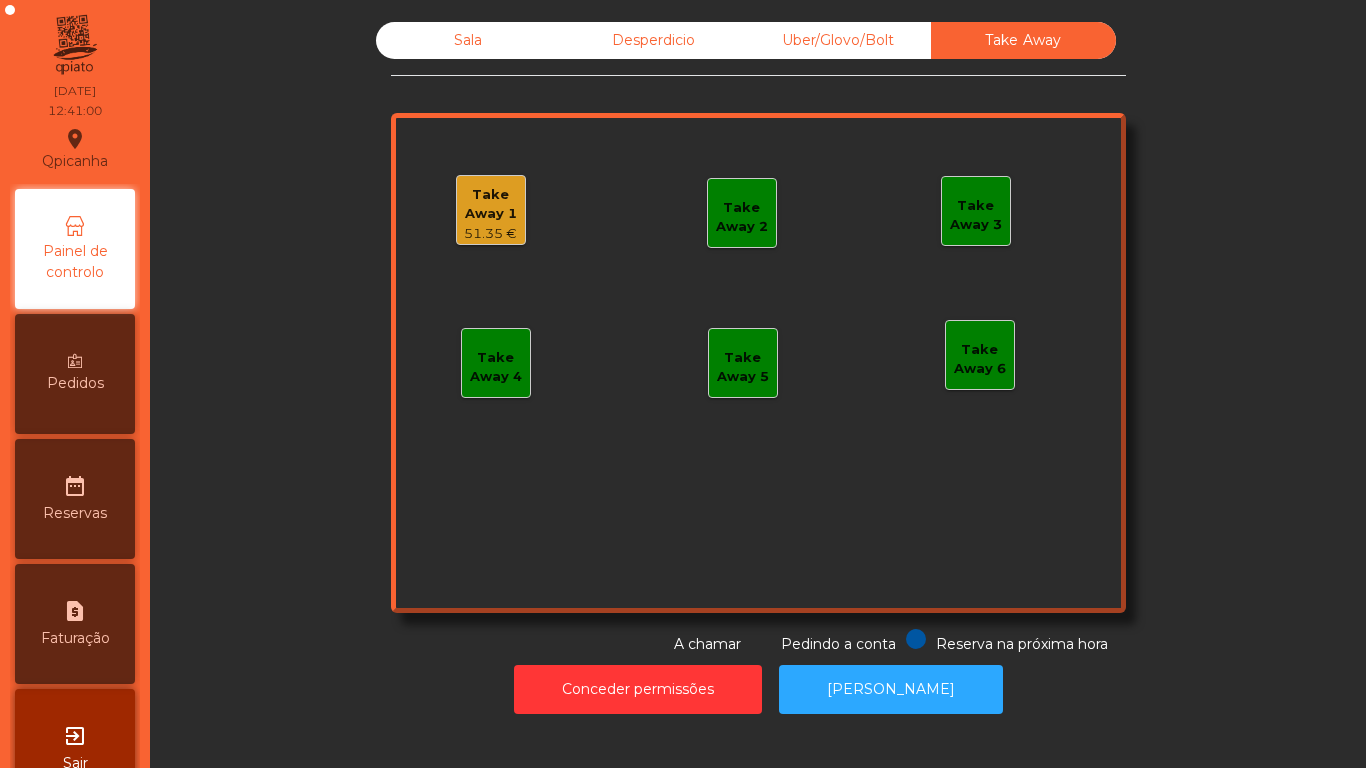 click on "Sala   Desperdicio   Uber/Glovo/Bolt   Take Away   Take Away 1   51.35 €   Take Away 2   Take Away 3   Take Away 4   Take Away 5   Take Away 6  Reserva na próxima hora Pedindo a conta A chamar" 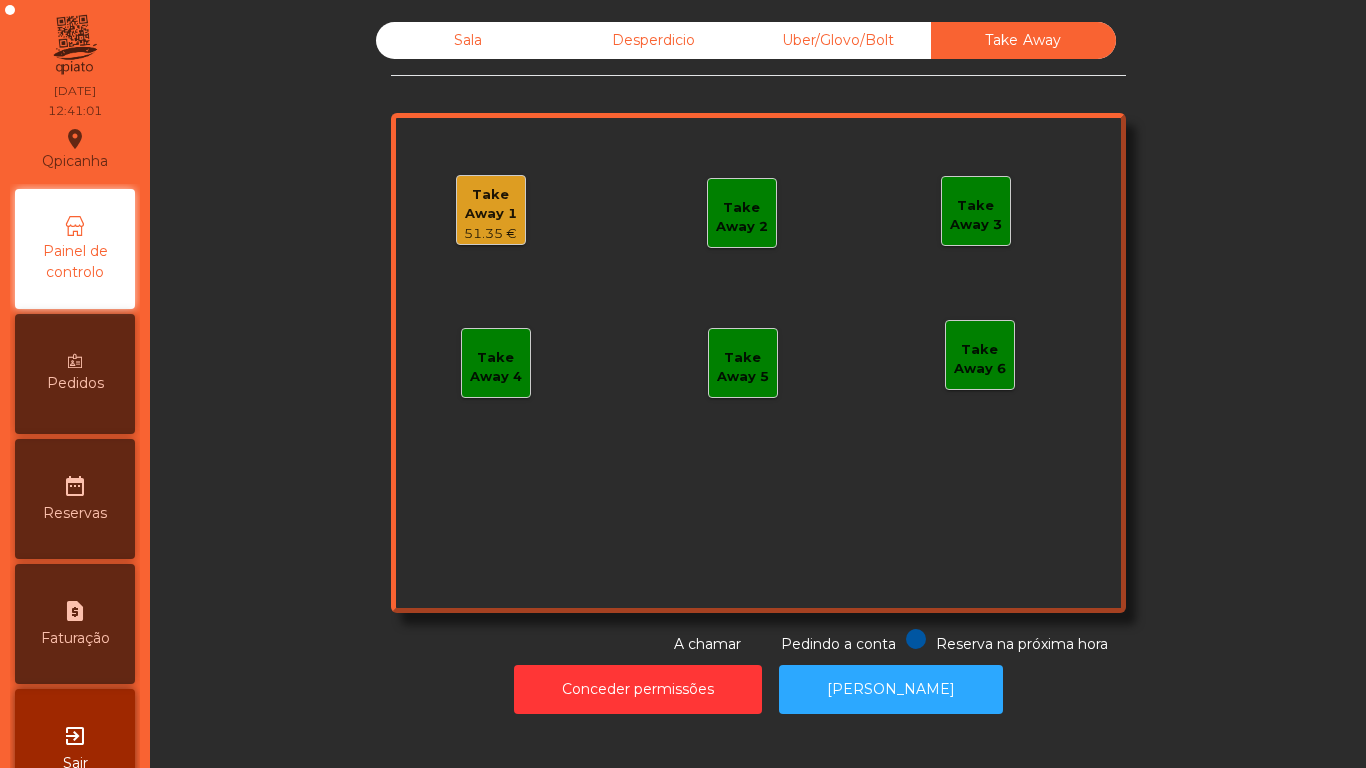 click on "Sala" 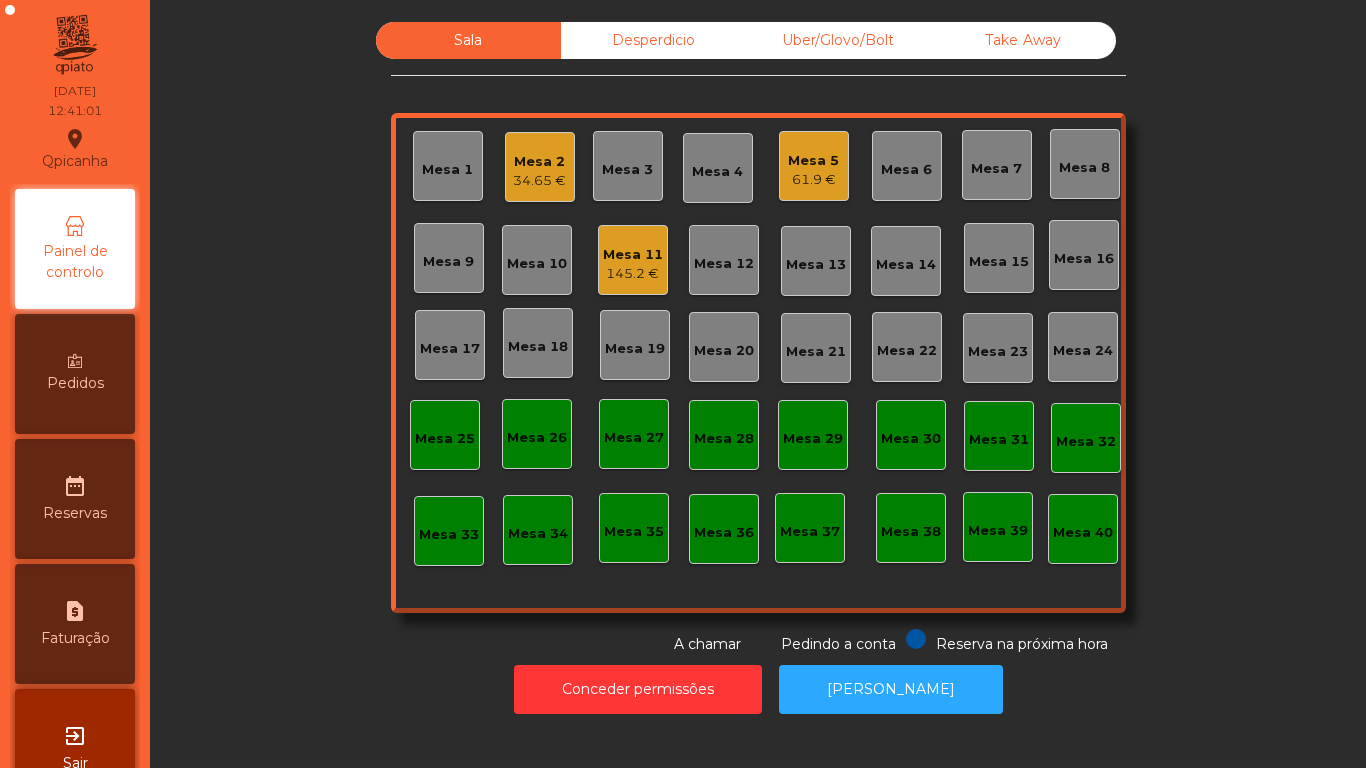 click on "Mesa 2   34.65 €" 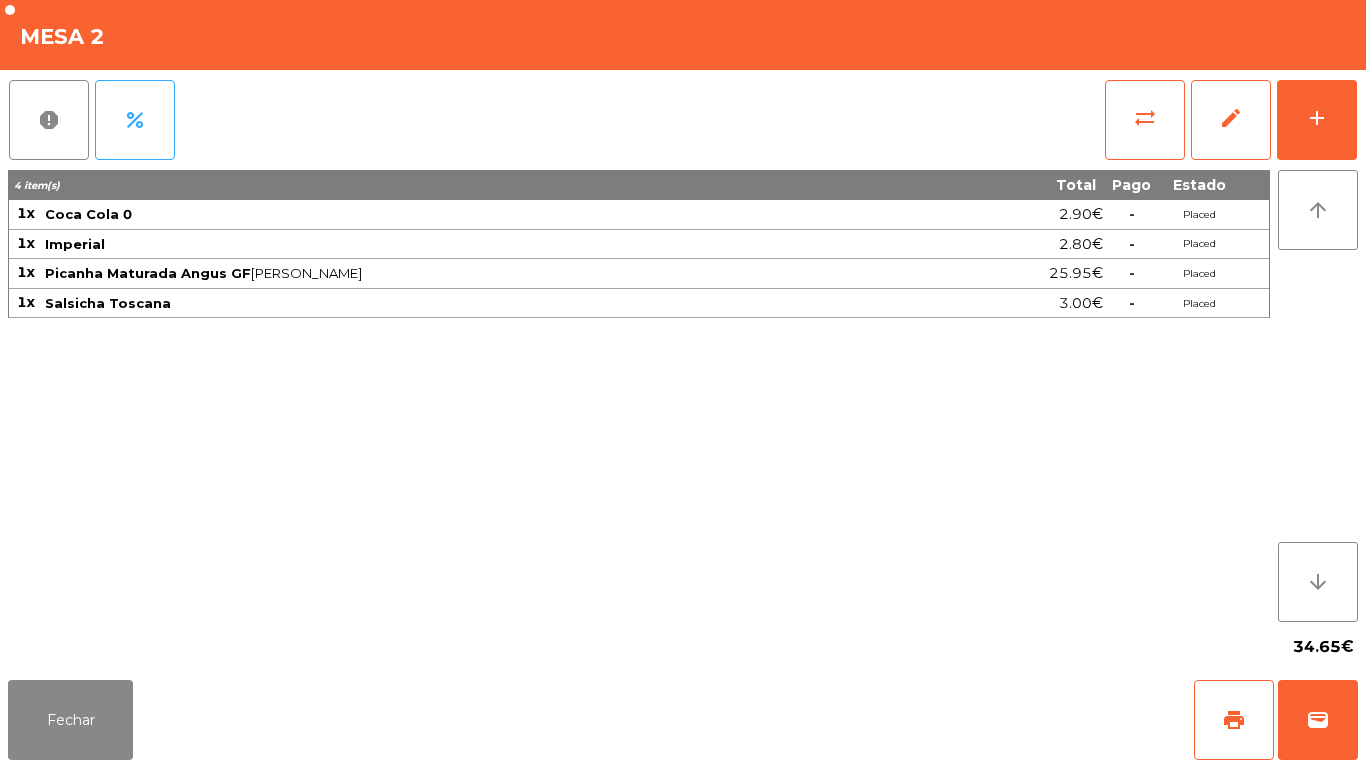 click on "34.65€" 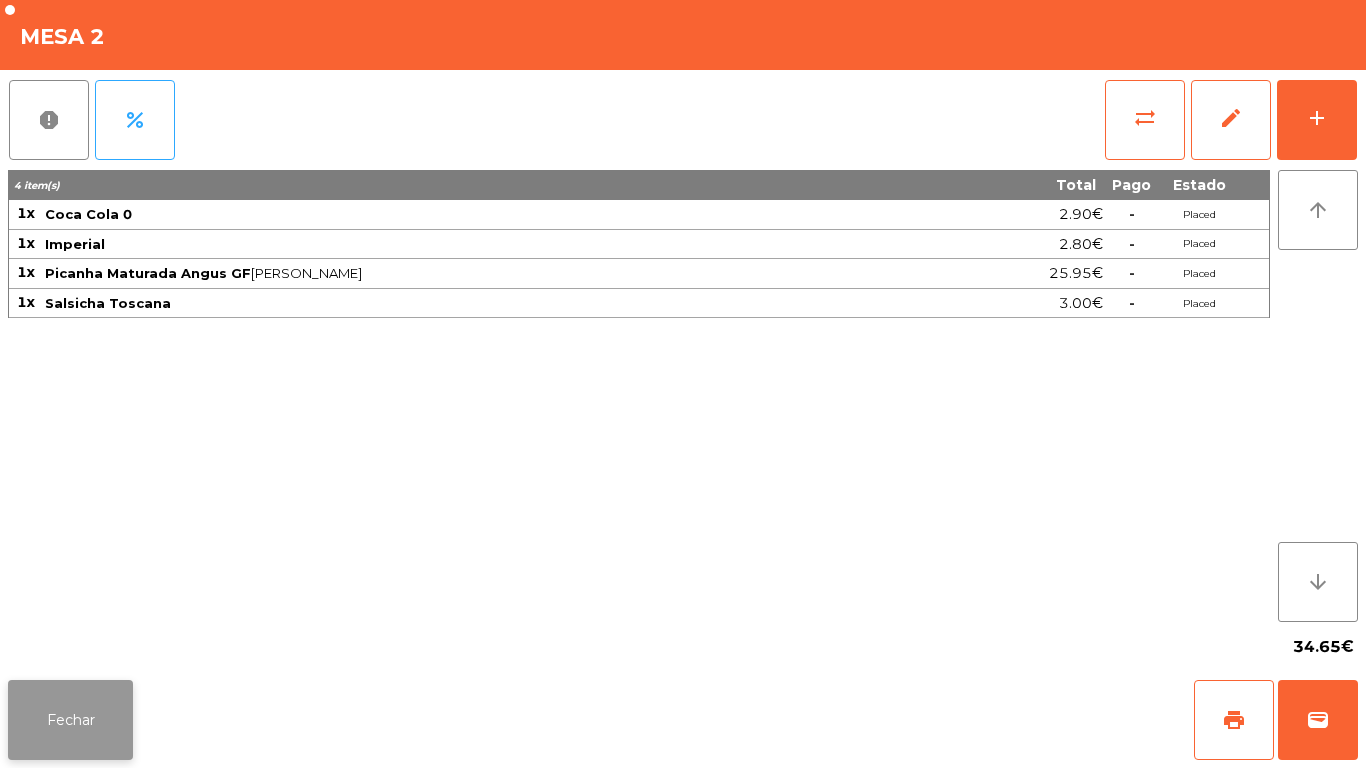 click on "Fechar" 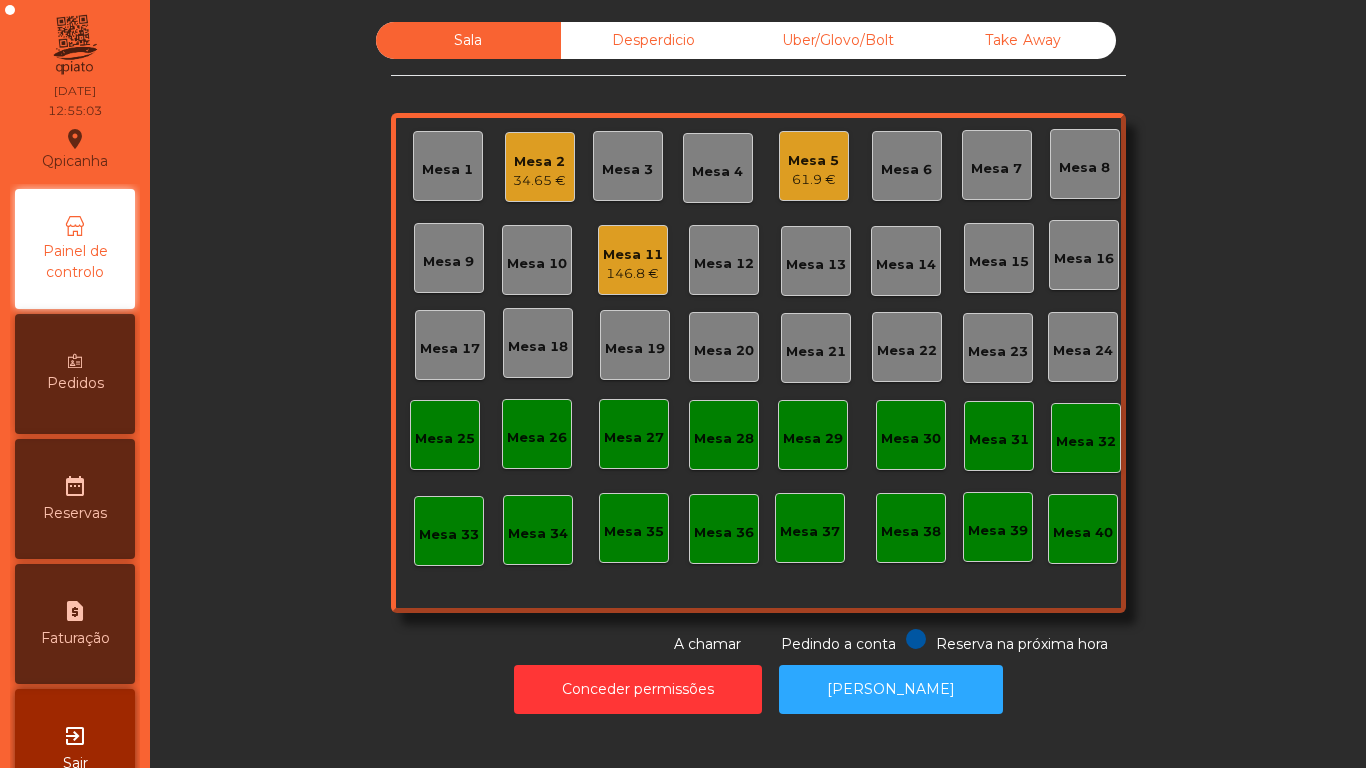 click on "Mesa 11   146.8 €" 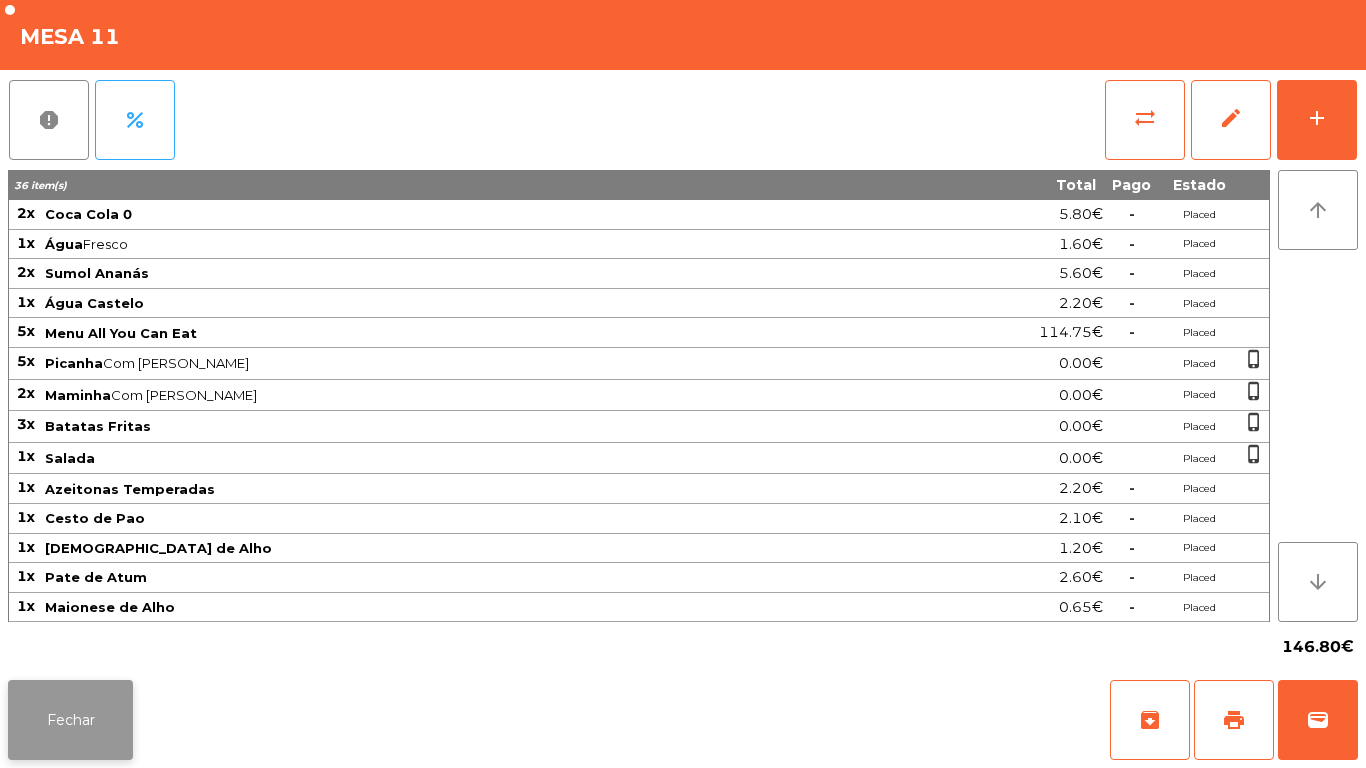 click on "Fechar" 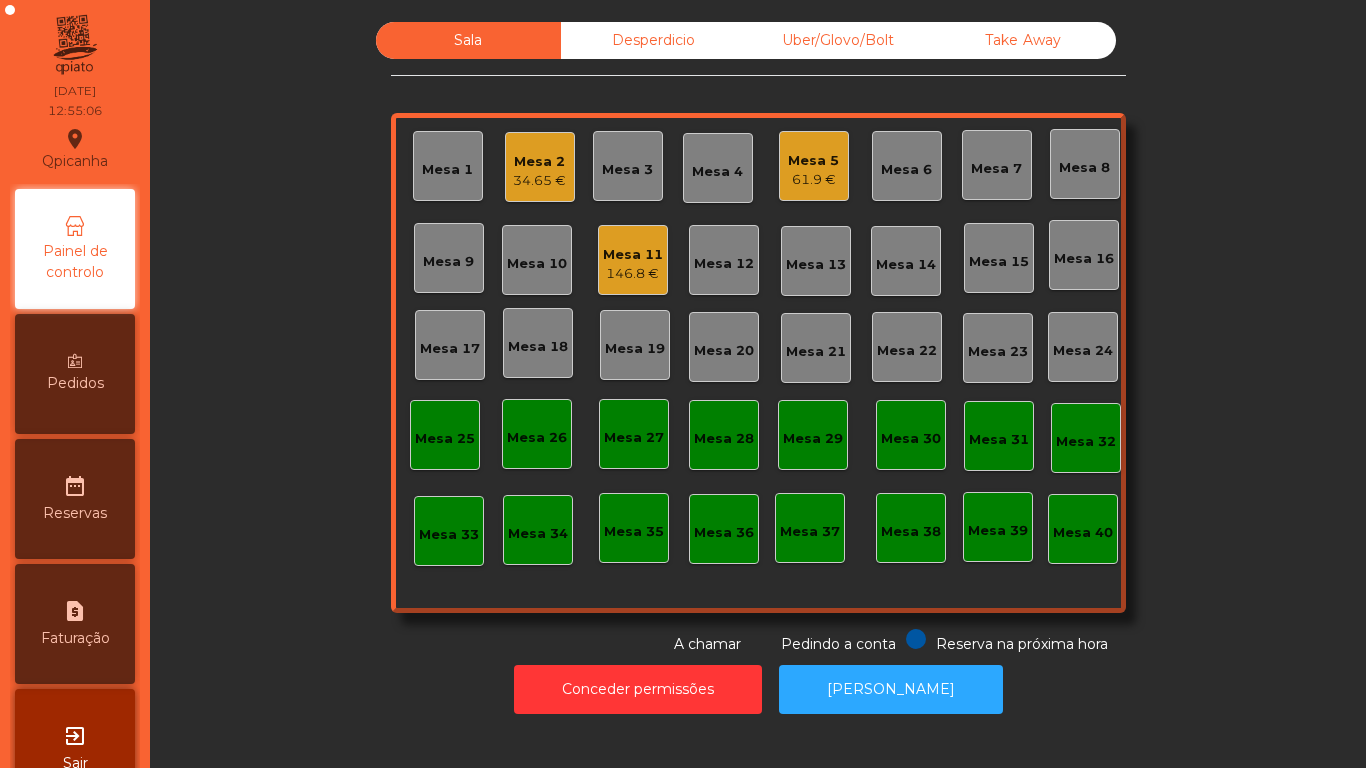 click on "146.8 €" 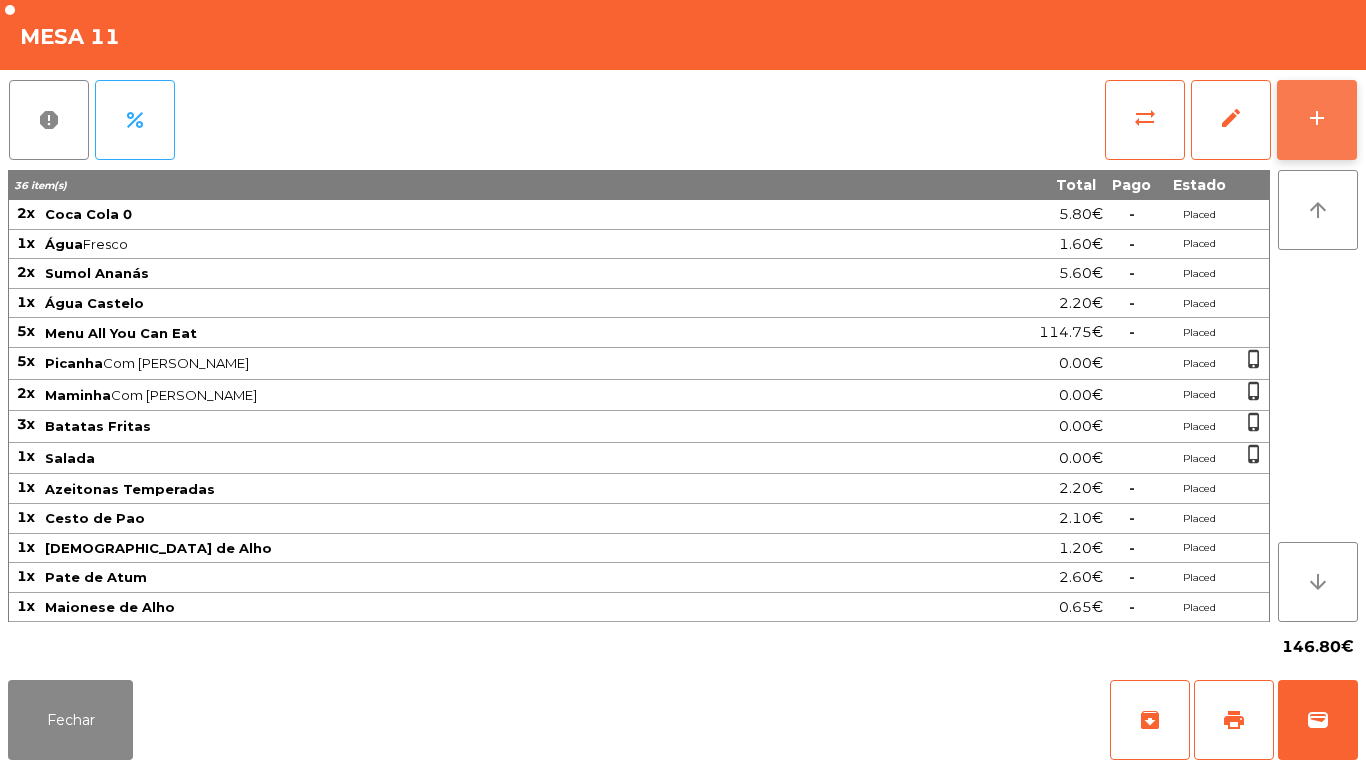 click on "add" 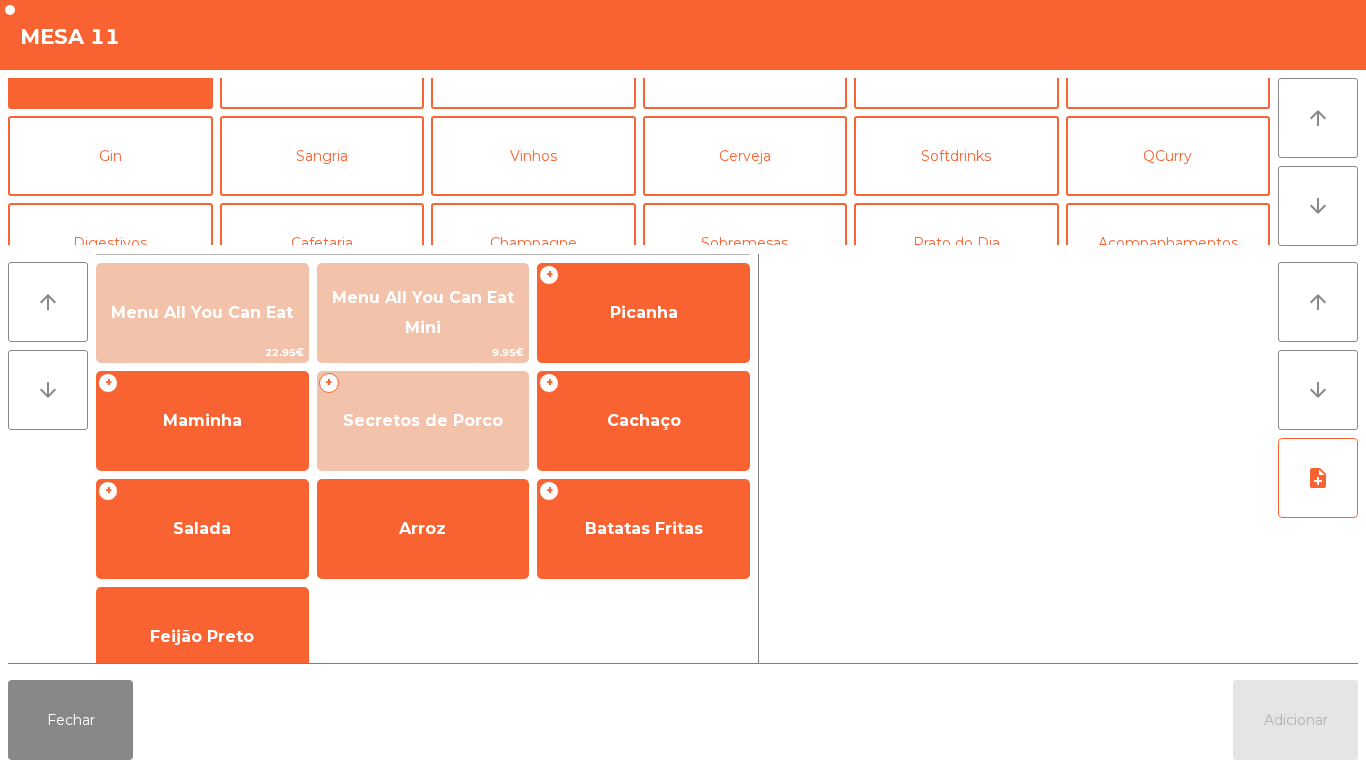 scroll, scrollTop: 50, scrollLeft: 0, axis: vertical 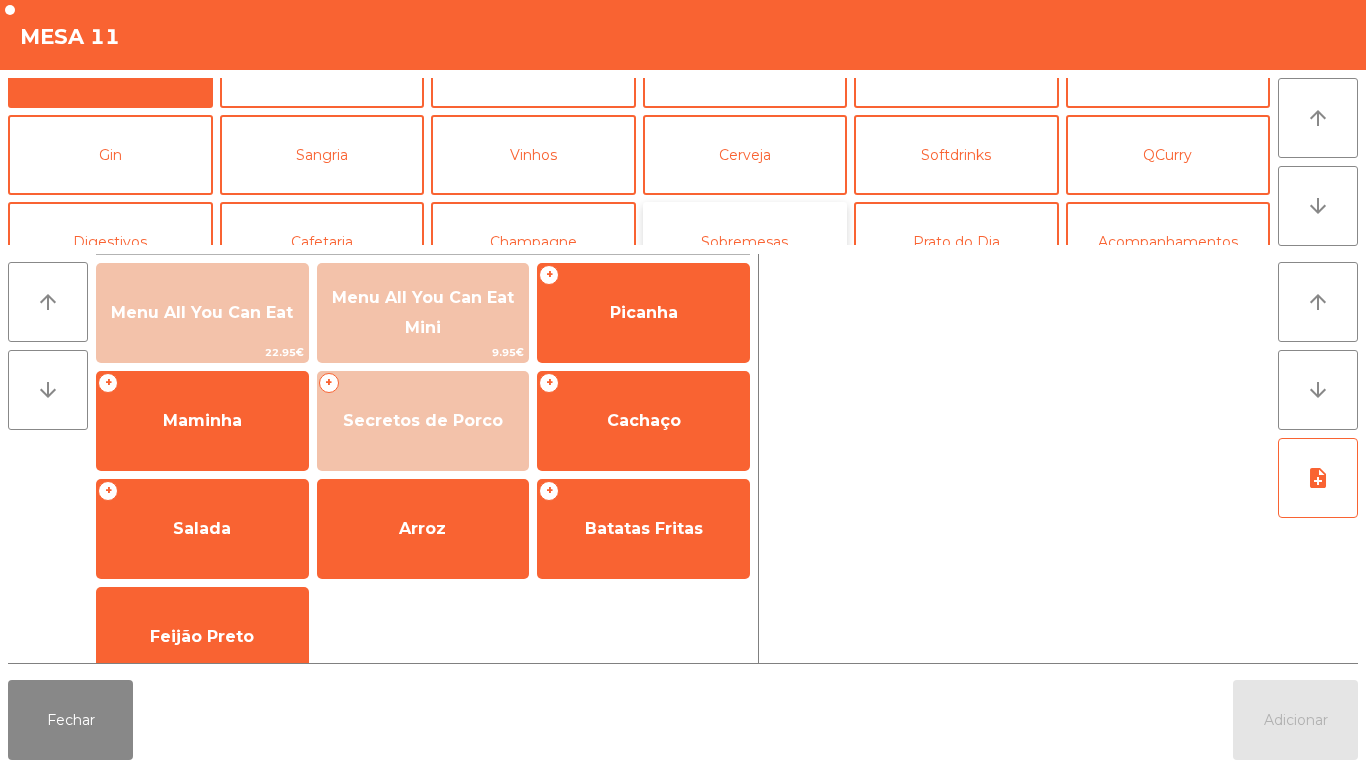 click on "Sobremesas" 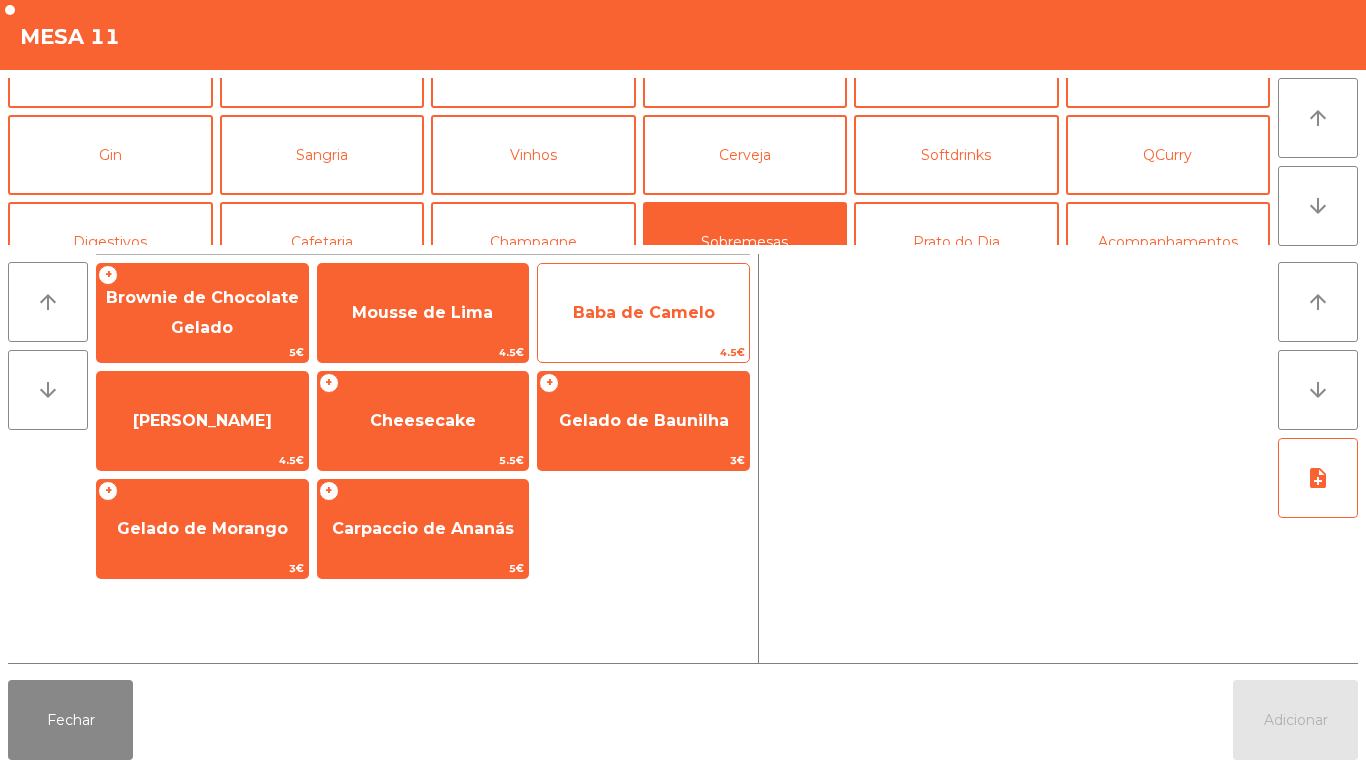 click on "Baba de Camelo" 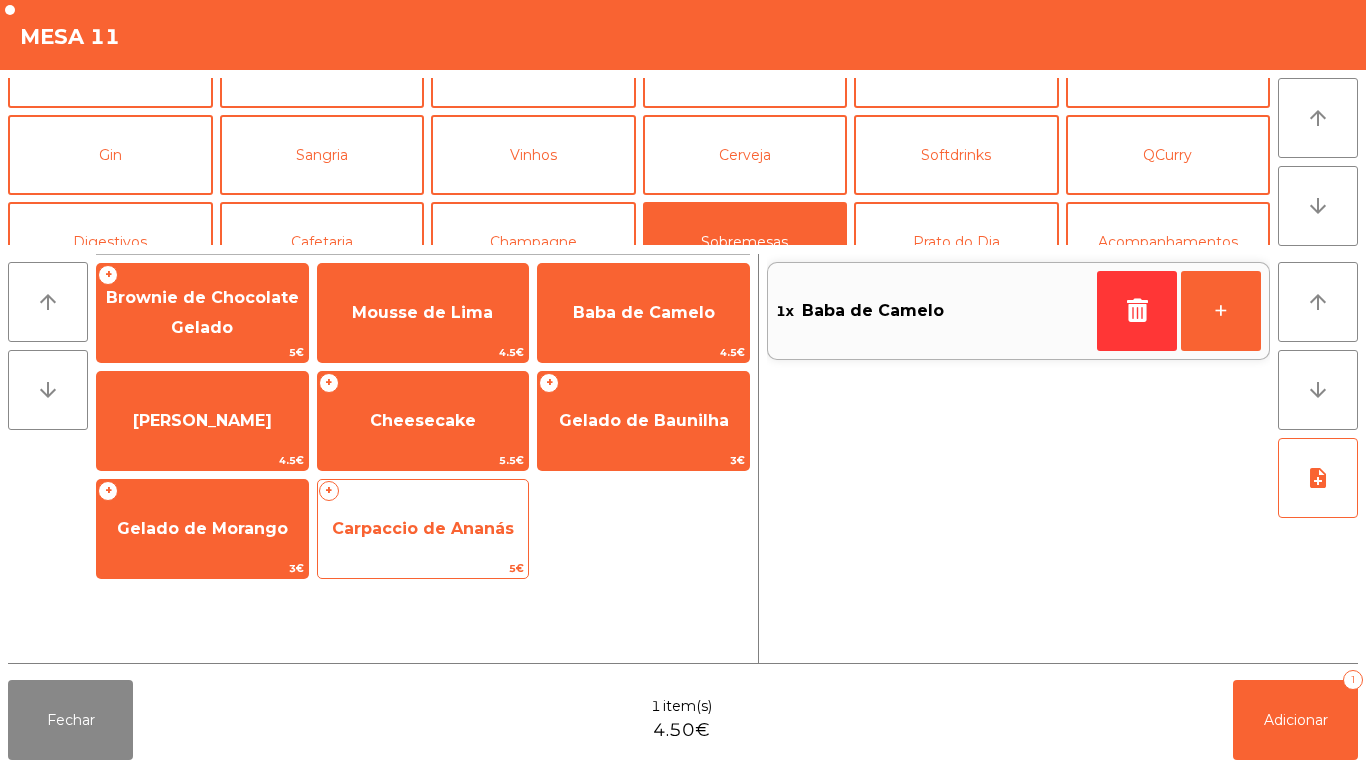 click on "Carpaccio de Ananás" 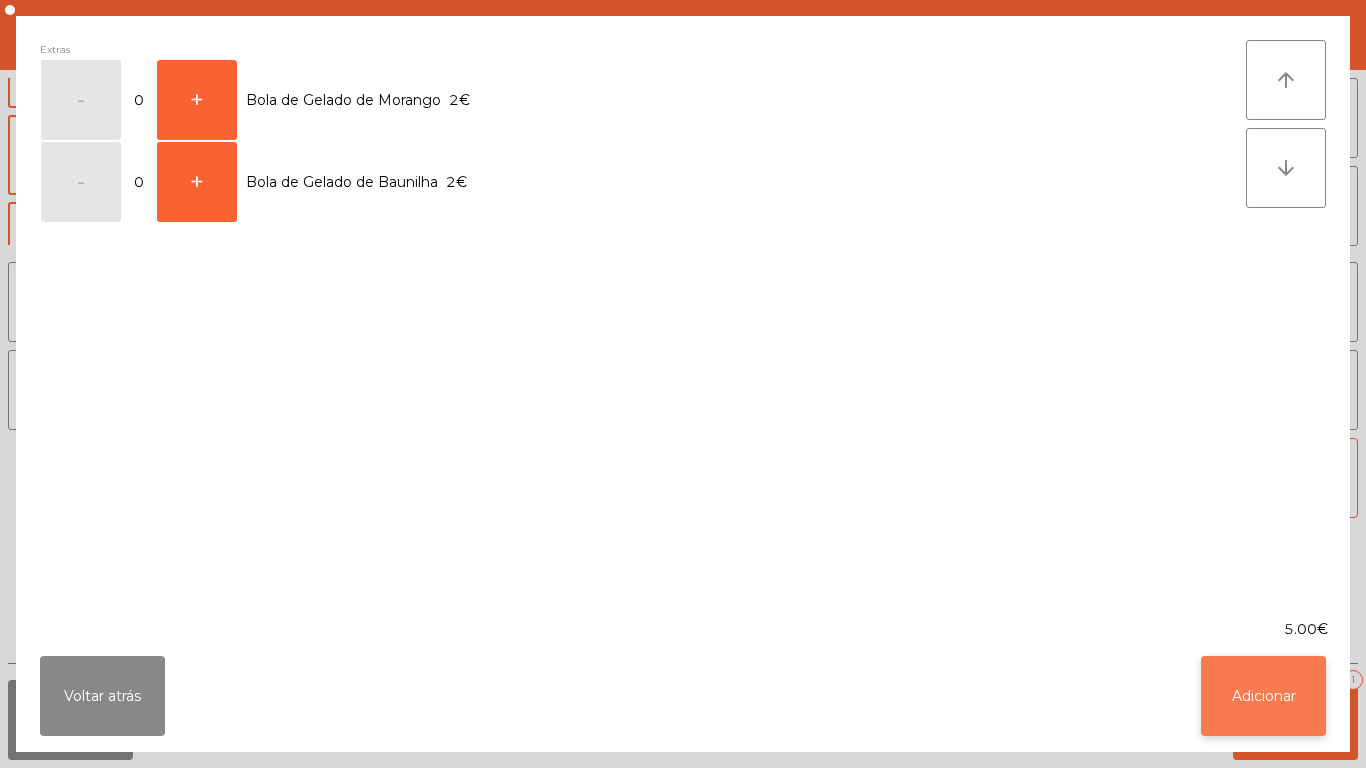 click on "Adicionar" 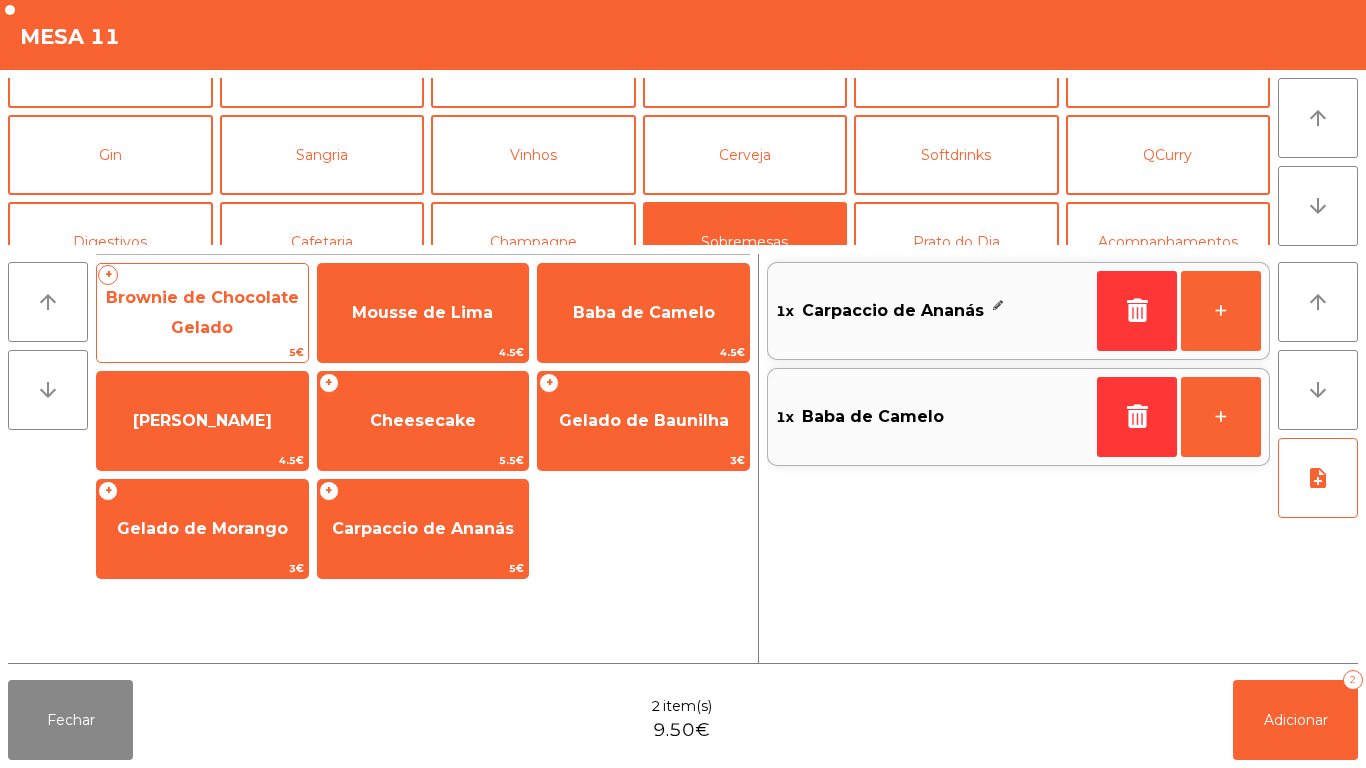 click on "Brownie de Chocolate Gelado" 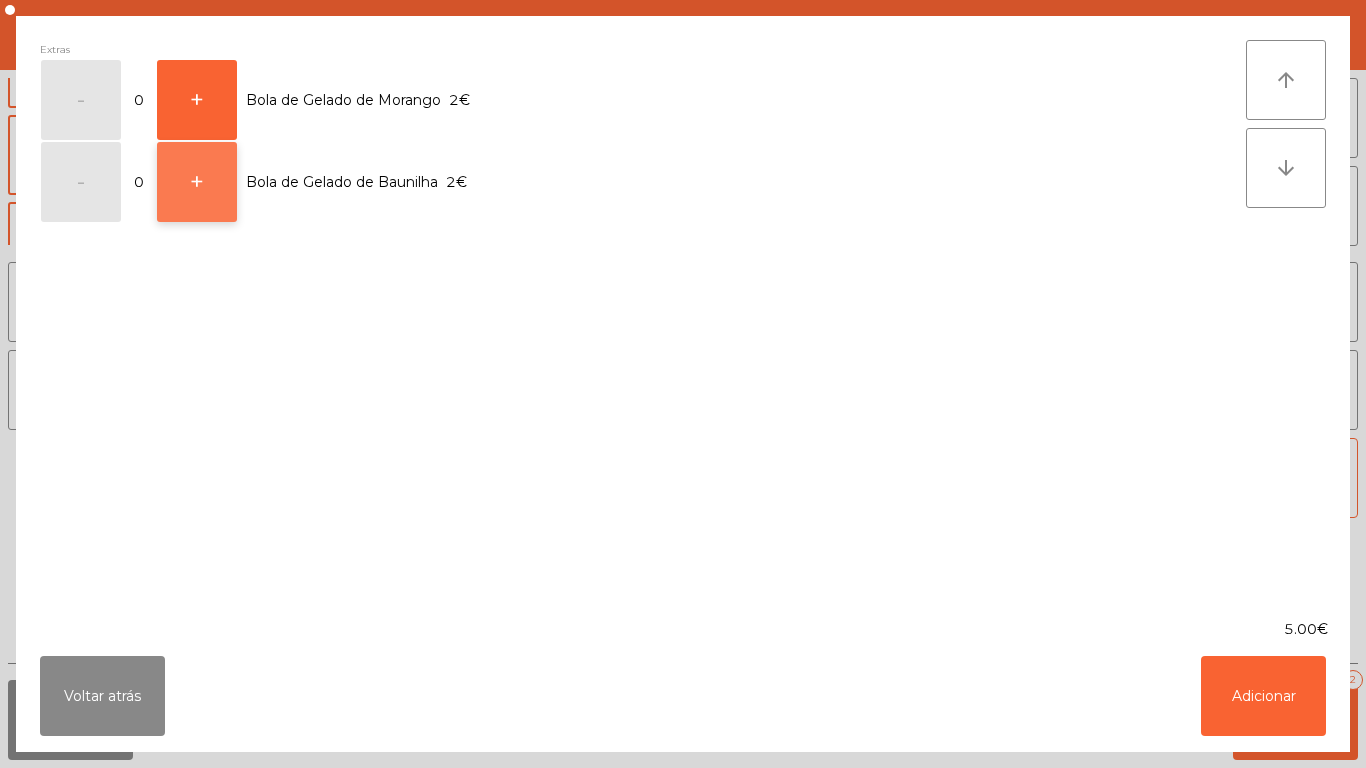 click on "+" 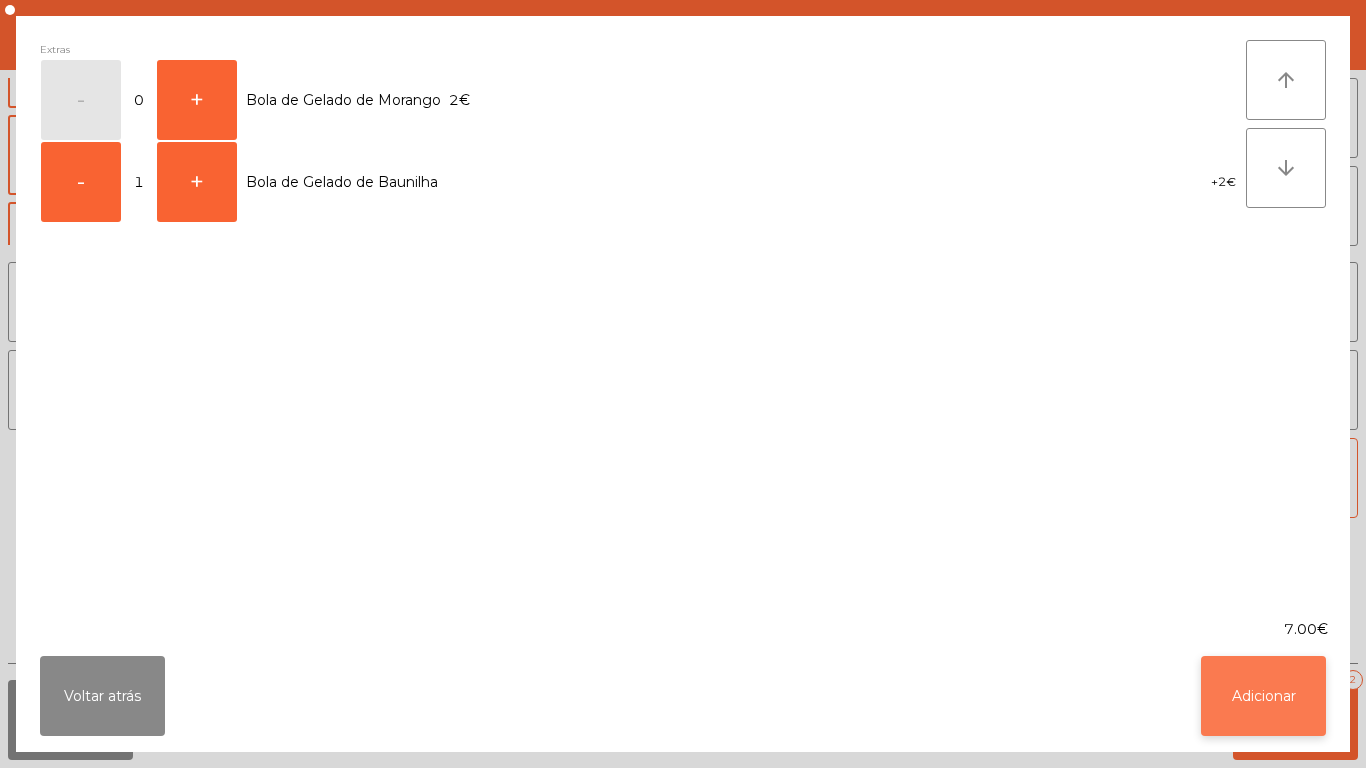 click on "Adicionar" 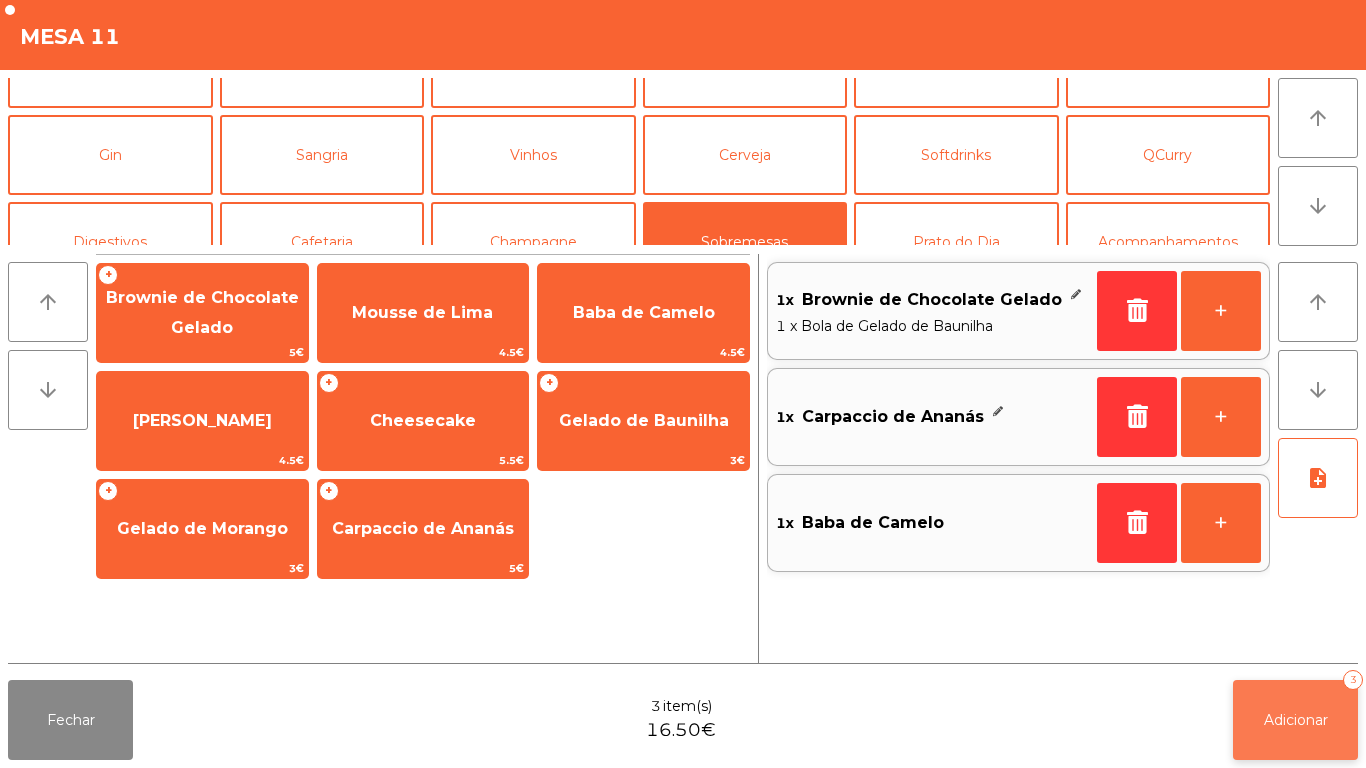 click on "Adicionar   3" 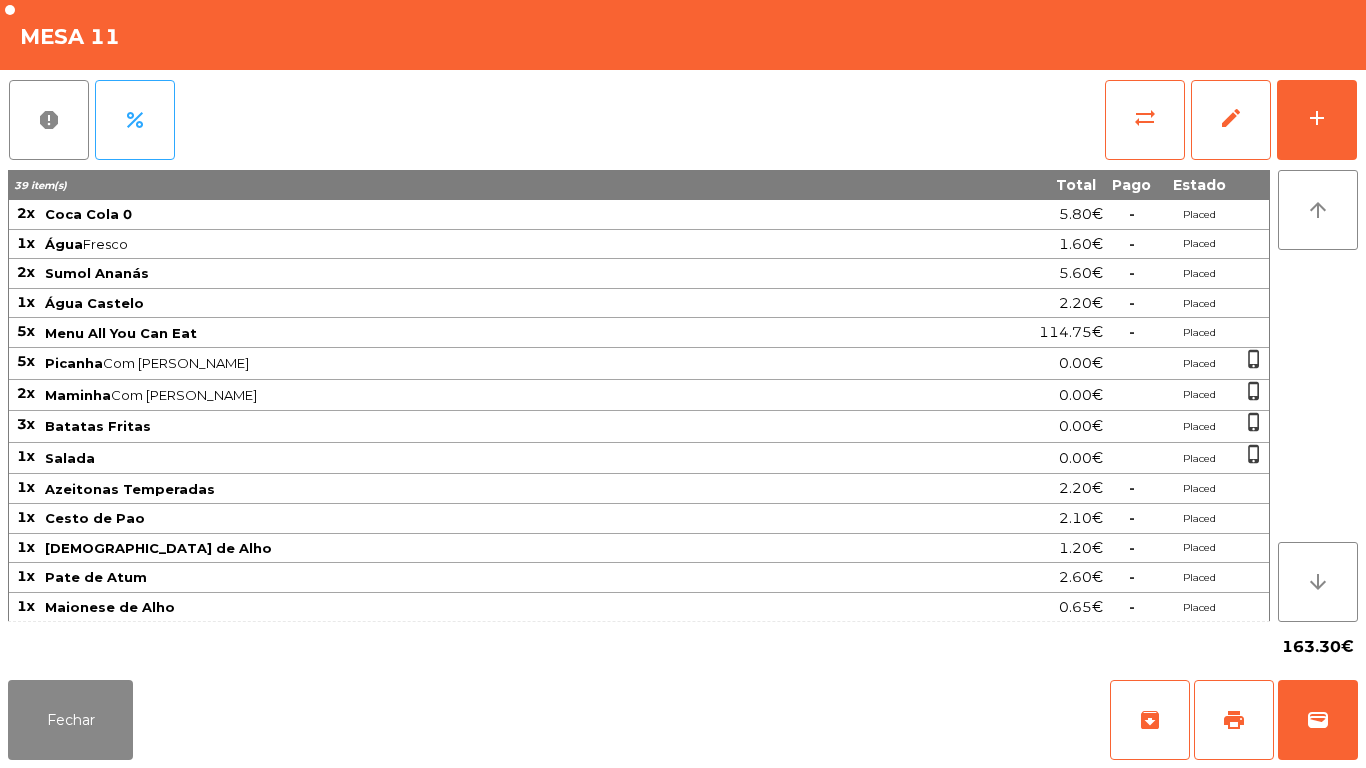 click on "Fechar   archive   print   wallet" 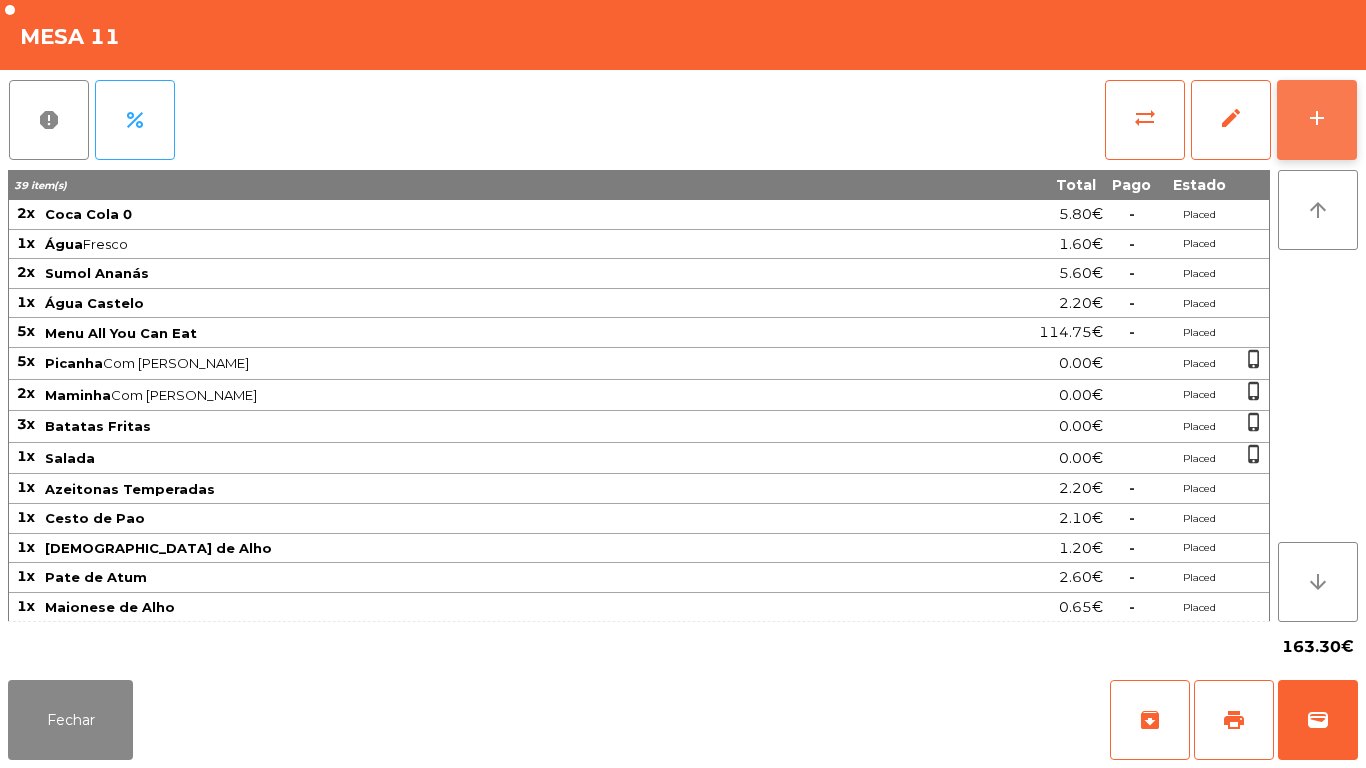 click on "add" 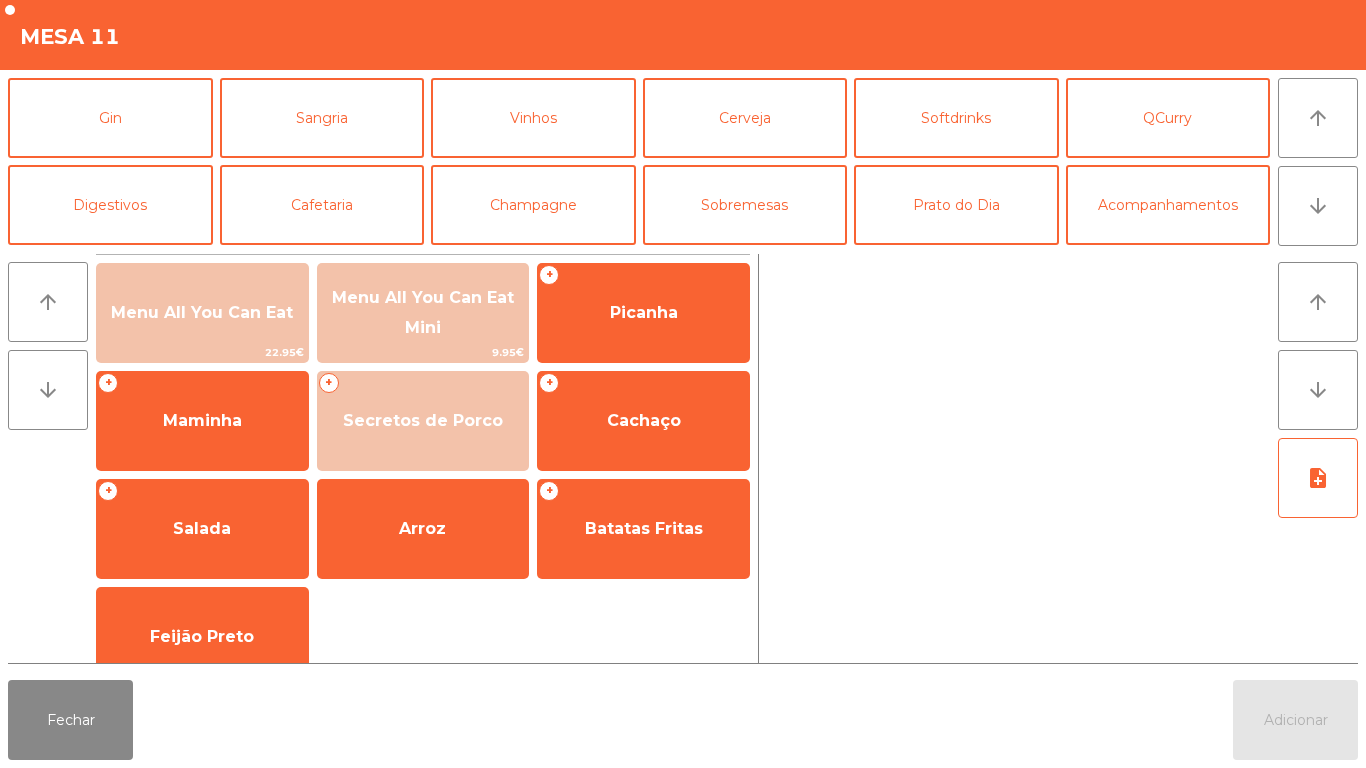 scroll, scrollTop: 90, scrollLeft: 0, axis: vertical 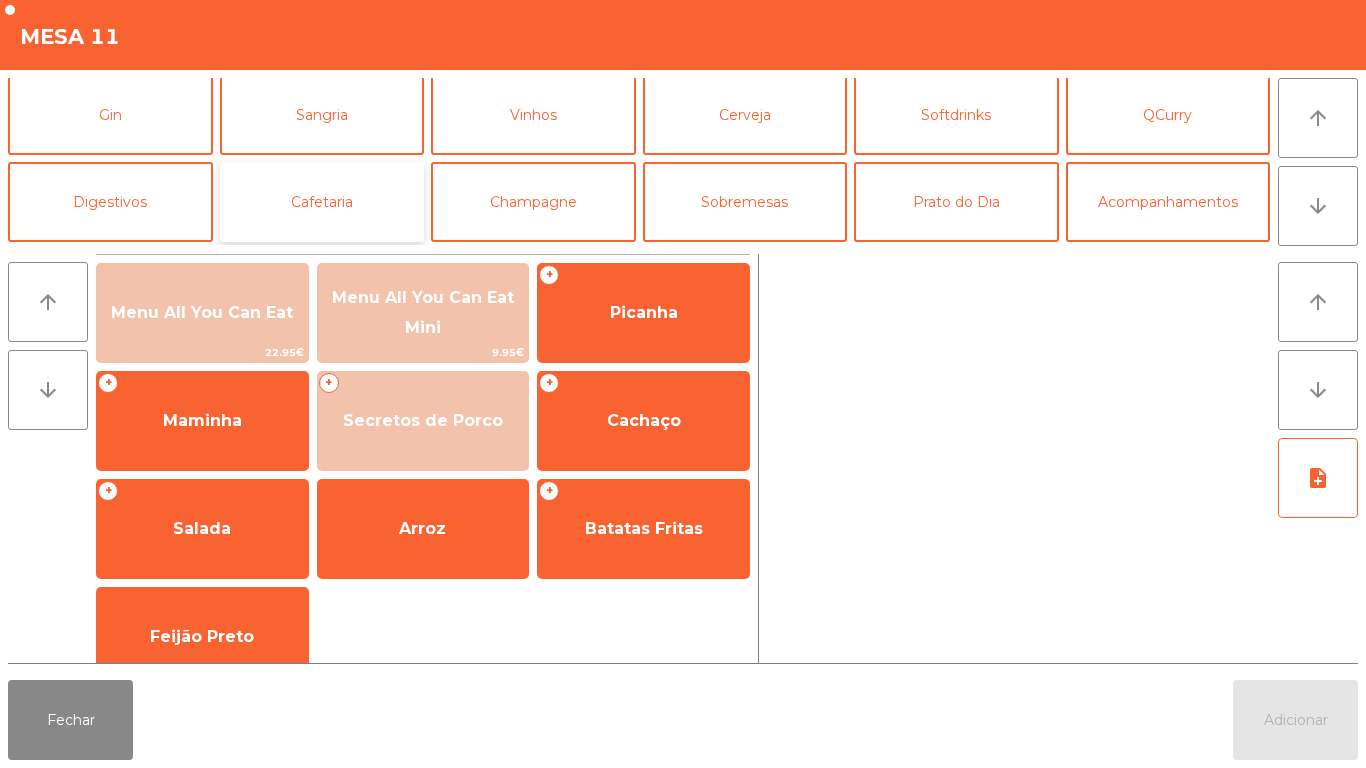 click on "Cafetaria" 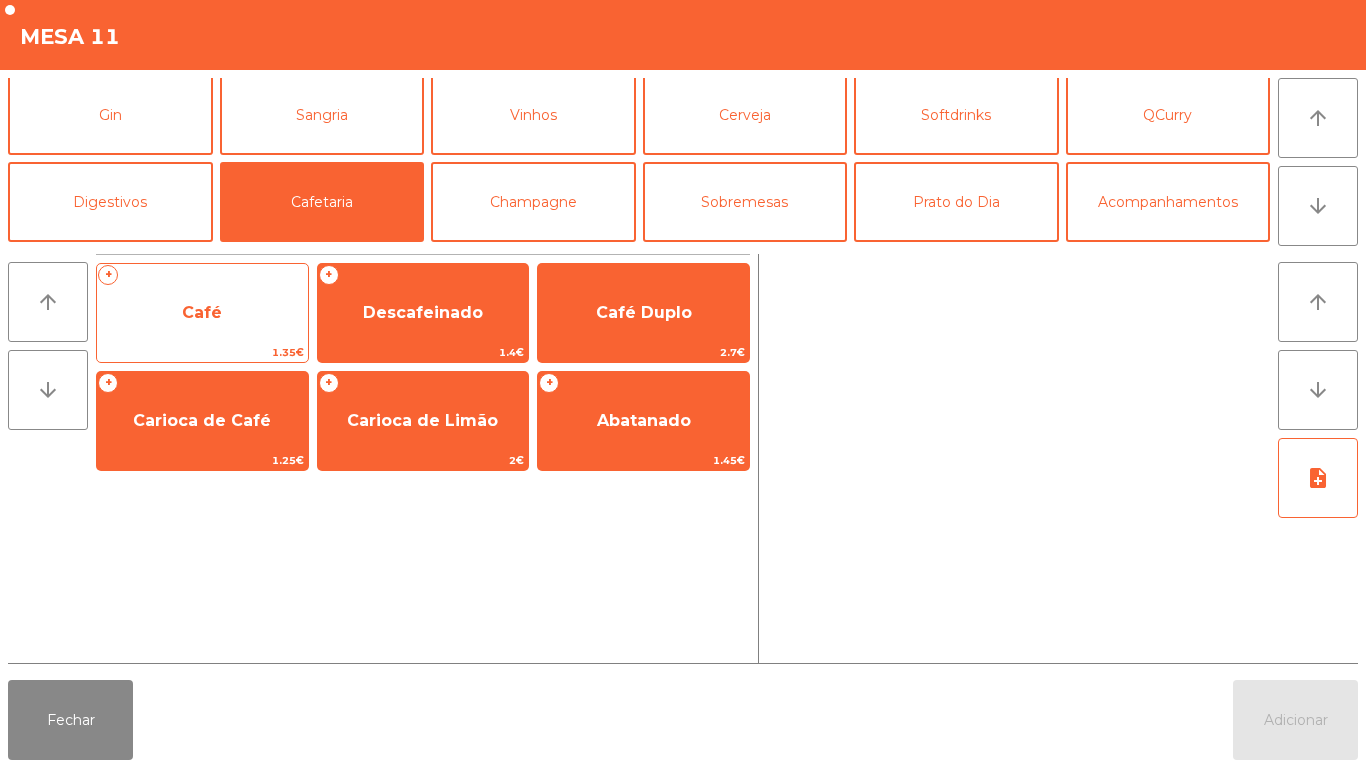 click on "Café" 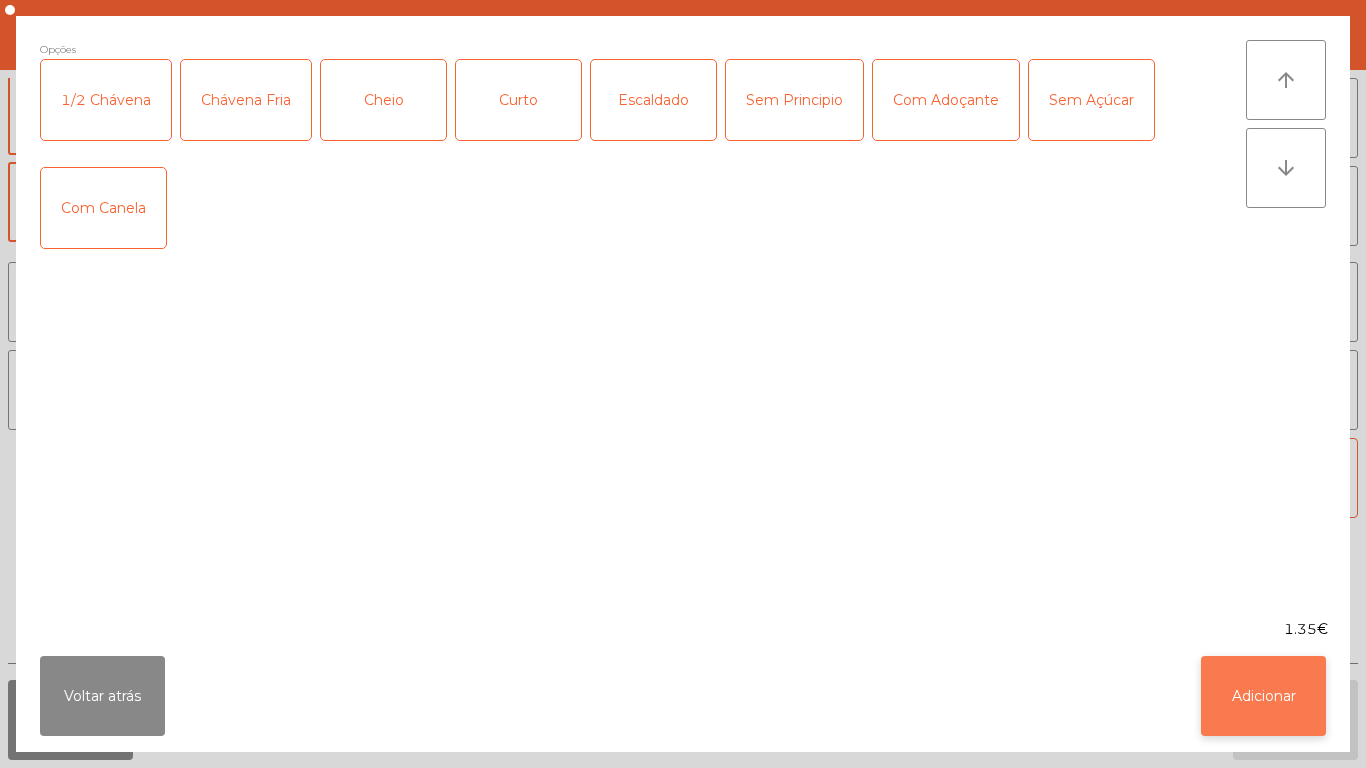 click on "Adicionar" 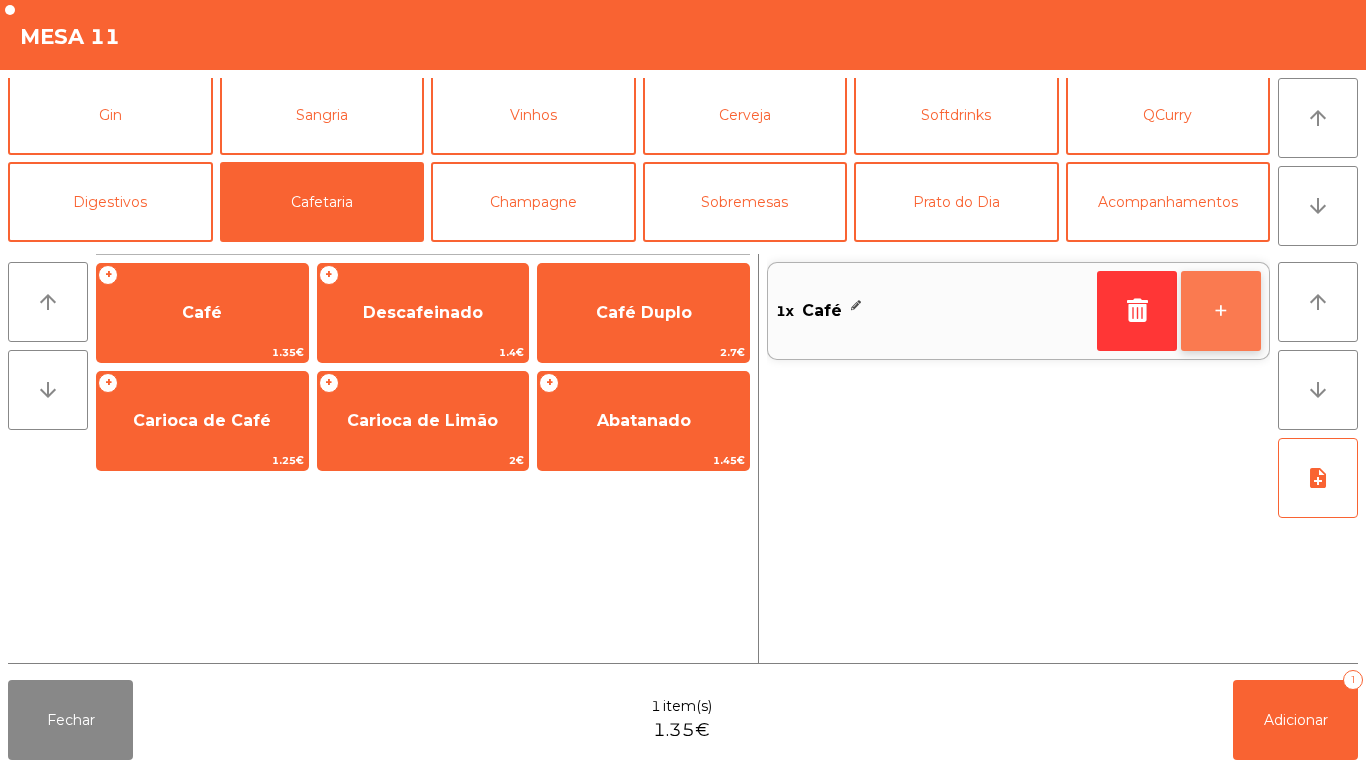 click on "+" 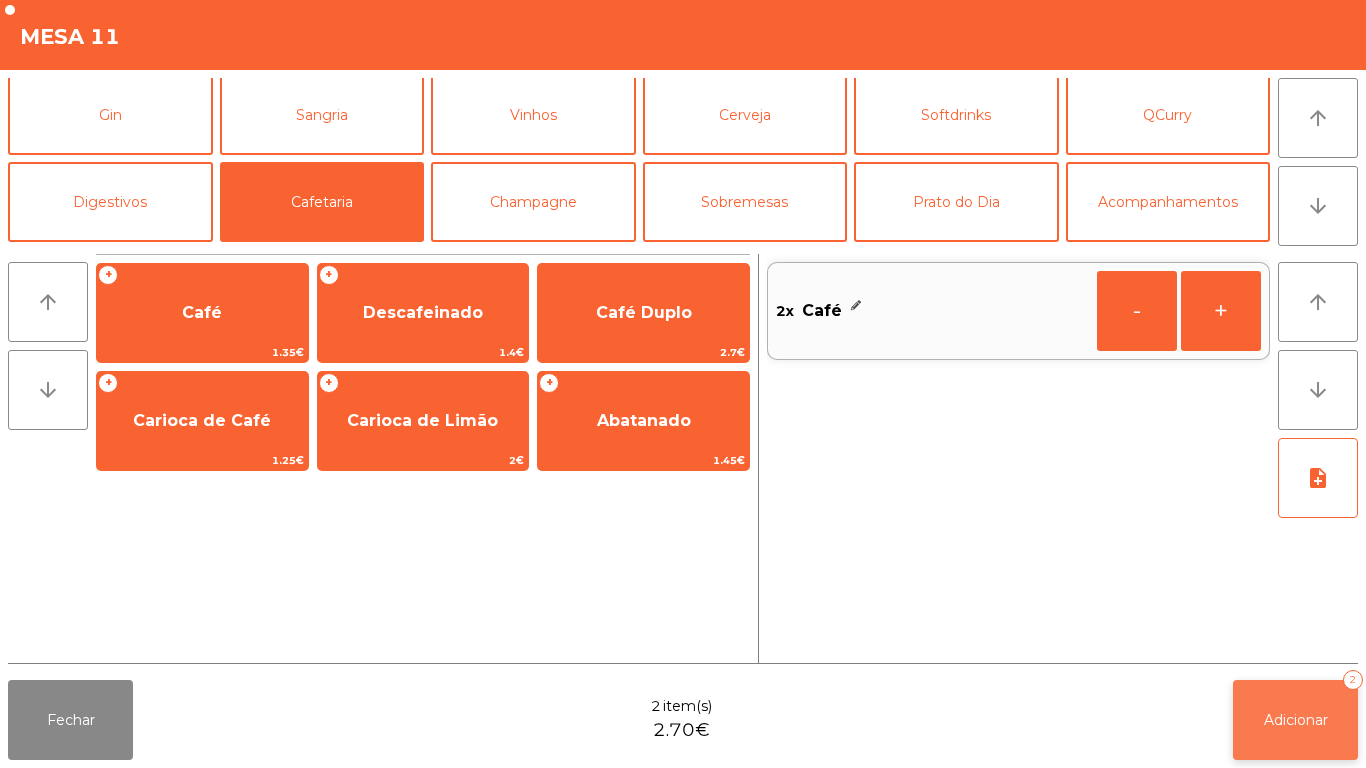 click on "Adicionar" 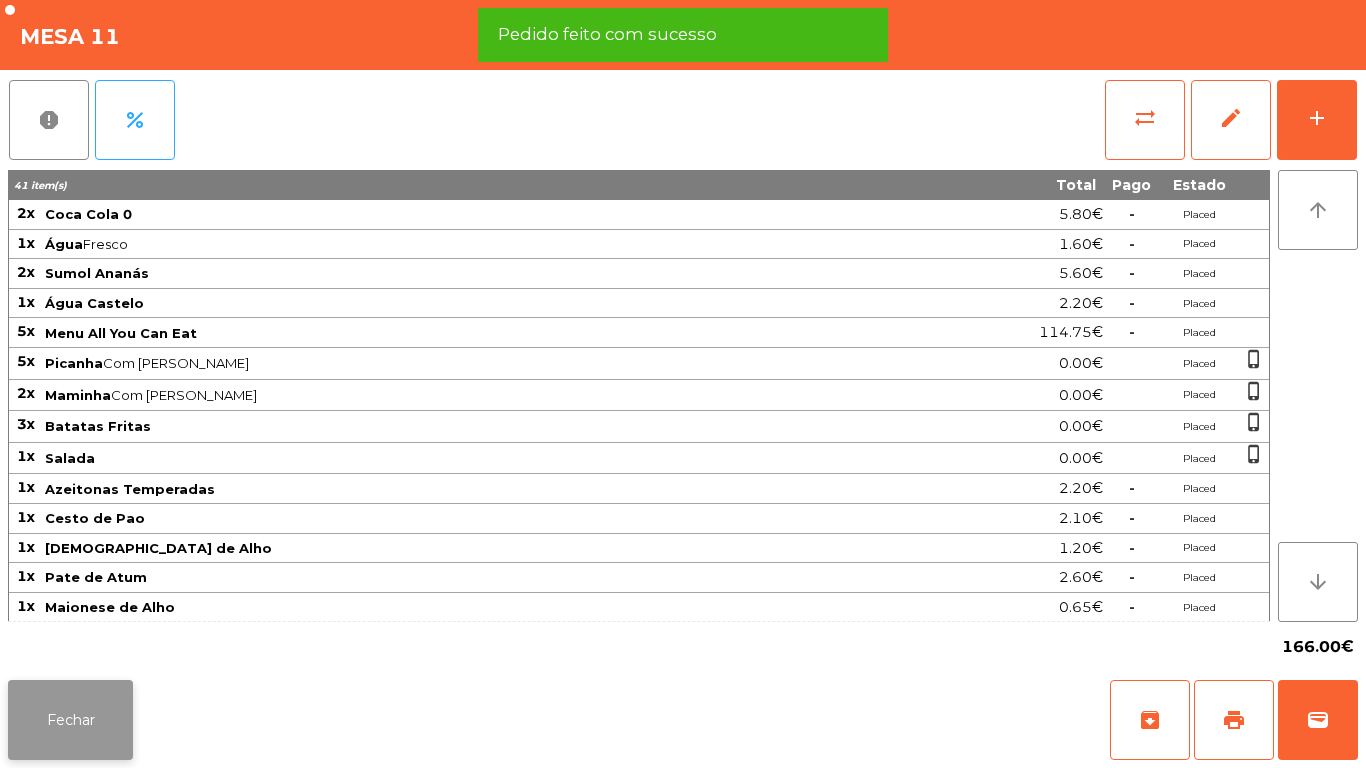click on "Fechar" 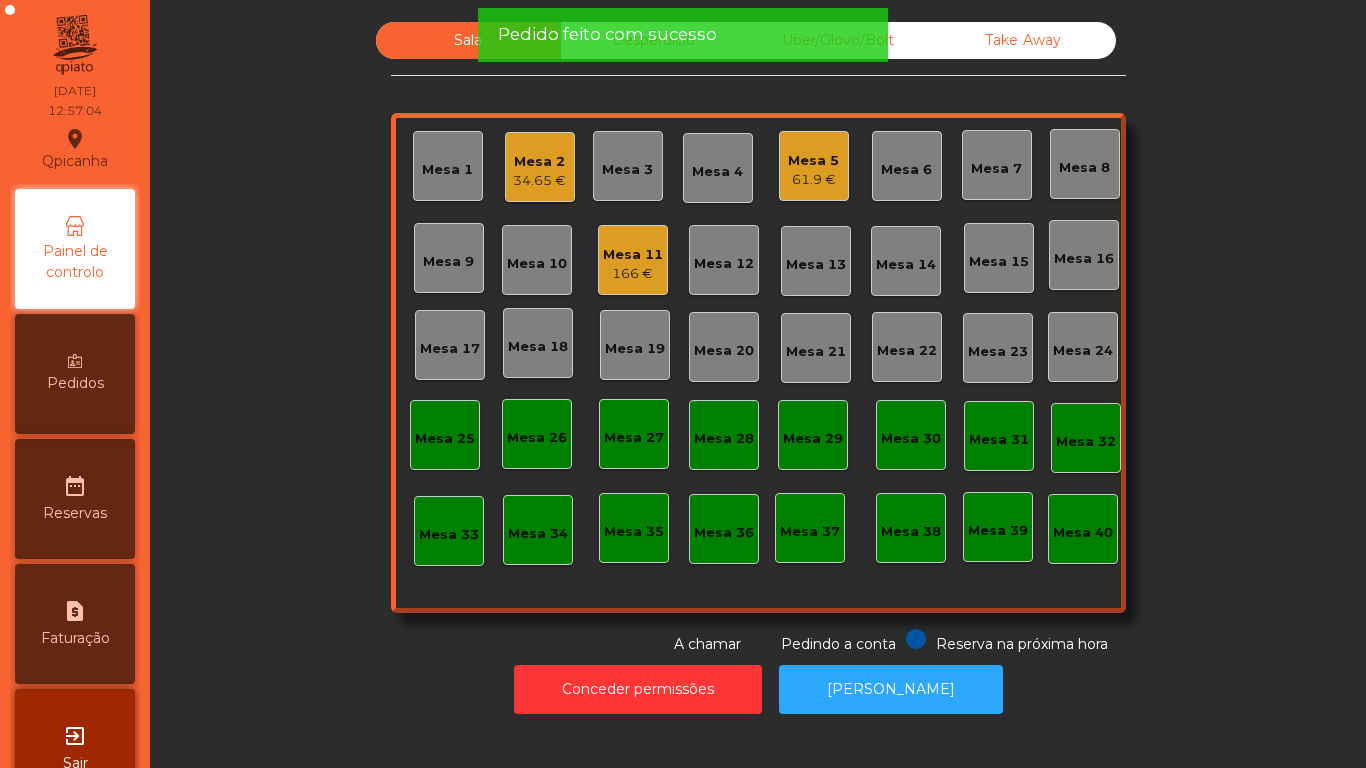 click on "61.9 €" 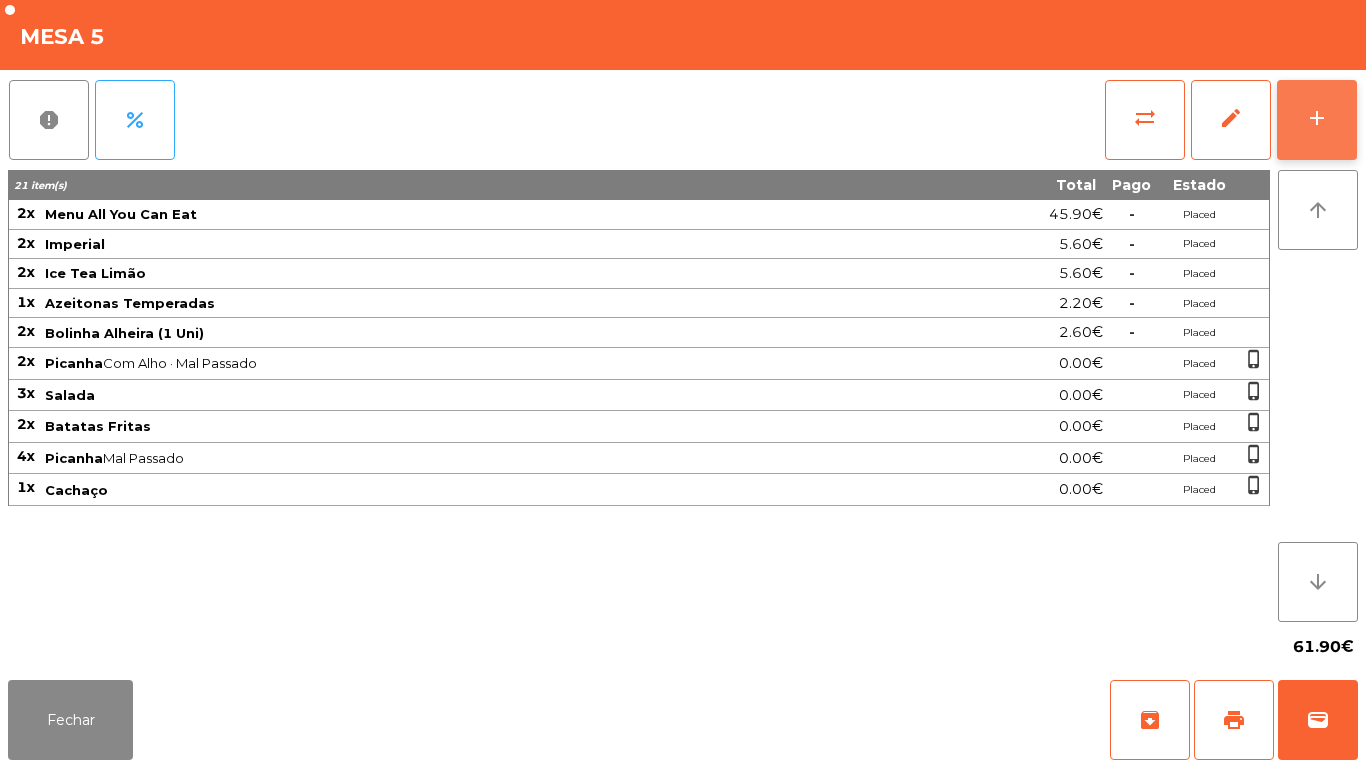 click on "add" 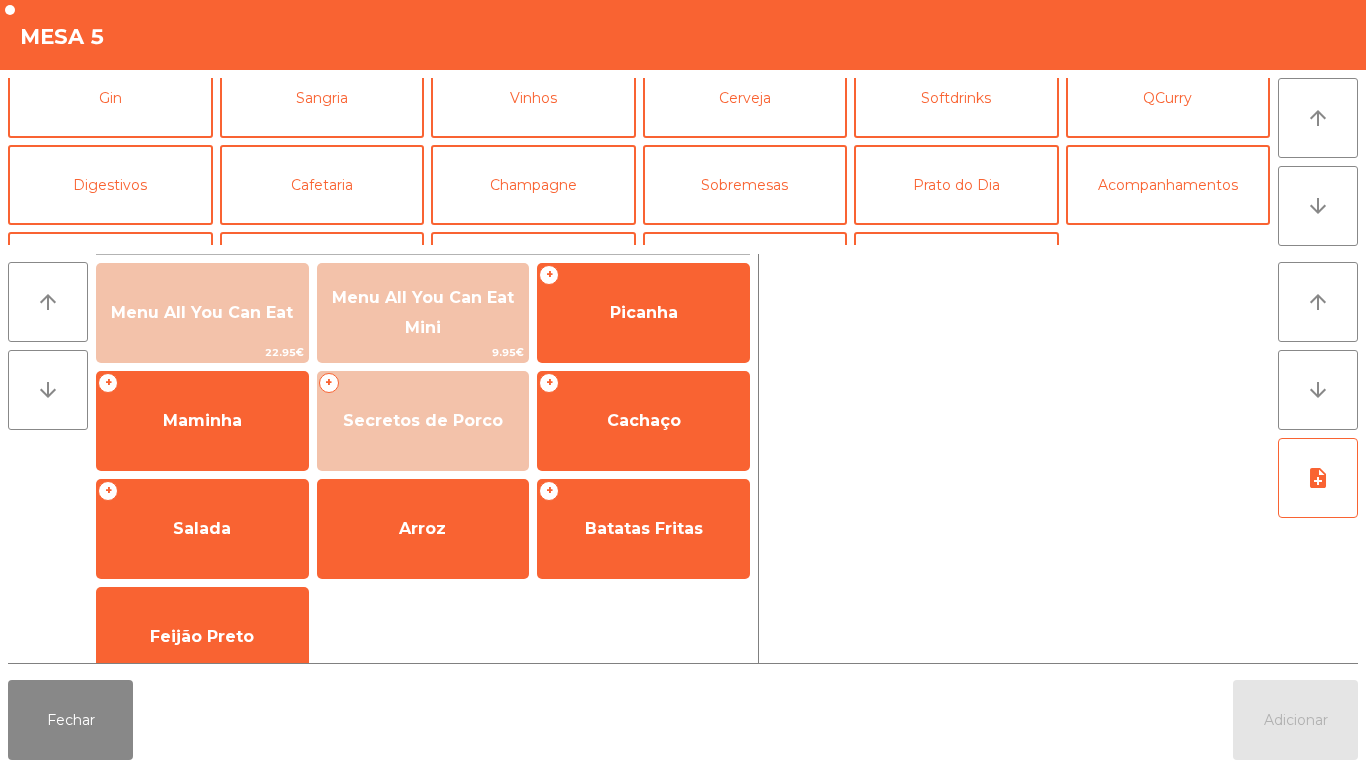 scroll, scrollTop: 106, scrollLeft: 0, axis: vertical 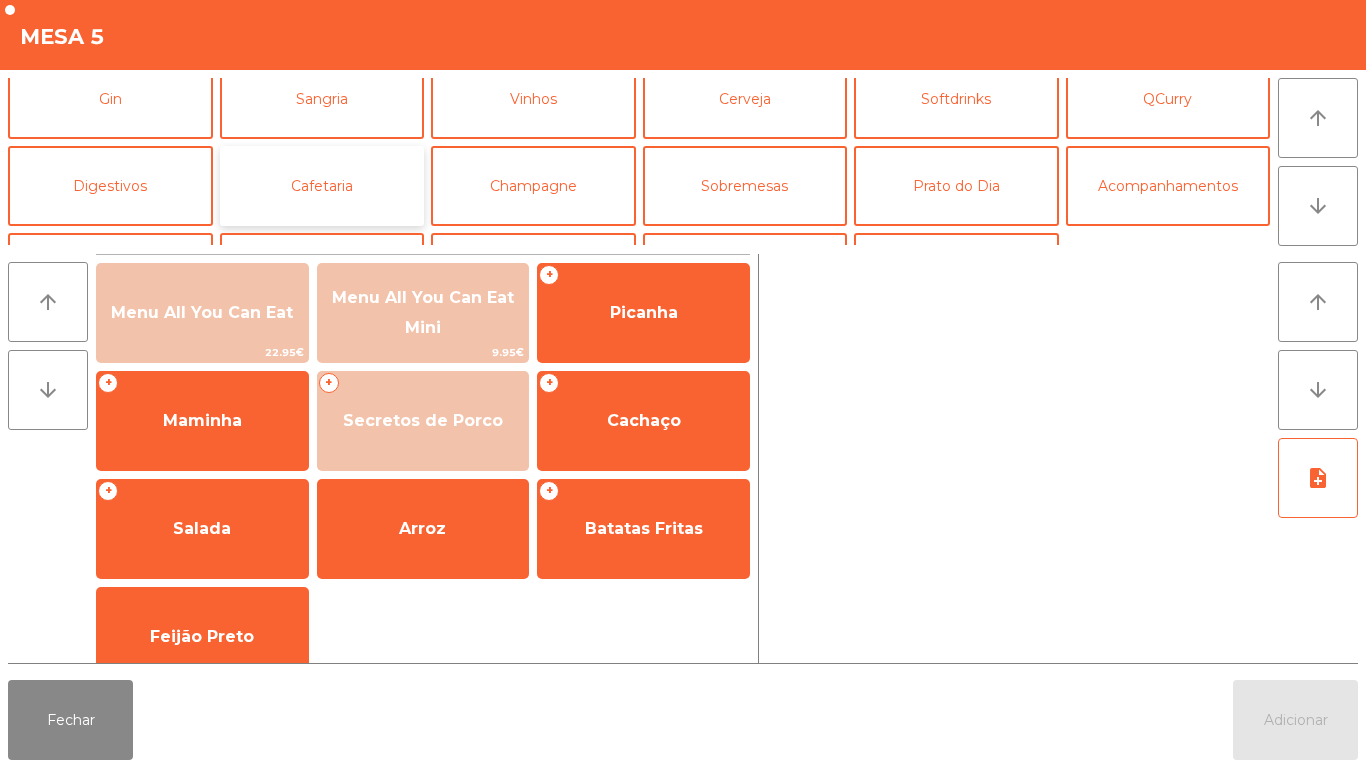 click on "Cafetaria" 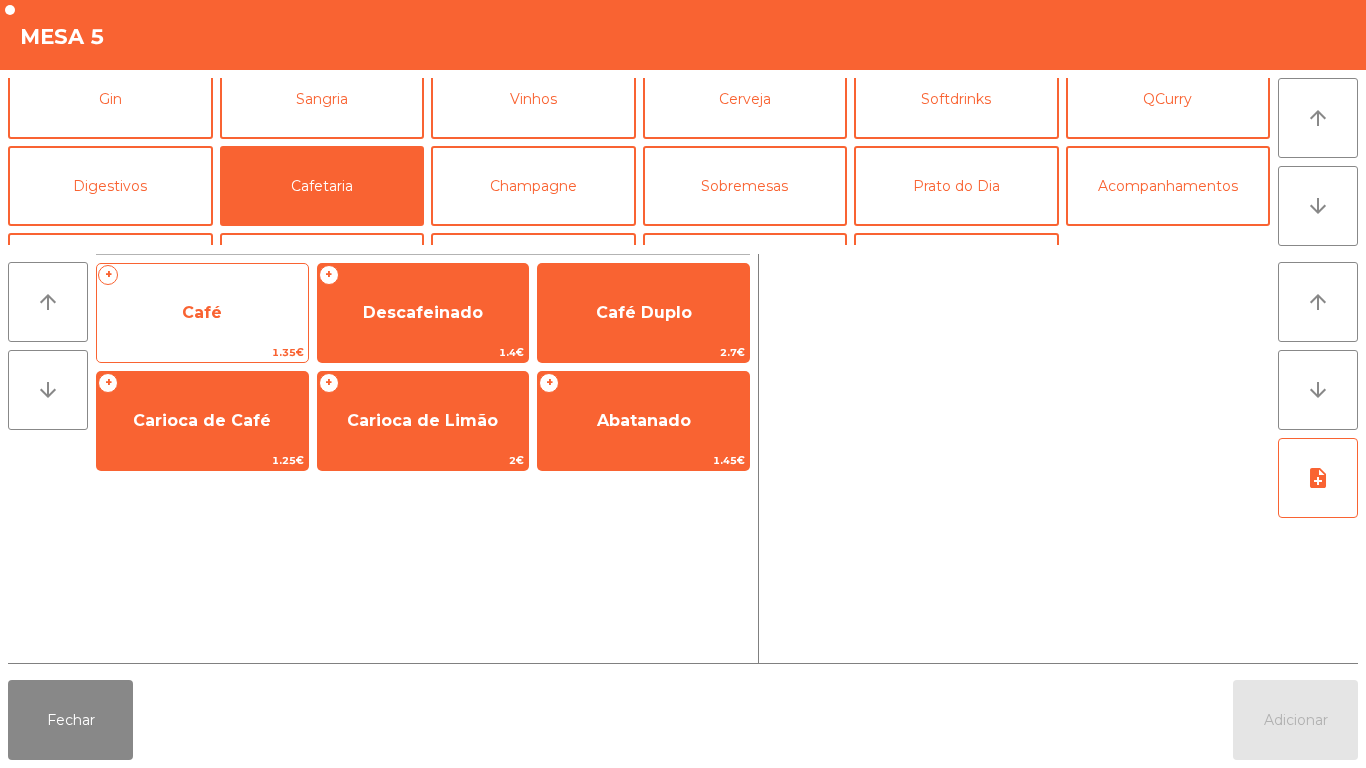 click on "Café" 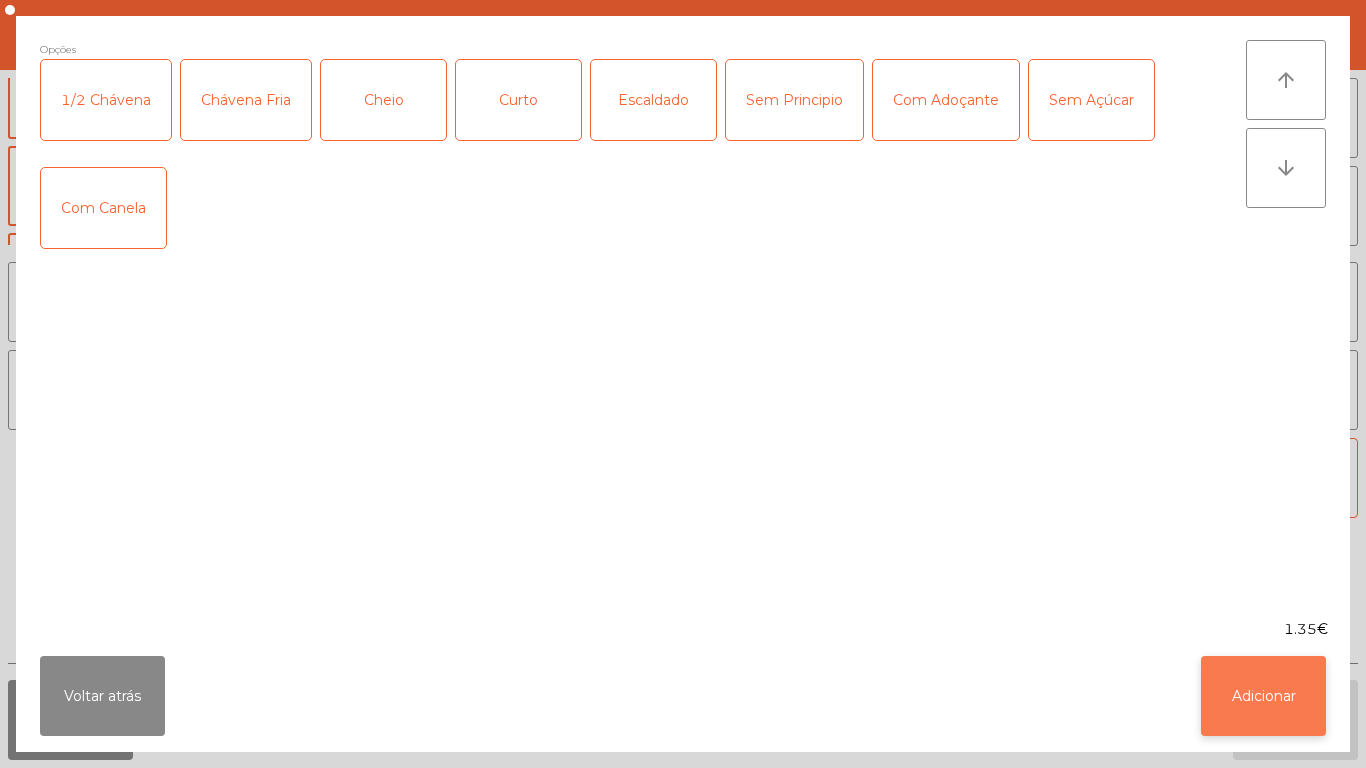 click on "Adicionar" 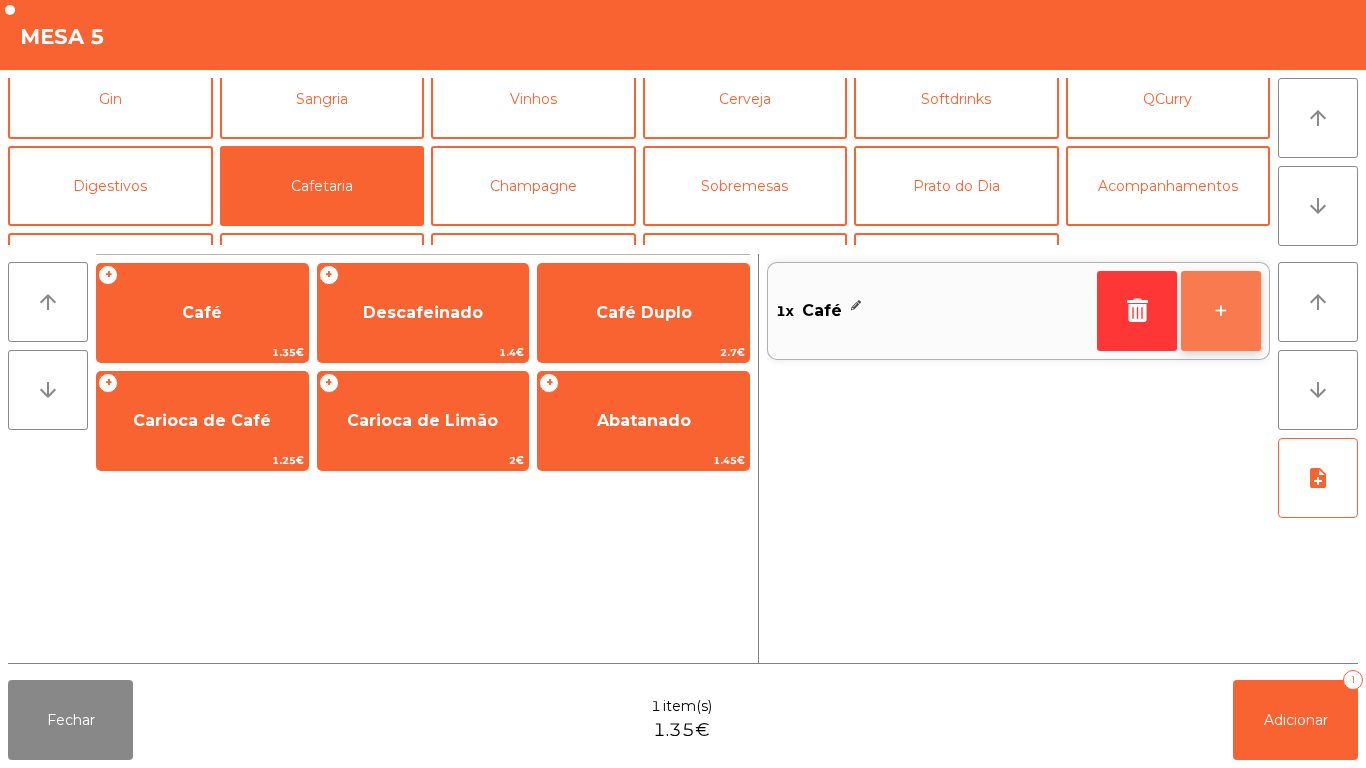 click on "+" 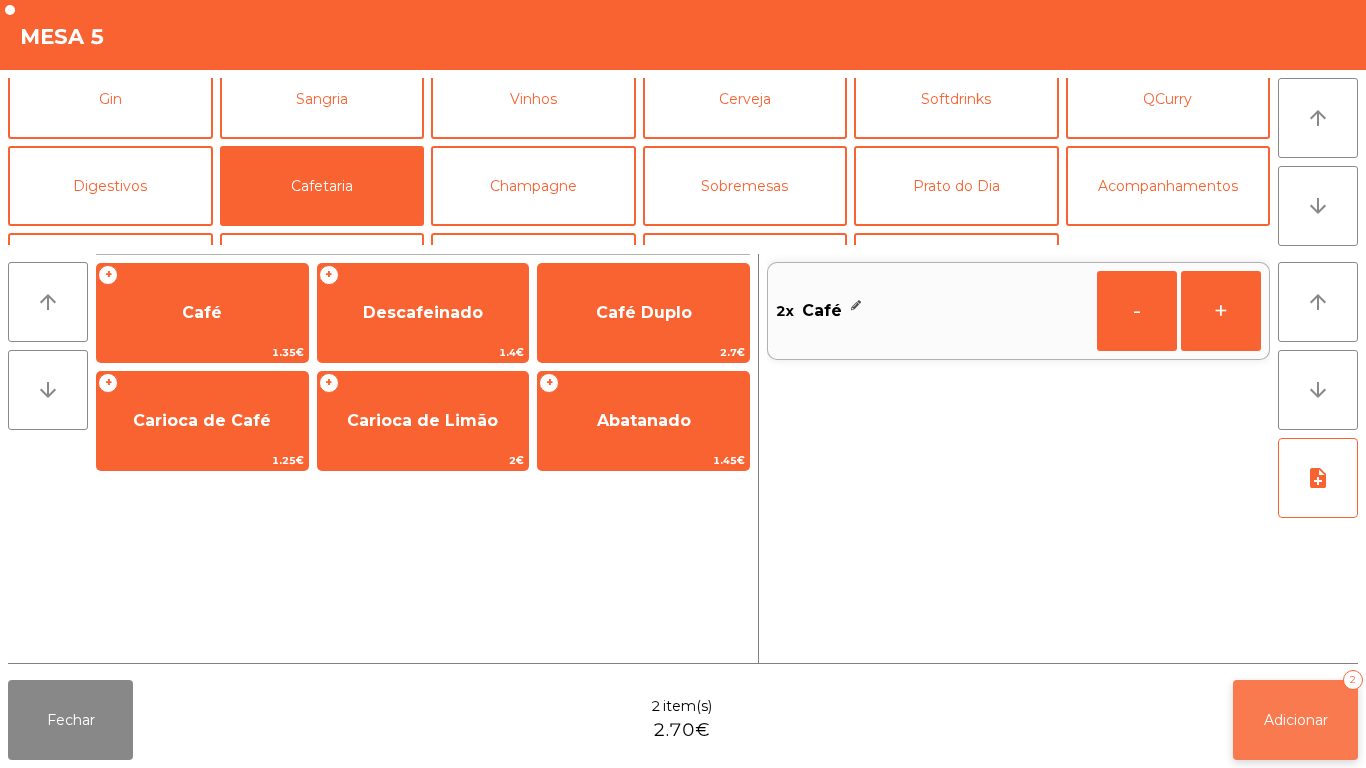 click on "Adicionar   2" 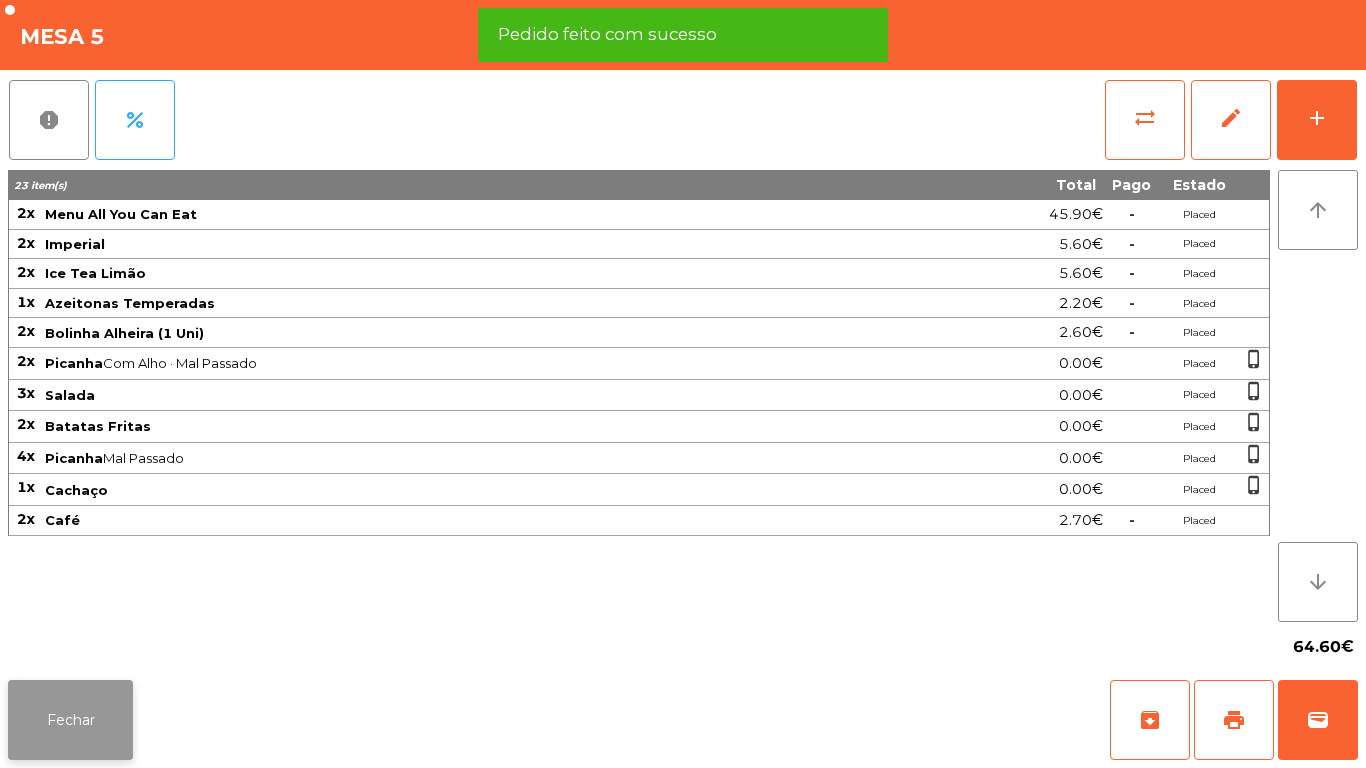 click on "Fechar" 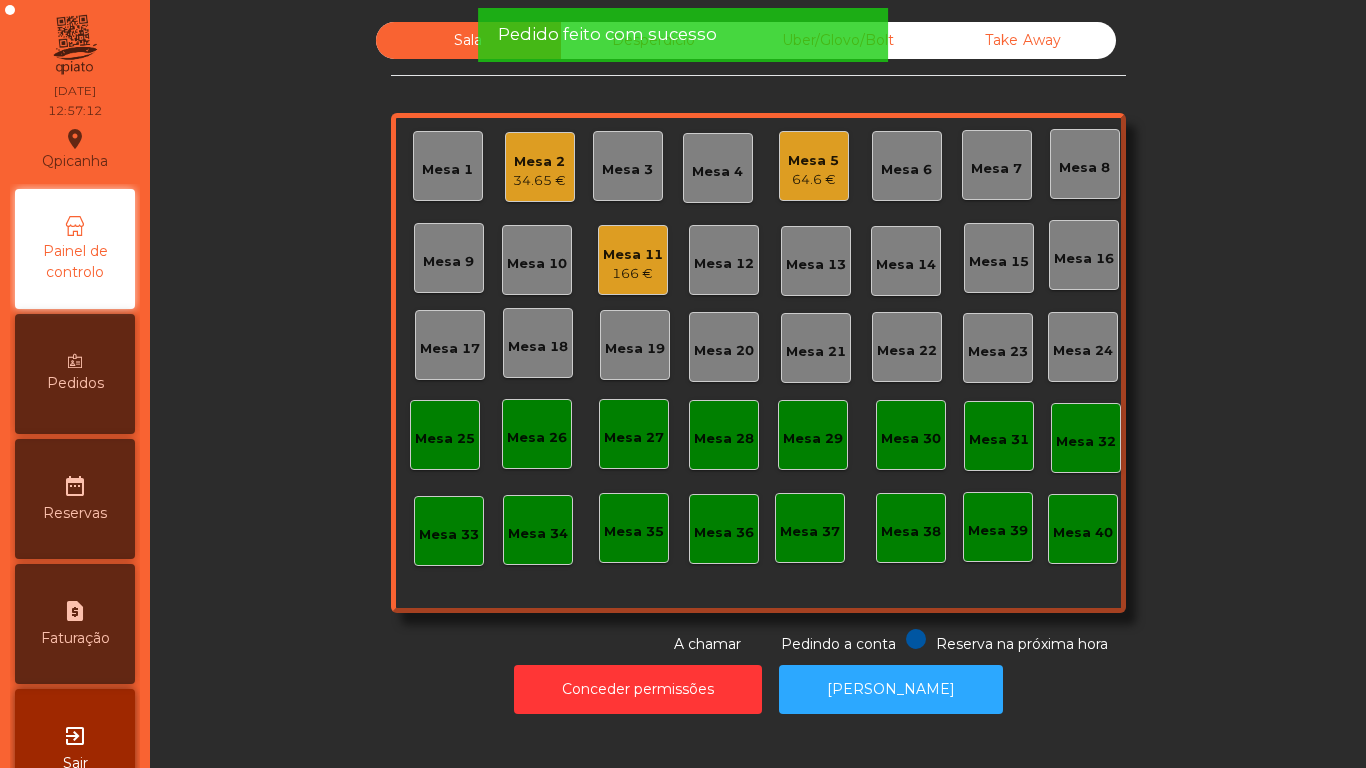 click on "Take Away" 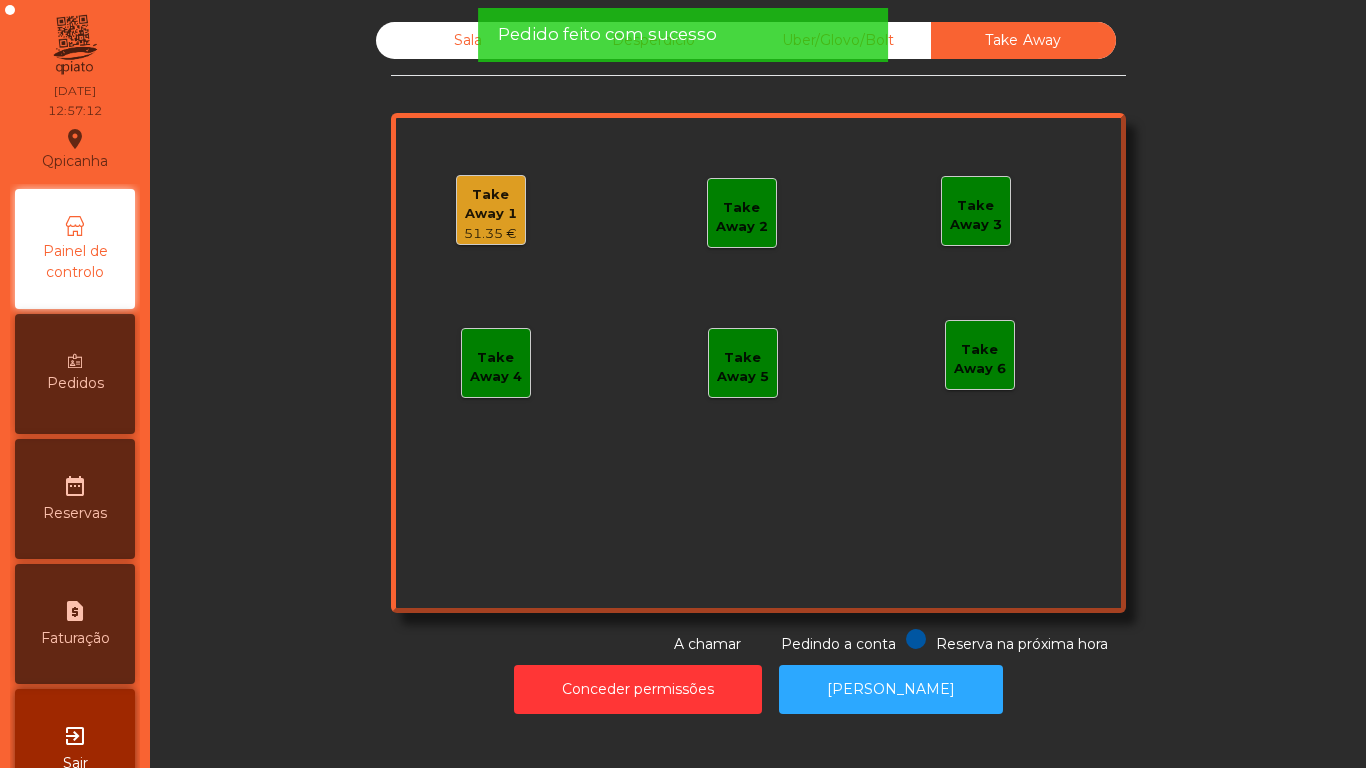 click on "Take Away 1" 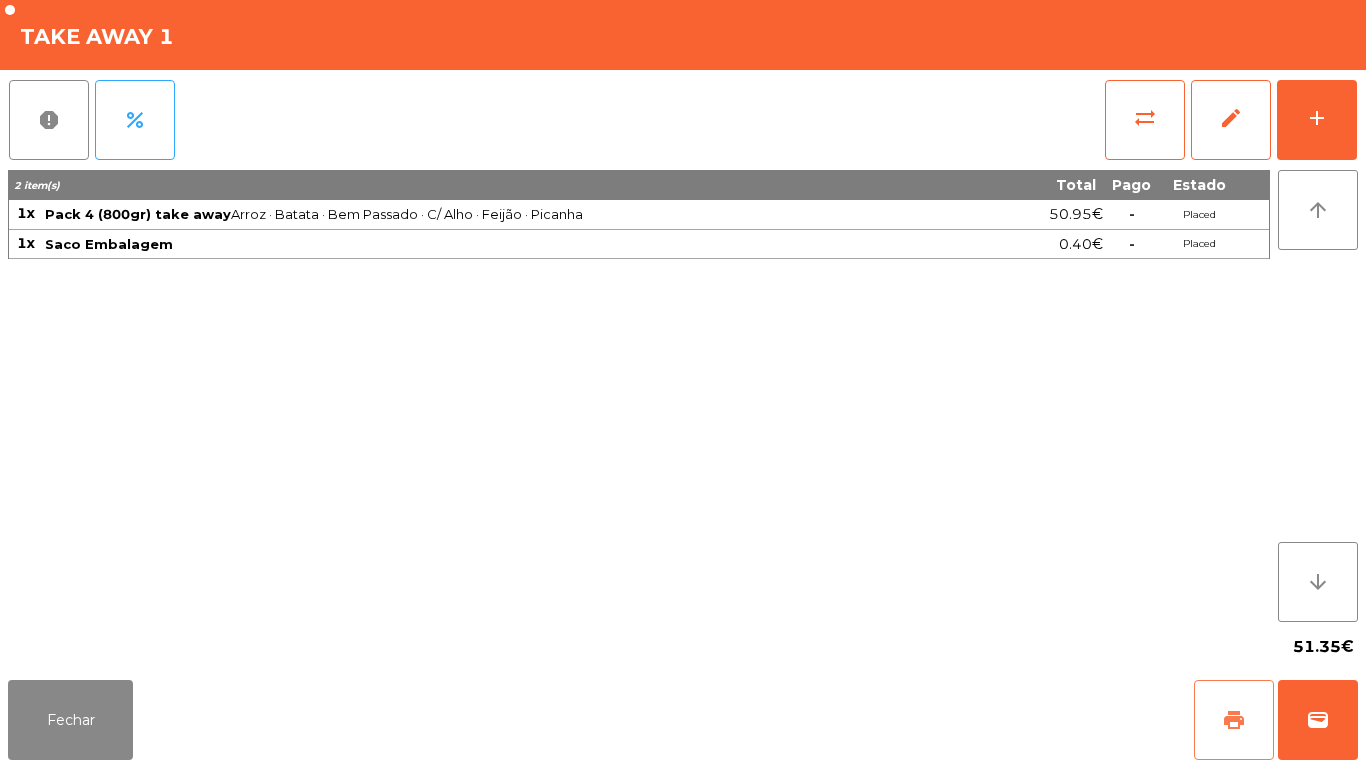 click on "print" 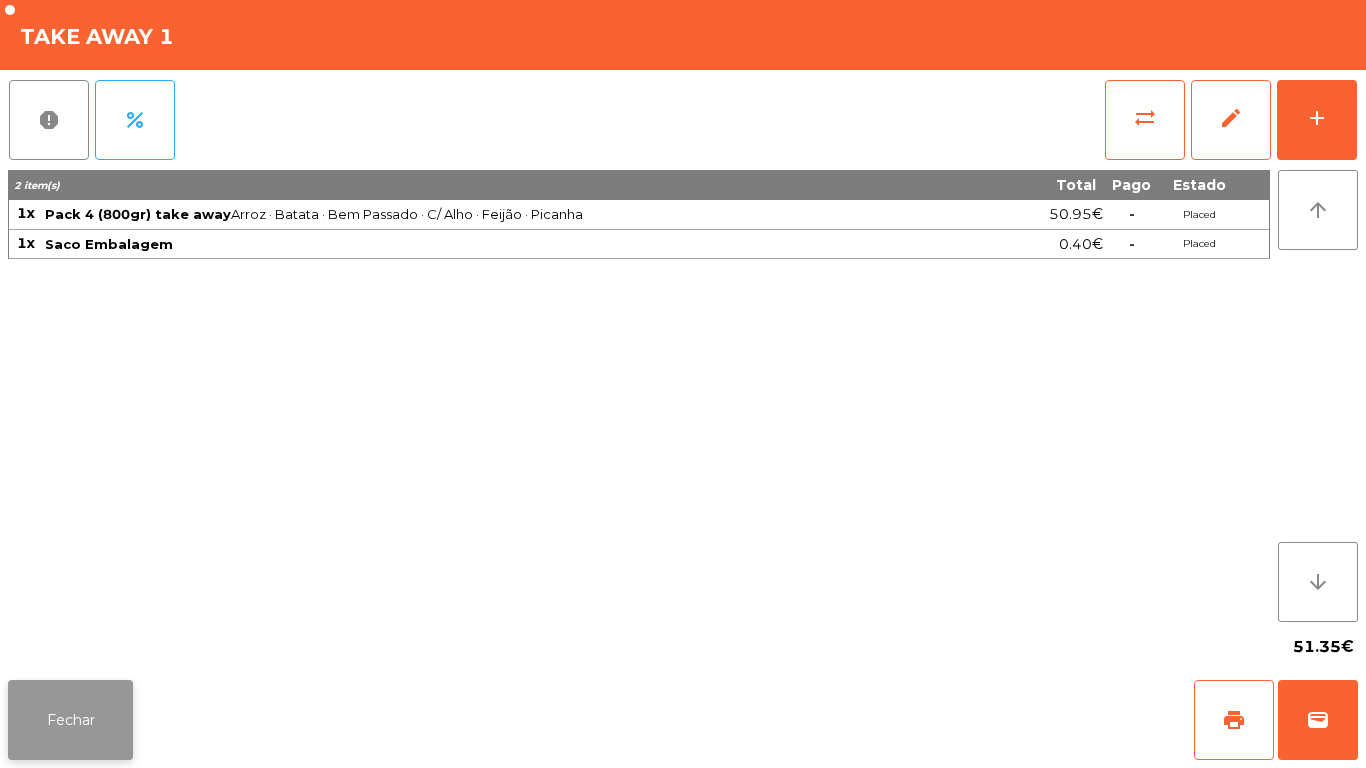 click on "Fechar" 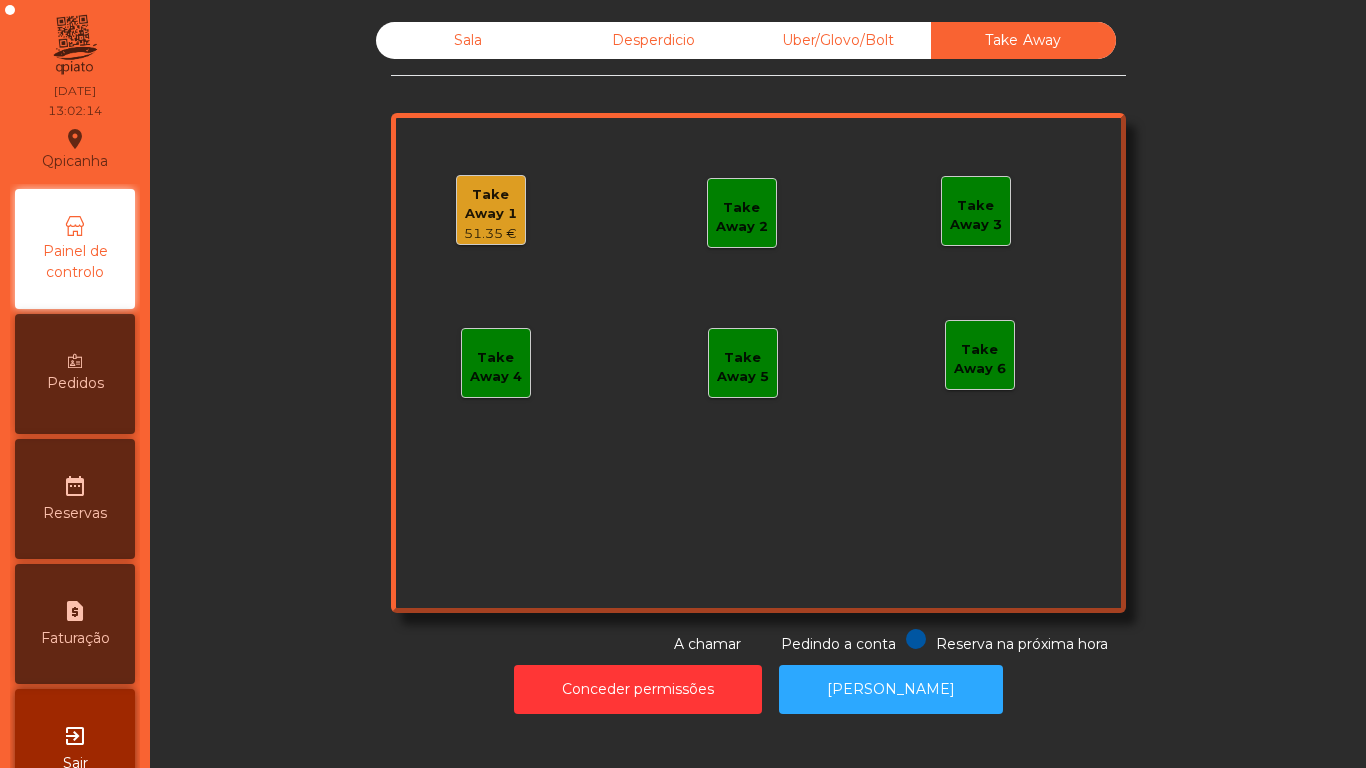 click on "Sala" 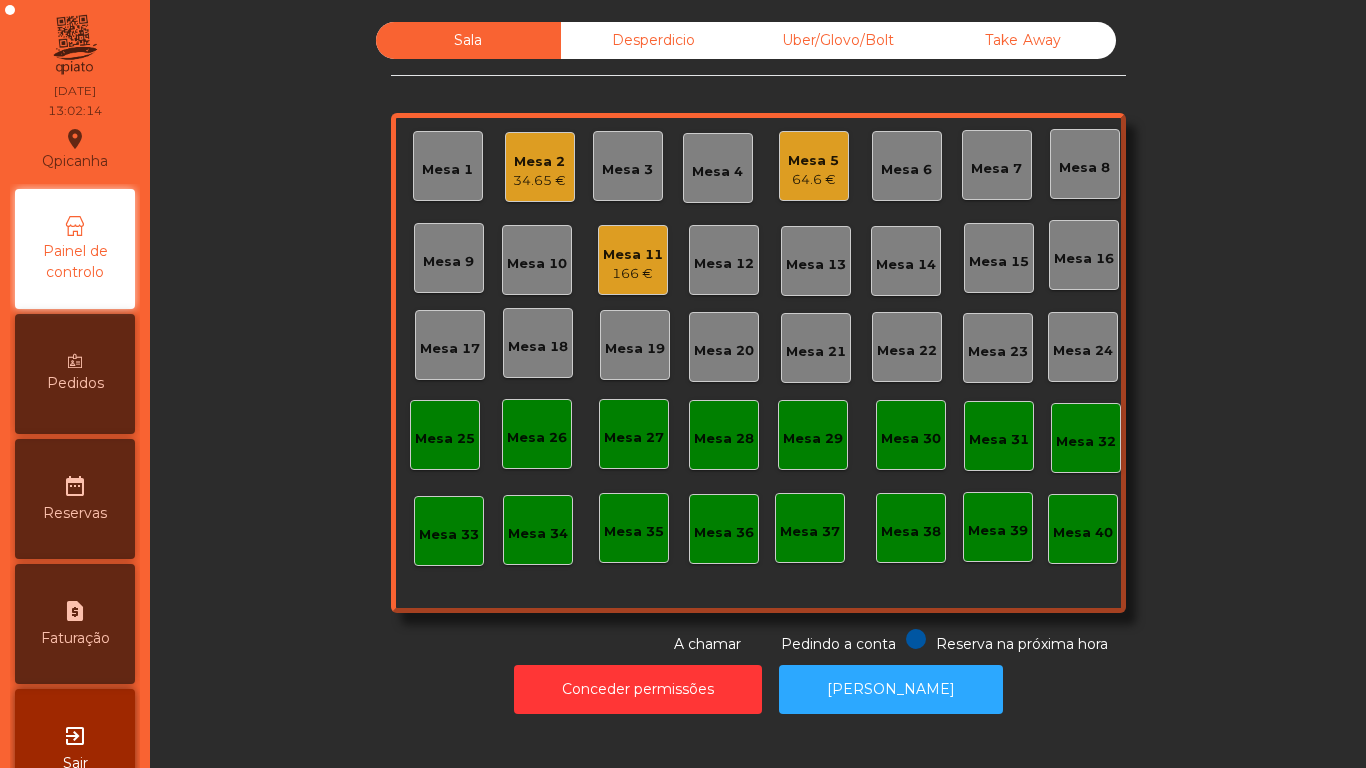 click on "Mesa 25" 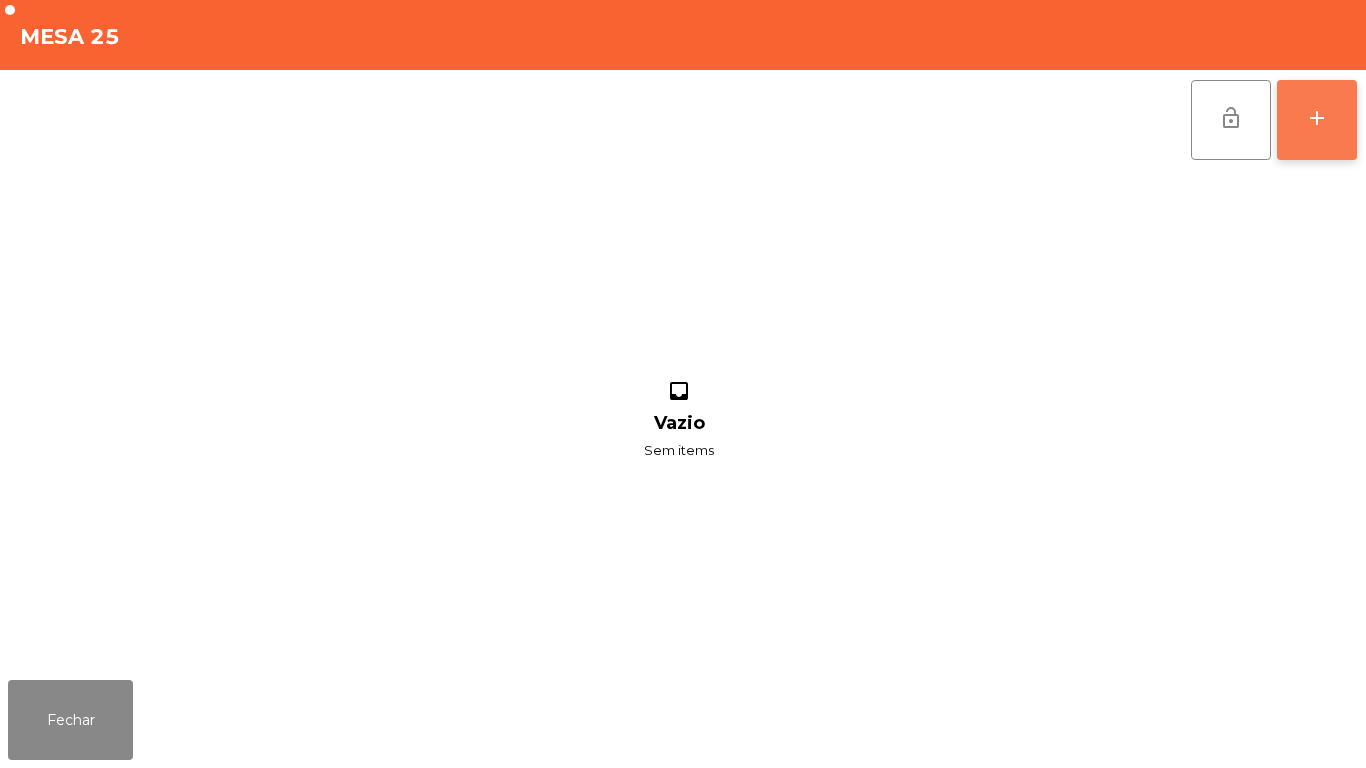click on "add" 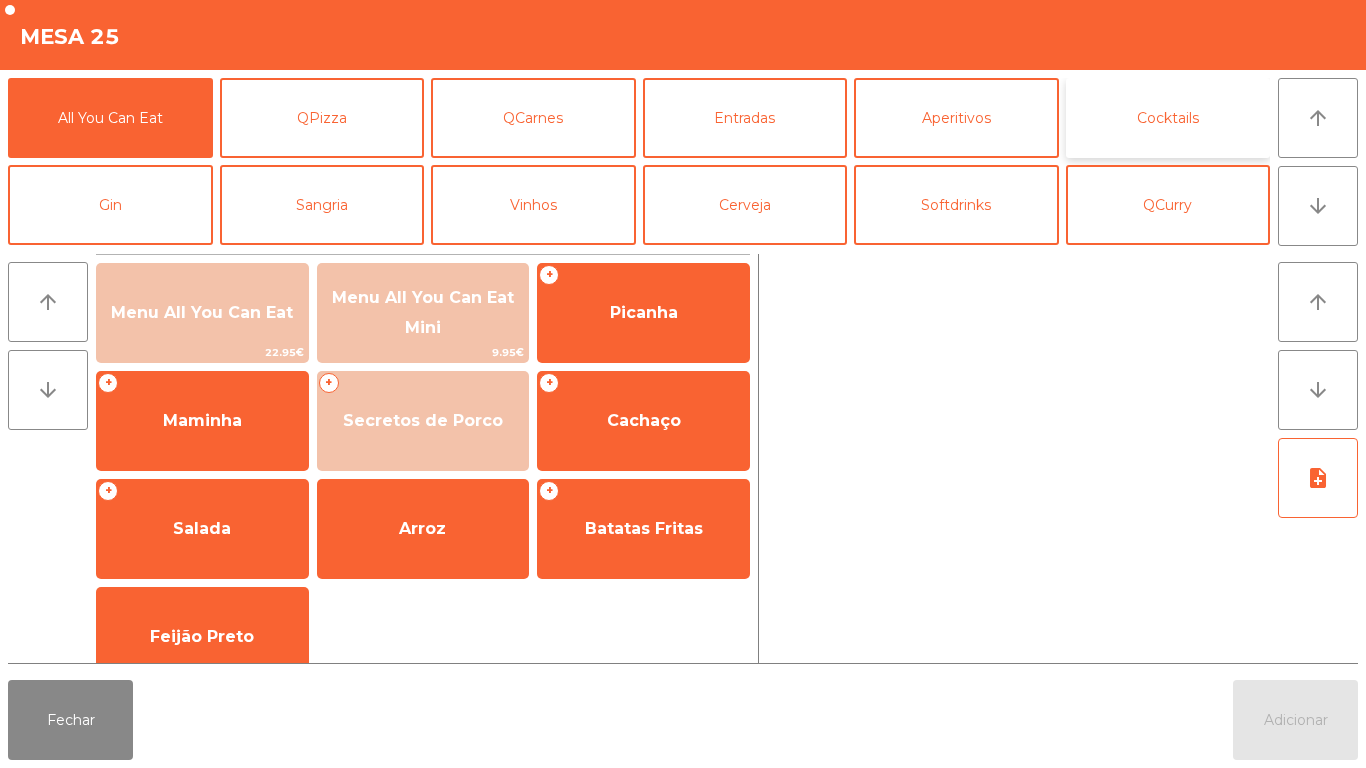 click on "Cocktails" 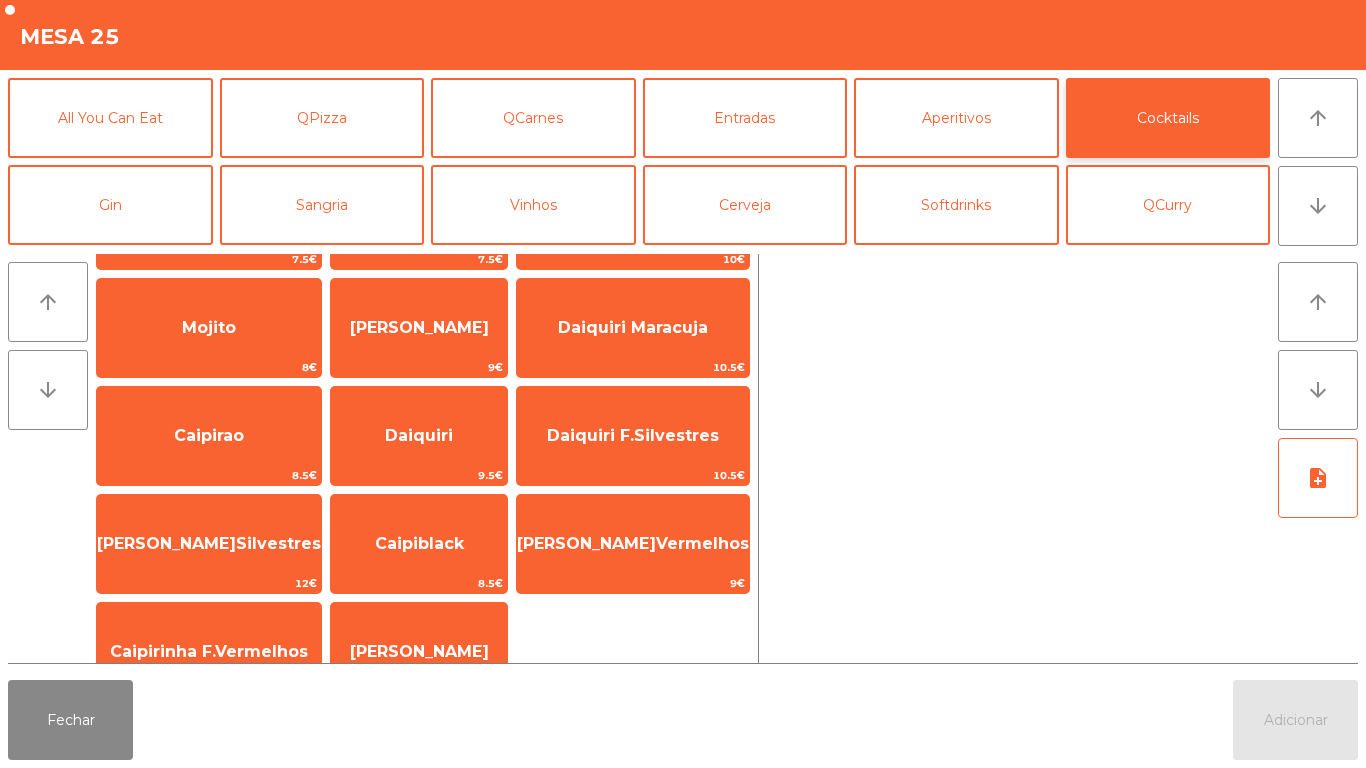 scroll, scrollTop: 140, scrollLeft: 0, axis: vertical 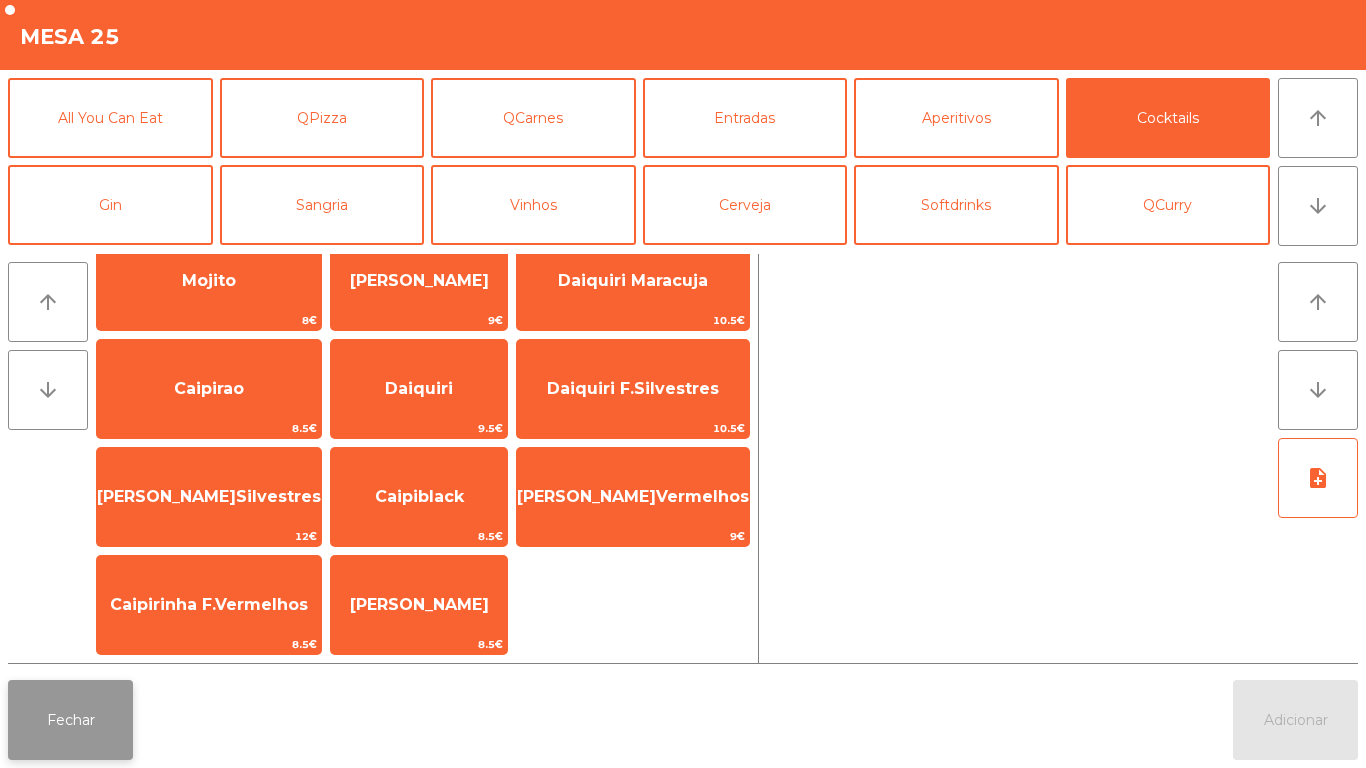 click on "Fechar" 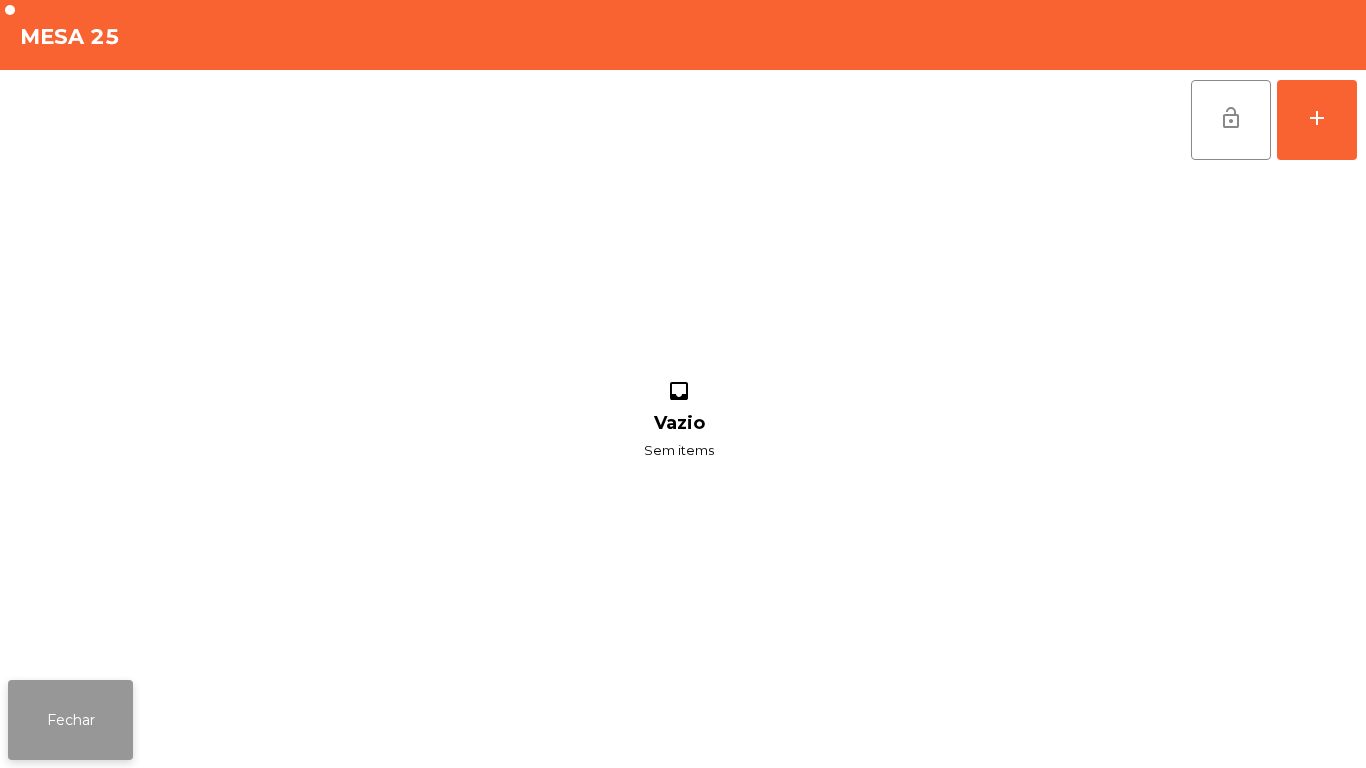 click on "Fechar" 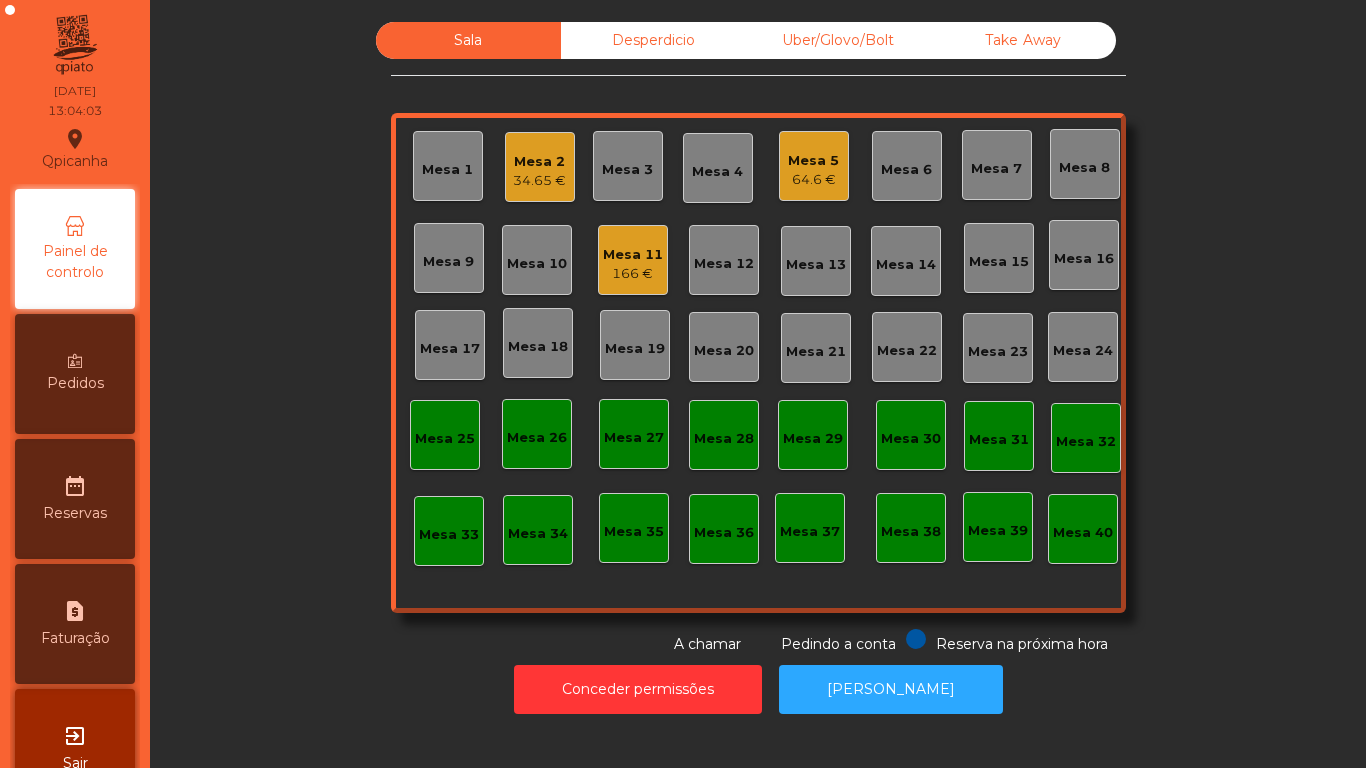 click at bounding box center (75, 361) 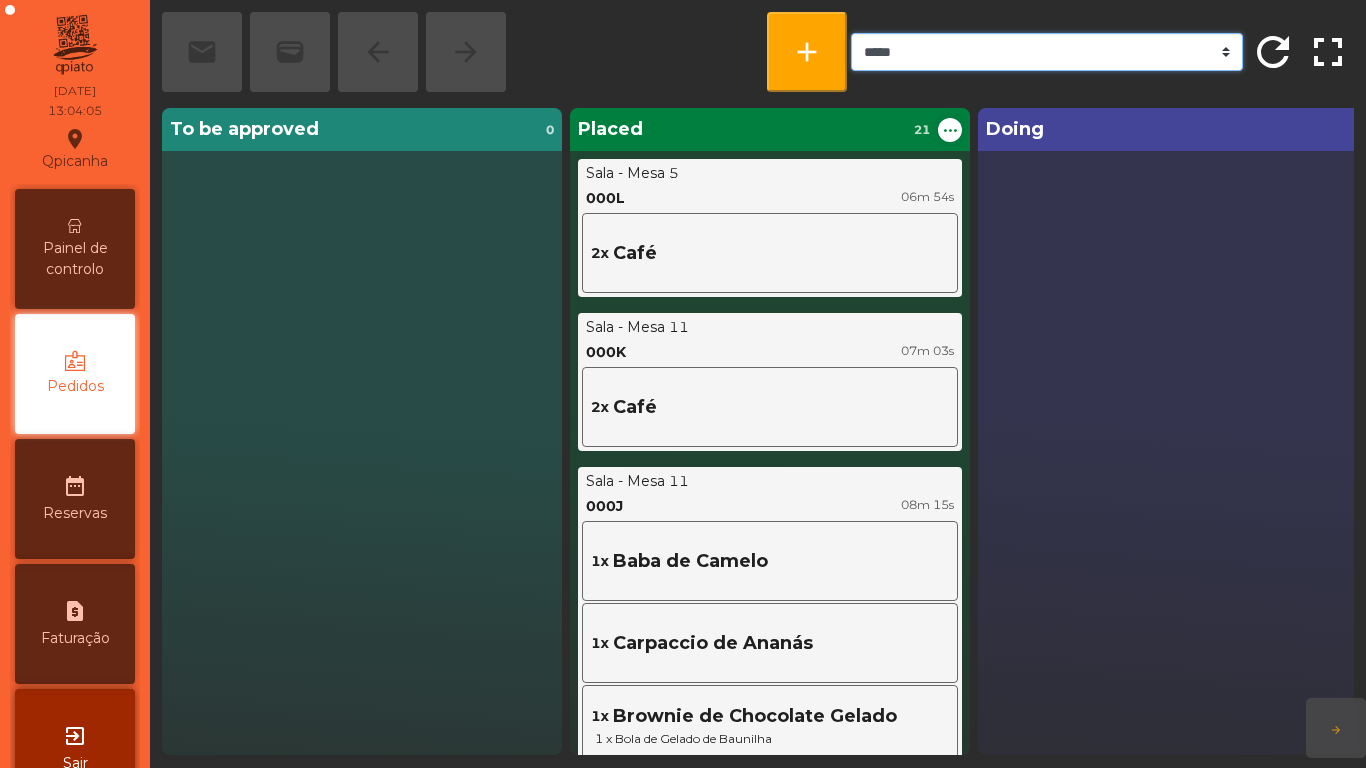 click on "***** ******* **** *** *****" 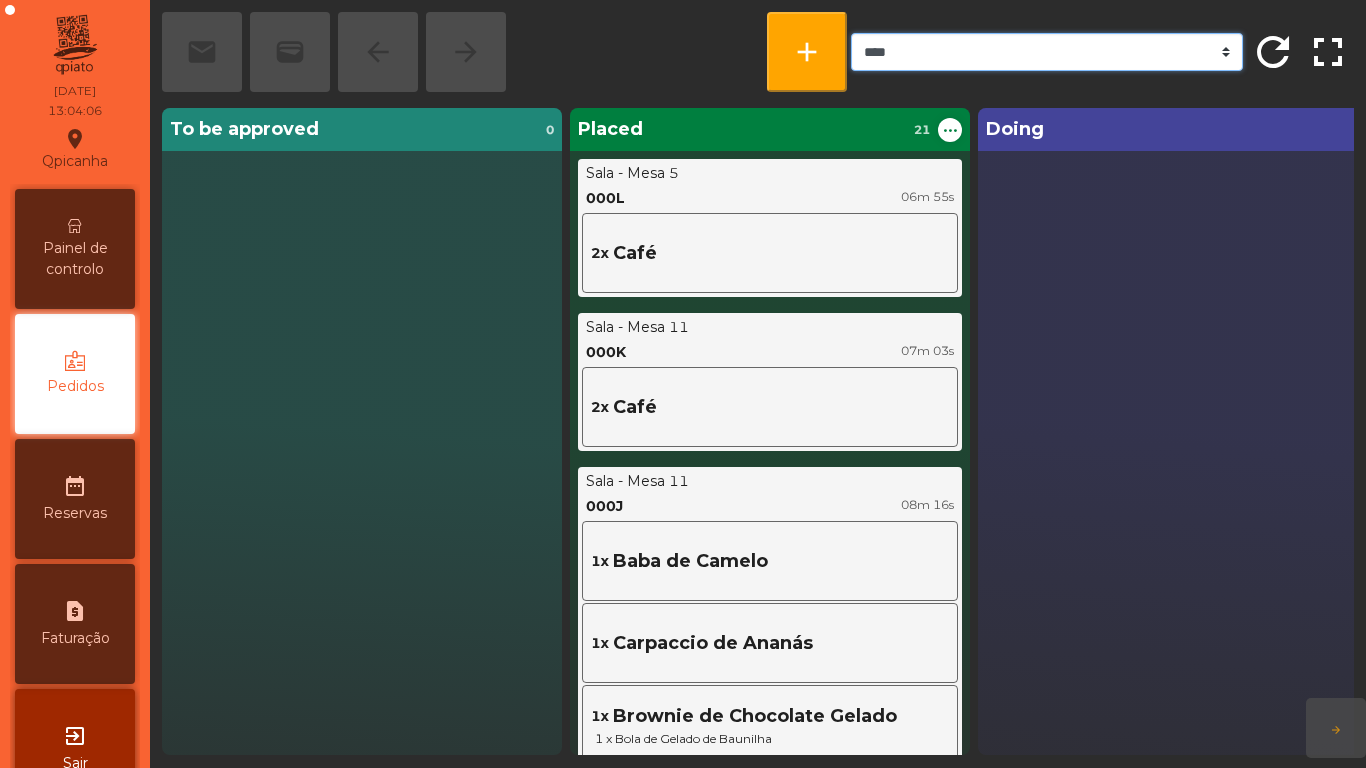 click on "***** ******* **** *** *****" 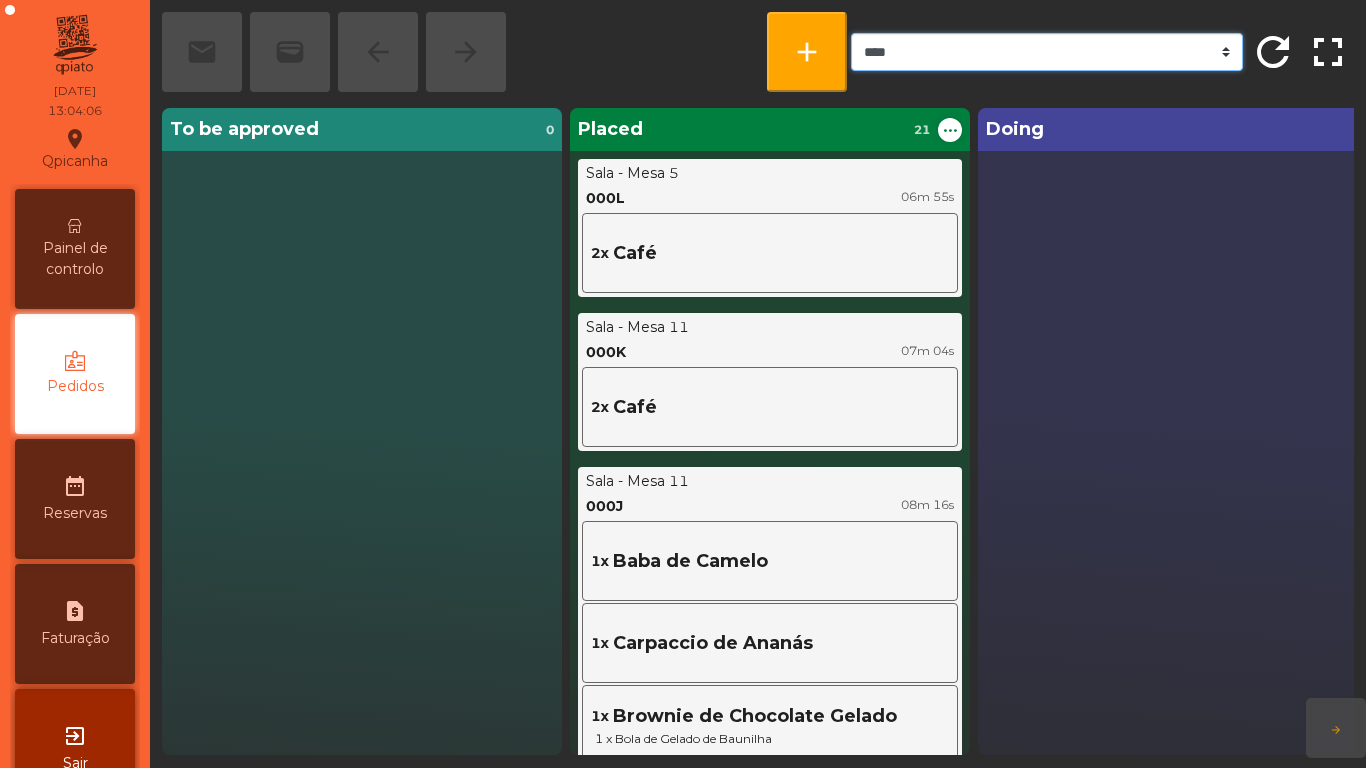 click on "***** ******* **** *** *****" 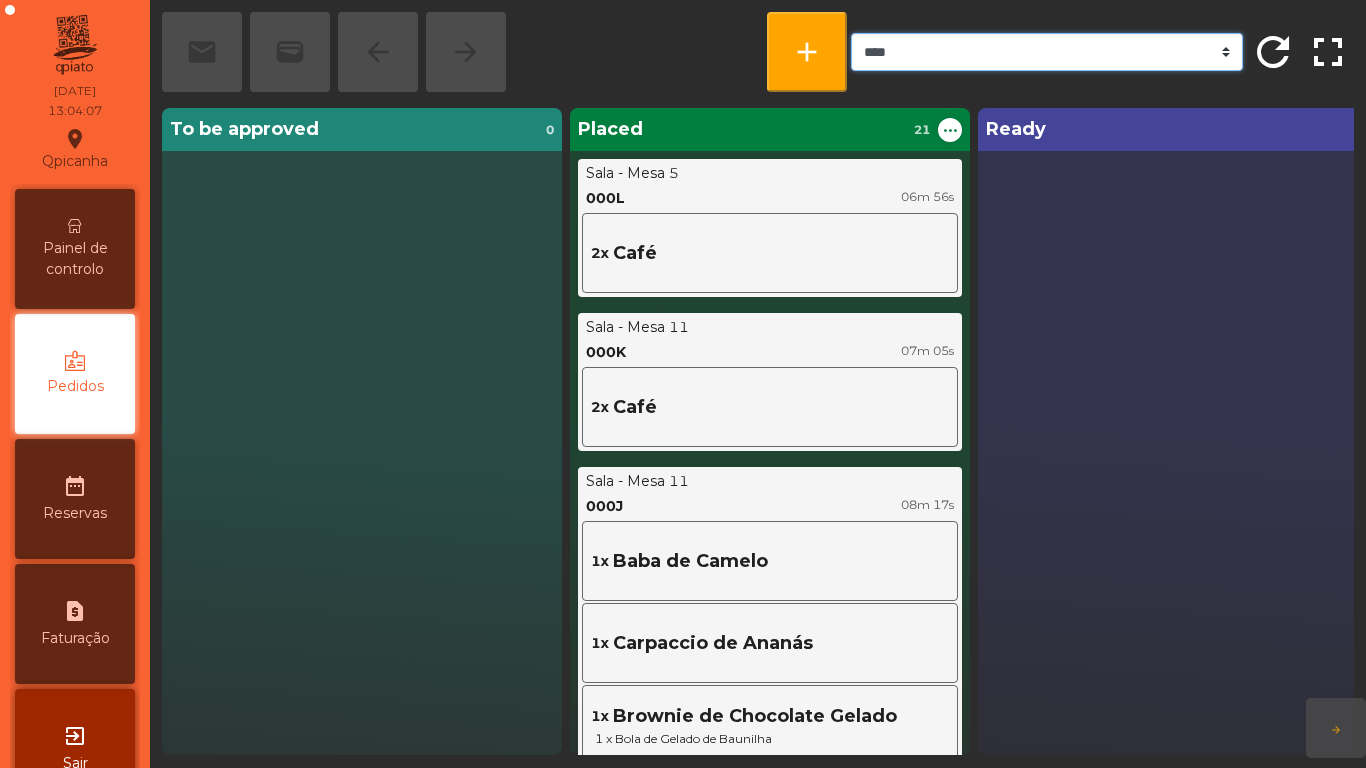 select on "*******" 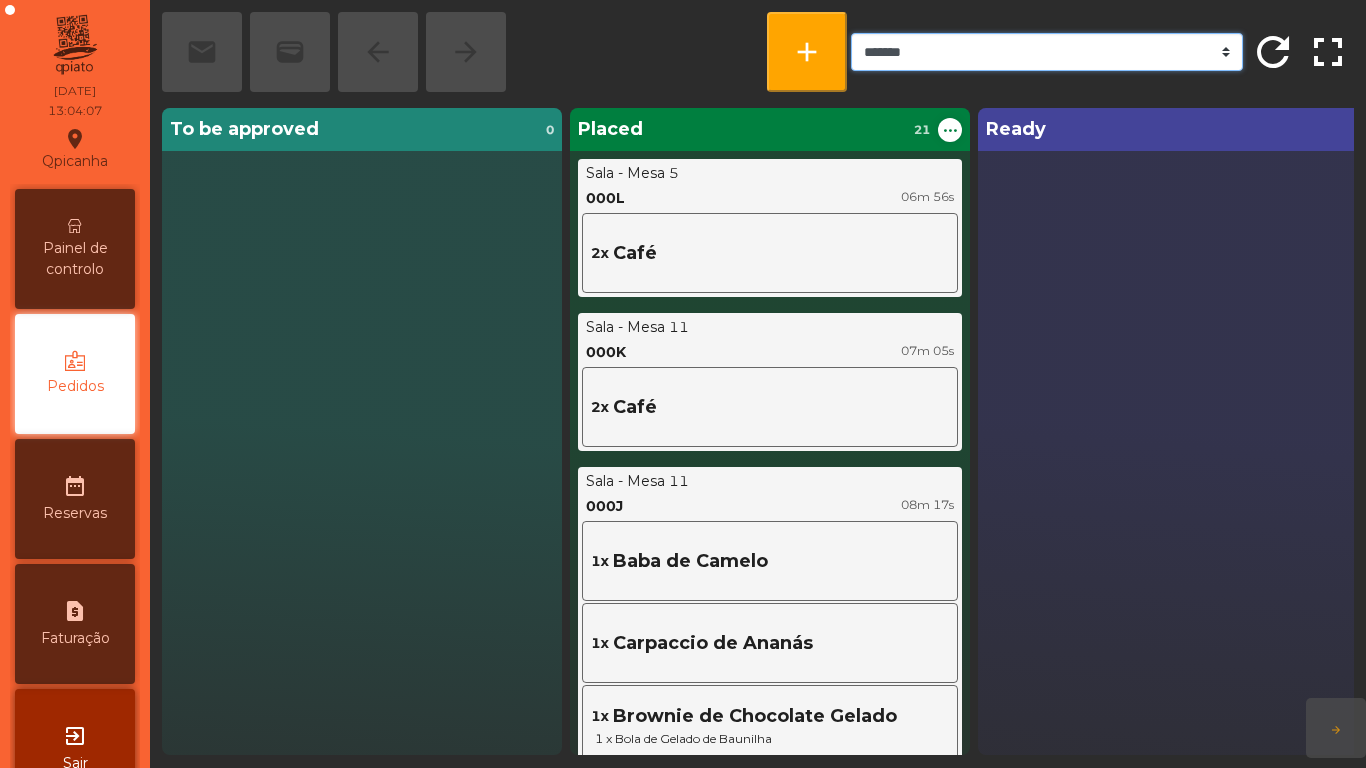 click on "***** ******* **** *** *****" 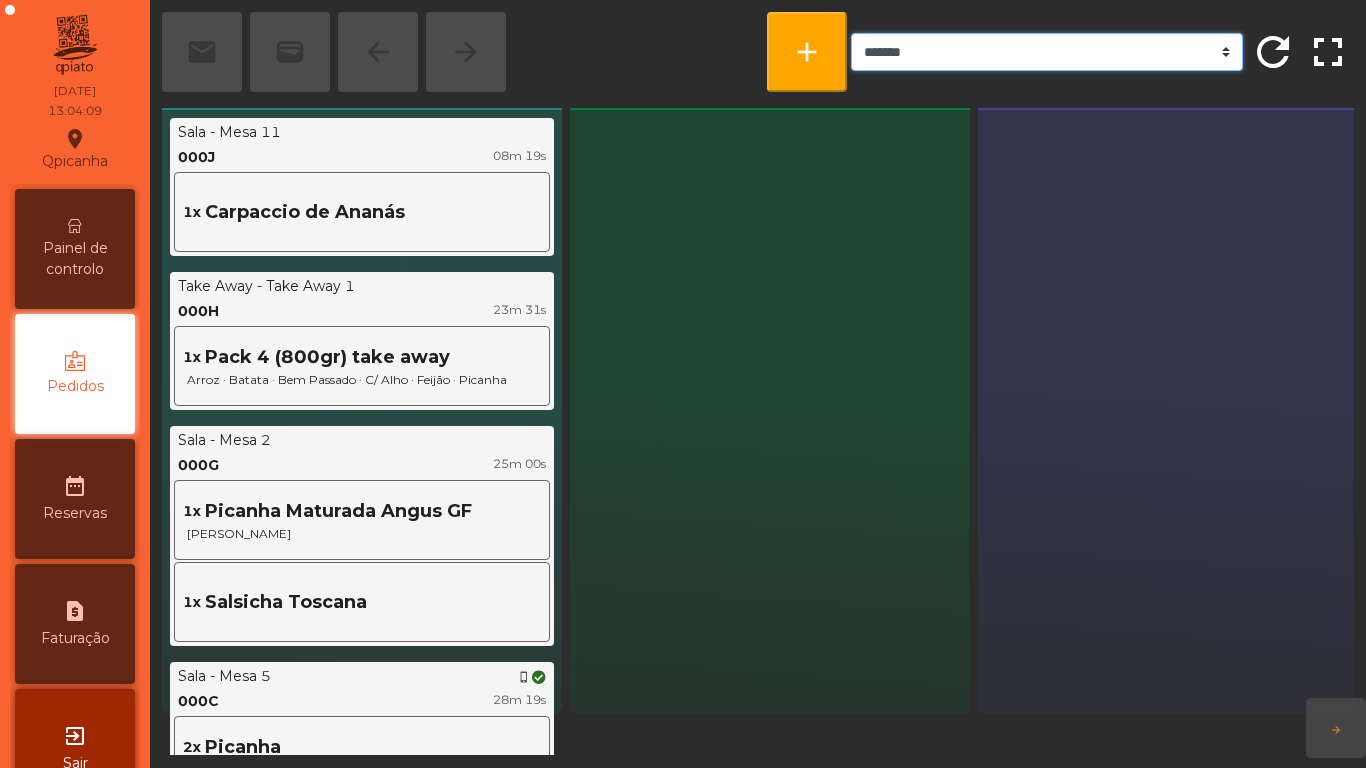 scroll, scrollTop: 40, scrollLeft: 0, axis: vertical 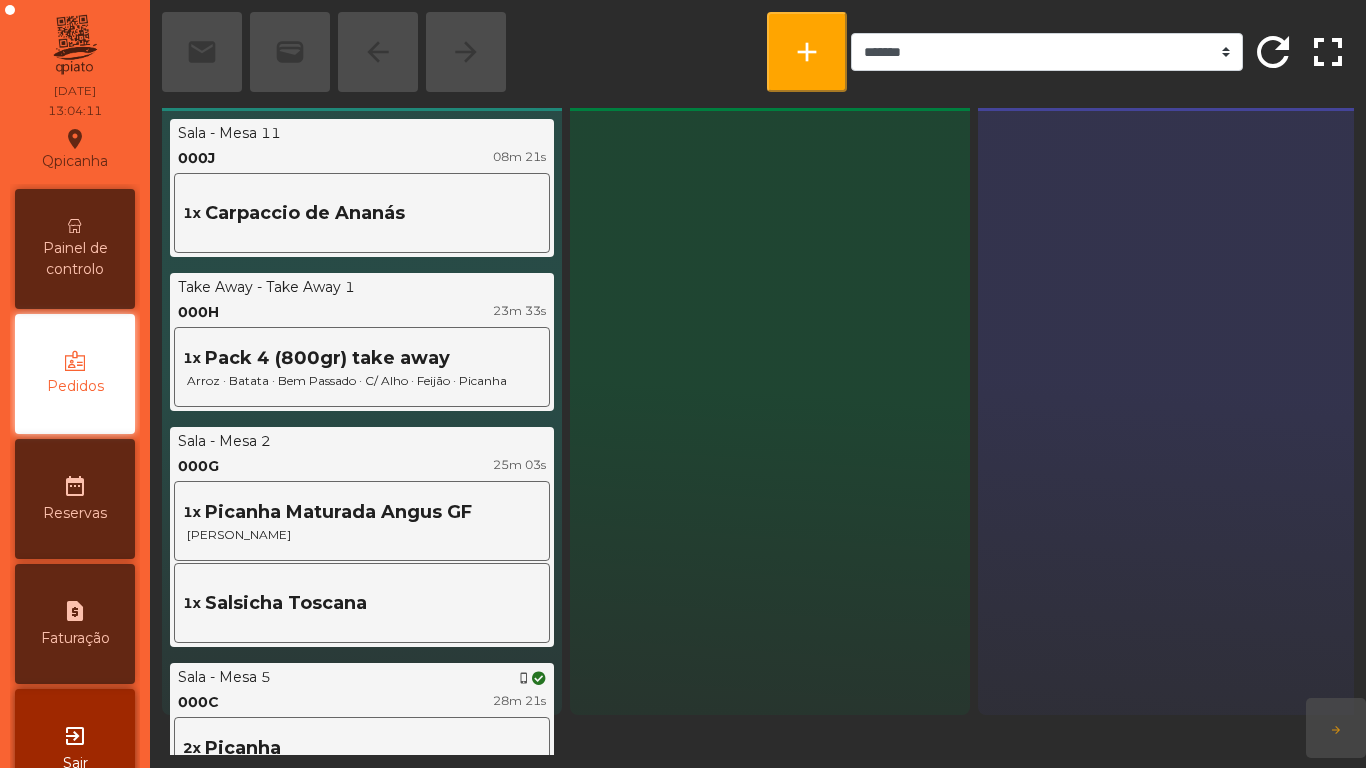 click on "Painel de controlo" at bounding box center (75, 259) 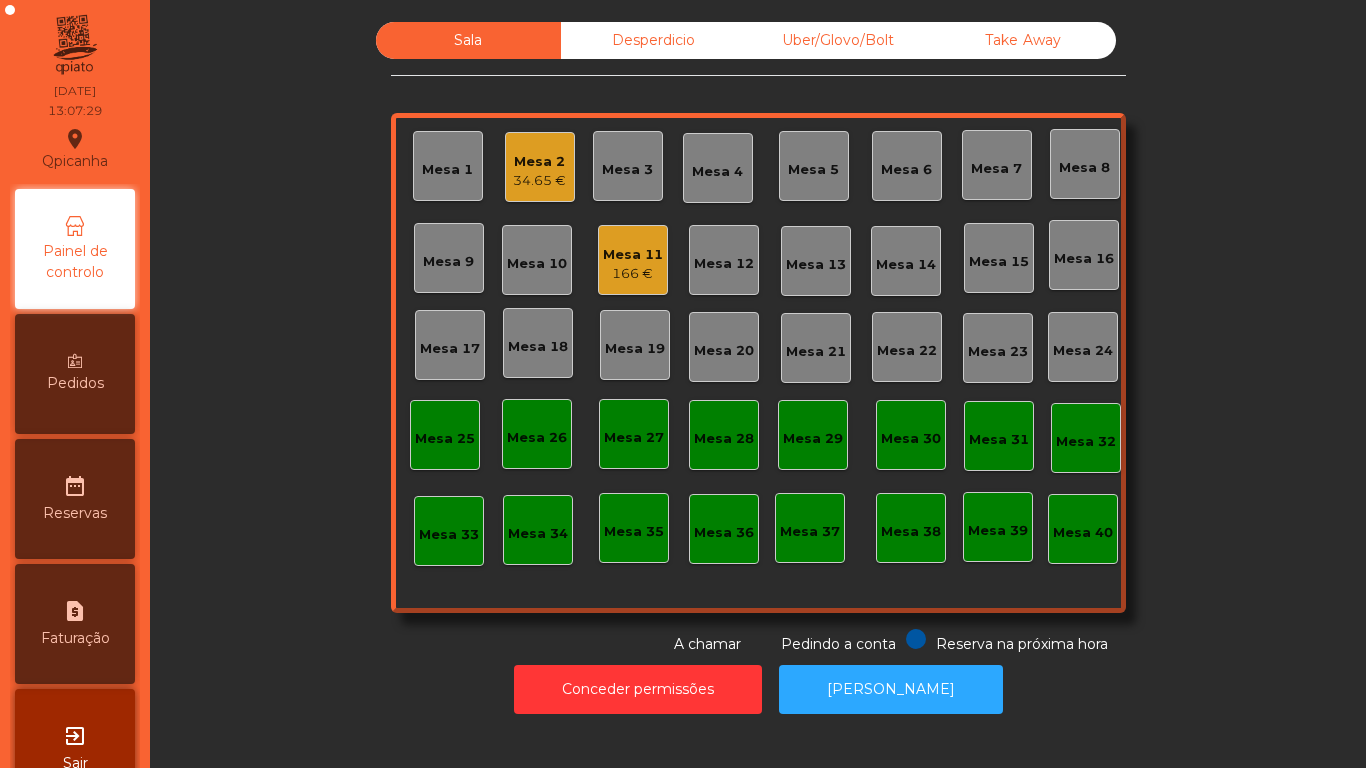 click on "Mesa 15" 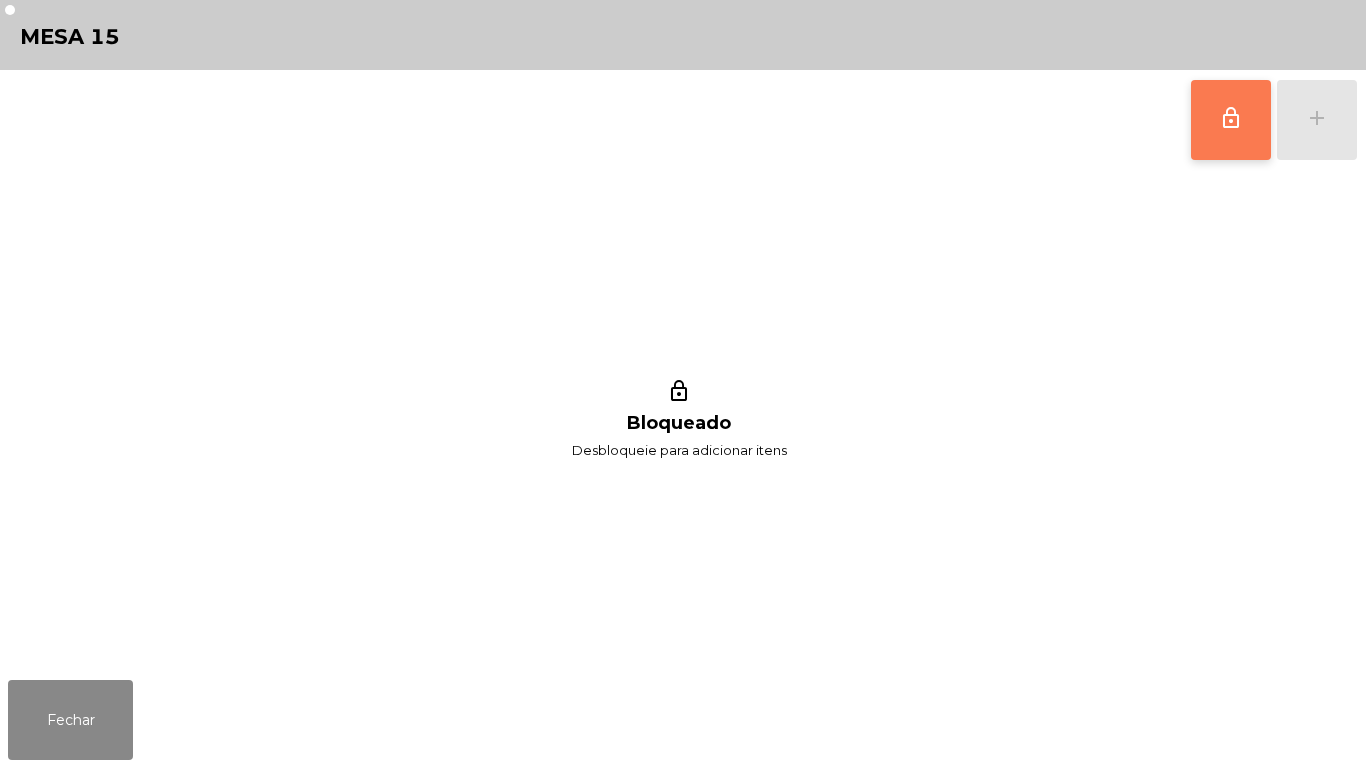 click on "lock_outline" 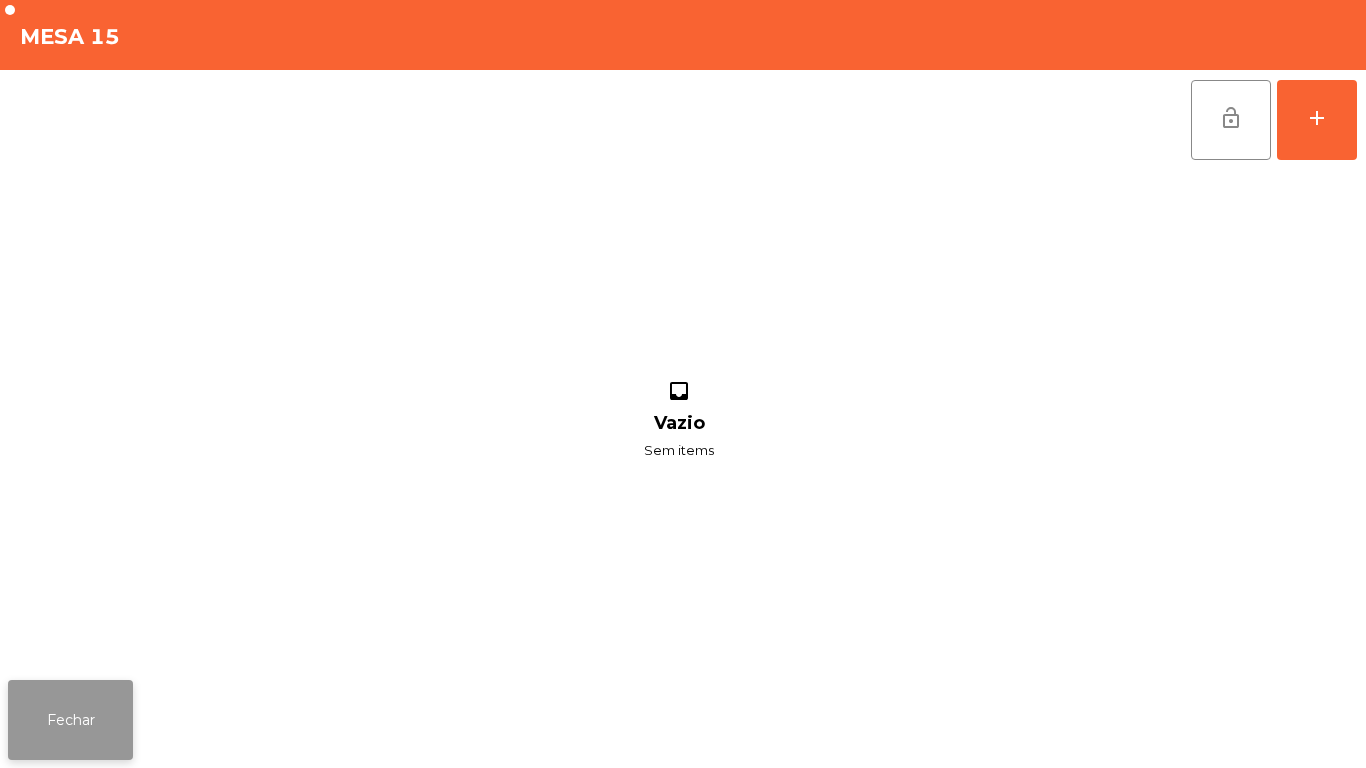 click on "Fechar" 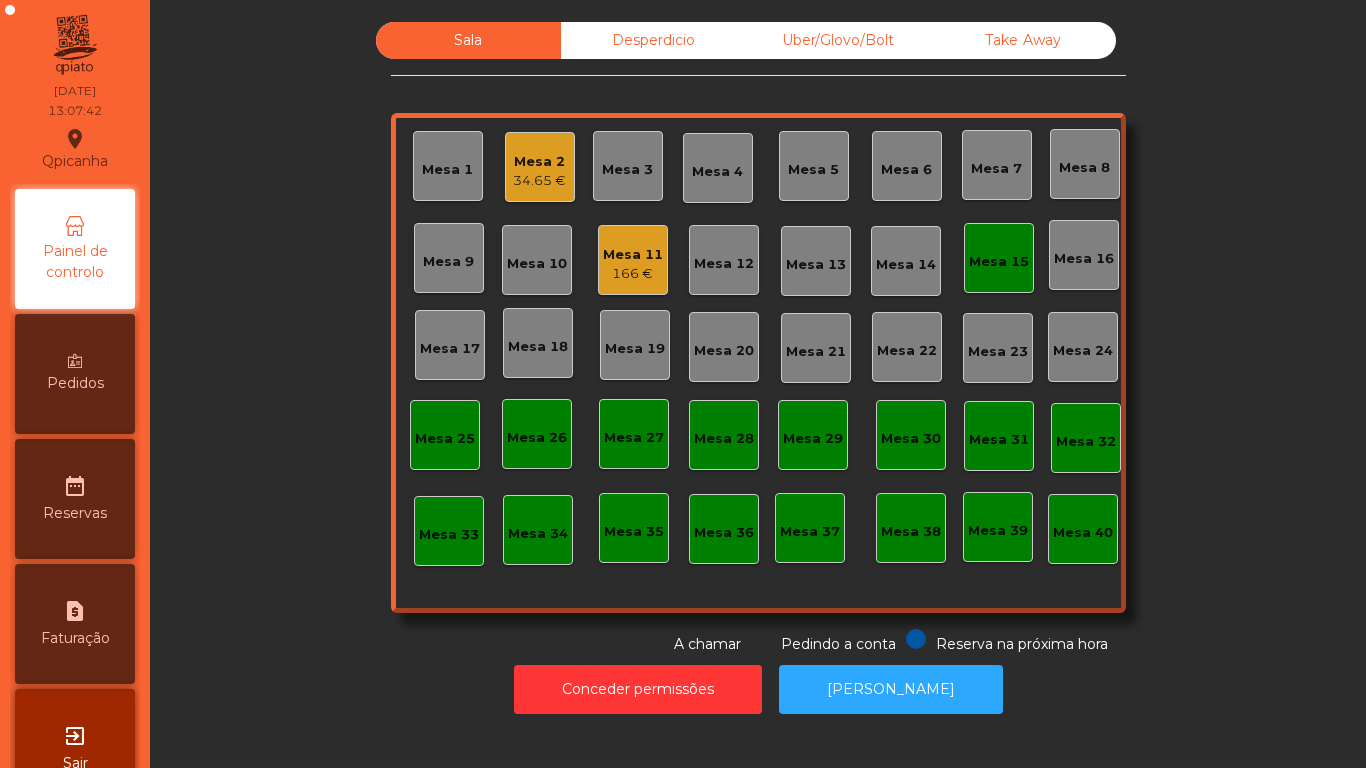 click on "Mesa 7" 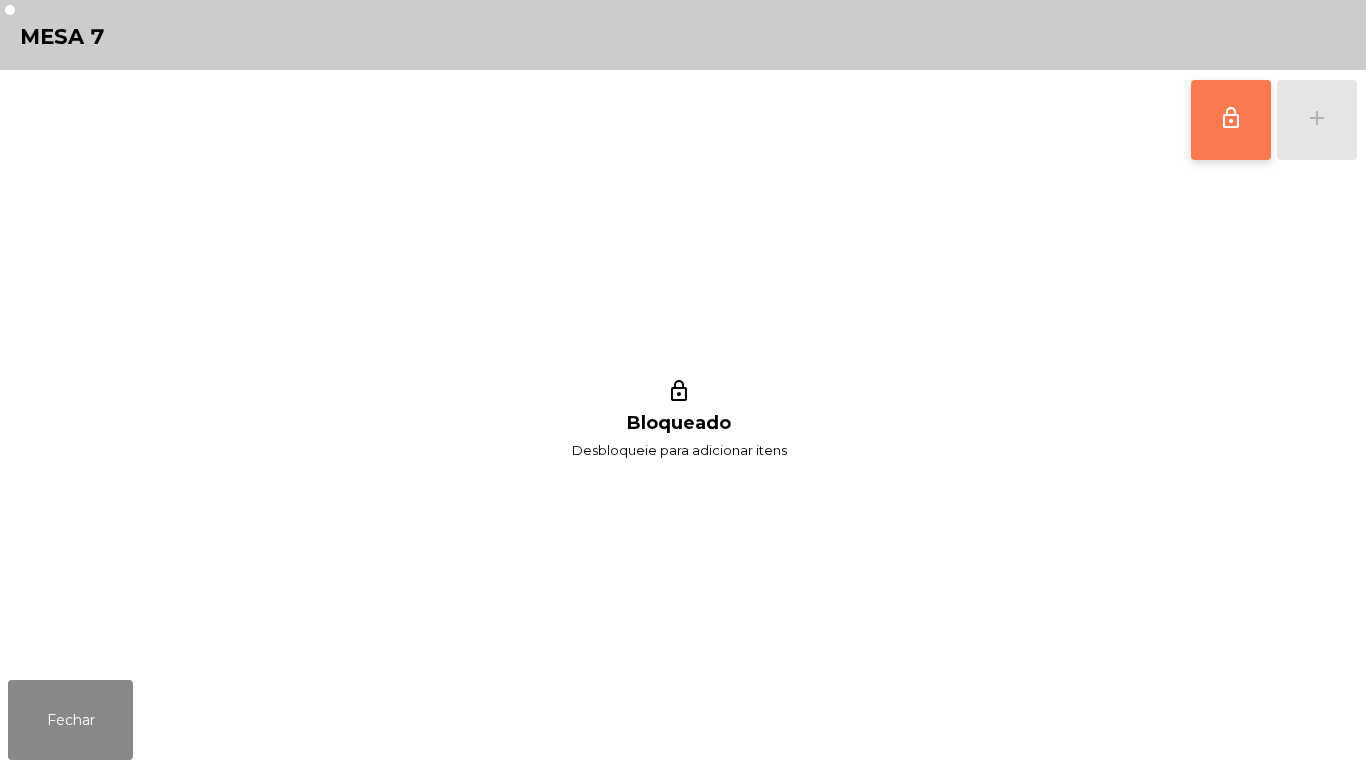 click on "lock_outline" 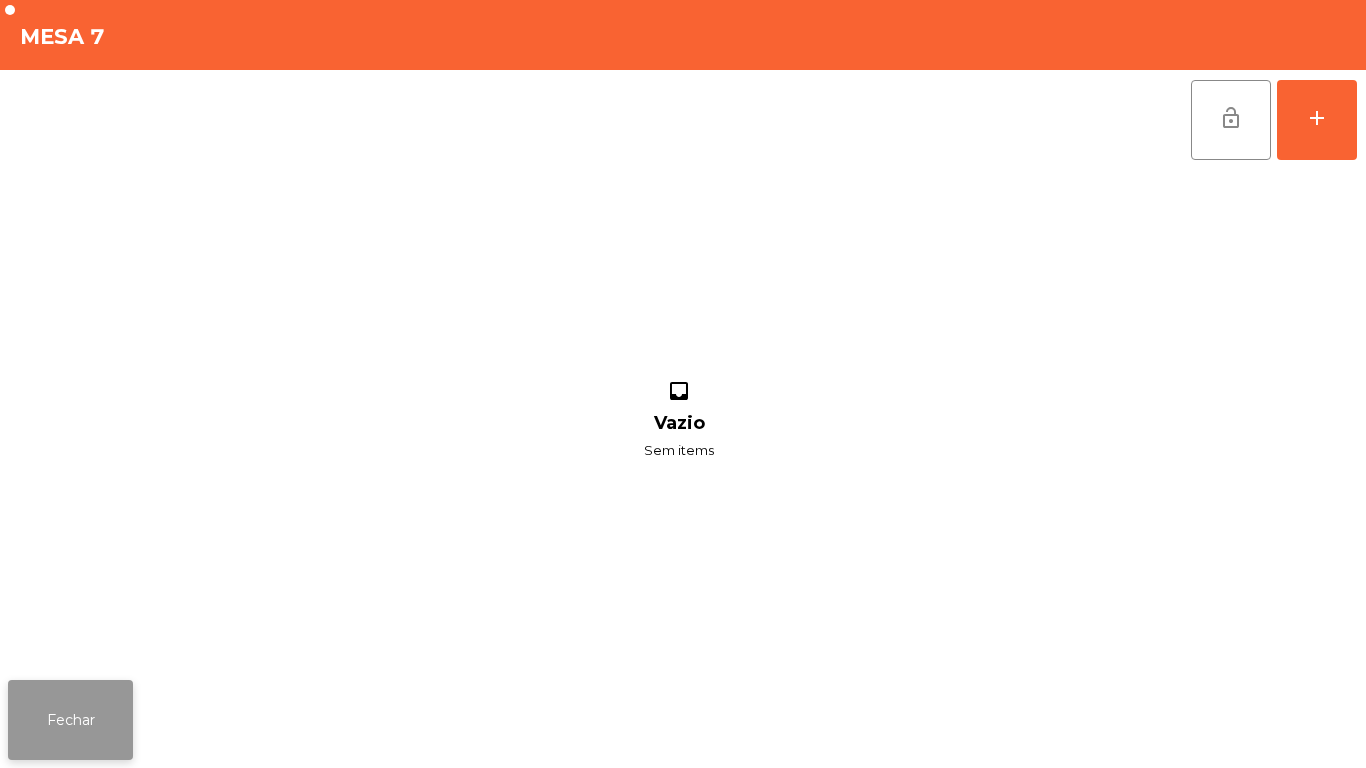 click on "Fechar" 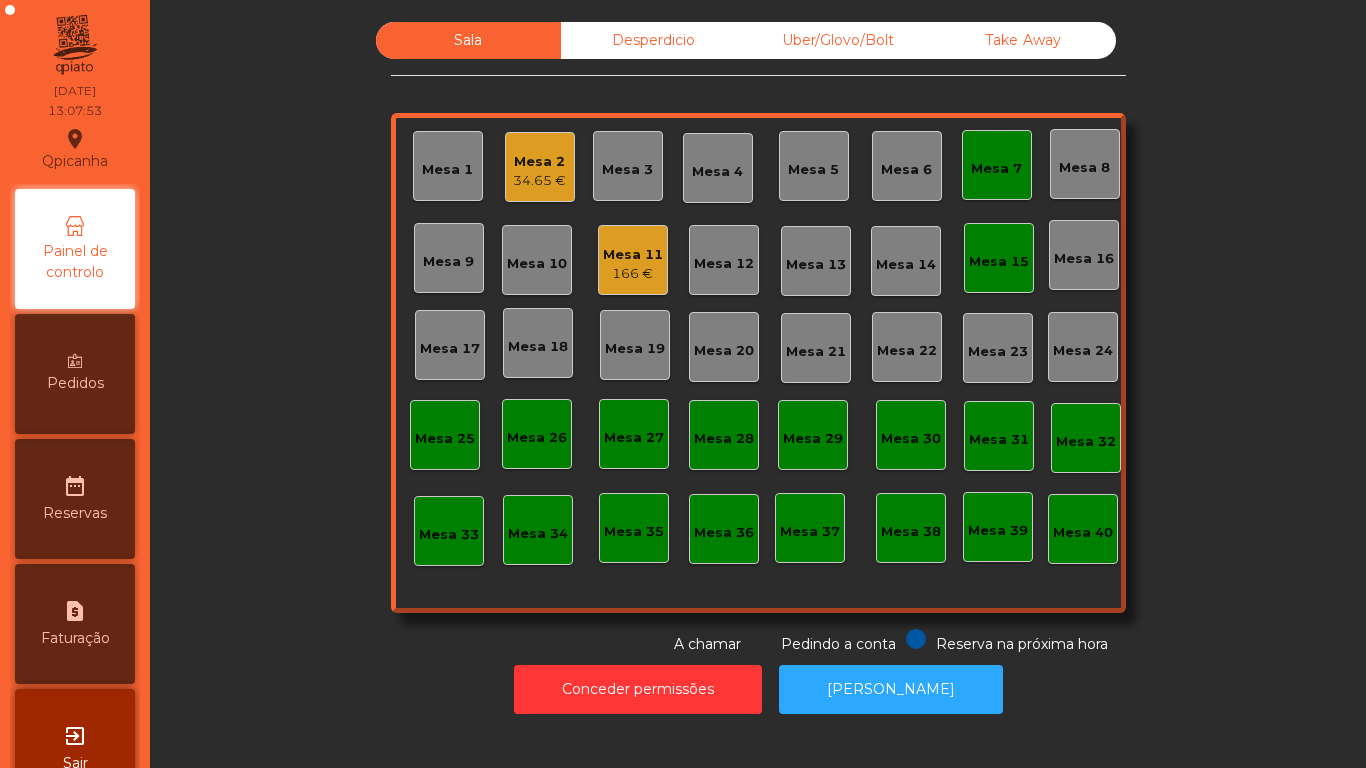 click on "Mesa 15" 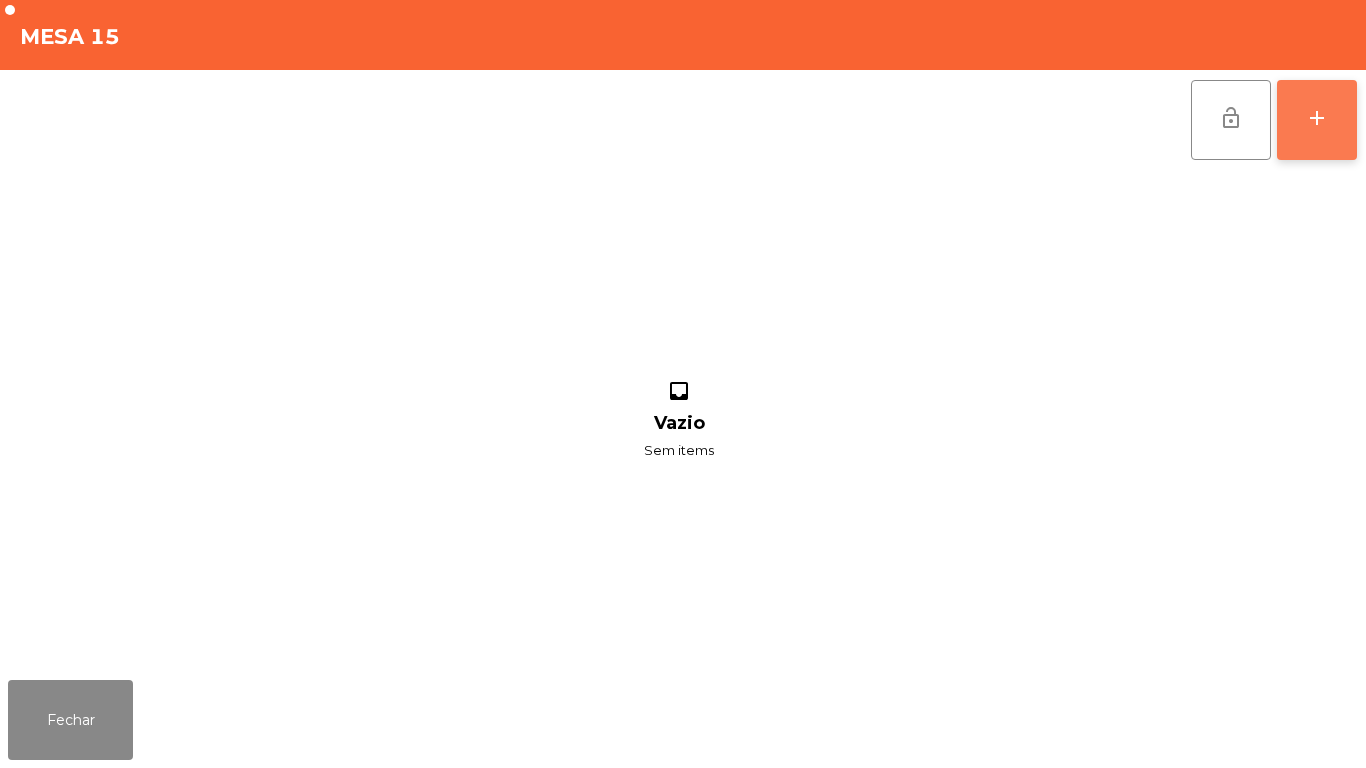 click on "add" 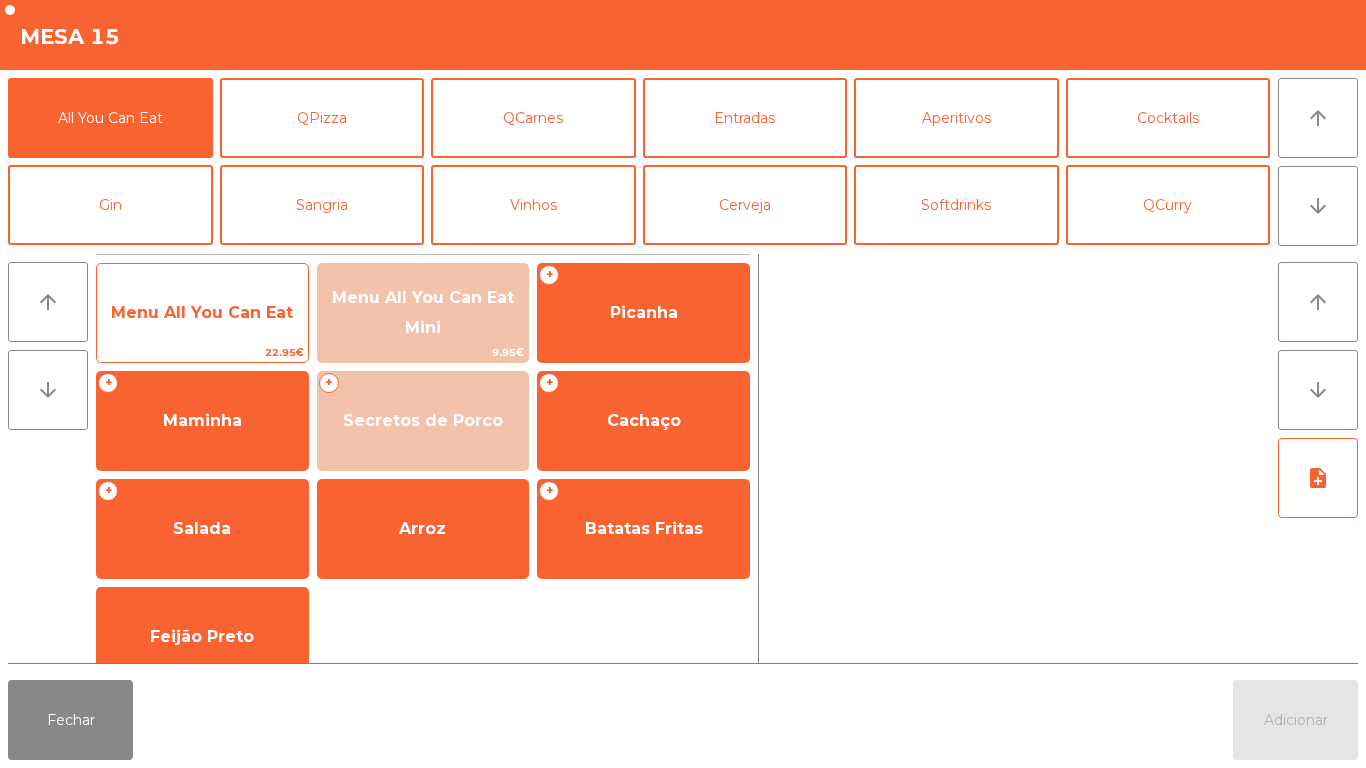 click on "Menu All You Can Eat" 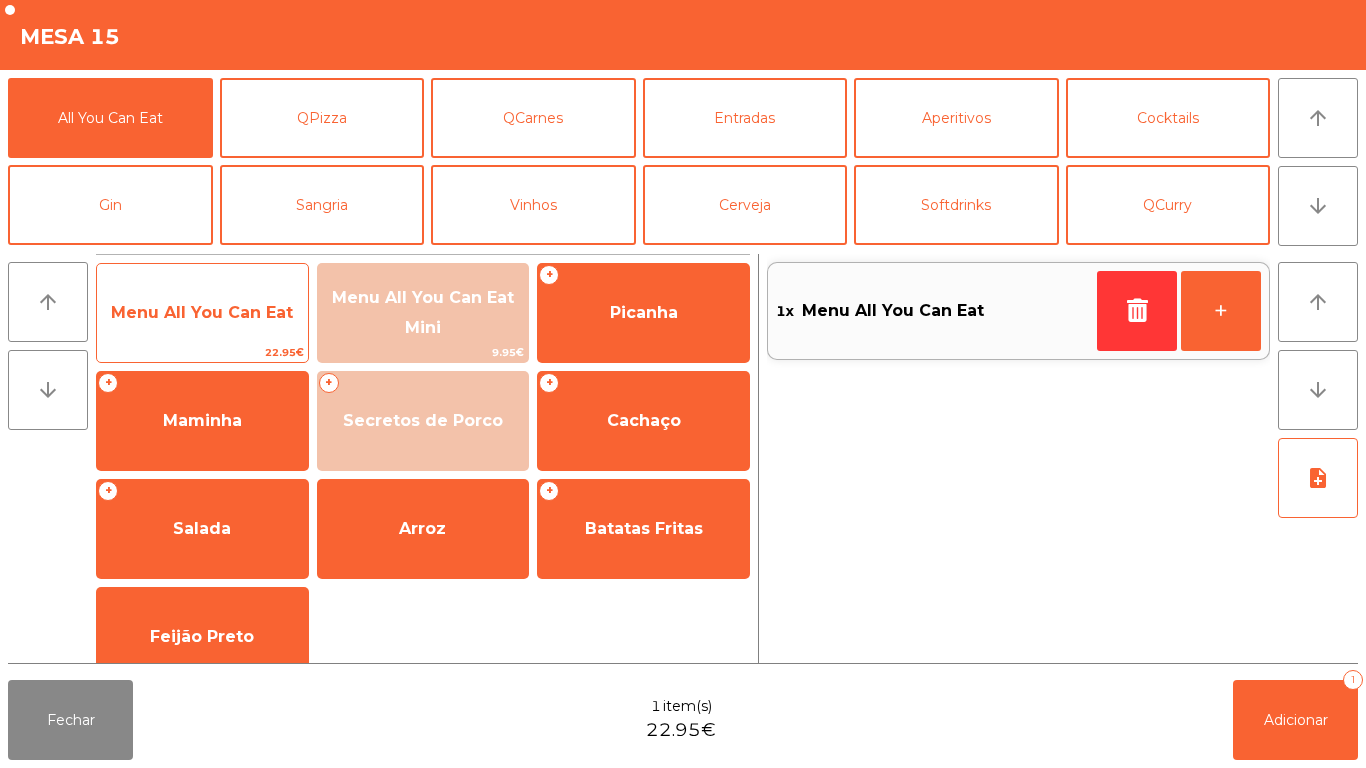 click on "Menu All You Can Eat" 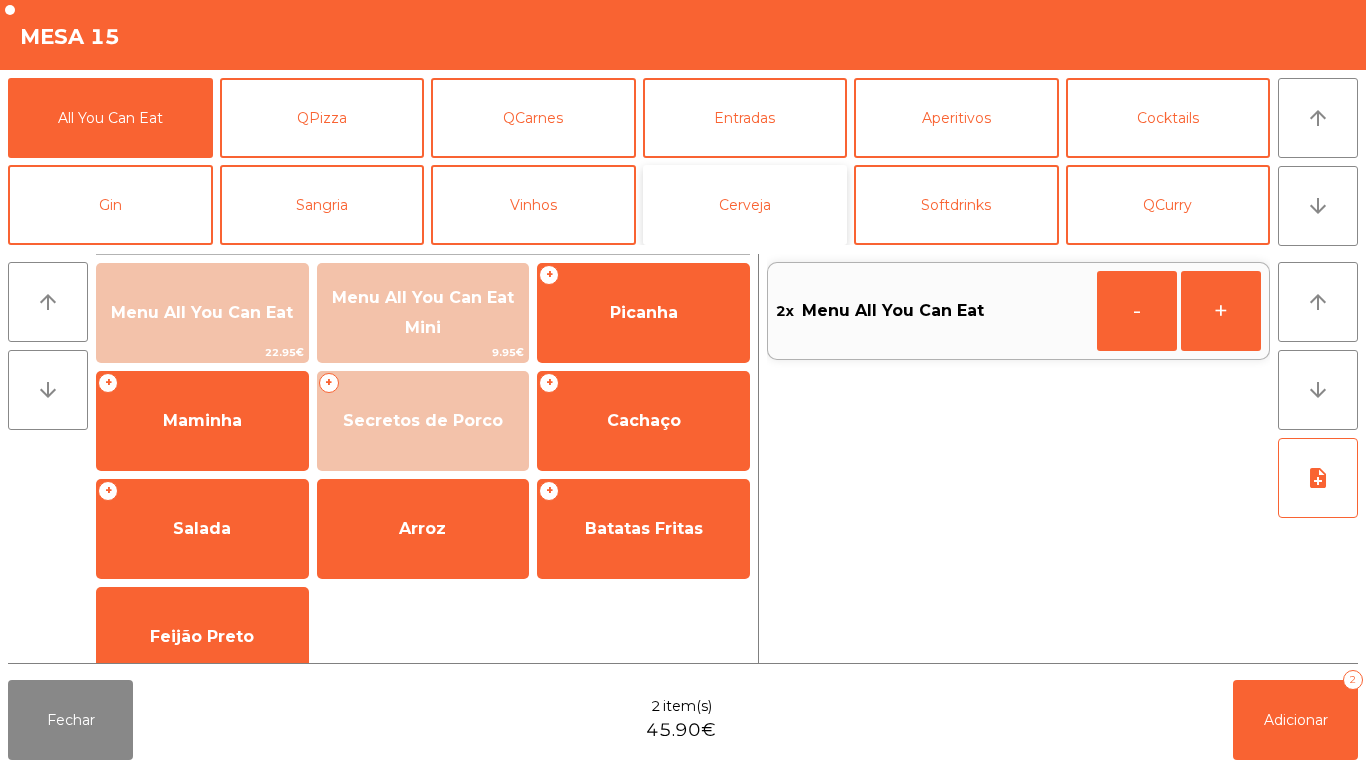 click on "Cerveja" 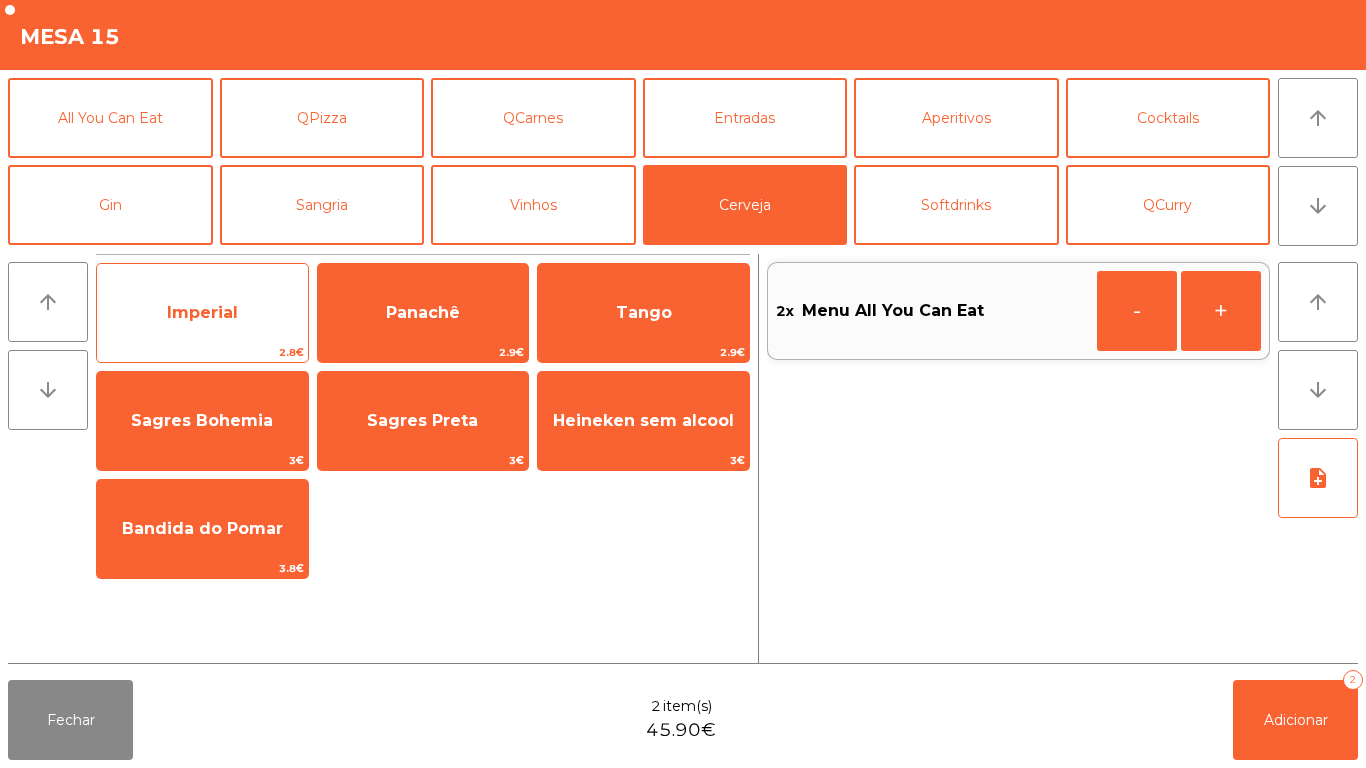 click on "Imperial" 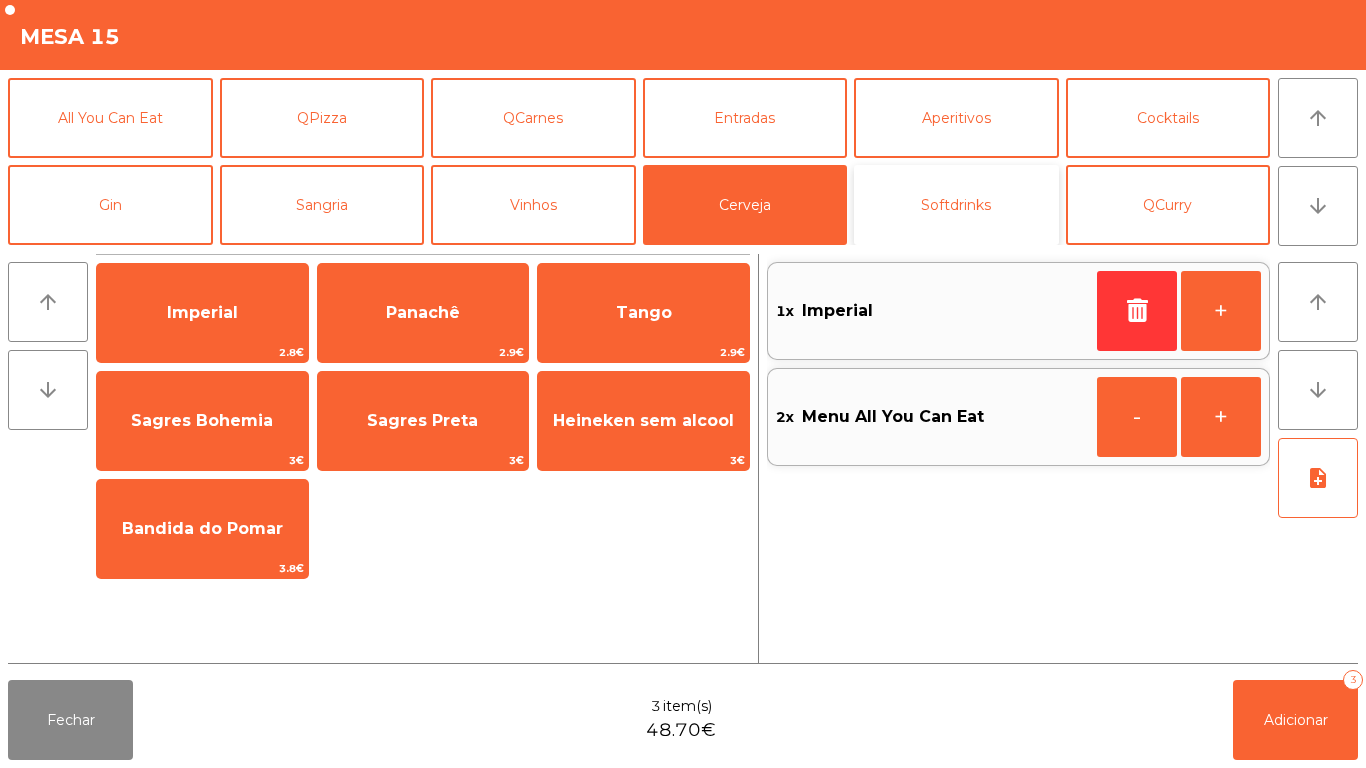 click on "Softdrinks" 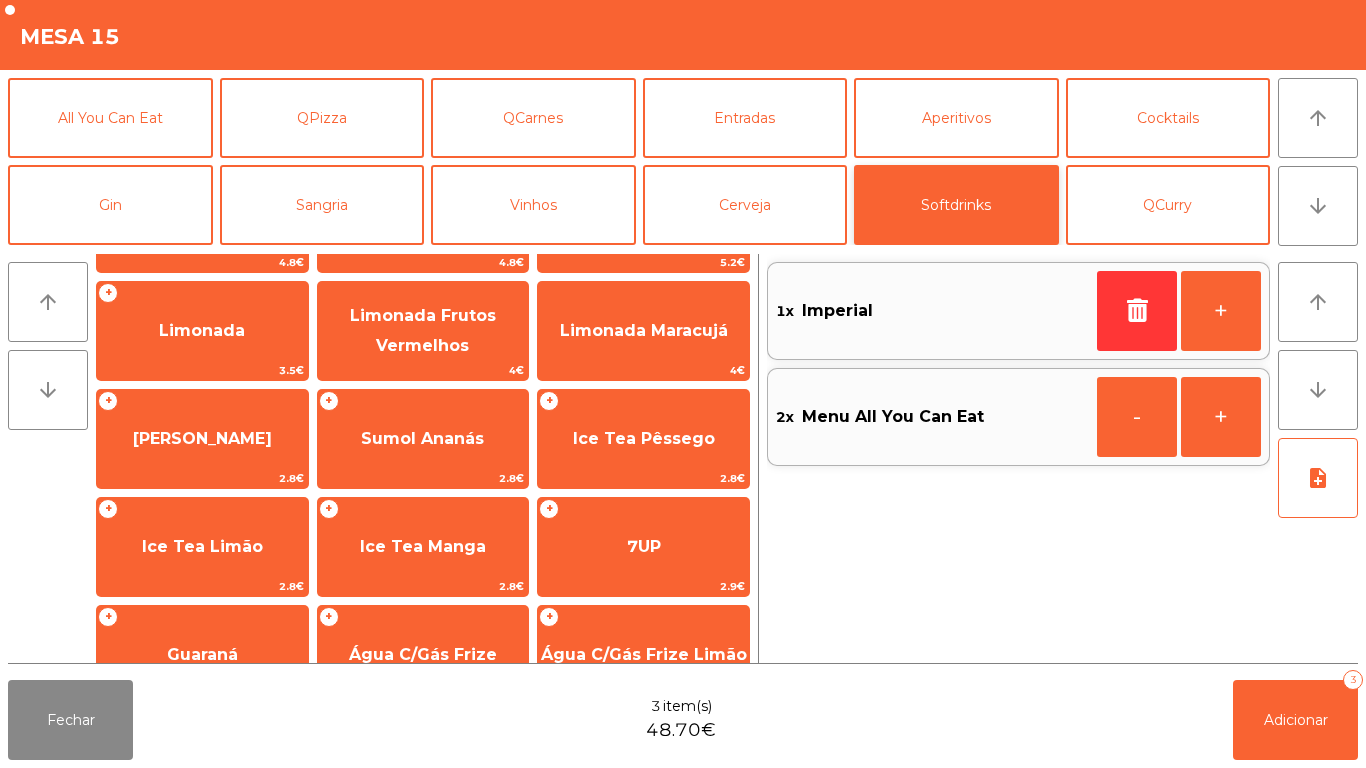 scroll, scrollTop: 199, scrollLeft: 0, axis: vertical 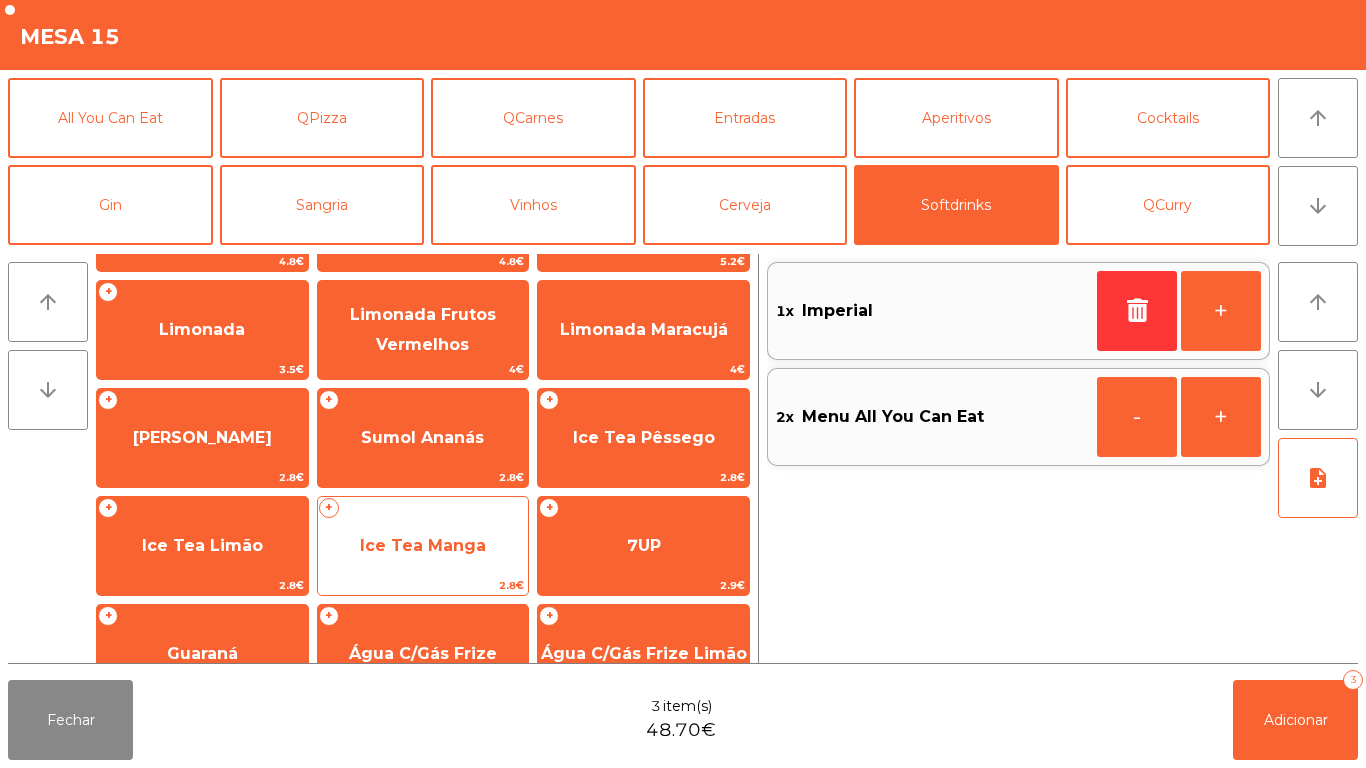 click on "Ice Tea Manga" 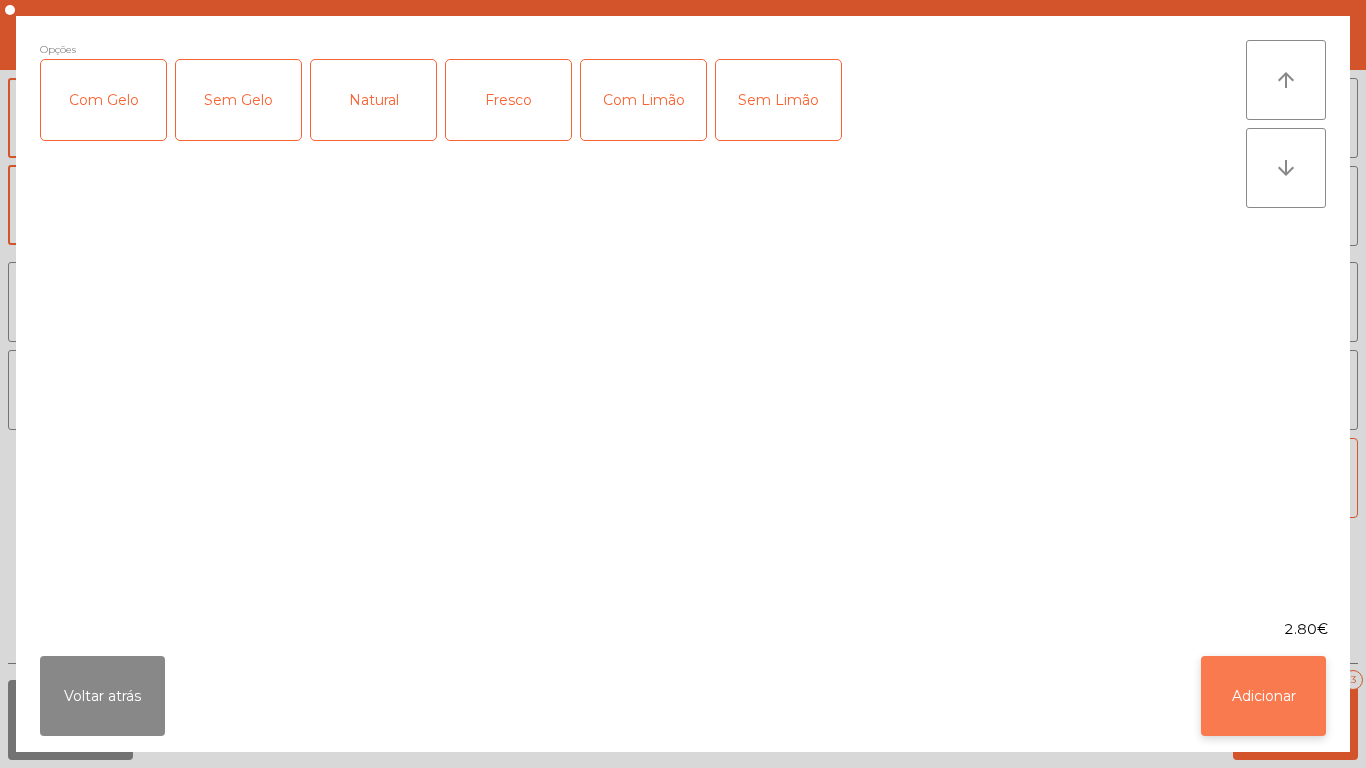 click on "Adicionar" 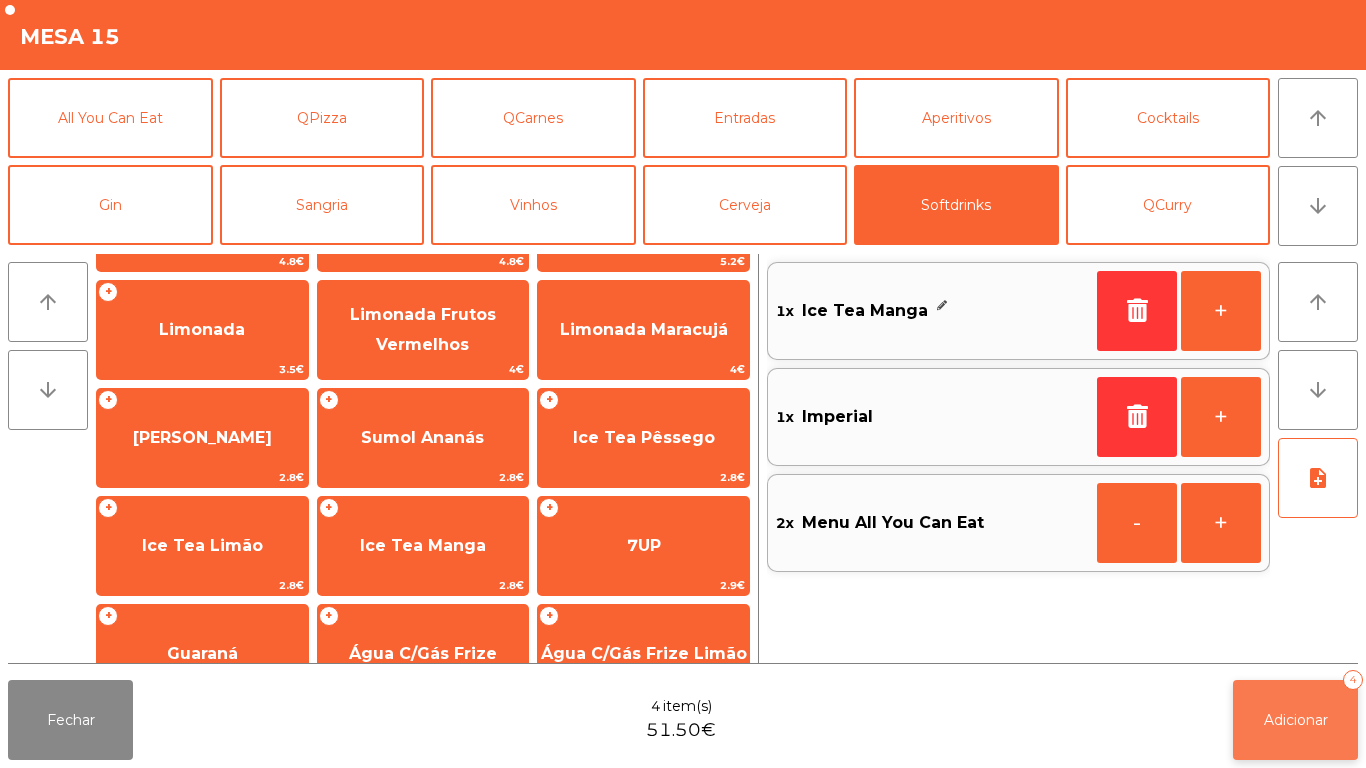 click on "Adicionar" 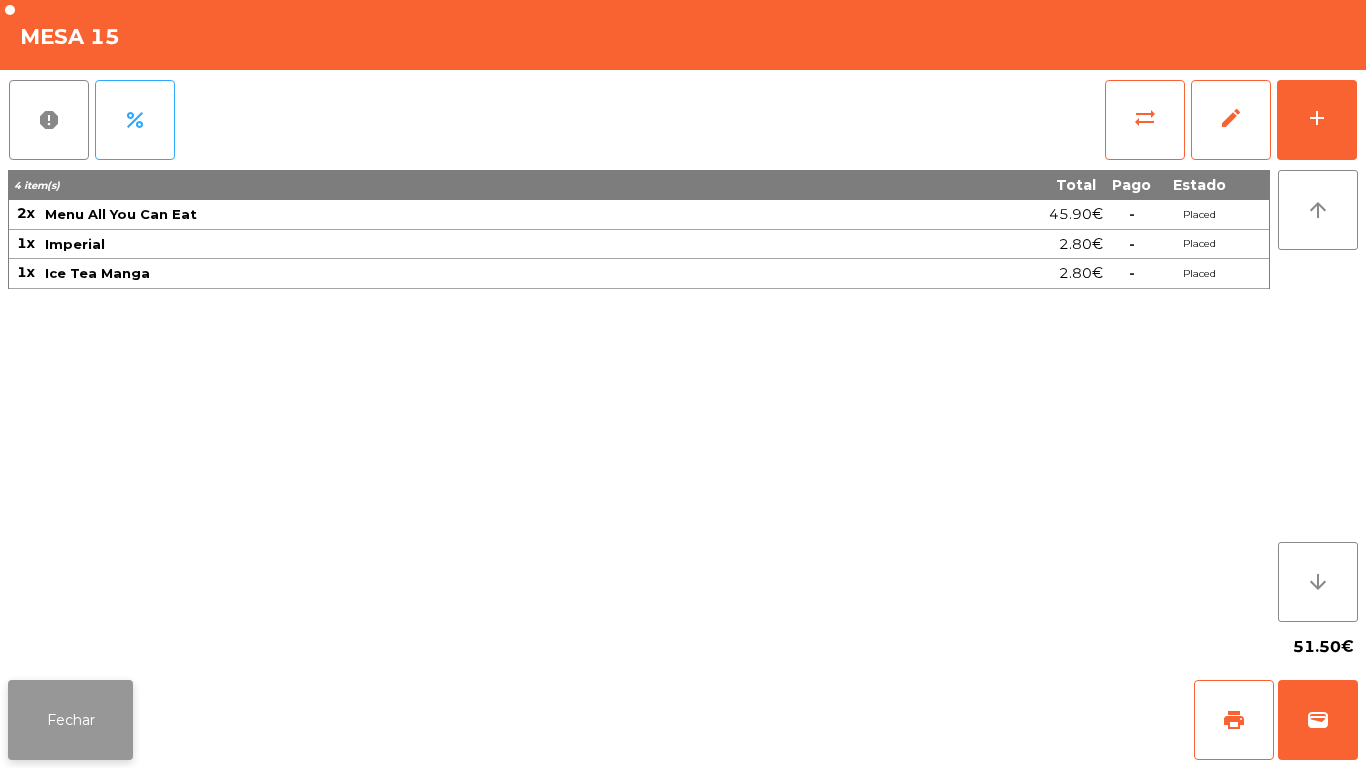 click on "Fechar" 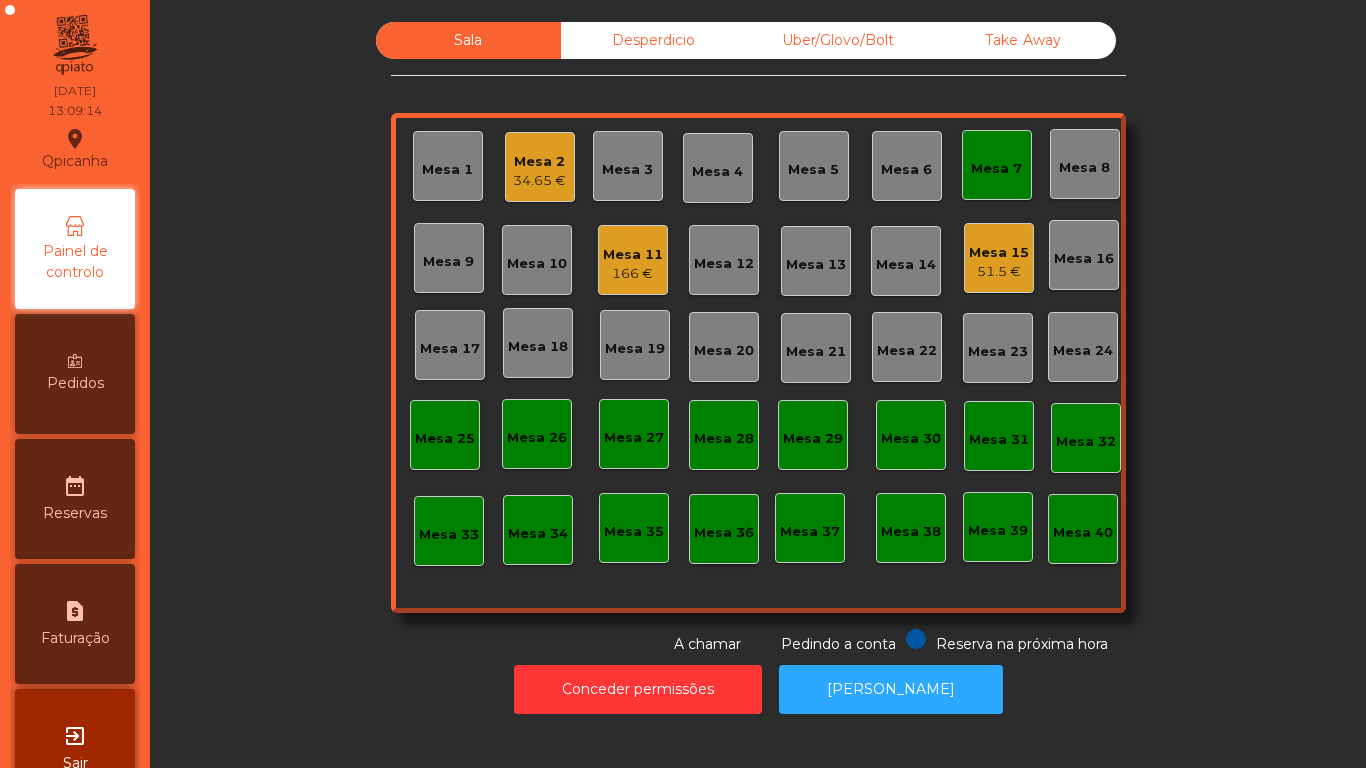 click on "166 €" 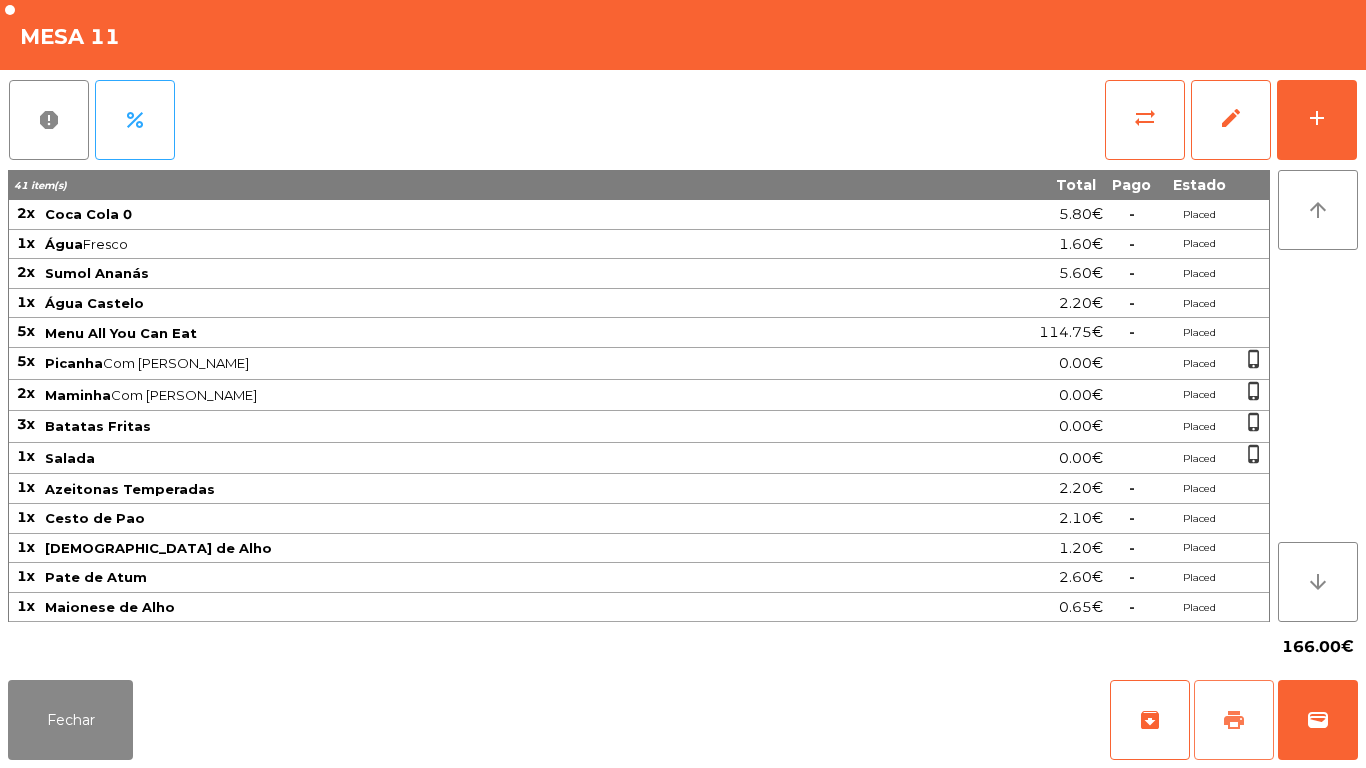 click on "print" 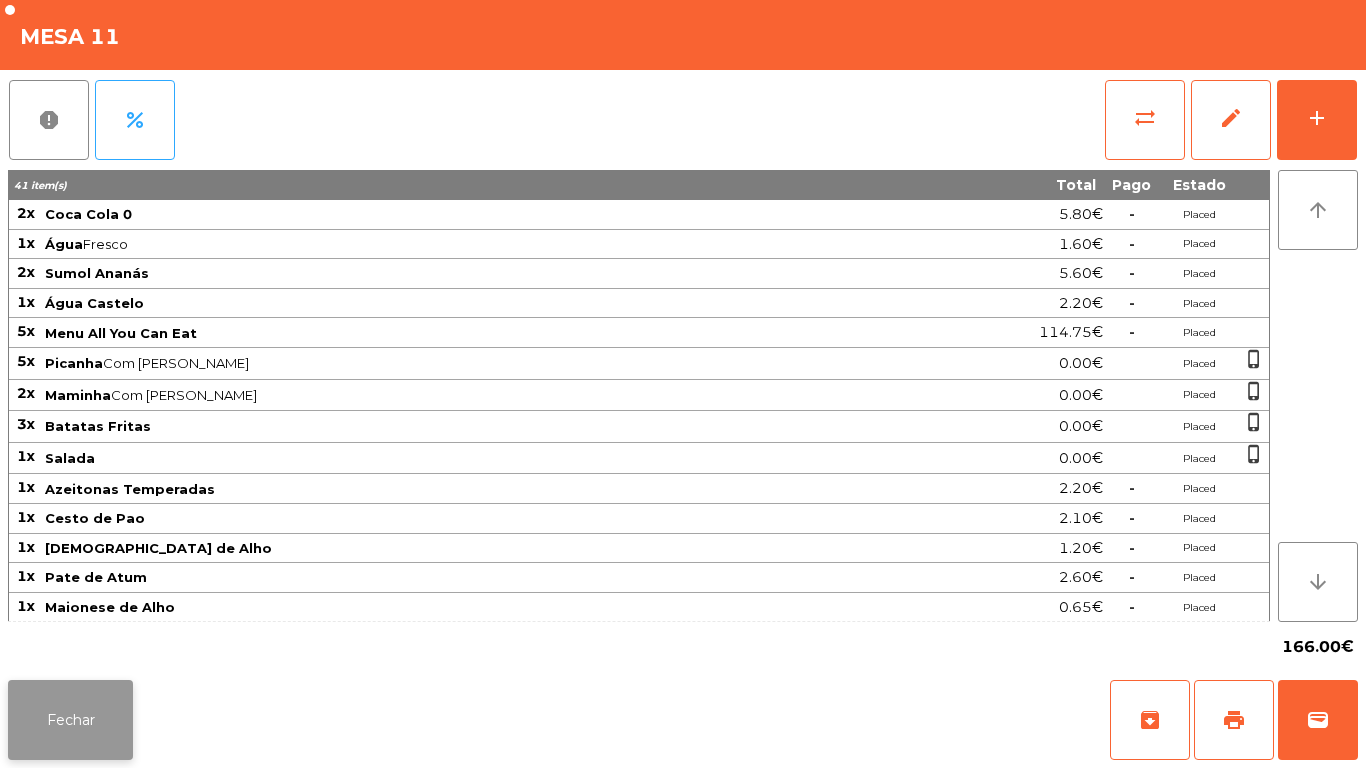 click on "Fechar" 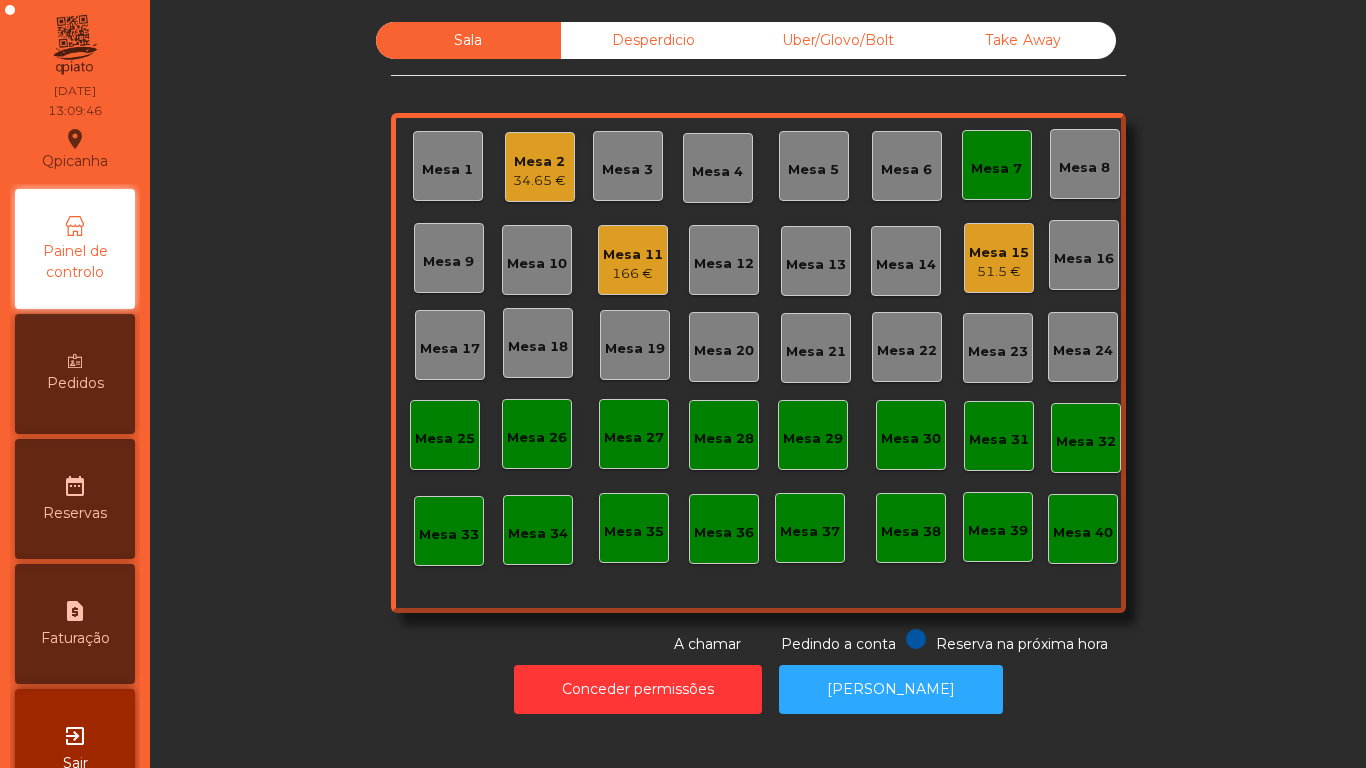 click on "Mesa 7" 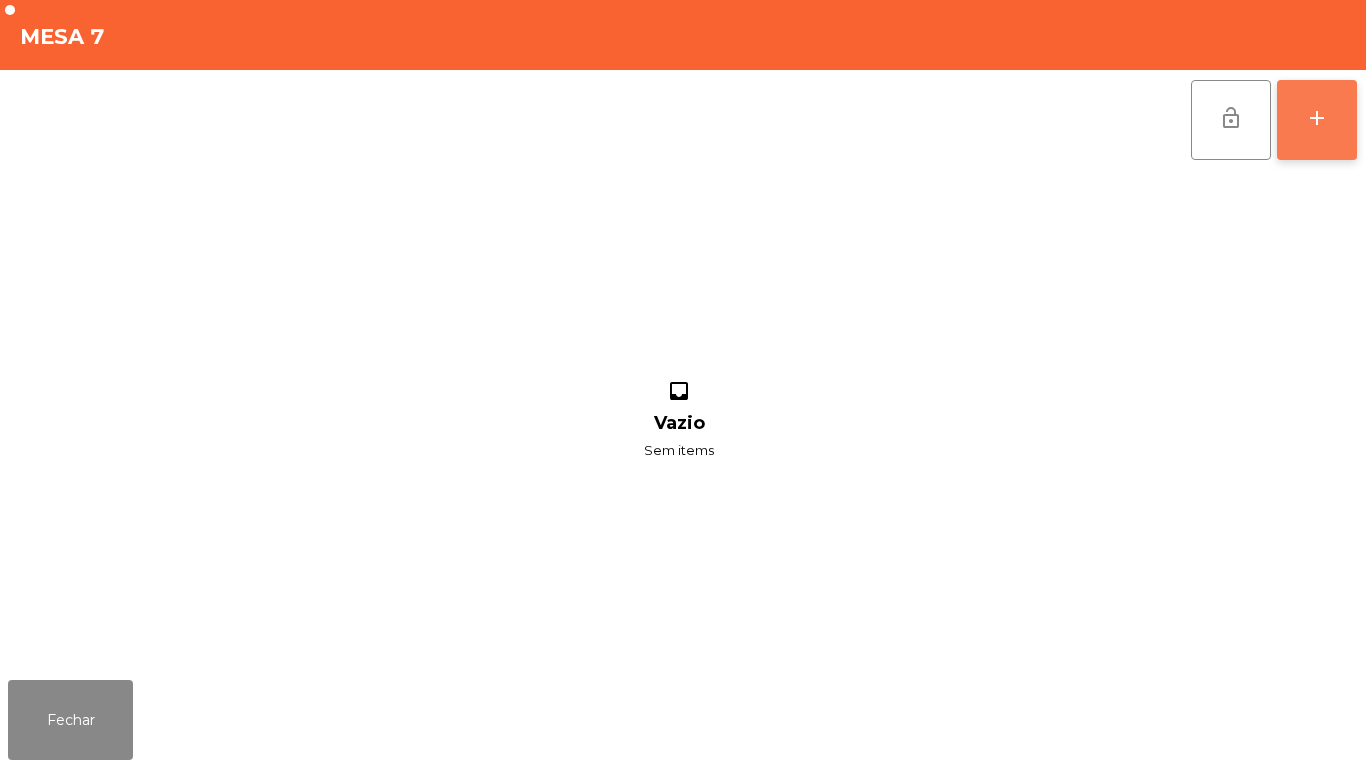 click on "add" 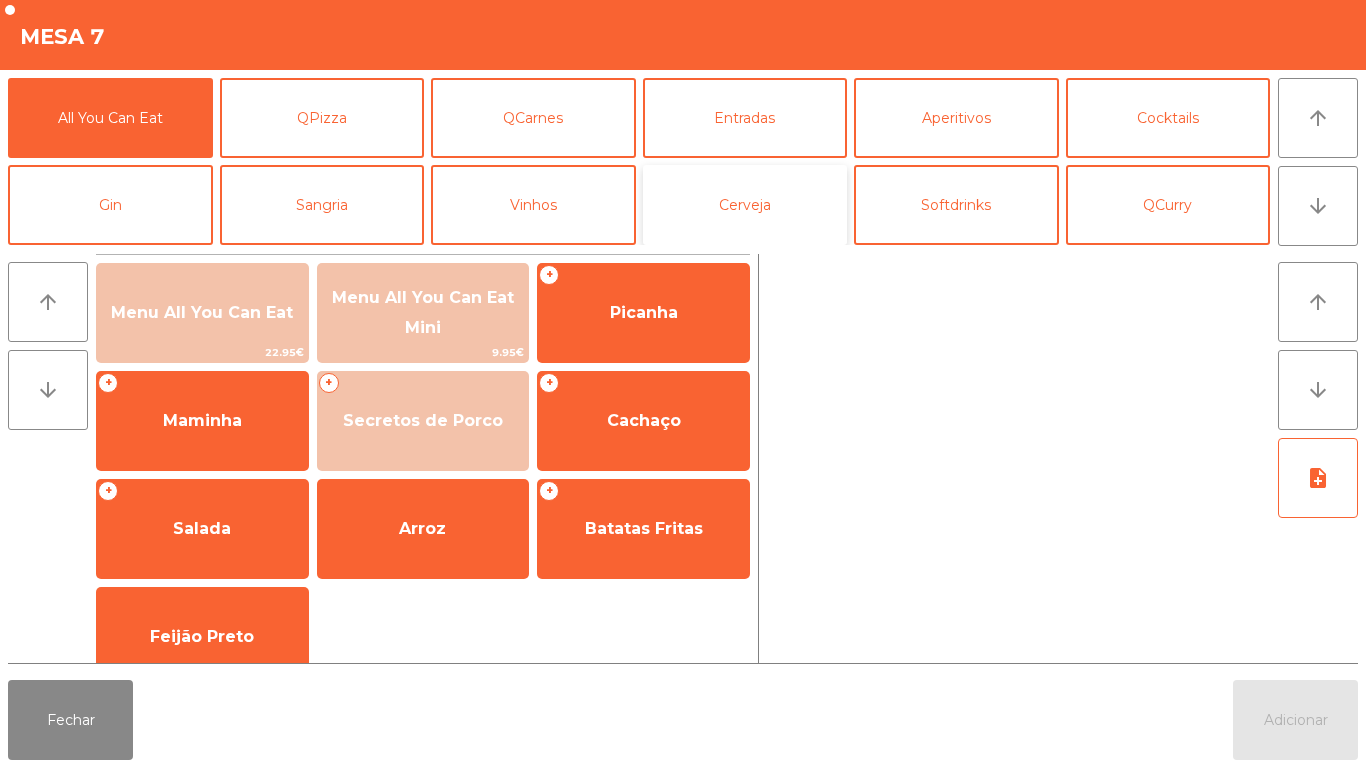 click on "Cerveja" 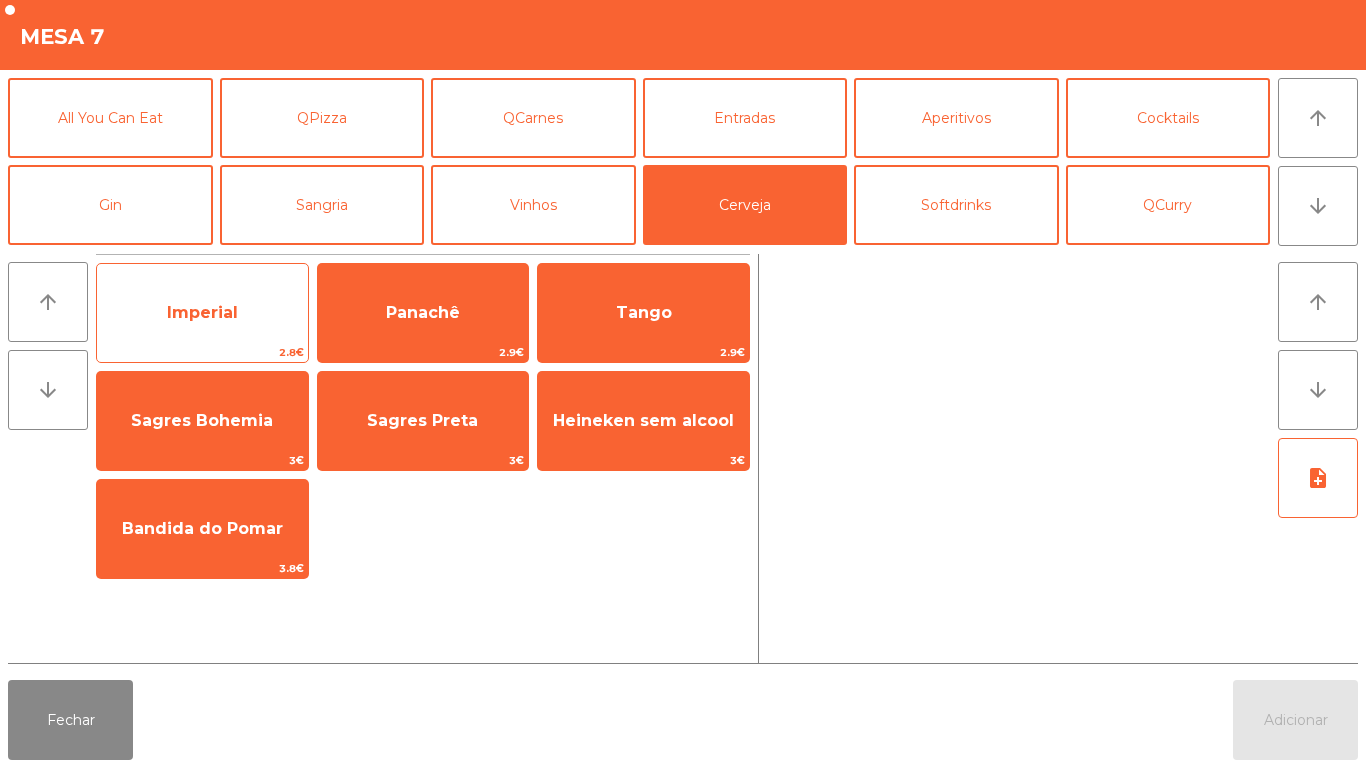 click on "Imperial" 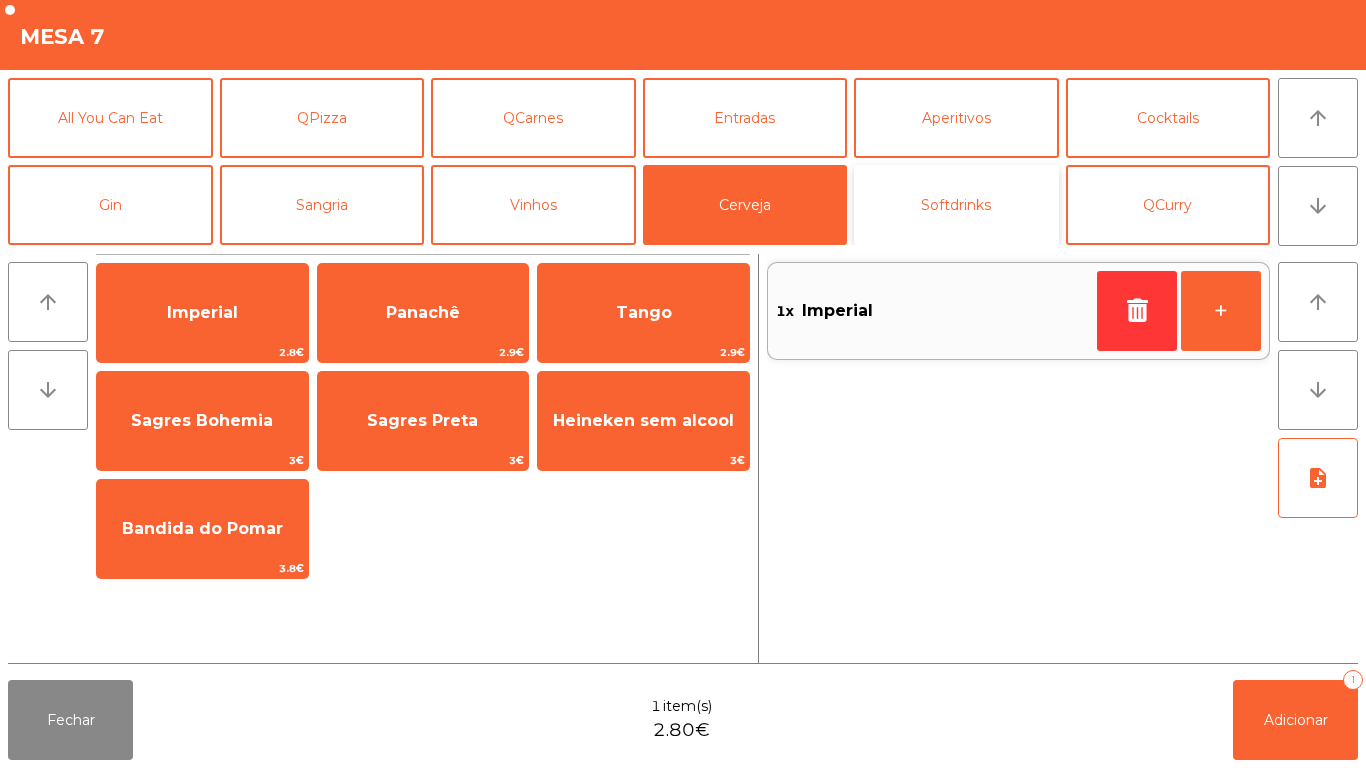 click on "Softdrinks" 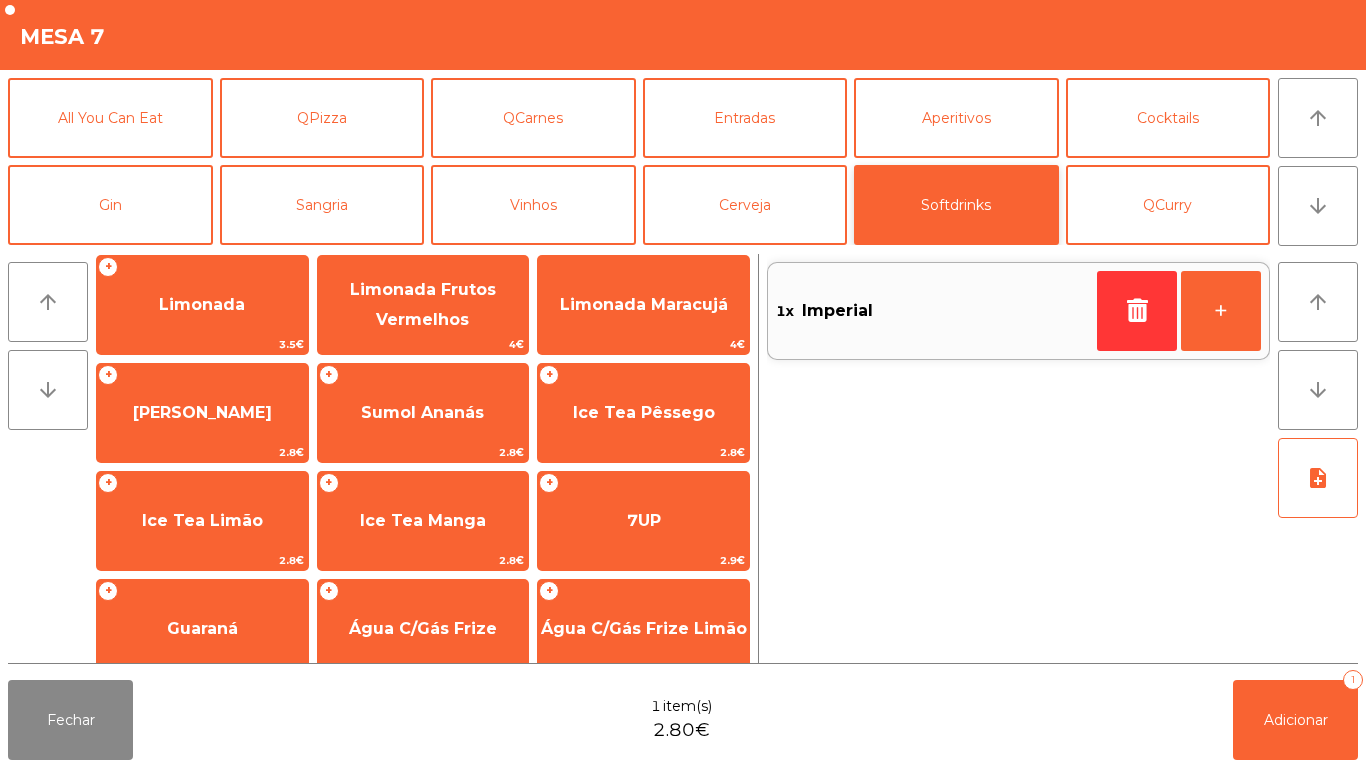 scroll, scrollTop: 237, scrollLeft: 0, axis: vertical 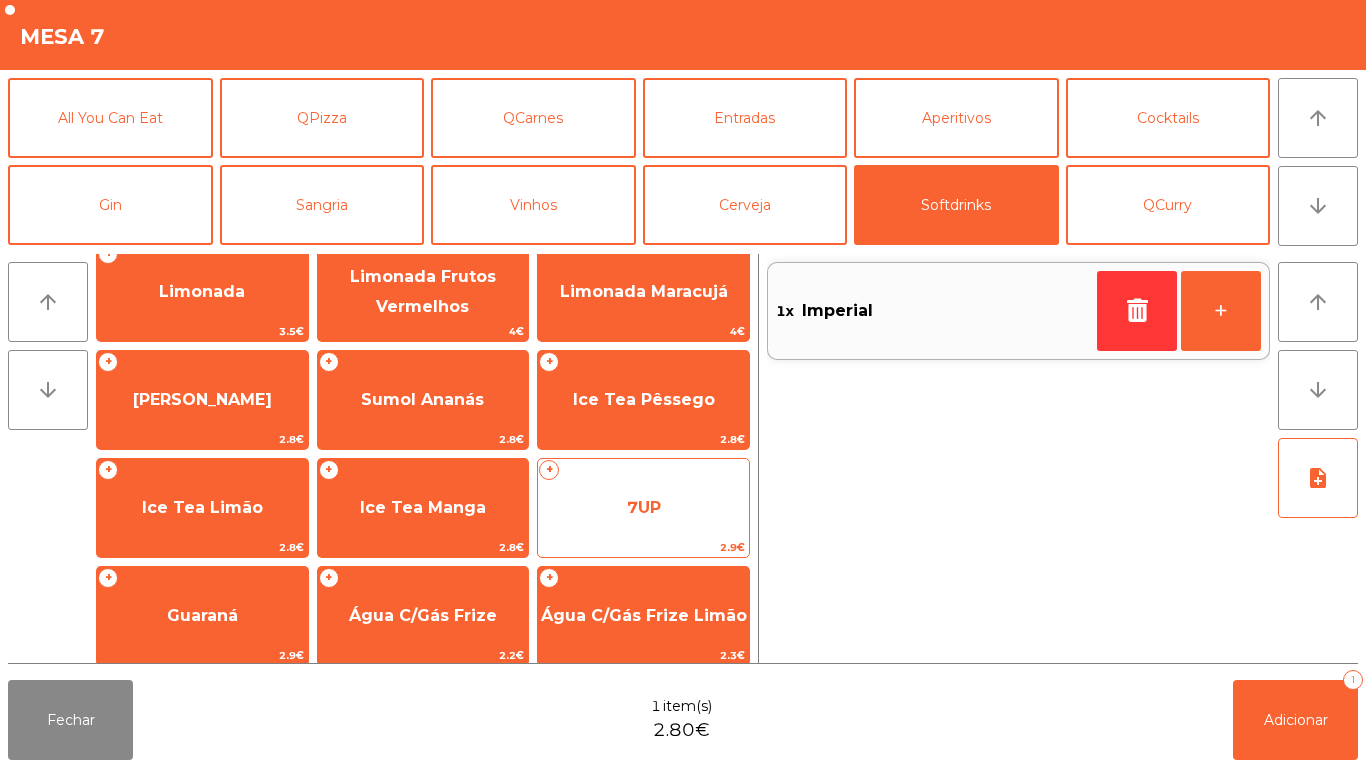 click on "+   7UP   2.9€" 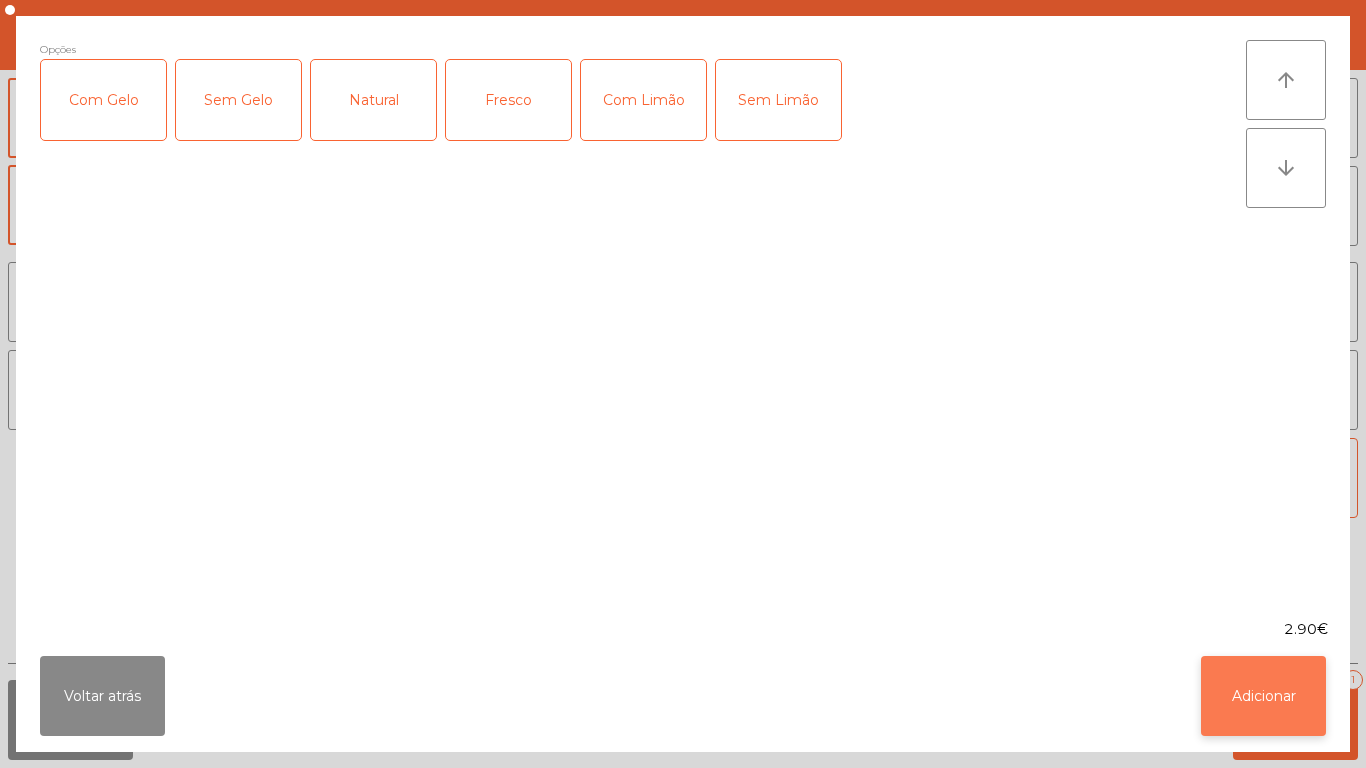 click on "Adicionar" 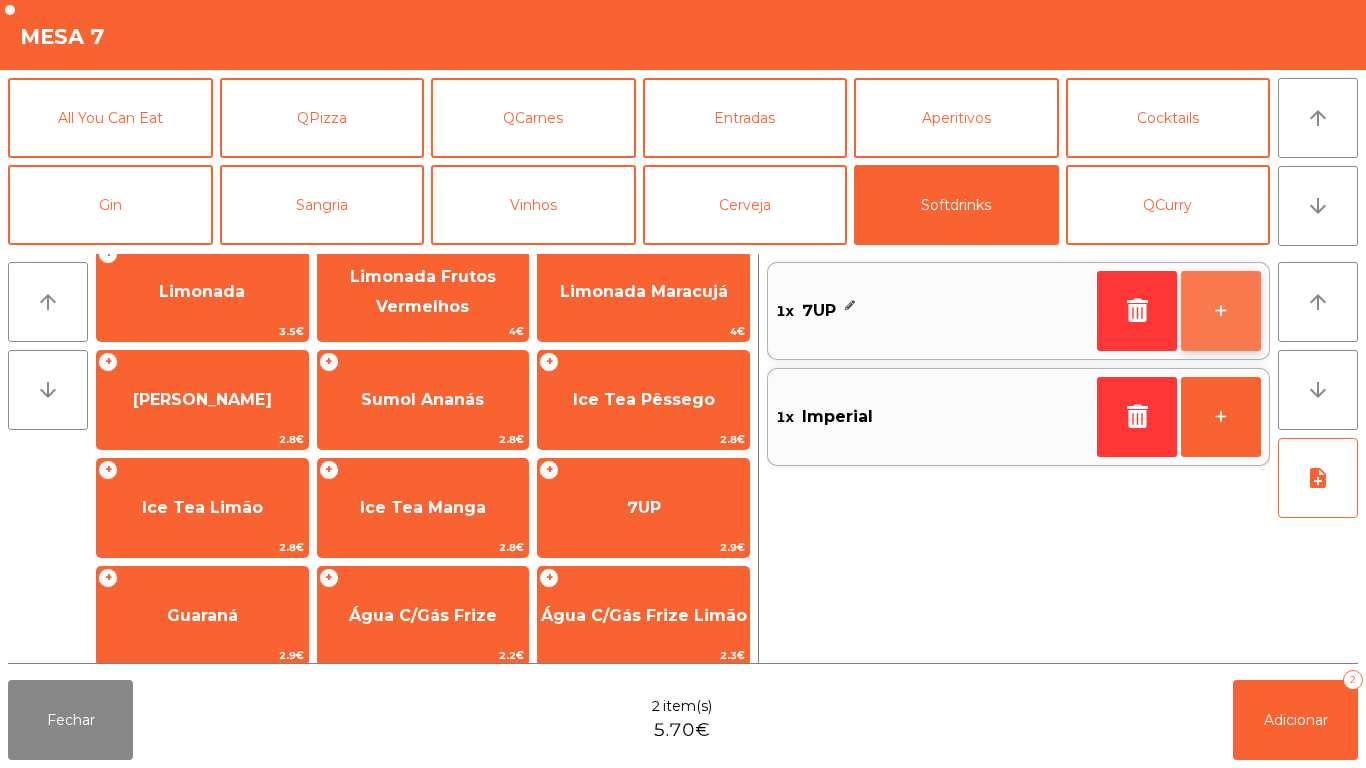 click on "+" 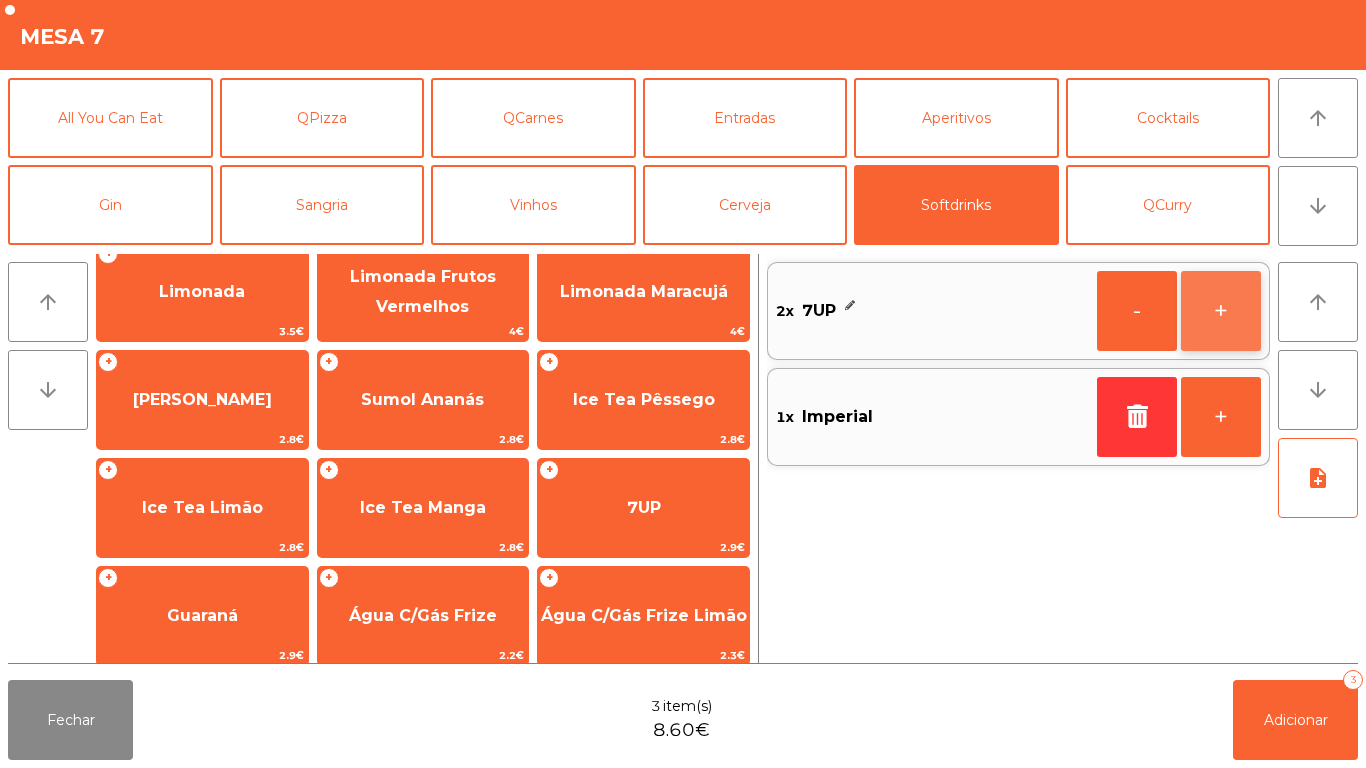 click on "+" 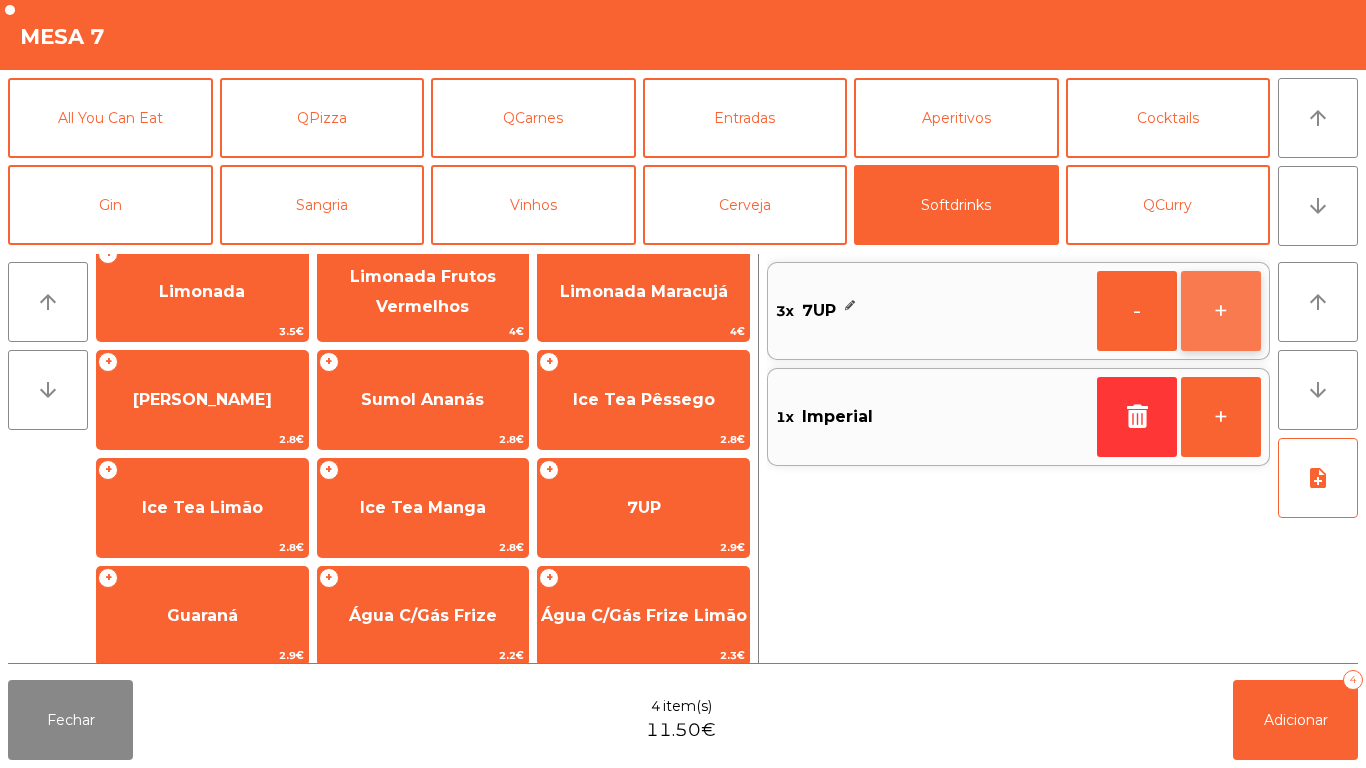 click on "+" 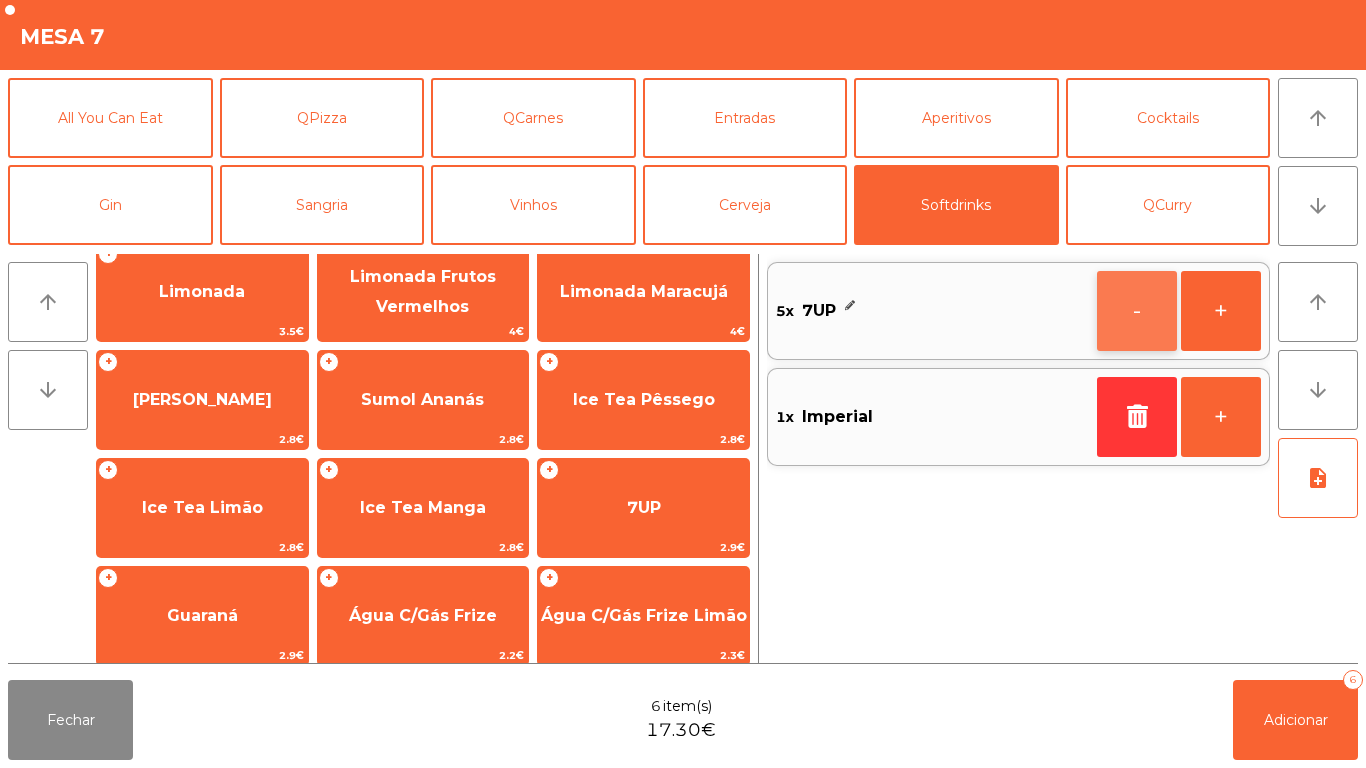 click on "-" 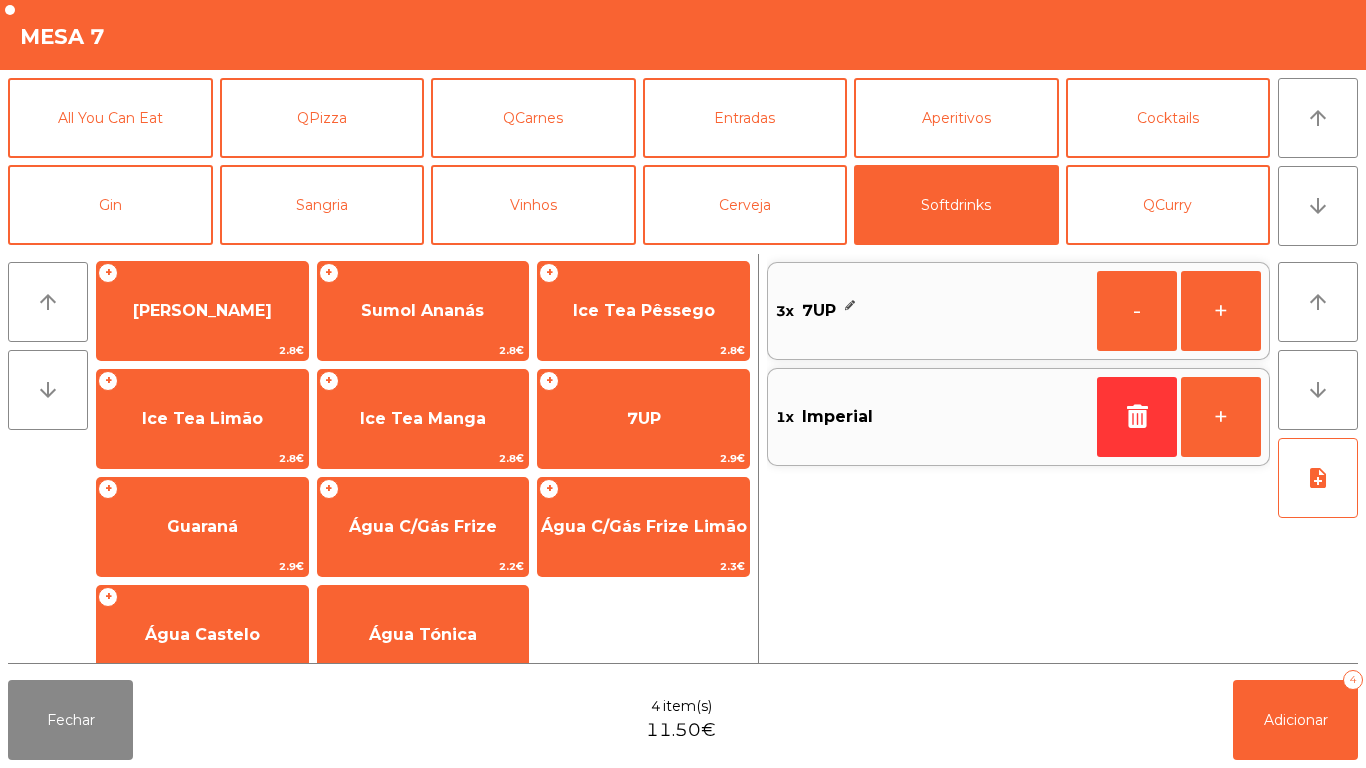 scroll, scrollTop: 324, scrollLeft: 0, axis: vertical 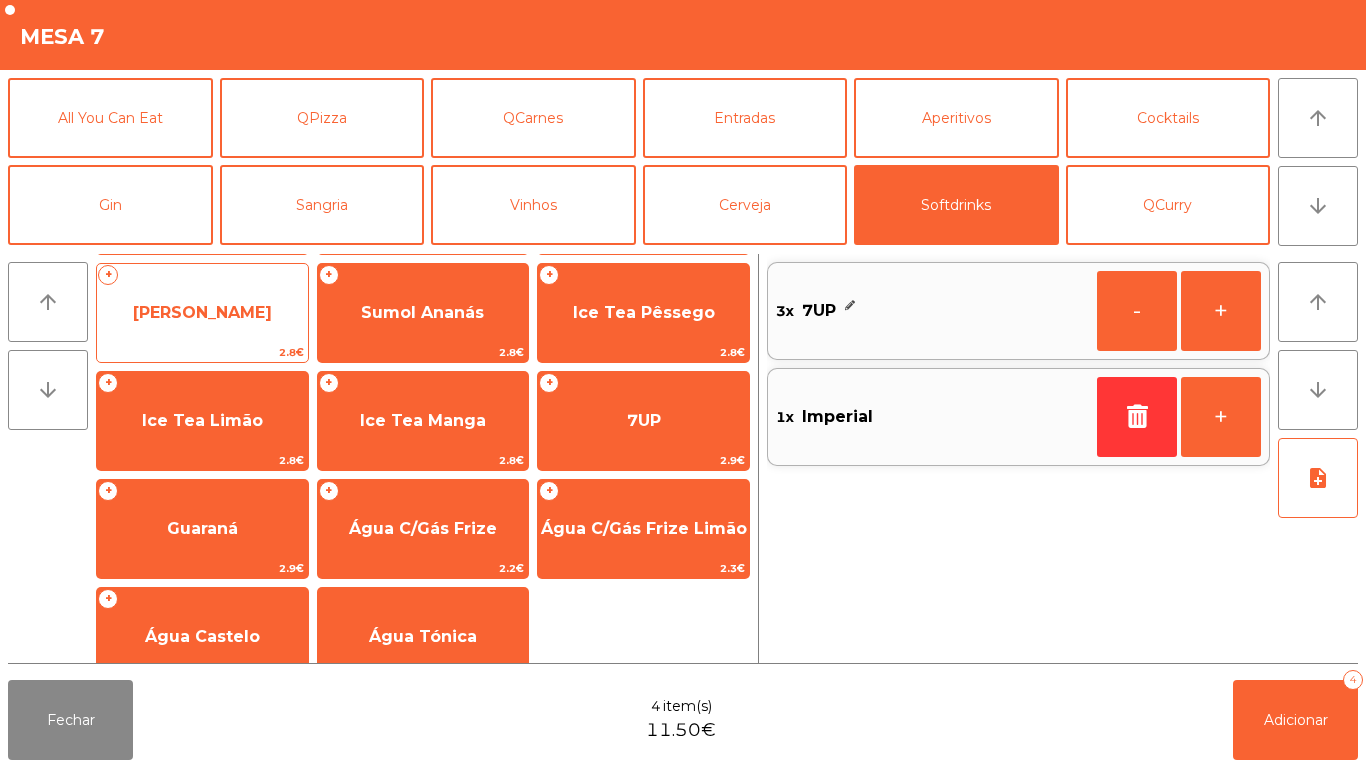 click on "[PERSON_NAME]" 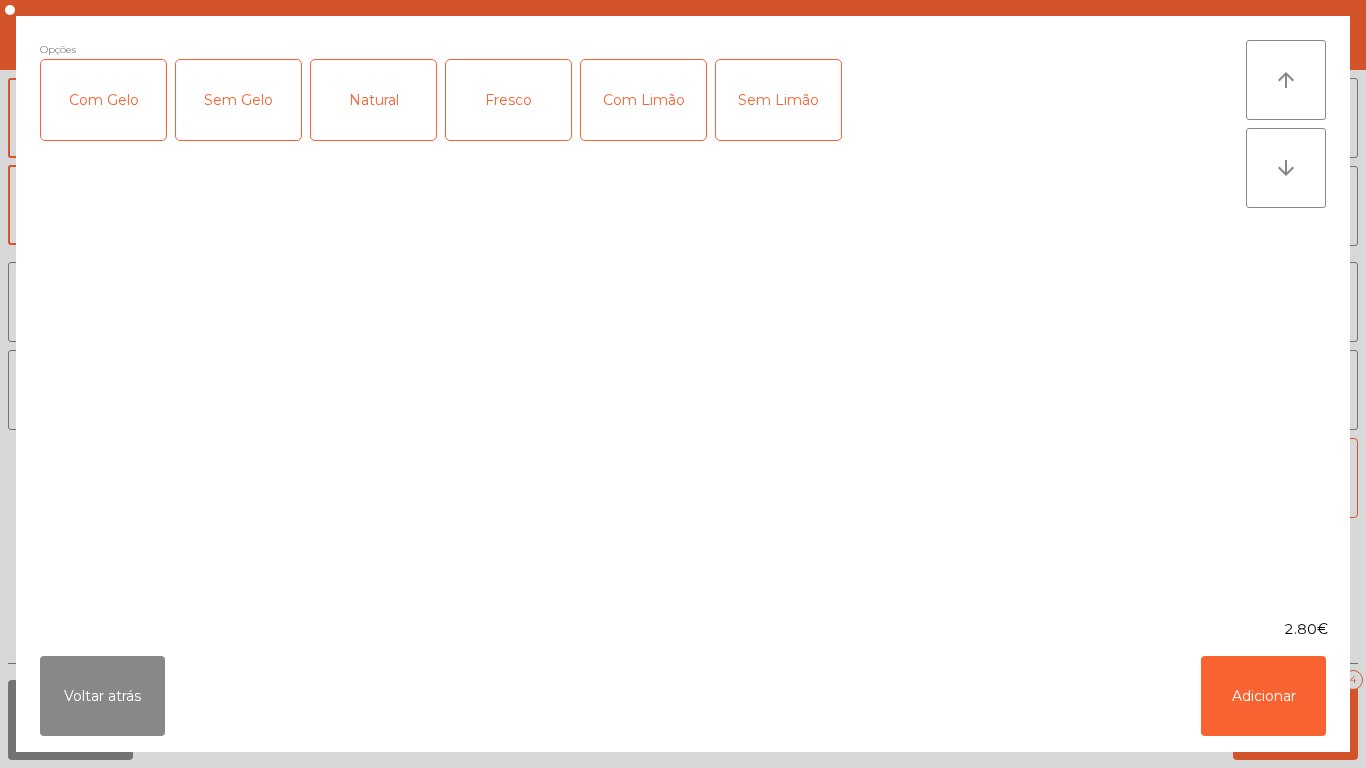click on "Com Gelo" 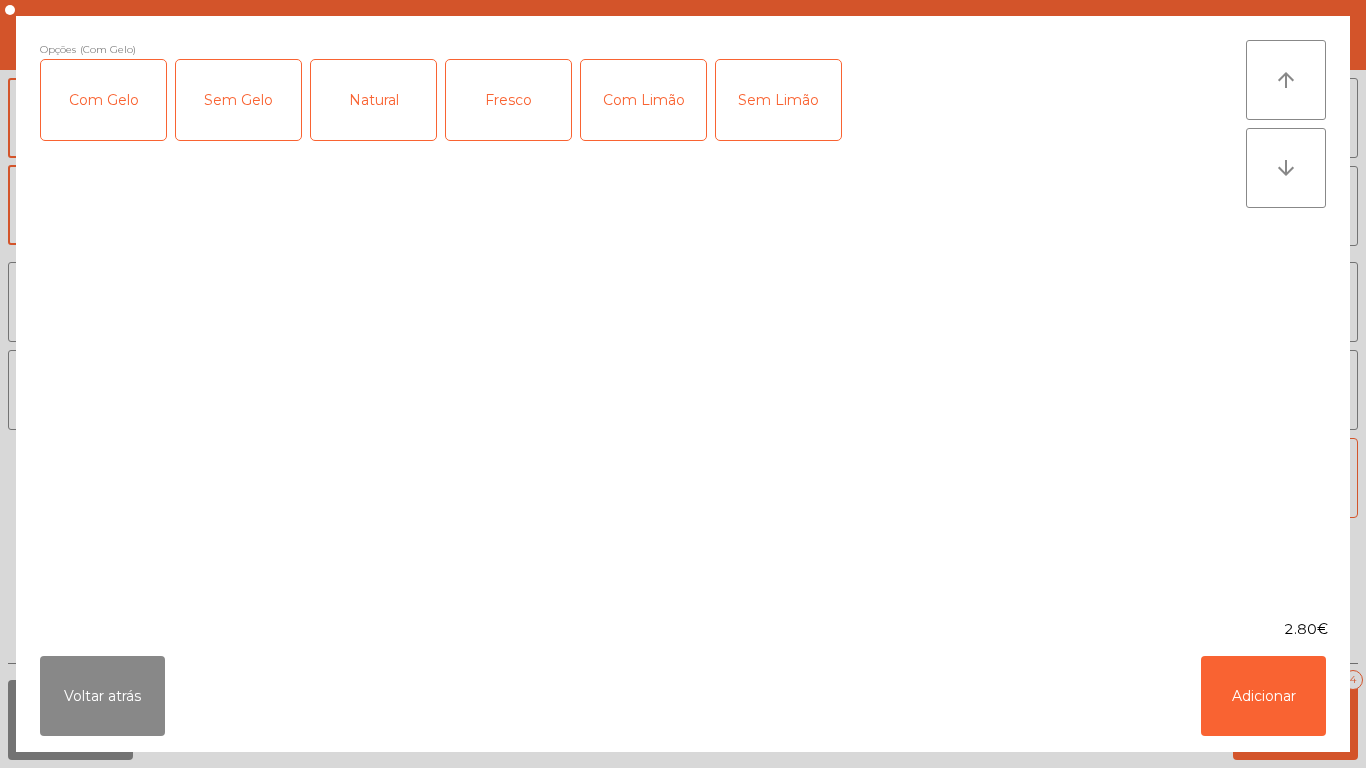 click on "Com Limão" 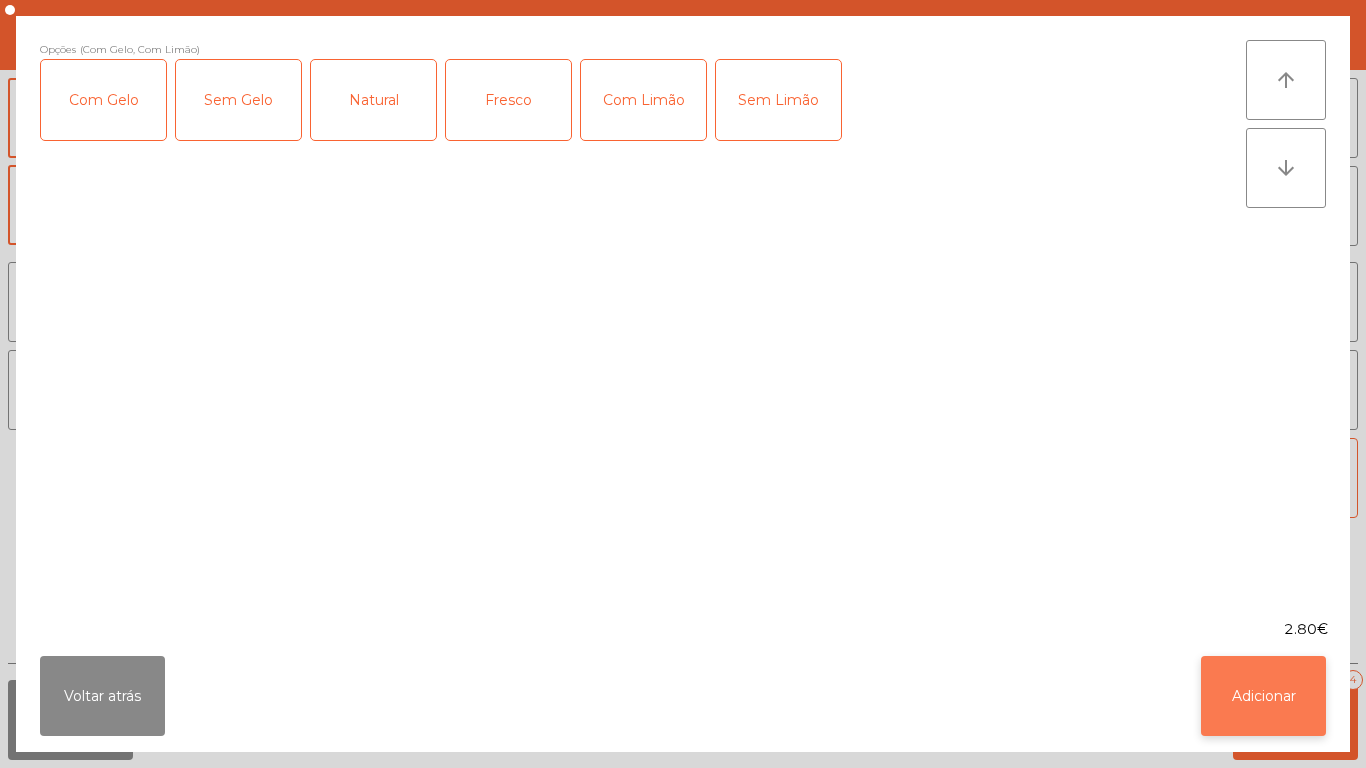 click on "Adicionar" 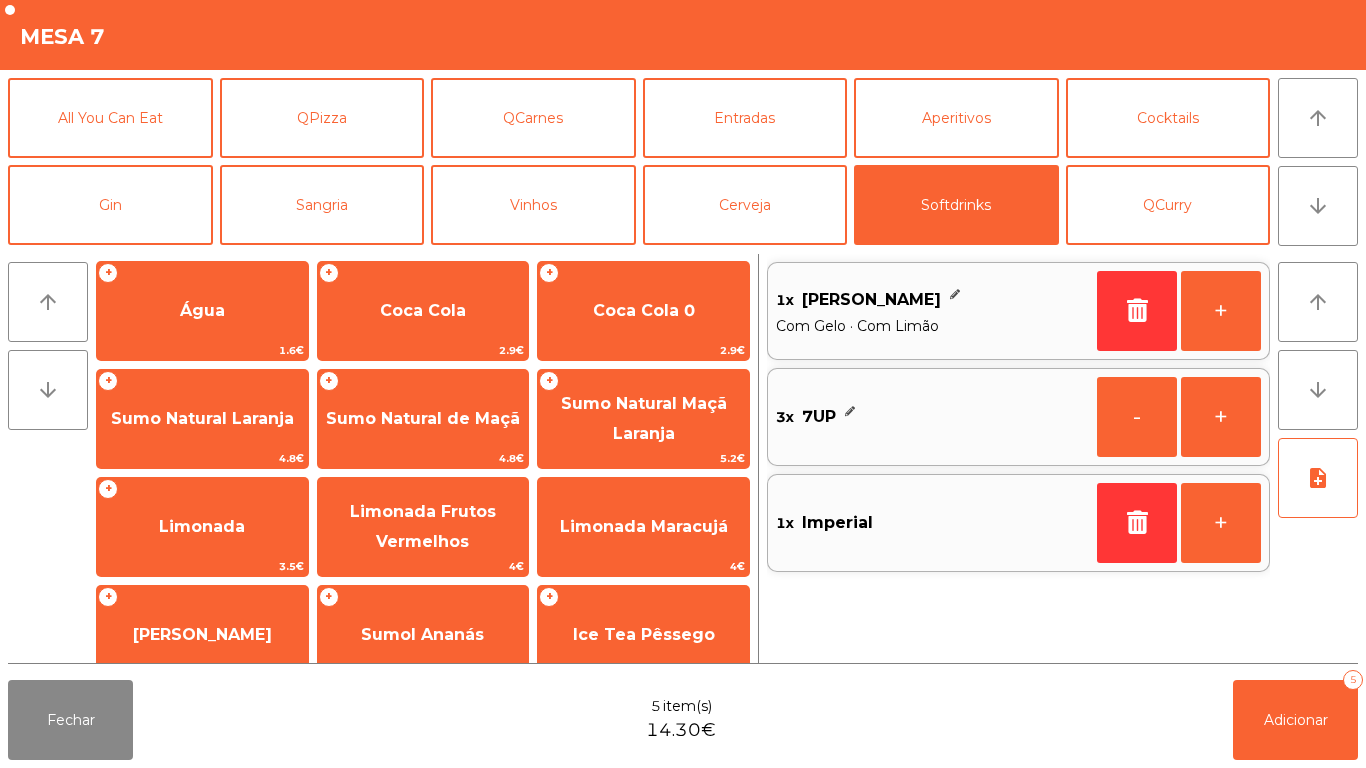 scroll, scrollTop: 0, scrollLeft: 0, axis: both 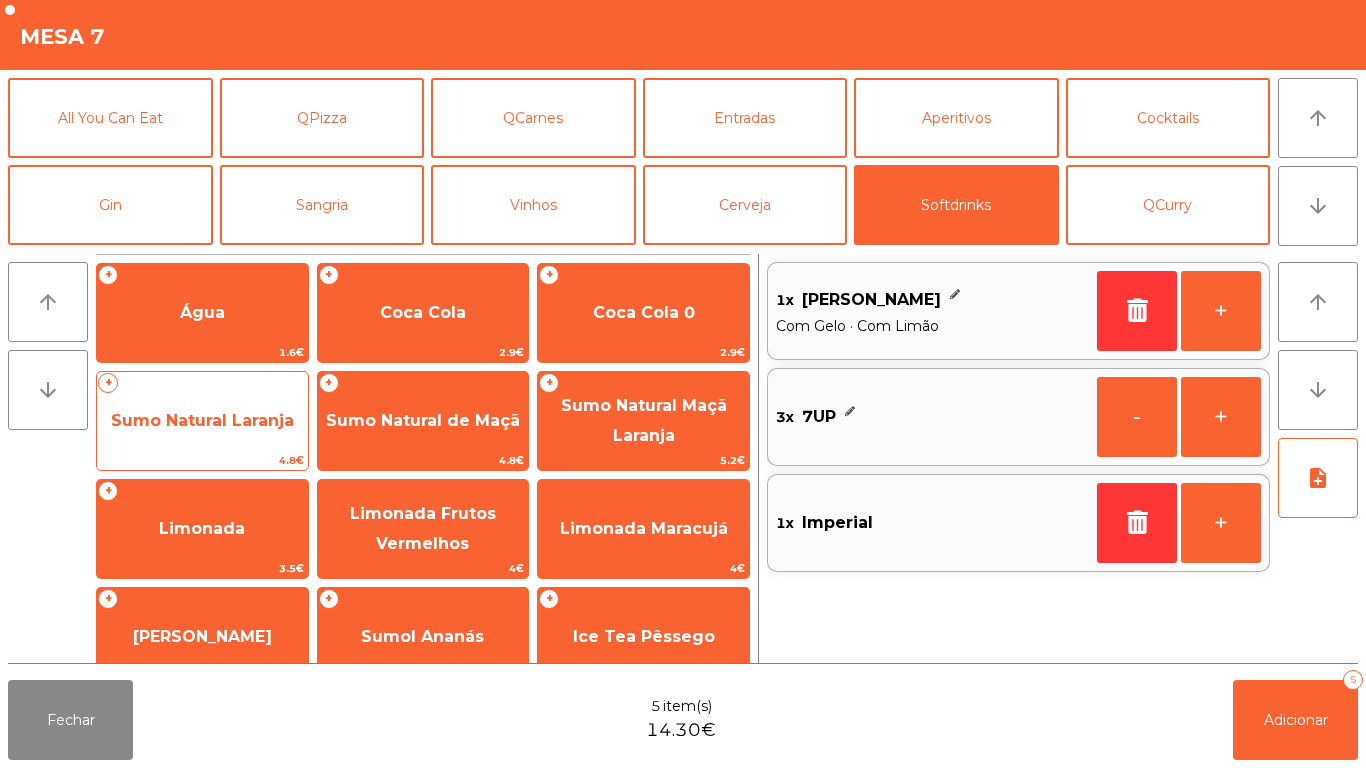 click on "Sumo Natural Laranja" 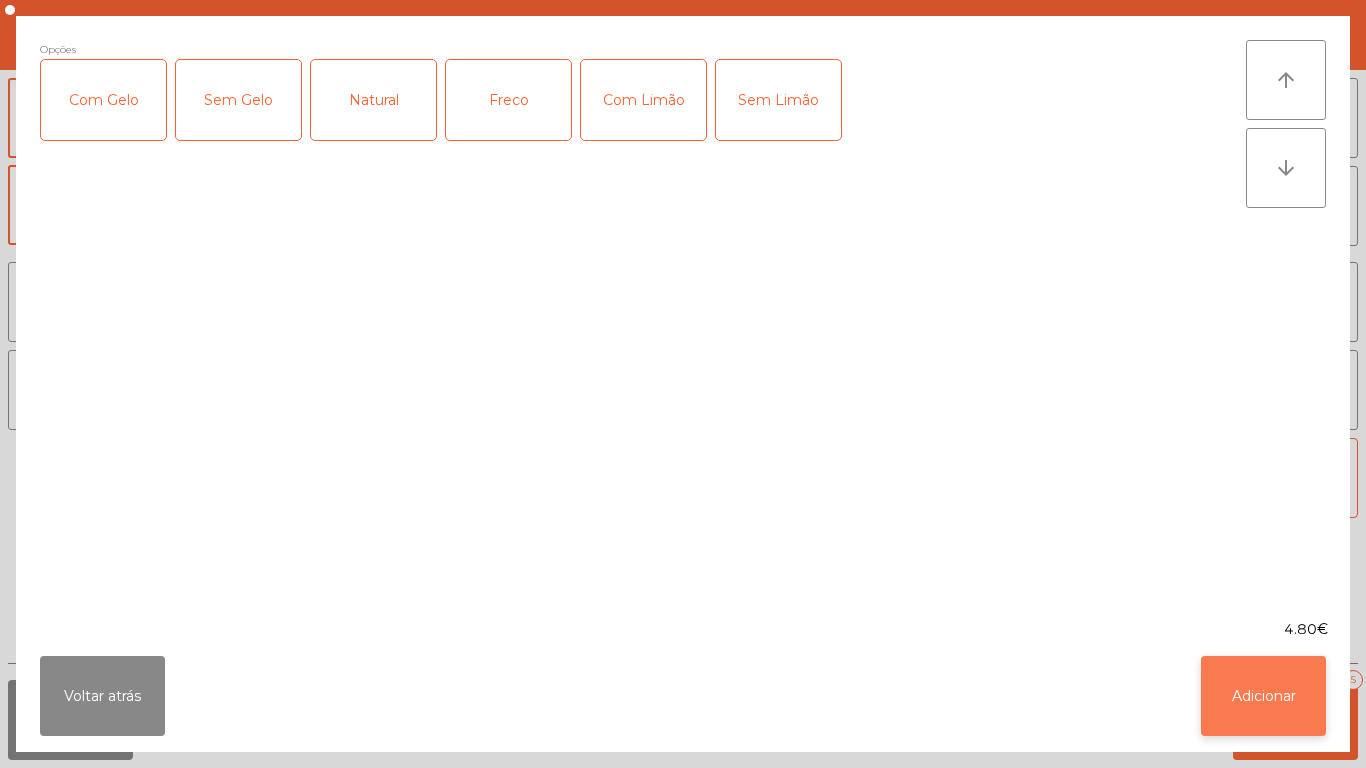 click on "Adicionar" 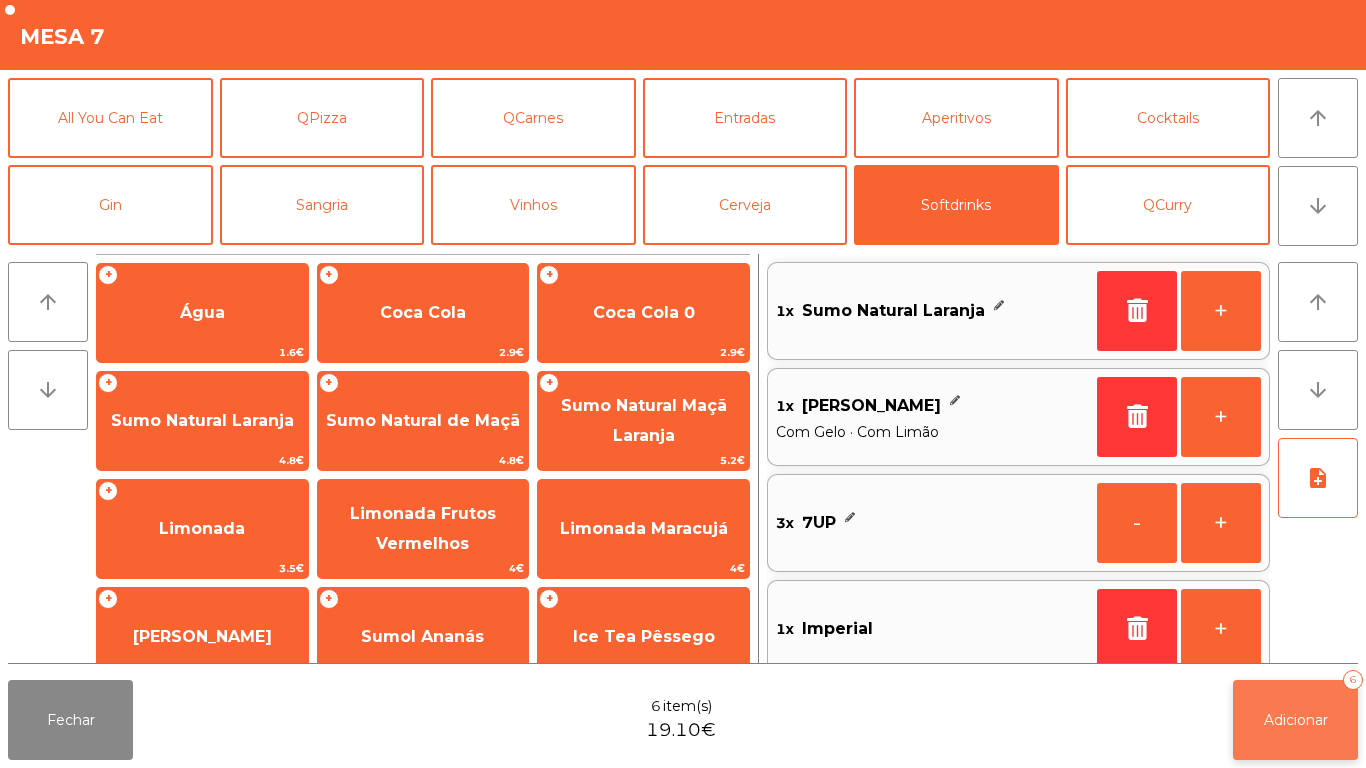 click on "Adicionar" 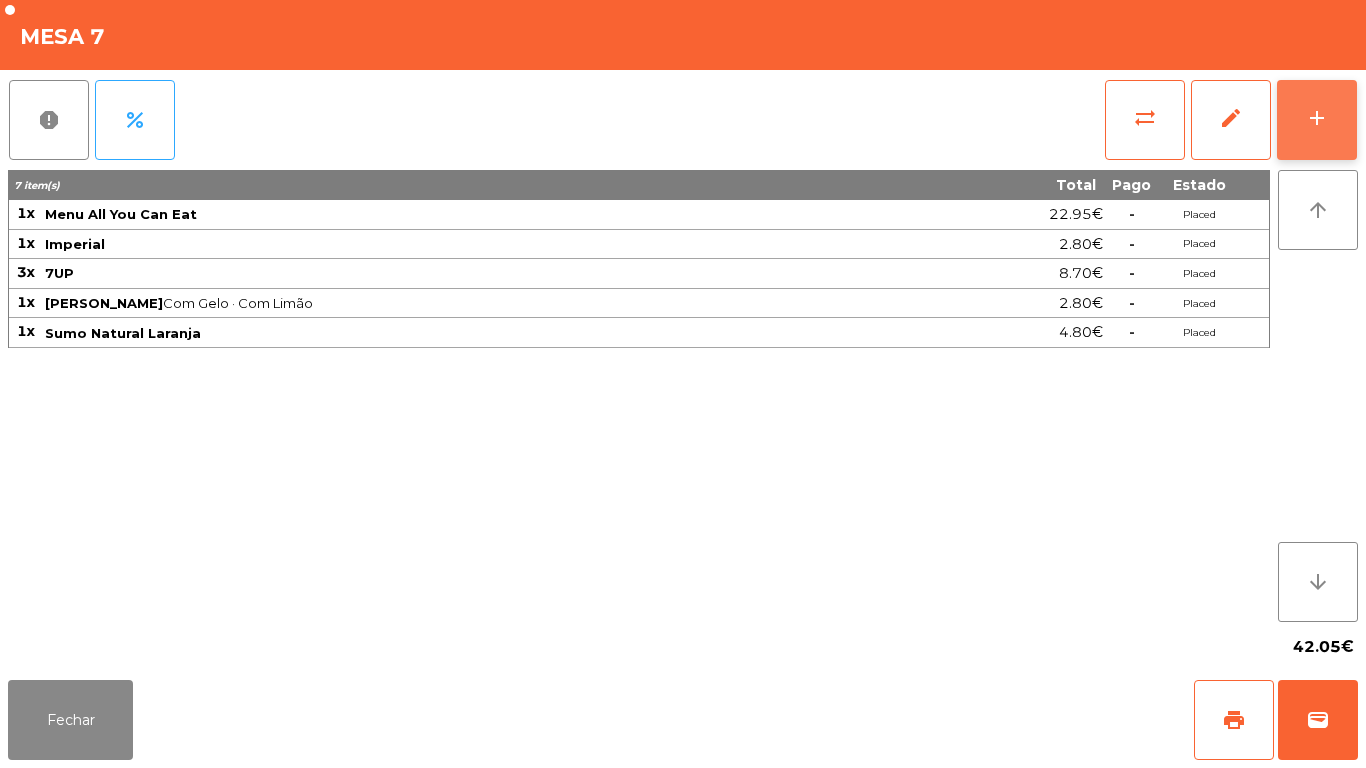 click on "add" 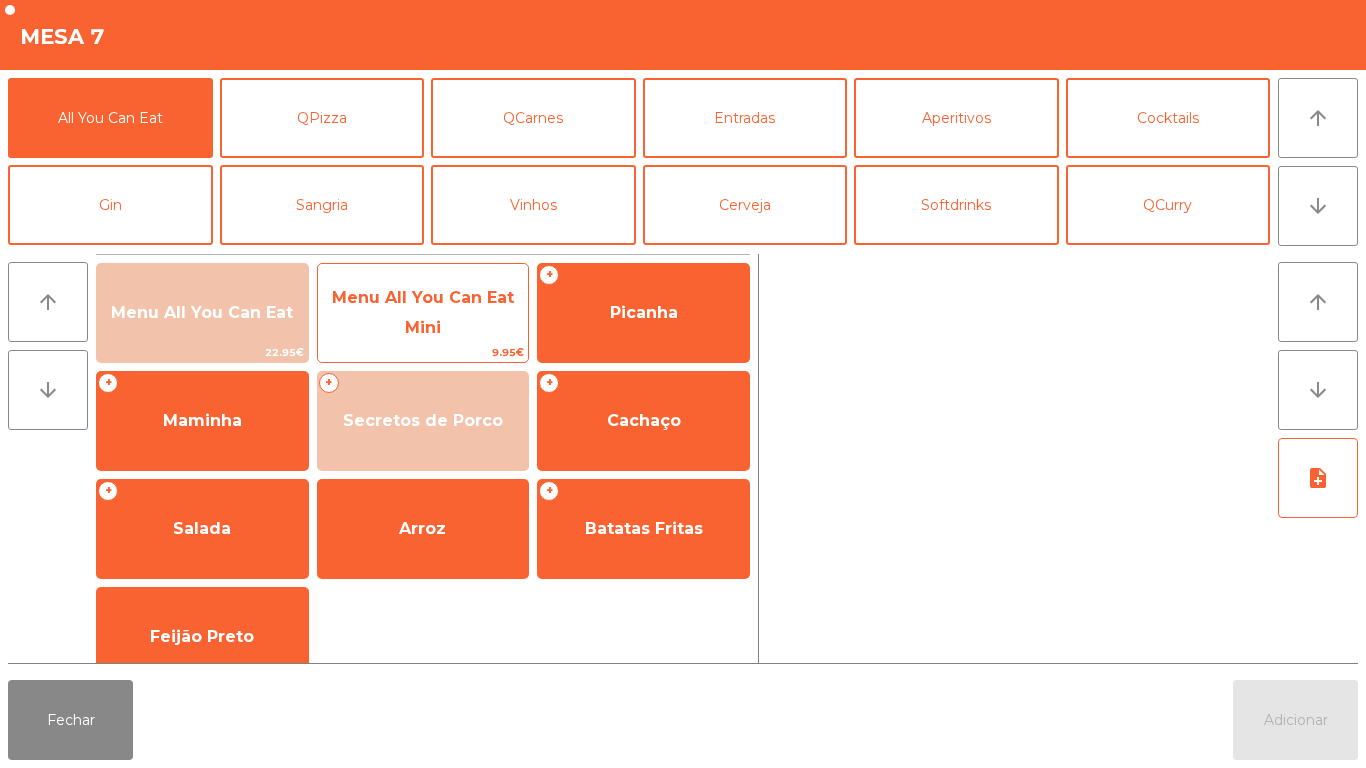 click on "Menu All You Can Eat Mini" 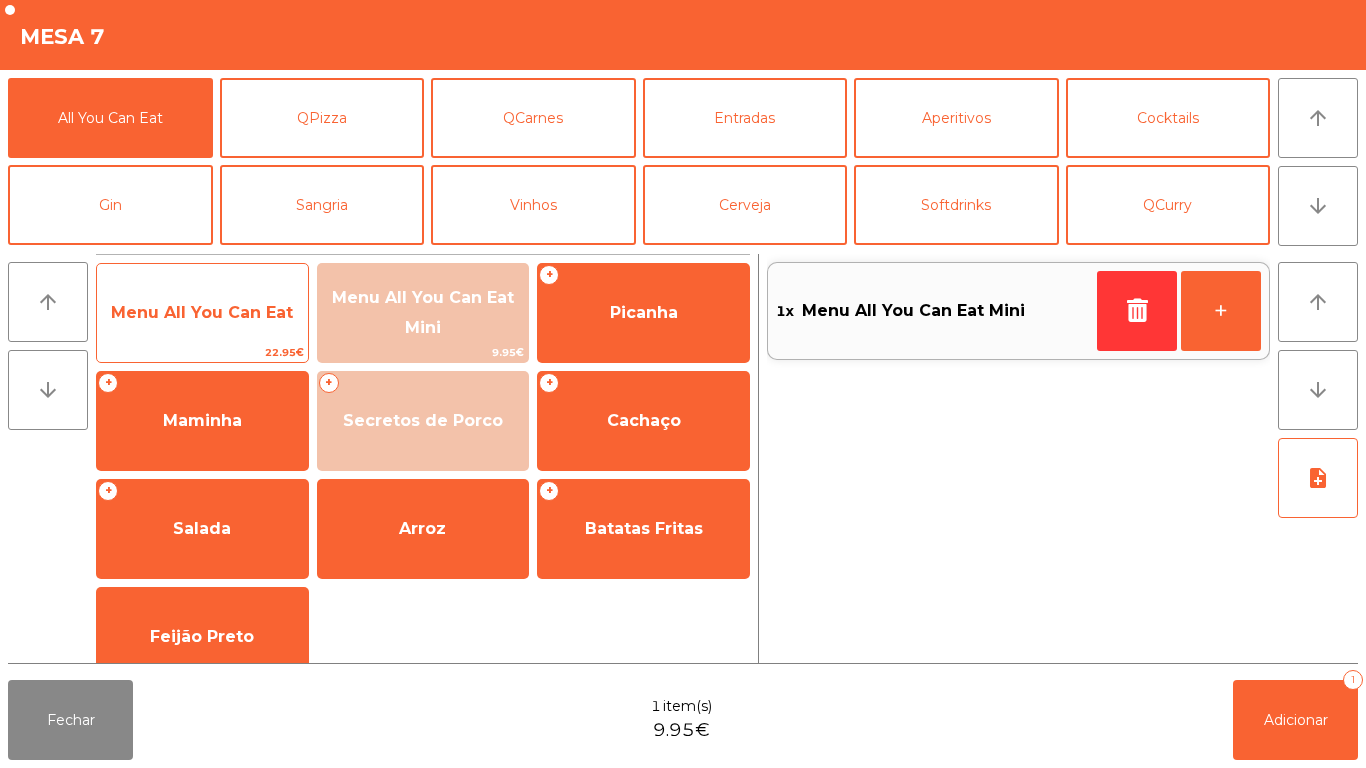 click on "Menu All You Can Eat" 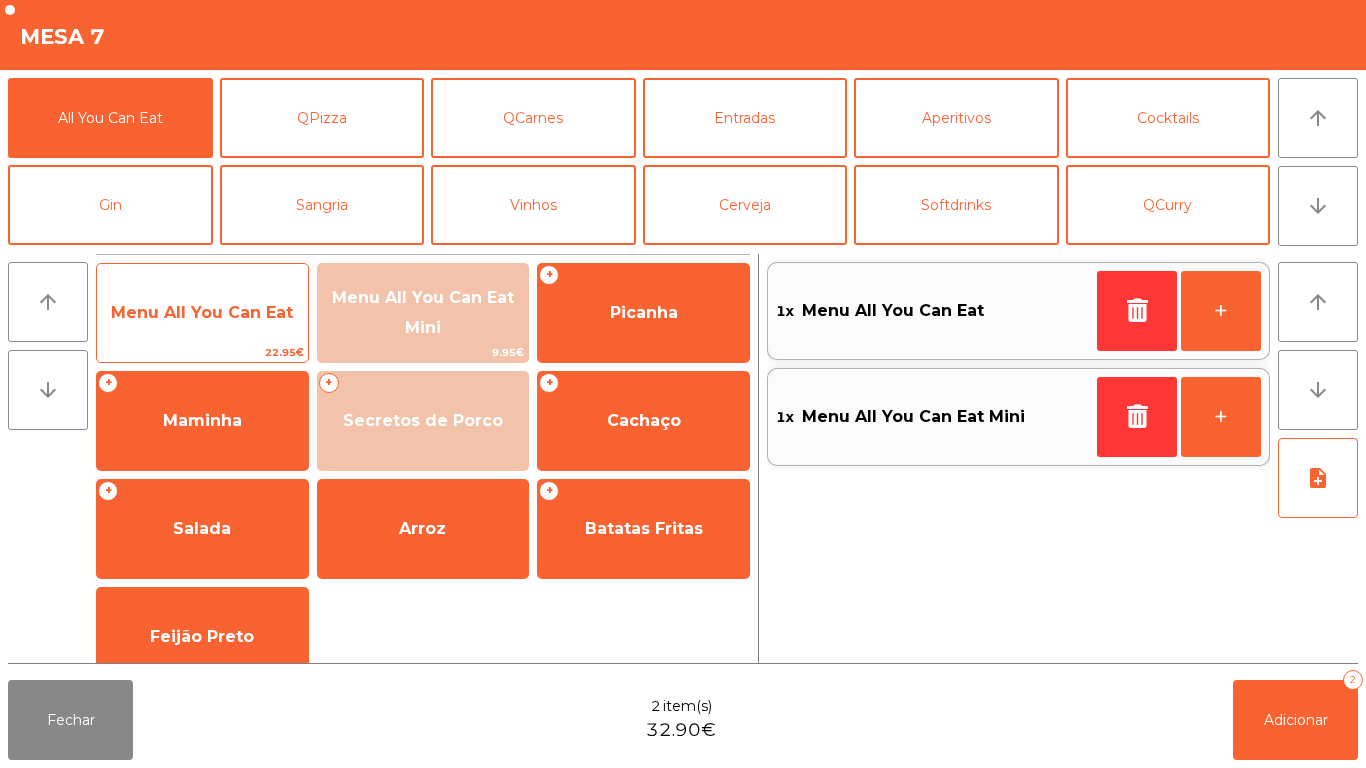 click on "Menu All You Can Eat" 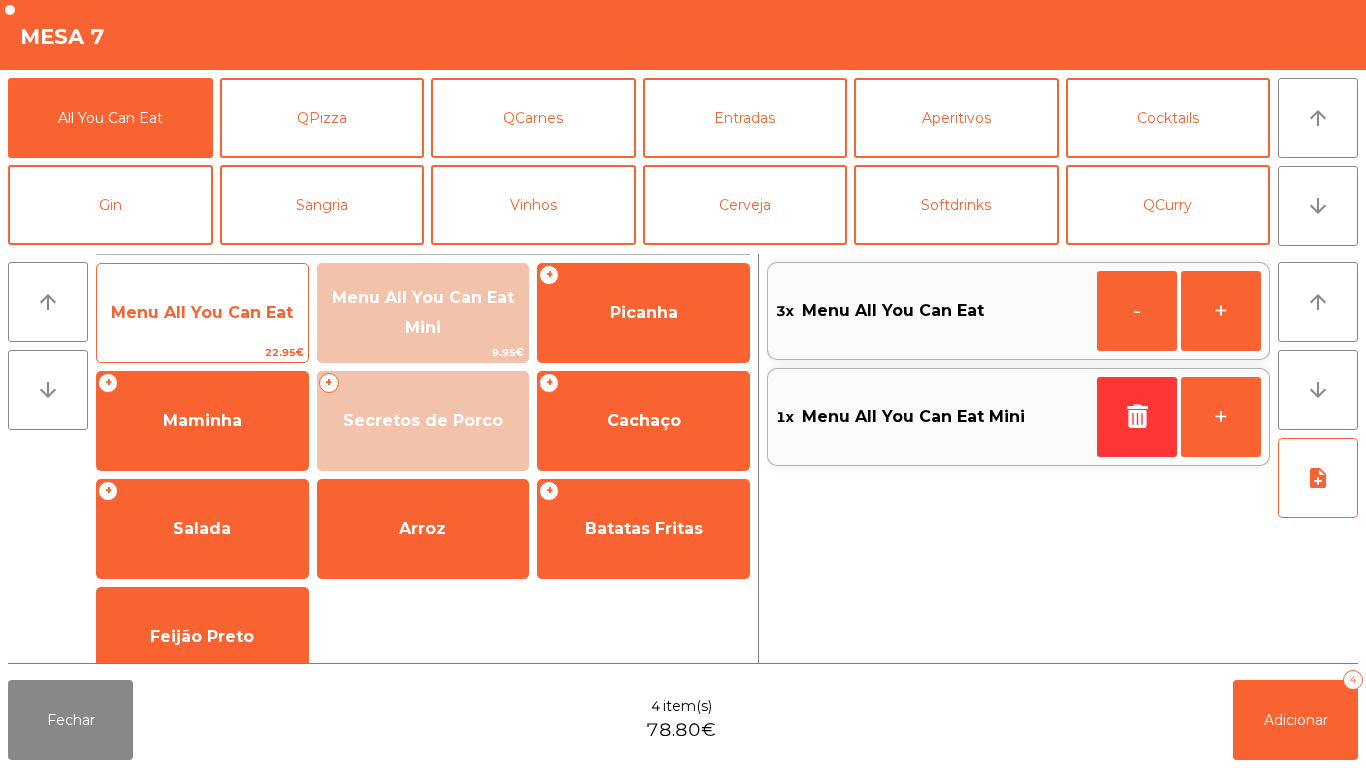 click on "Menu All You Can Eat" 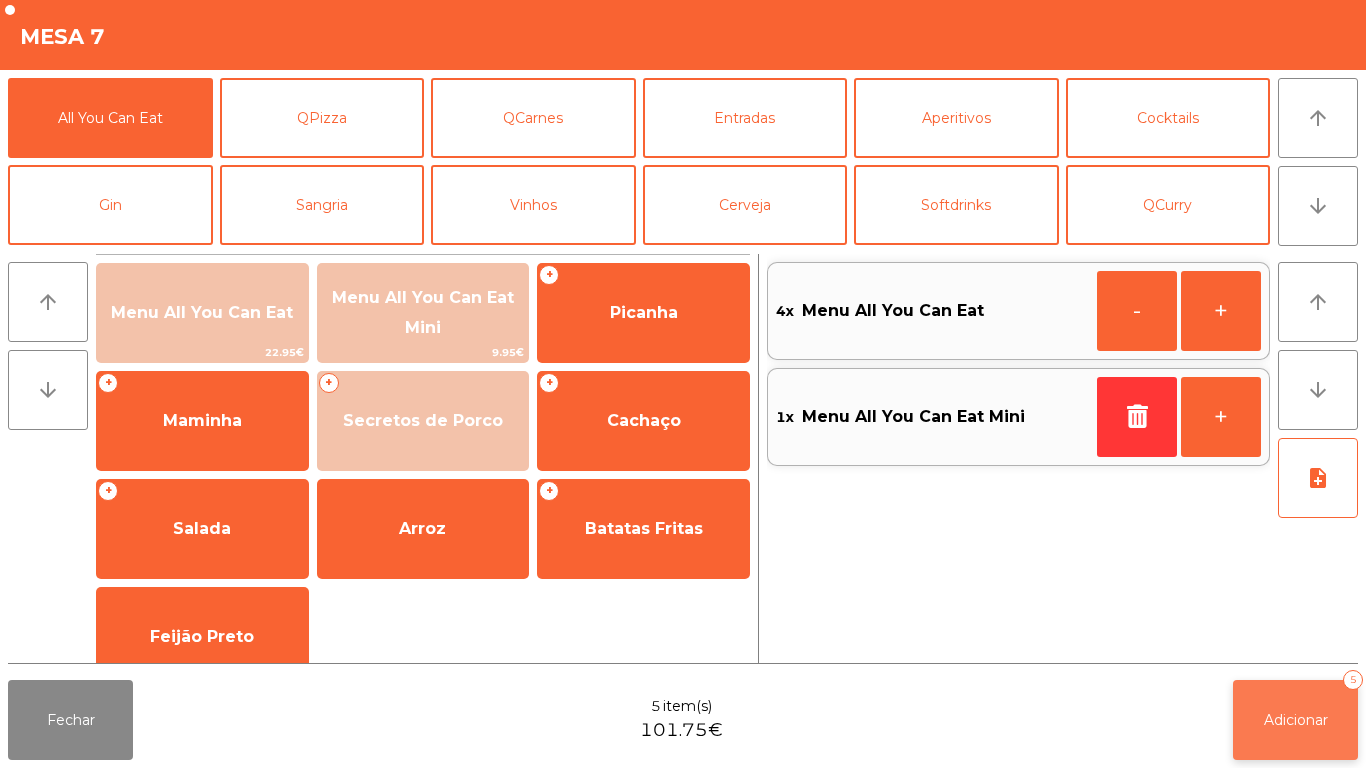 click on "Adicionar   5" 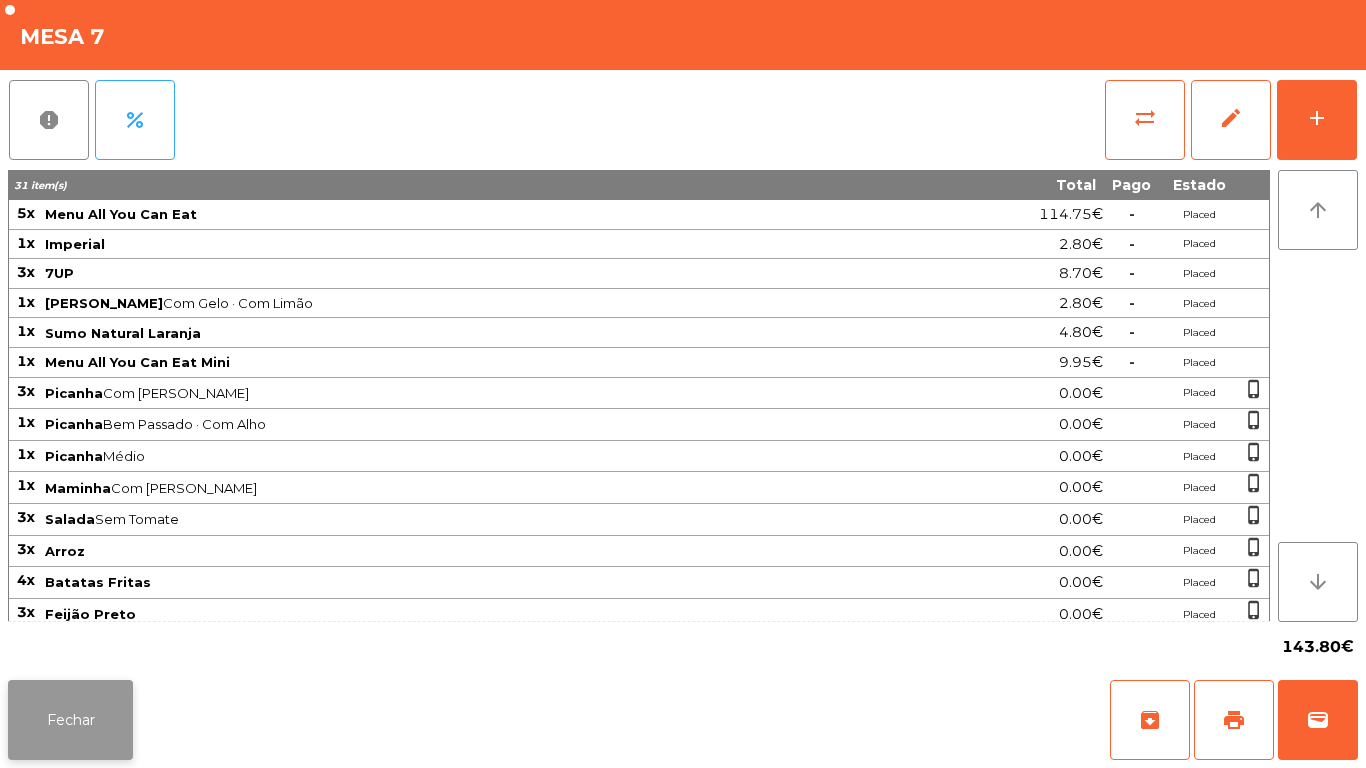 click on "Fechar" 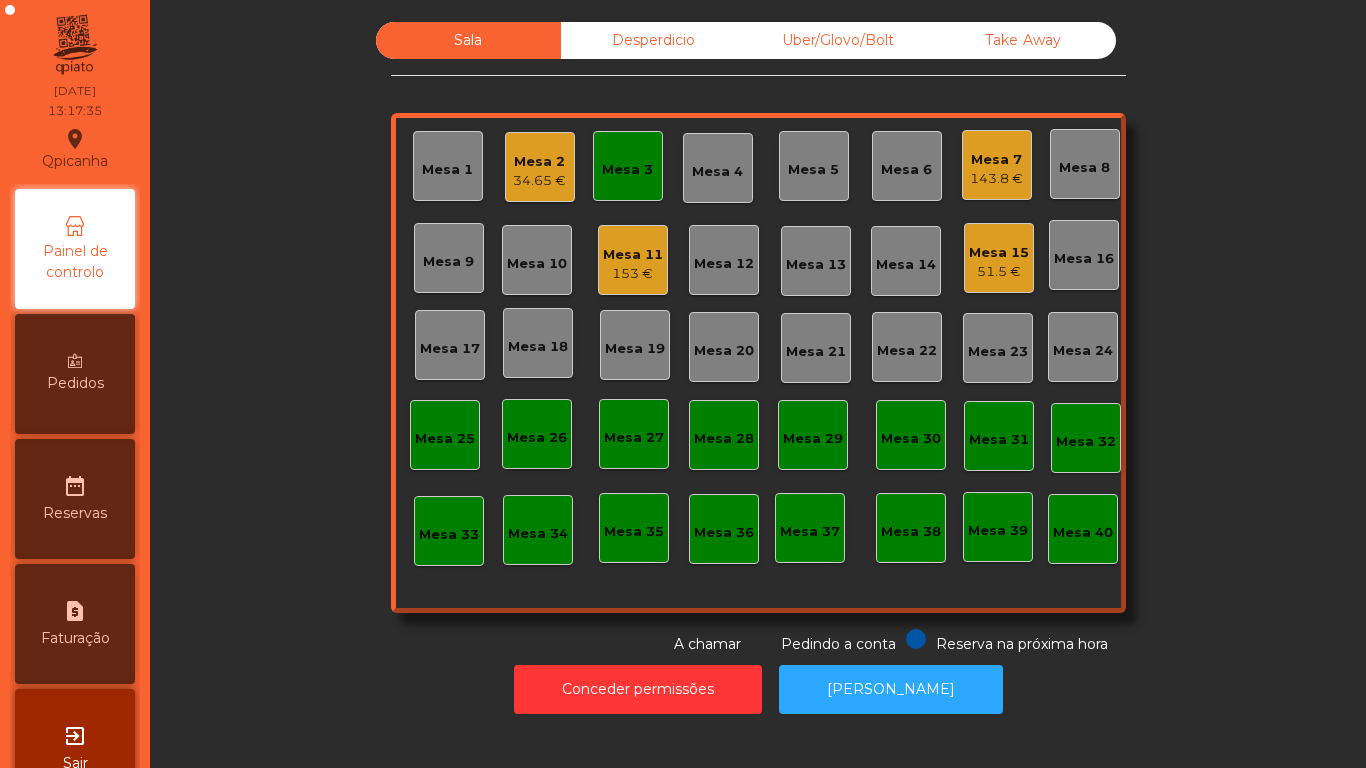 click on "34.65 €" 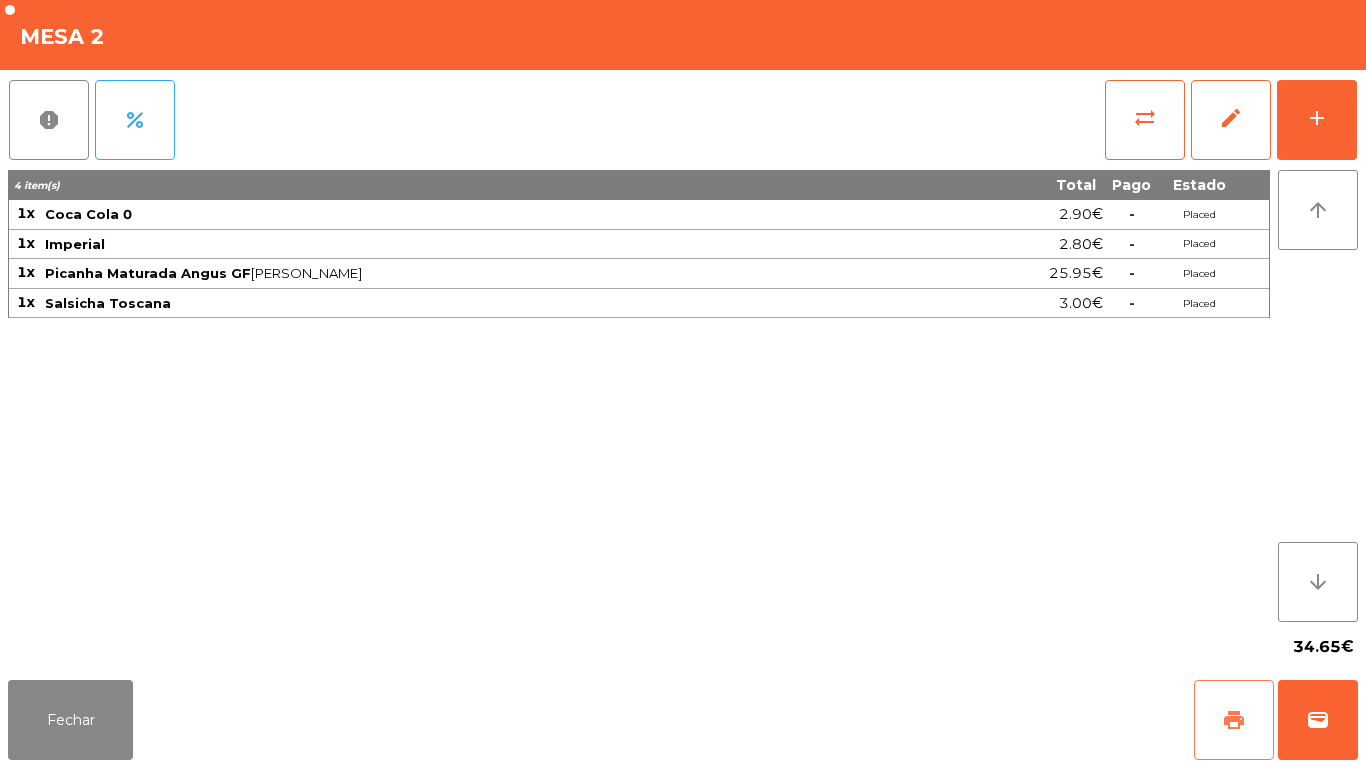 click on "print" 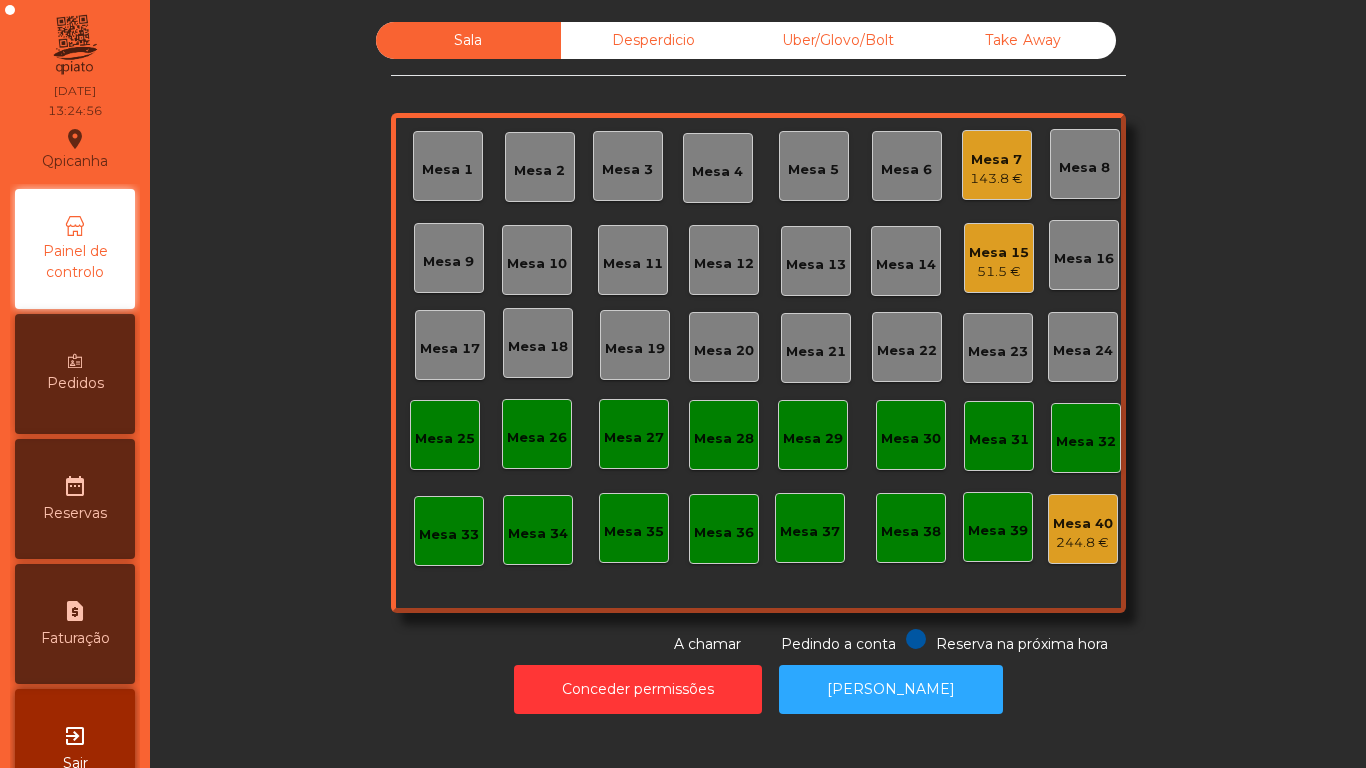 click on "Mesa 7   143.8 €" 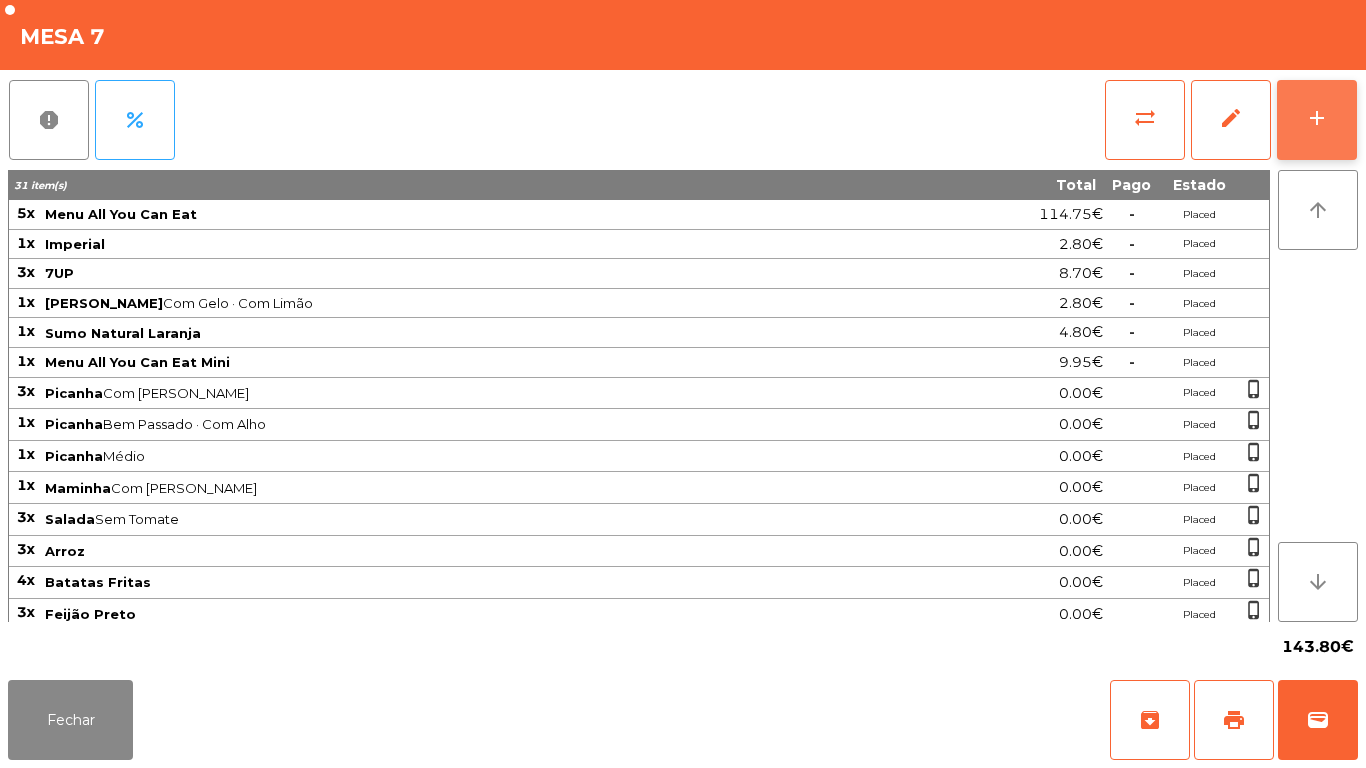 click on "add" 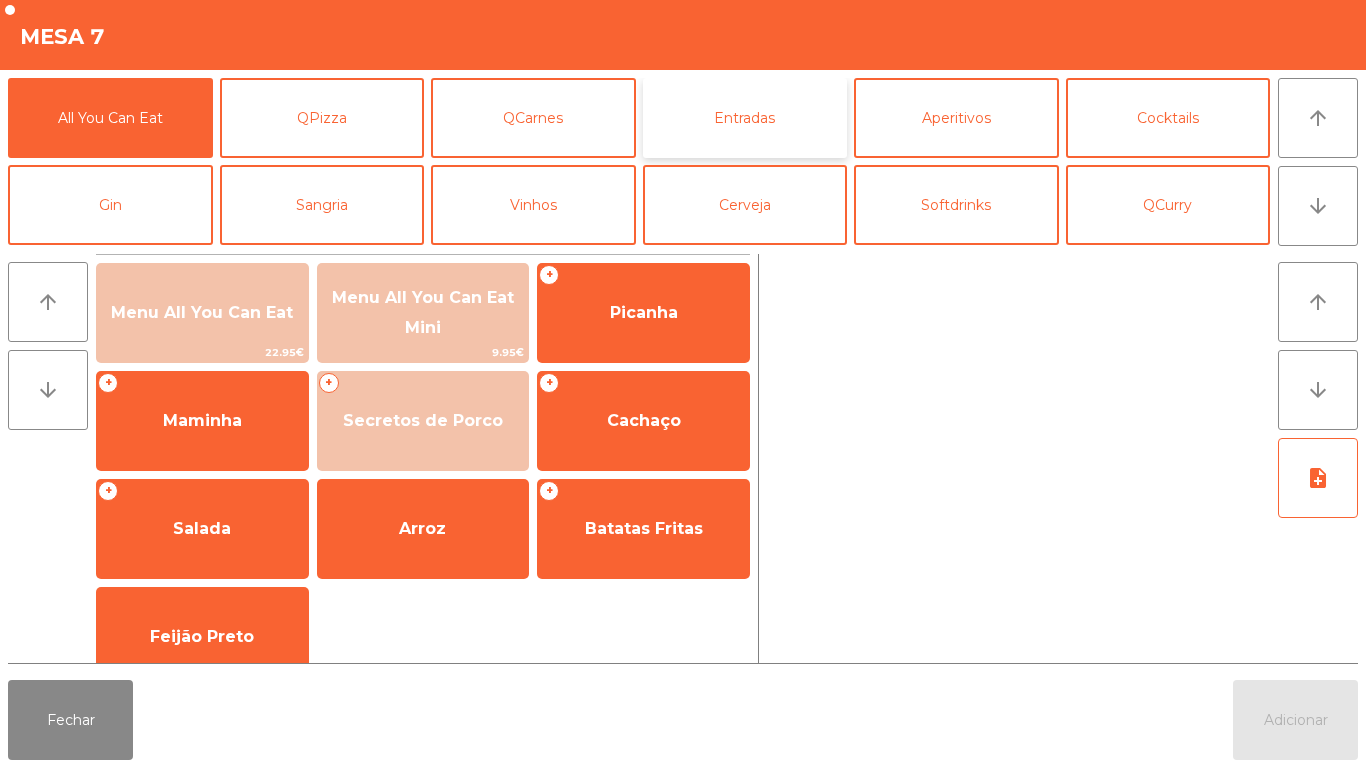 click on "Entradas" 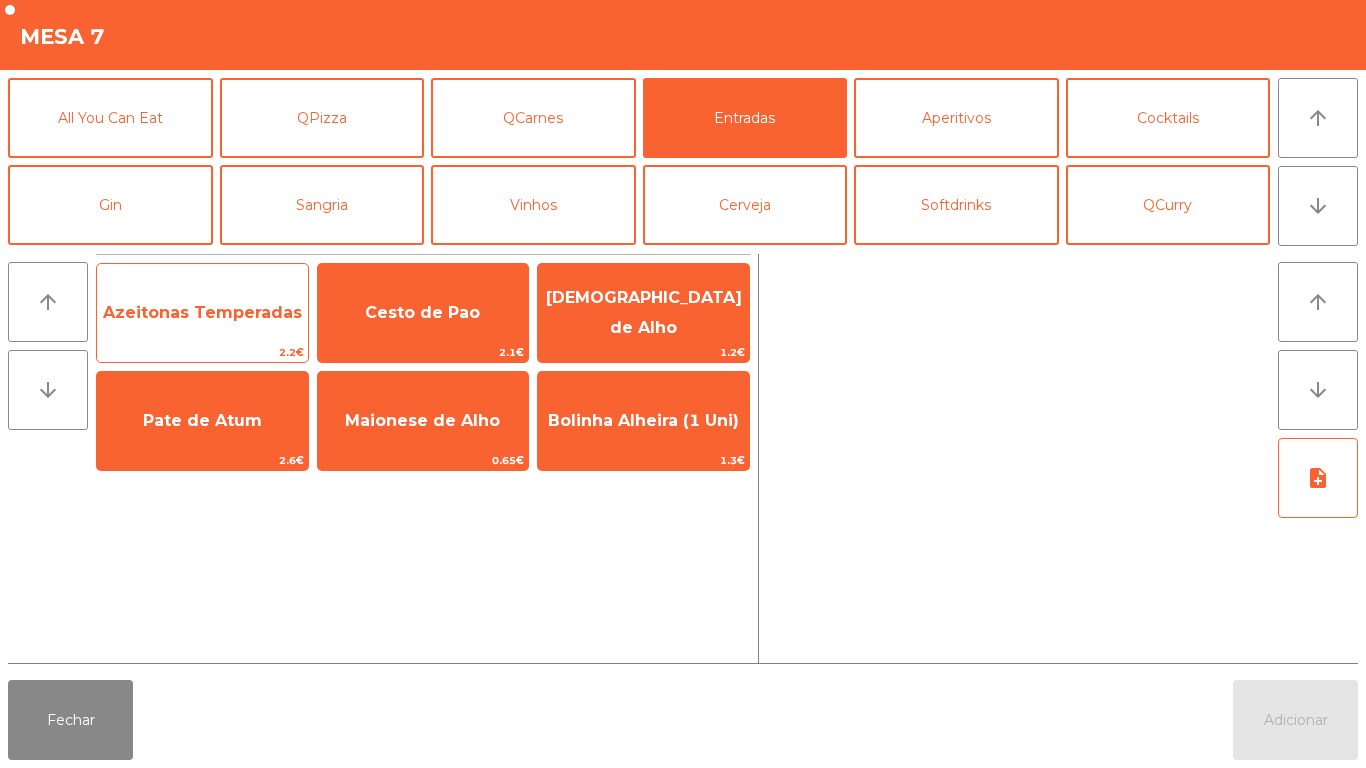 click on "Azeitonas Temperadas" 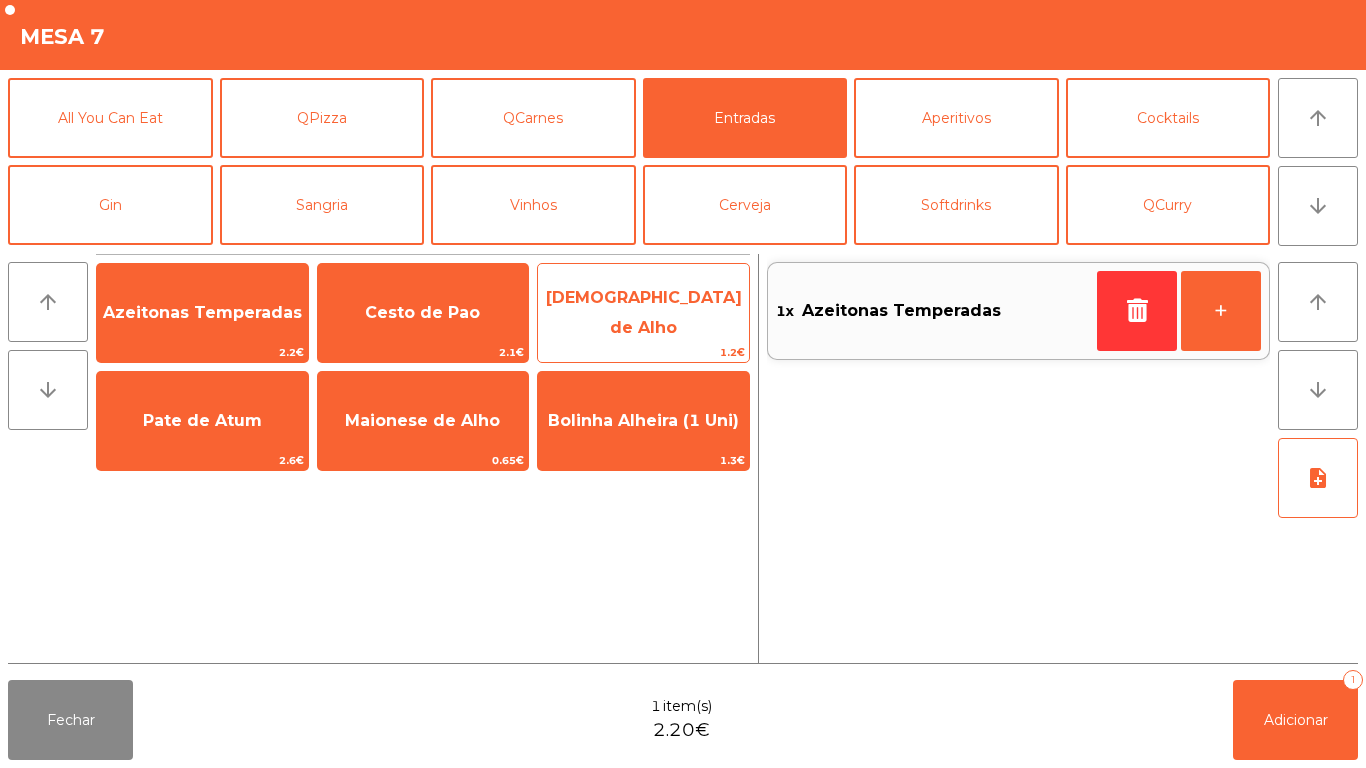 click on "Cesto de Pao" 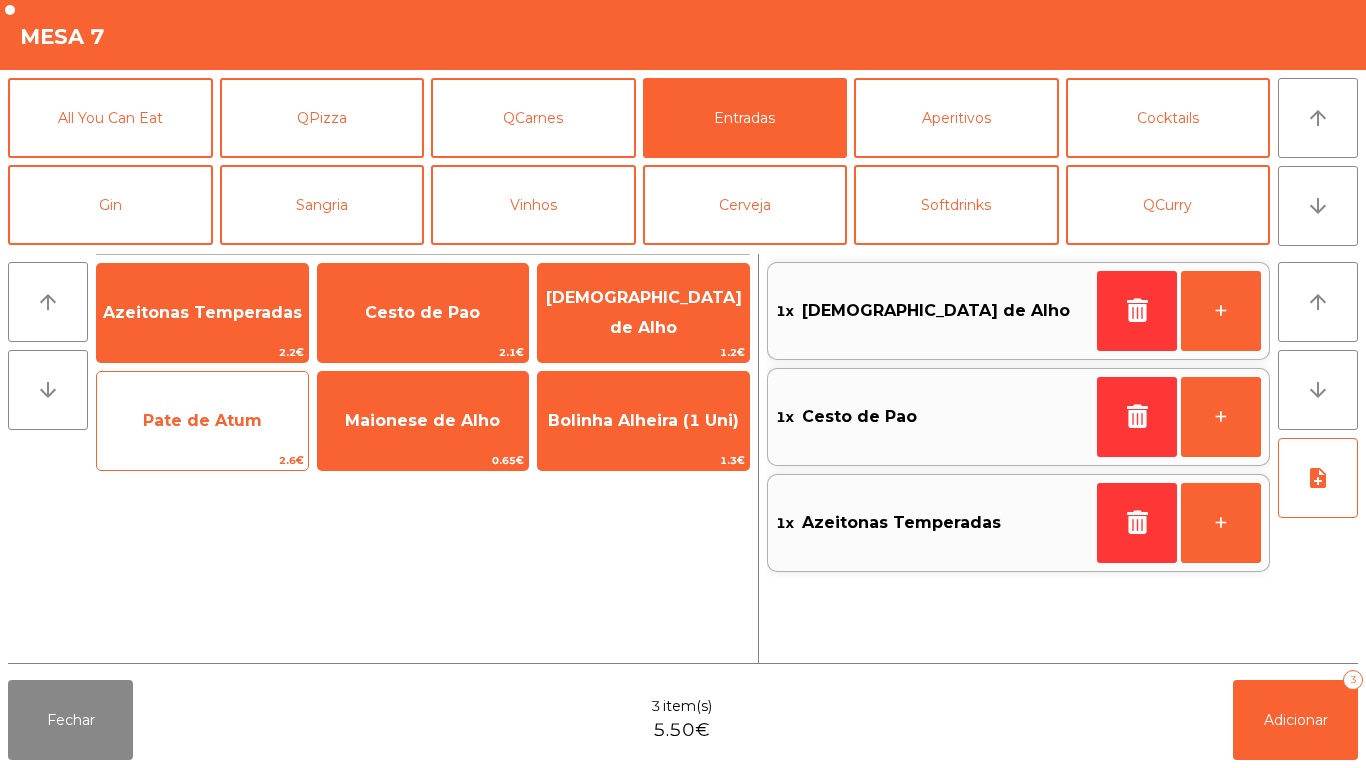 click on "Pate de Atum" 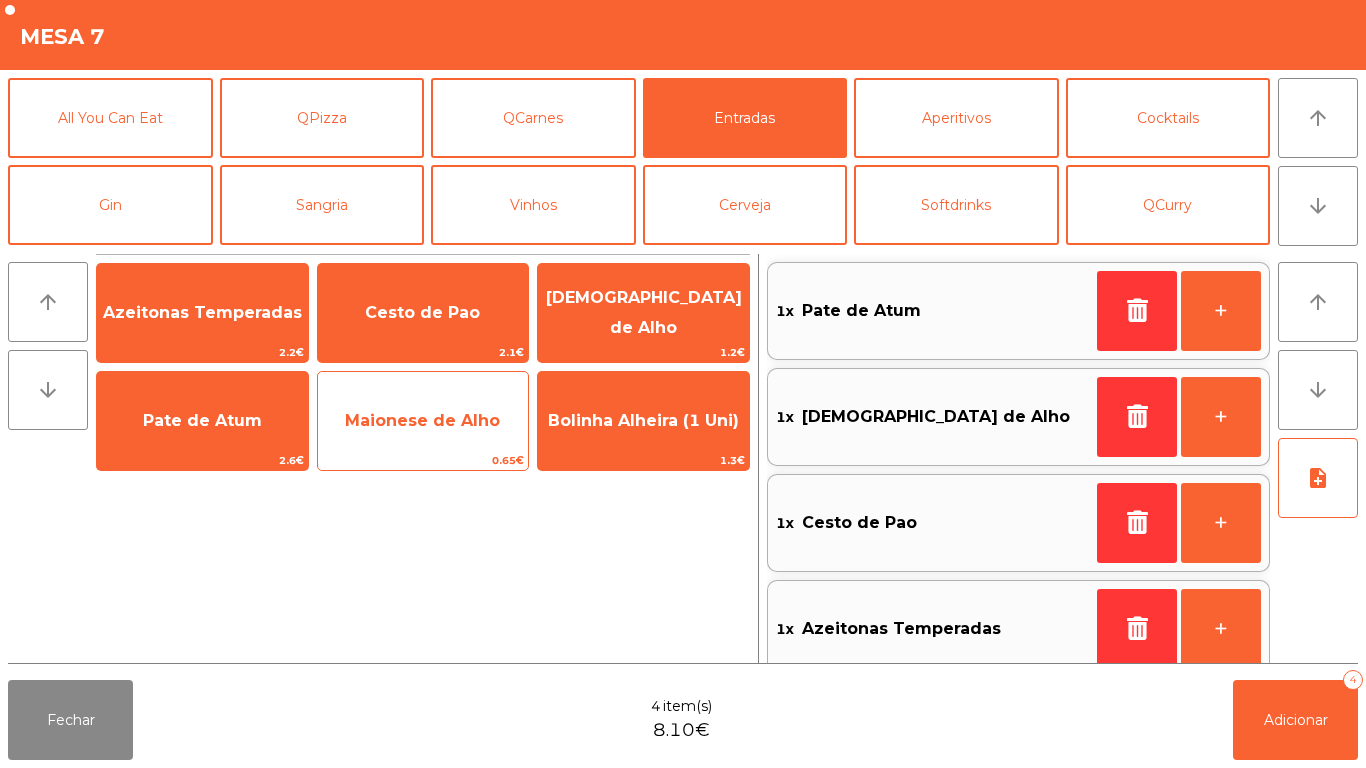 click on "Maionese de Alho" 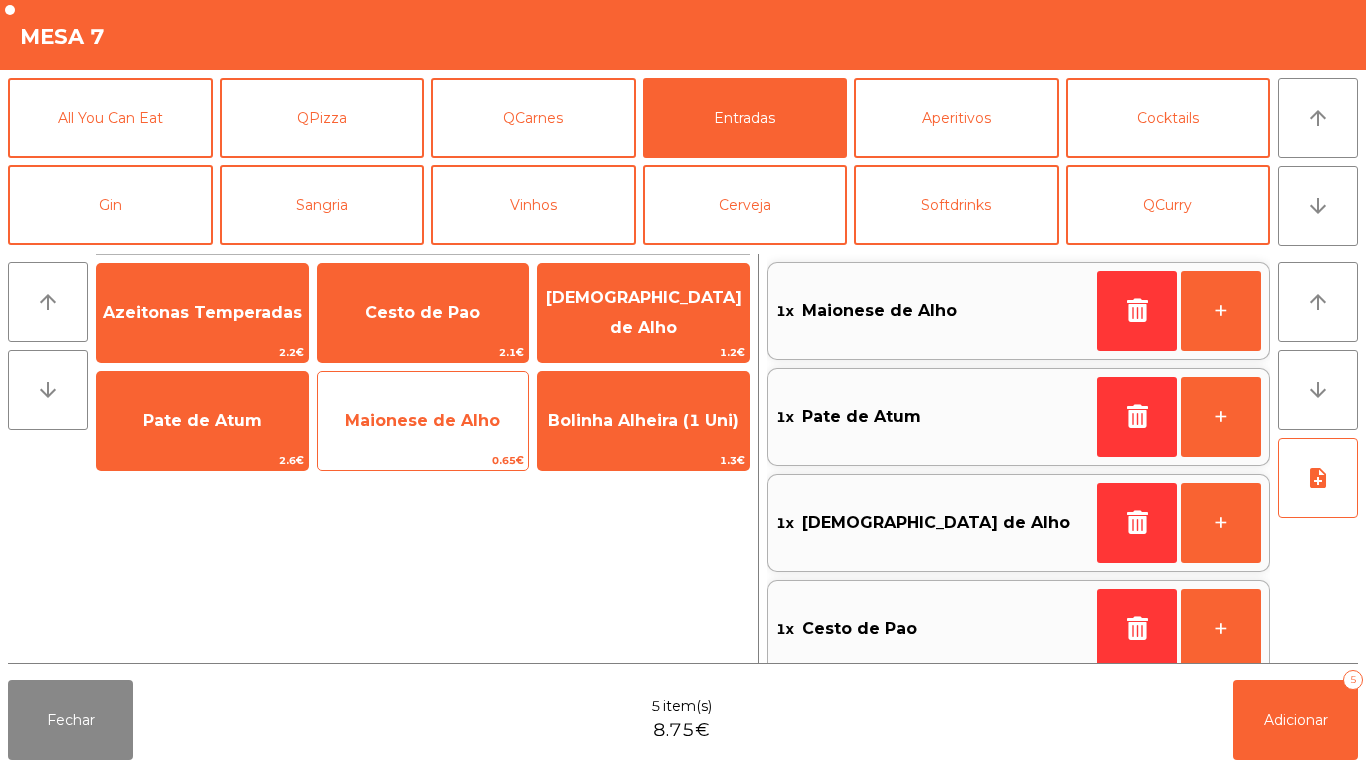 scroll, scrollTop: 8, scrollLeft: 0, axis: vertical 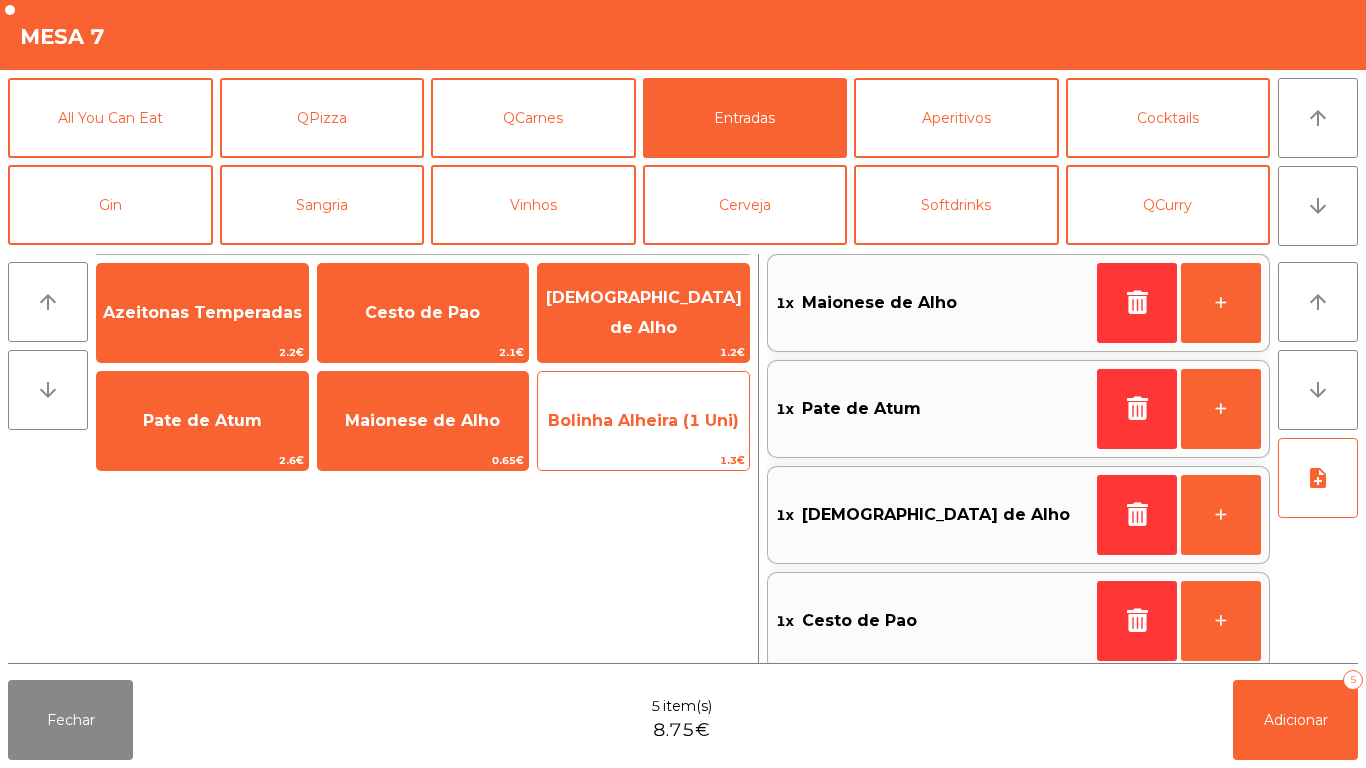 click on "Bolinha Alheira (1 Uni)" 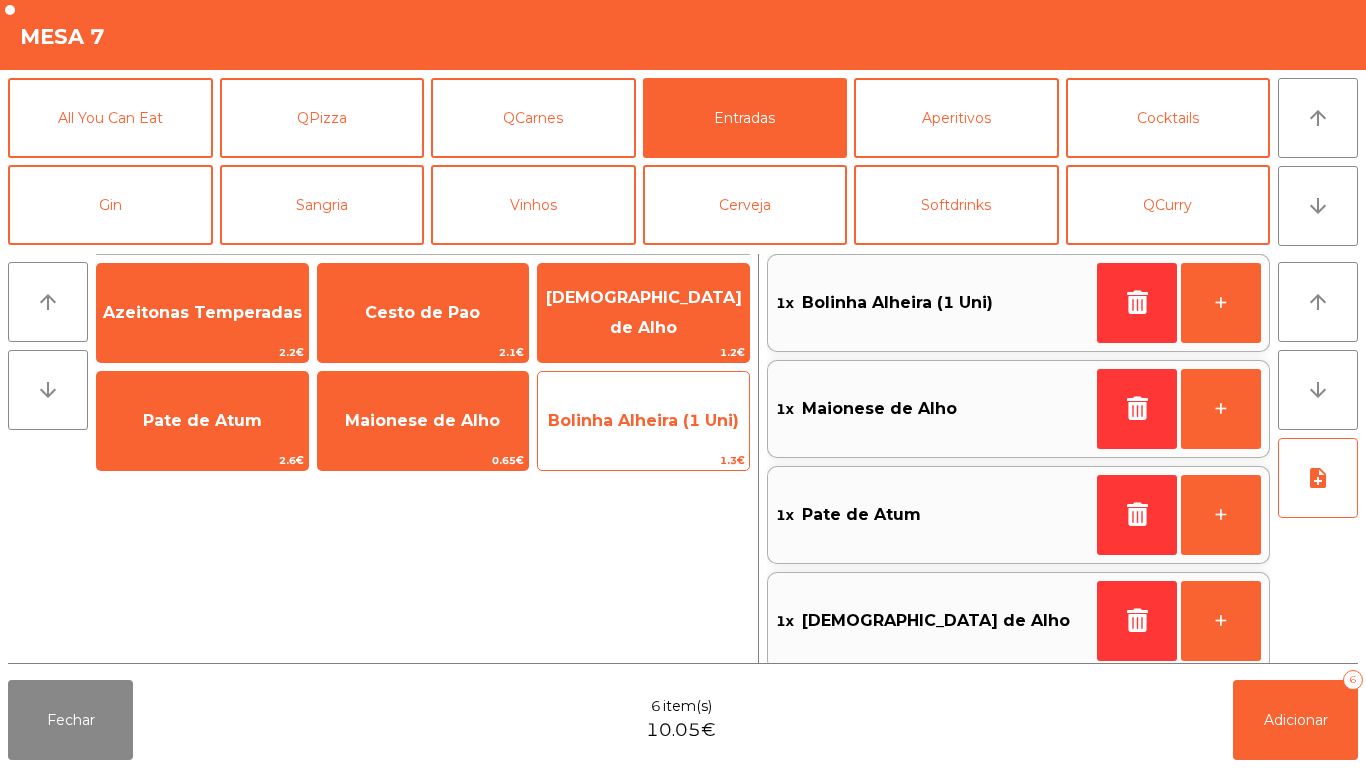 click on "Bolinha Alheira (1 Uni)" 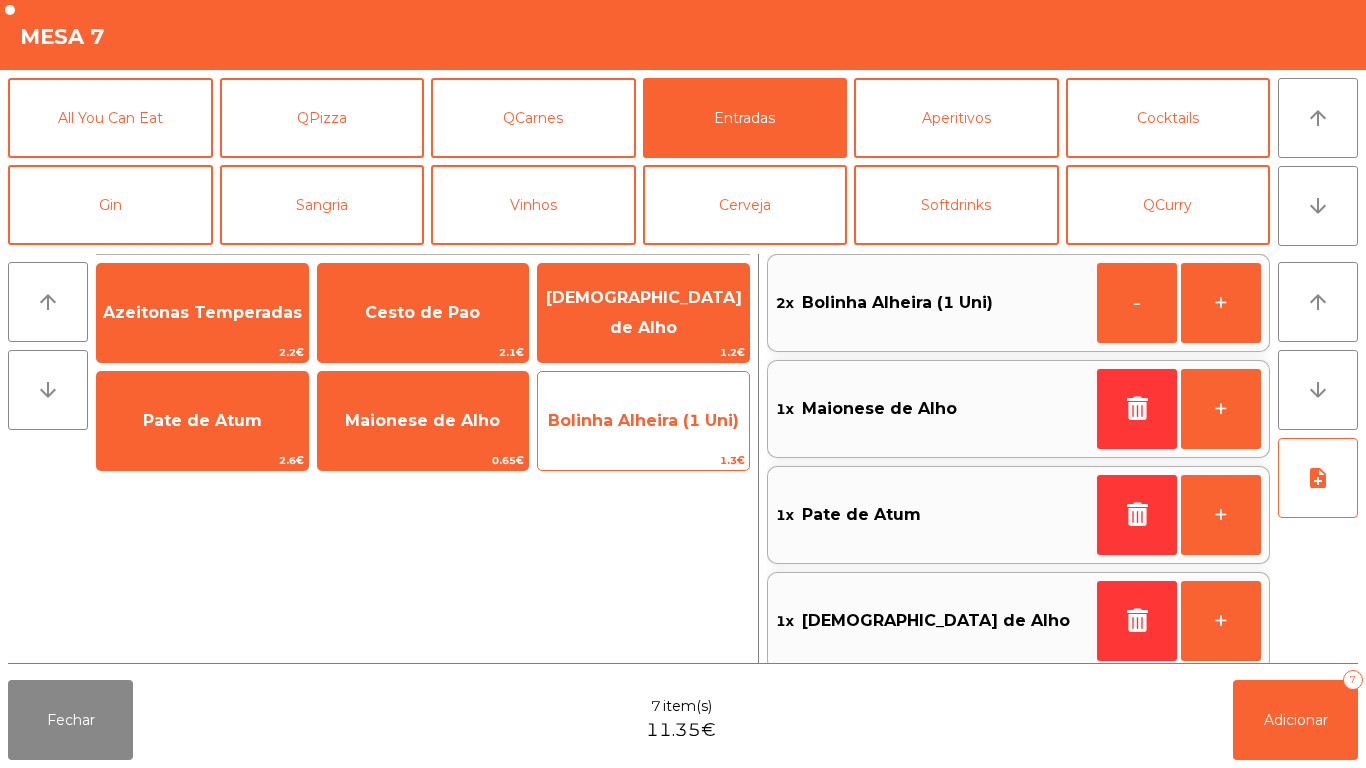 click on "Bolinha Alheira (1 Uni)" 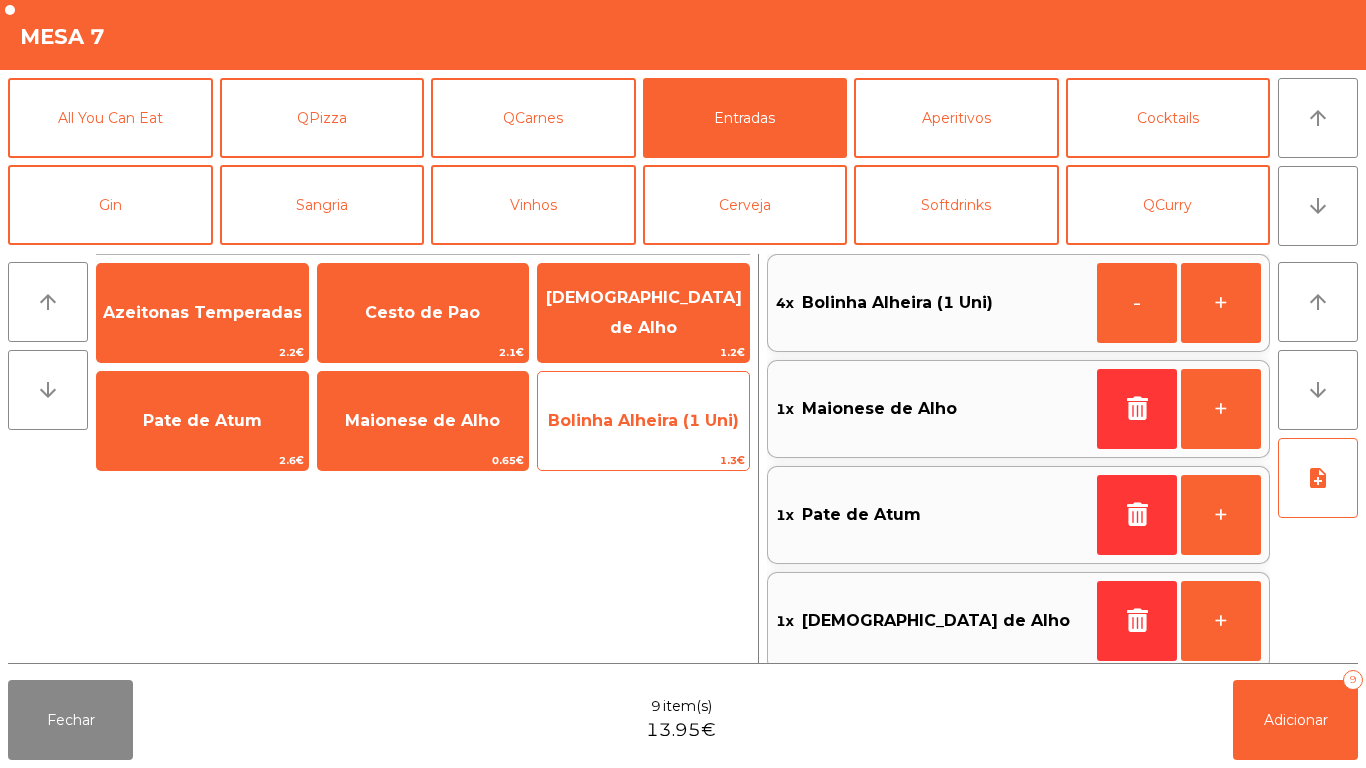 click on "Bolinha Alheira (1 Uni)" 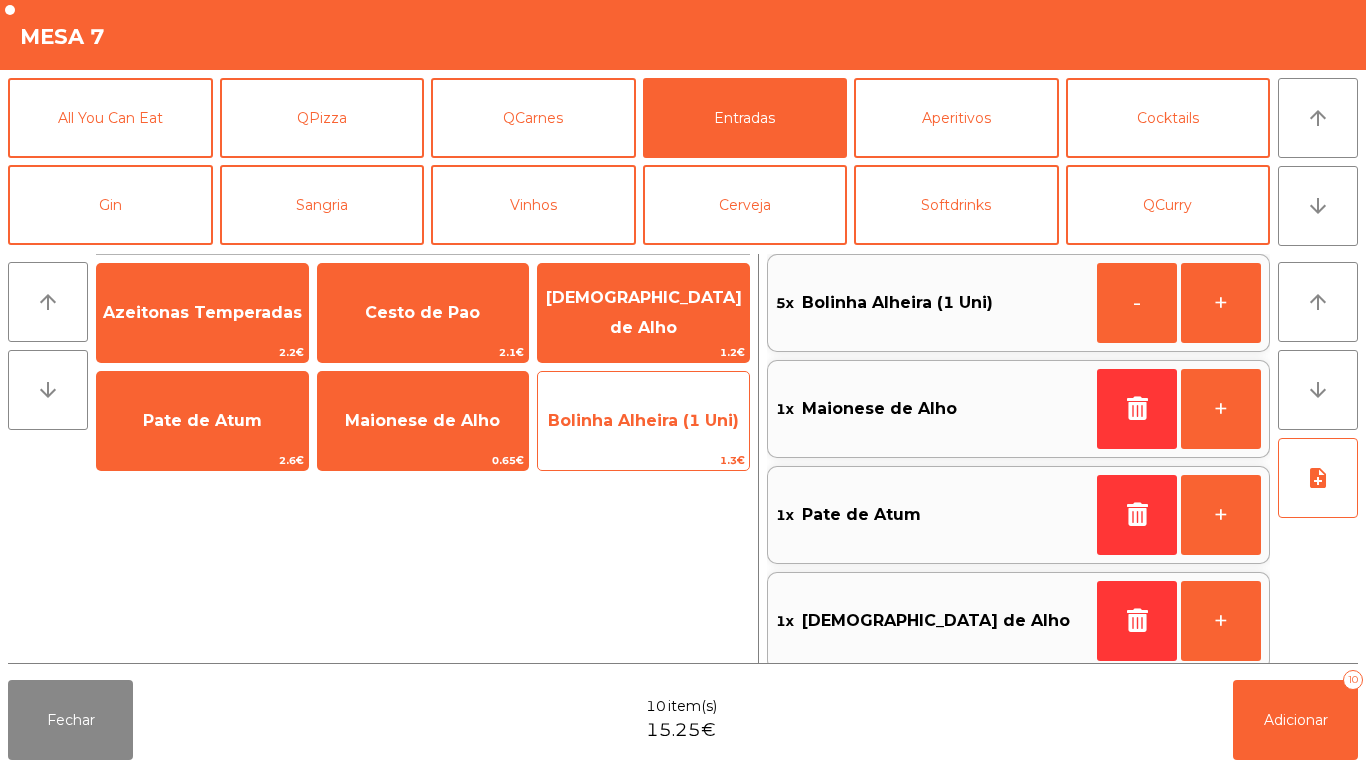 click on "Bolinha Alheira (1 Uni)" 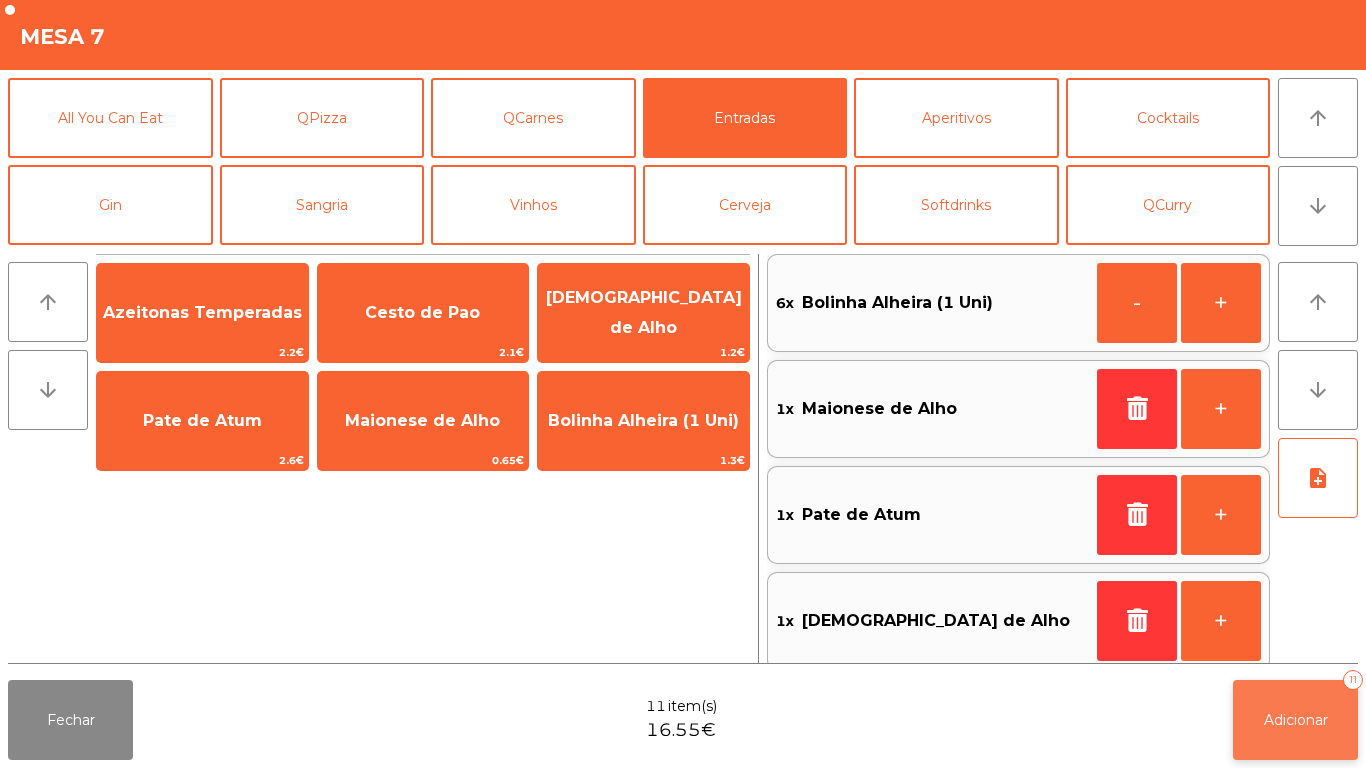 click on "Adicionar" 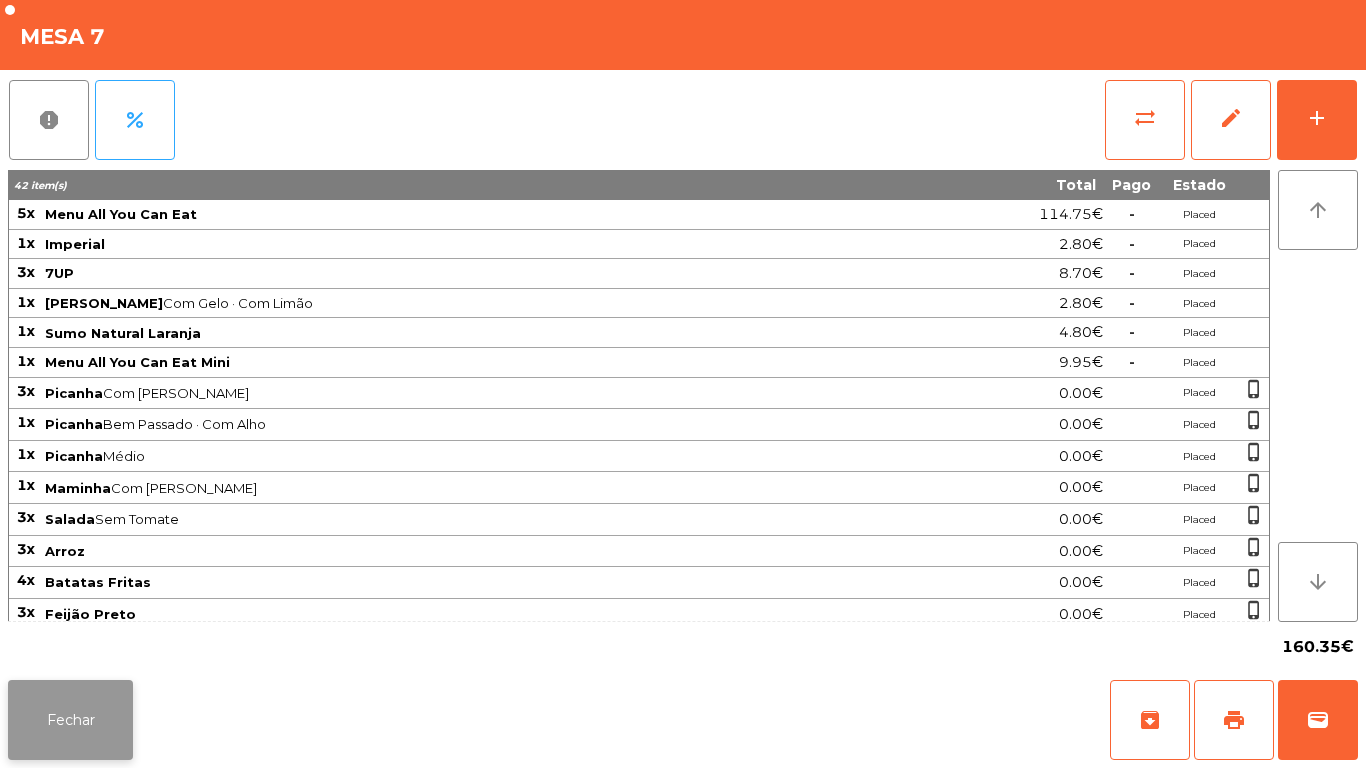click on "Fechar" 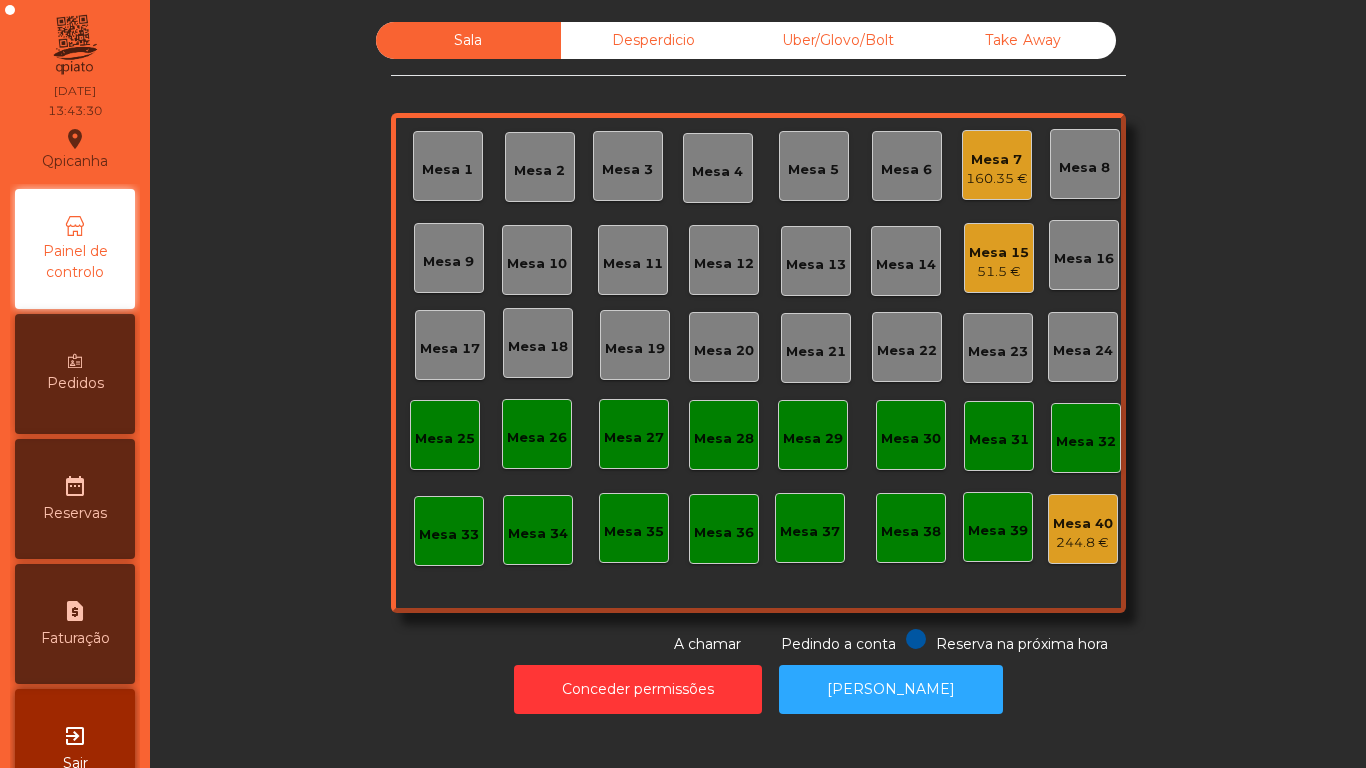 click on "Mesa 5" 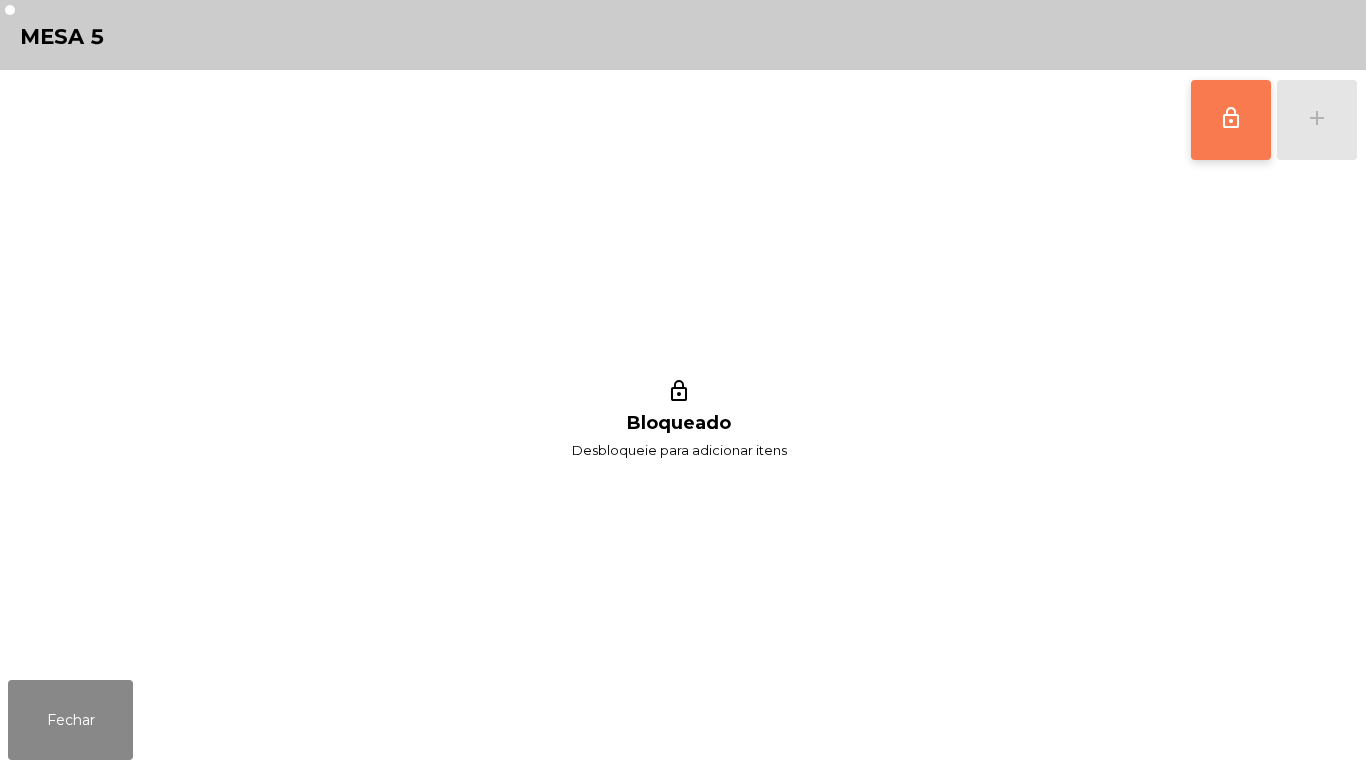 click on "lock_outline" 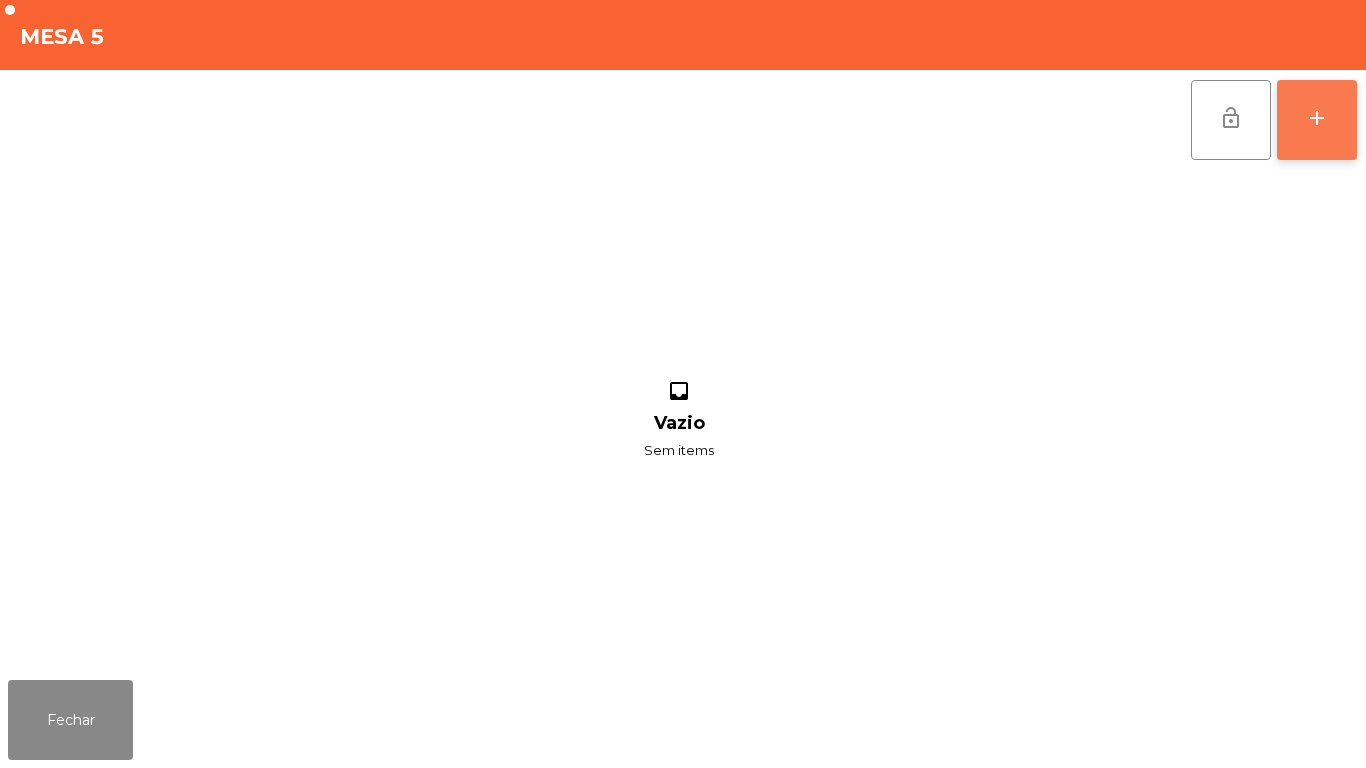 click on "add" 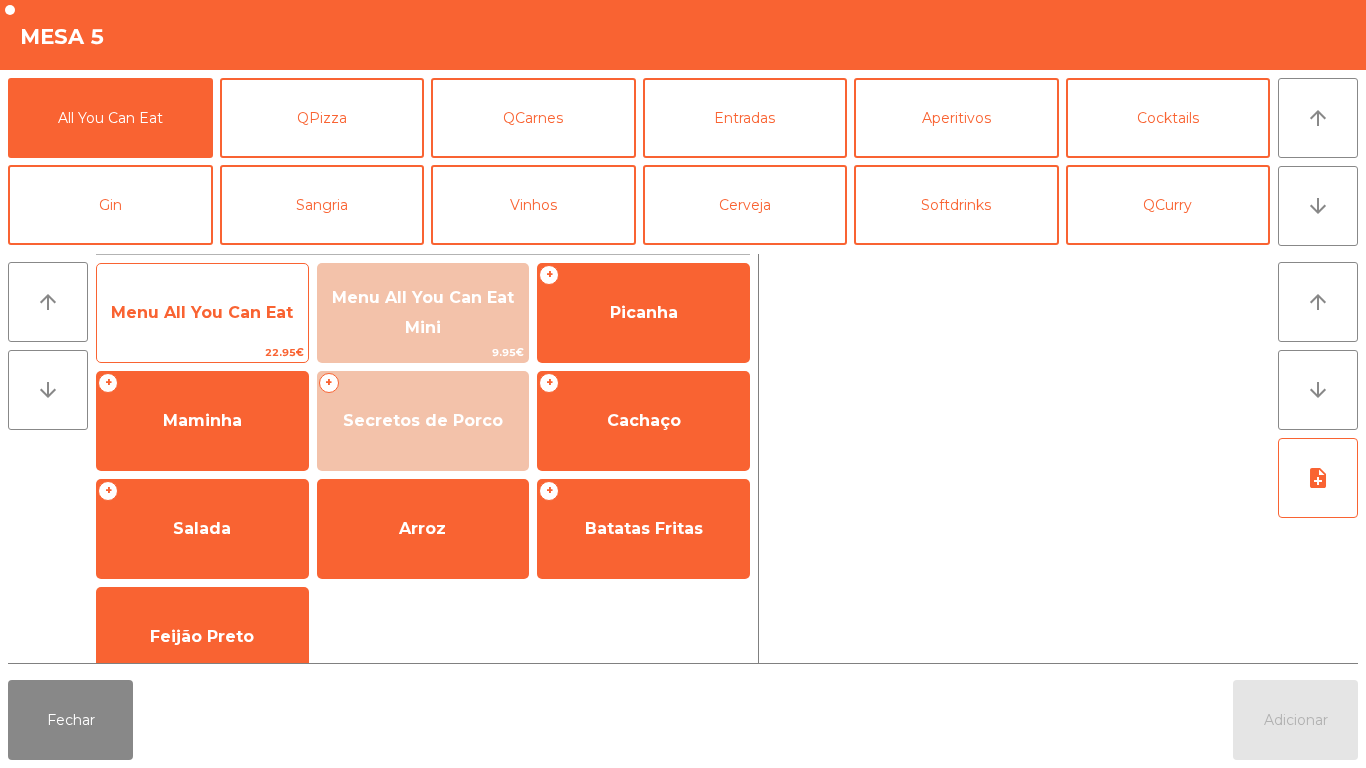 click on "Menu All You Can Eat" 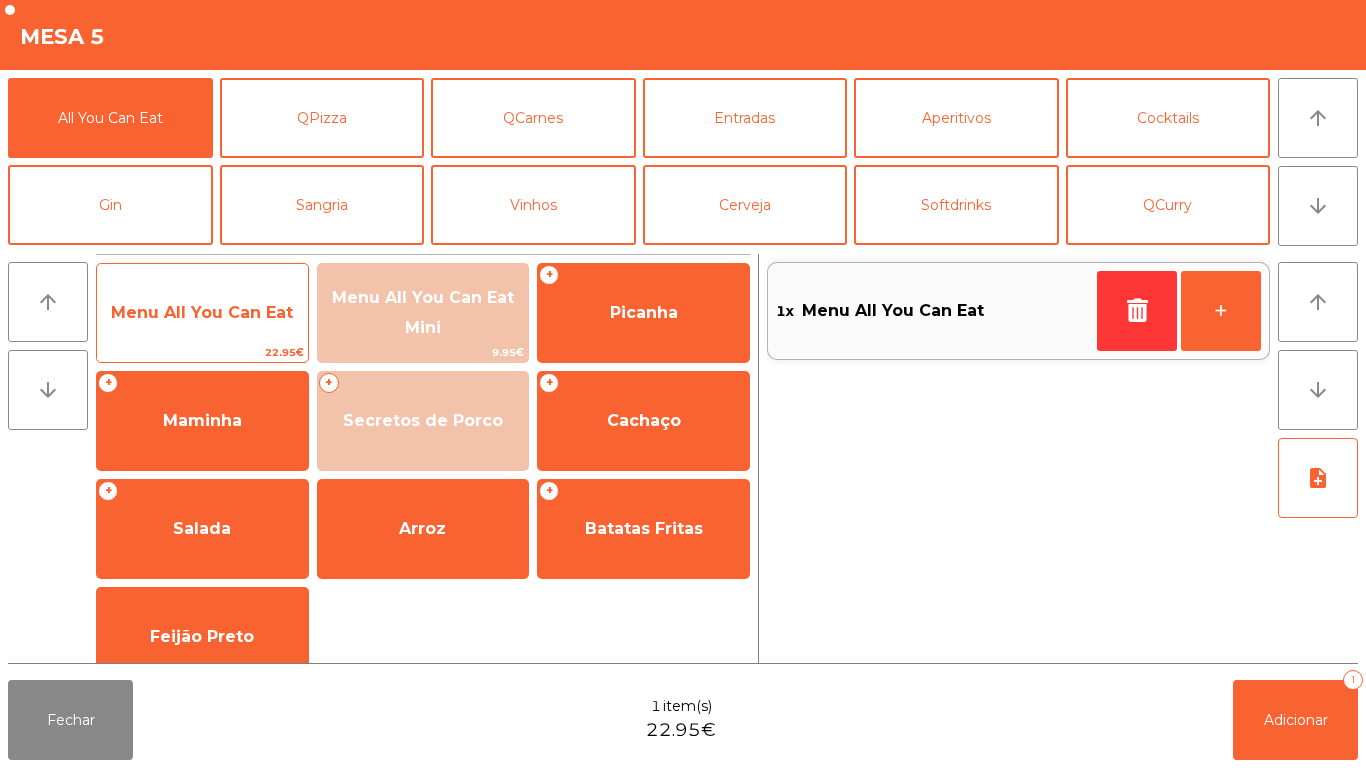 click on "Menu All You Can Eat" 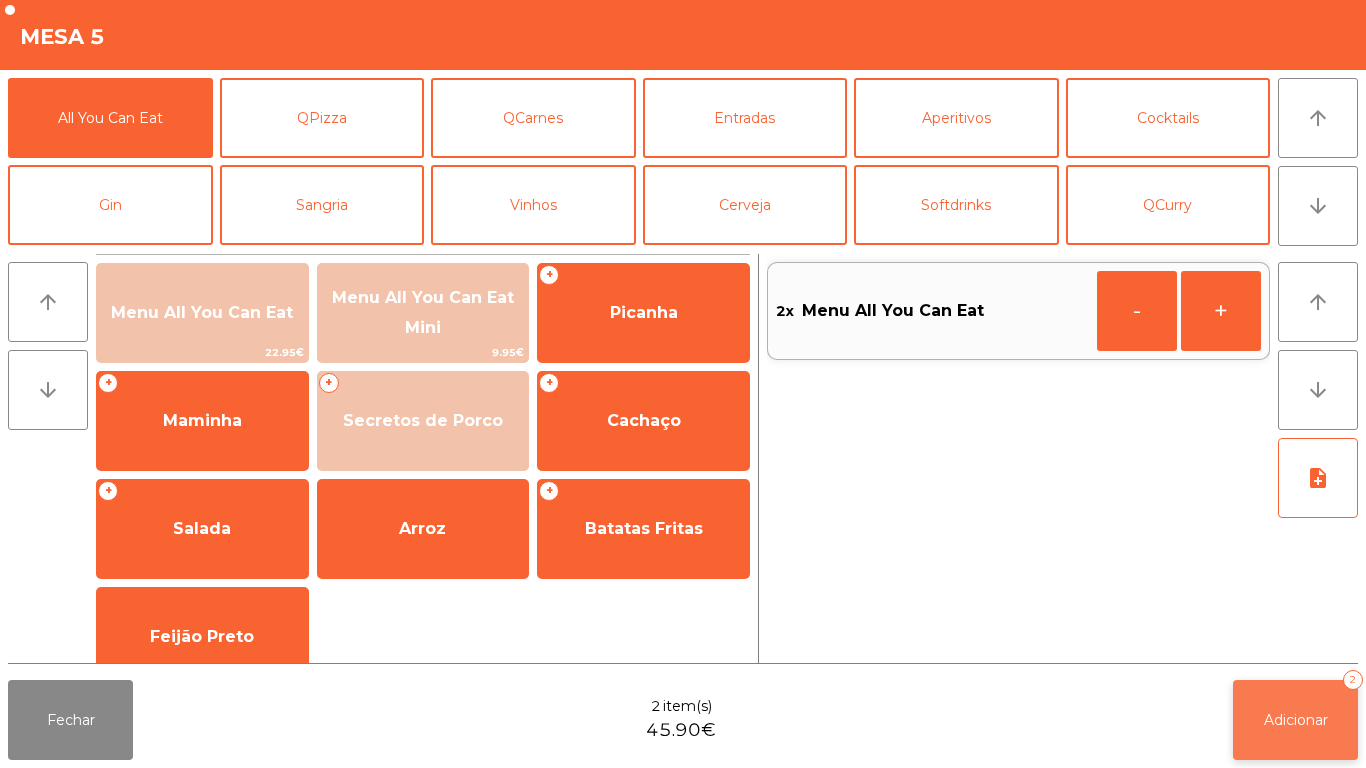 click on "Adicionar" 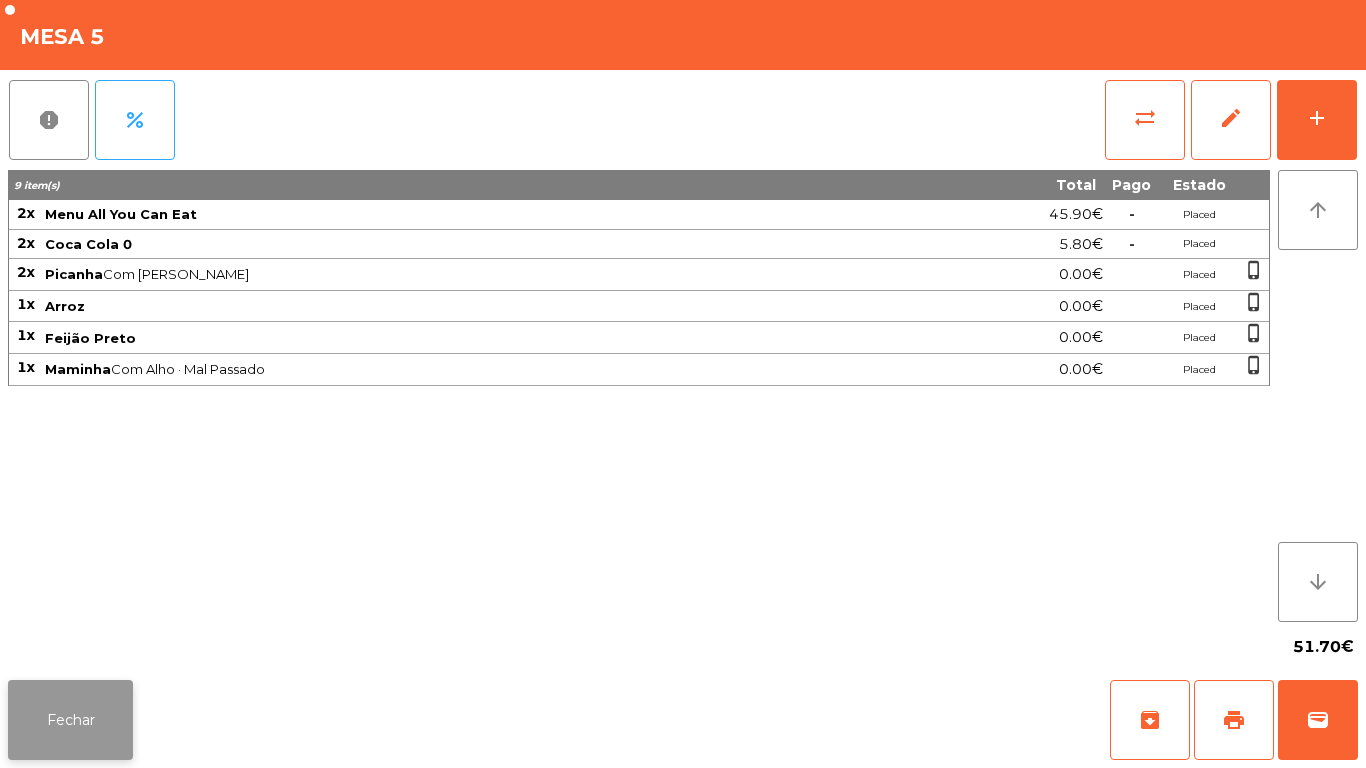 click on "Fechar" 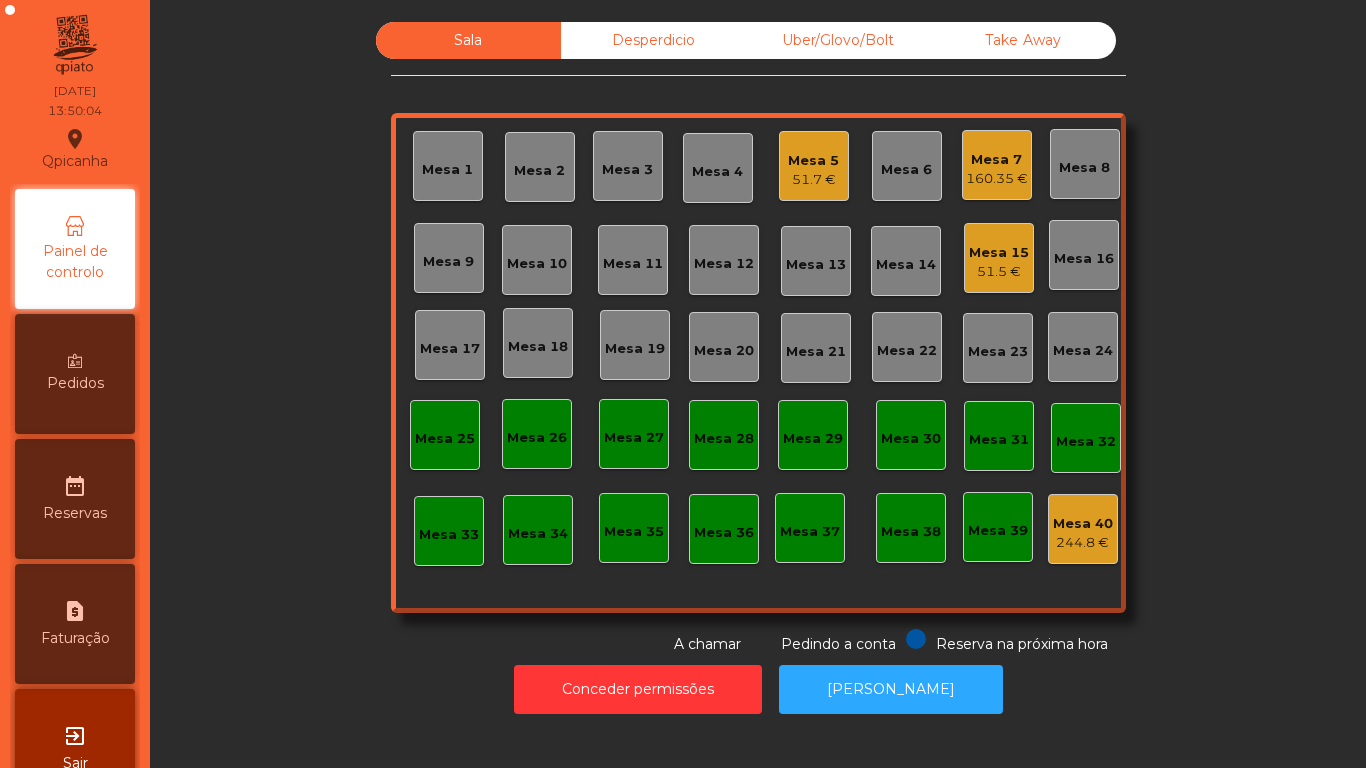 click on "Mesa 5   51.7 €" 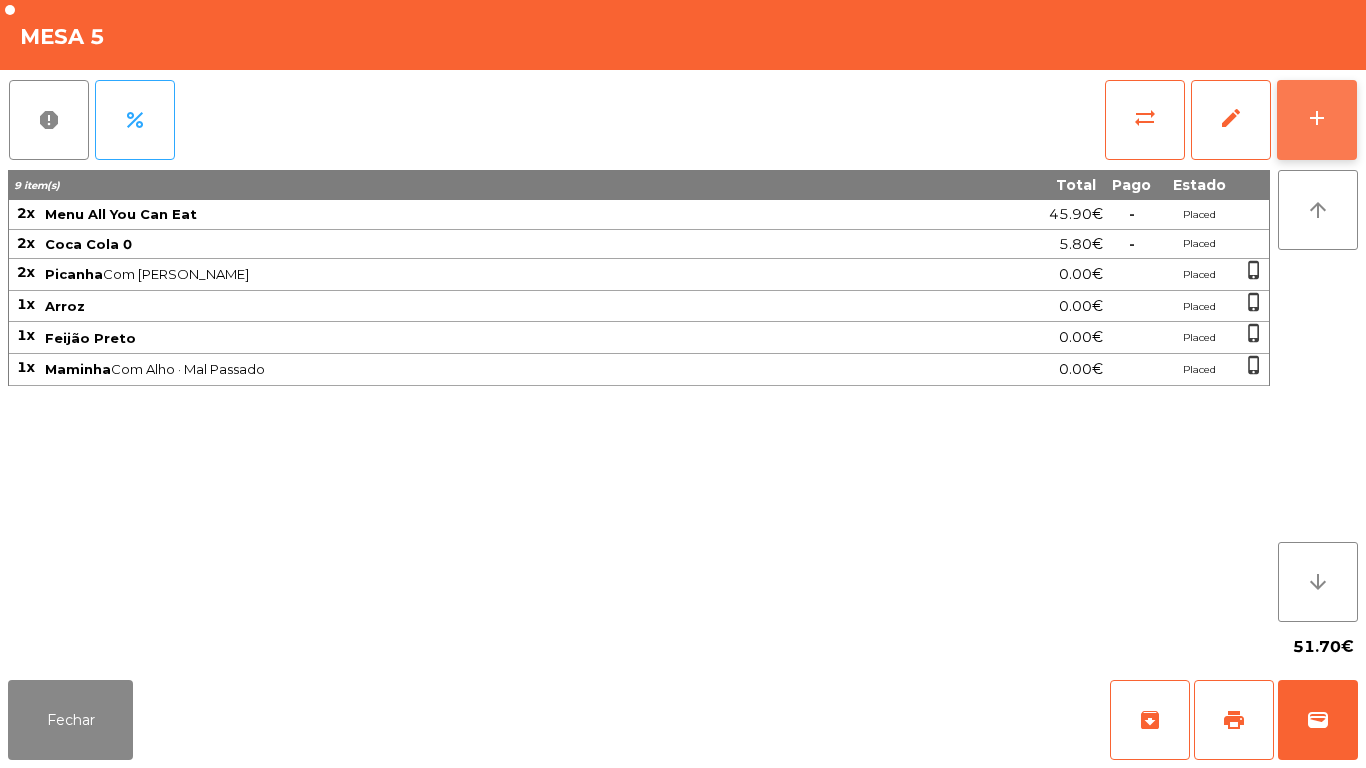 click on "add" 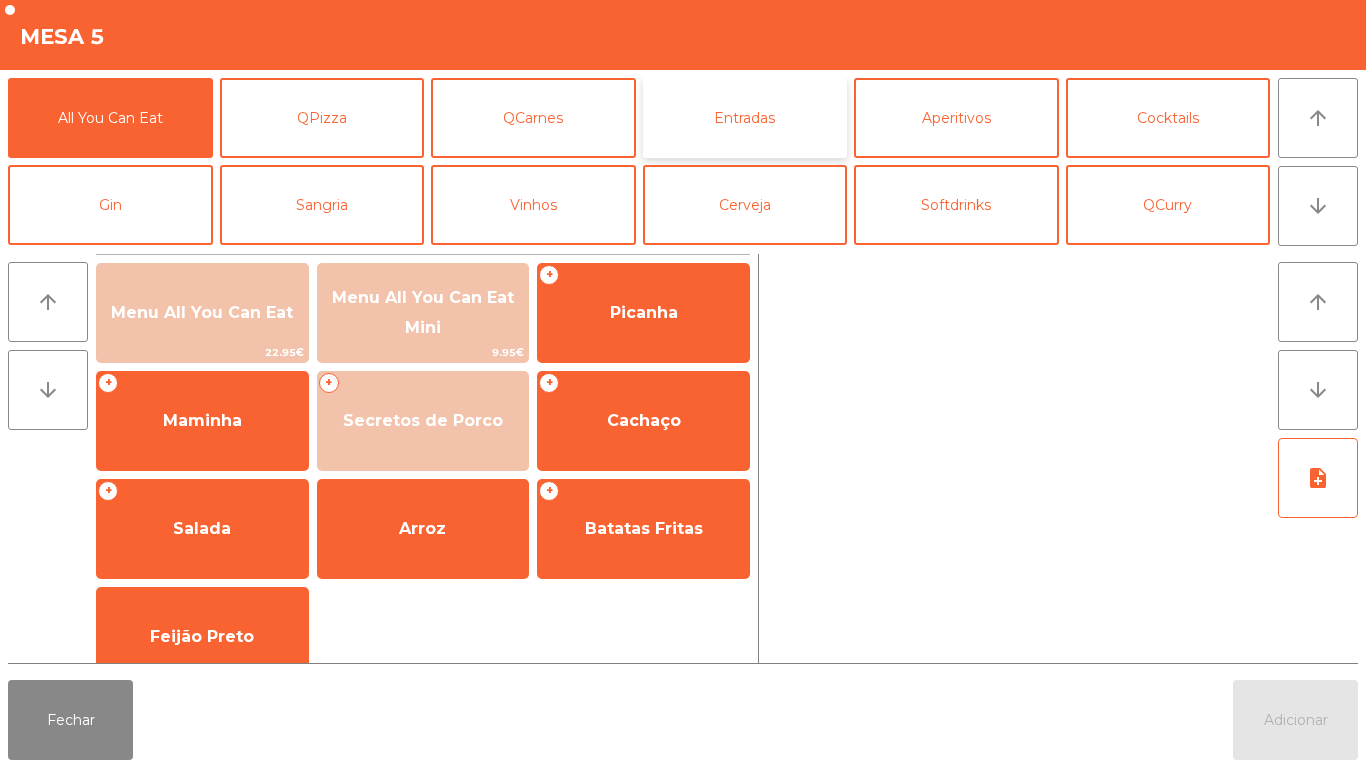click on "Entradas" 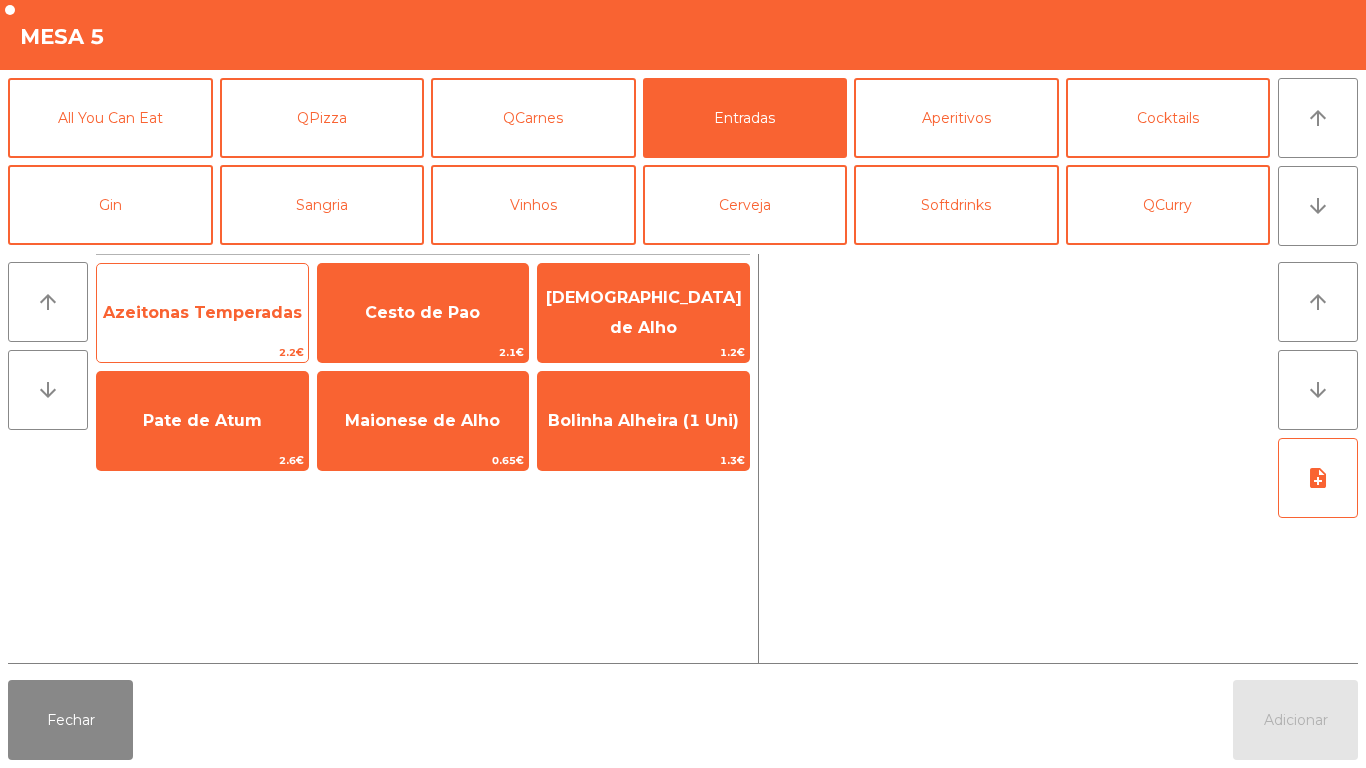 click on "Azeitonas Temperadas" 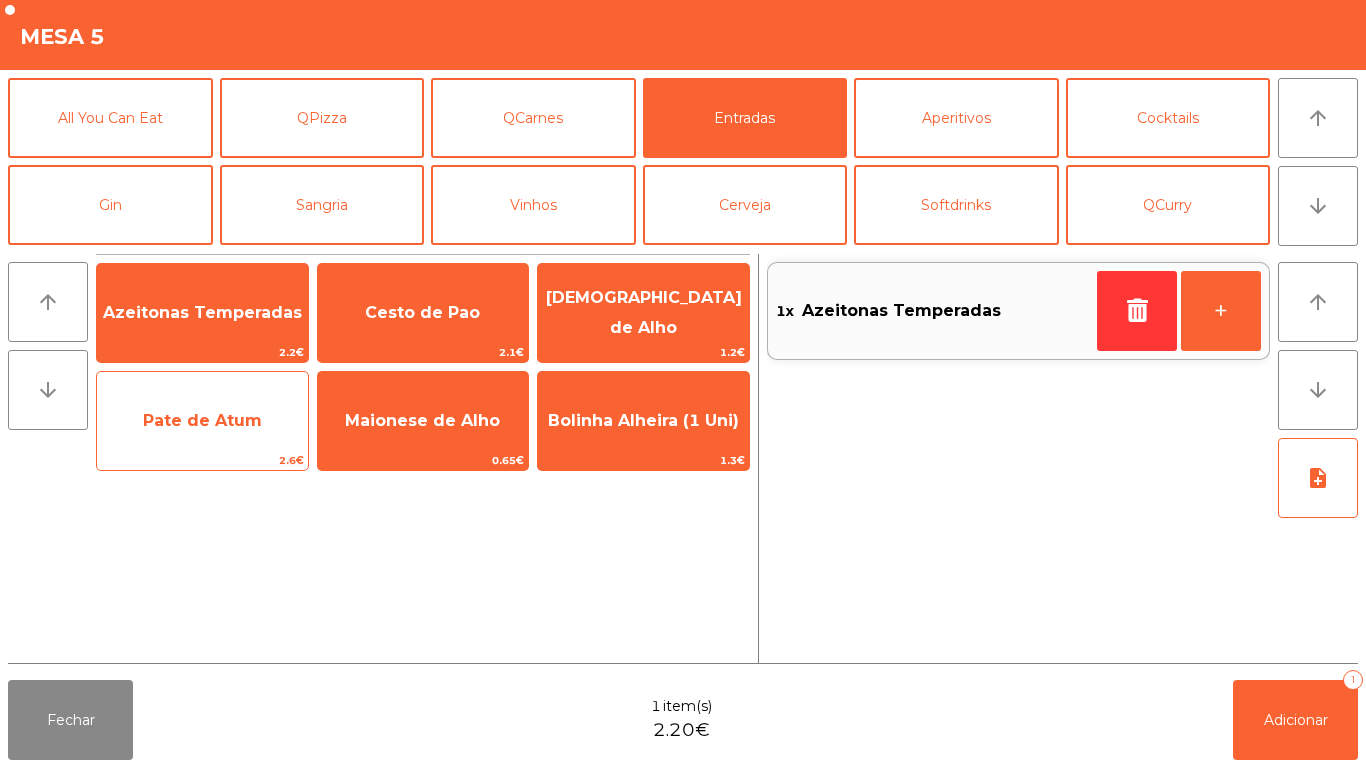 click on "Pate de Atum" 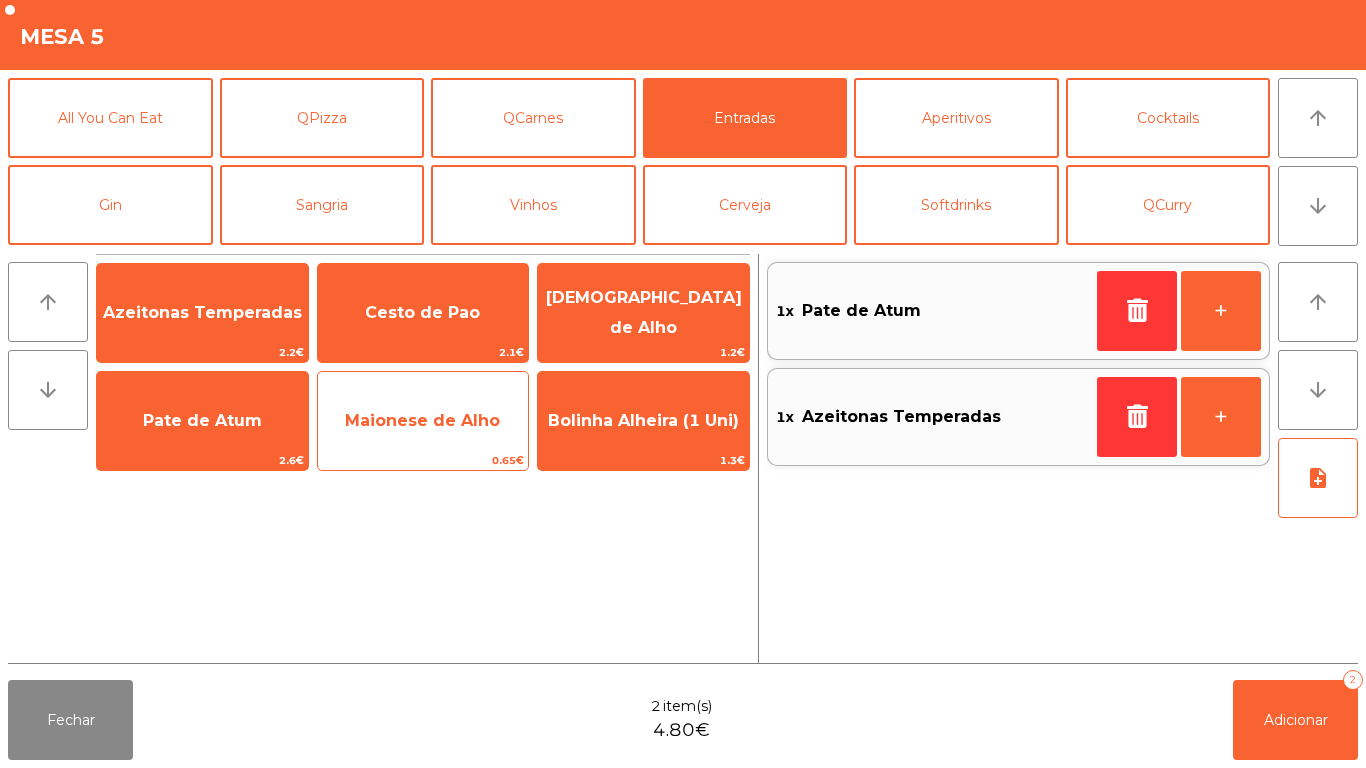 click on "Maionese de Alho" 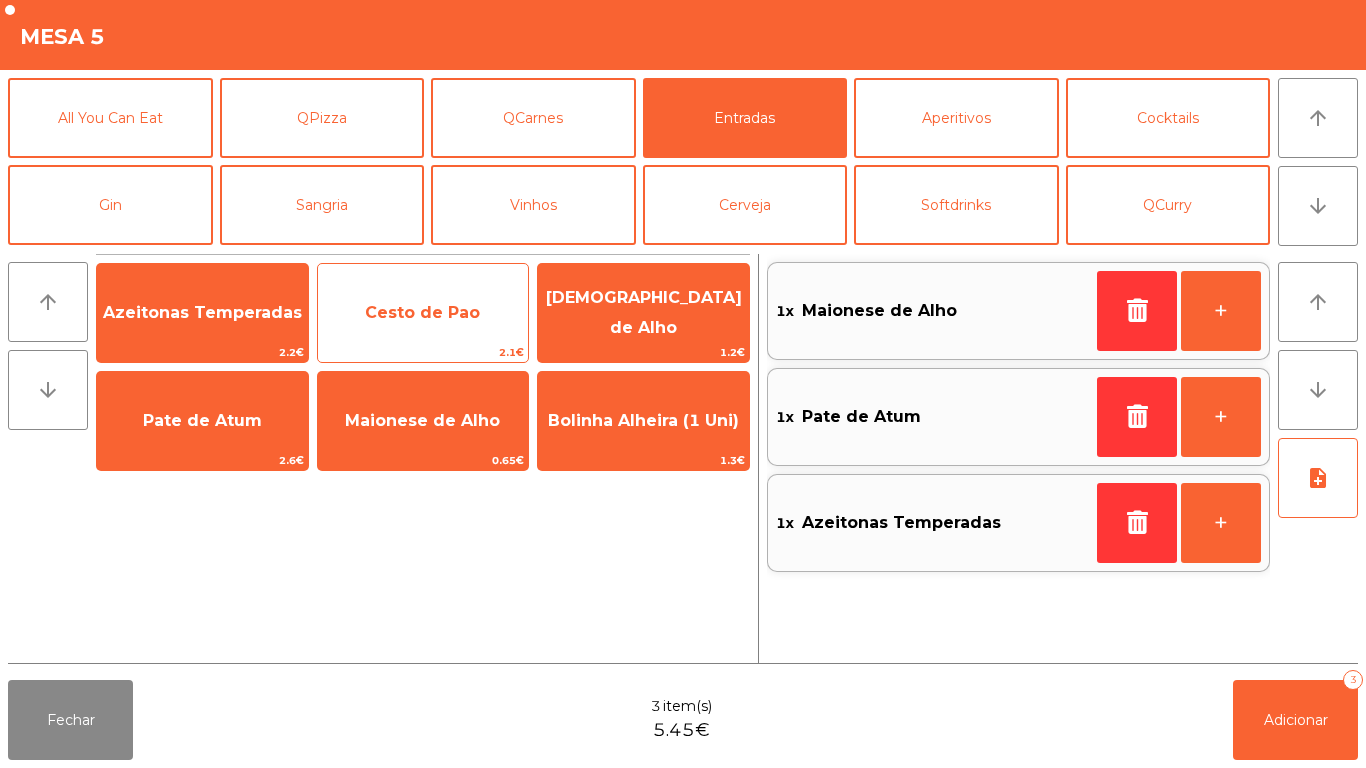 click on "Cesto de Pao" 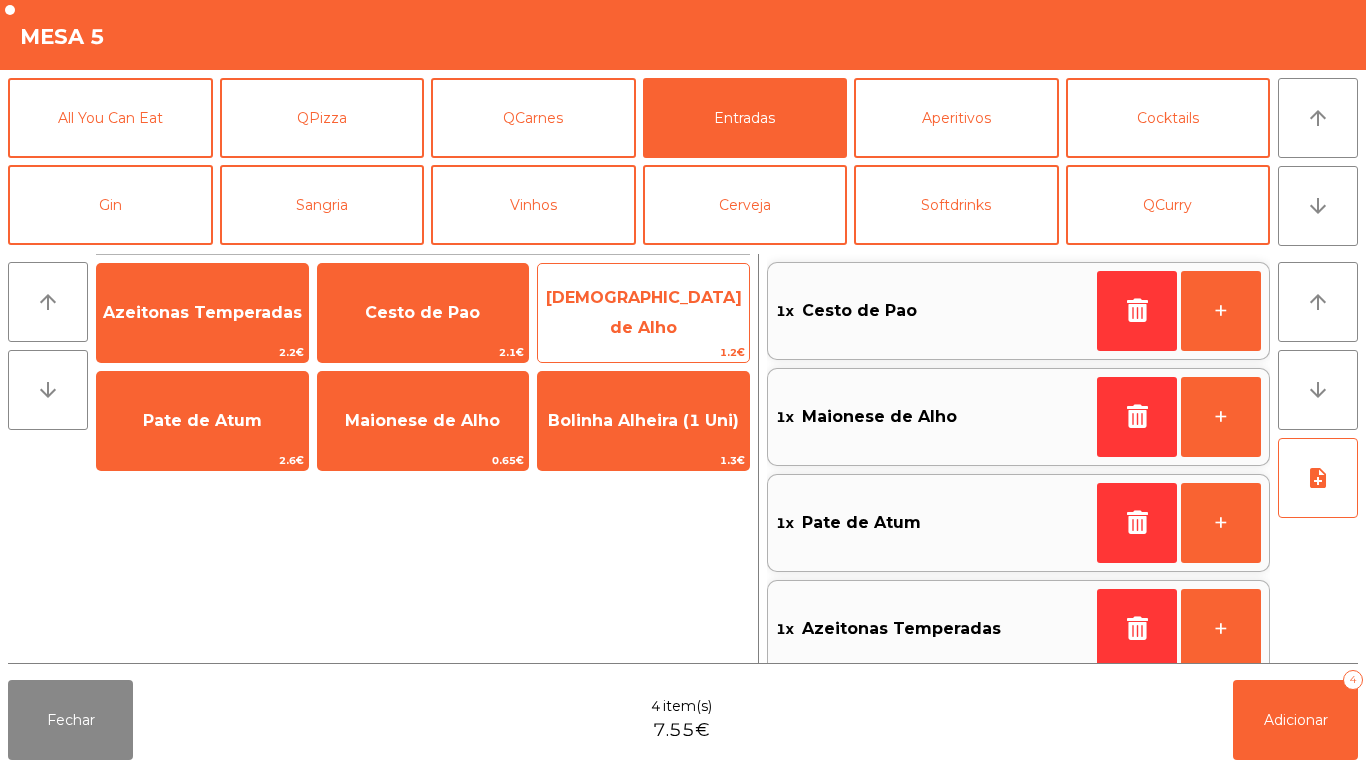 click on "[DEMOGRAPHIC_DATA] de Alho" 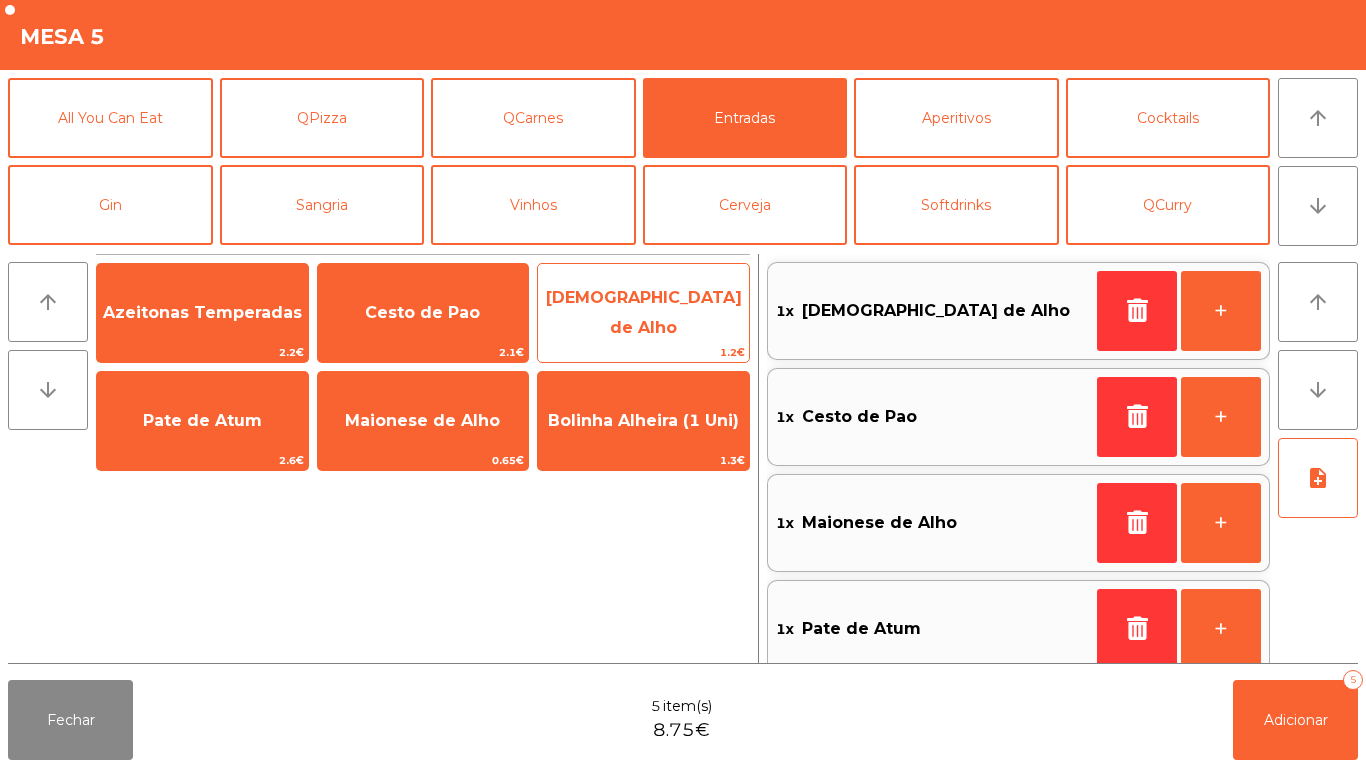 scroll, scrollTop: 8, scrollLeft: 0, axis: vertical 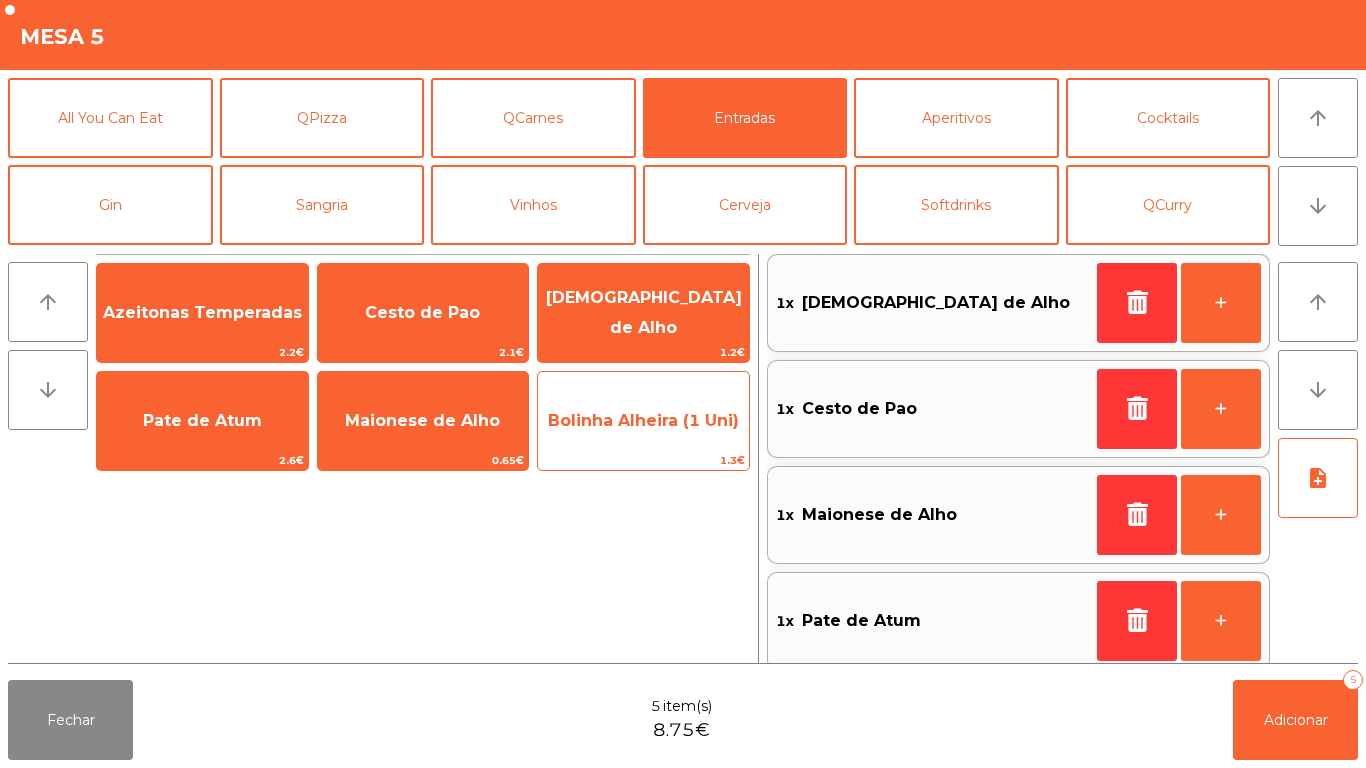 click on "Bolinha Alheira (1 Uni)" 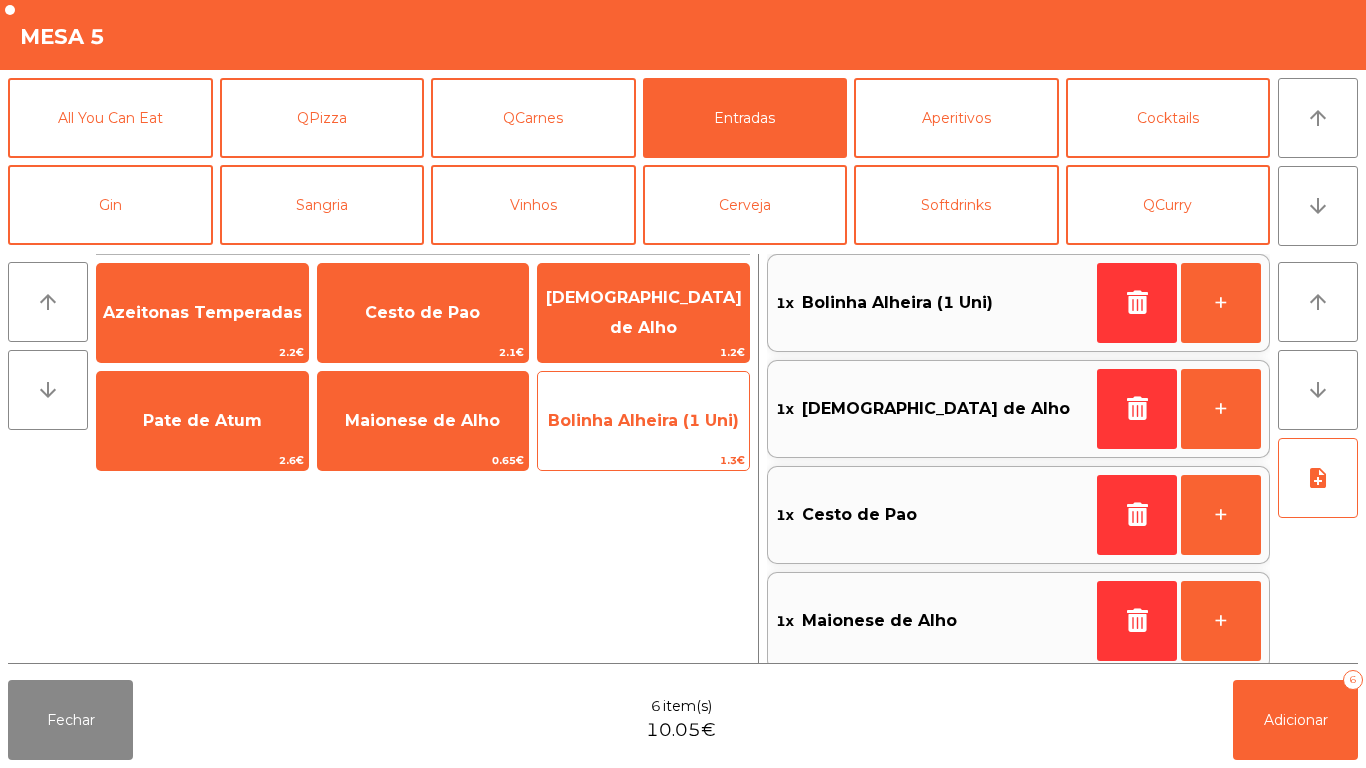 click on "Bolinha Alheira (1 Uni)" 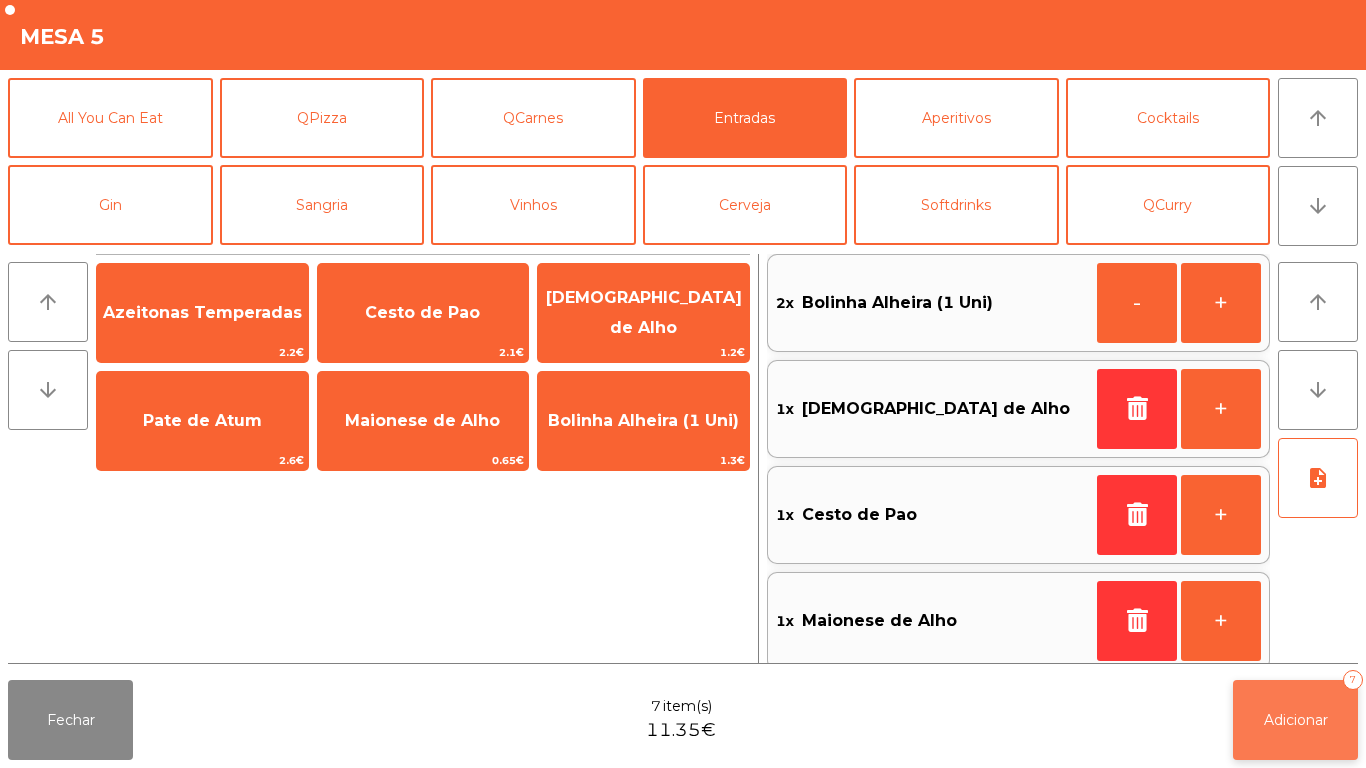 click on "Adicionar" 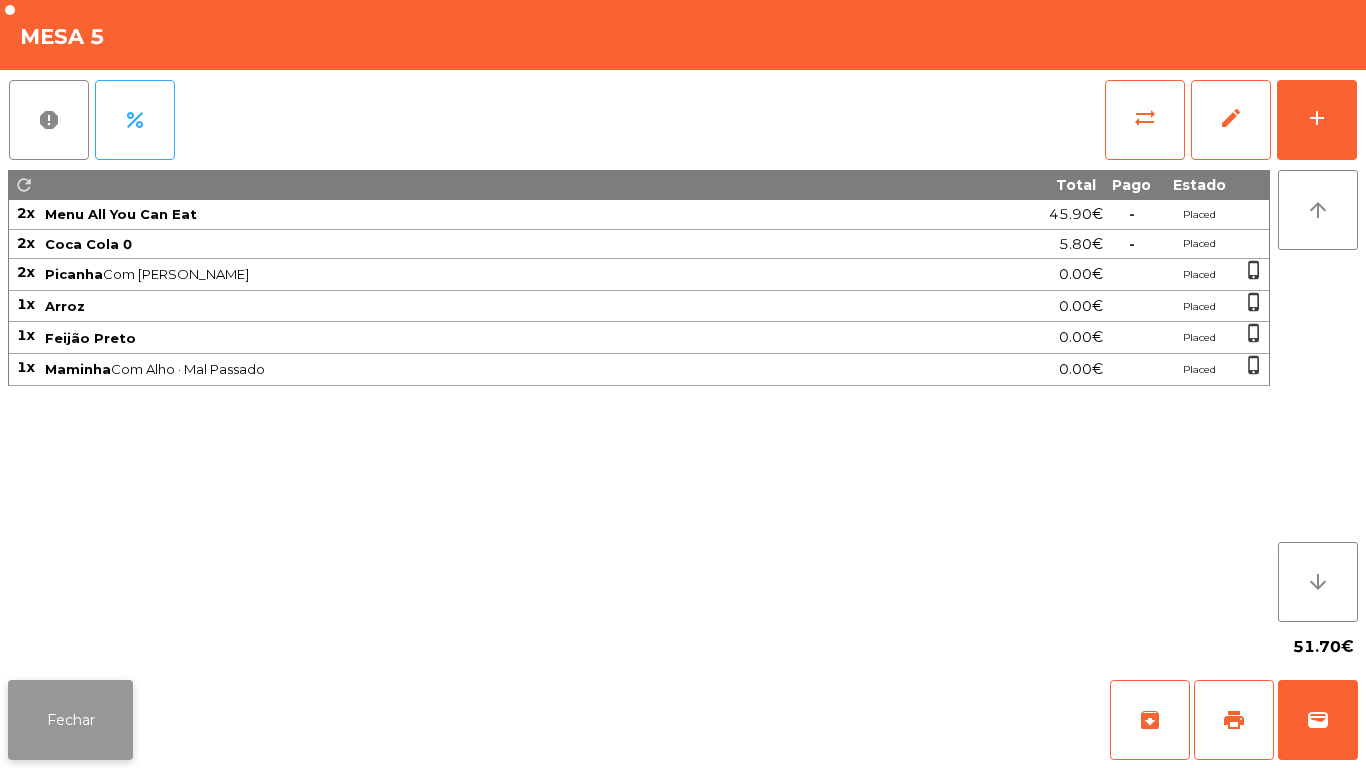 click on "Fechar" 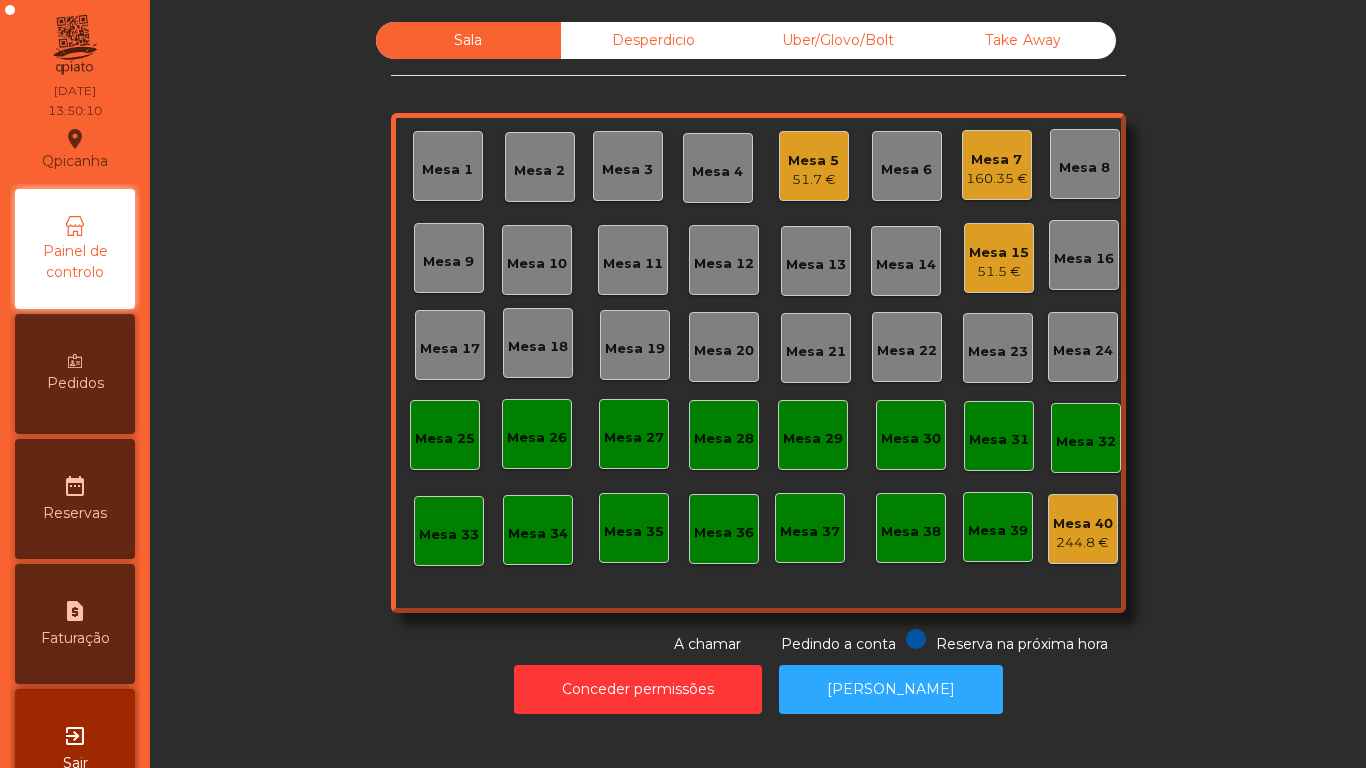 click on "Mesa 11" 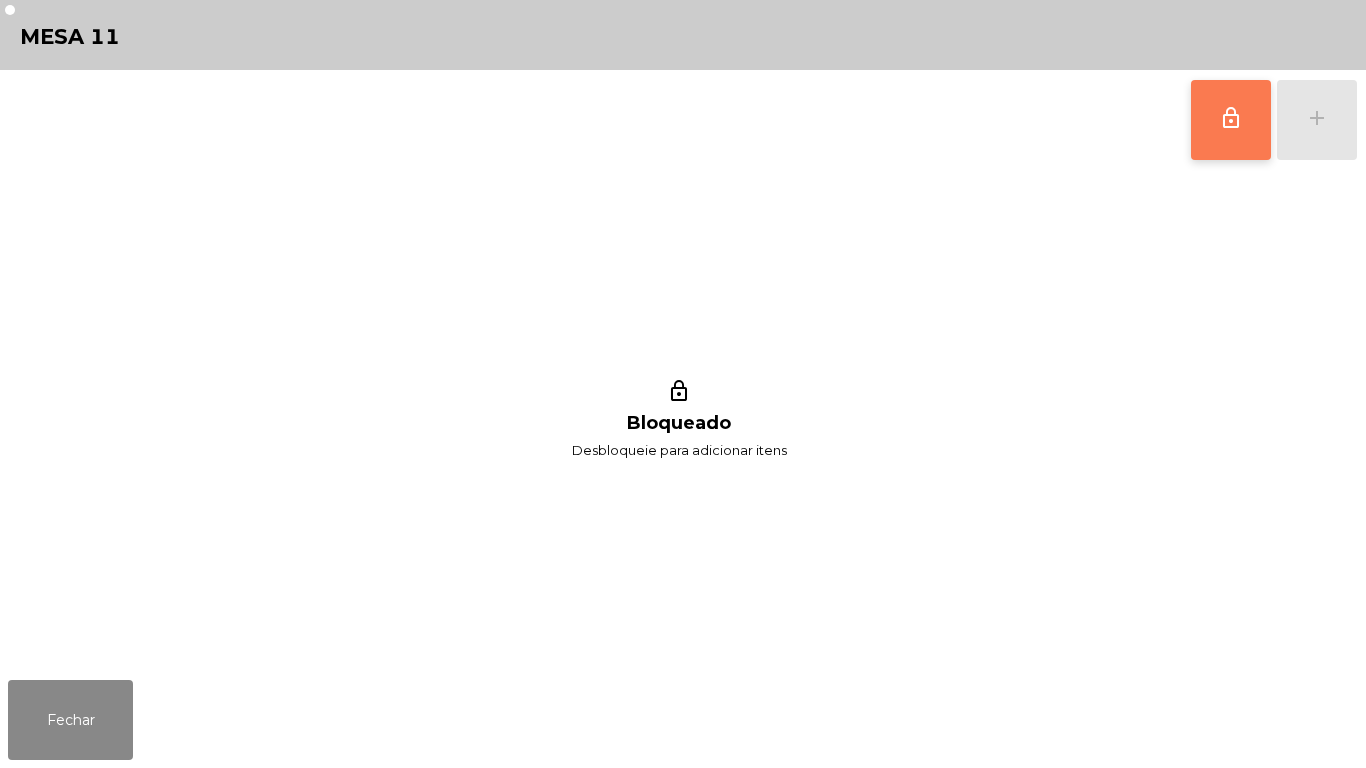 click on "lock_outline" 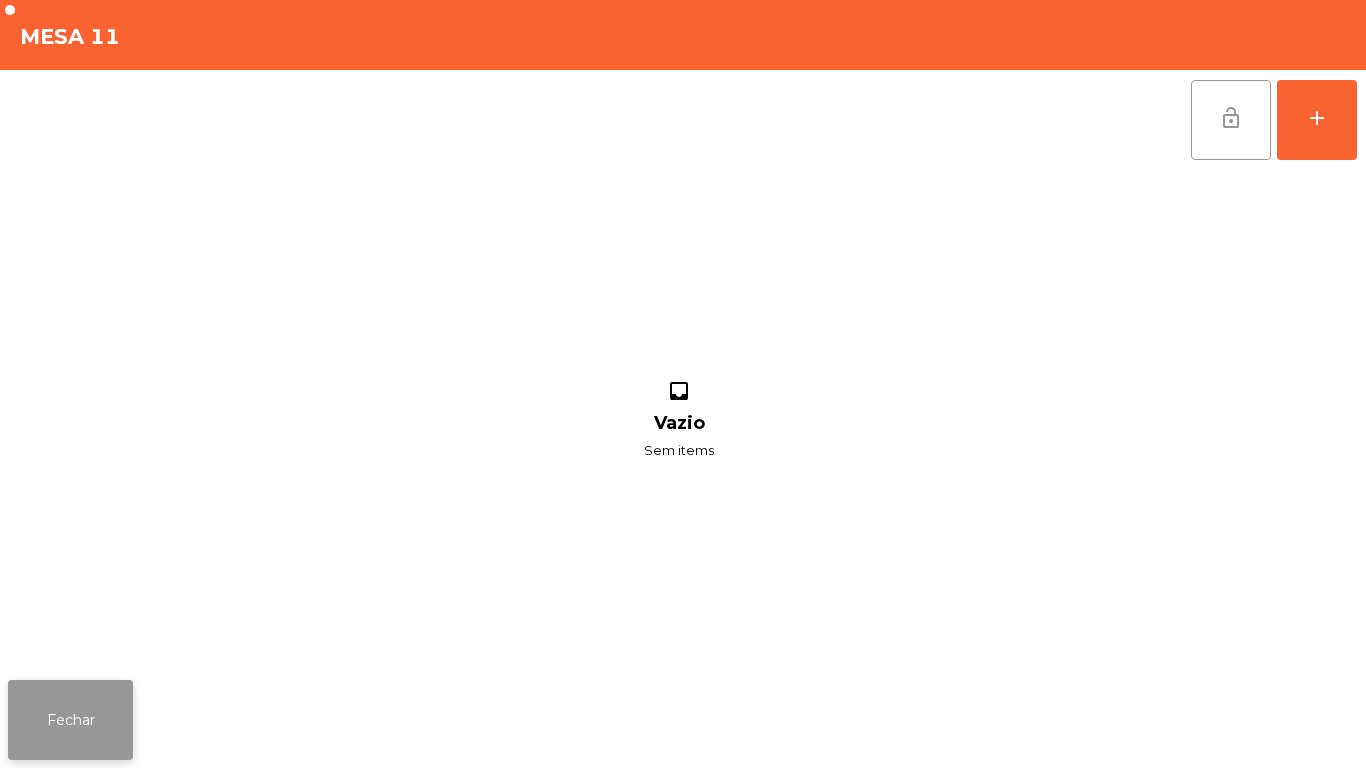 click on "Fechar" 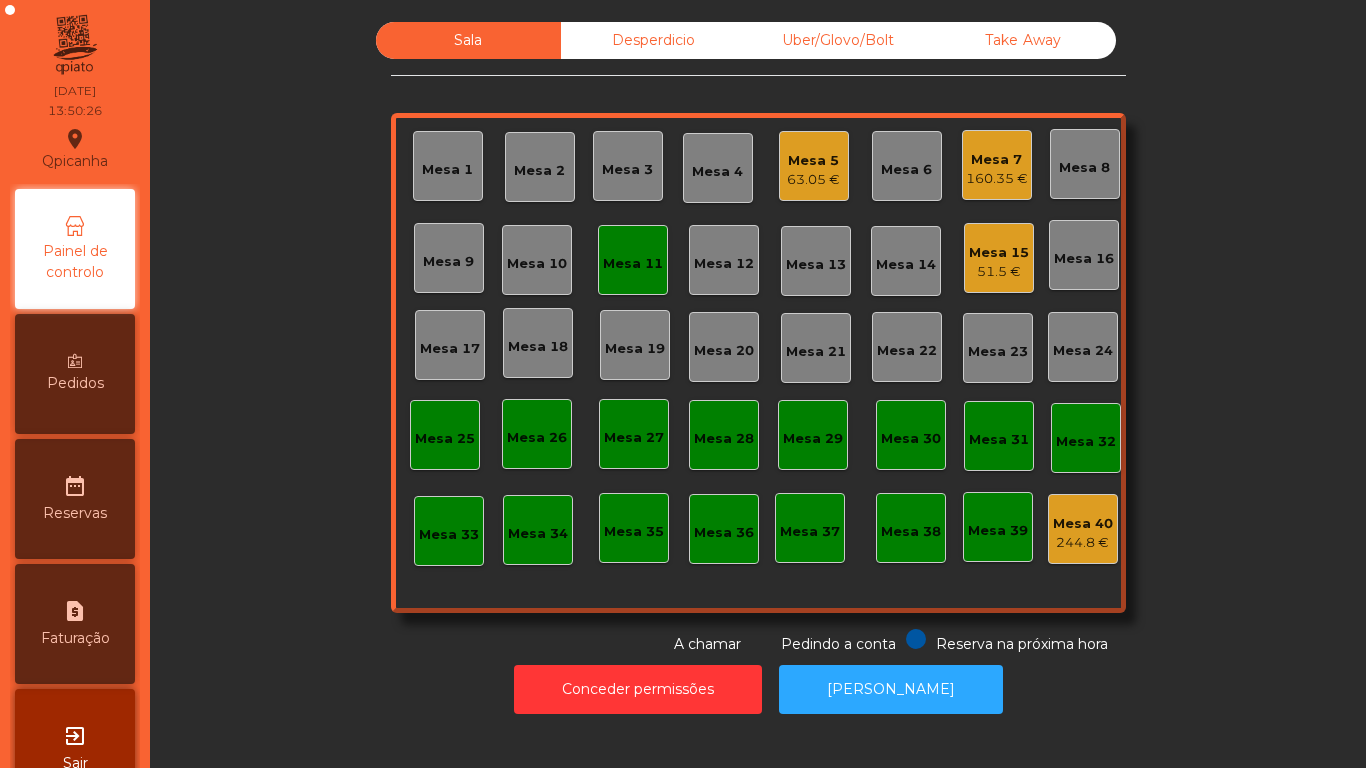 click on "Mesa 11" 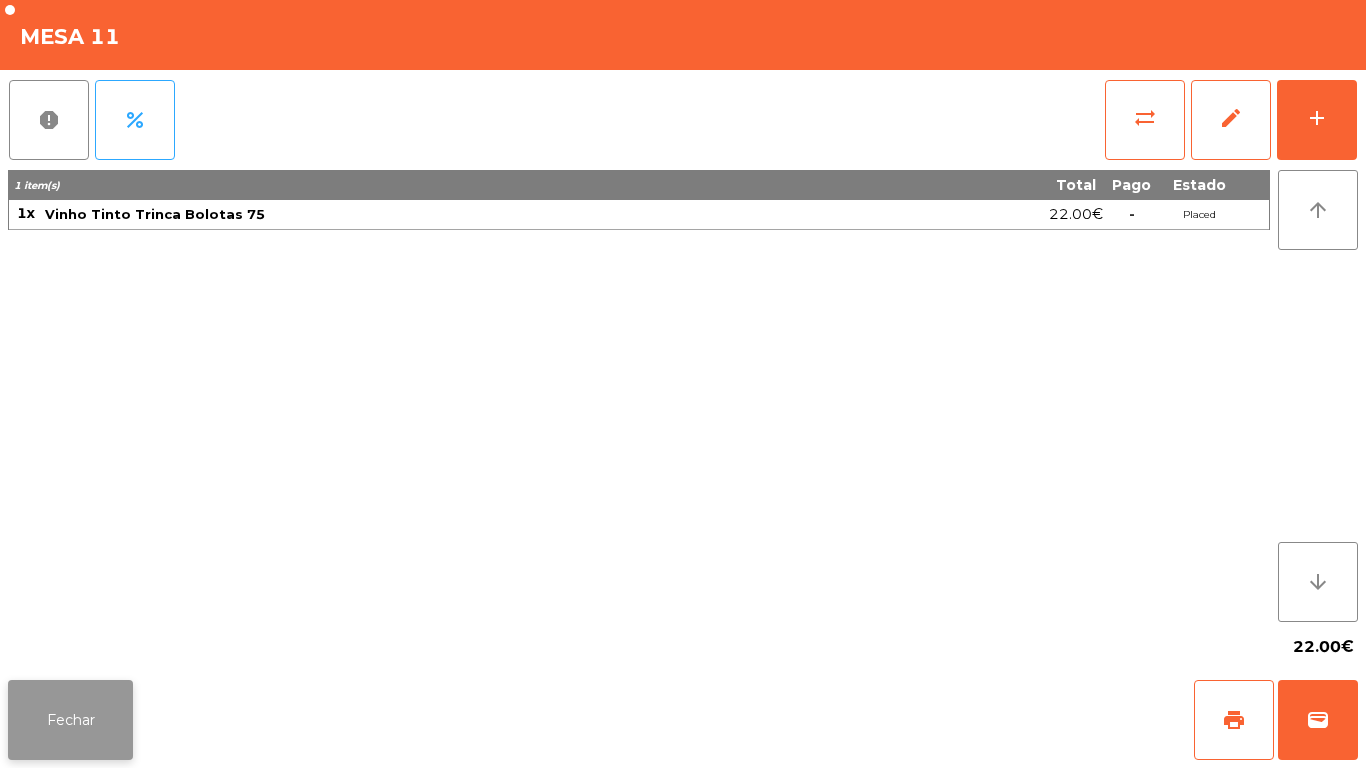 click on "Fechar" 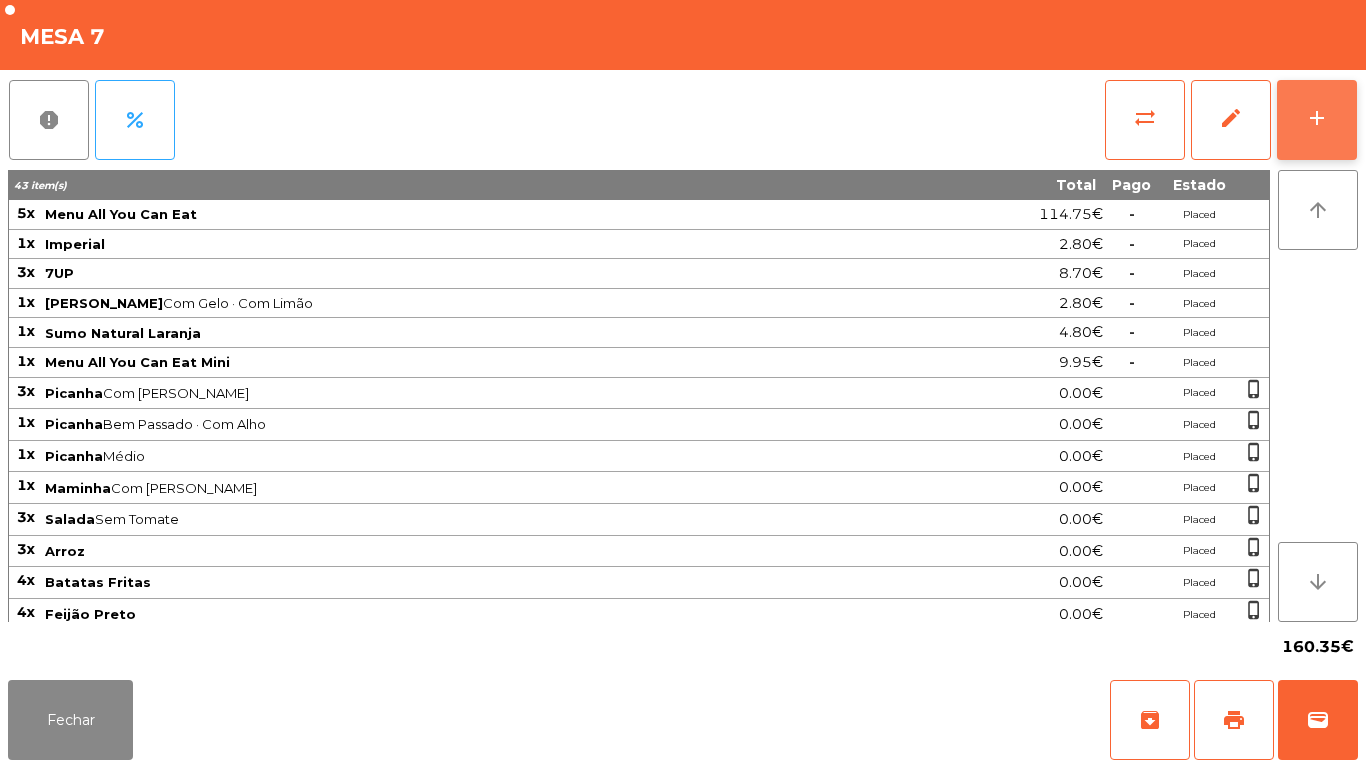 click on "add" 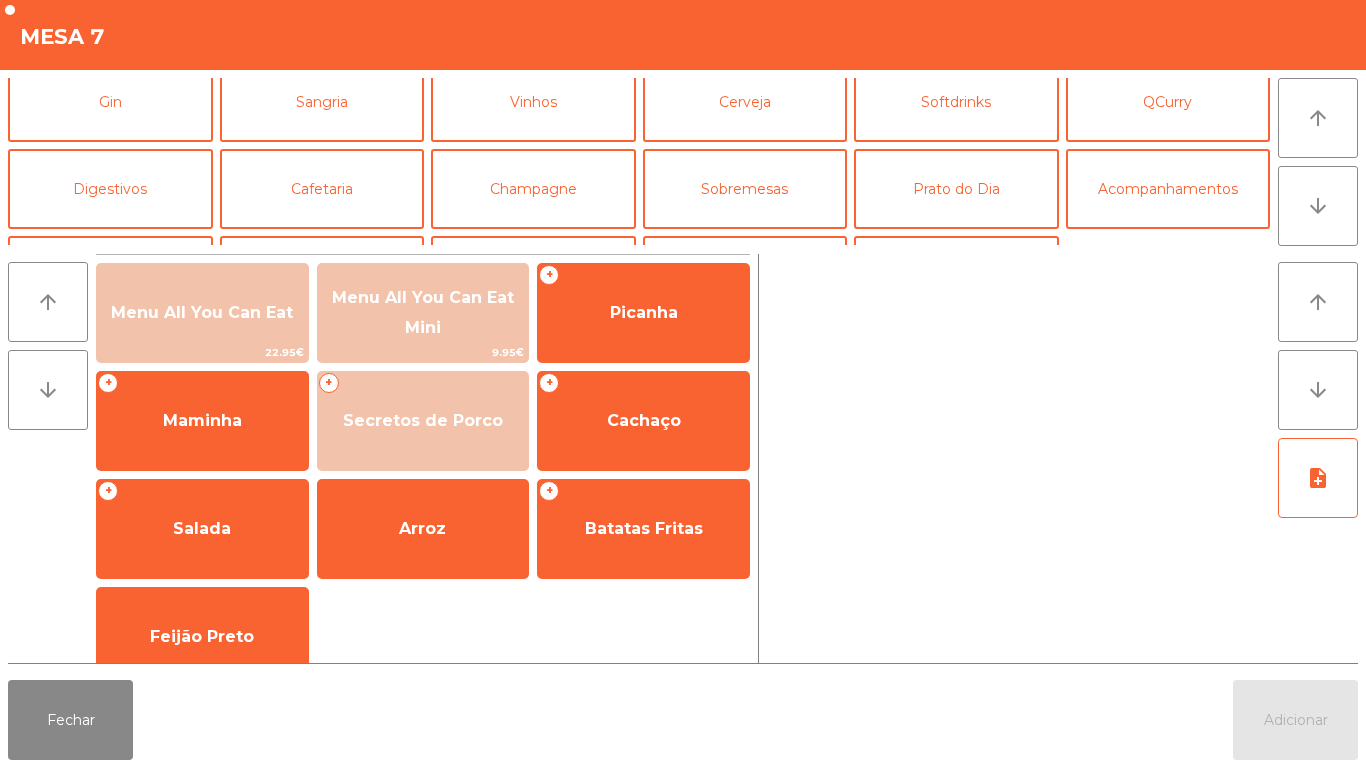 scroll, scrollTop: 107, scrollLeft: 0, axis: vertical 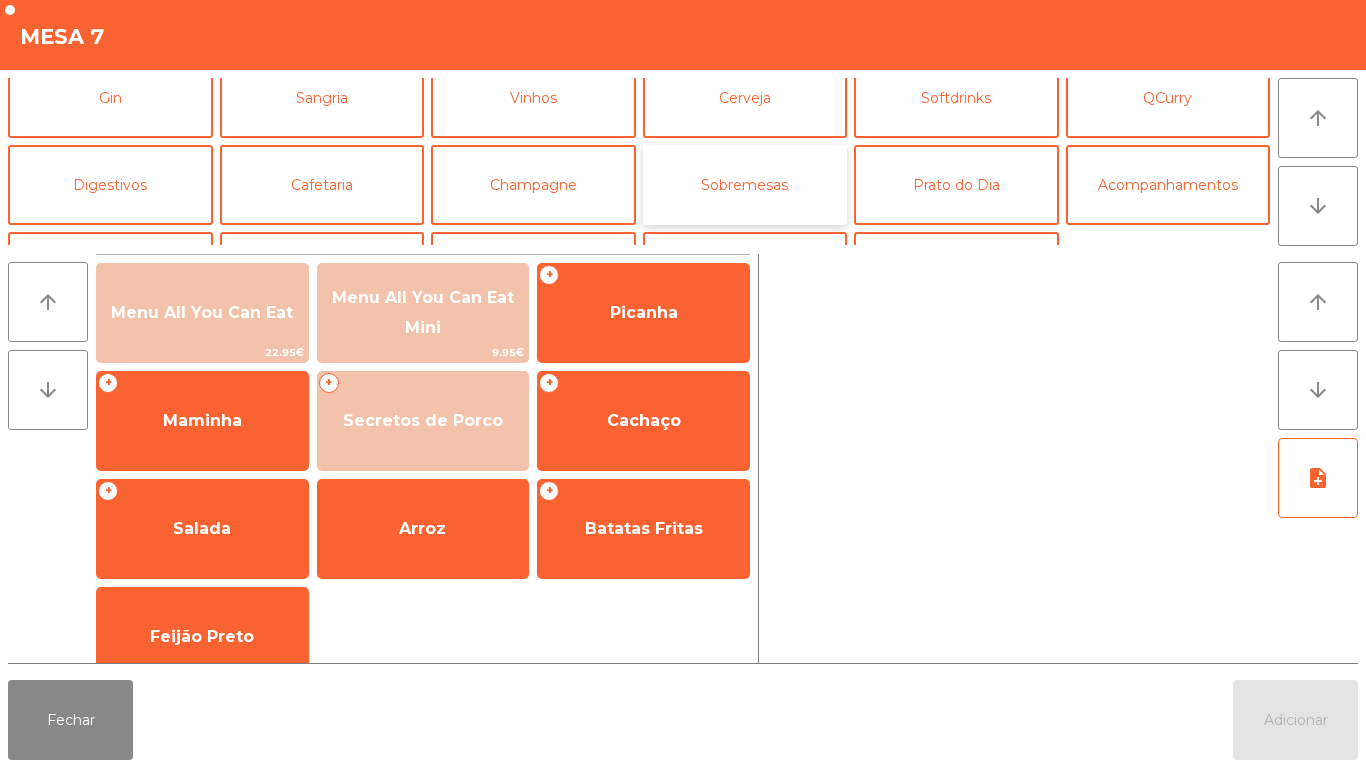 click on "Sobremesas" 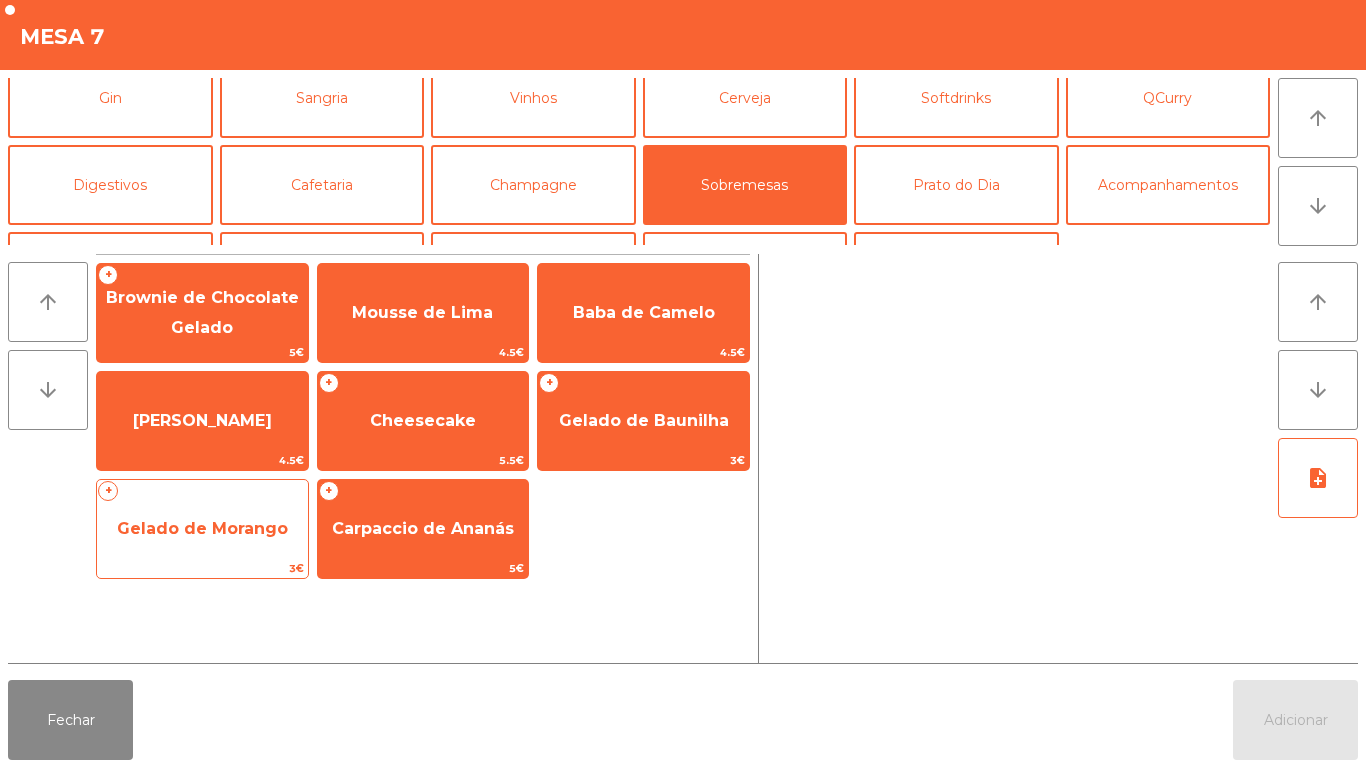 click on "Gelado de Morango" 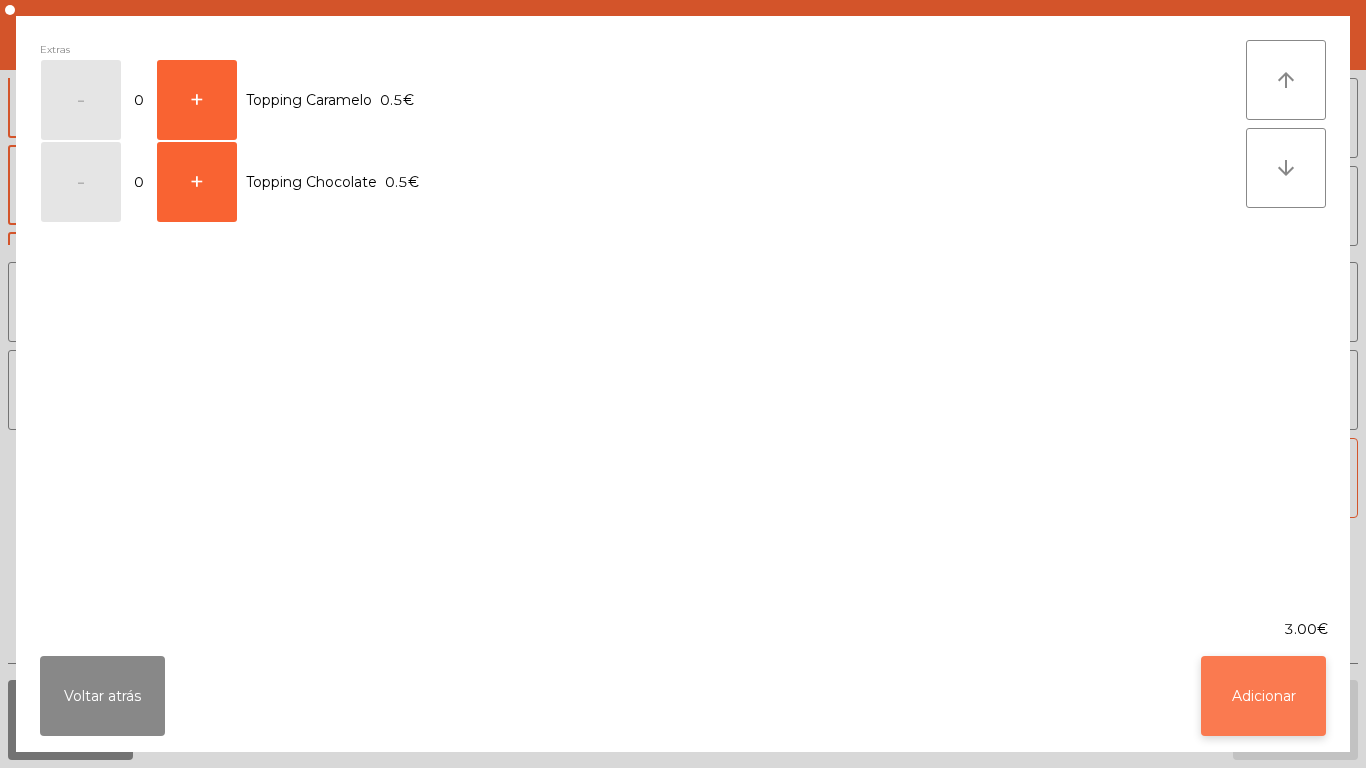 click on "Adicionar" 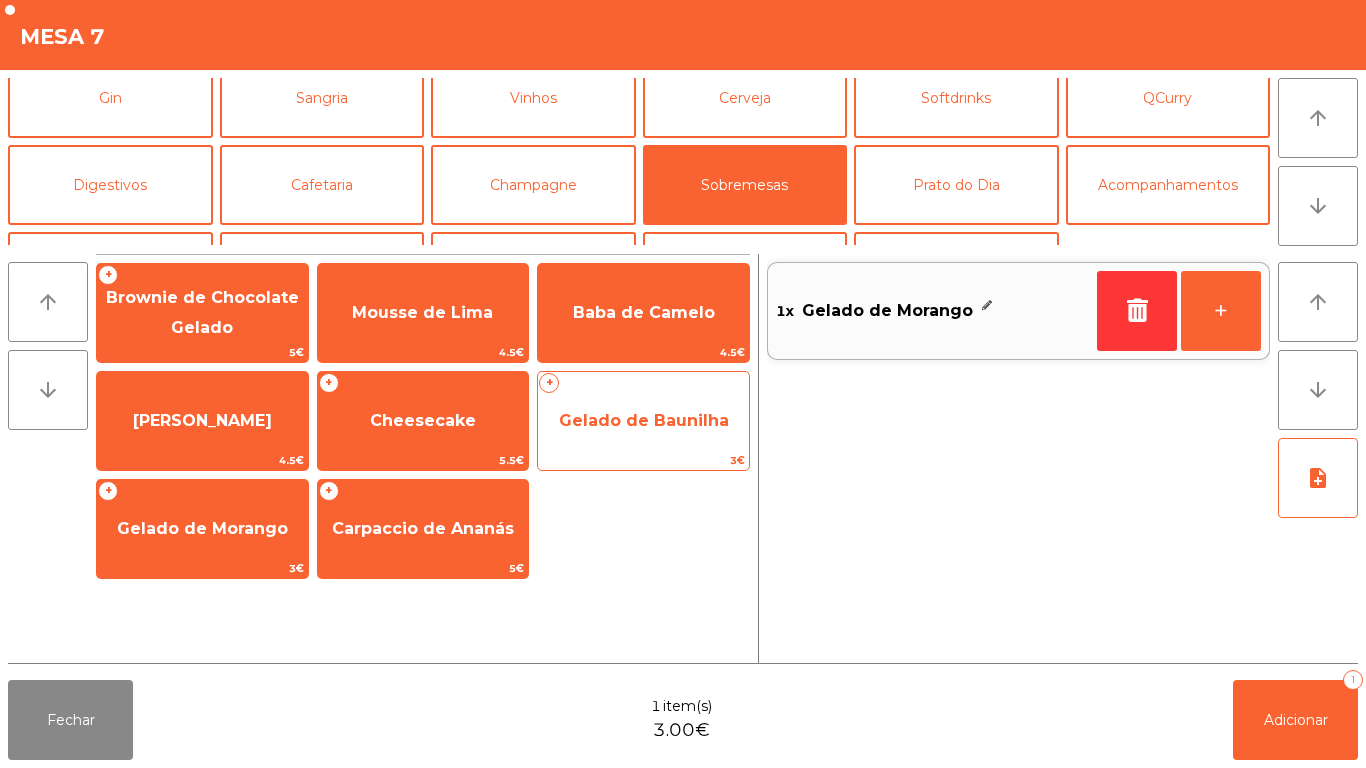 click on "Gelado de Baunilha" 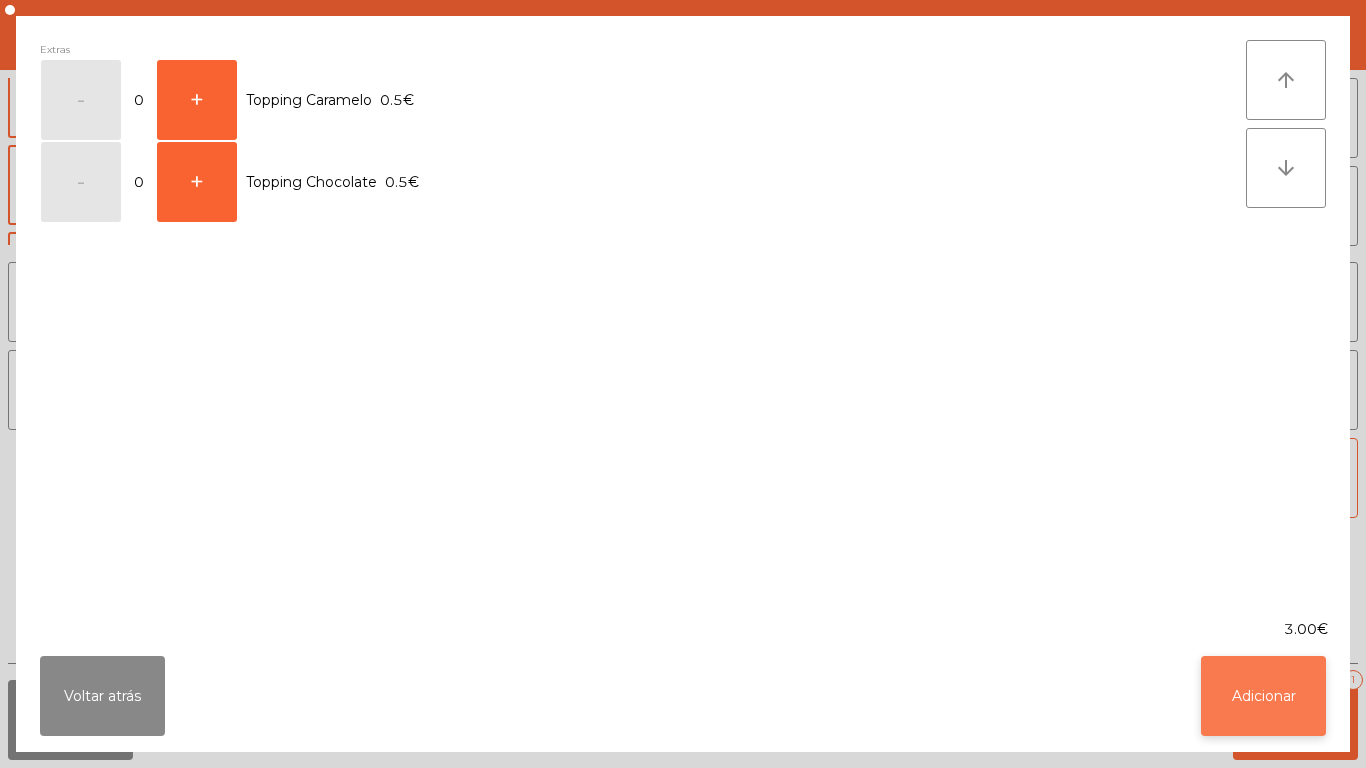 click on "Adicionar" 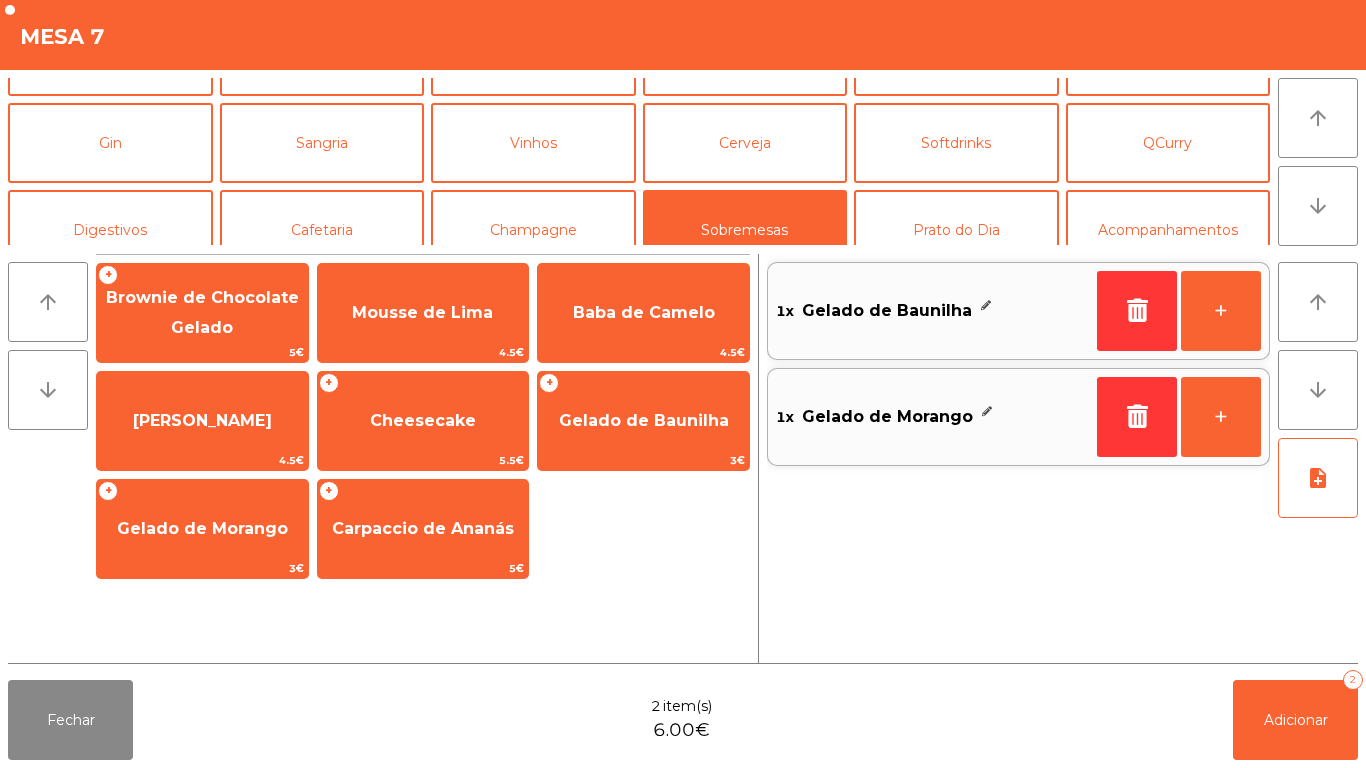 scroll, scrollTop: 87, scrollLeft: 0, axis: vertical 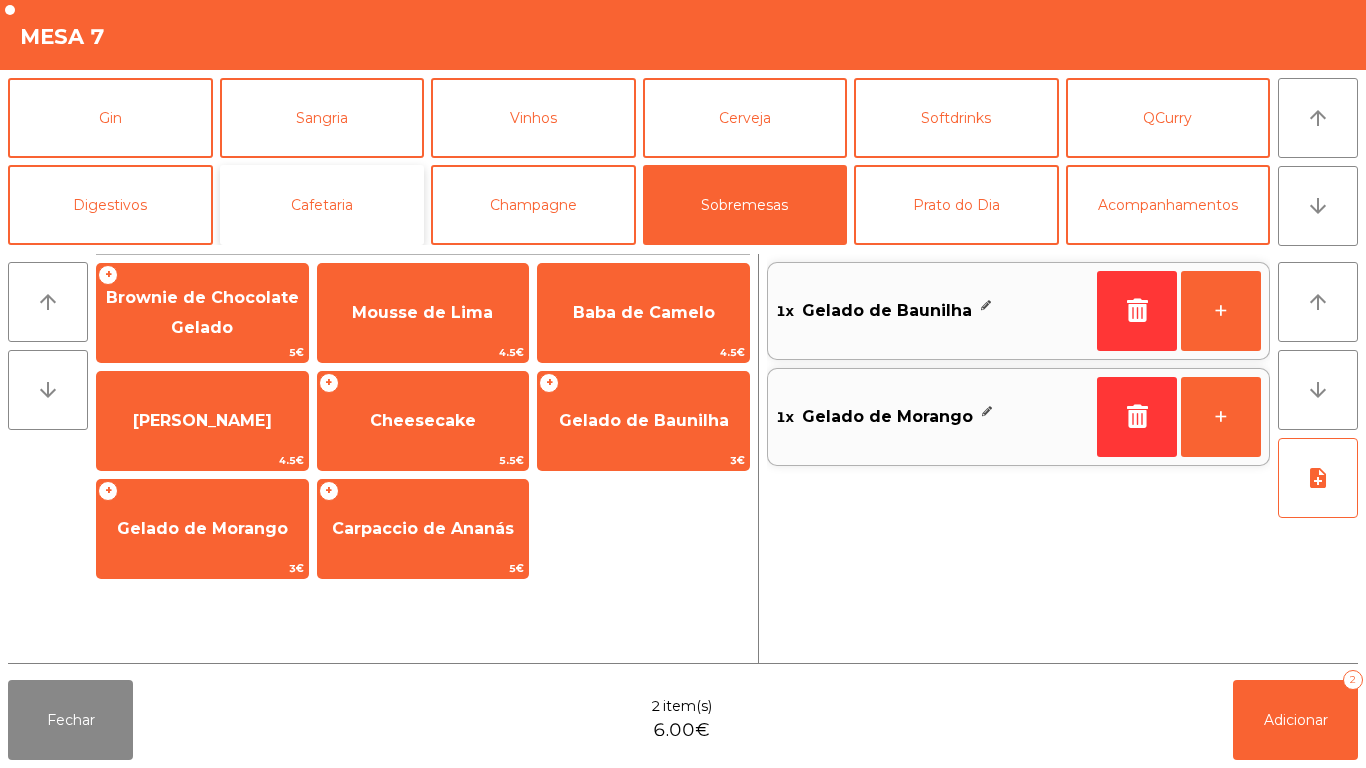 click on "Cafetaria" 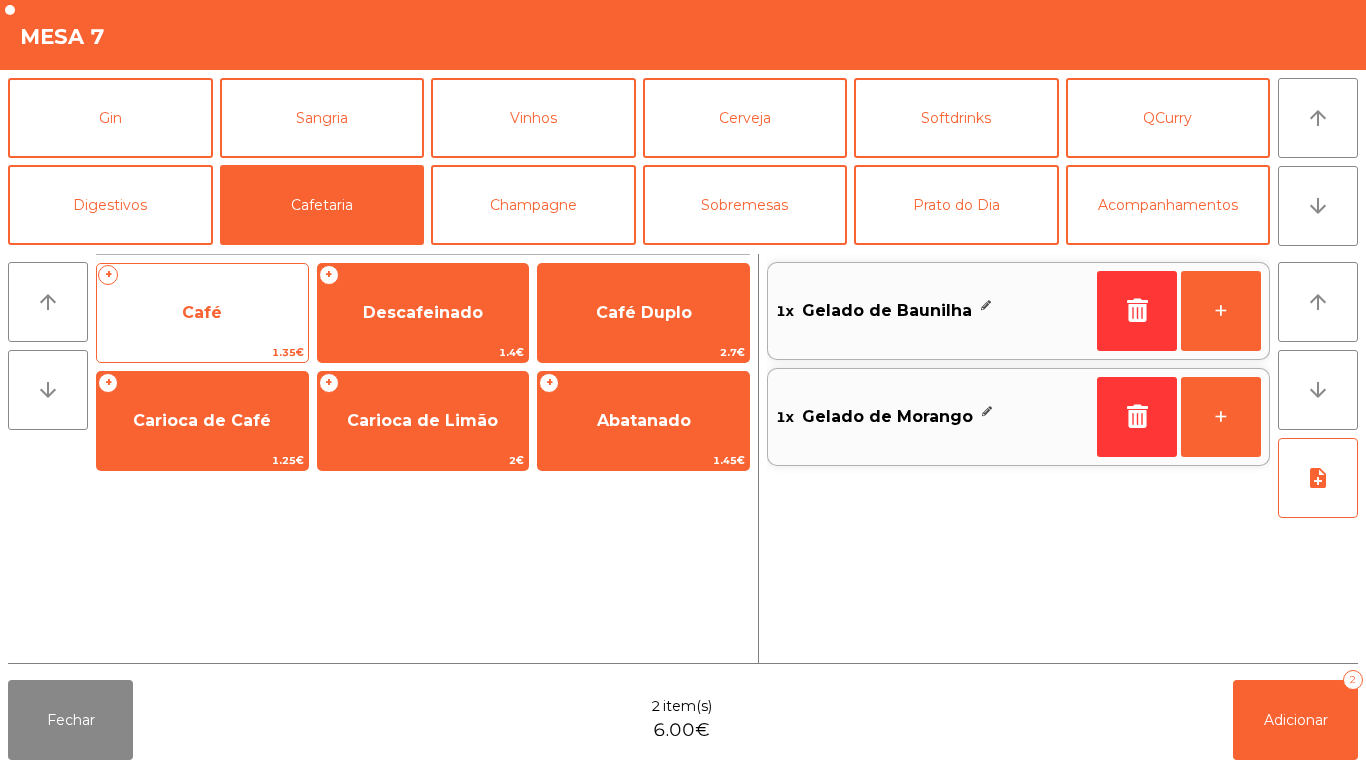click on "Café" 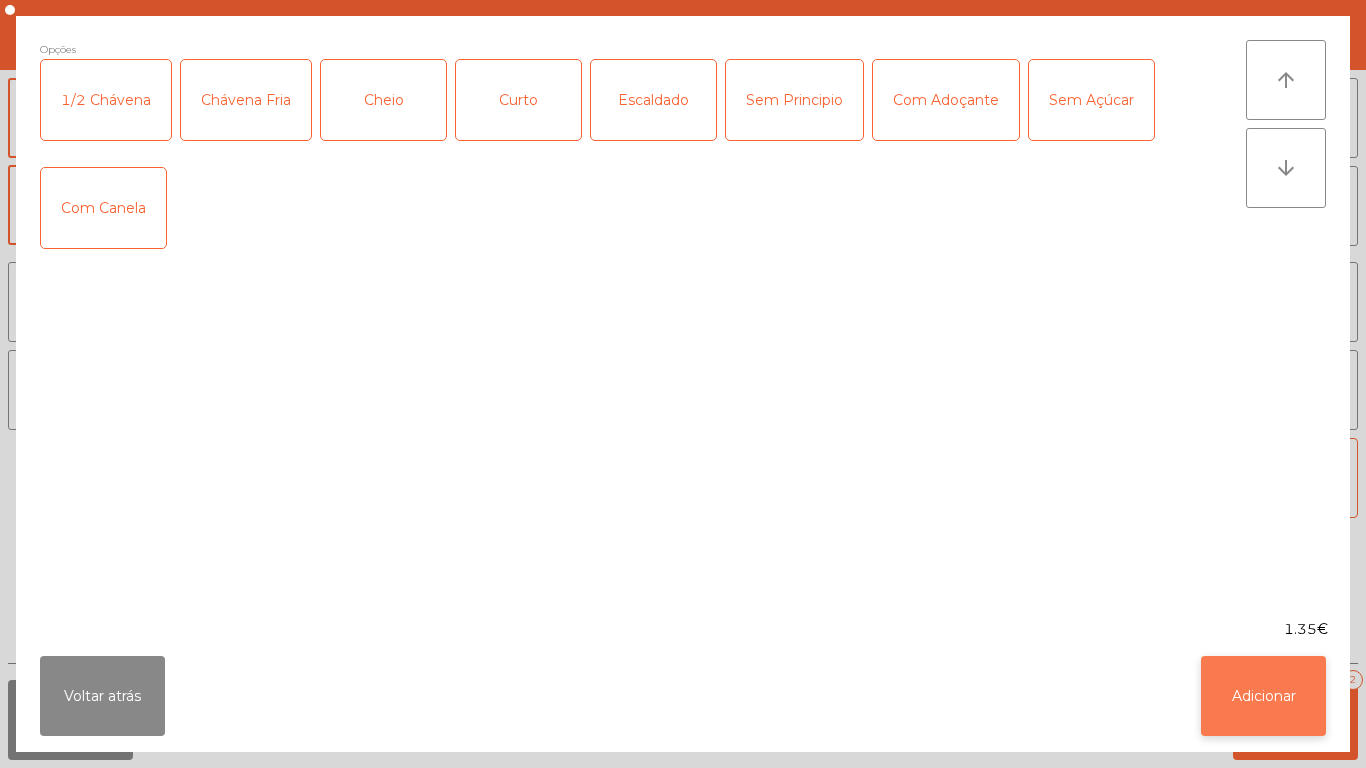 click on "Adicionar" 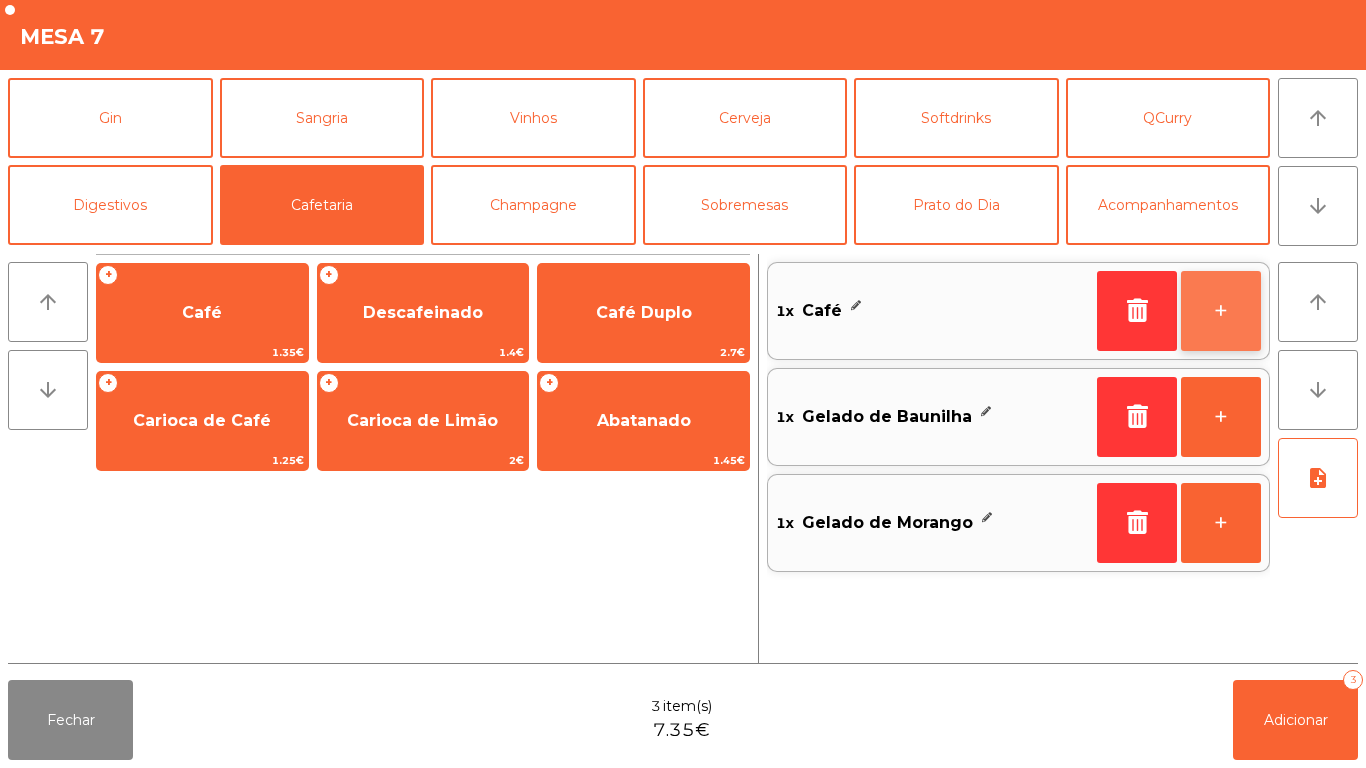 click on "+" 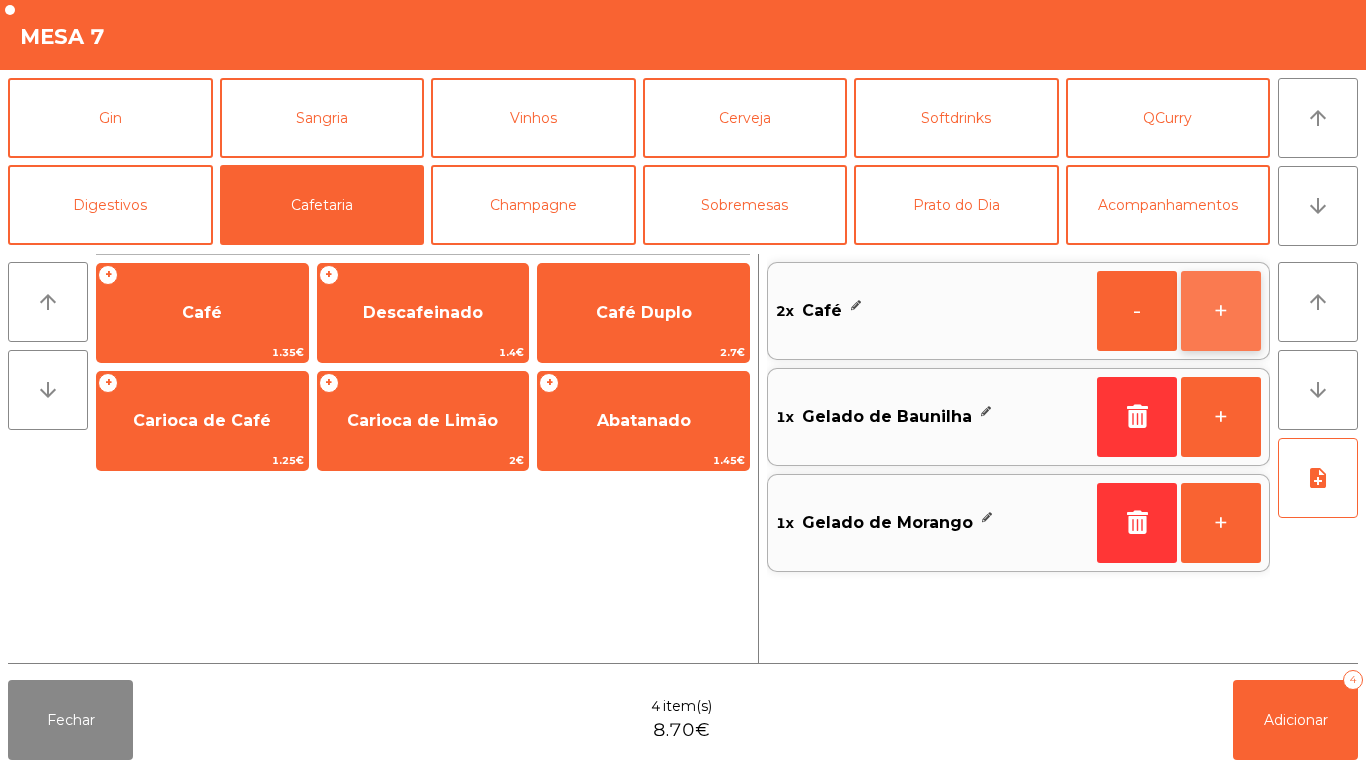 click on "+" 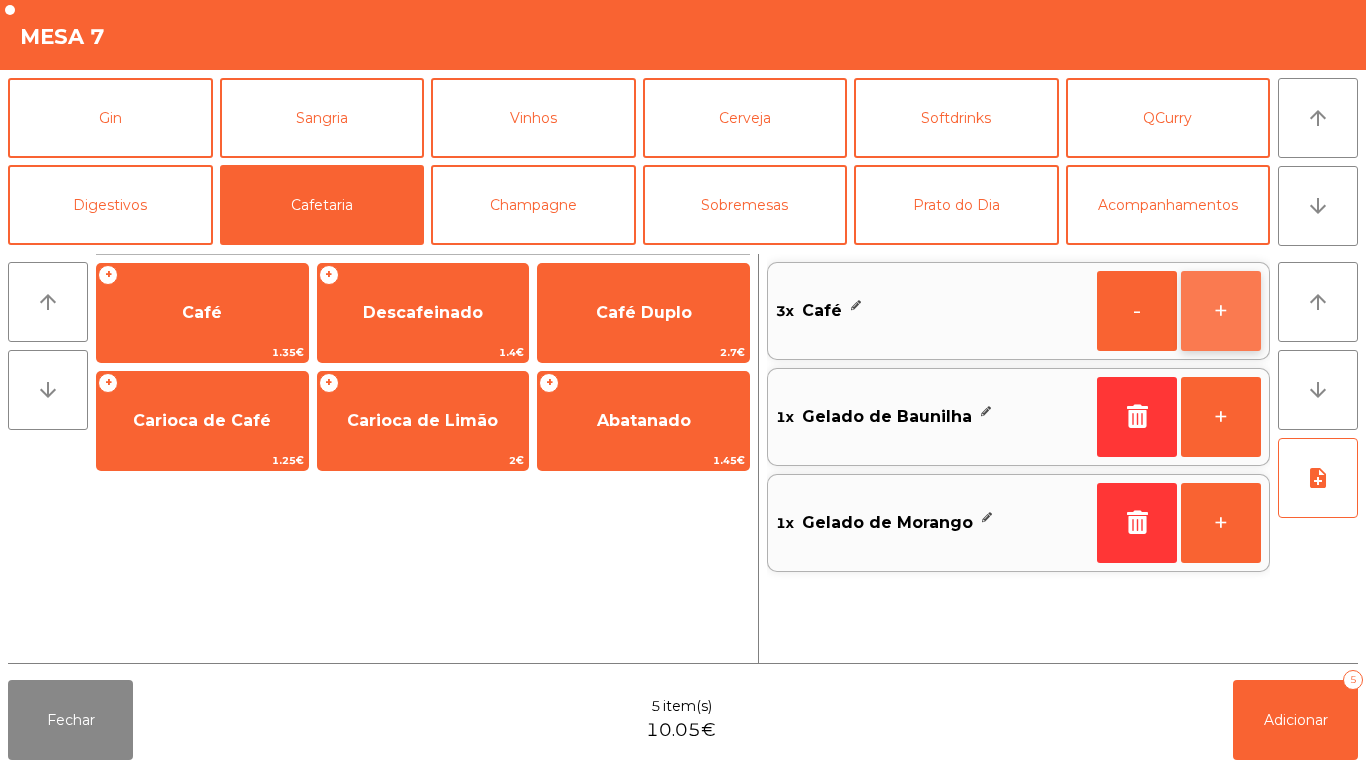 click on "+" 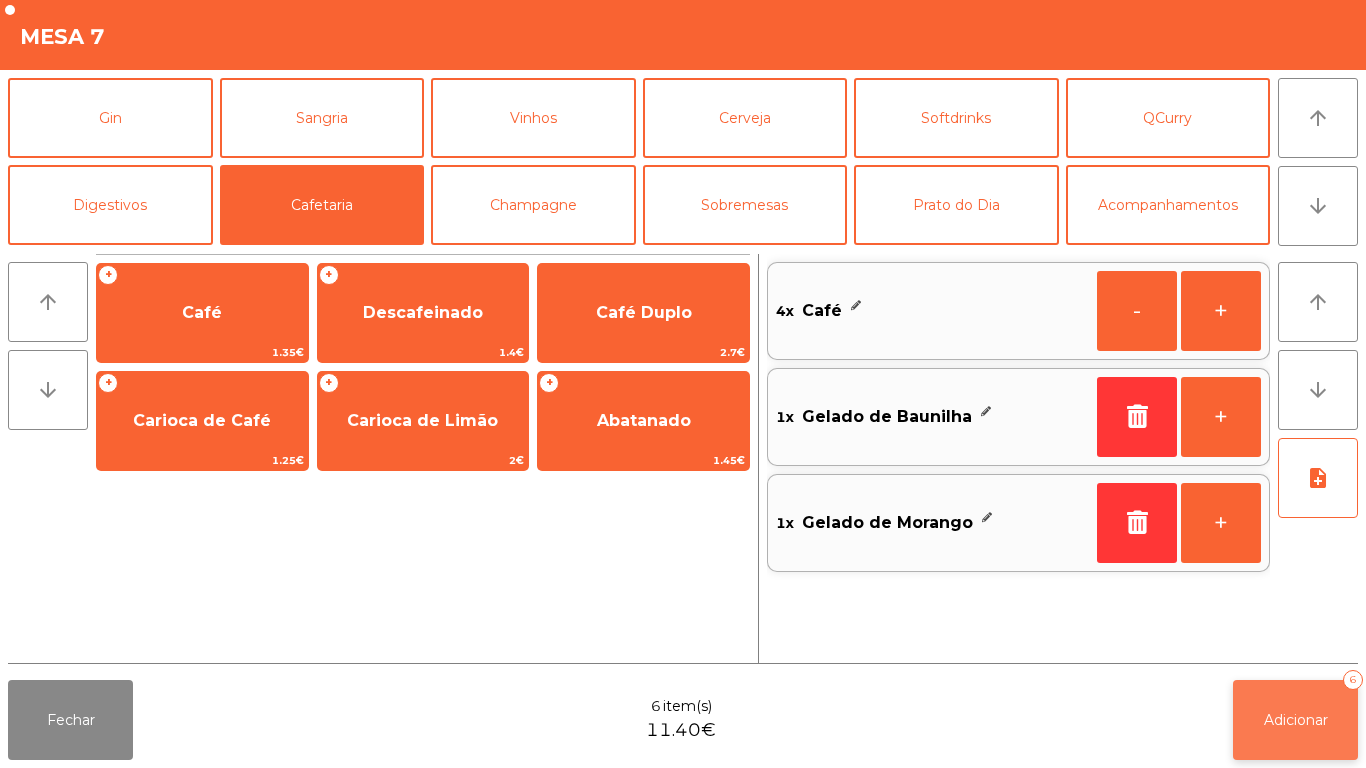 click on "Adicionar   6" 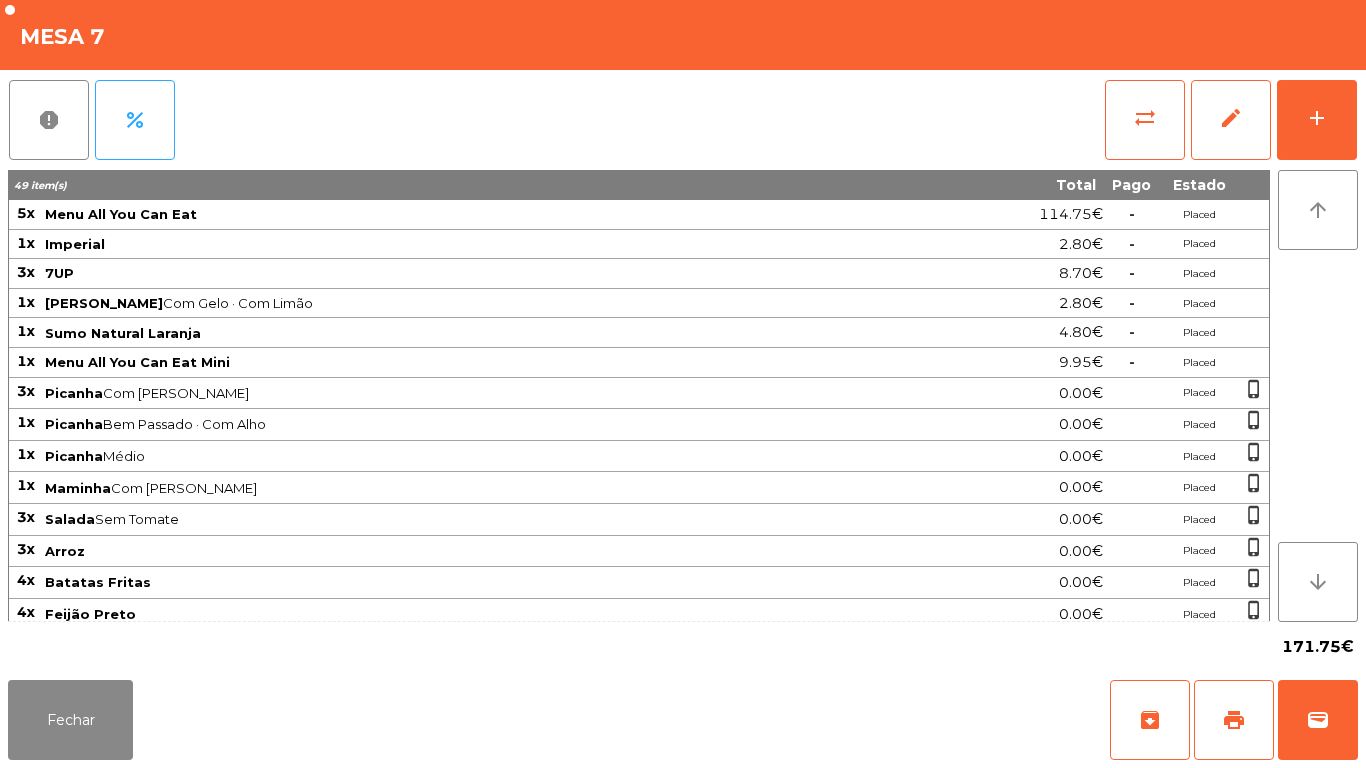 scroll, scrollTop: 0, scrollLeft: 0, axis: both 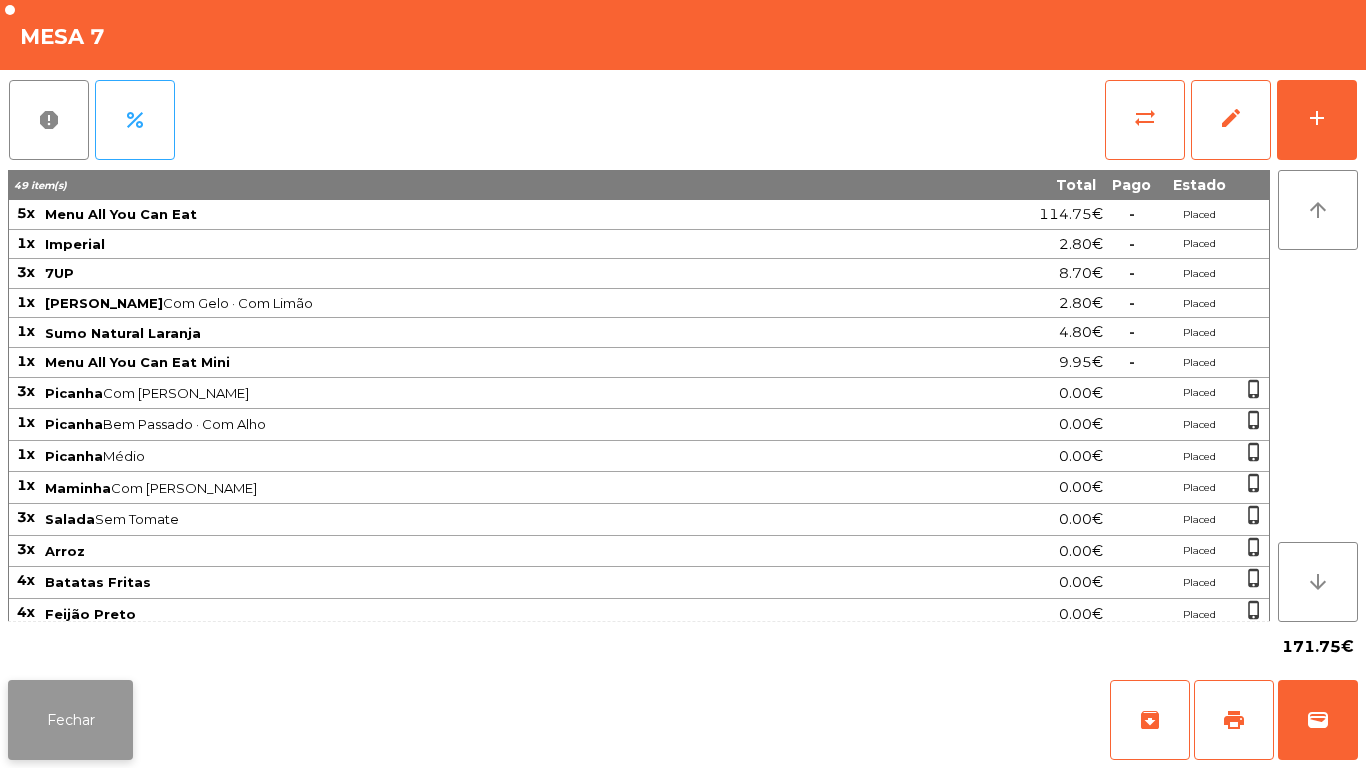 click on "Fechar" 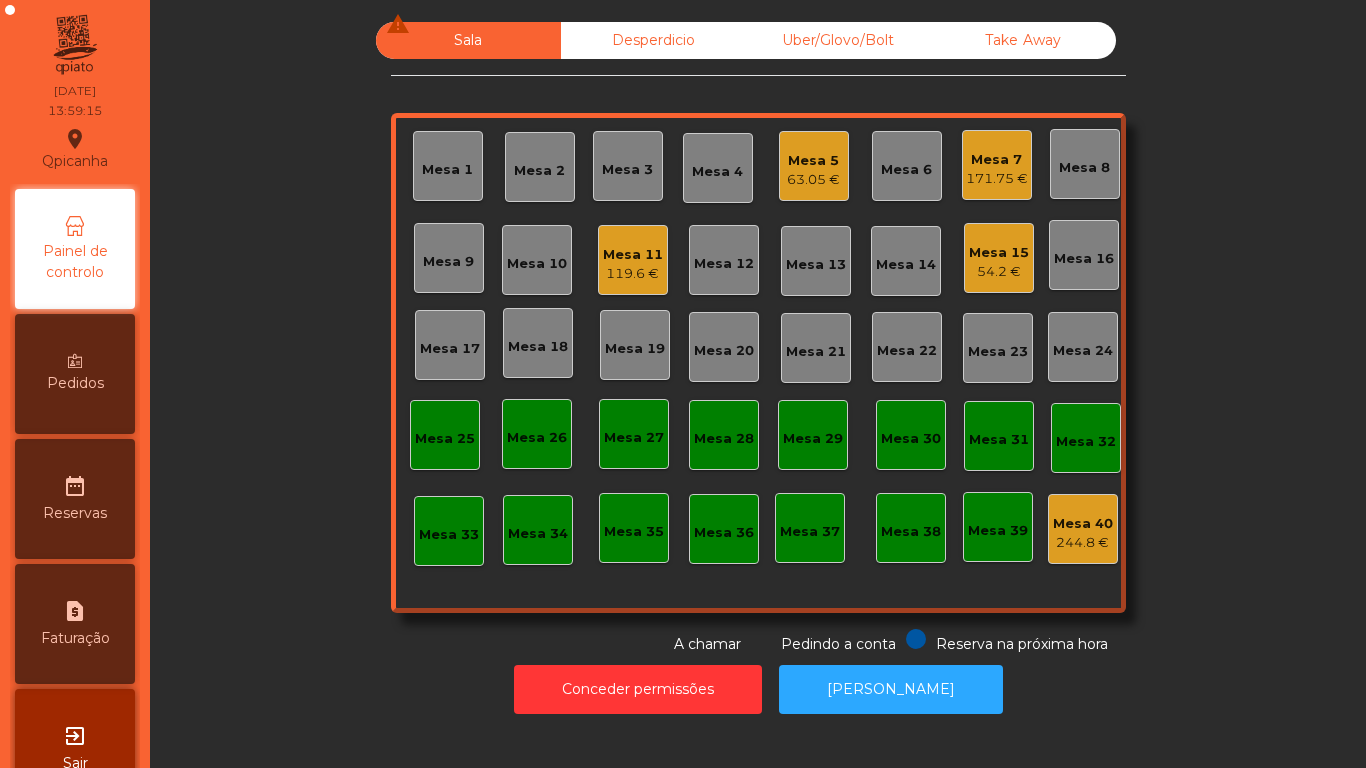 click on "54.2 €" 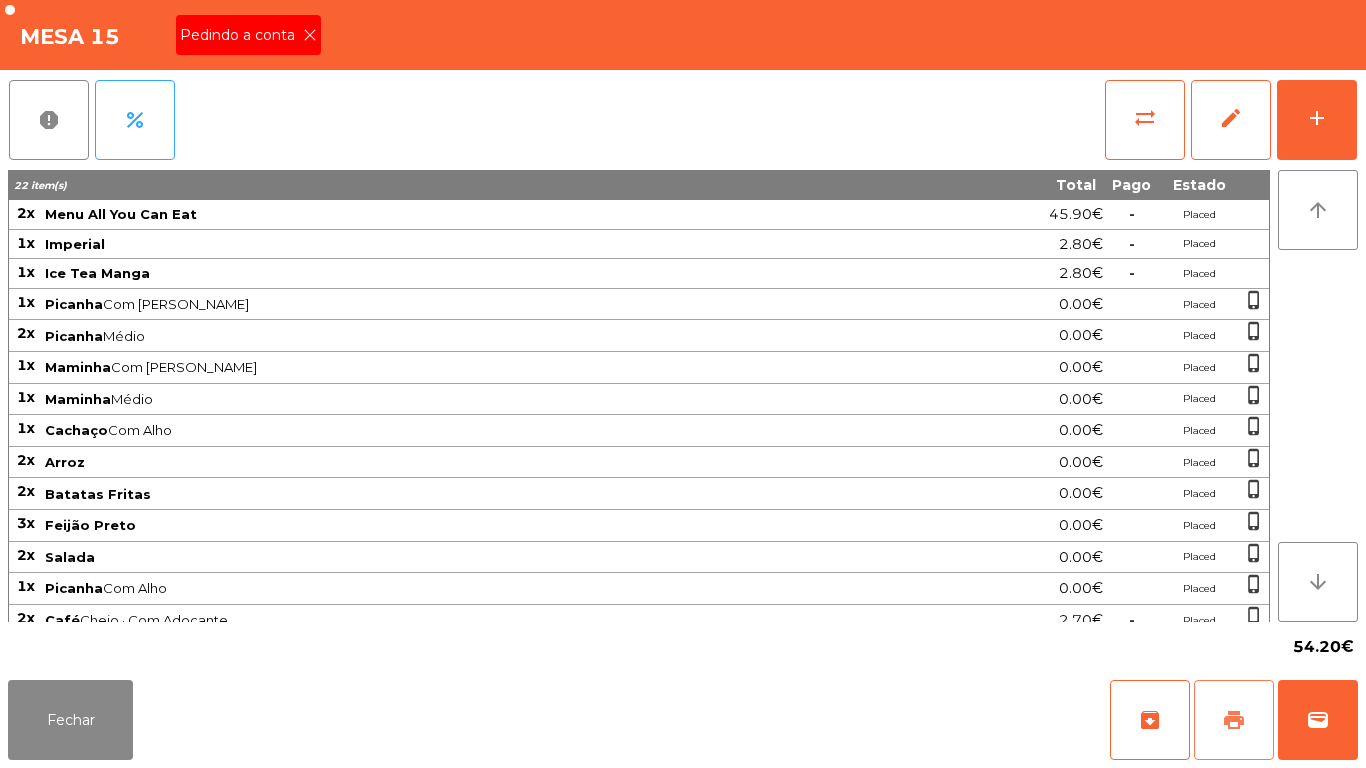 click on "print" 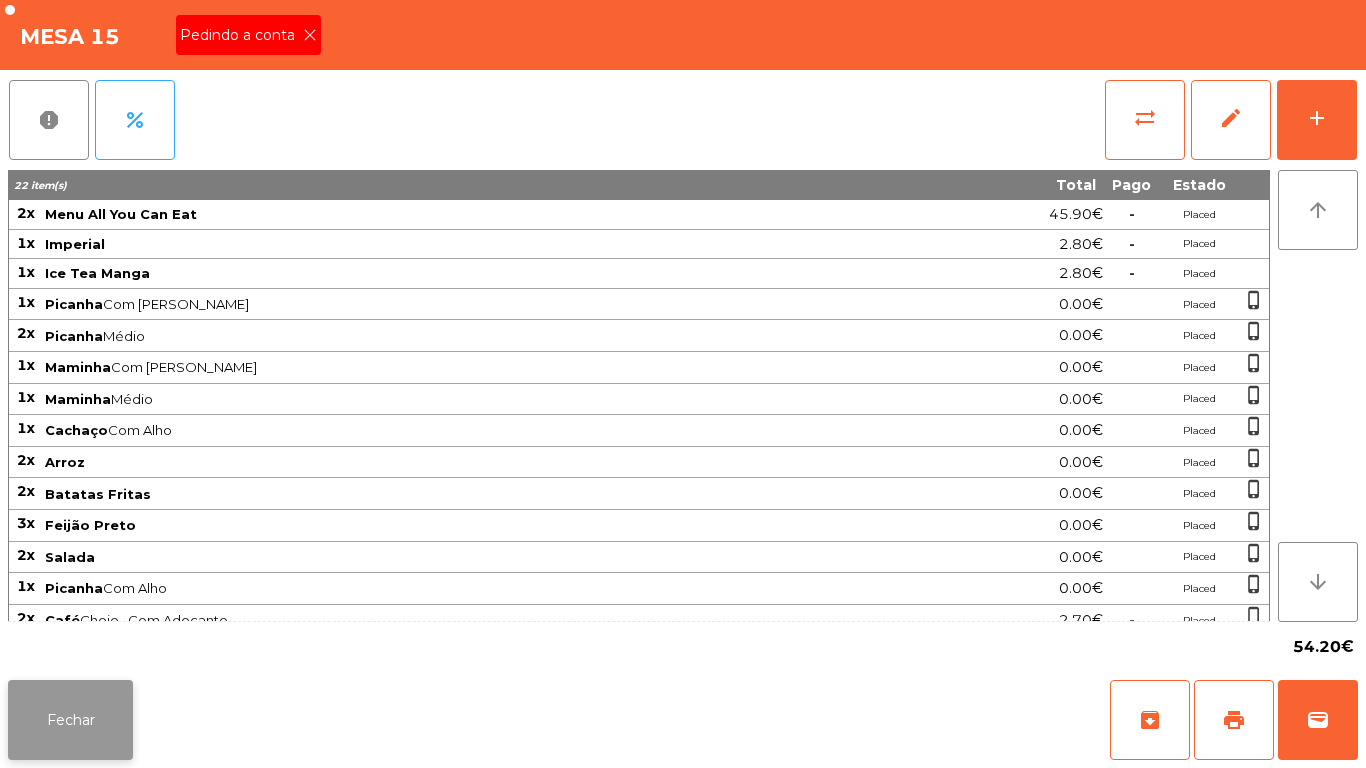 click on "Fechar" 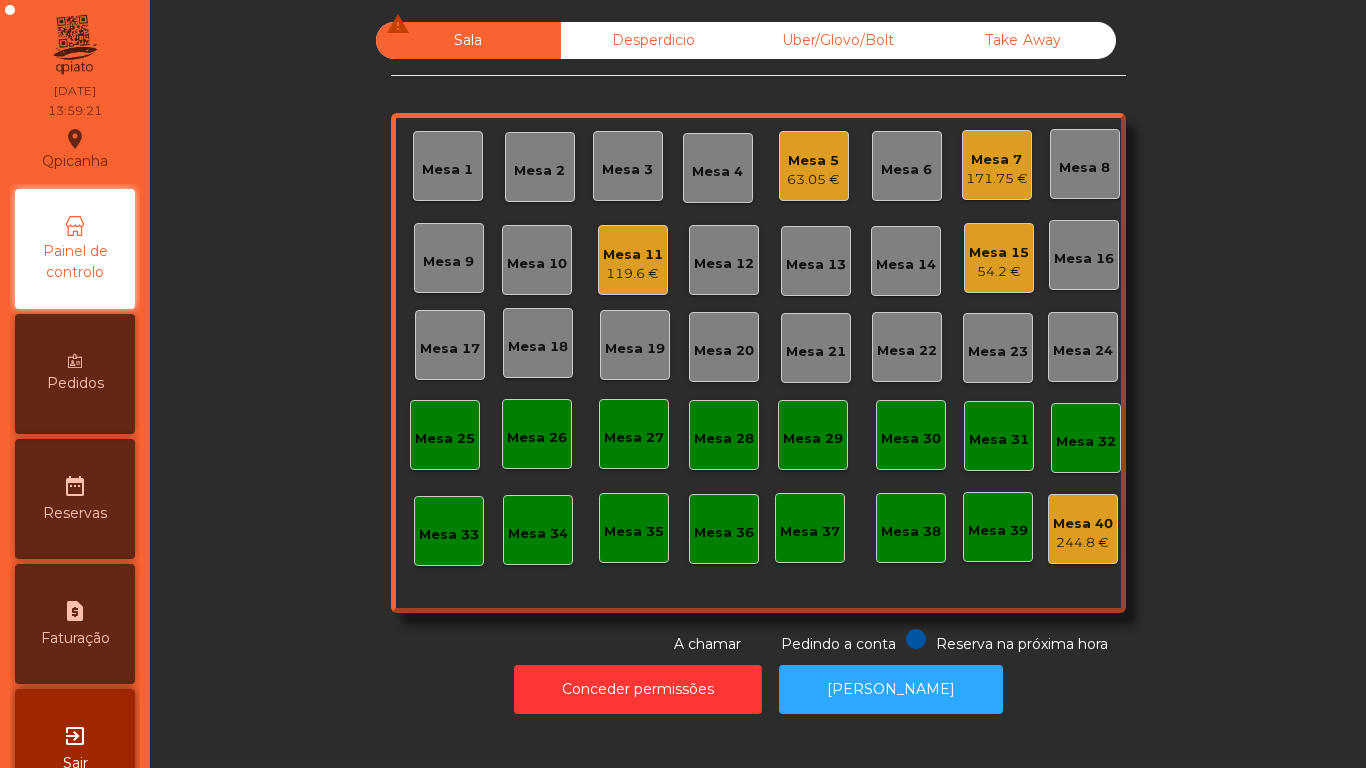 click on "Mesa 15   54.2 €" 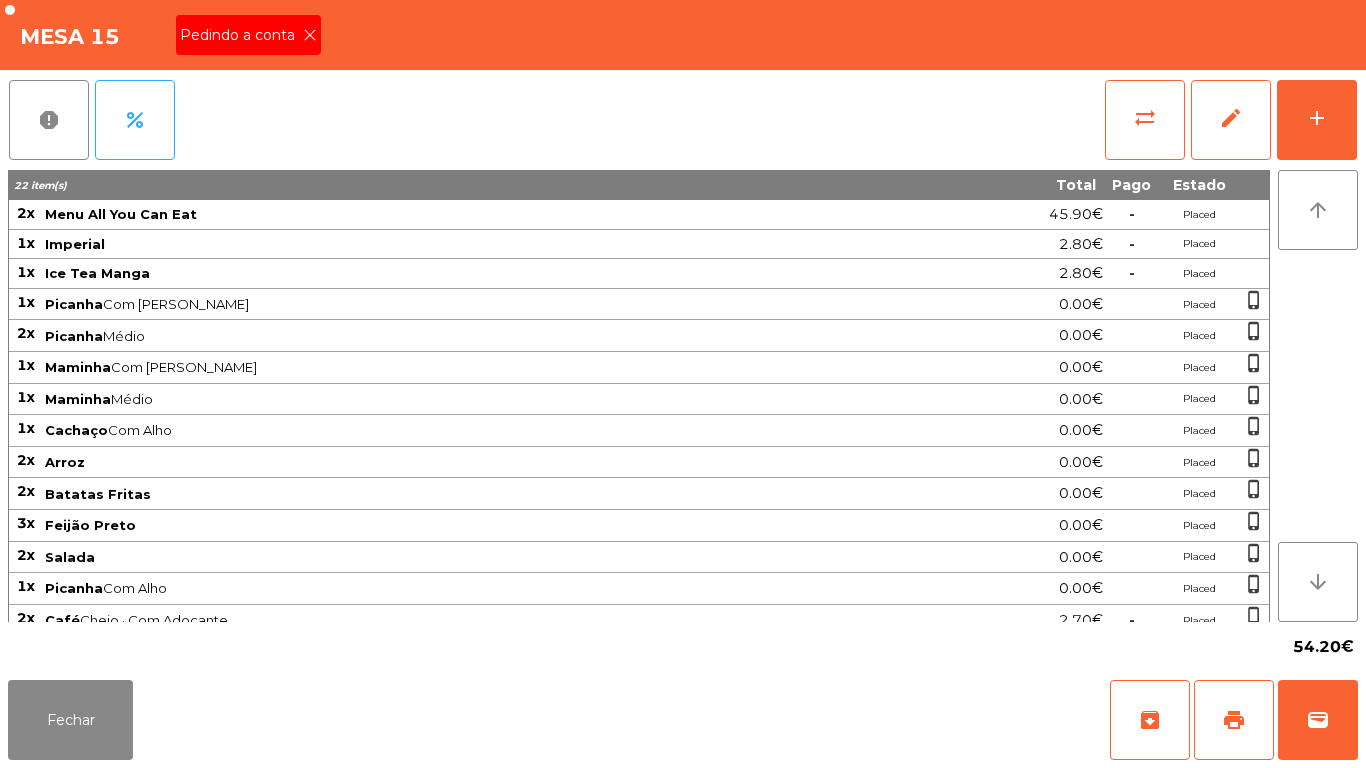 click on "Pedindo a conta" 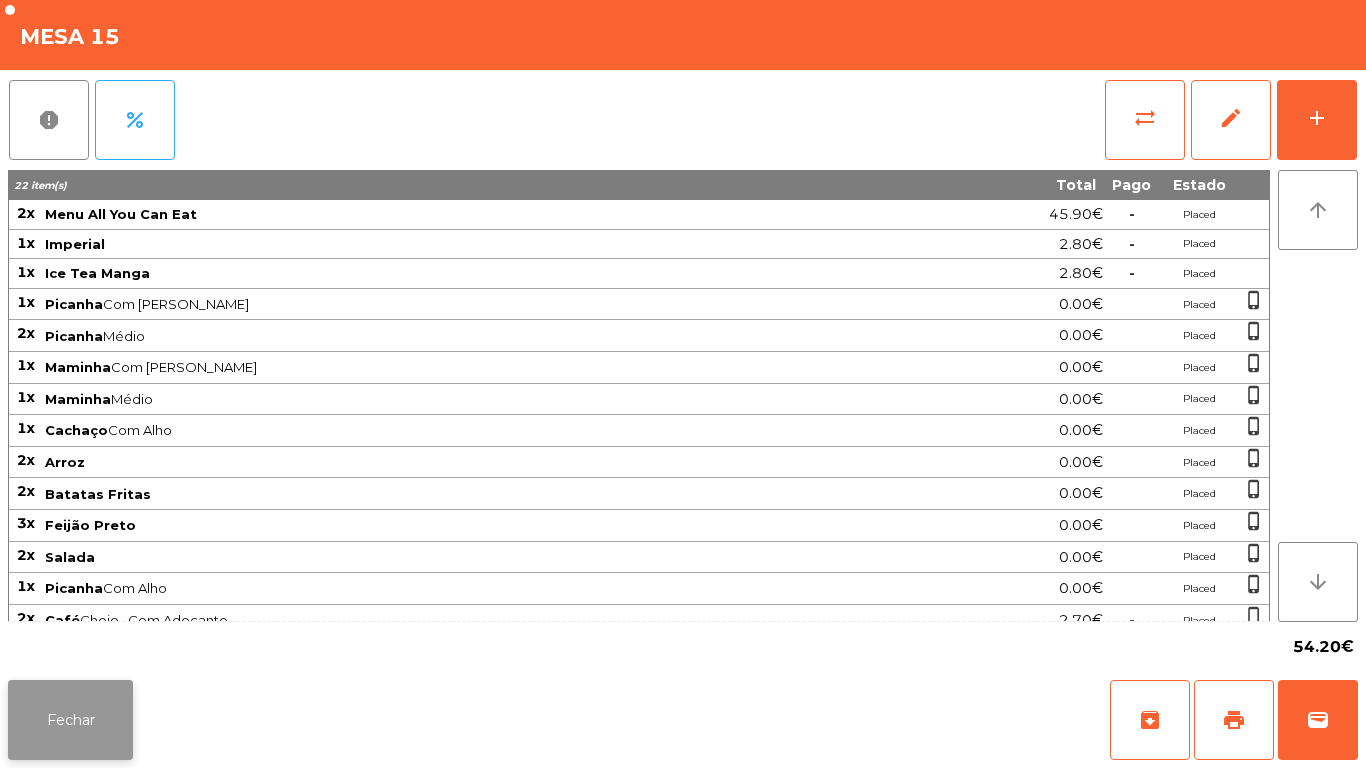 click on "Fechar" 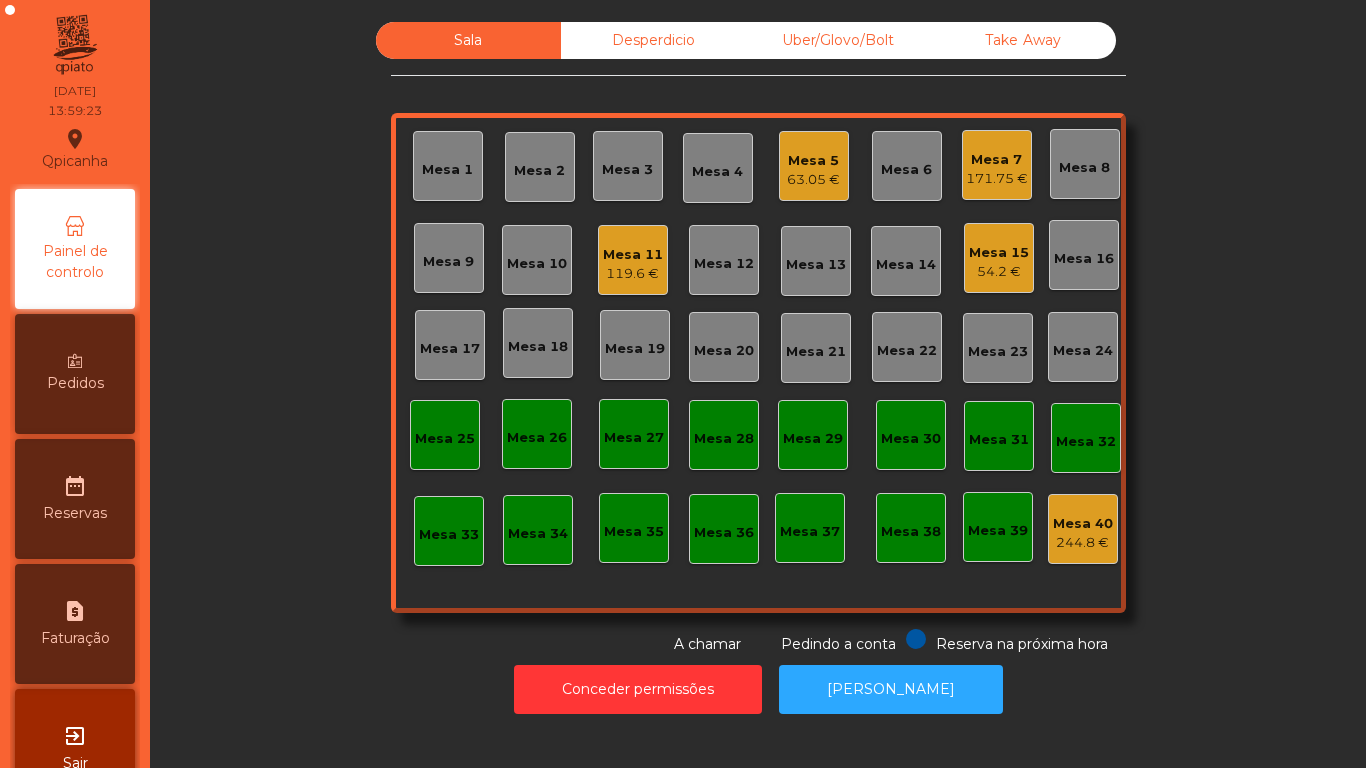 click on "119.6 €" 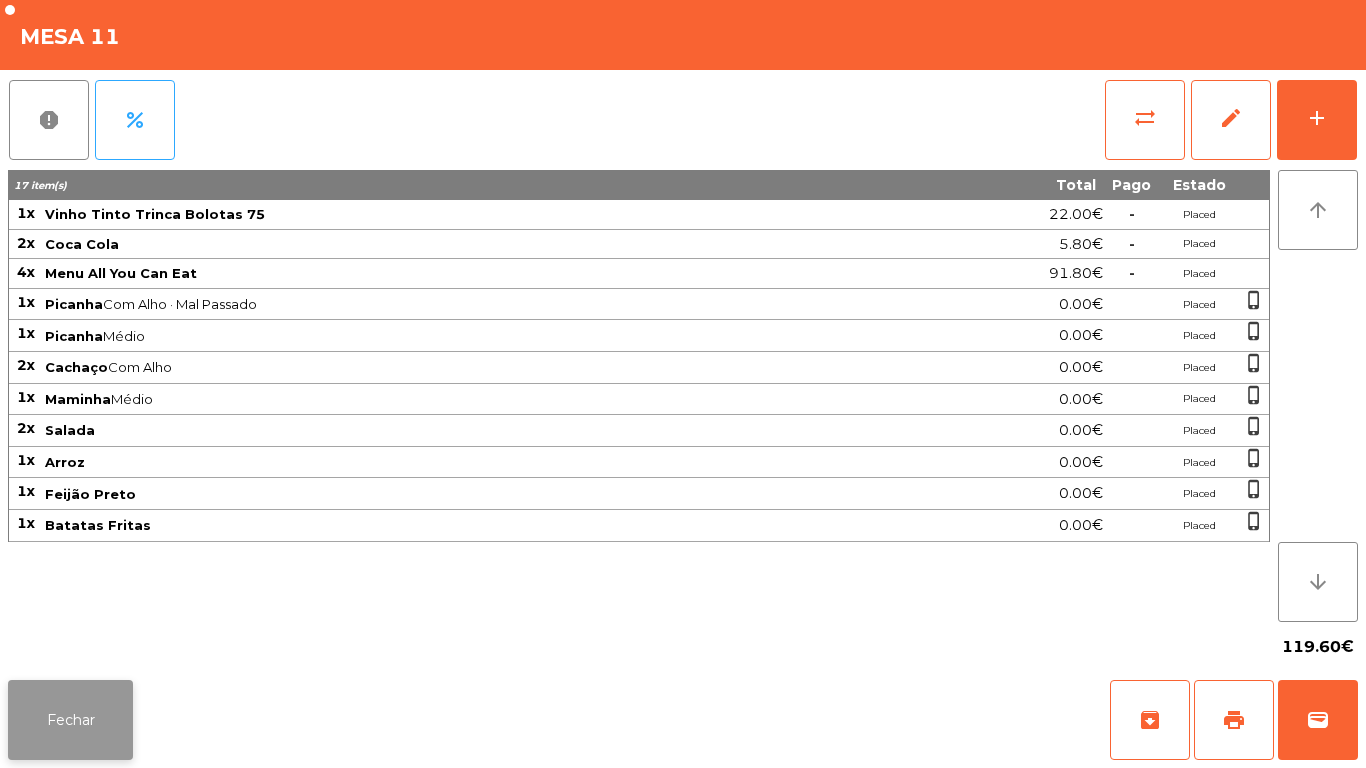 click on "Fechar" 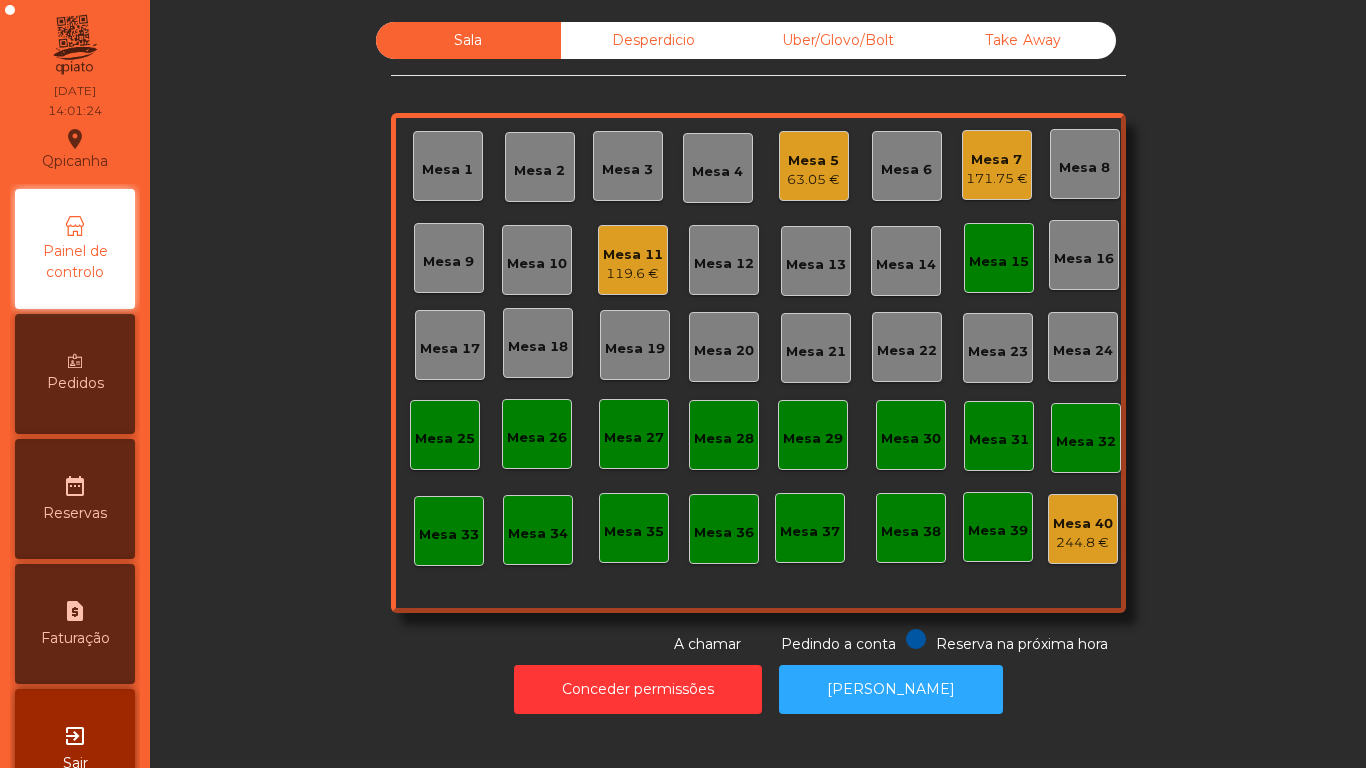 click on "Mesa 15" 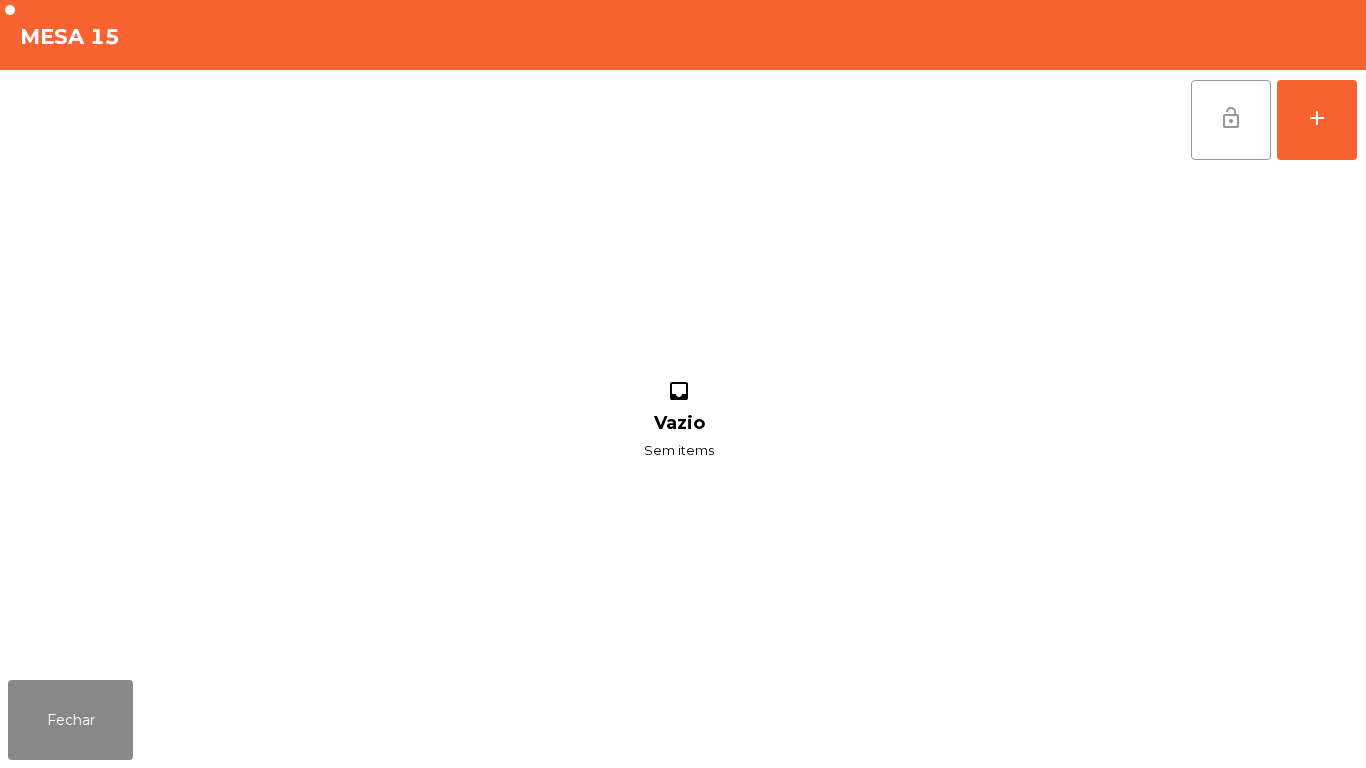 click on "lock_open" 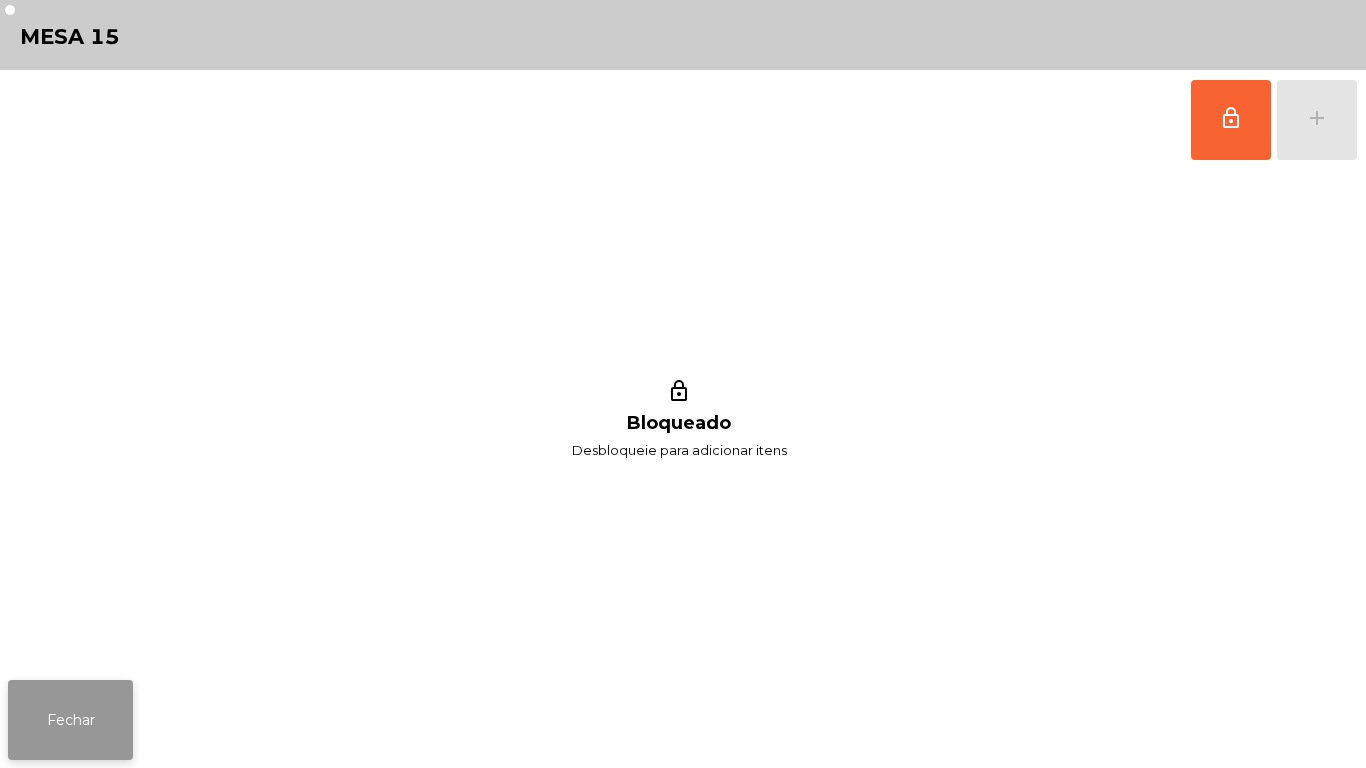 click on "Fechar" 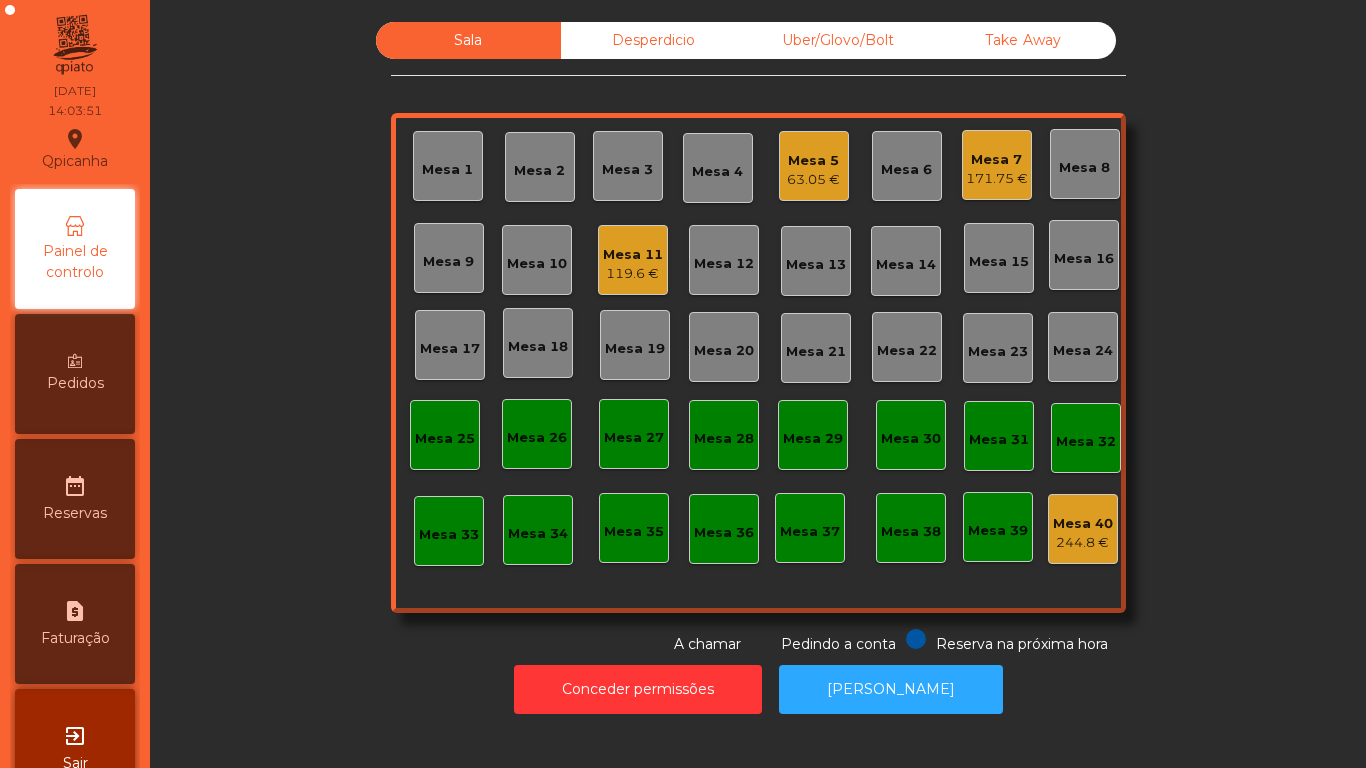 click on "Take Away" 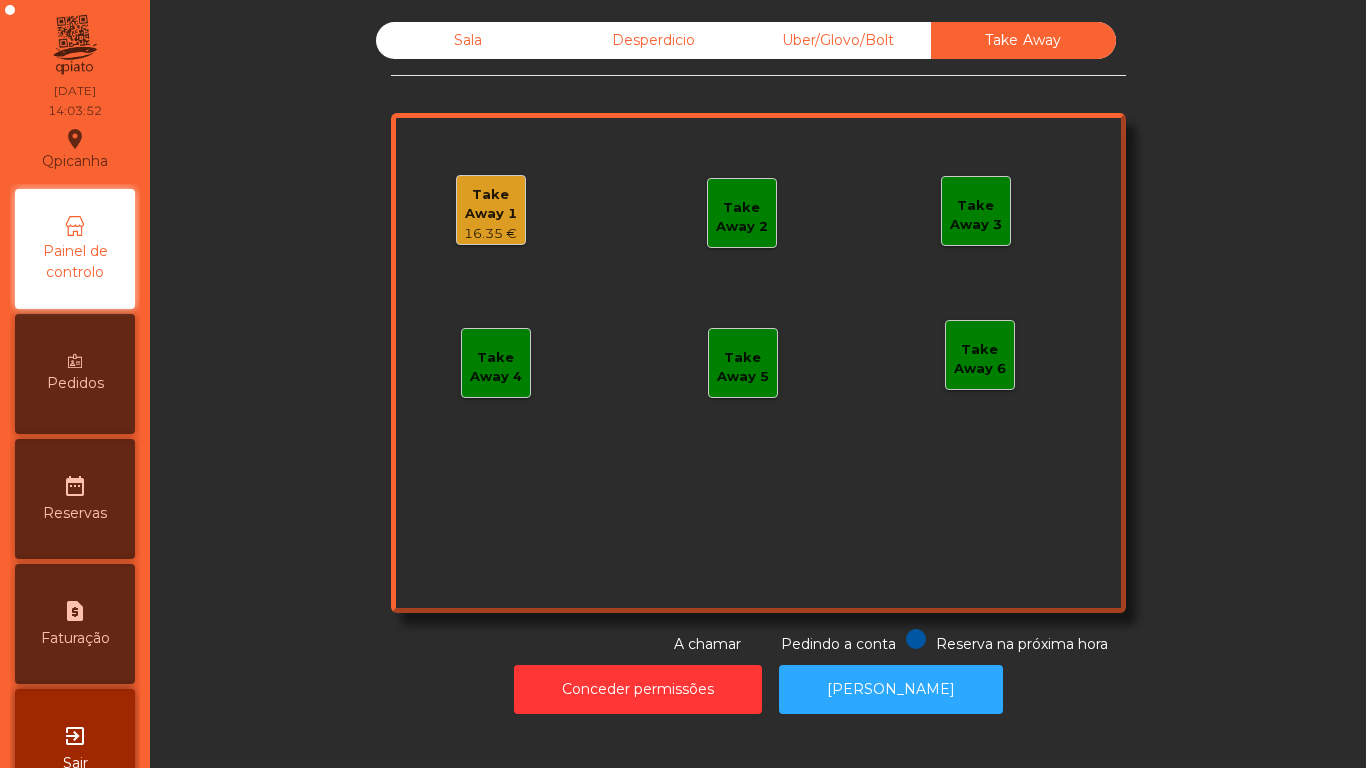 click on "16.35 €" 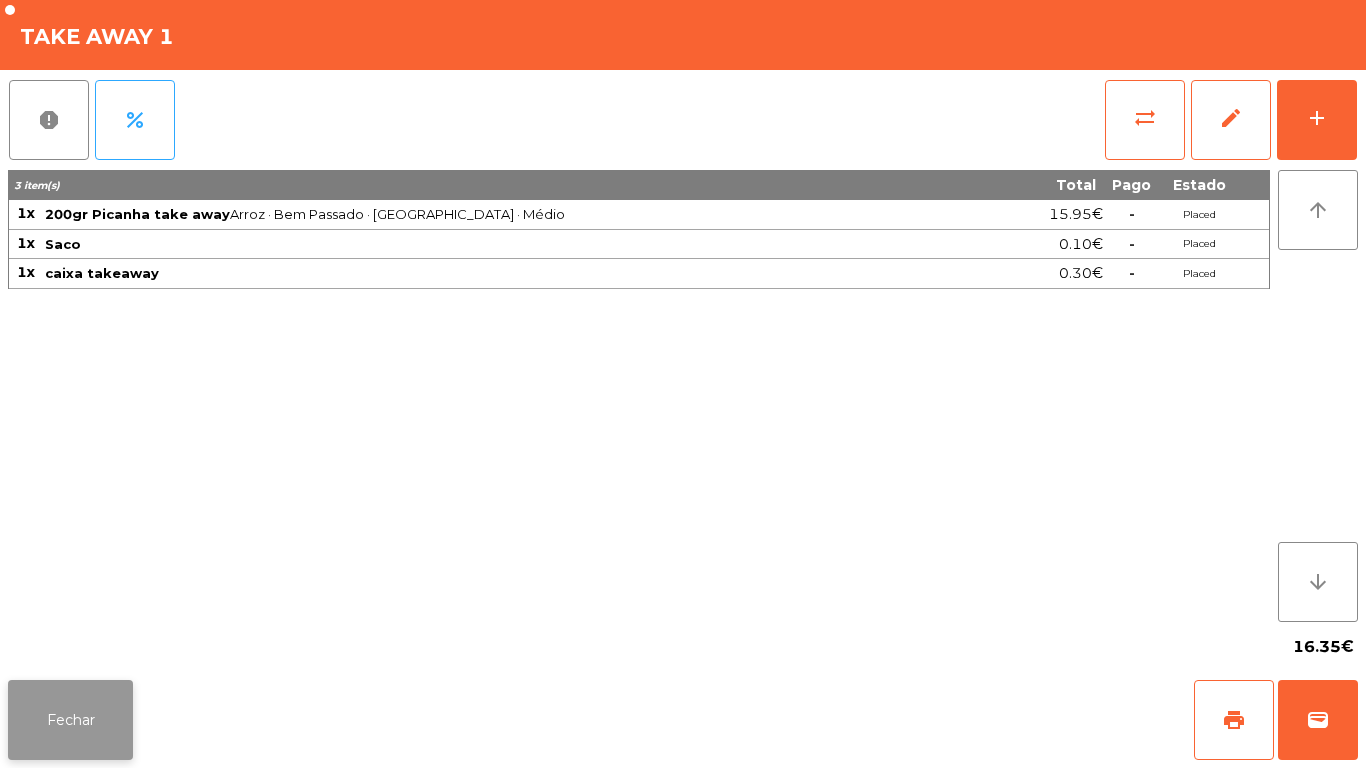 click on "Fechar" 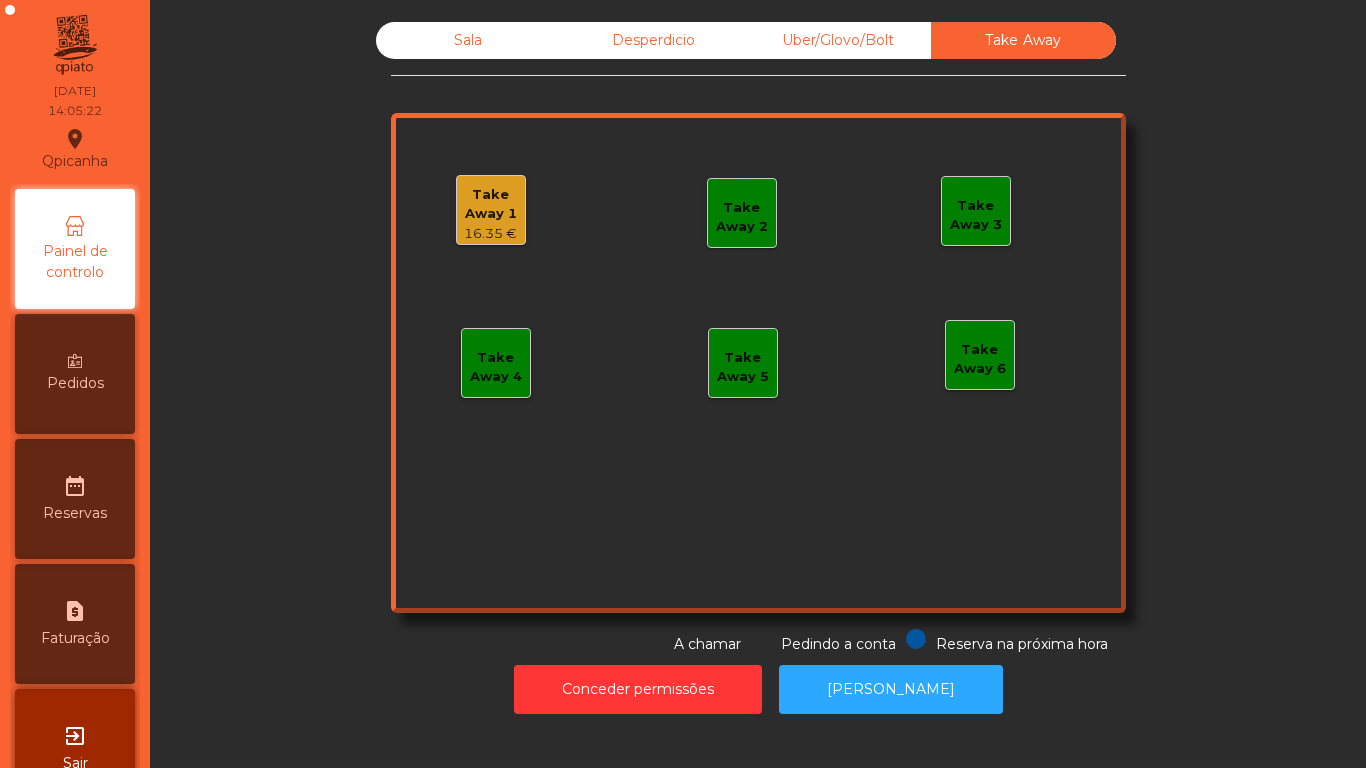 click on "Sala" 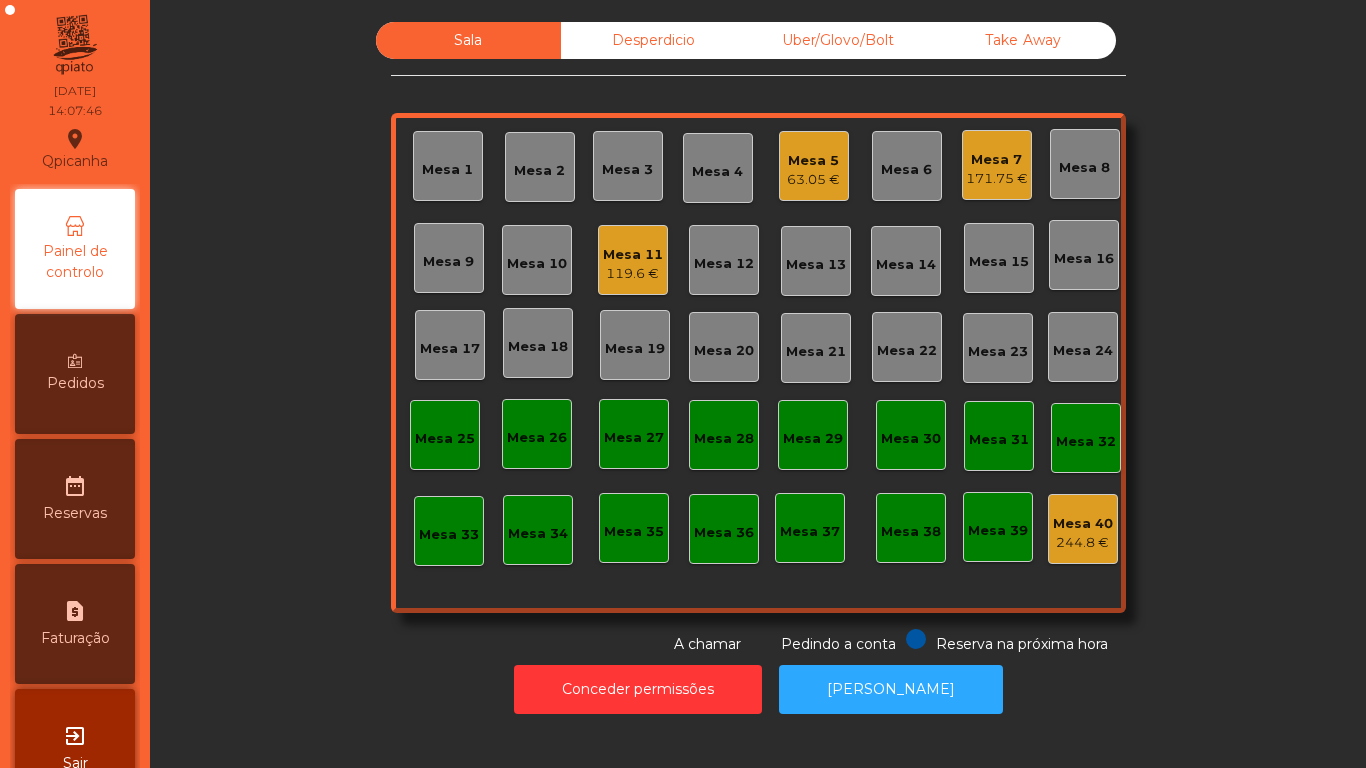 click on "119.6 €" 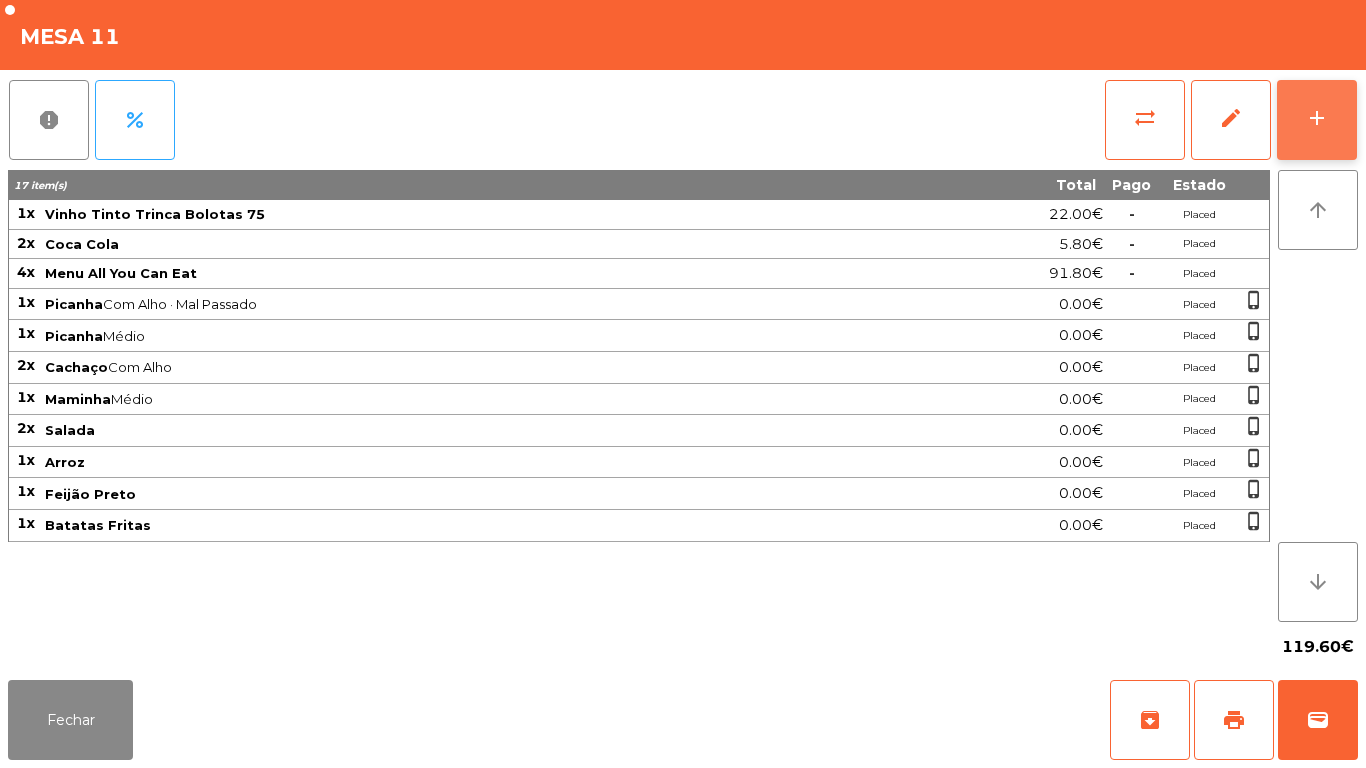 click on "add" 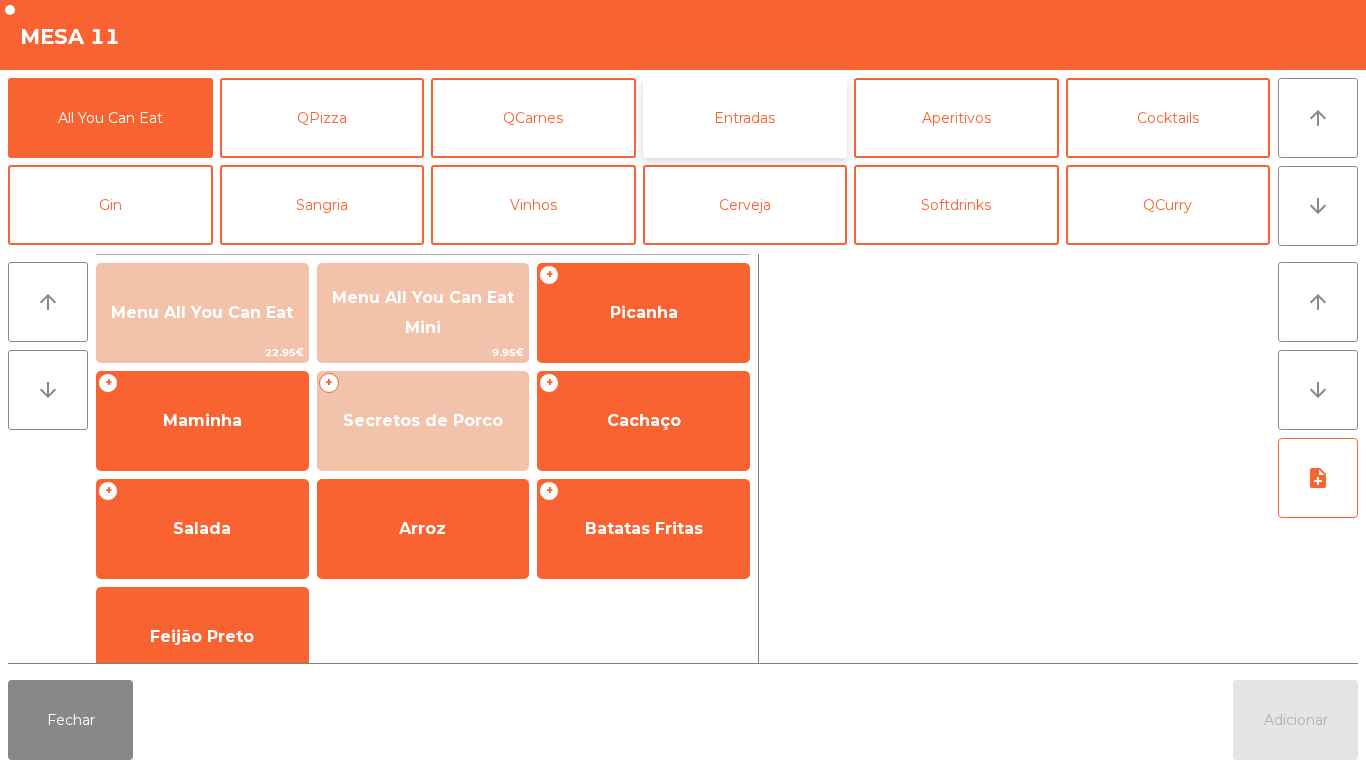 click on "Entradas" 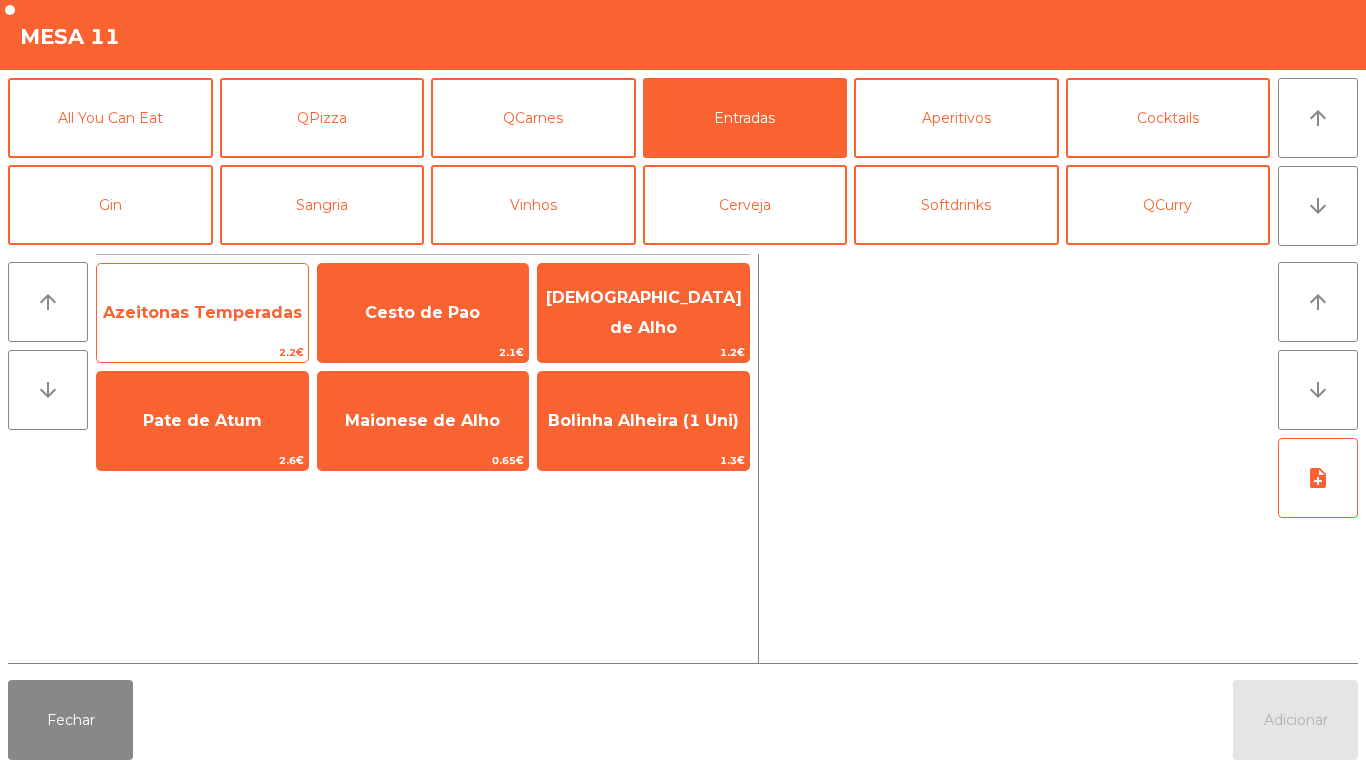 click on "Azeitonas Temperadas" 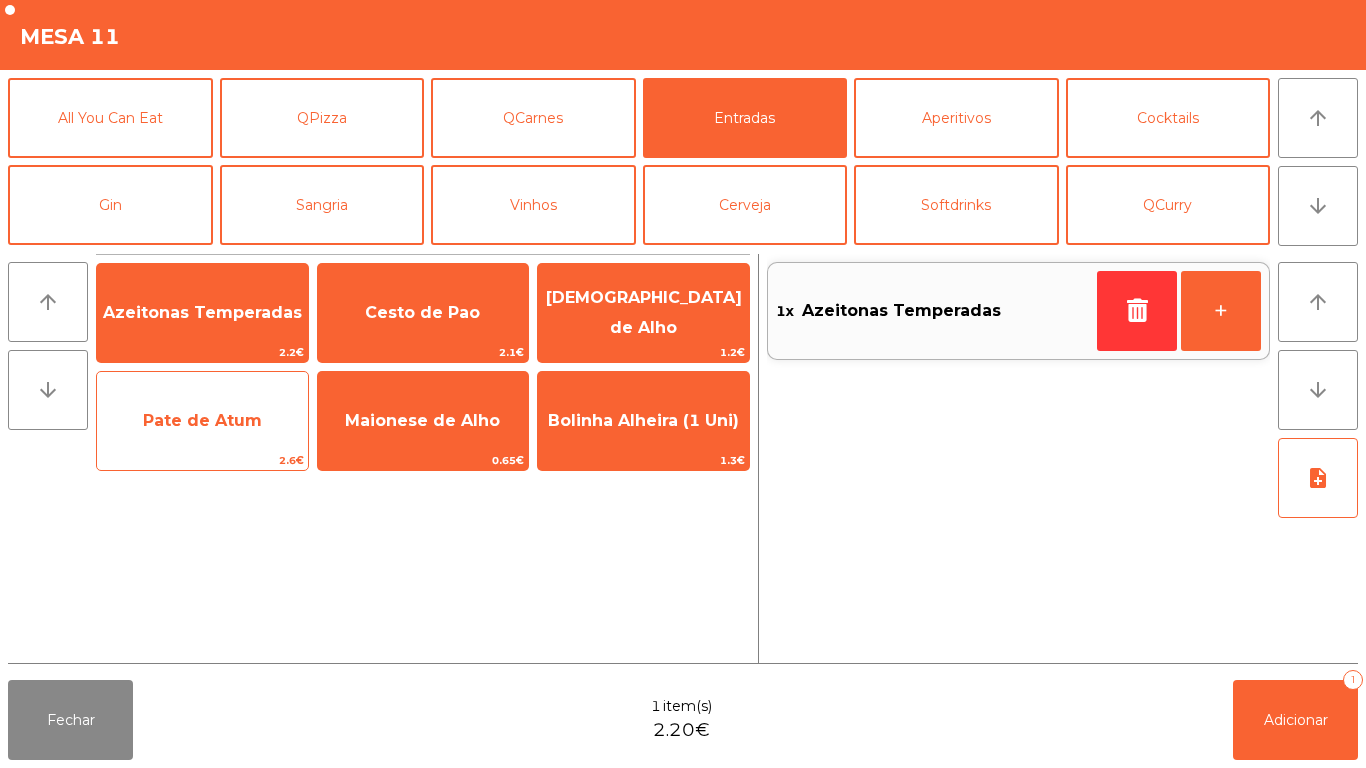 click on "Pate de Atum" 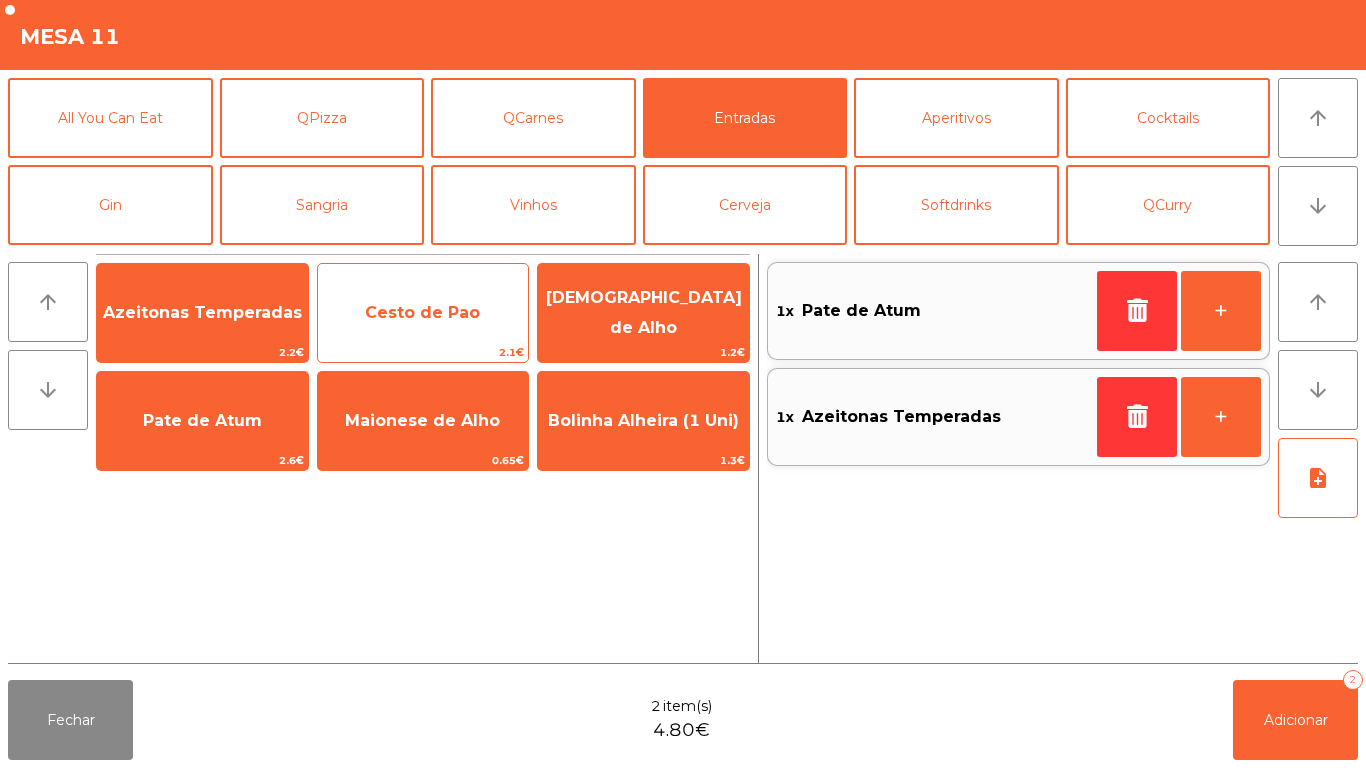 click on "Cesto de Pao" 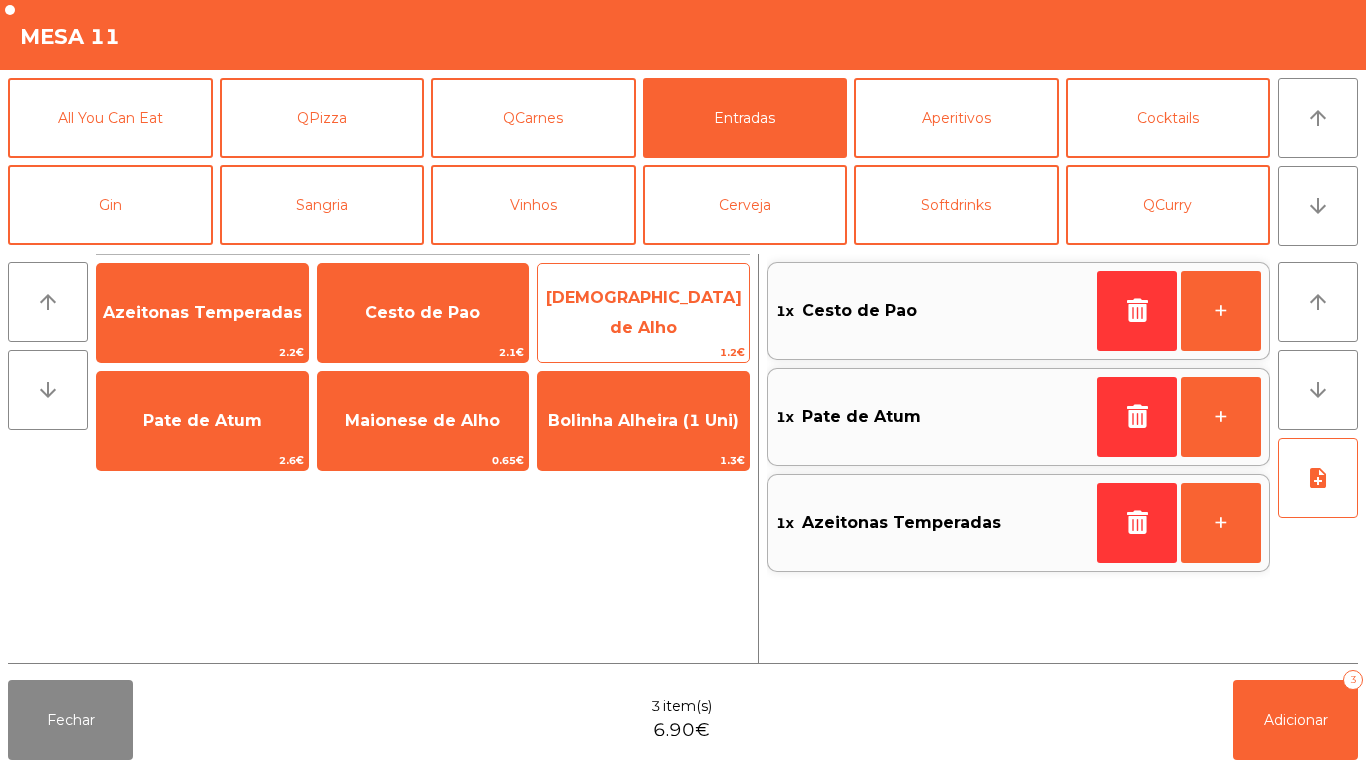 click on "[DEMOGRAPHIC_DATA] de Alho" 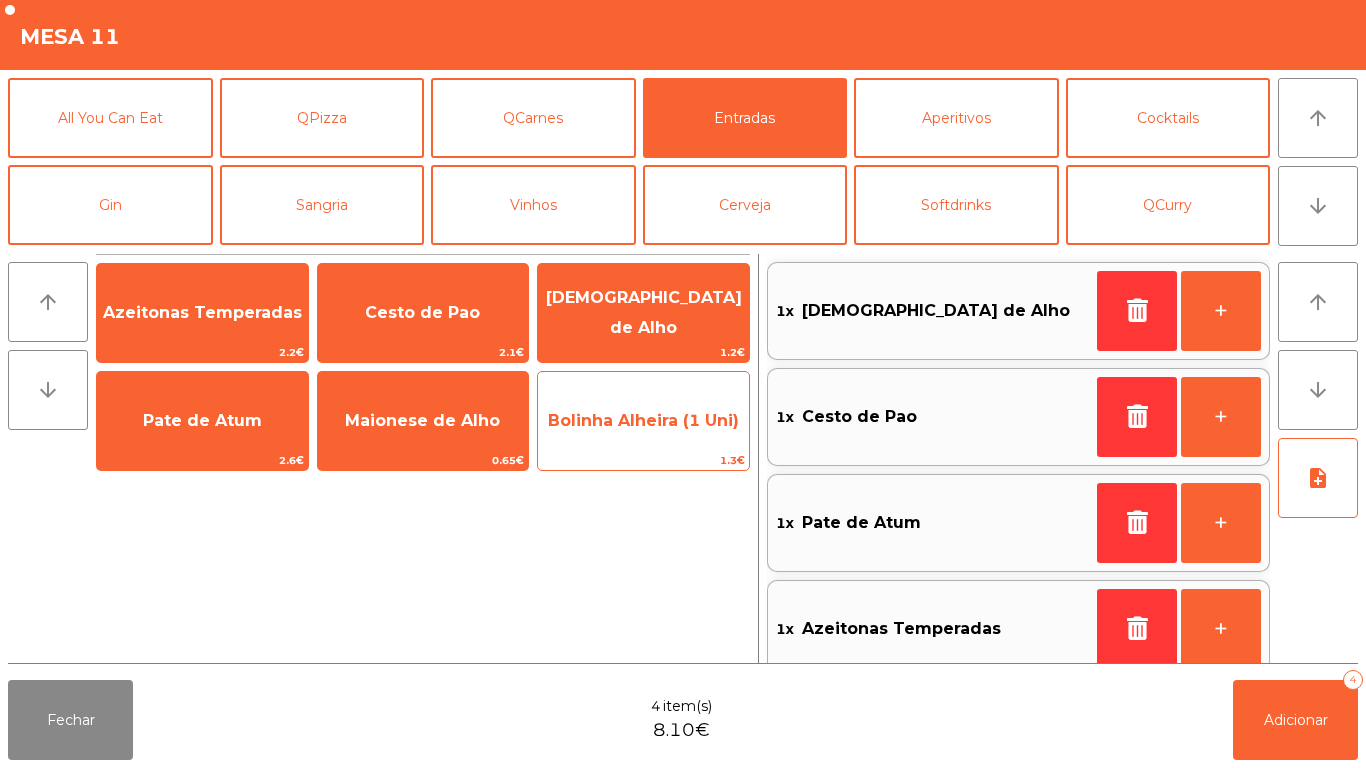 click on "Bolinha Alheira (1 Uni)" 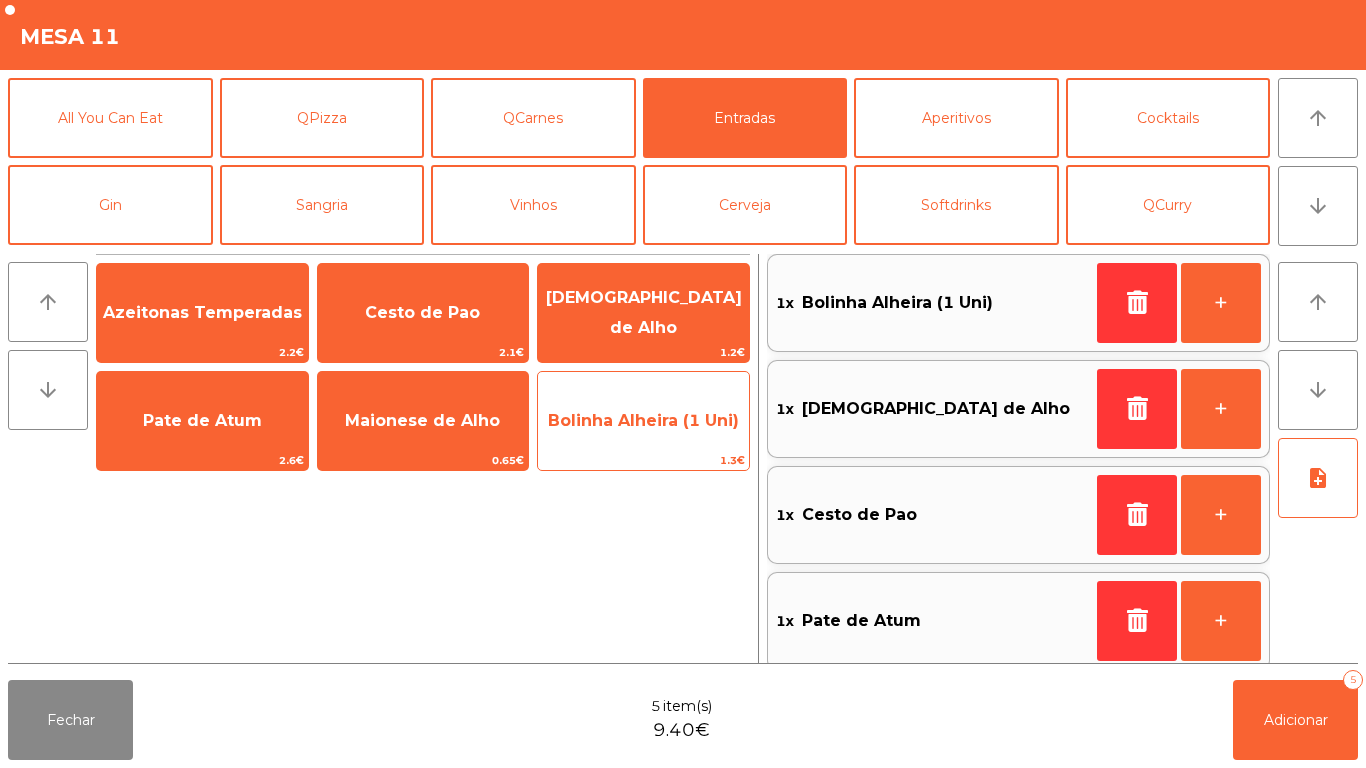 click on "Bolinha Alheira (1 Uni)" 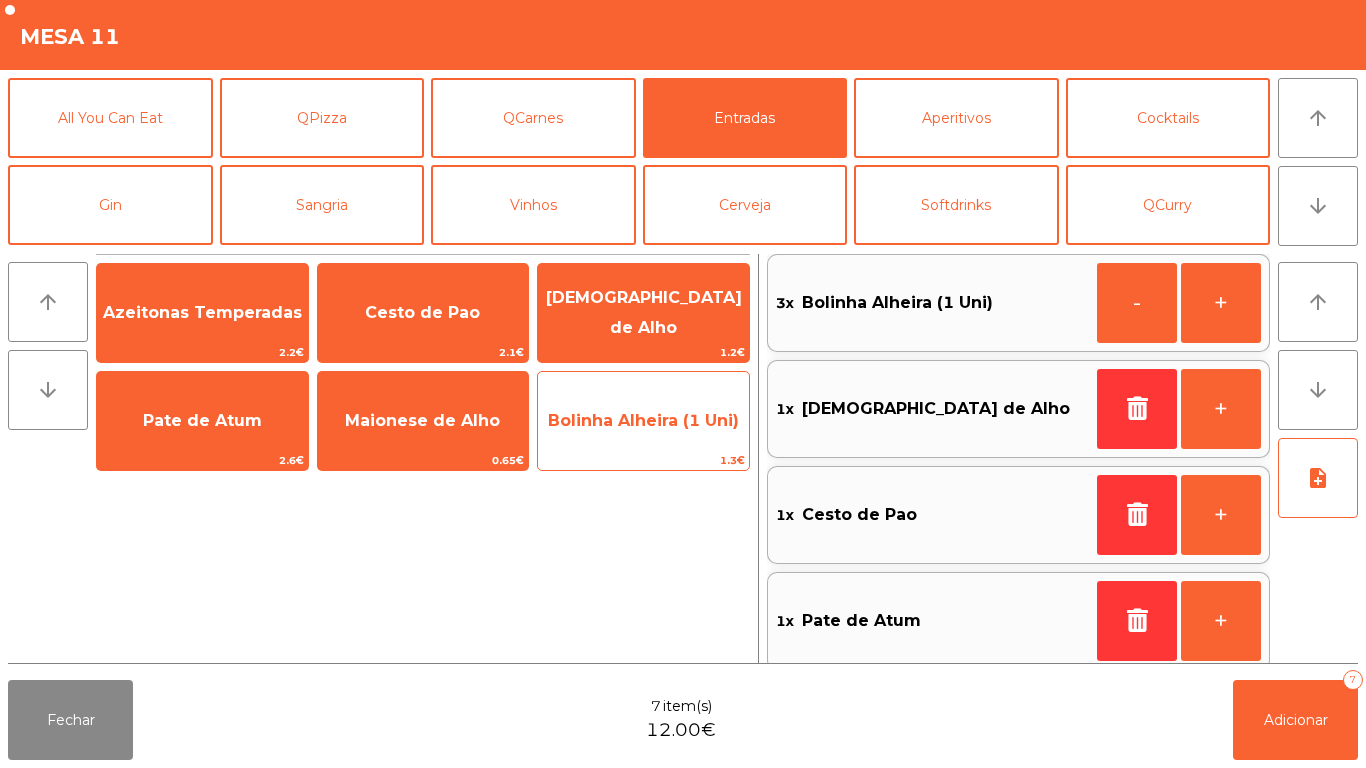 click on "Bolinha Alheira (1 Uni)" 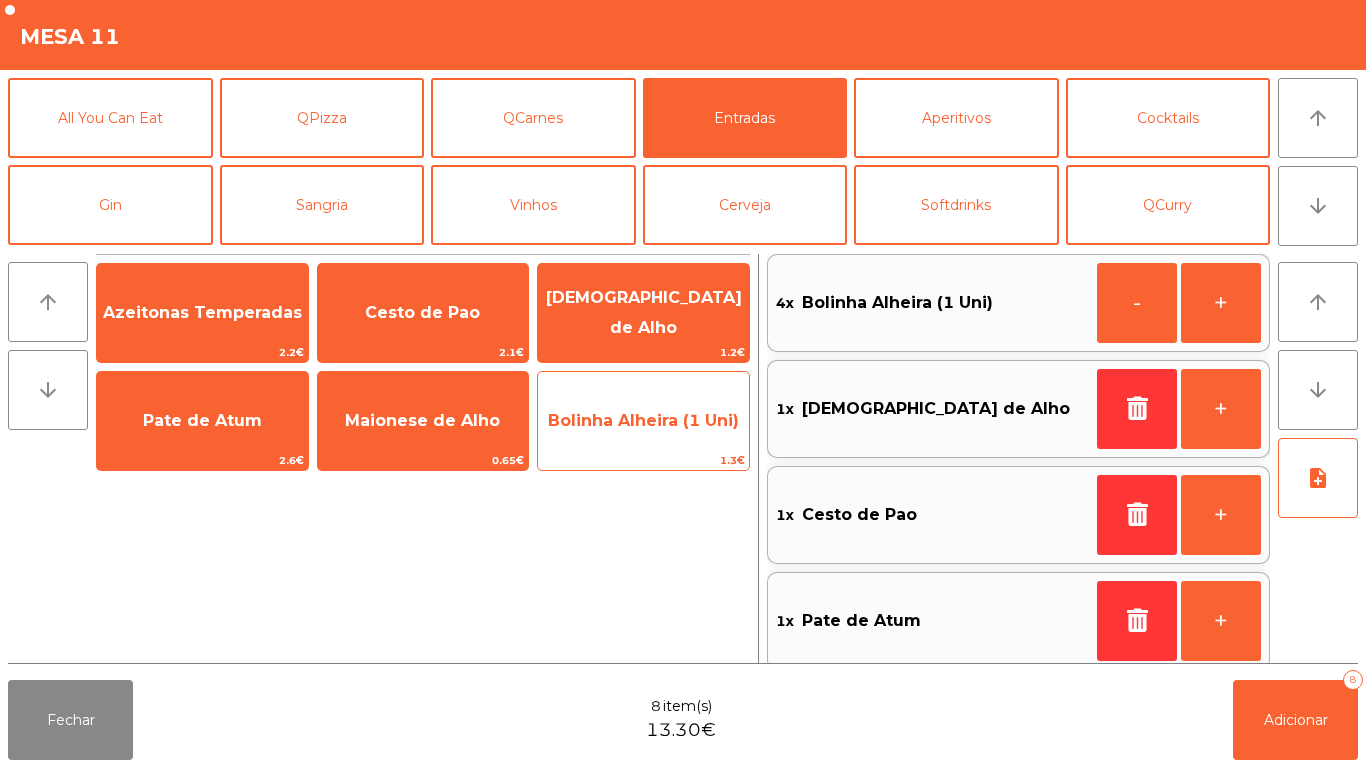 click on "Bolinha Alheira (1 Uni)" 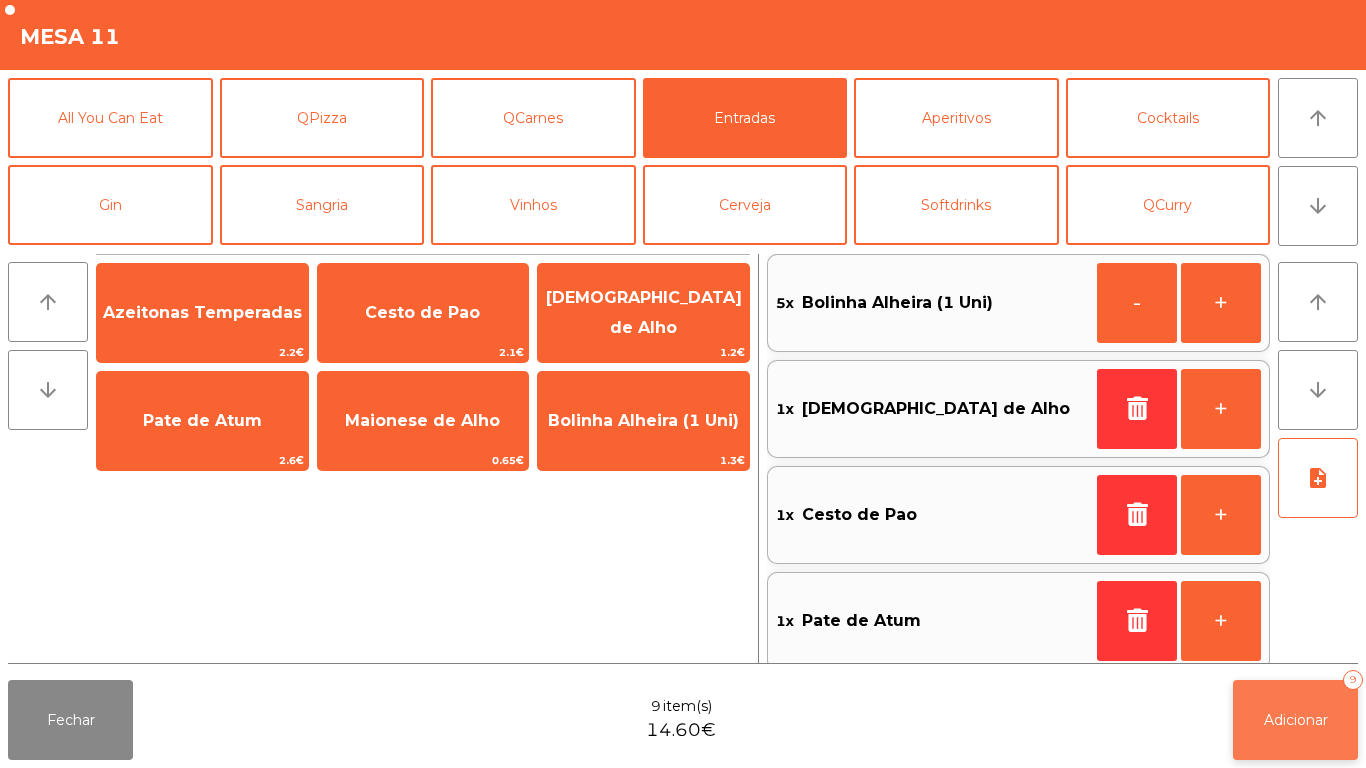 click on "Adicionar" 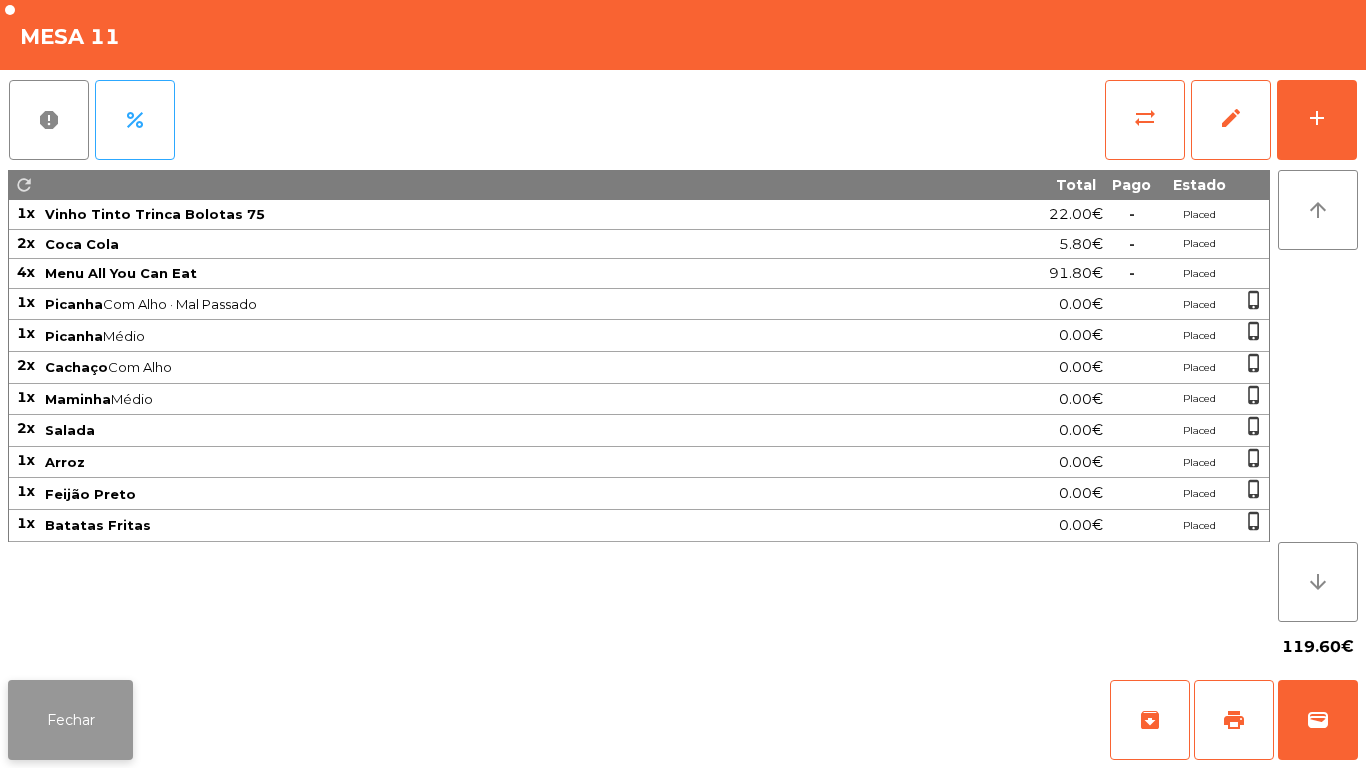 click on "Fechar" 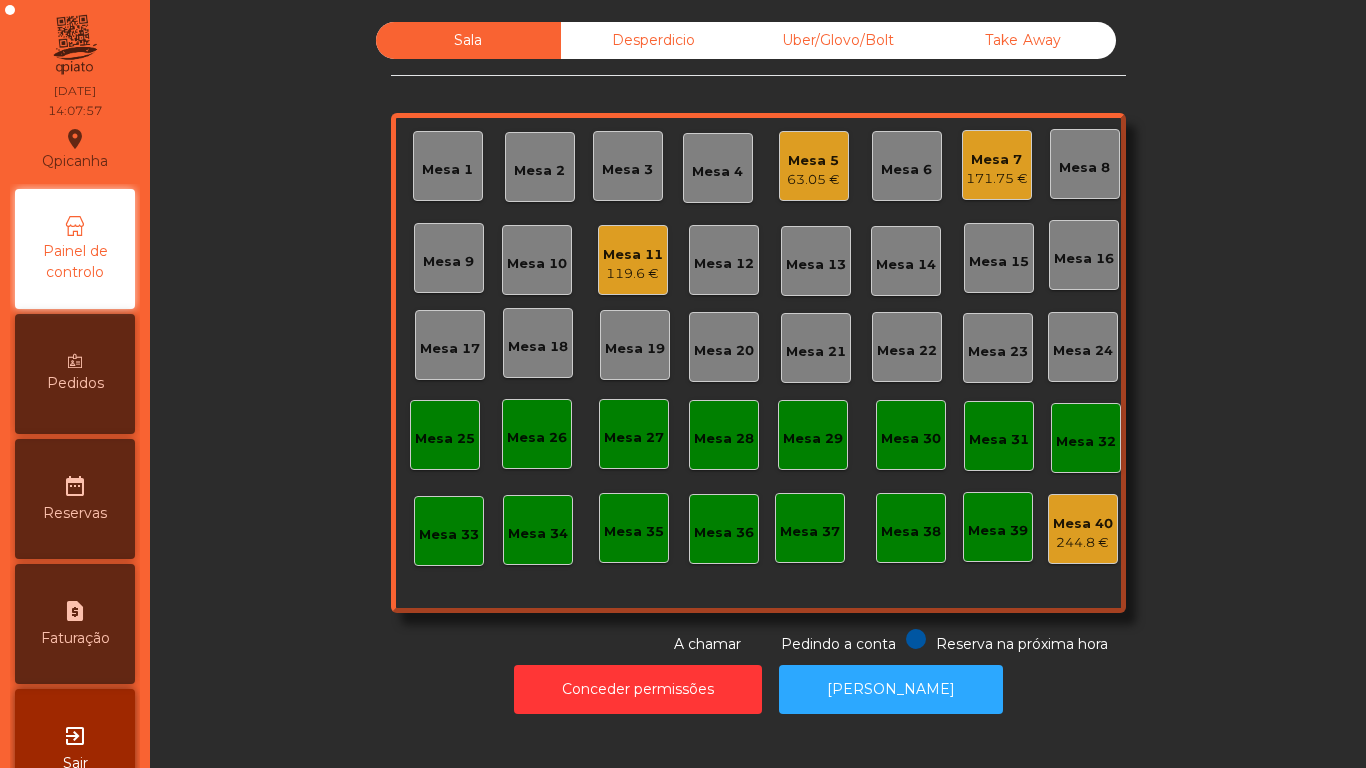 click on "Mesa 2" 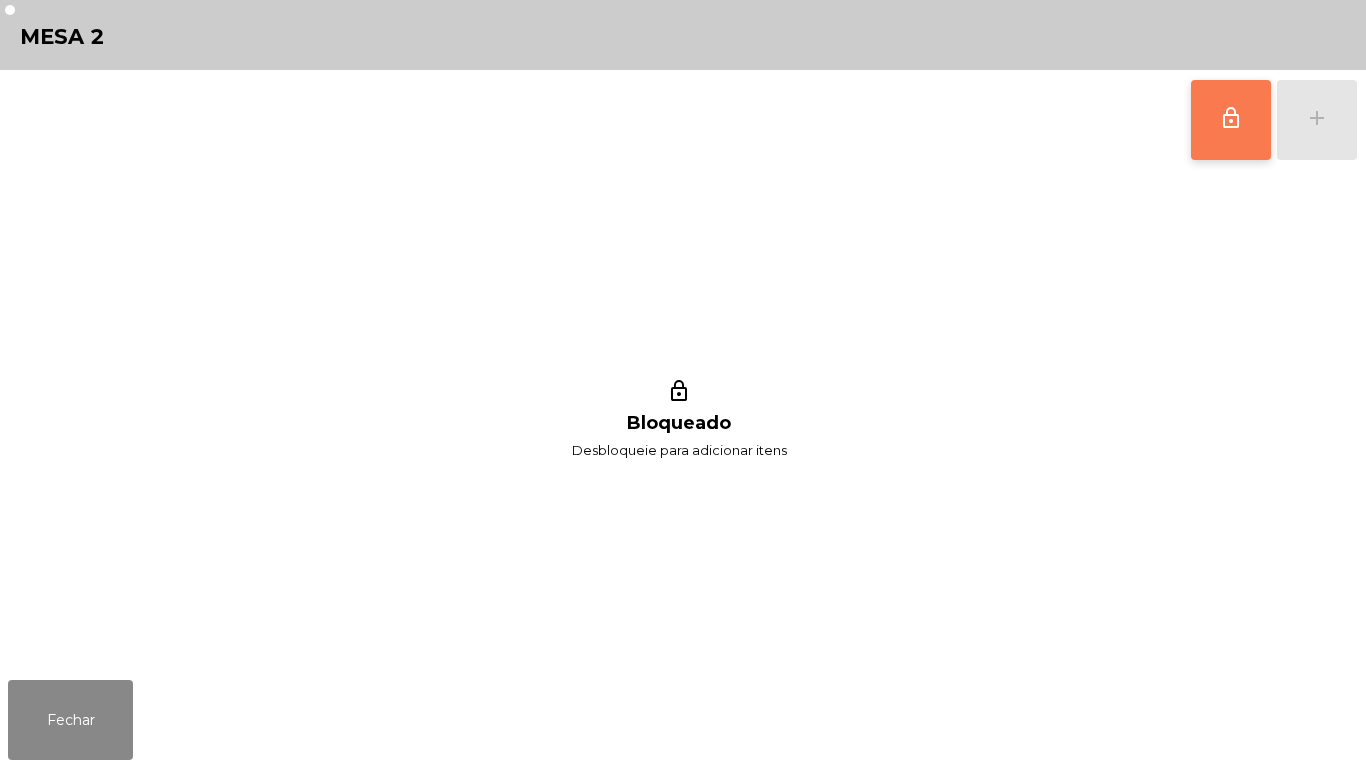 click on "lock_outline" 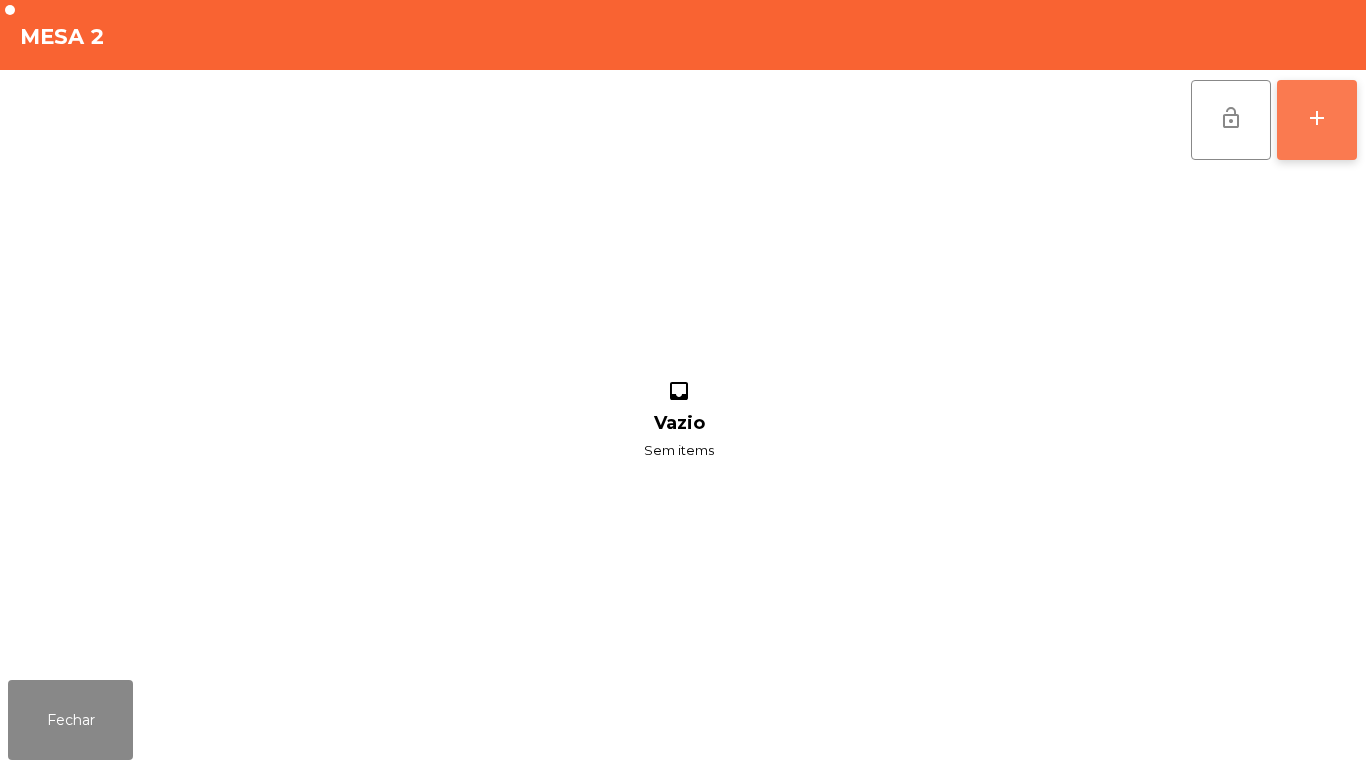 click on "add" 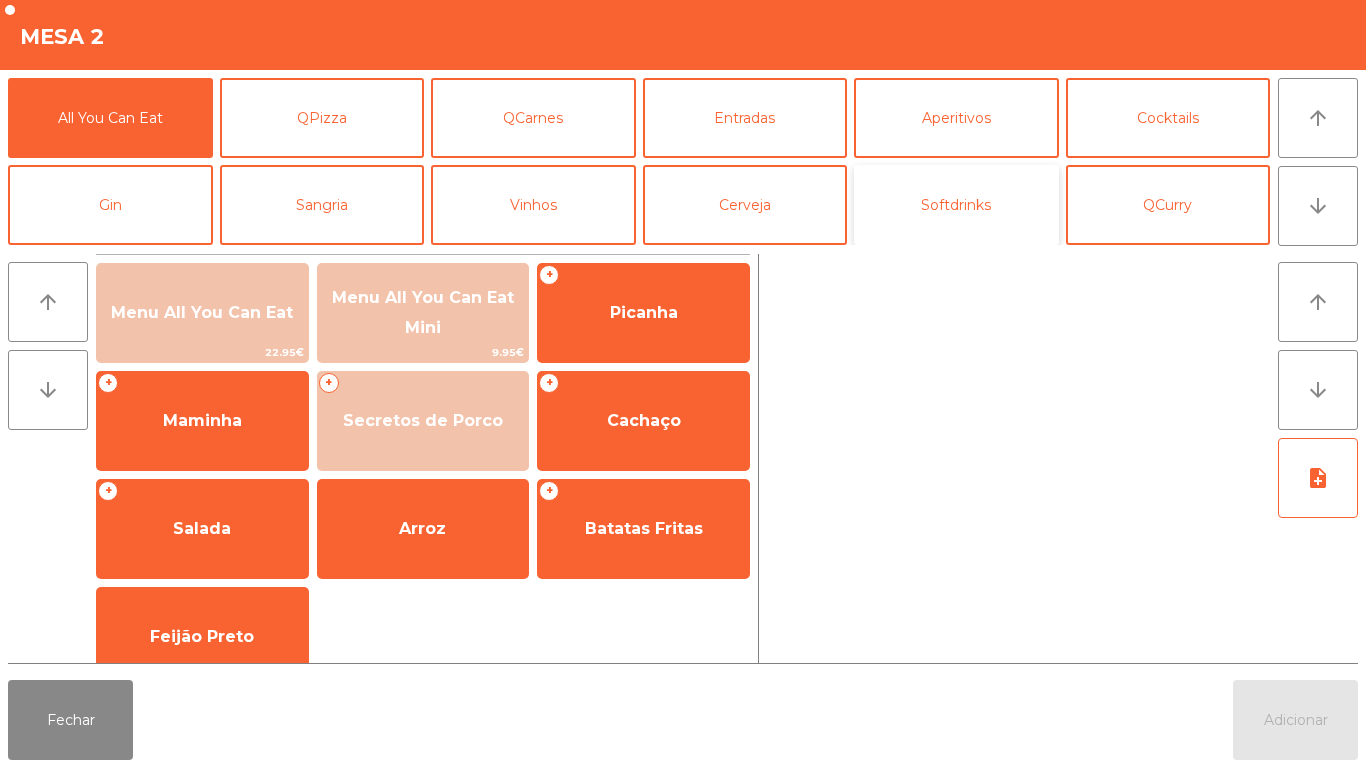 click on "Softdrinks" 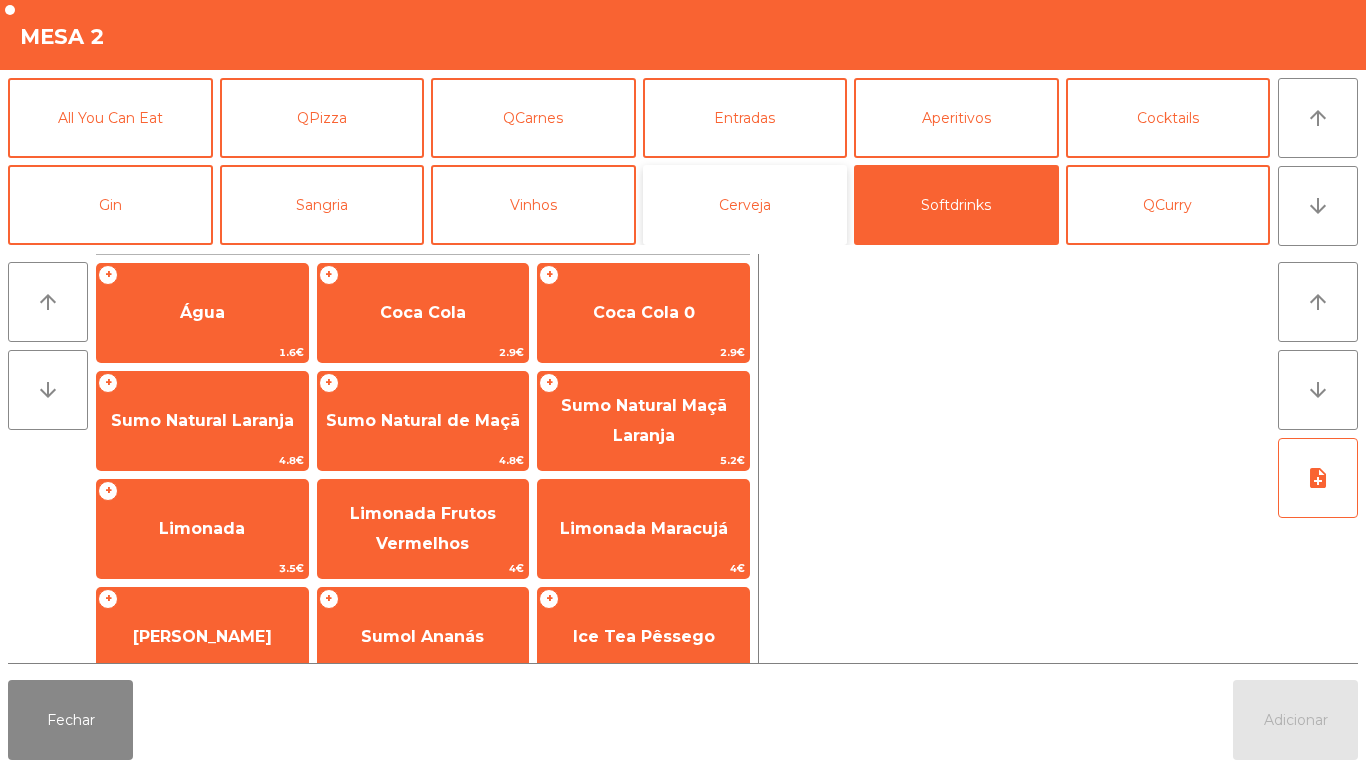 click on "Cerveja" 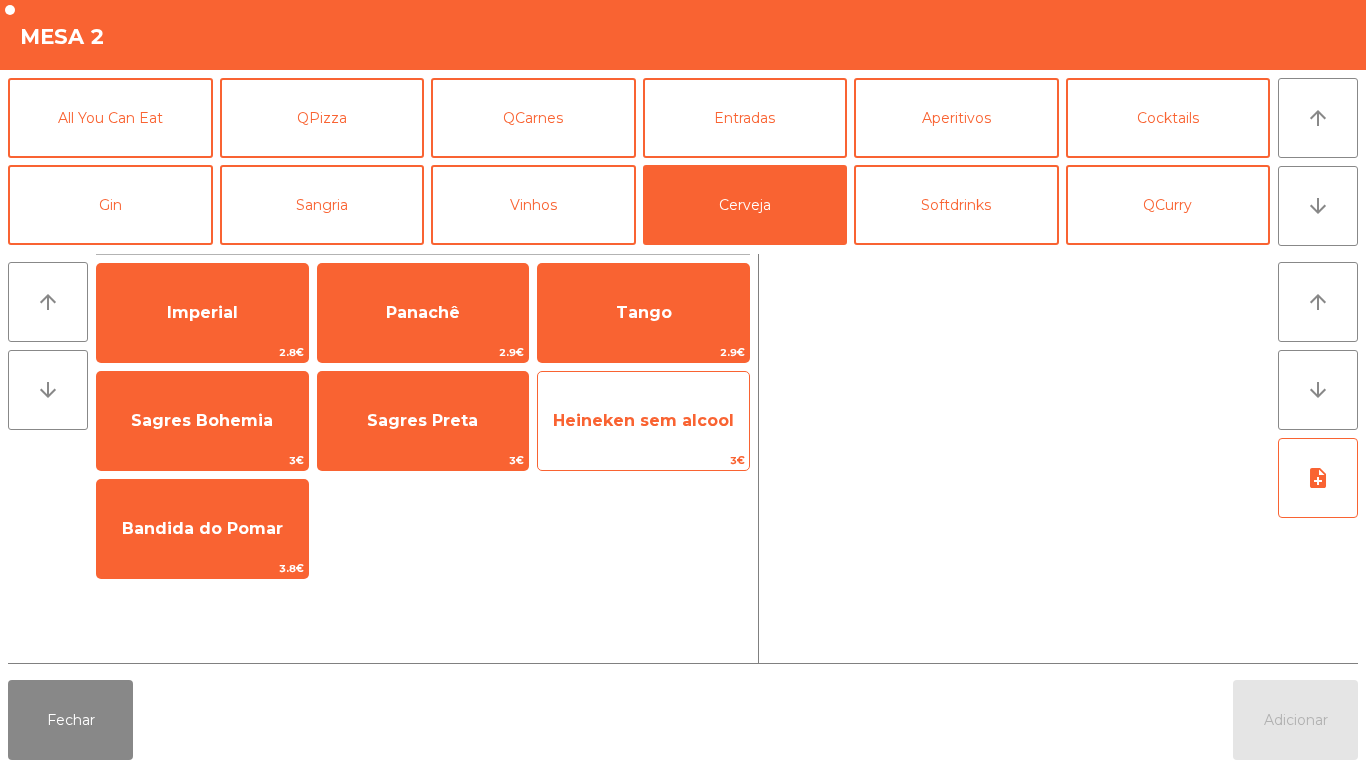 click on "Heineken sem alcool" 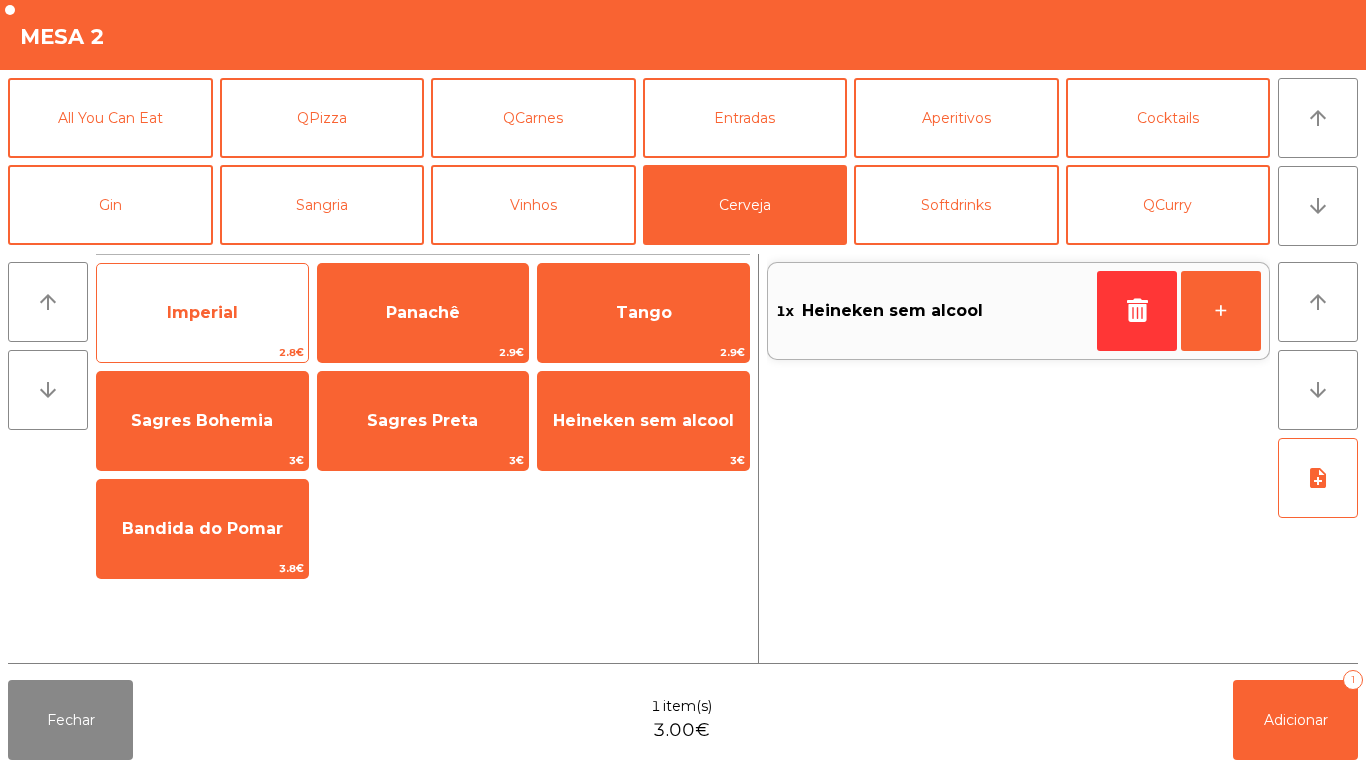 click on "Imperial" 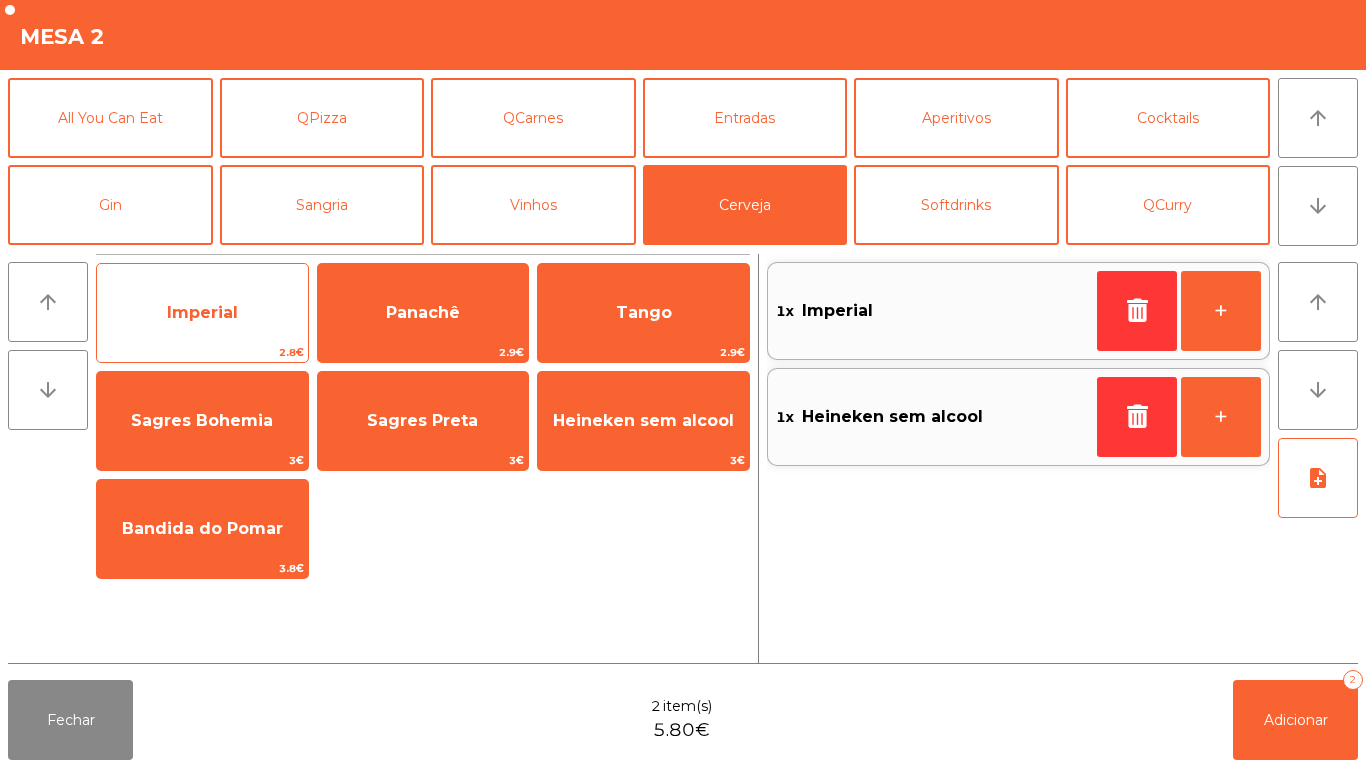 click on "Imperial" 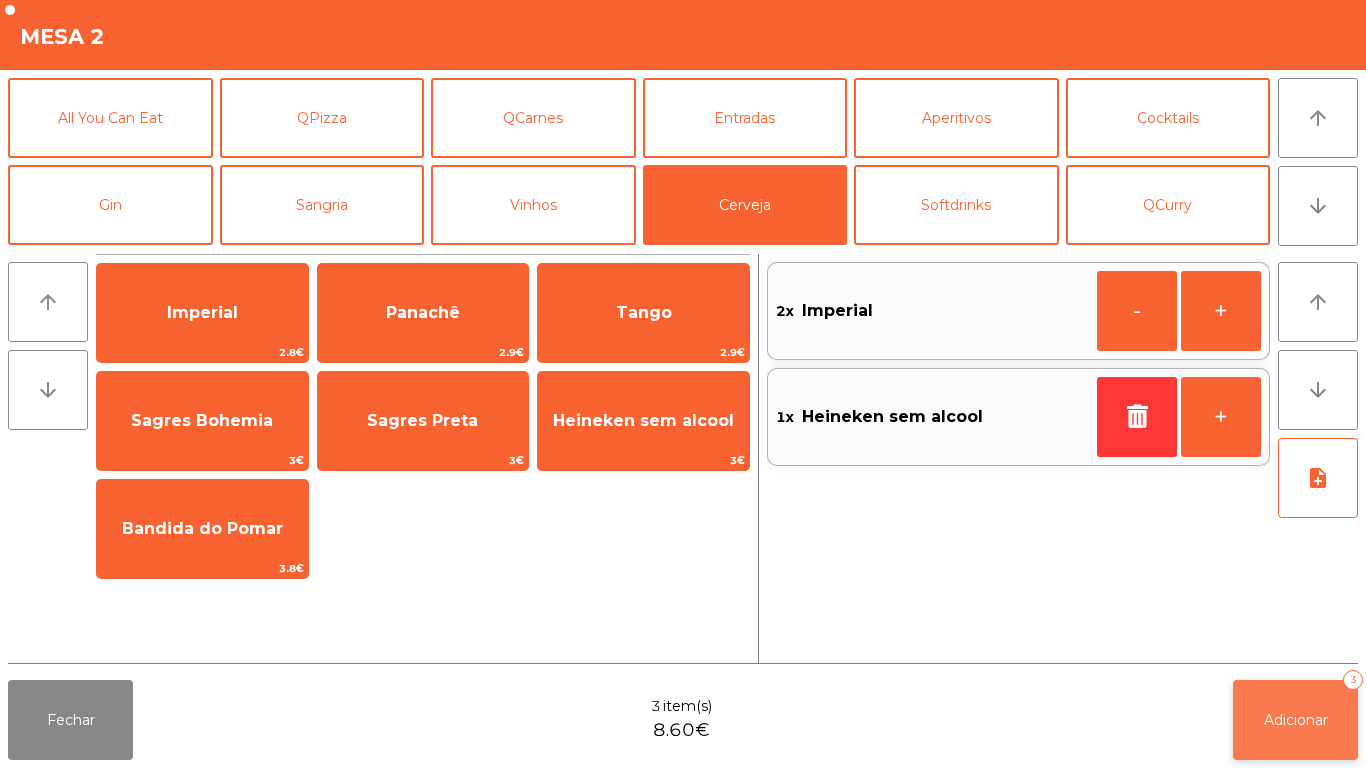 click on "Adicionar   3" 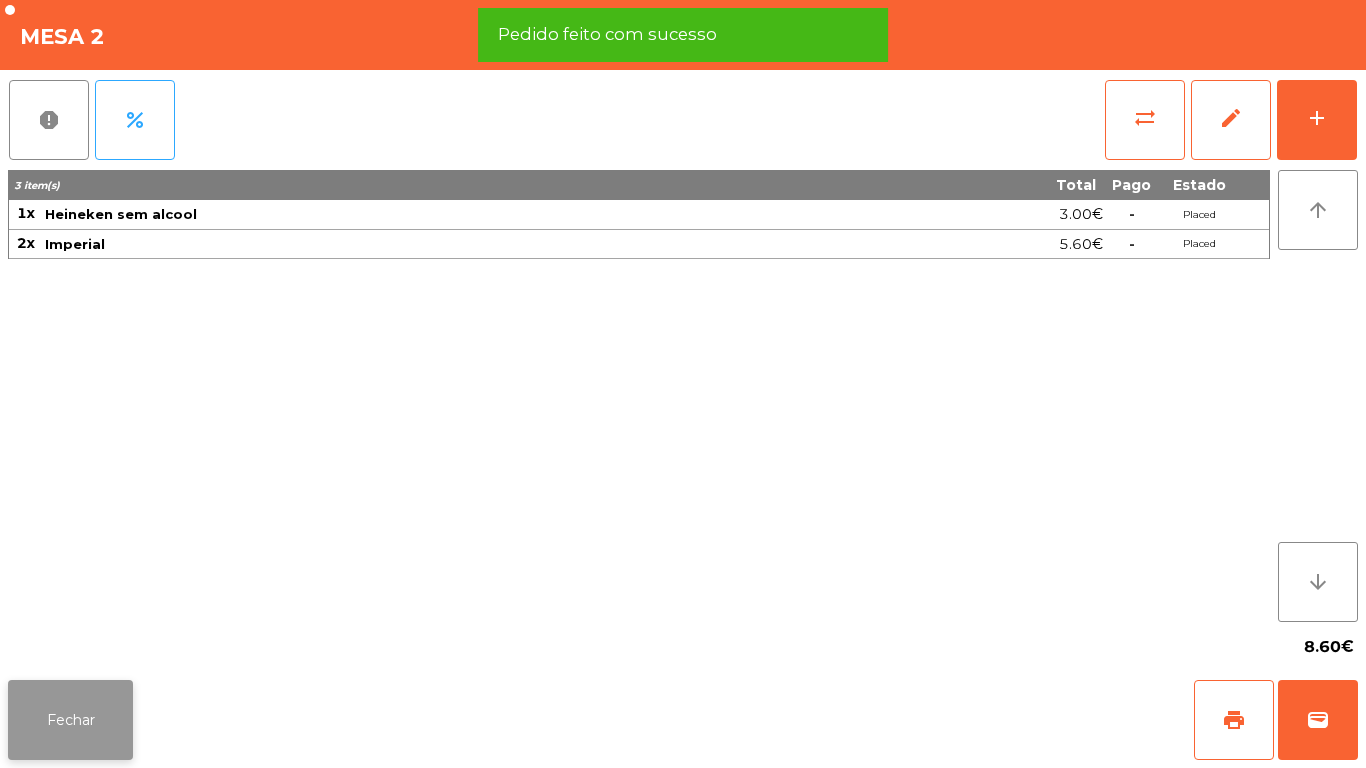 click on "Fechar" 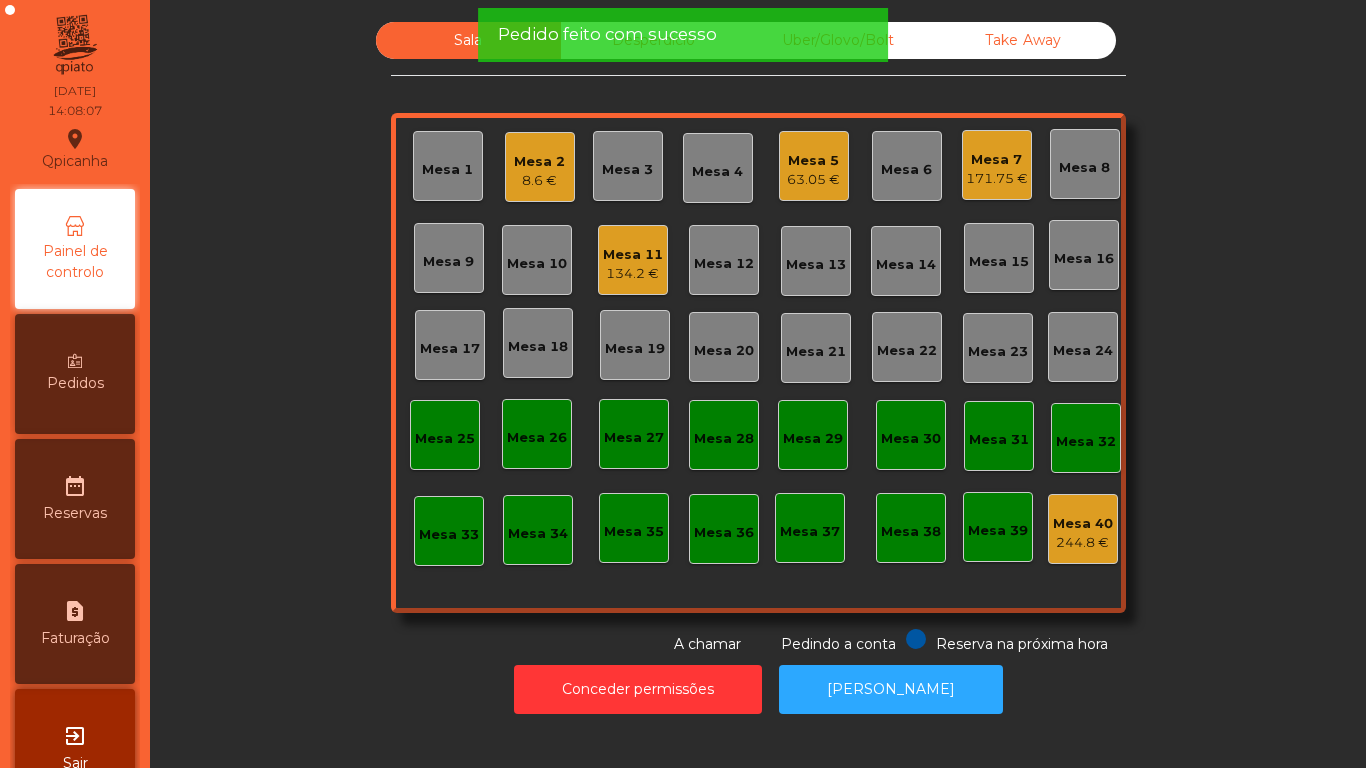 click on "63.05 €" 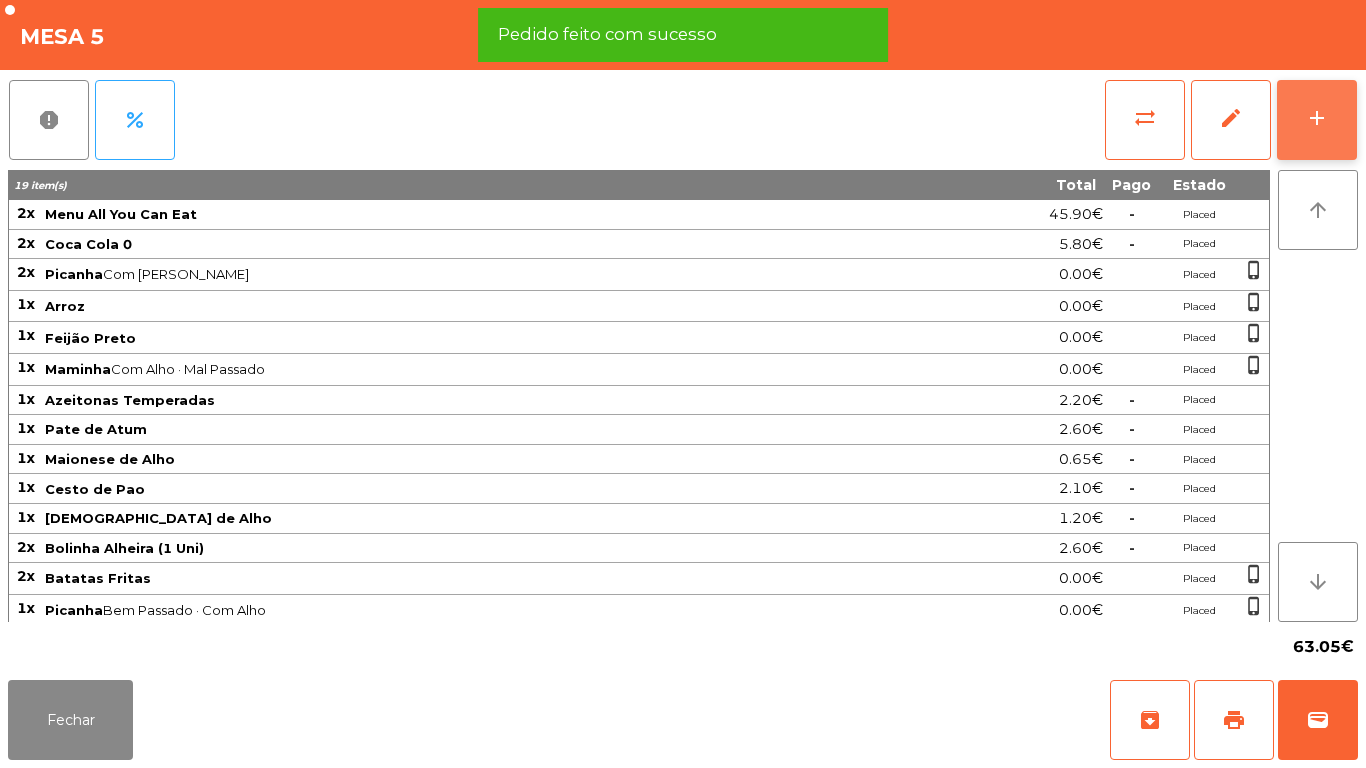 click on "add" 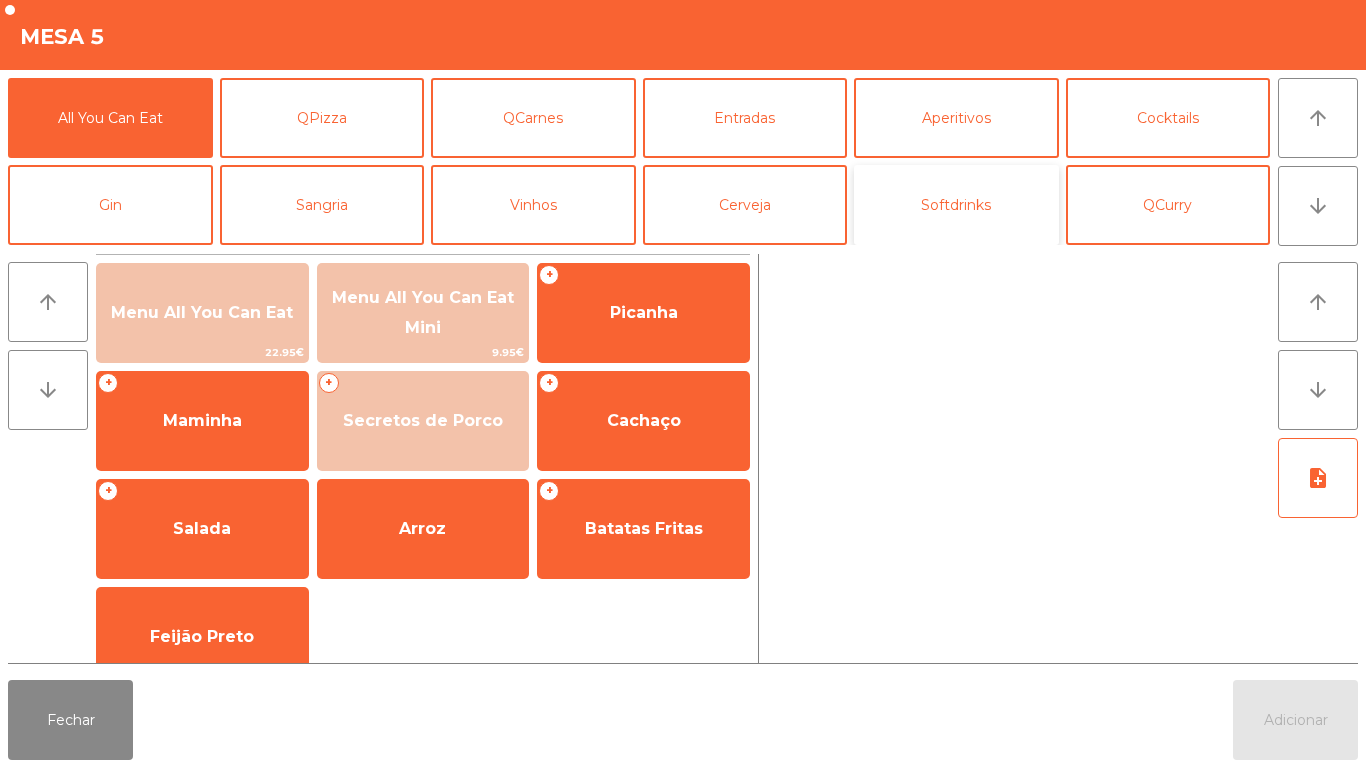 click on "Softdrinks" 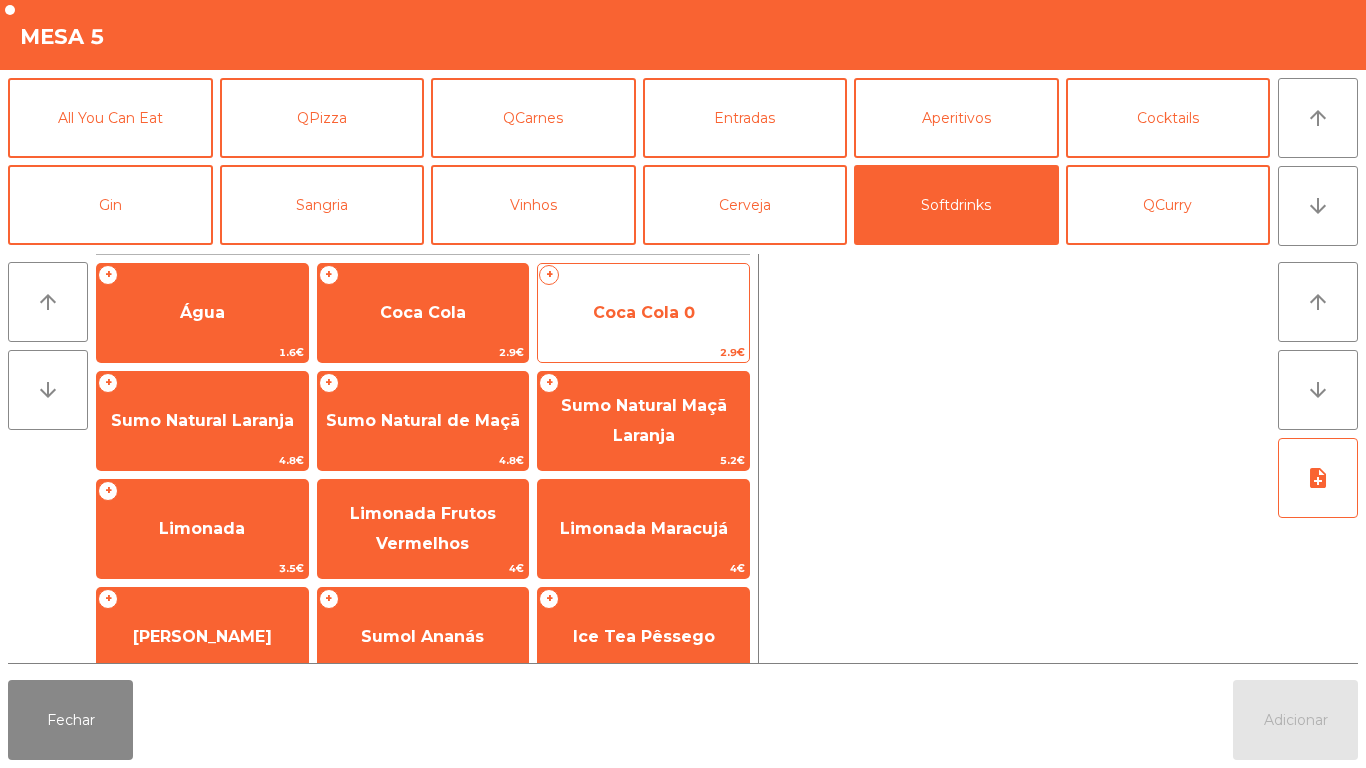 click on "Coca Cola 0" 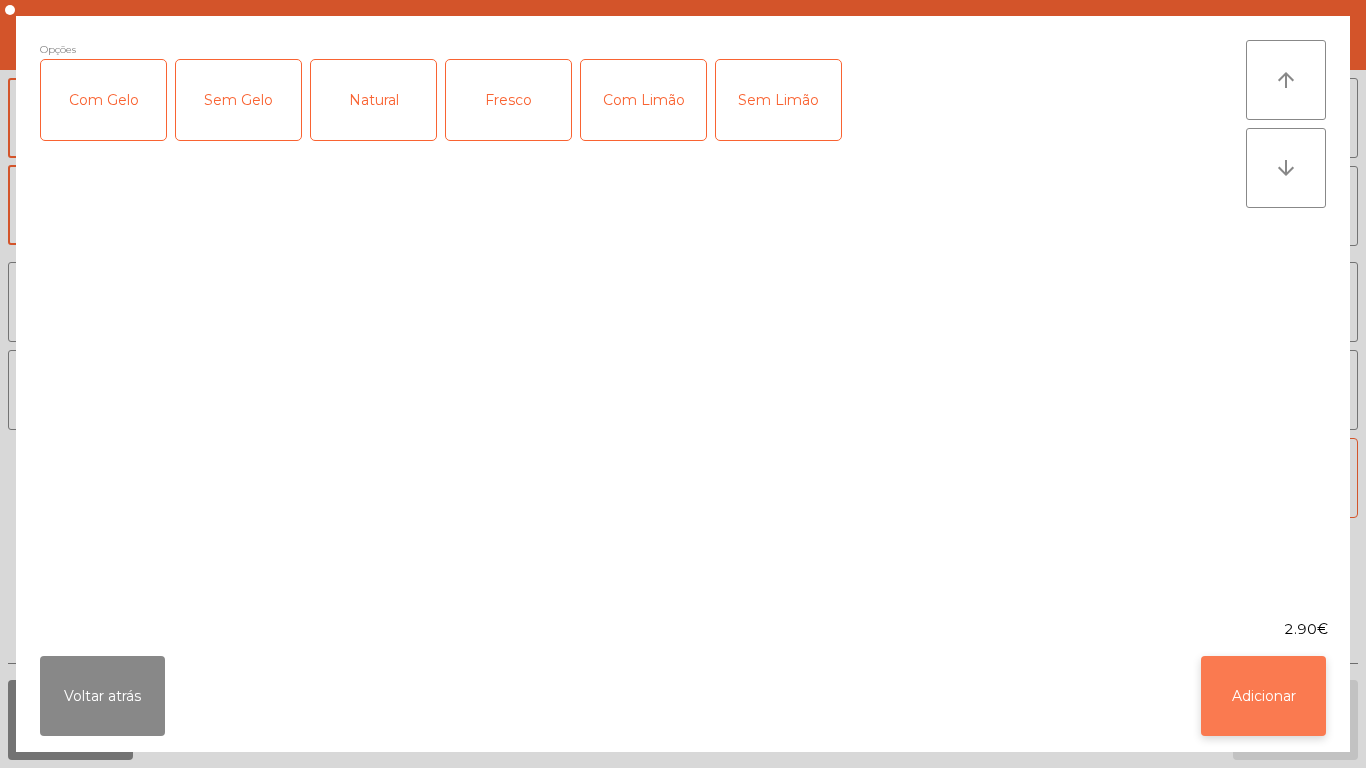 click on "Adicionar" 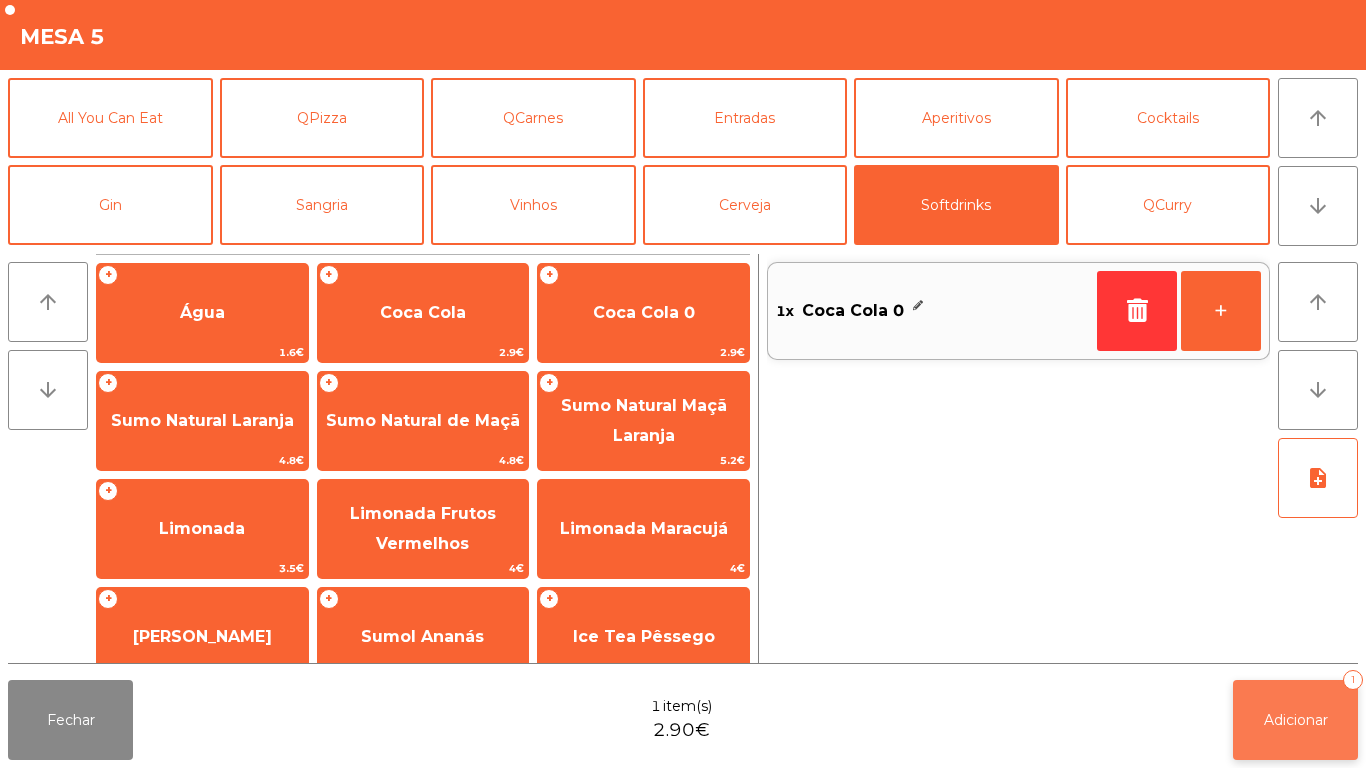 click on "Adicionar" 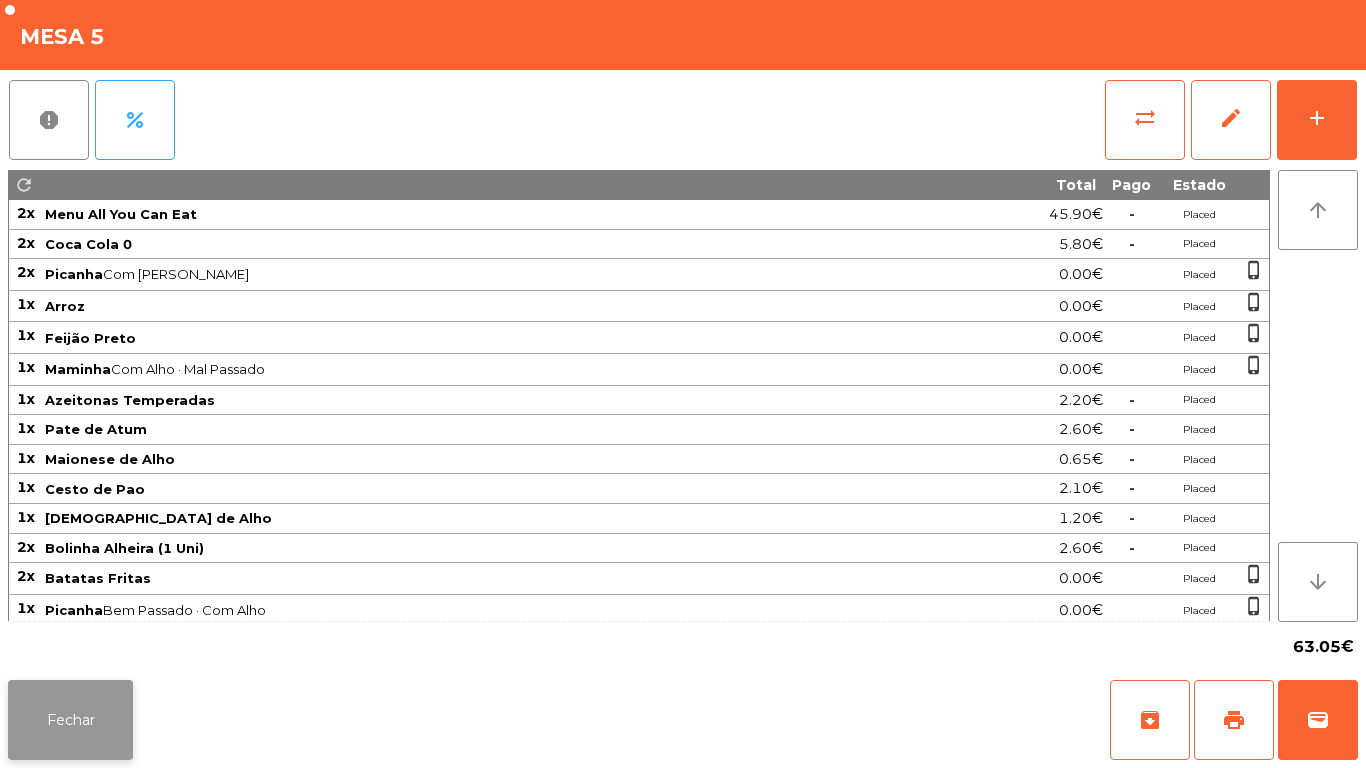 click on "Fechar" 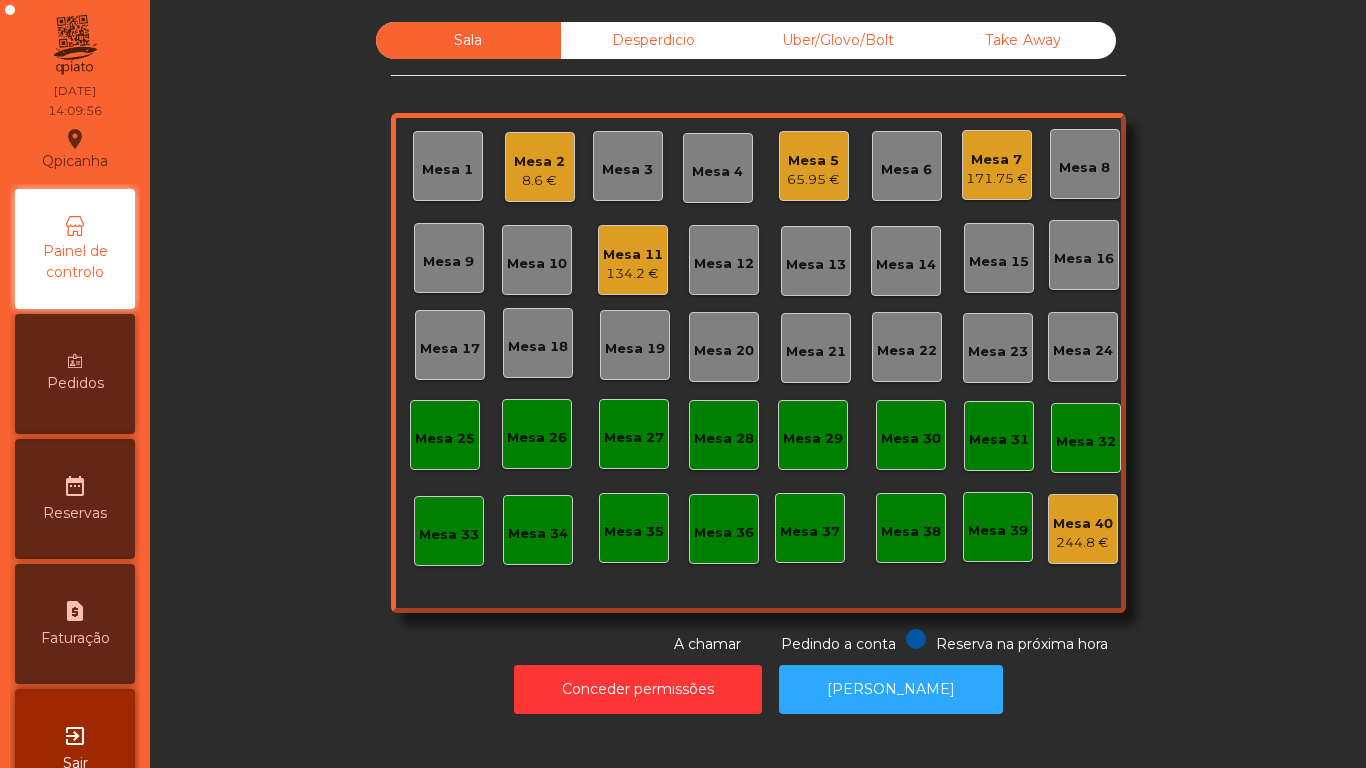 click on "Mesa 11" 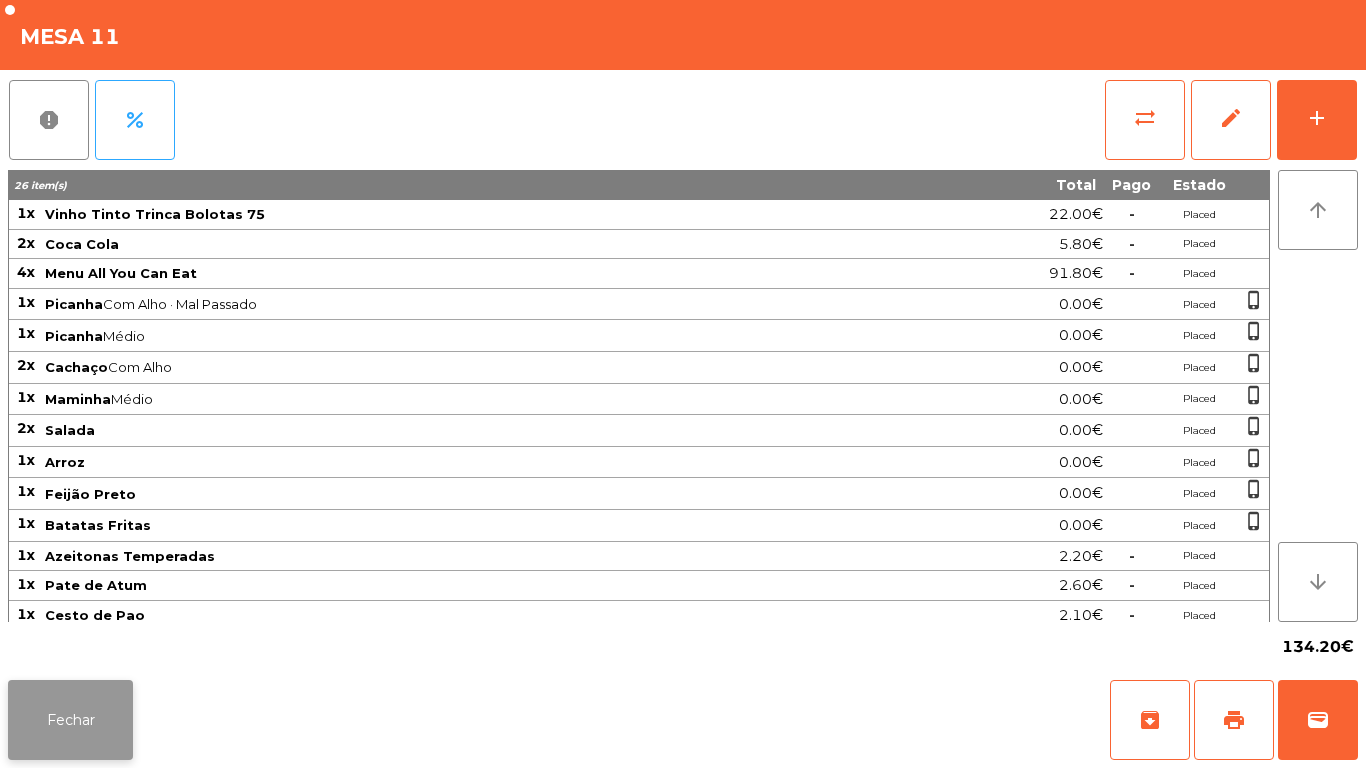 click on "Fechar" 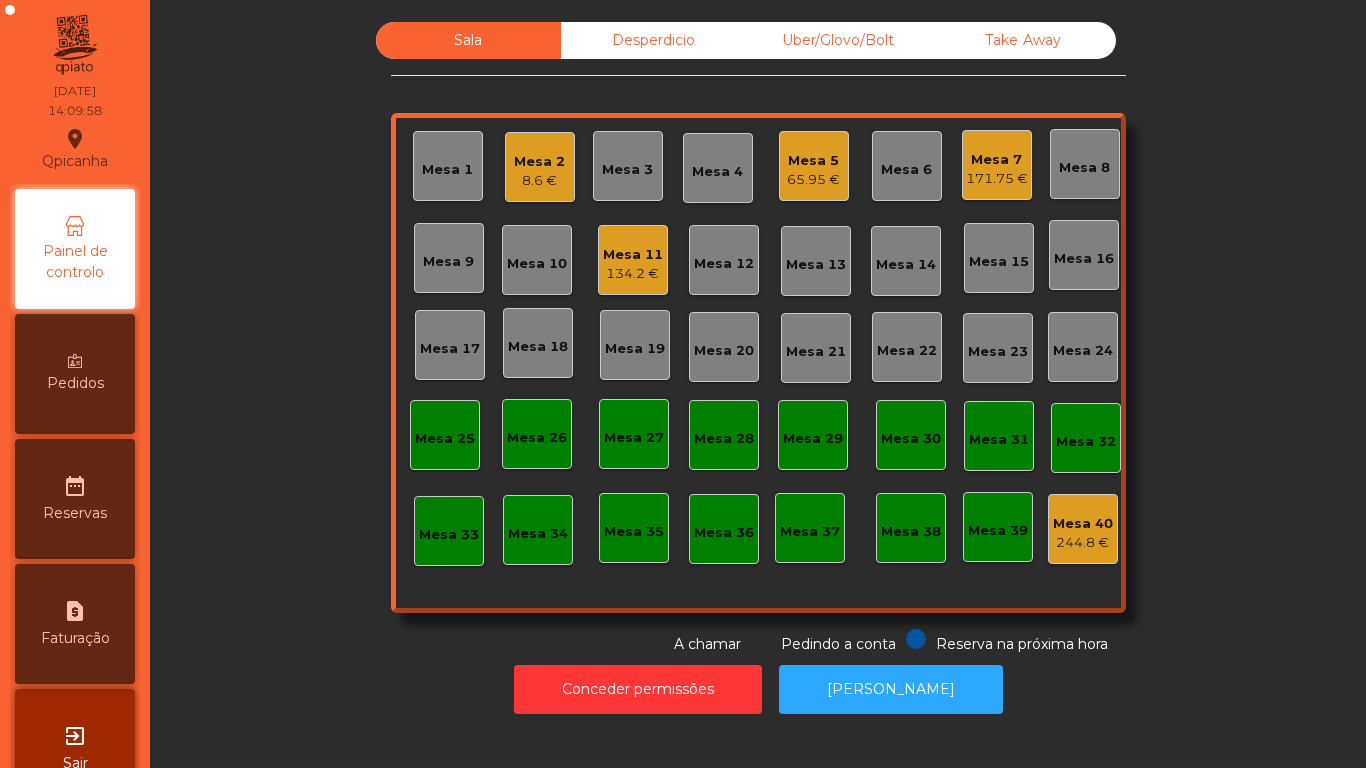 click on "171.75 €" 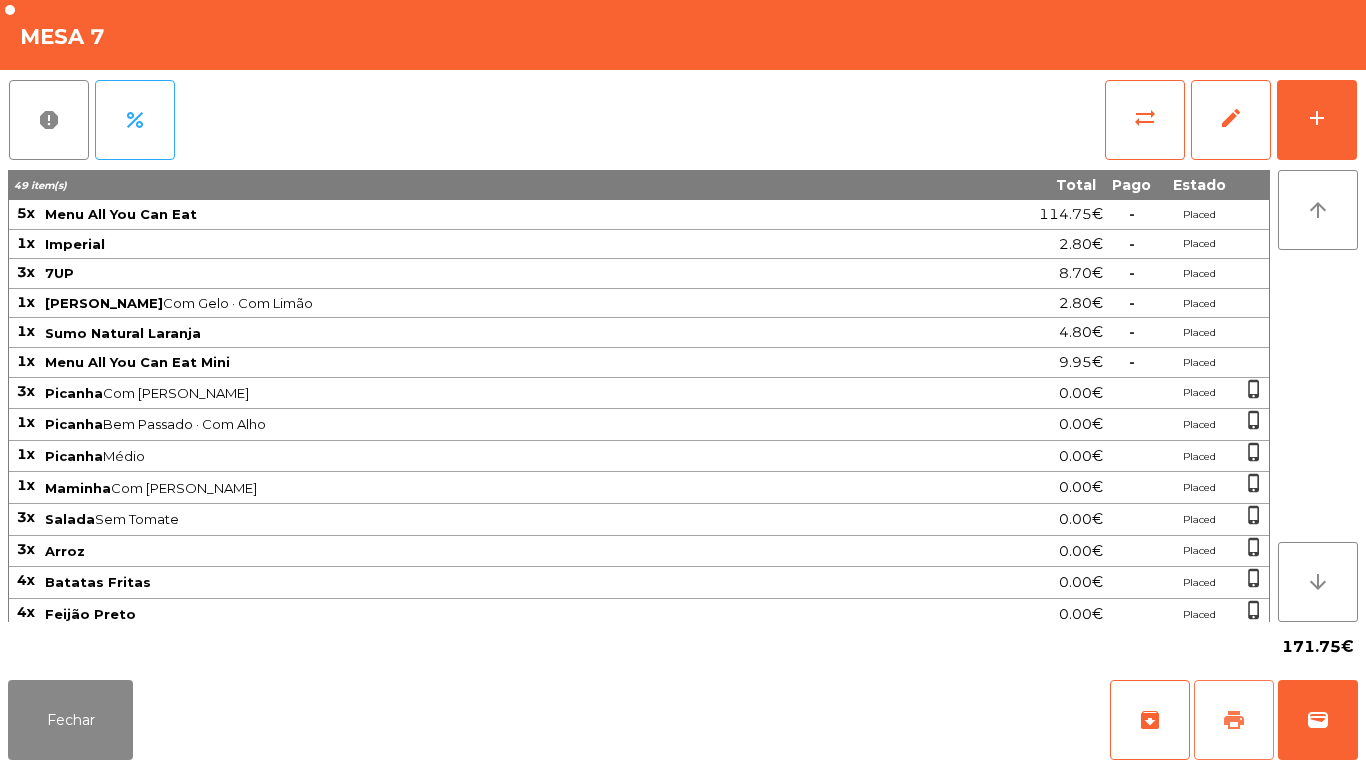 click on "print" 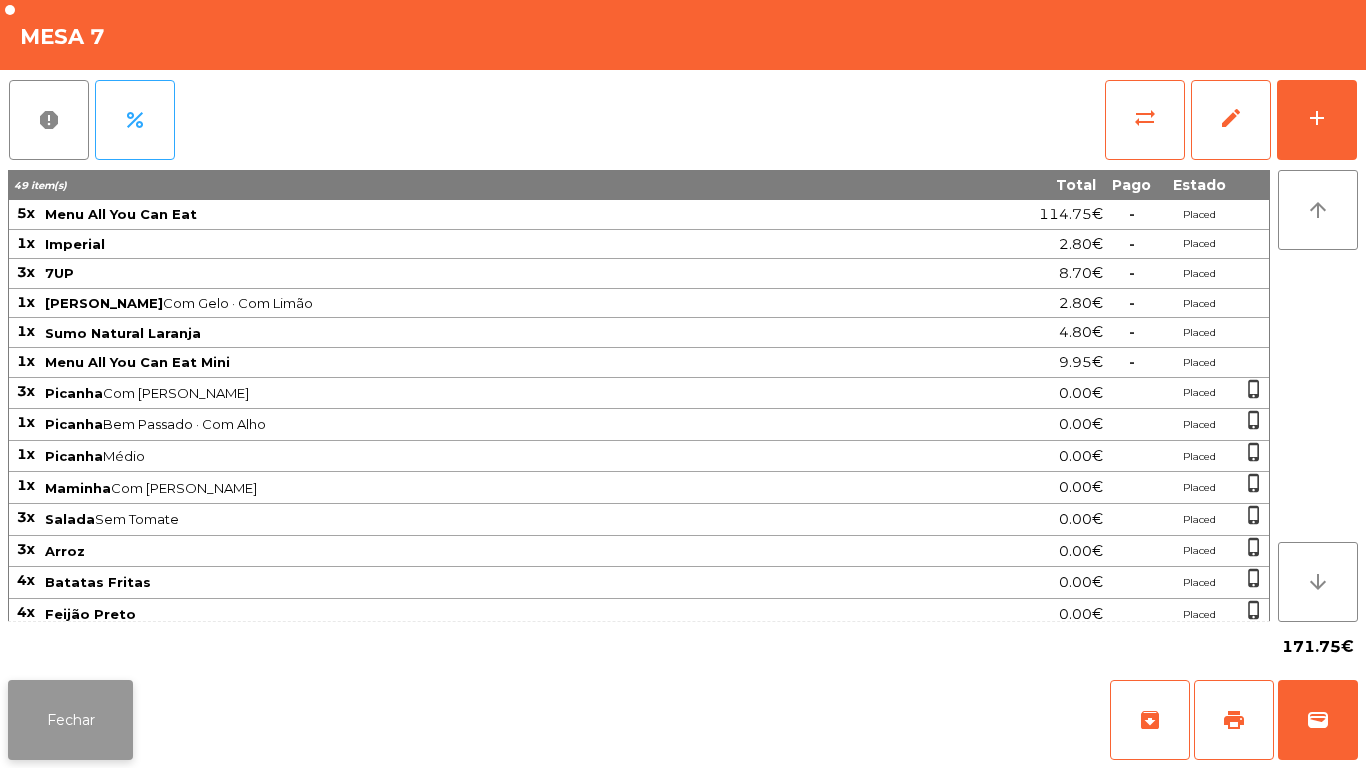 click on "Fechar" 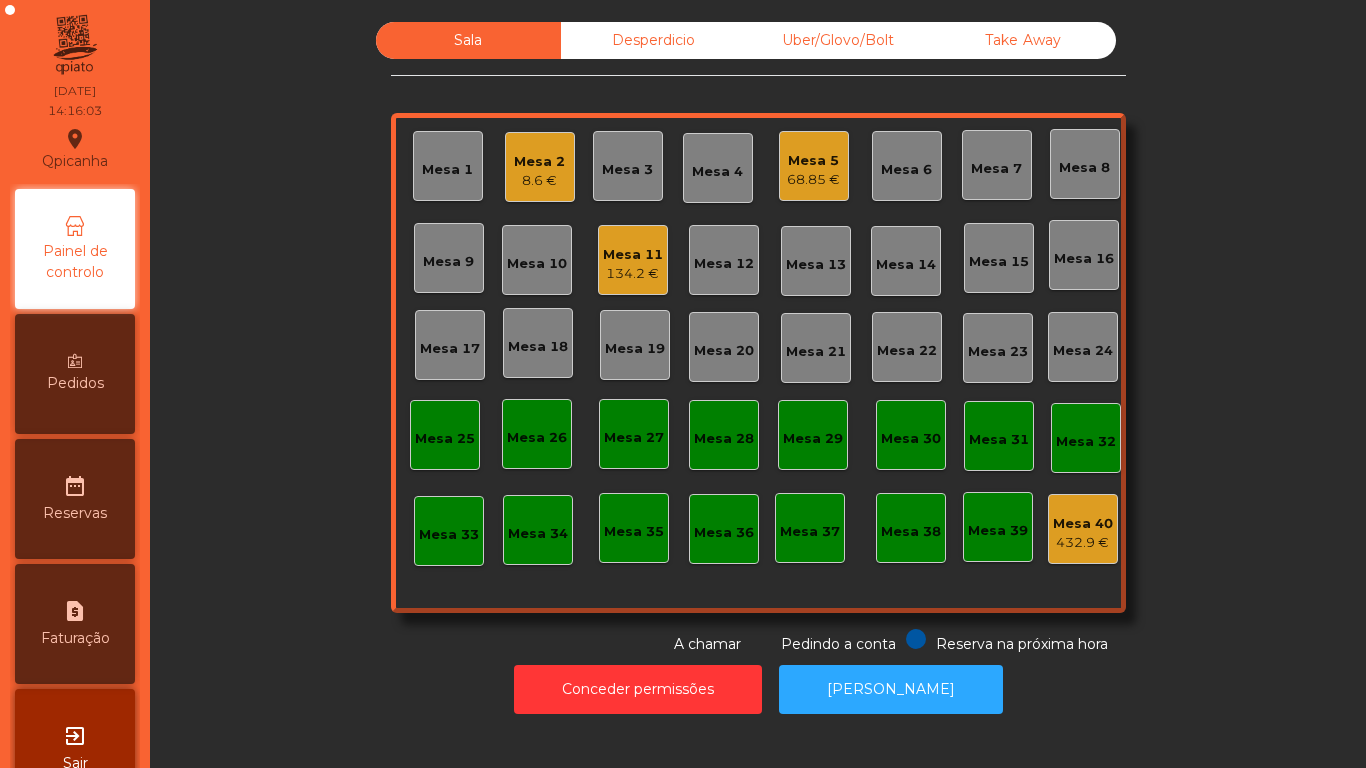 click on "Mesa 2   8.6 €" 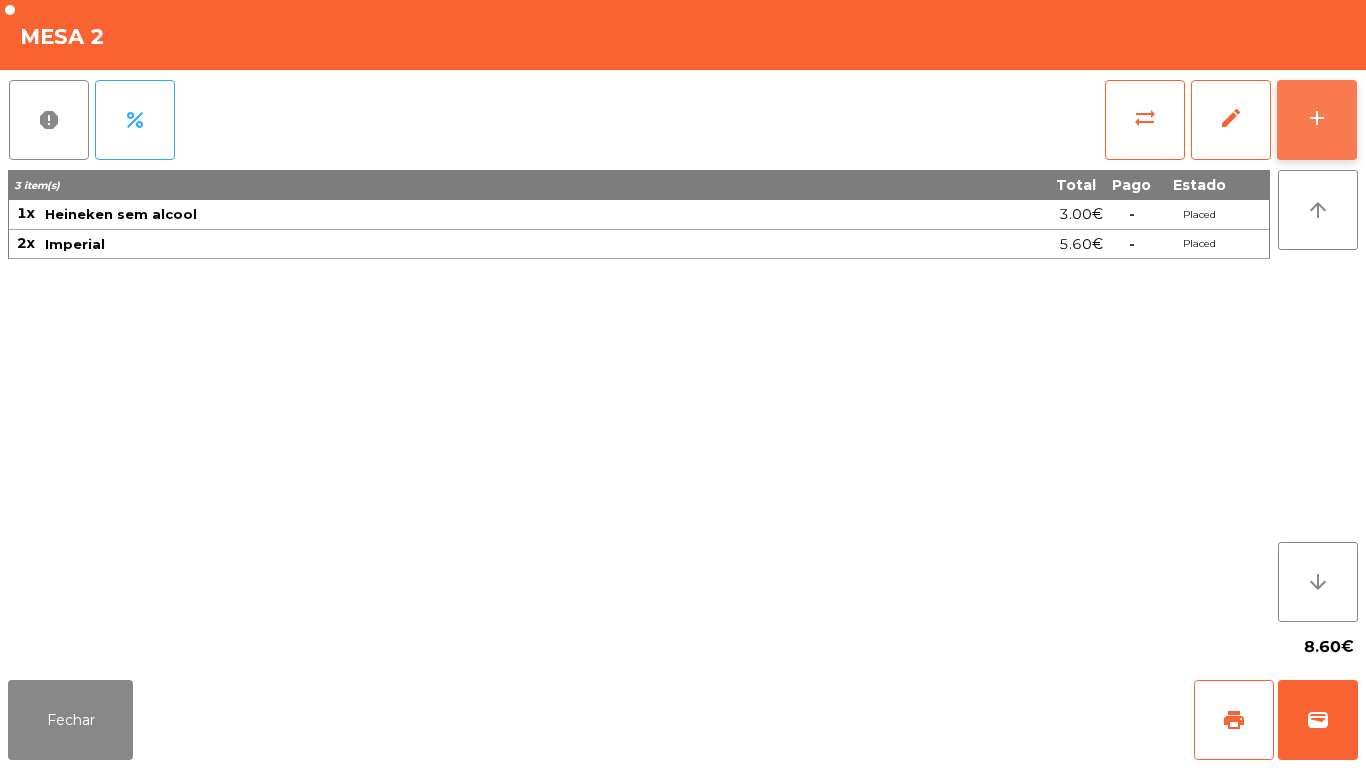 click on "add" 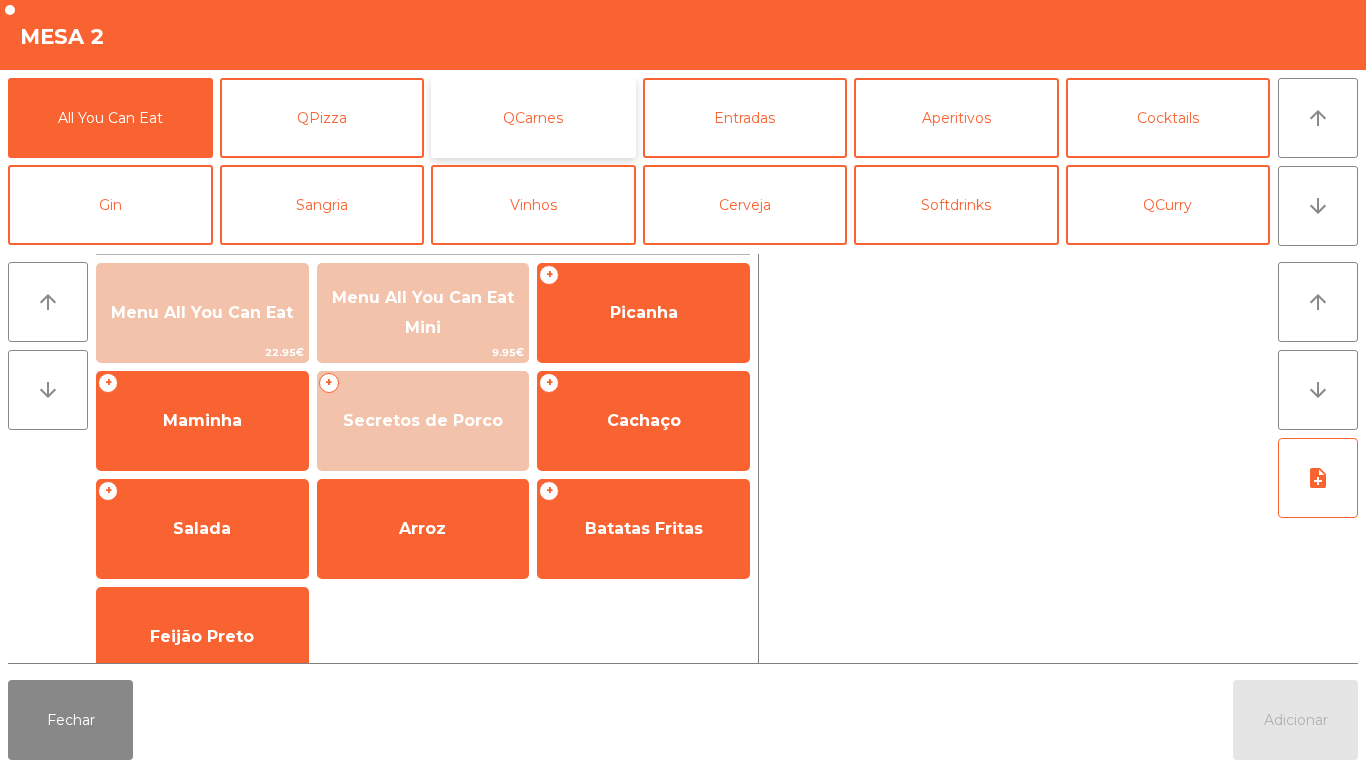 click on "QCarnes" 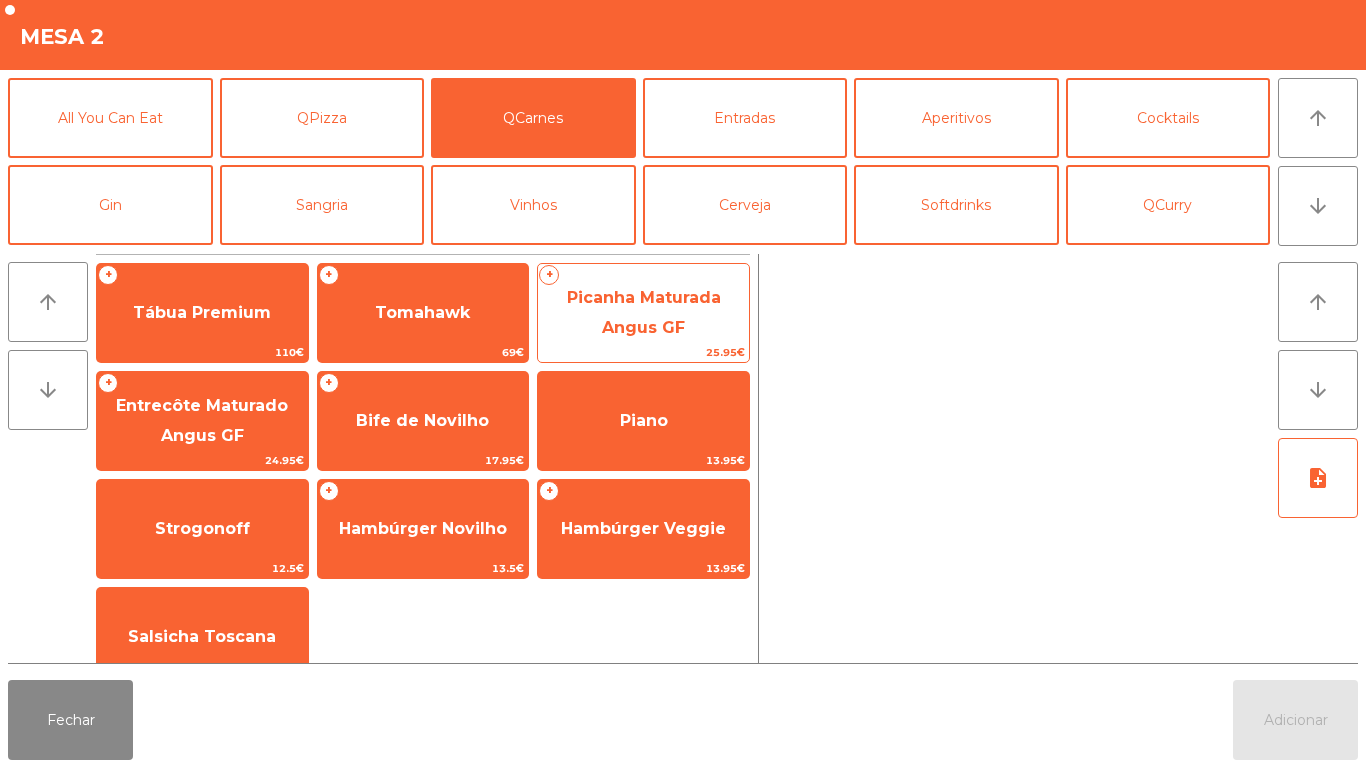 click on "Picanha Maturada Angus GF" 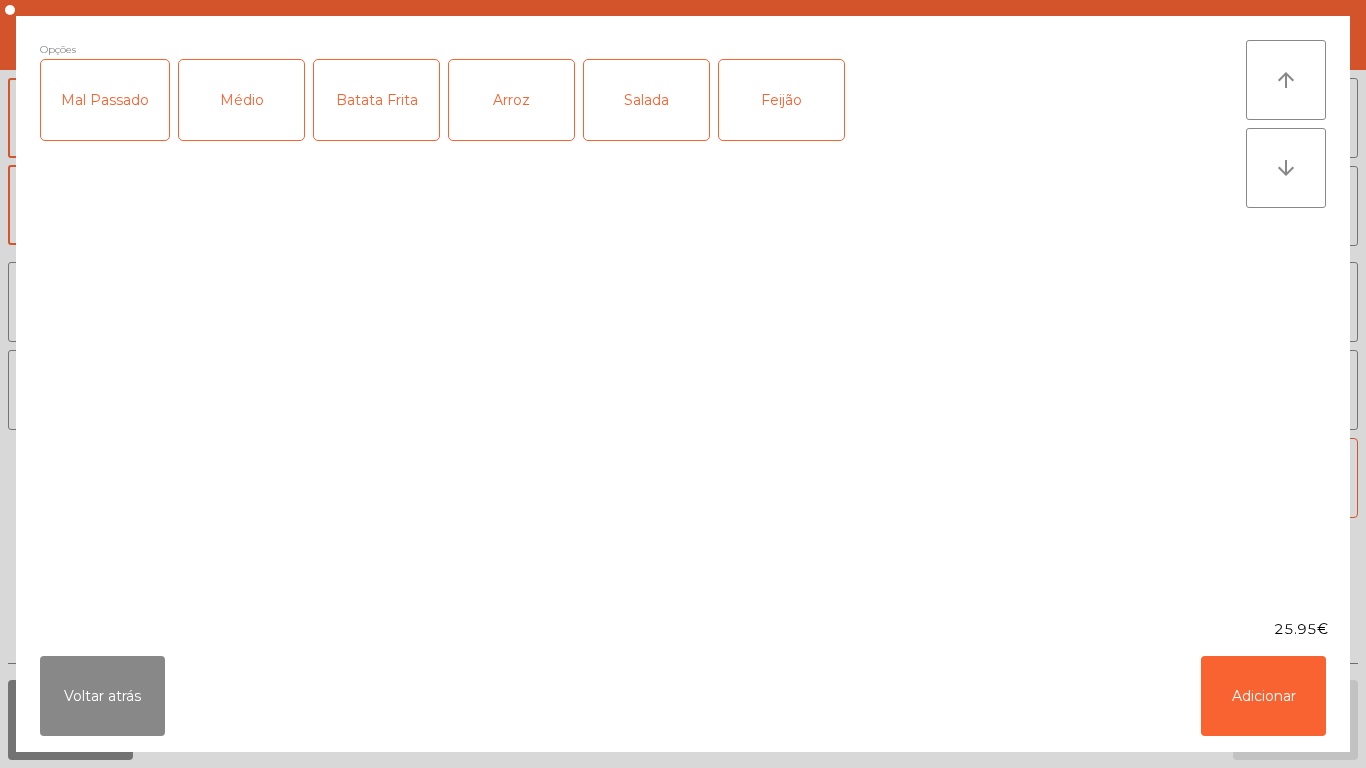 click on "Médio" 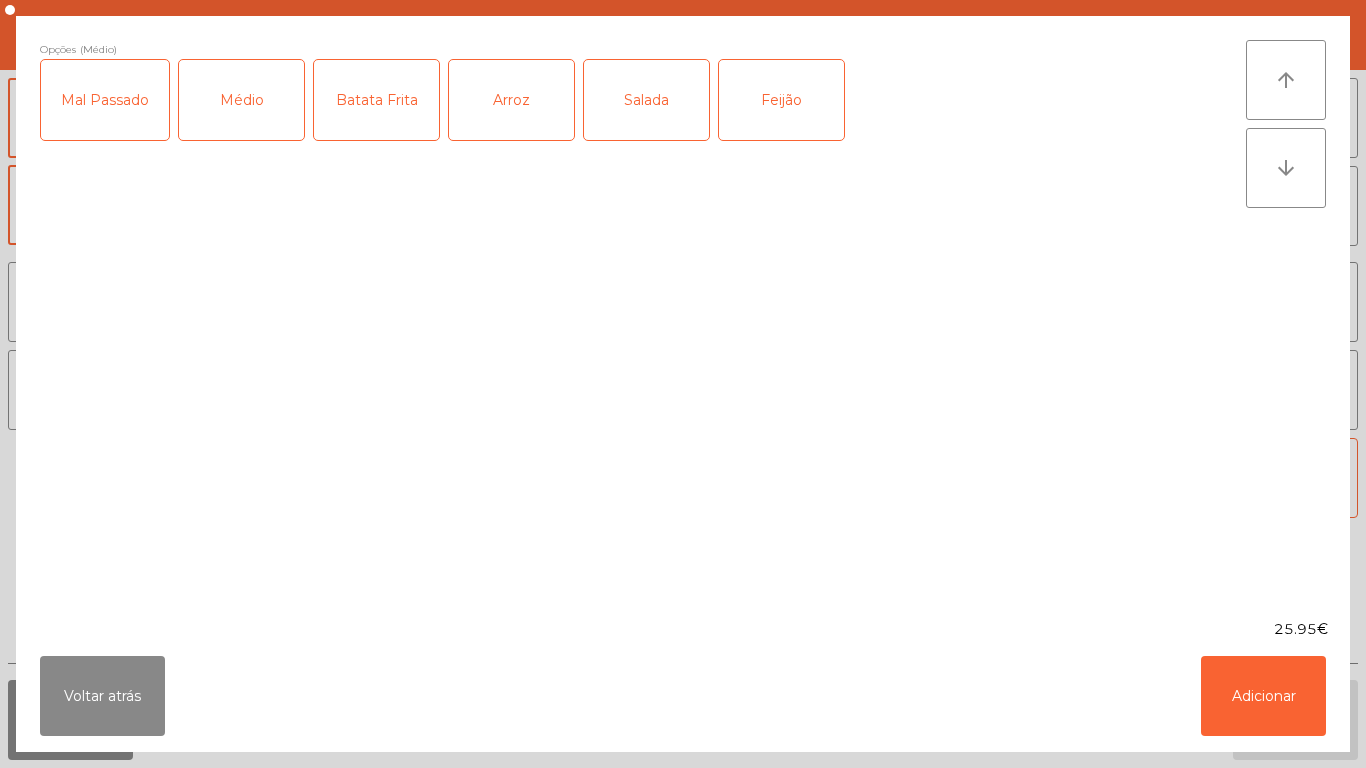 click on "Batata Frita" 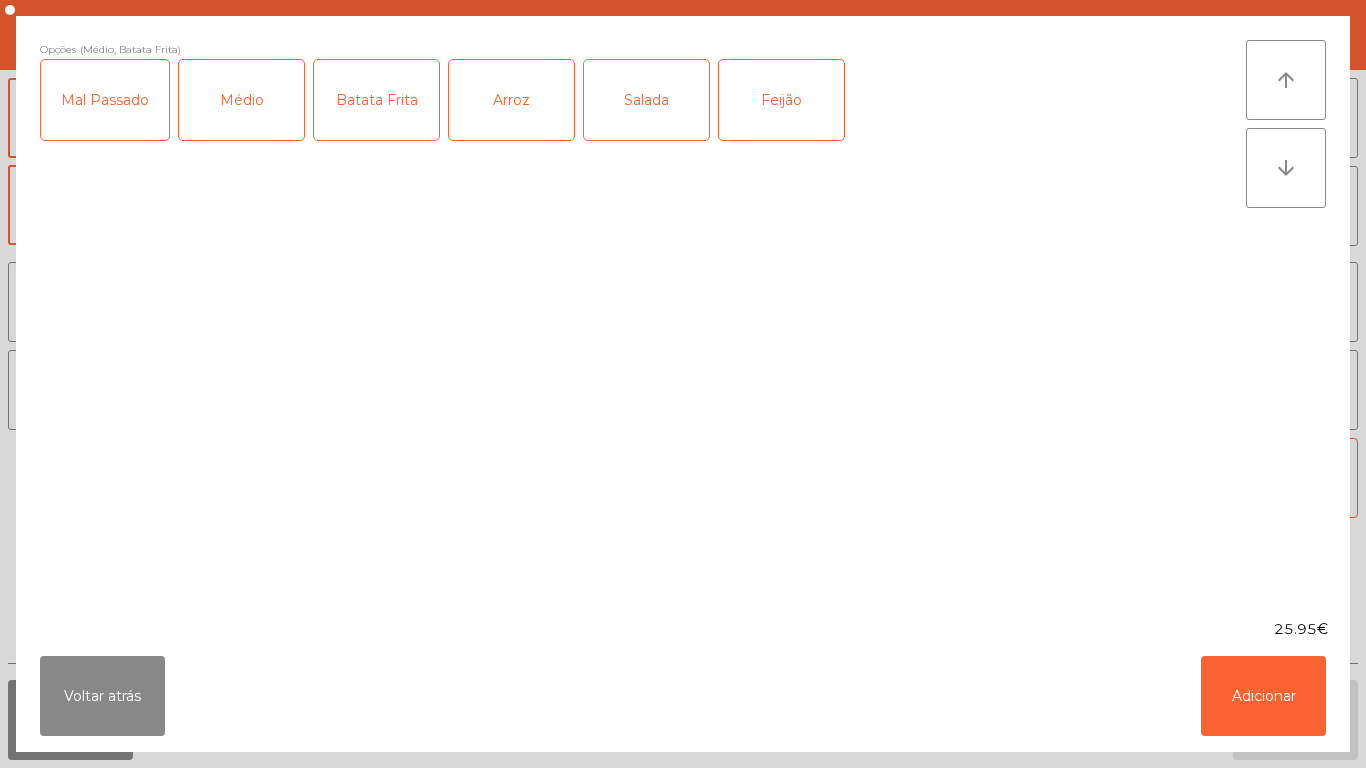 click on "Feijão" 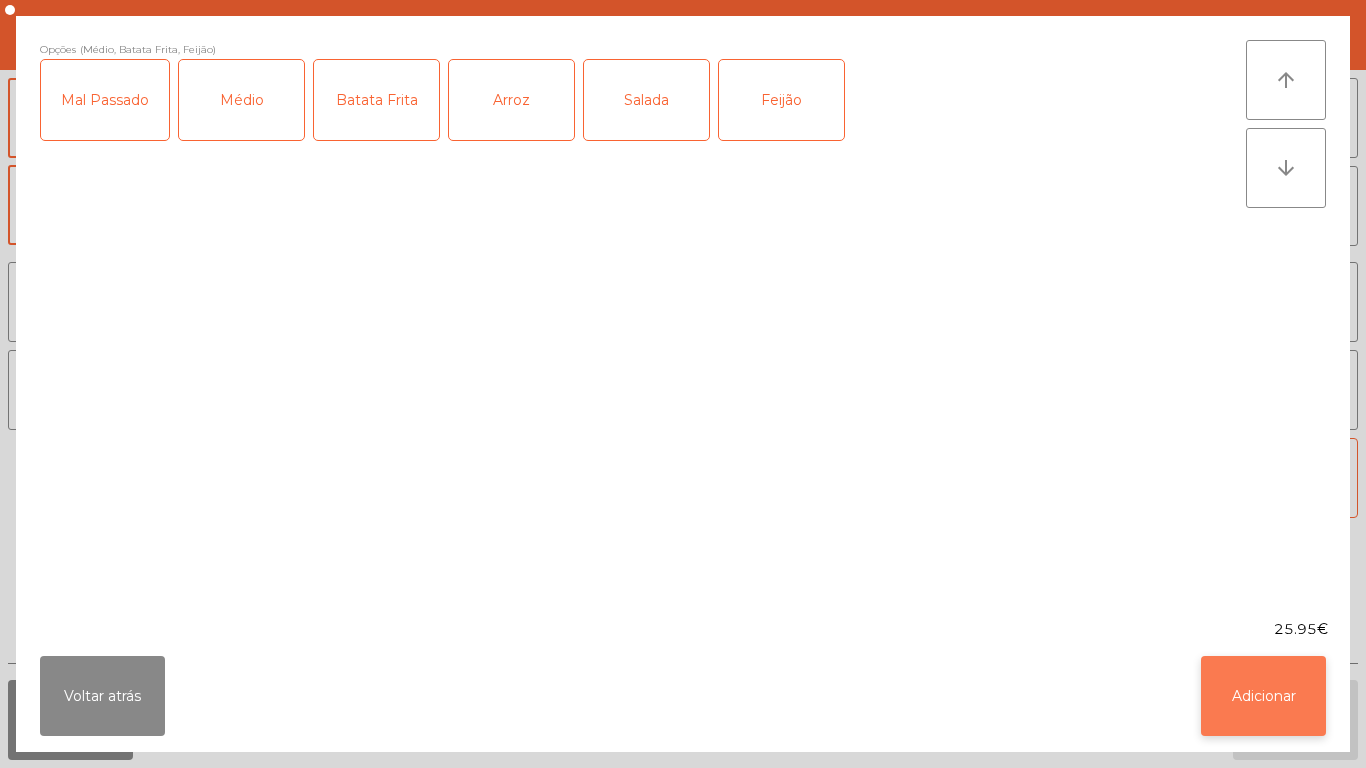 click on "Adicionar" 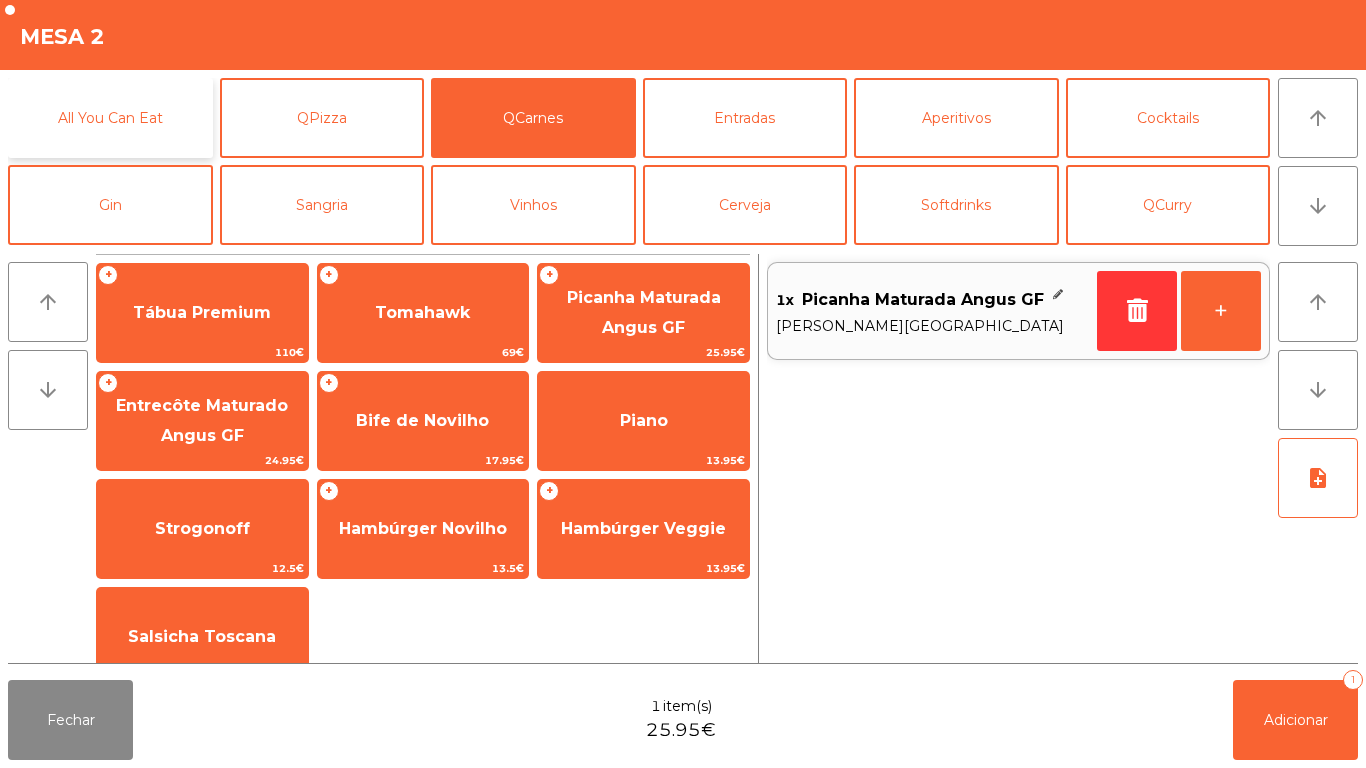click on "All You Can Eat" 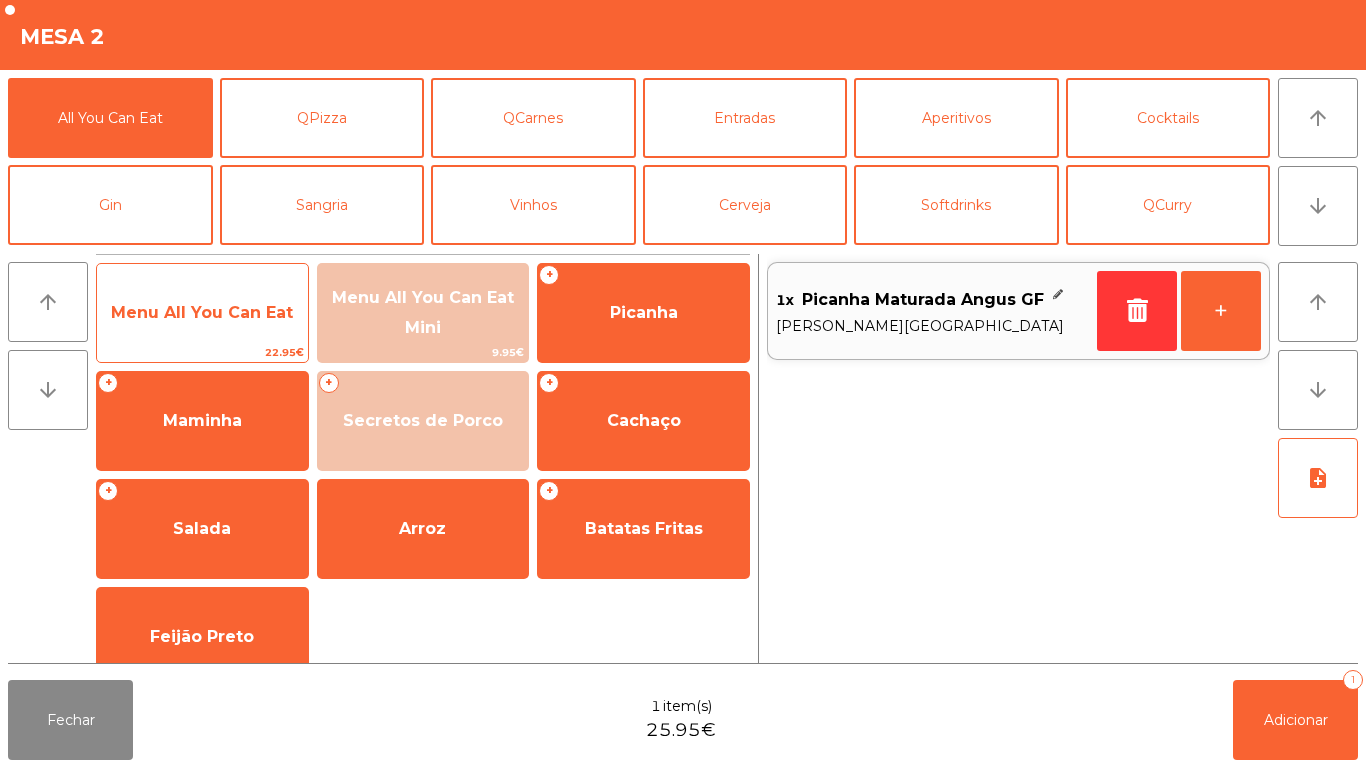 click on "Menu All You Can Eat" 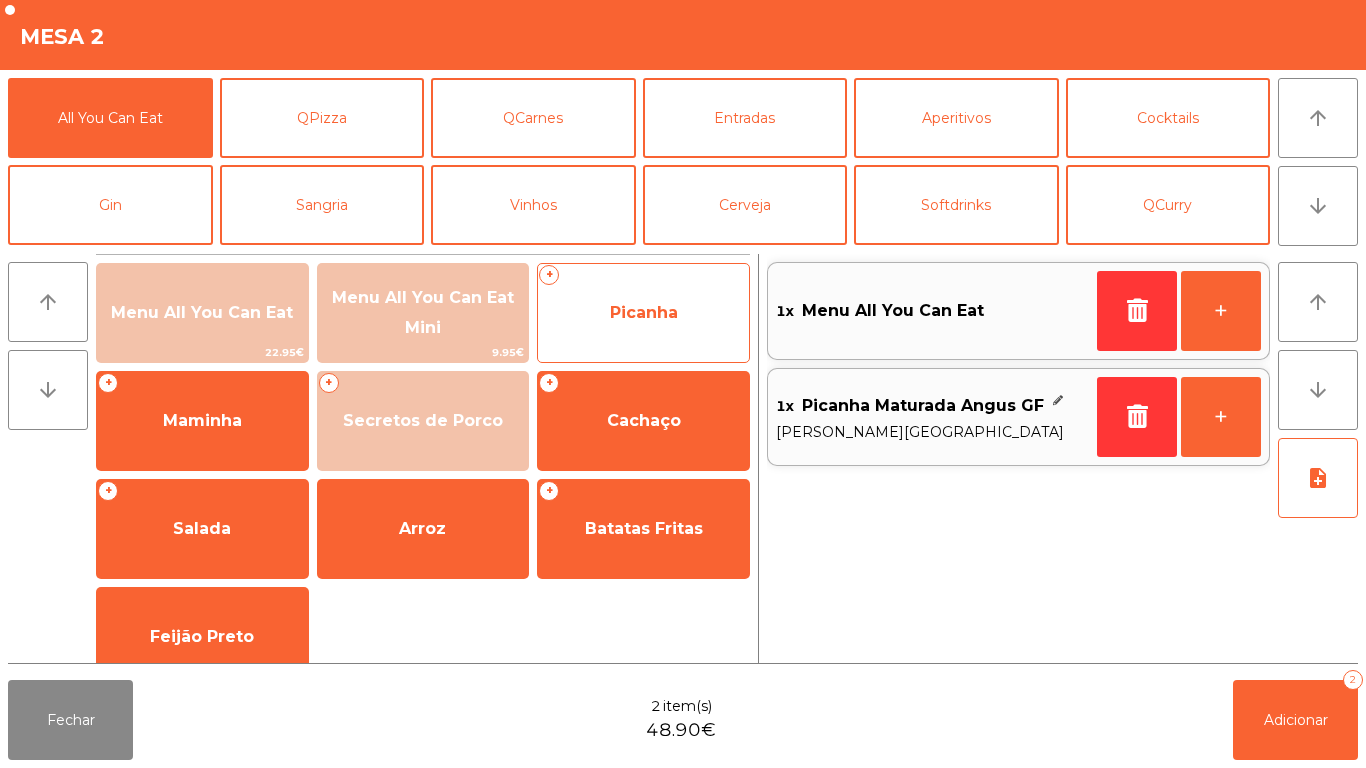click on "Picanha" 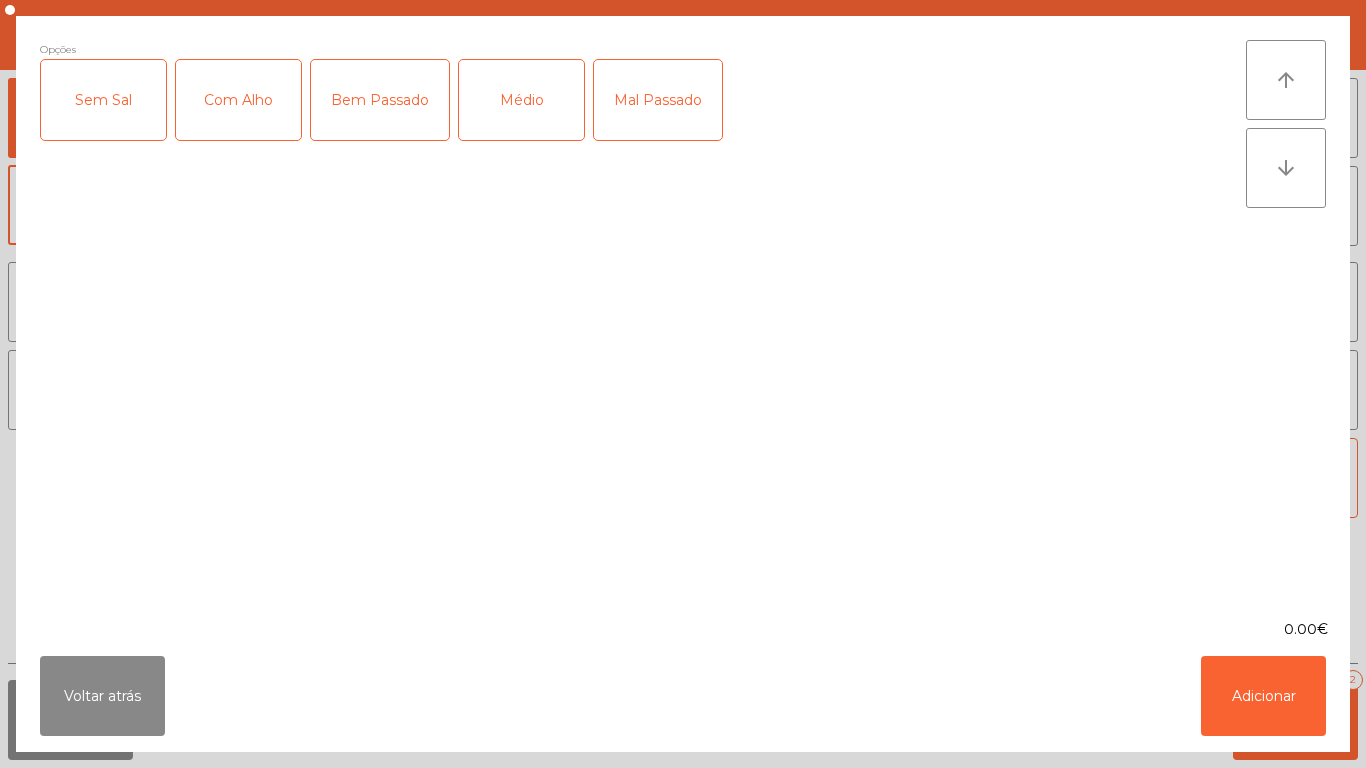click on "Médio" 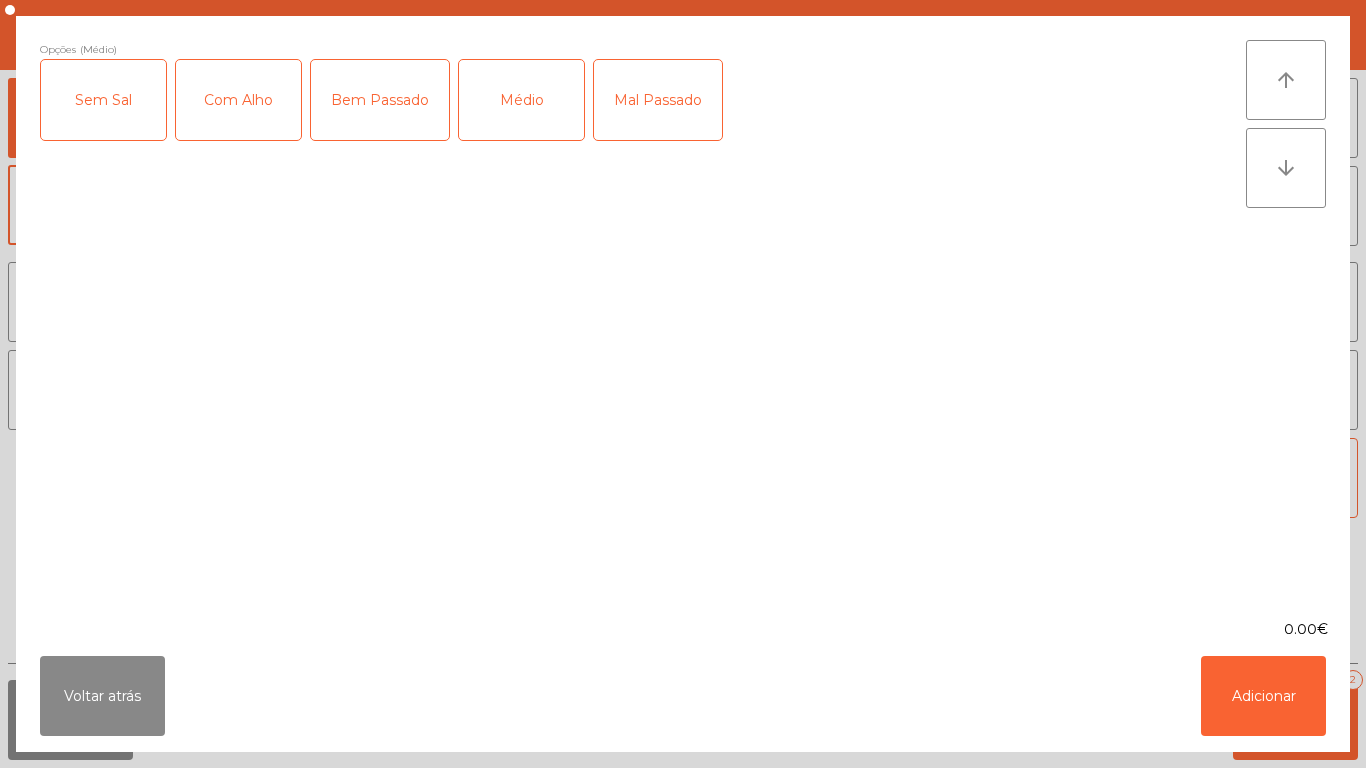 click on "Com Alho" 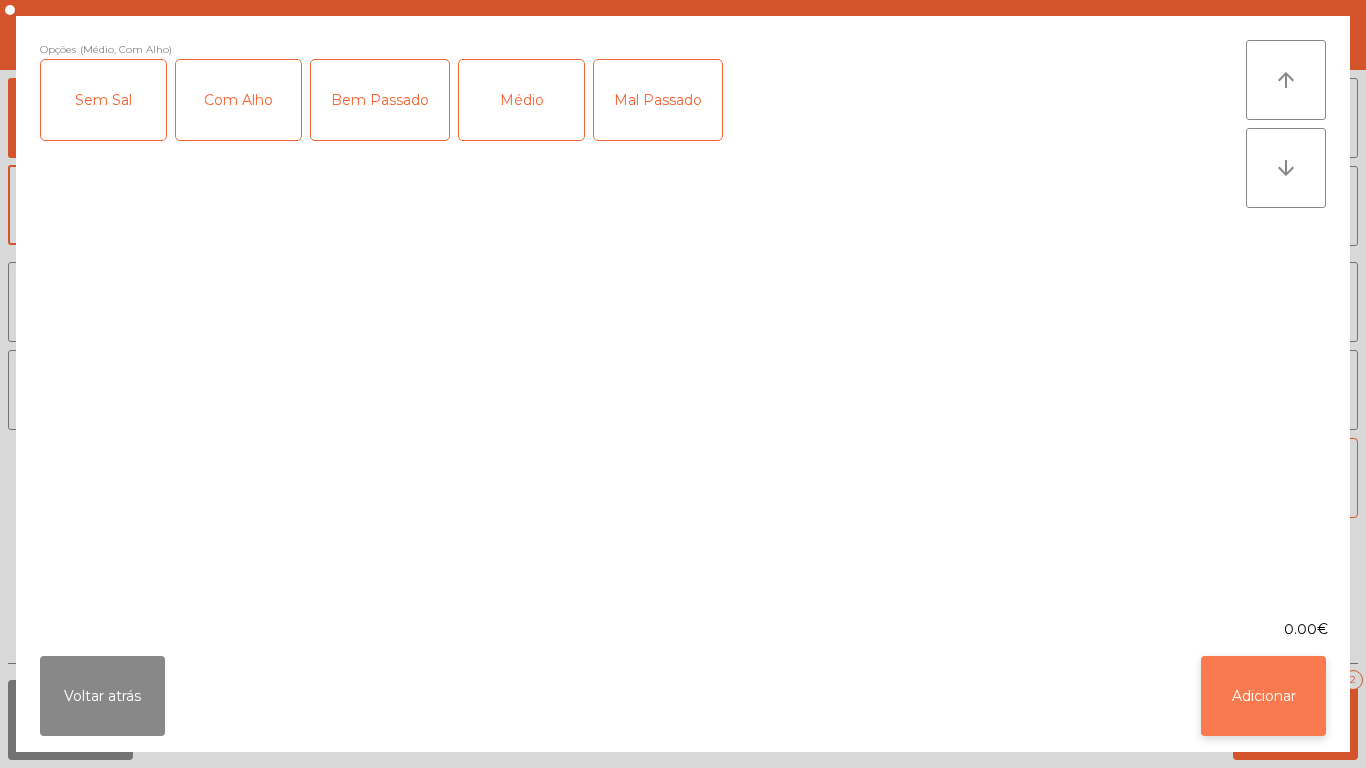 click on "Adicionar" 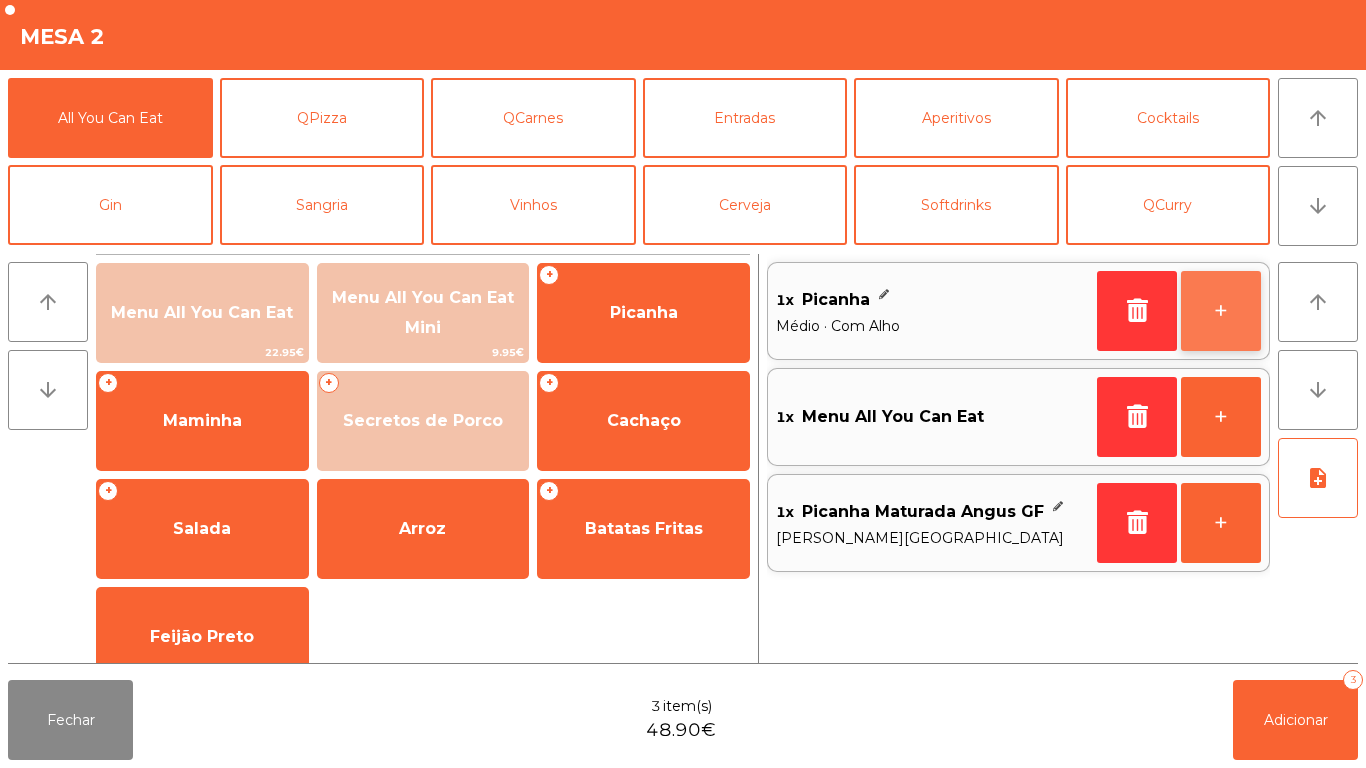 click on "+" 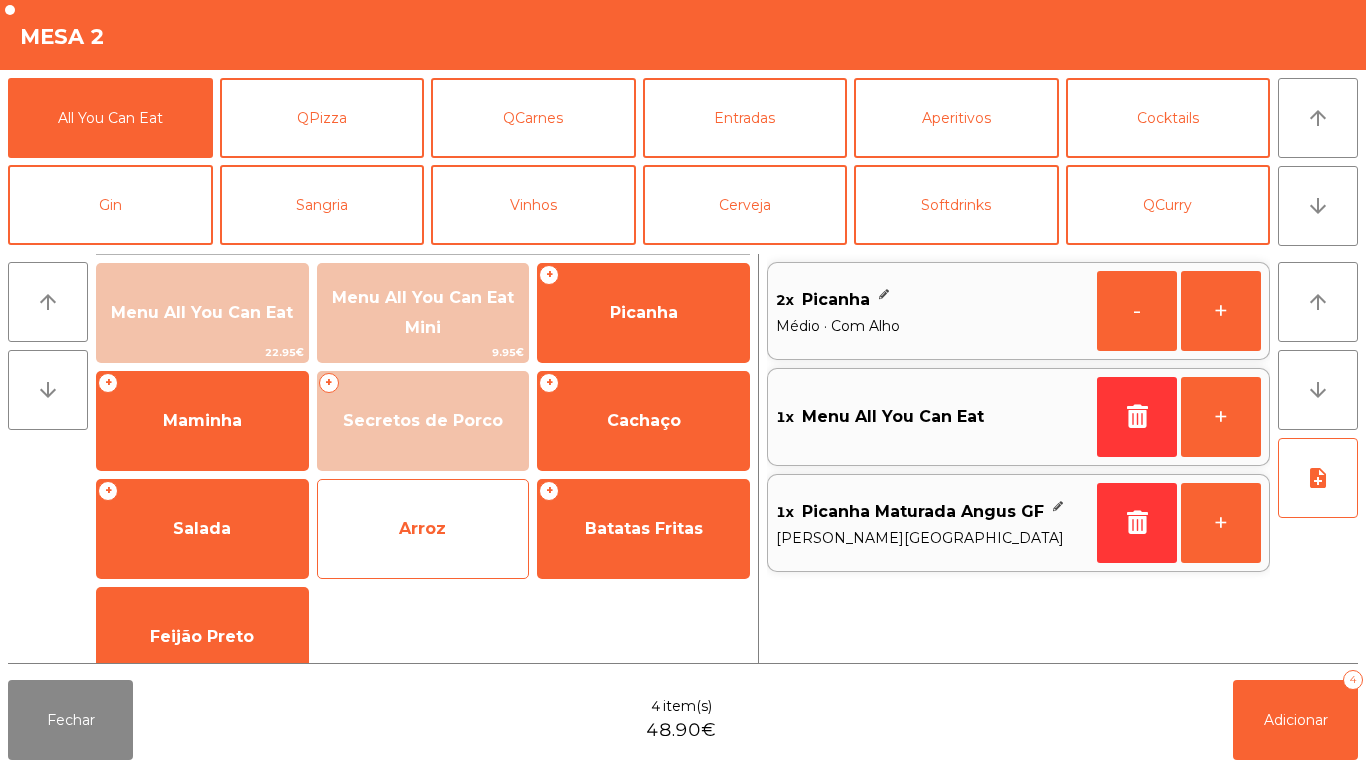 click on "Arroz" 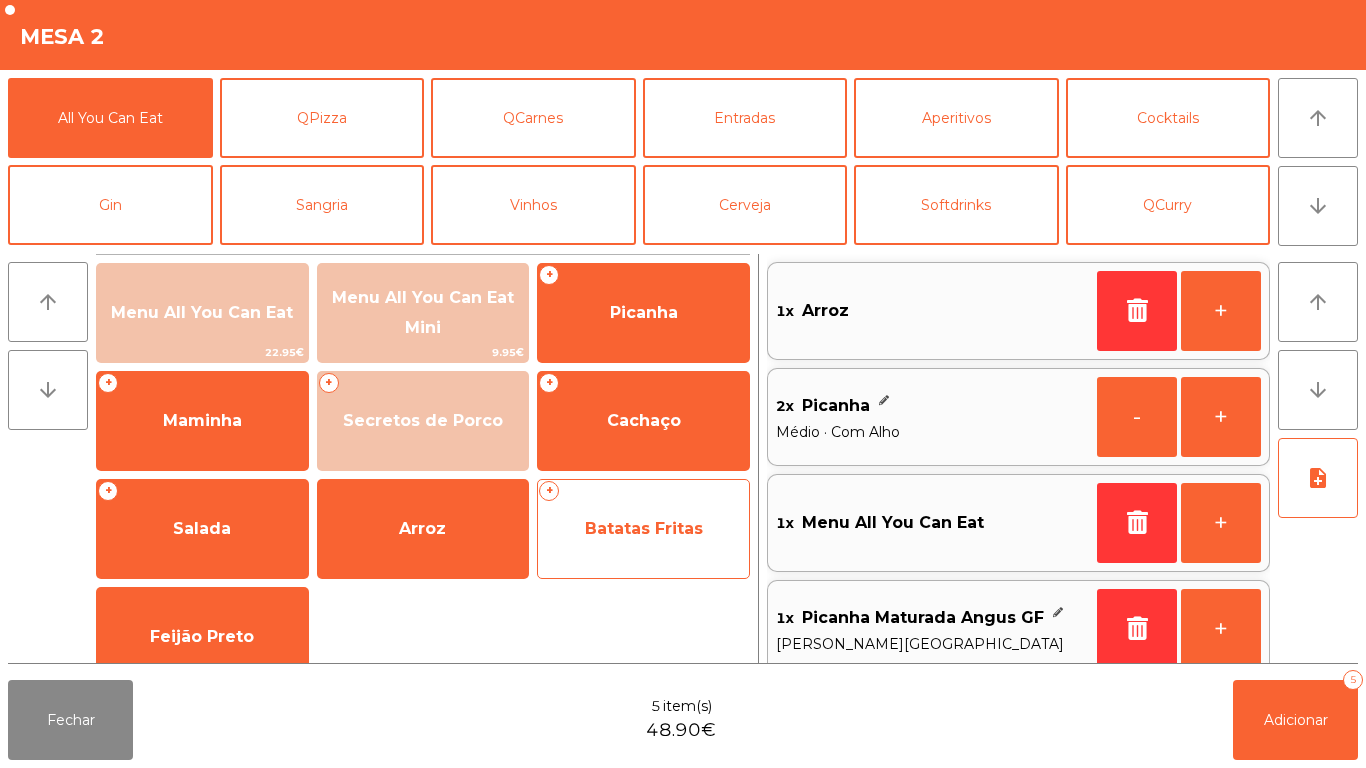 click on "Batatas Fritas" 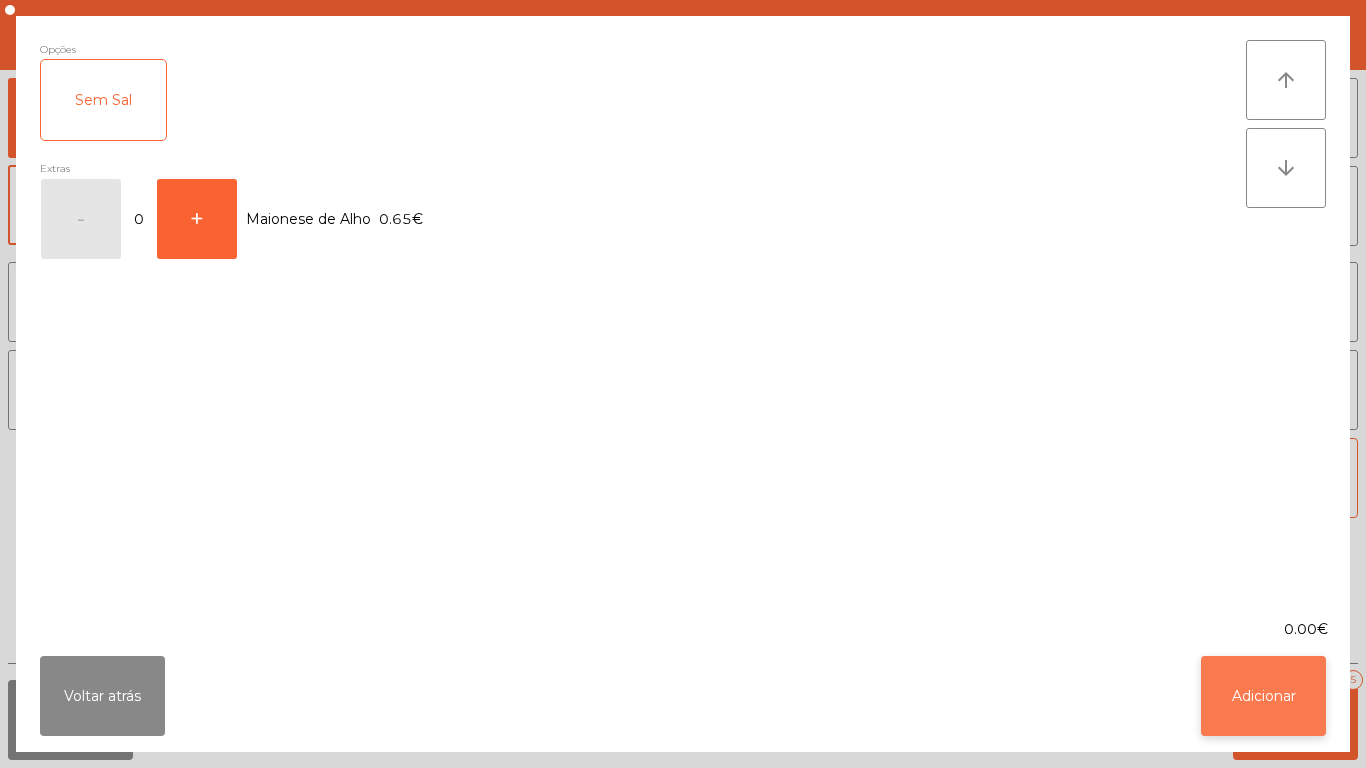 click on "Adicionar" 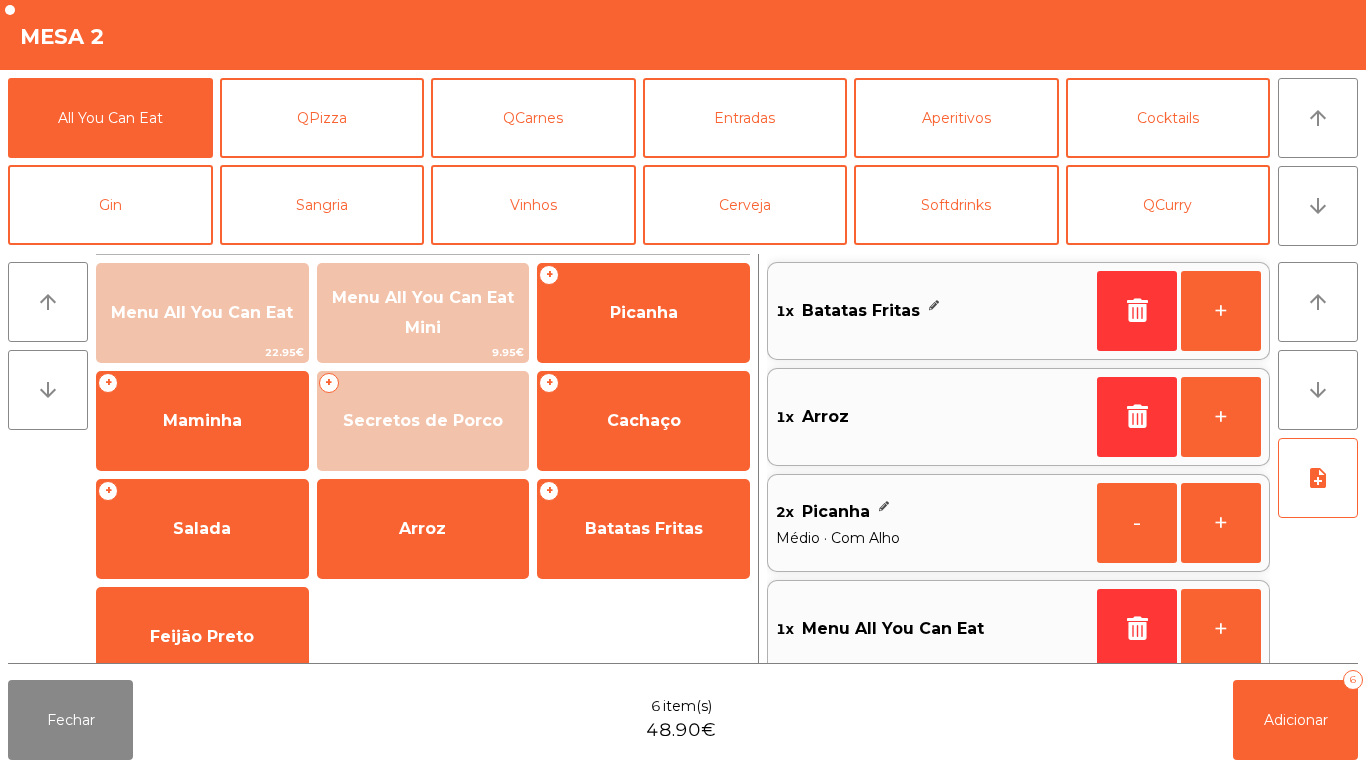 scroll, scrollTop: 8, scrollLeft: 0, axis: vertical 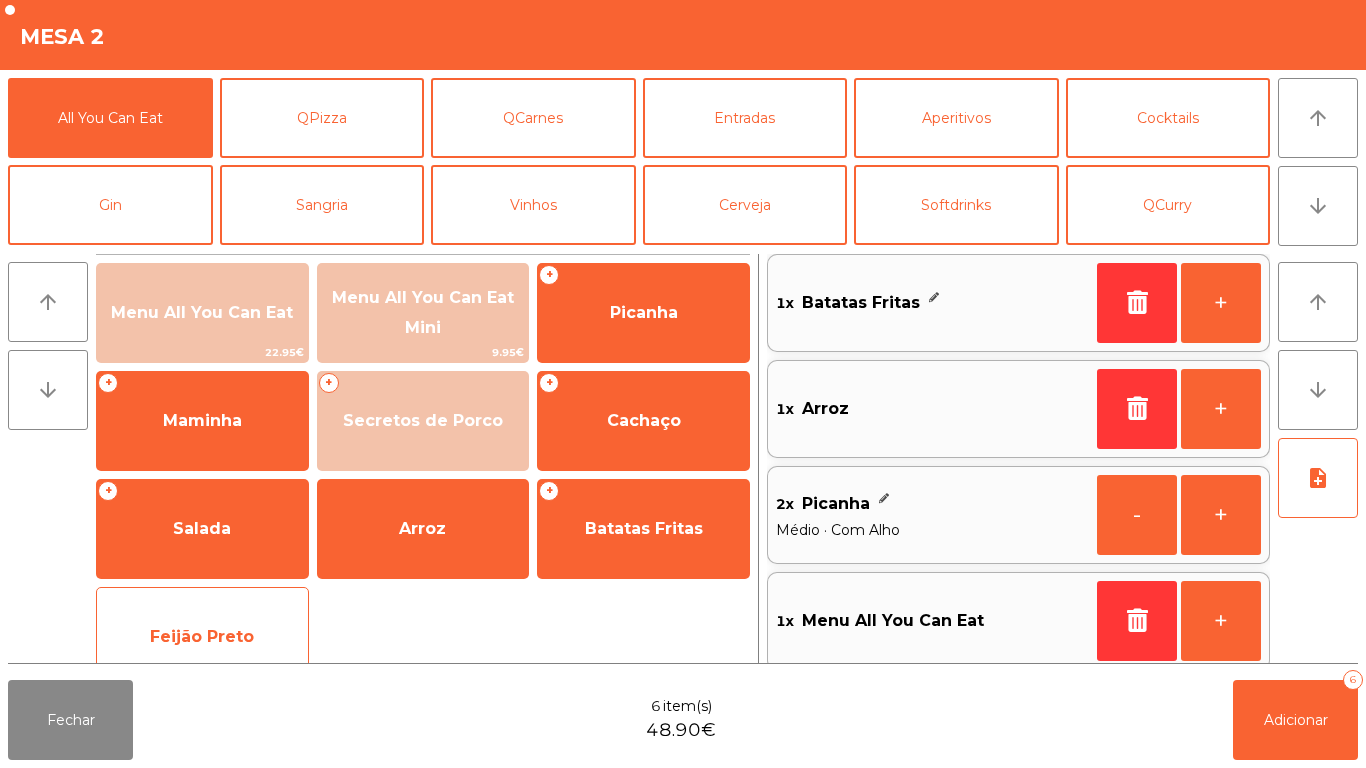 click on "Feijão Preto" 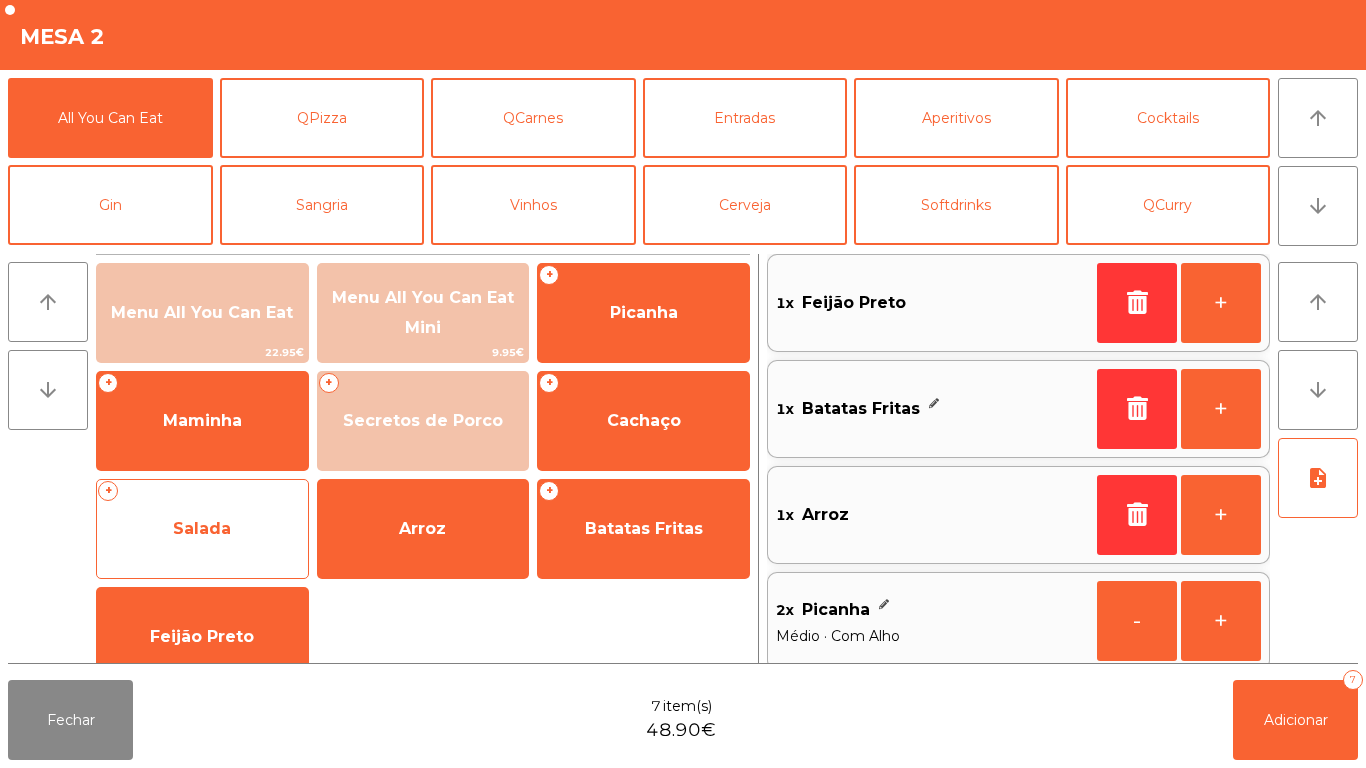 click on "Salada" 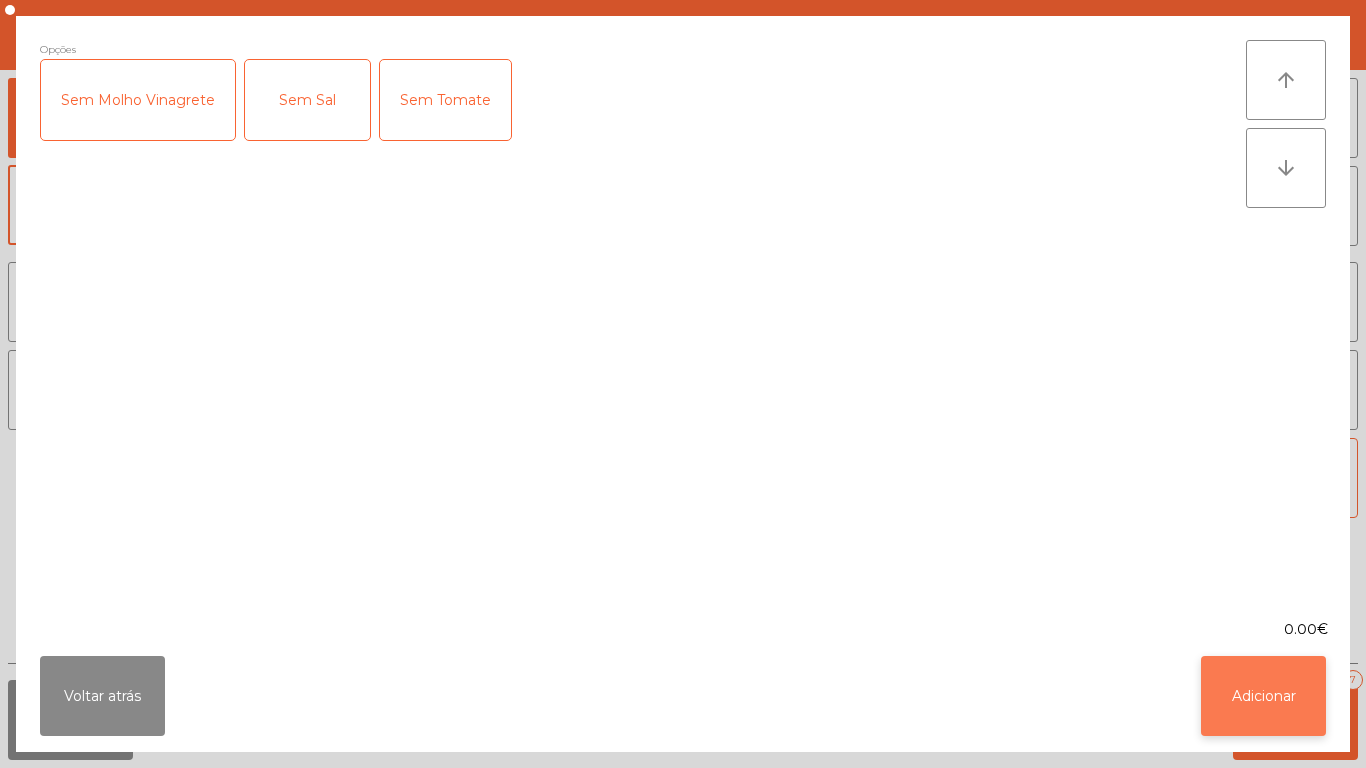 click on "Adicionar" 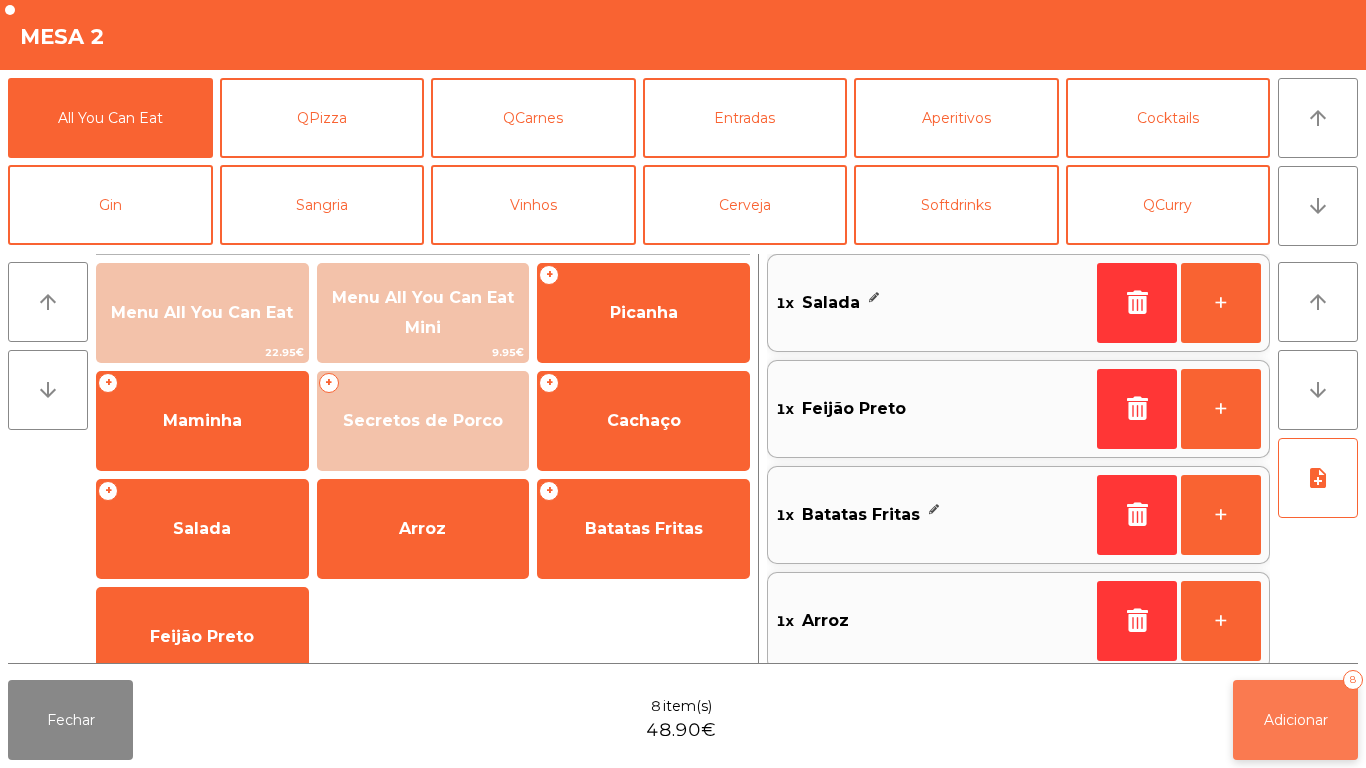 click on "Adicionar" 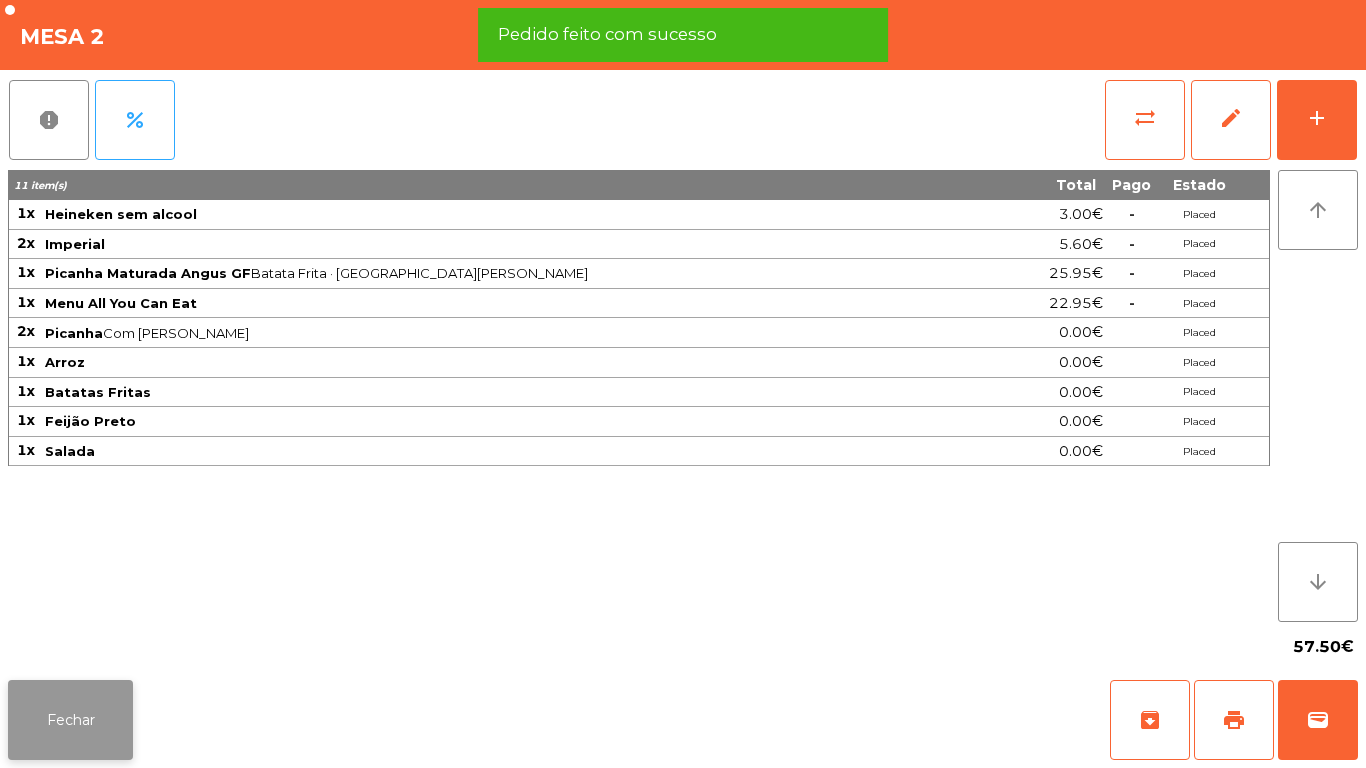 click on "Fechar" 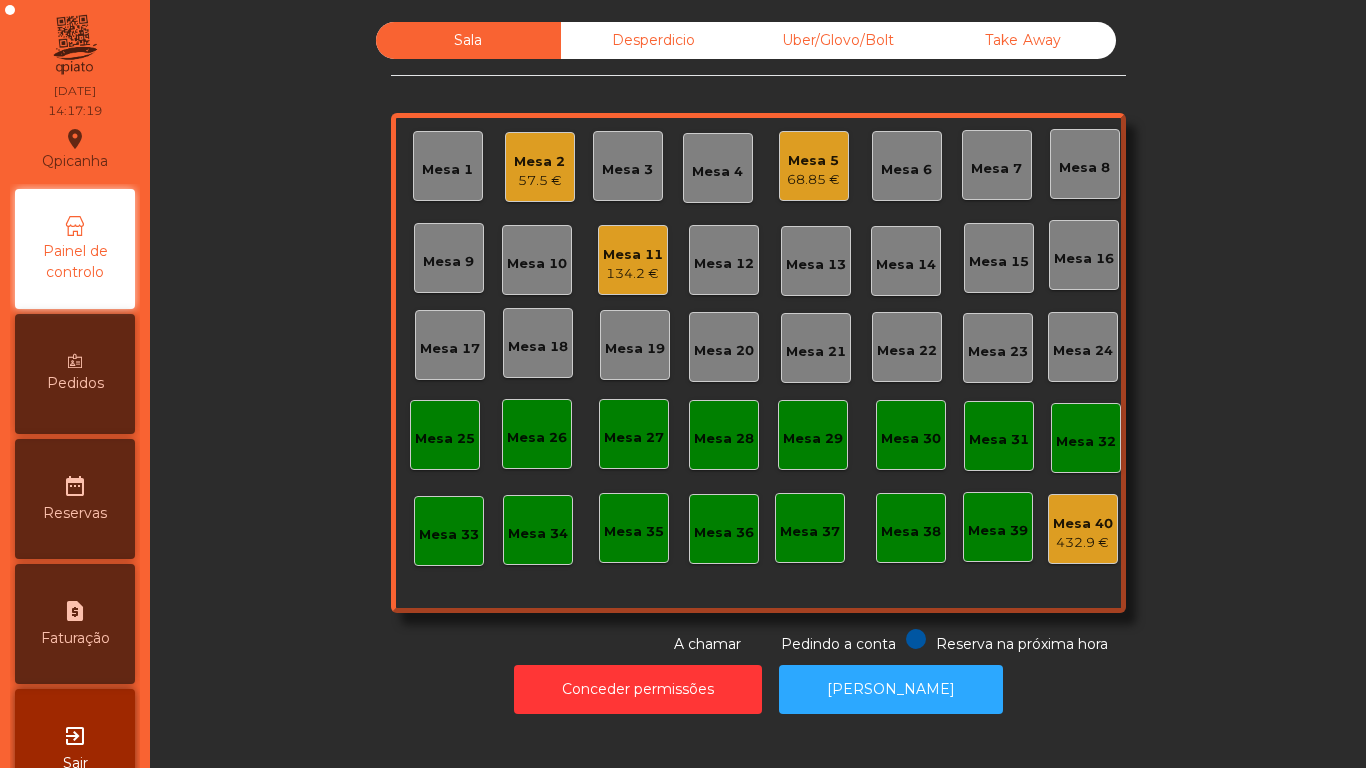 click on "Mesa 1" 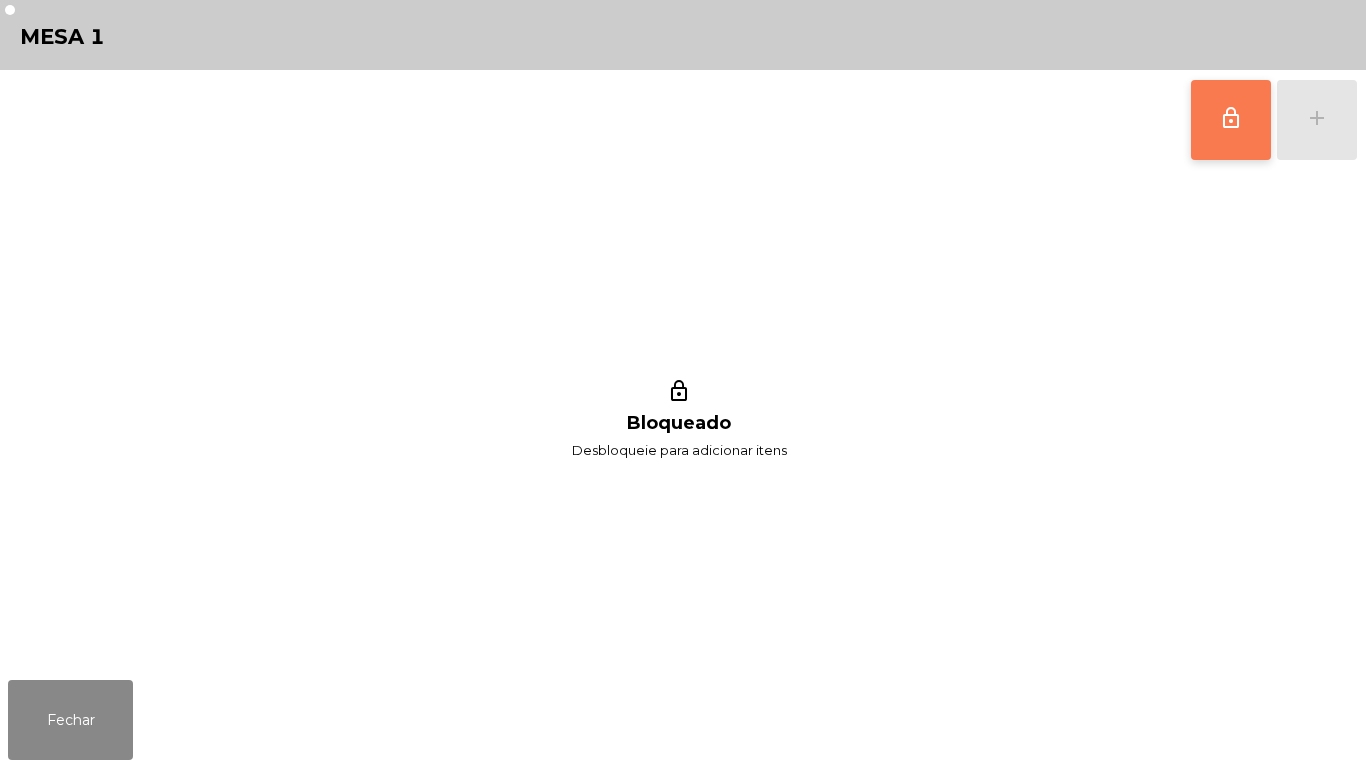 click on "lock_outline" 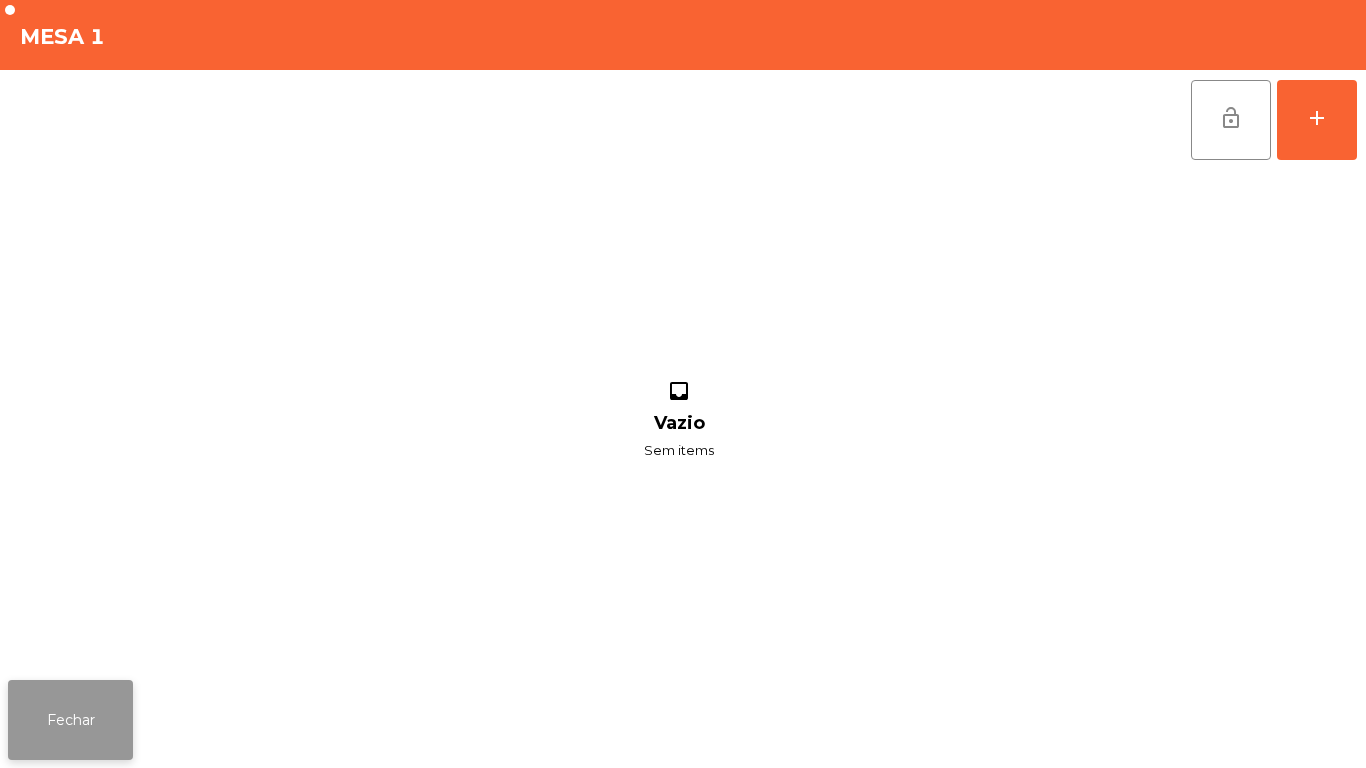 click on "Fechar" 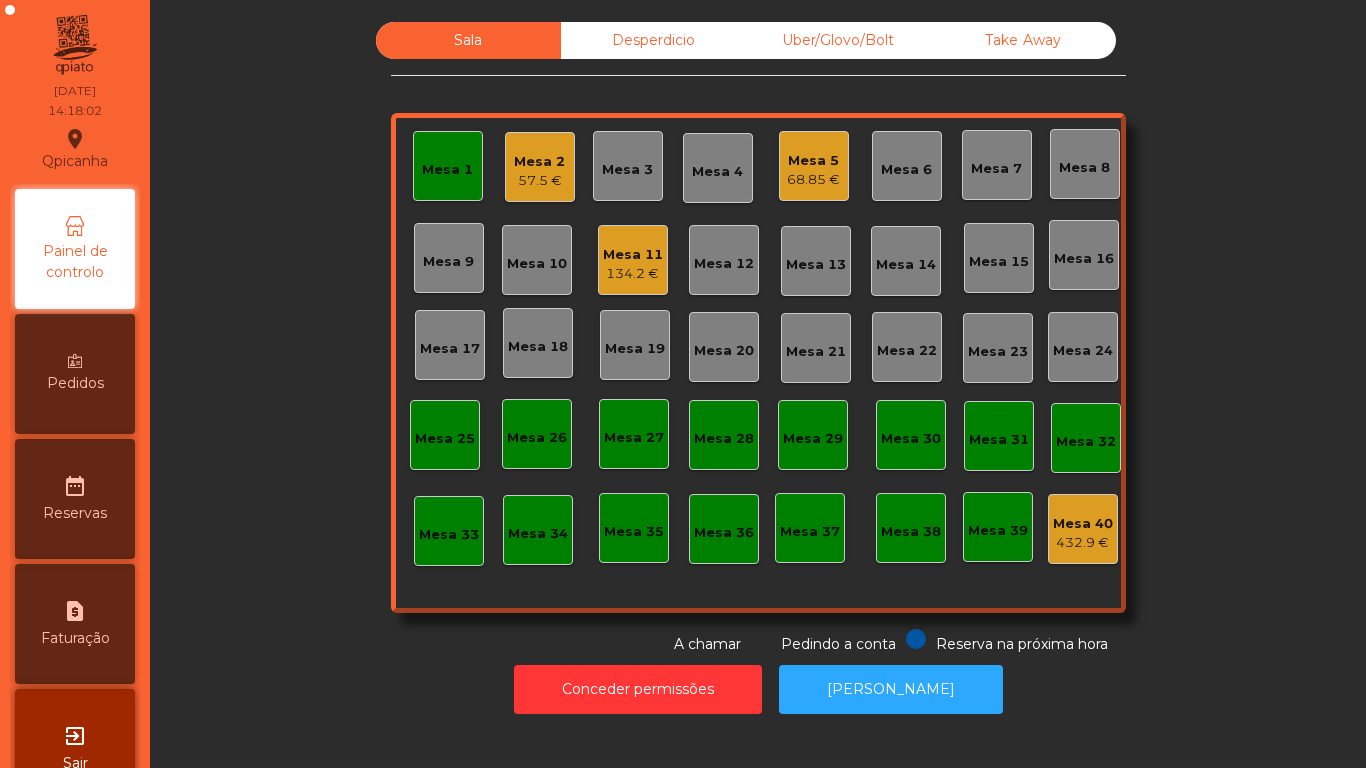 click on "Mesa 1" 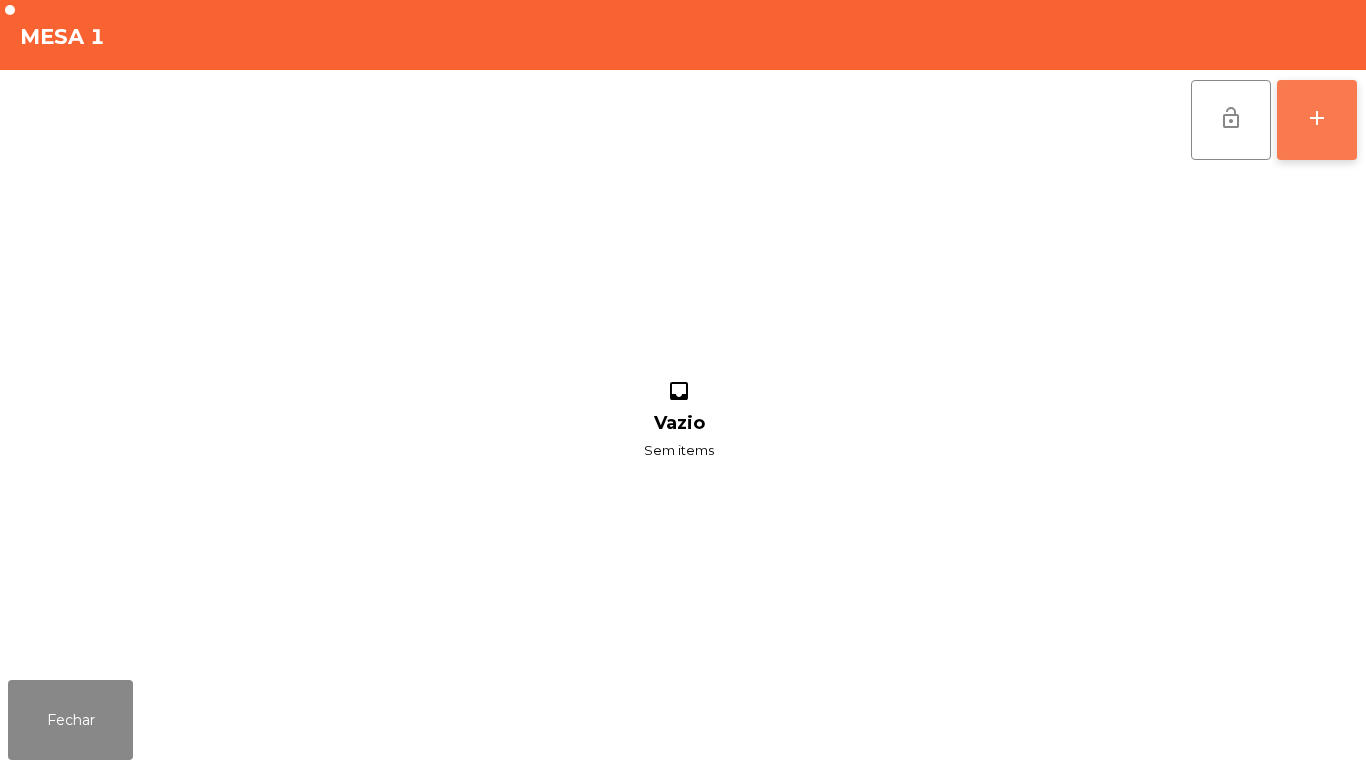 click on "add" 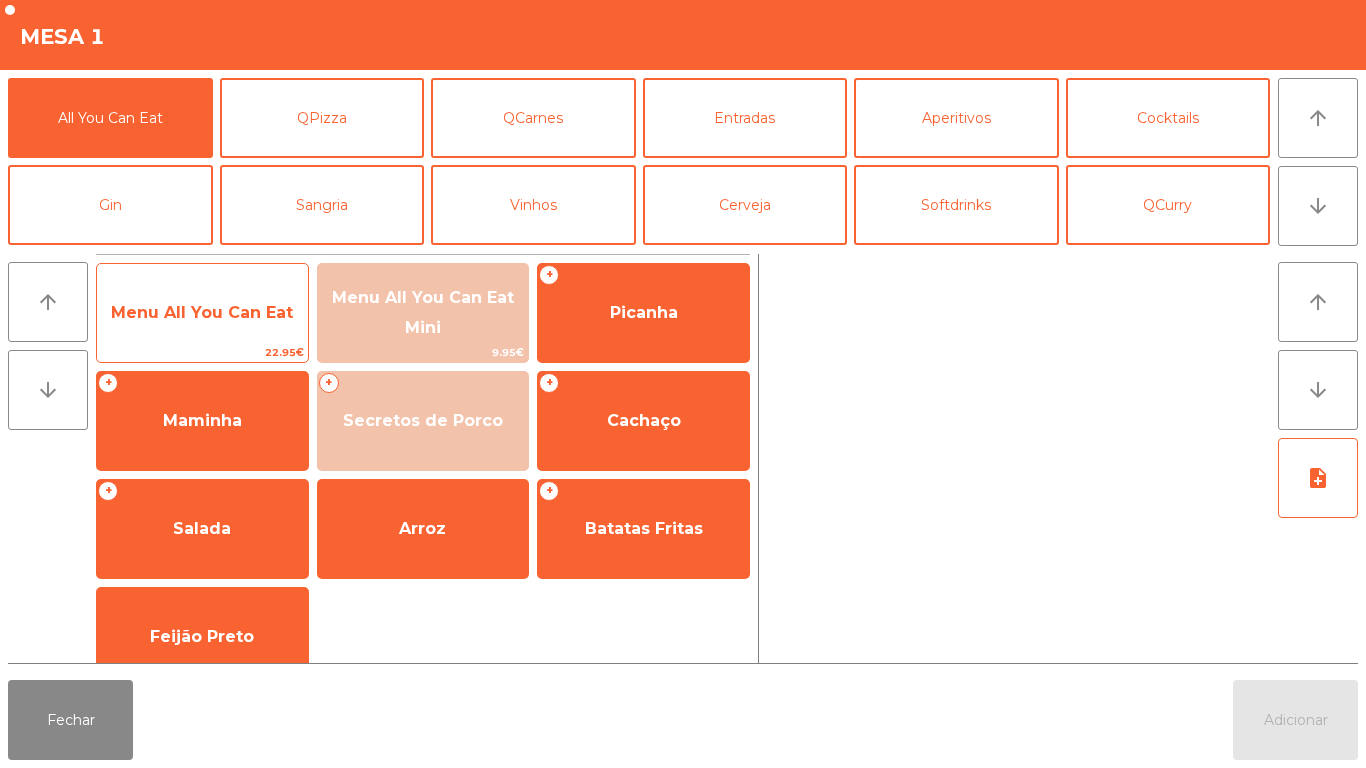 click on "Menu All You Can Eat" 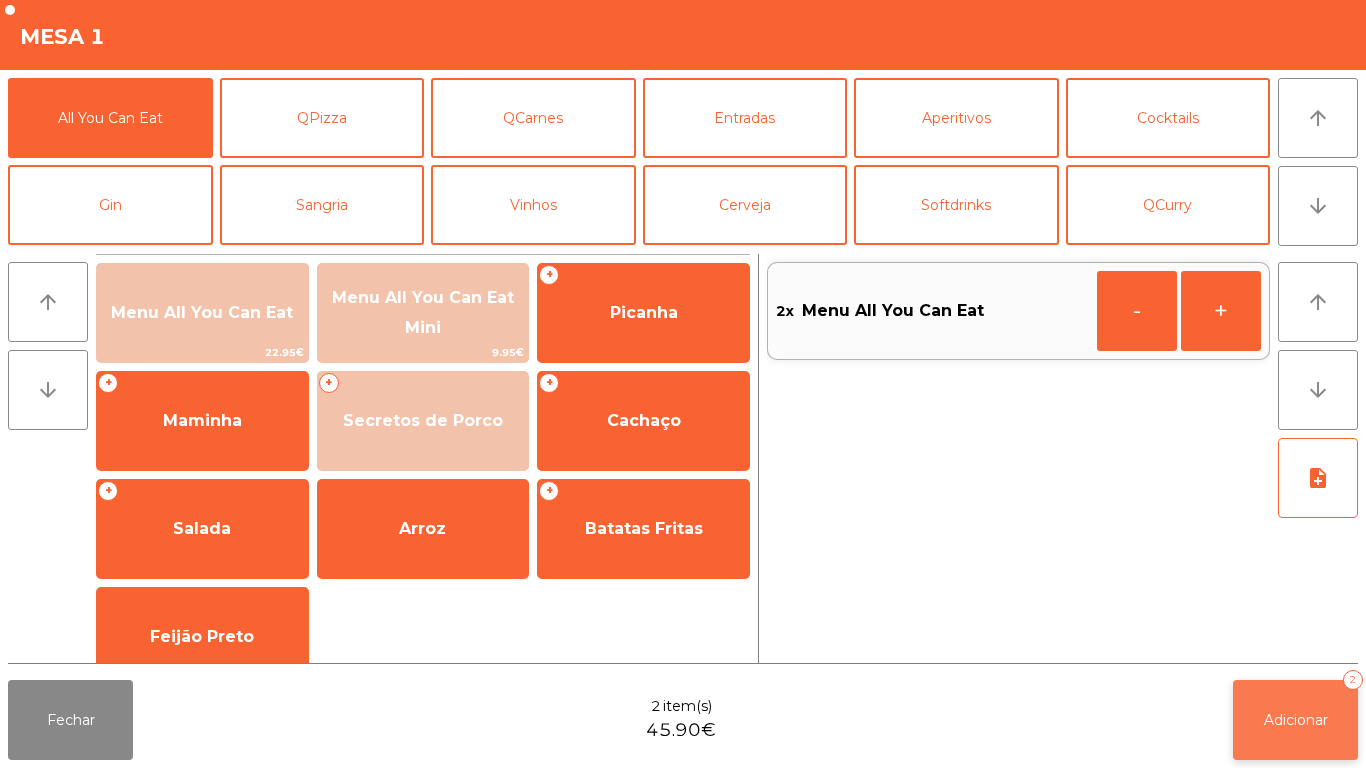 click on "Adicionar   2" 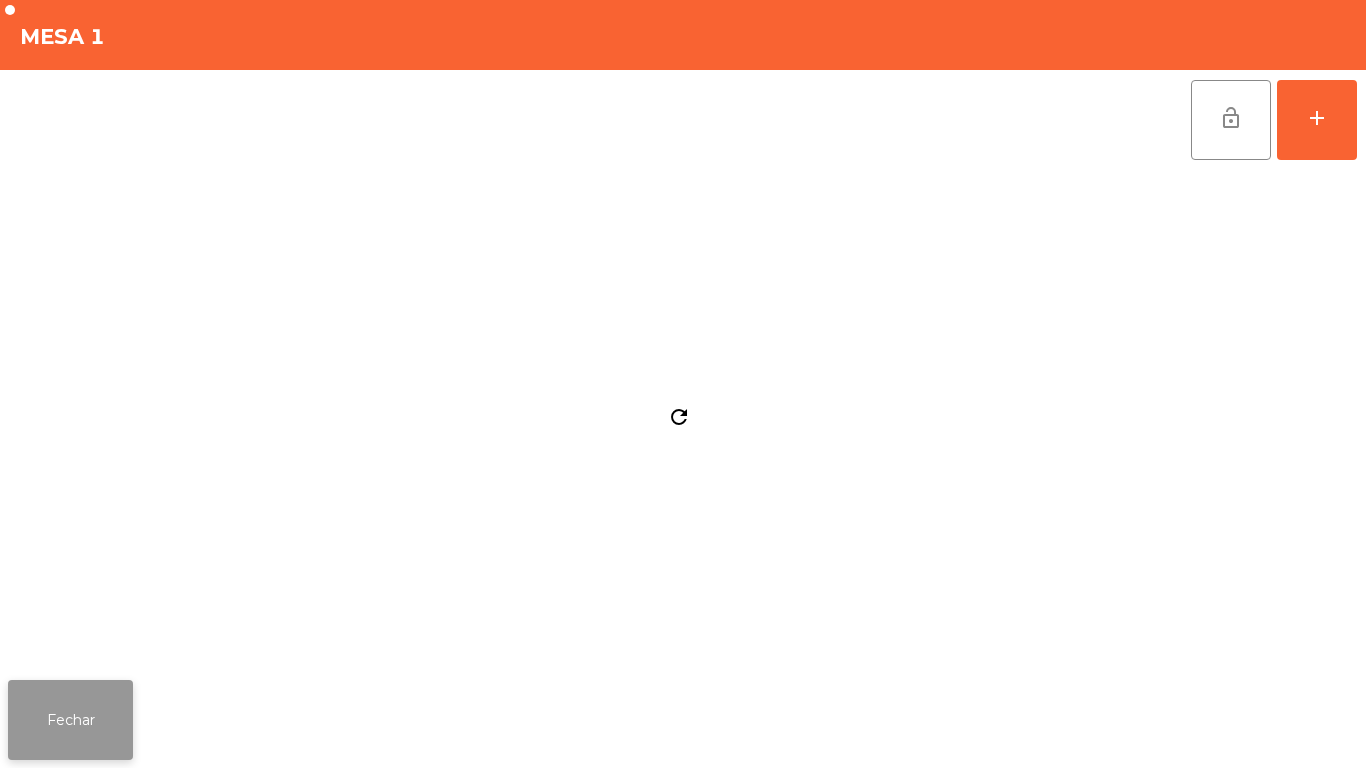 click on "Fechar" 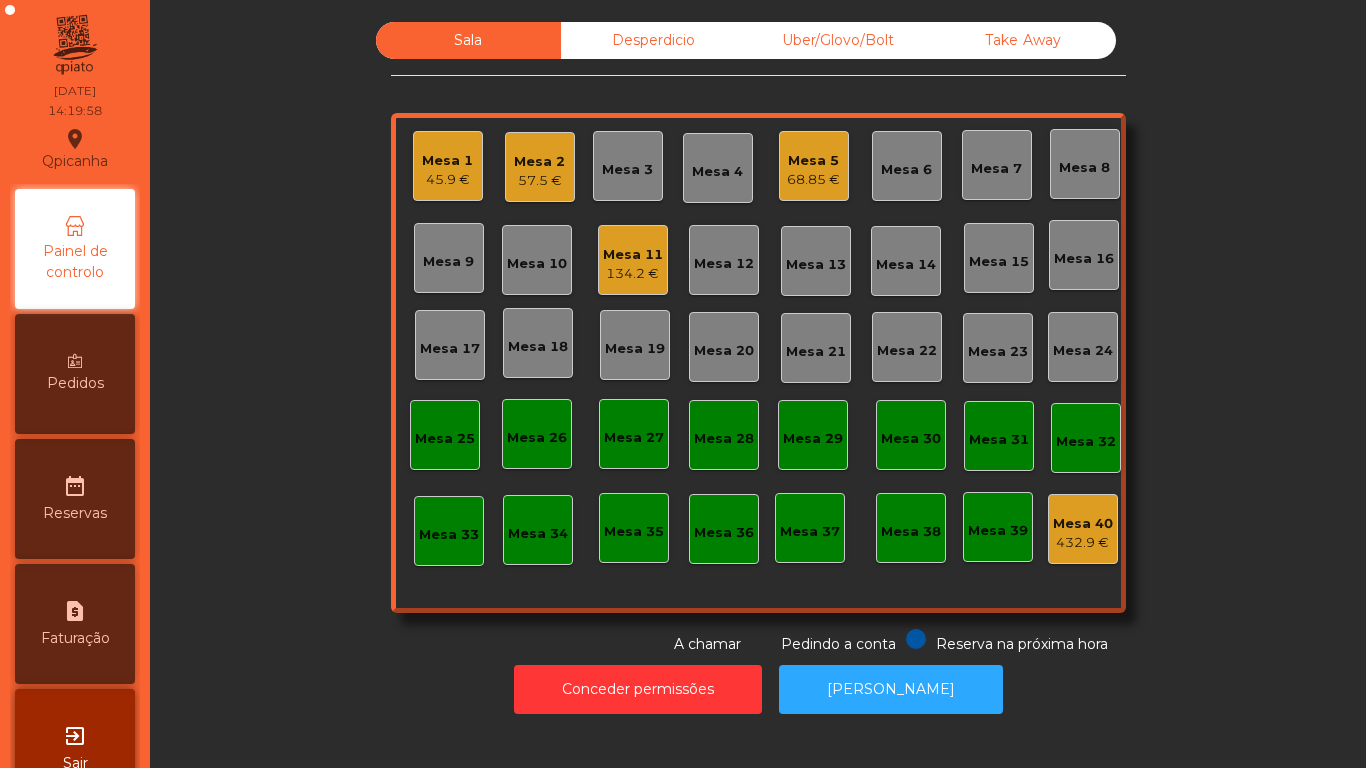click on "45.9 €" 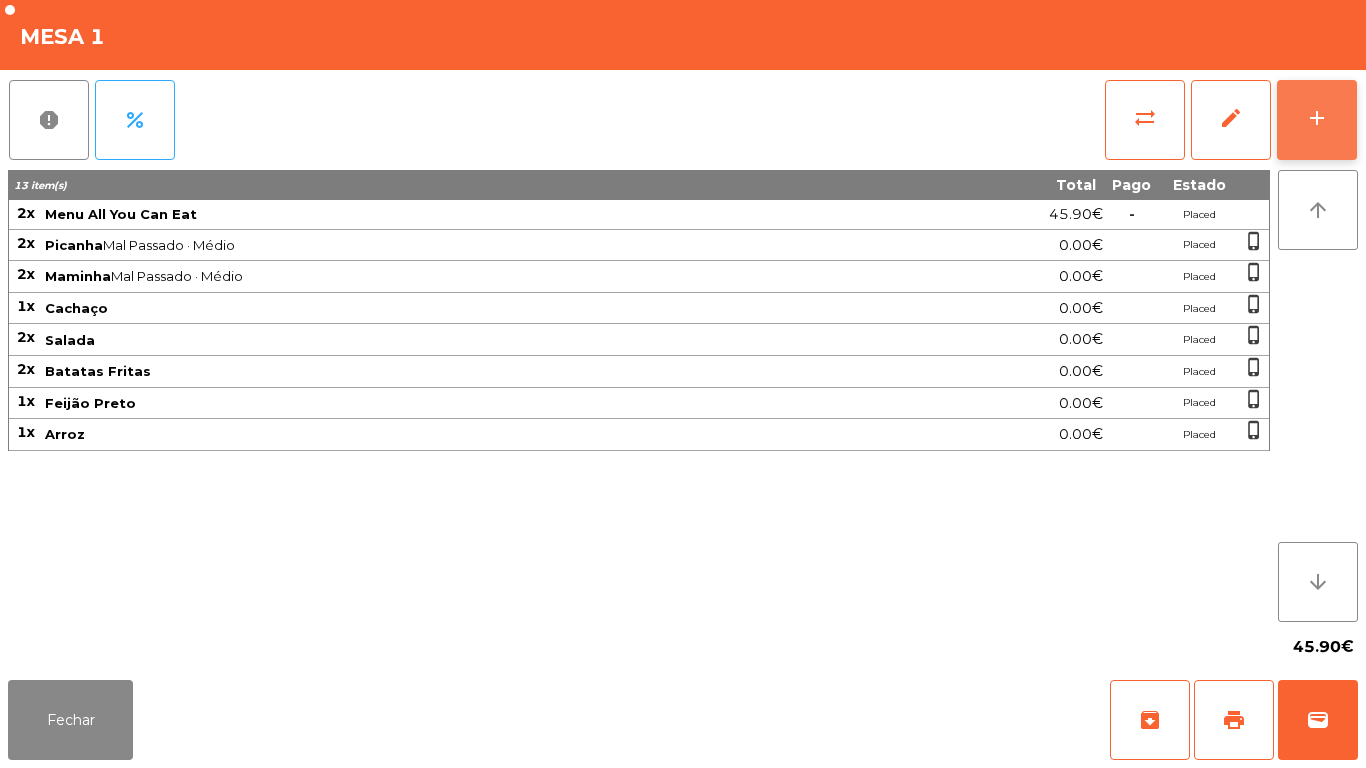 click on "add" 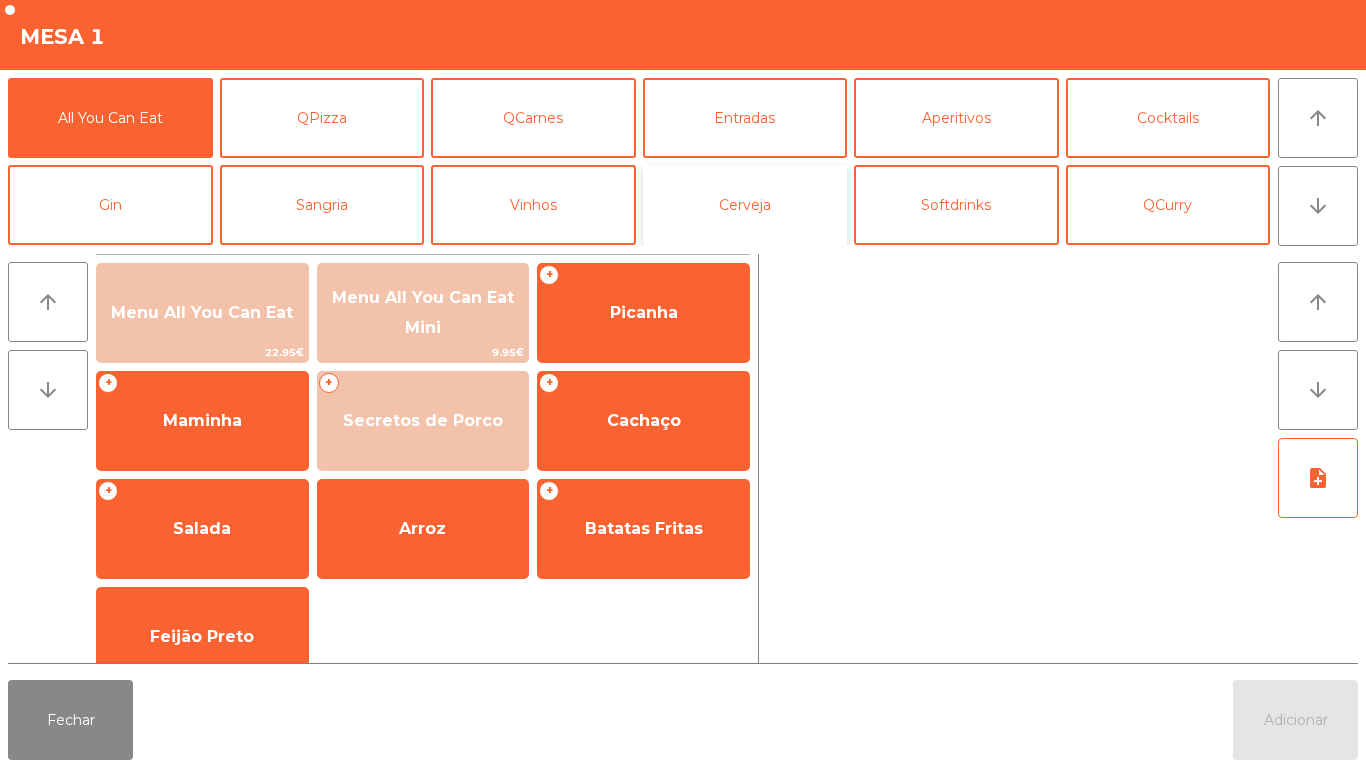 click on "Cerveja" 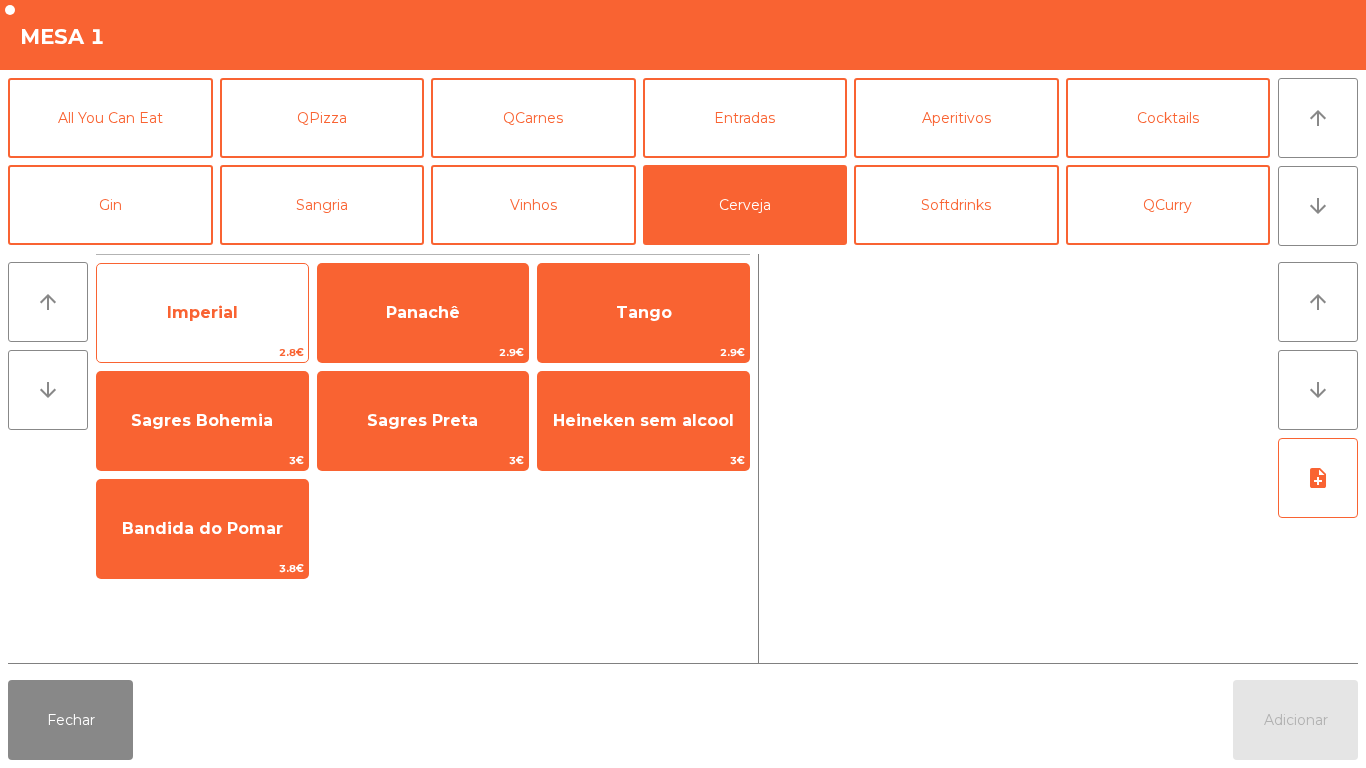 click on "Imperial" 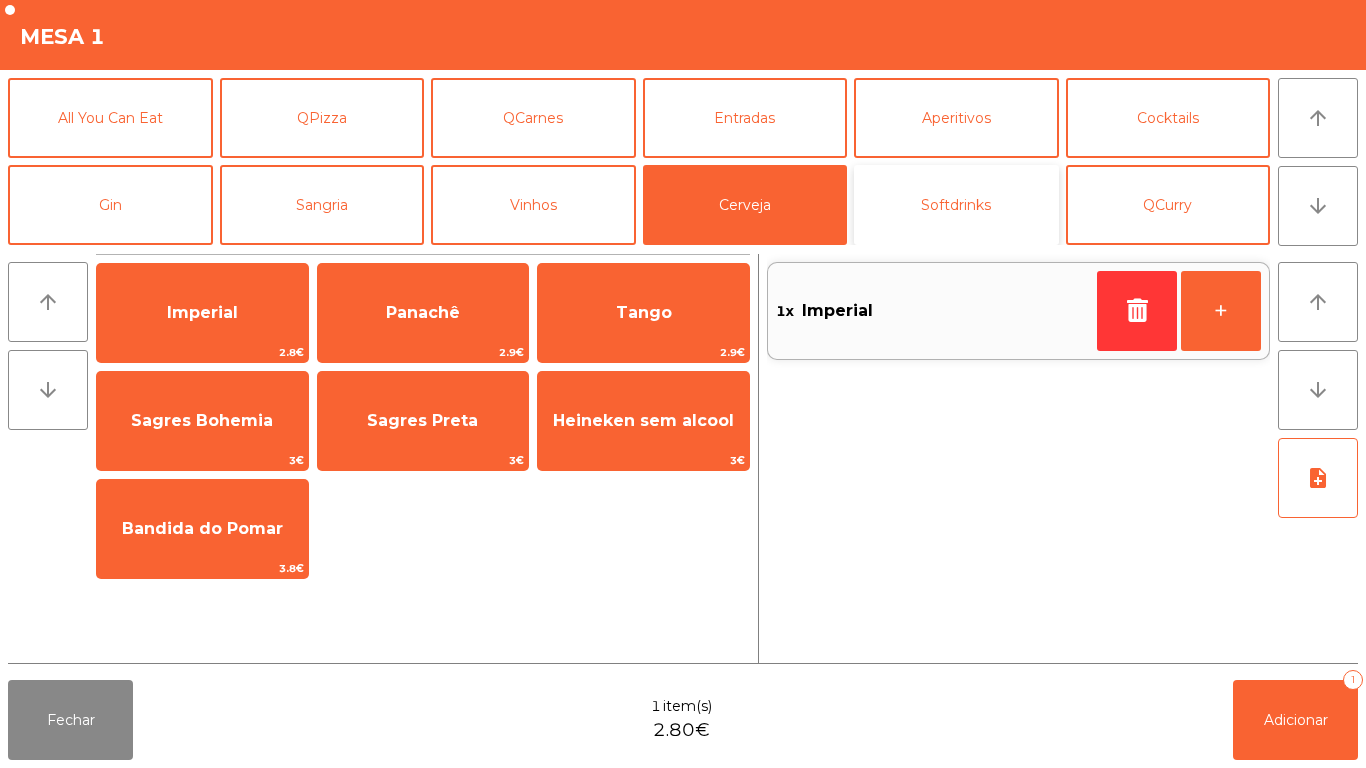 click on "Softdrinks" 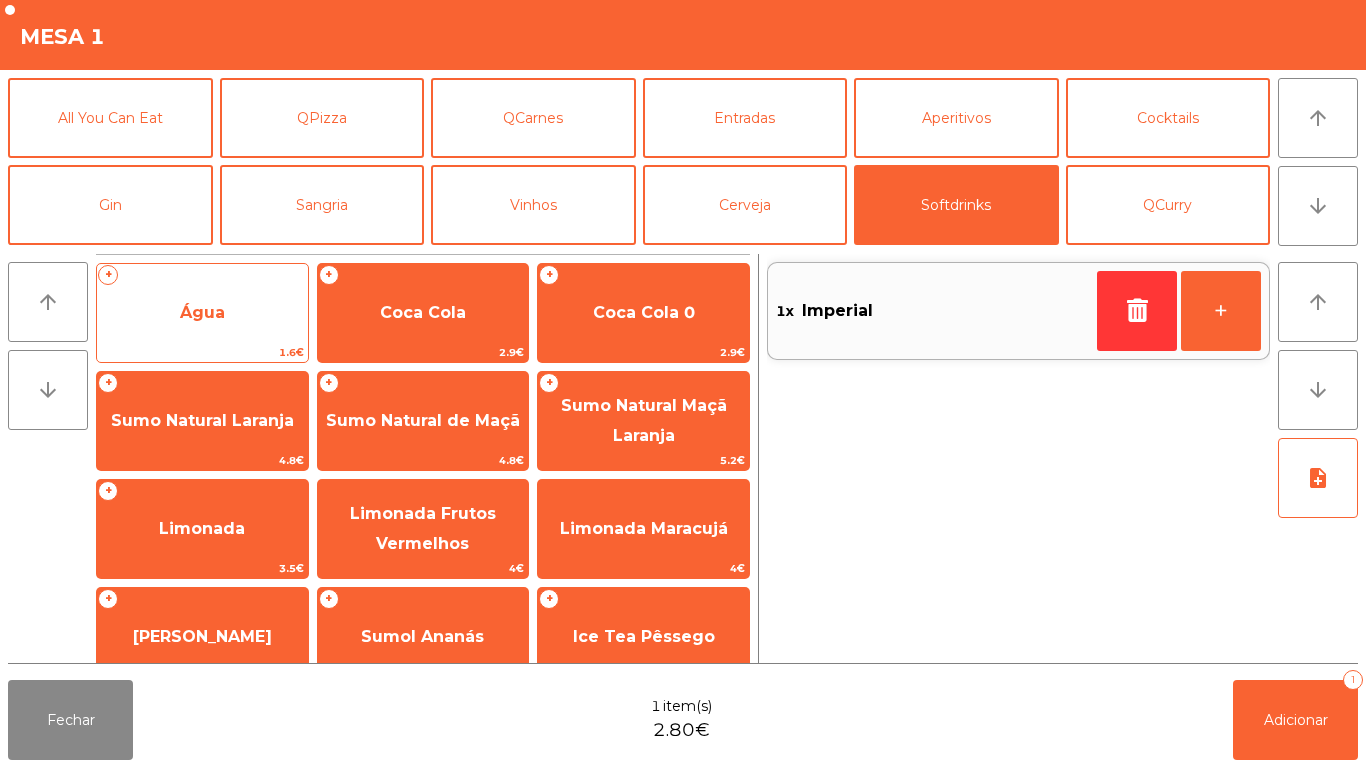 click on "Água" 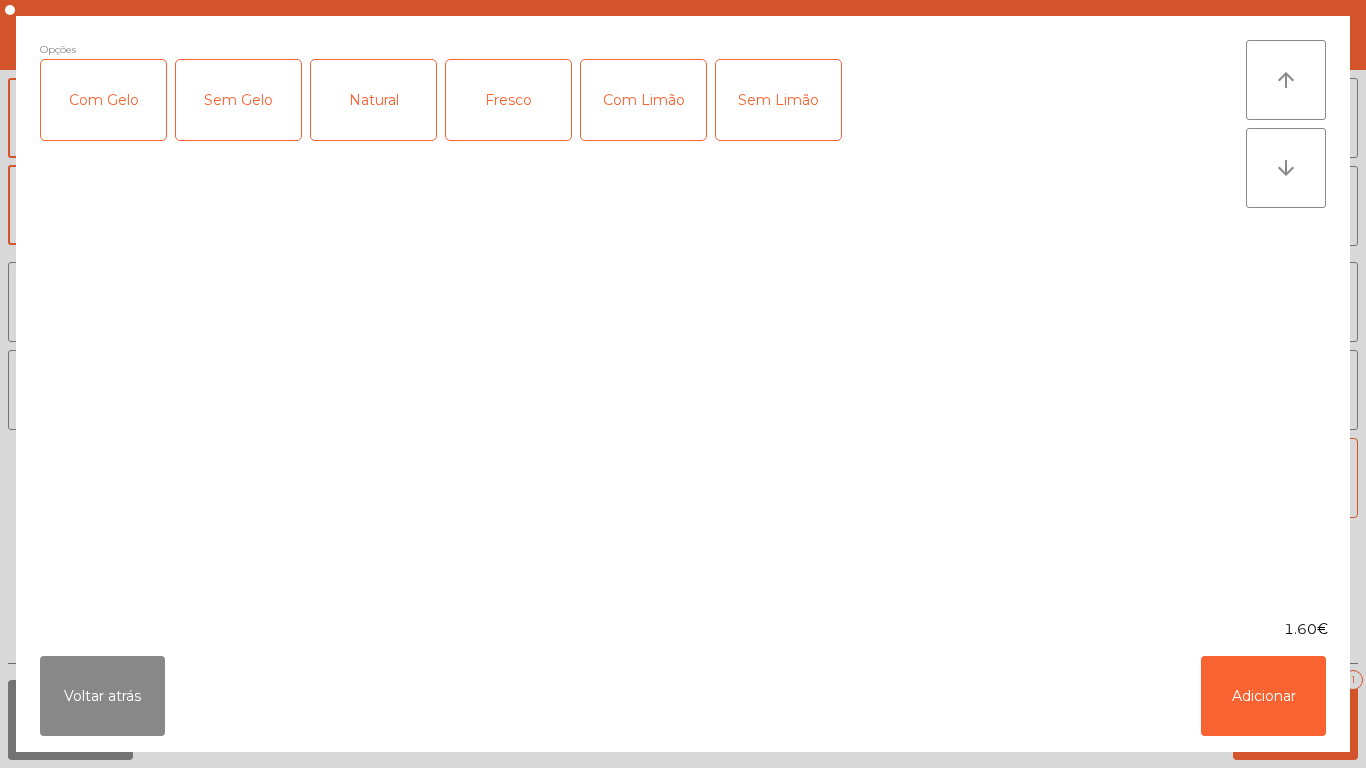click on "Fresco" 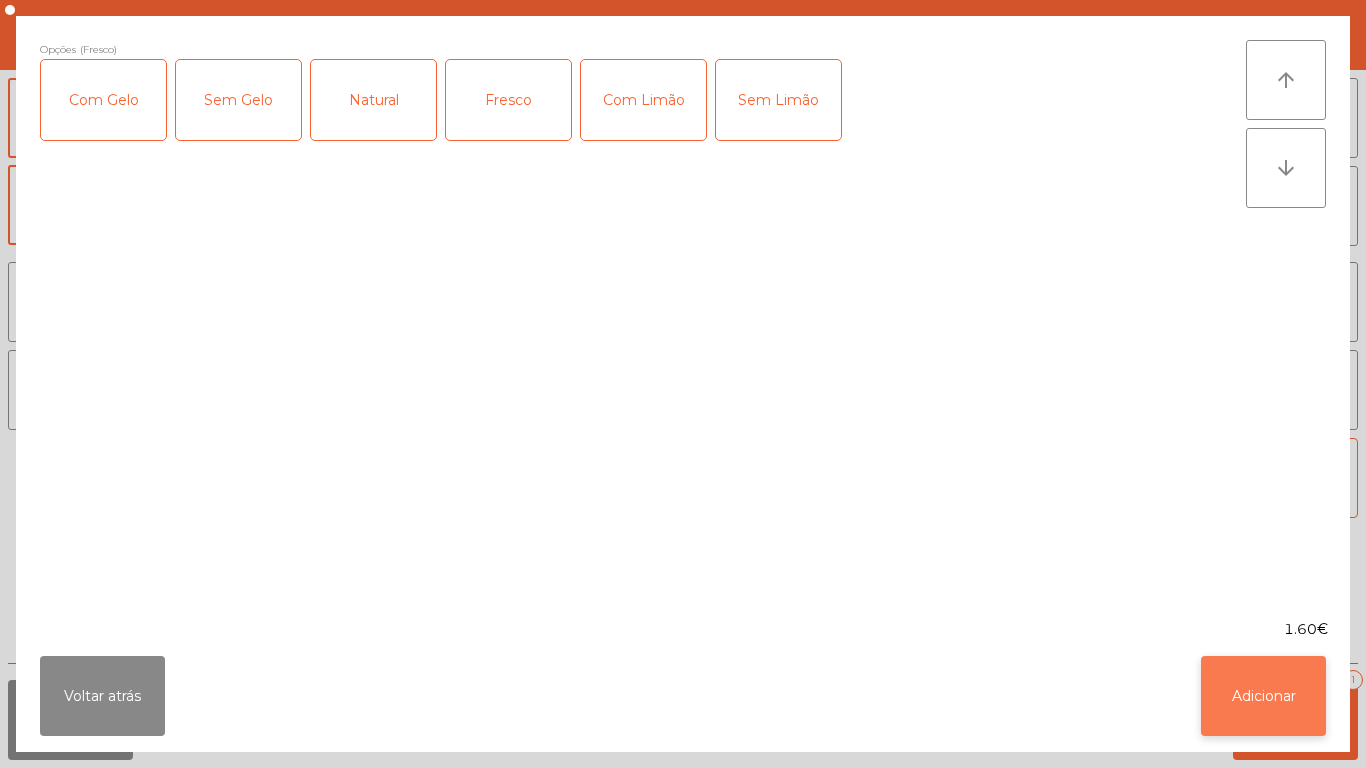 click on "Adicionar" 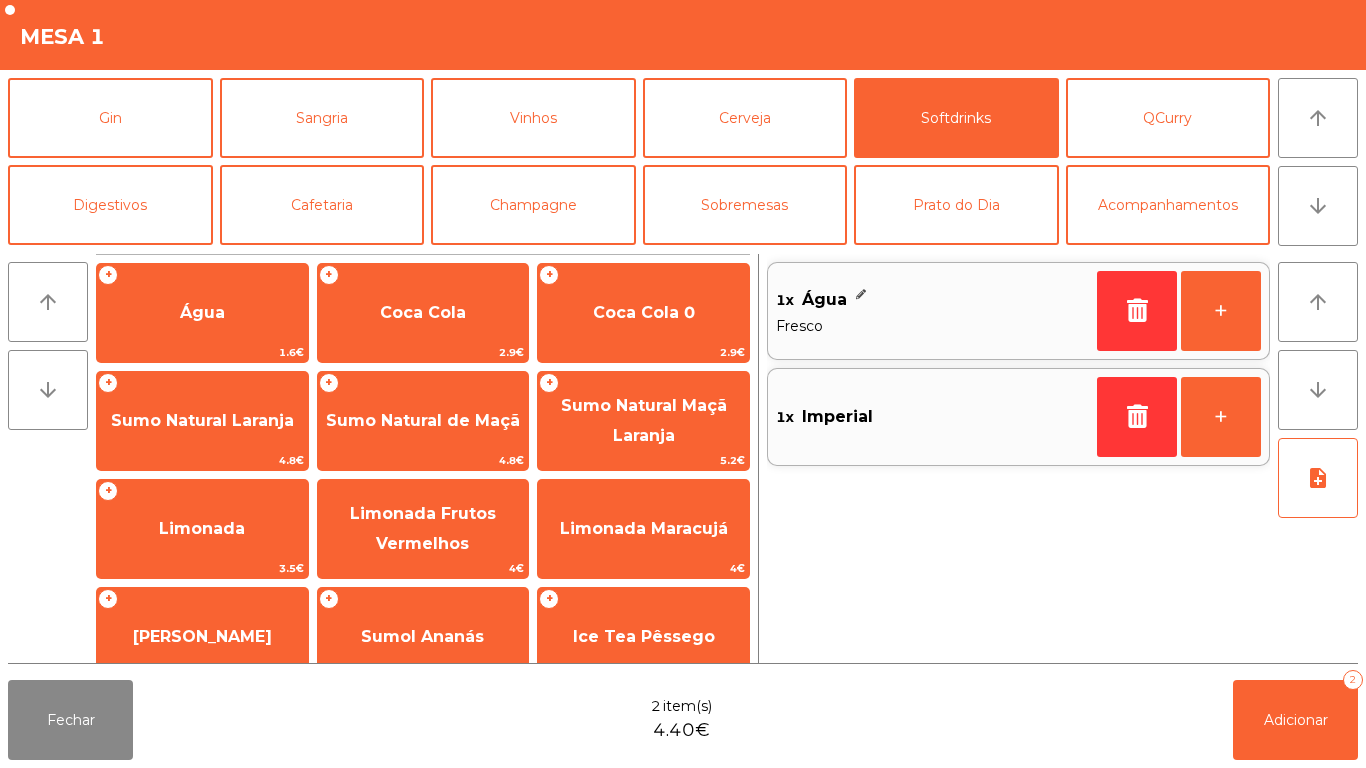 scroll, scrollTop: 90, scrollLeft: 0, axis: vertical 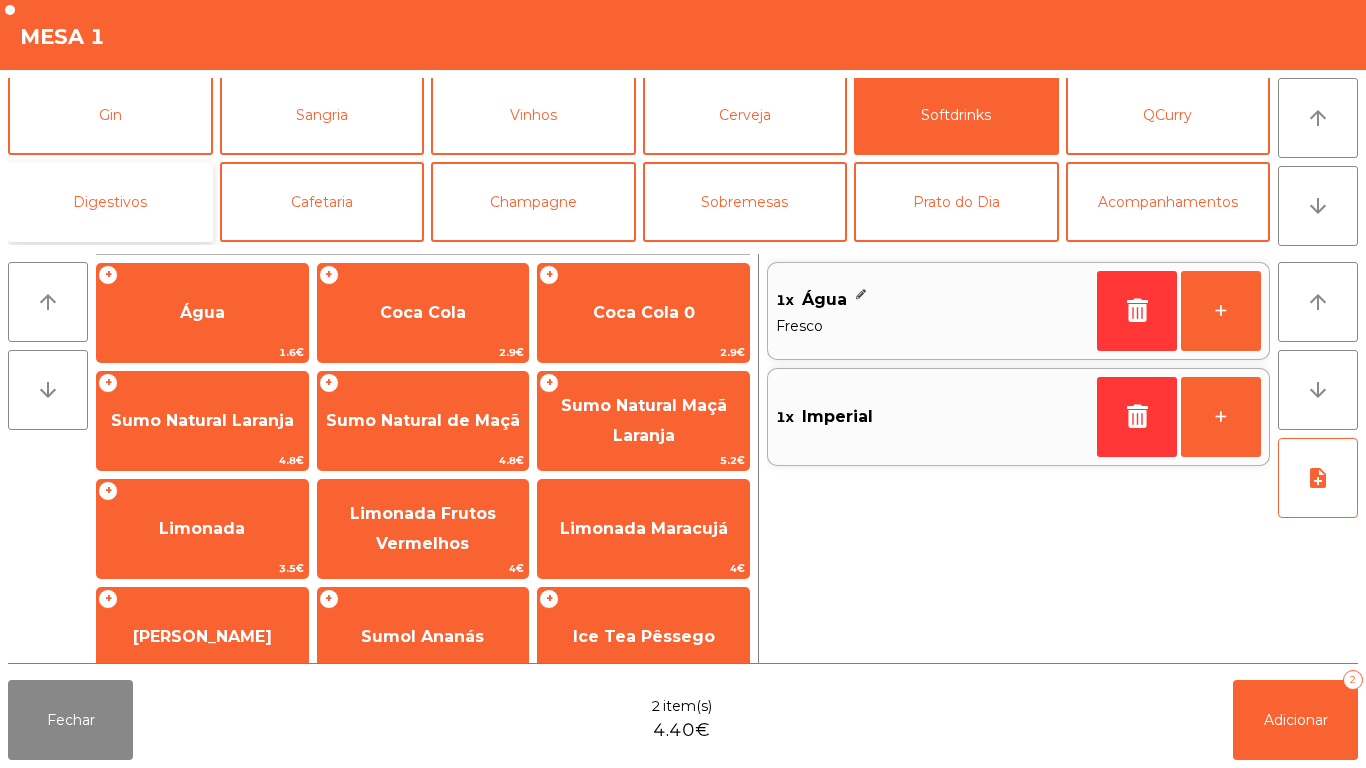 click on "Digestivos" 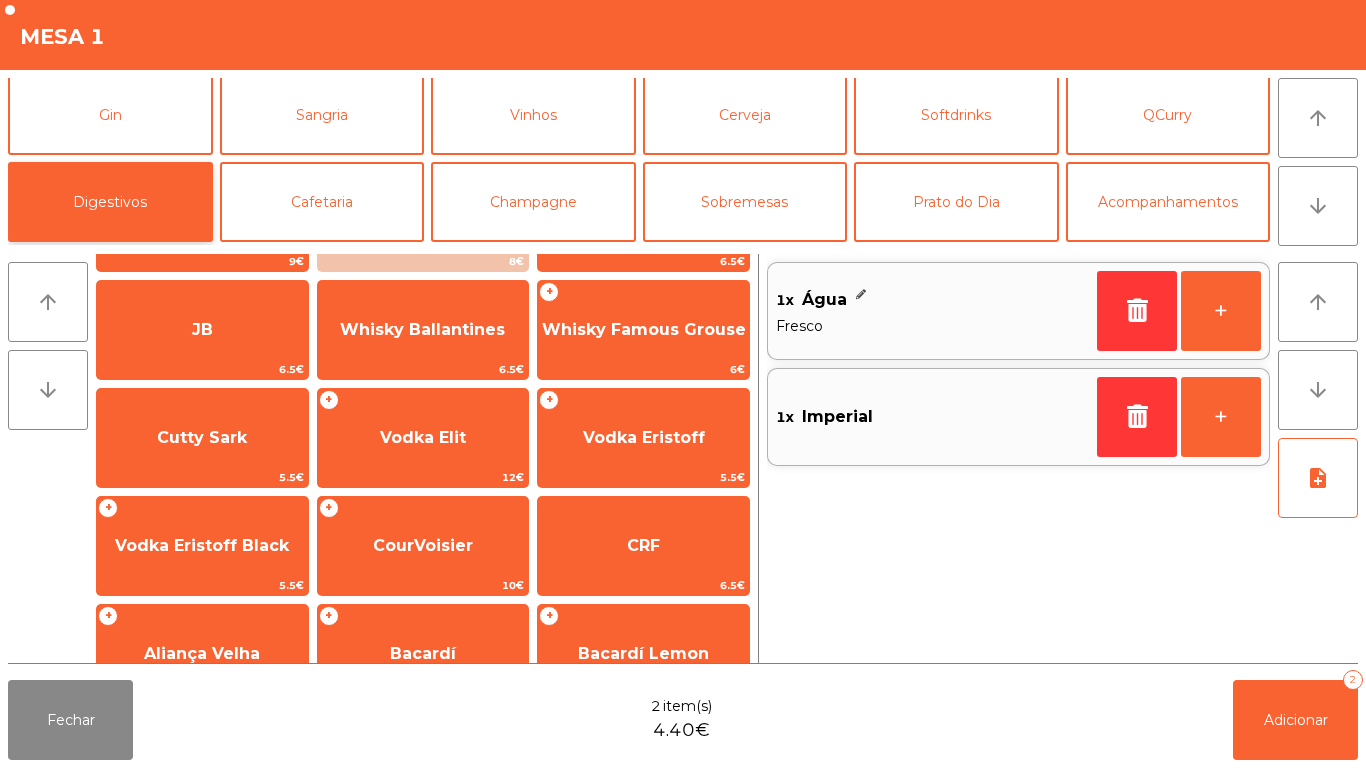 scroll, scrollTop: 0, scrollLeft: 0, axis: both 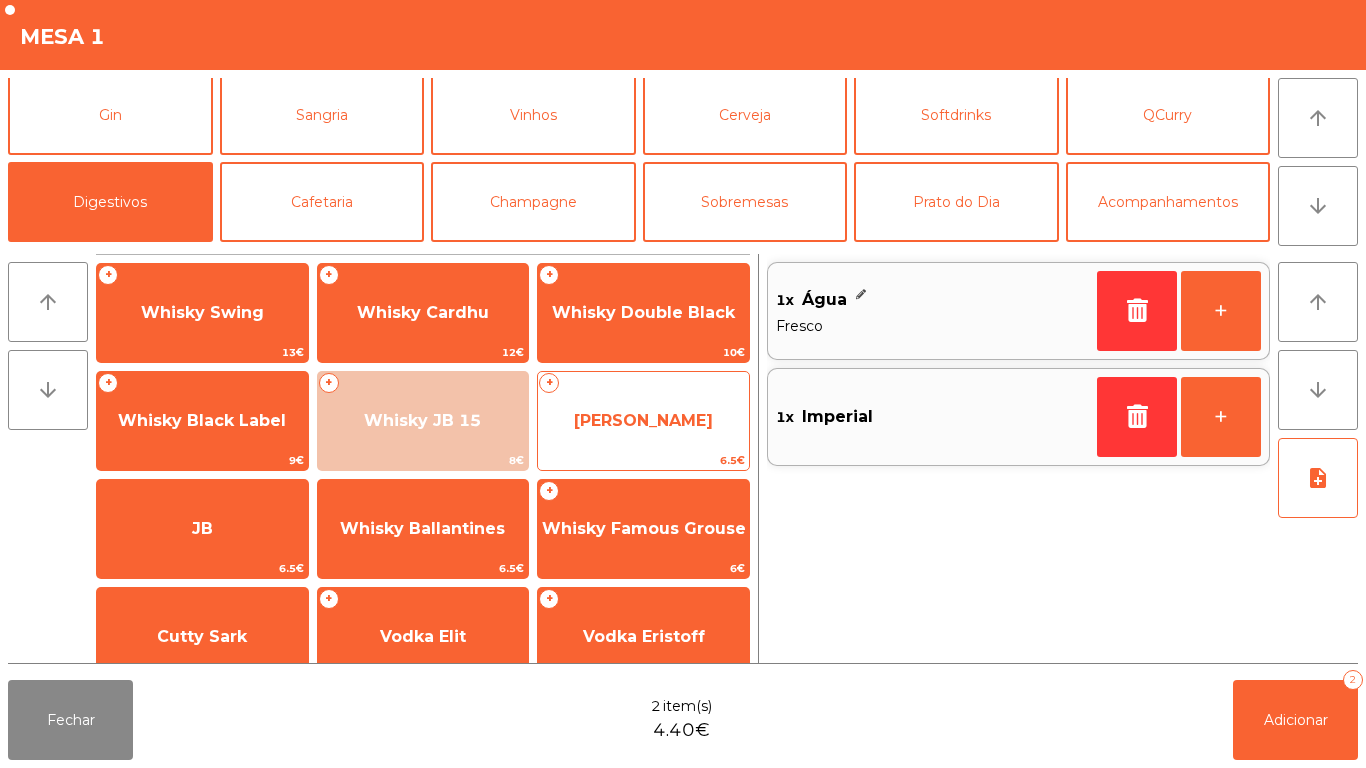 click on "[PERSON_NAME]" 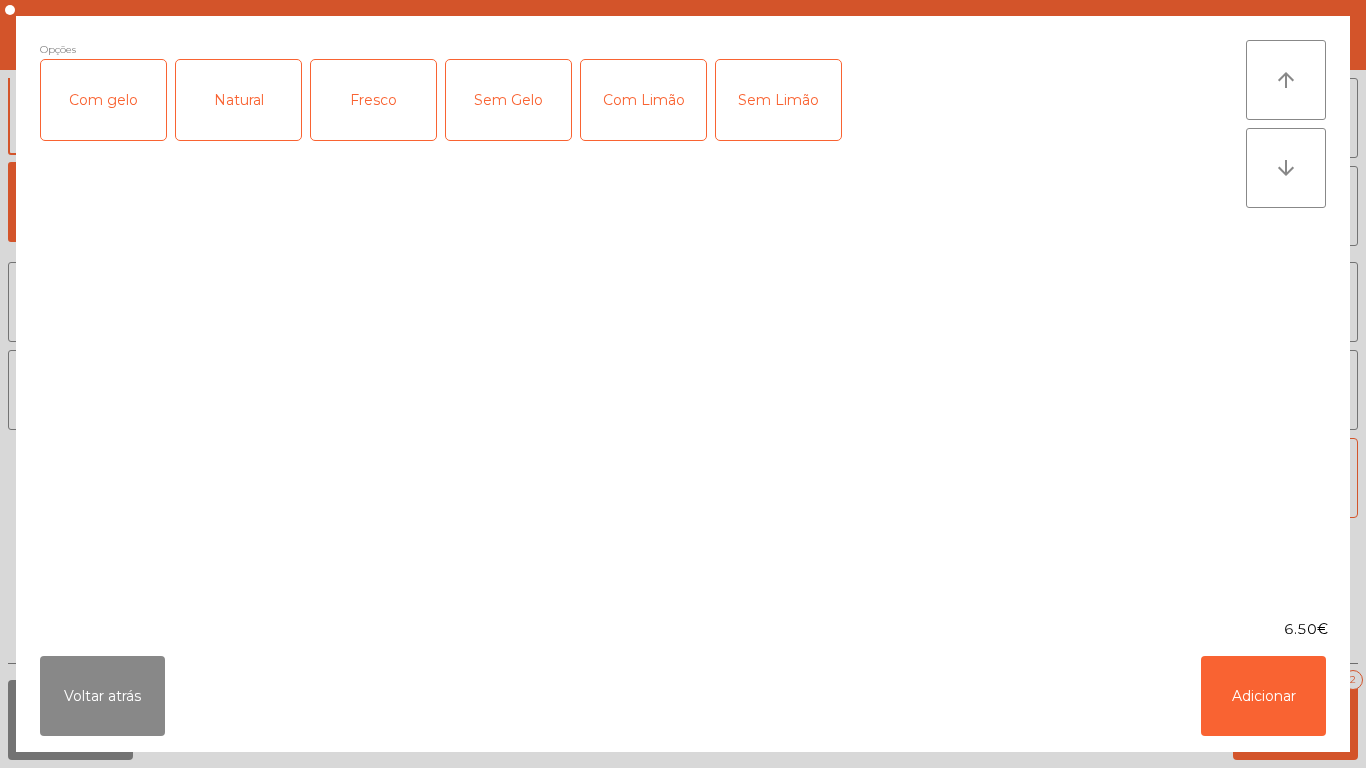 click on "Com gelo" 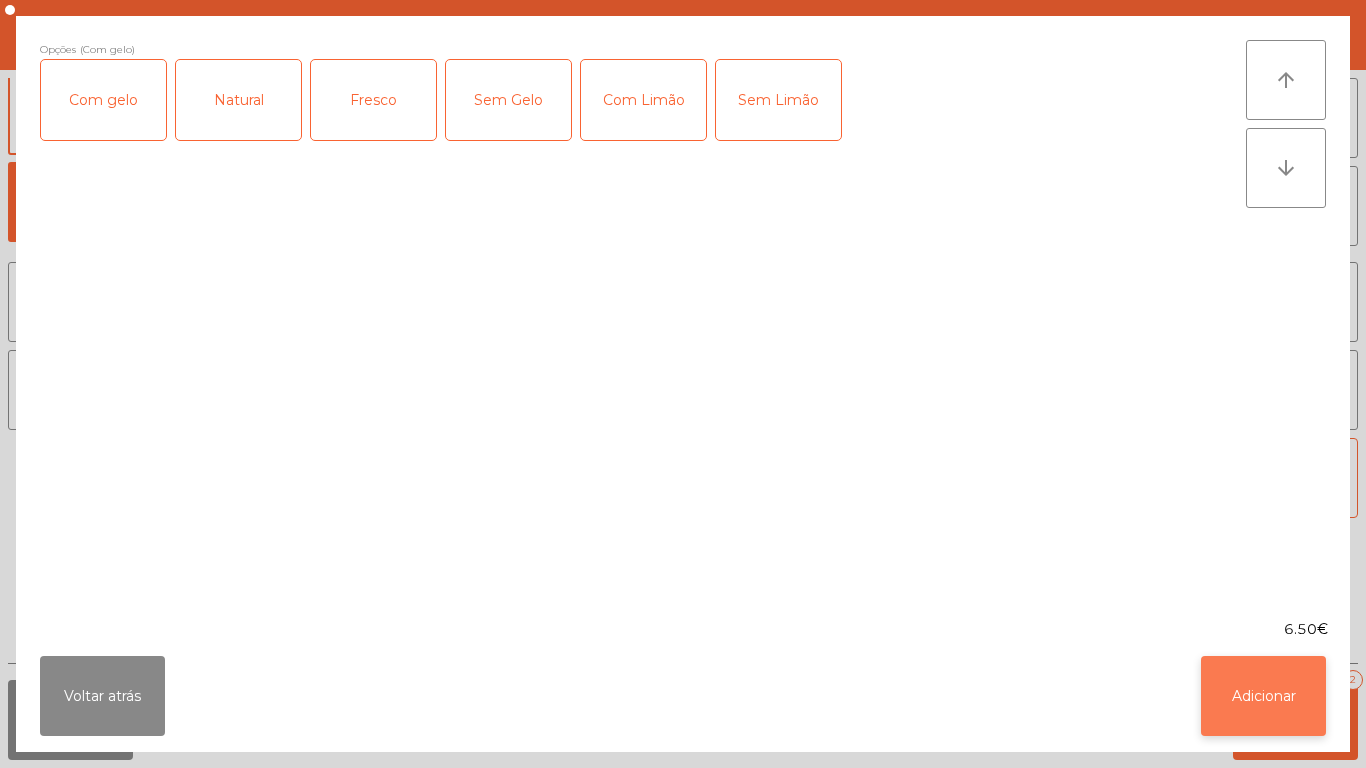 click on "Adicionar" 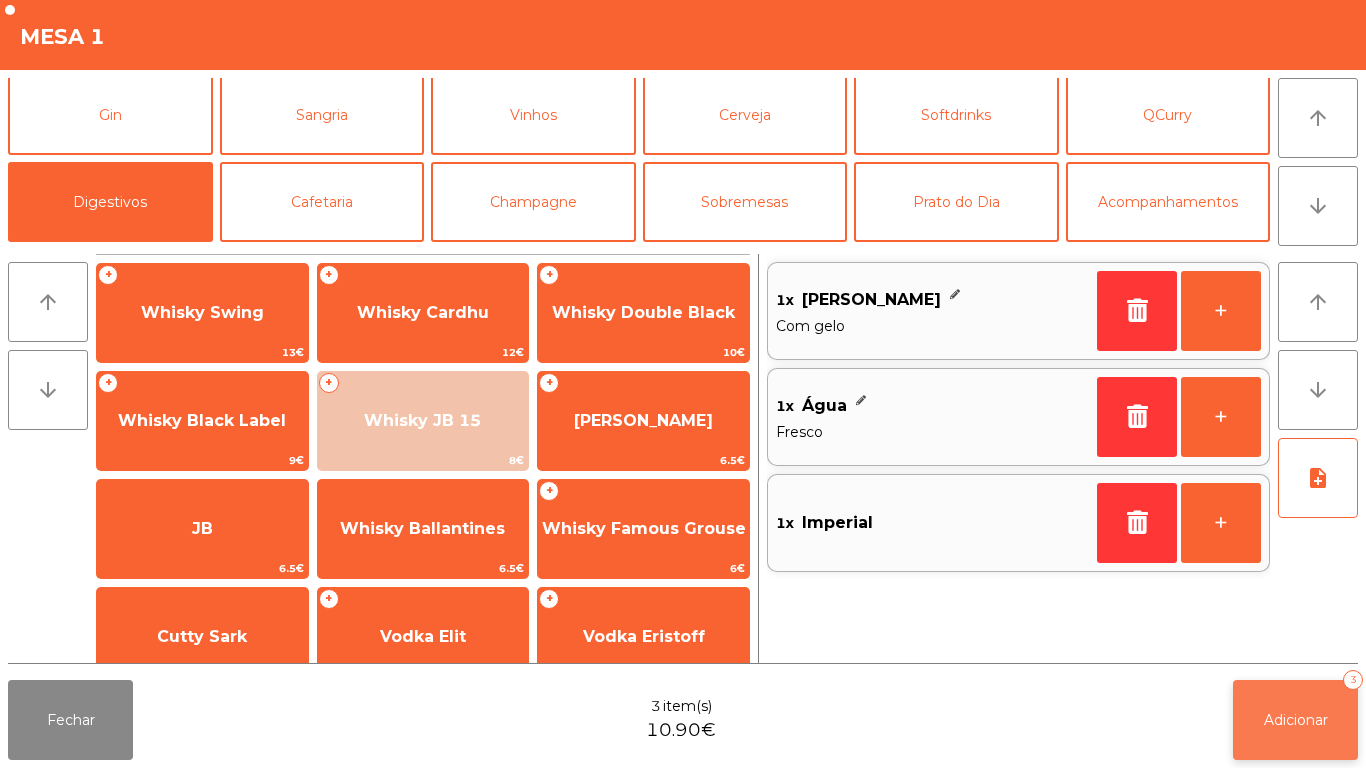click on "Adicionar" 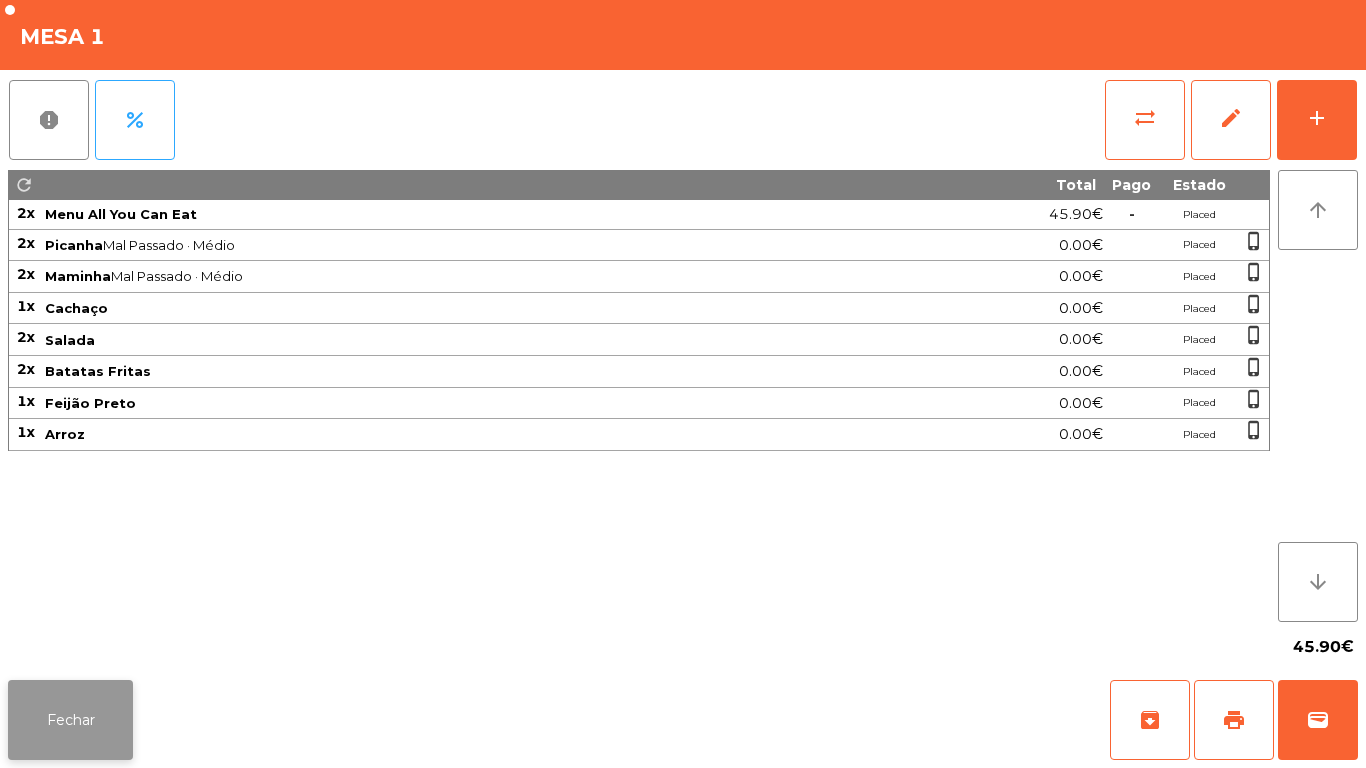 click on "Fechar" 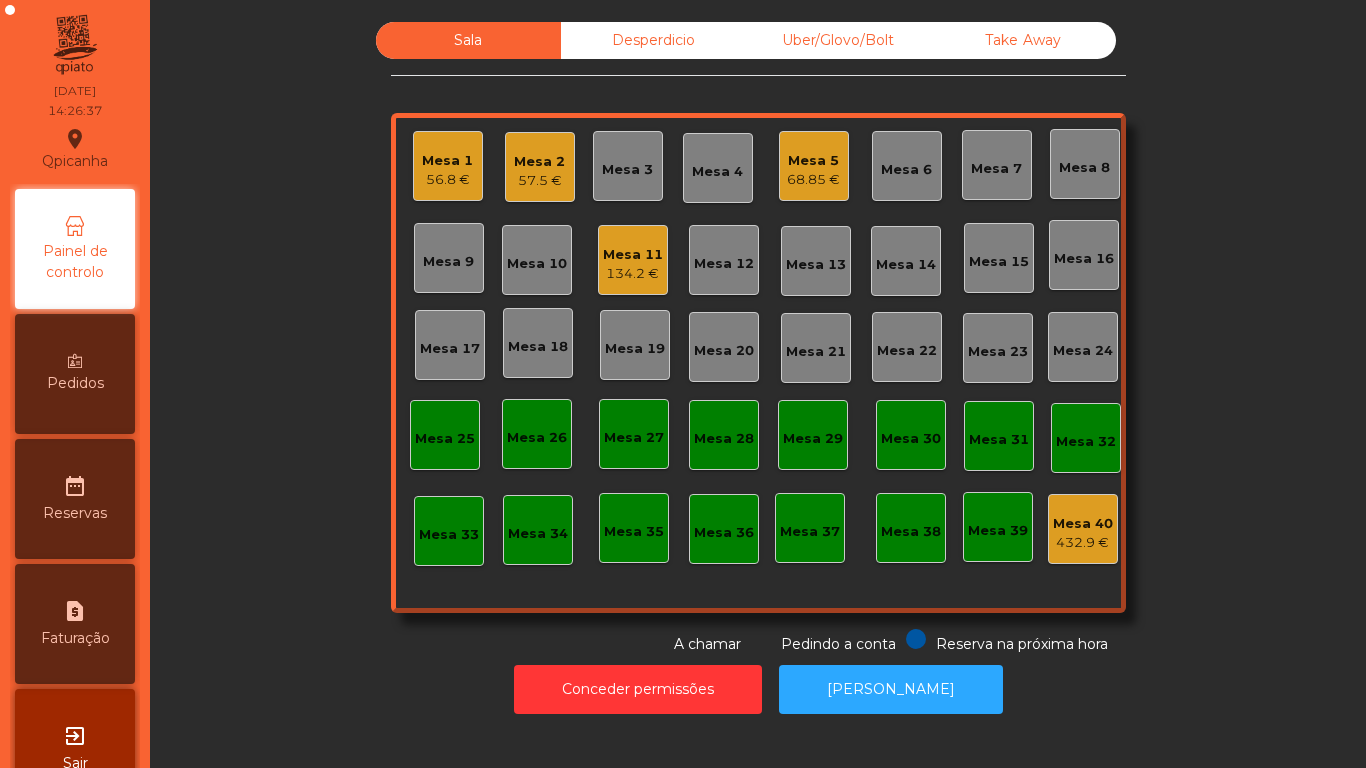 click on "Mesa 1   56.8 €" 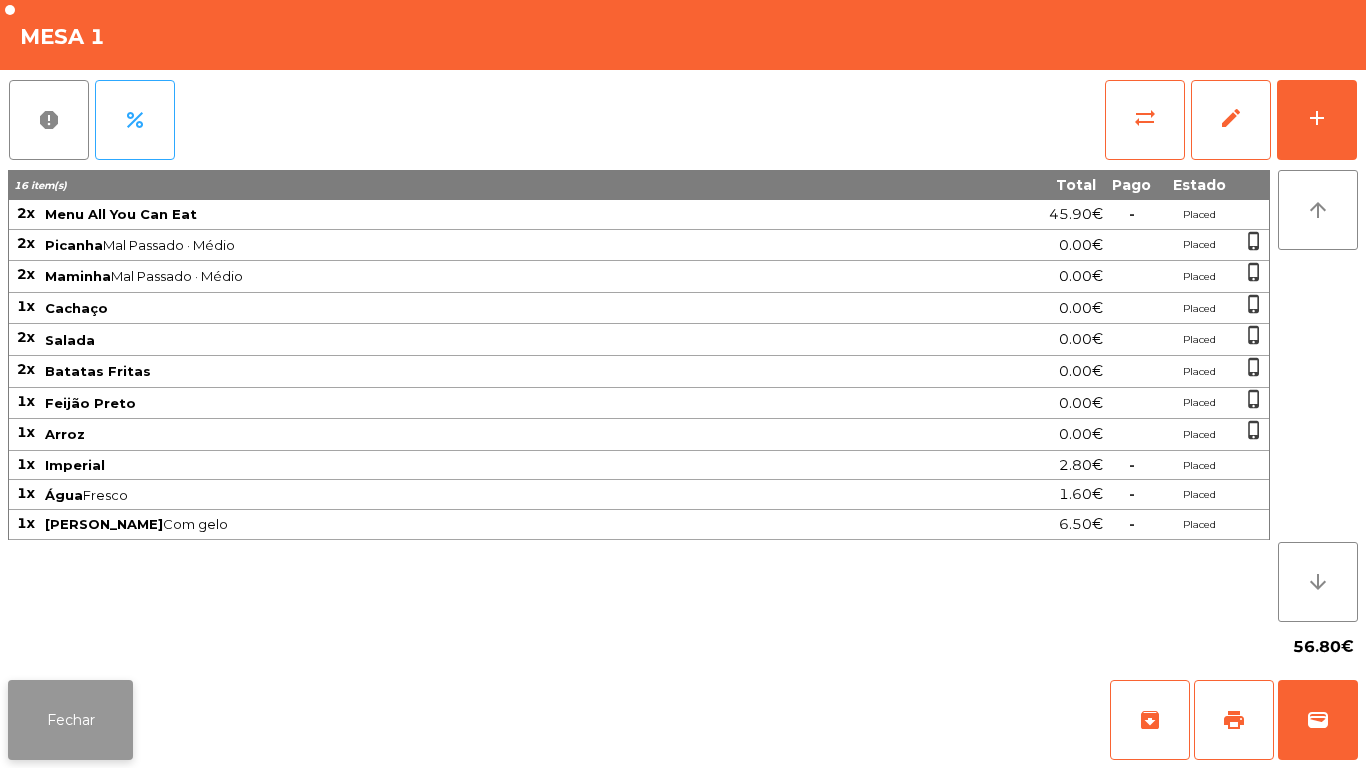 click on "Fechar" 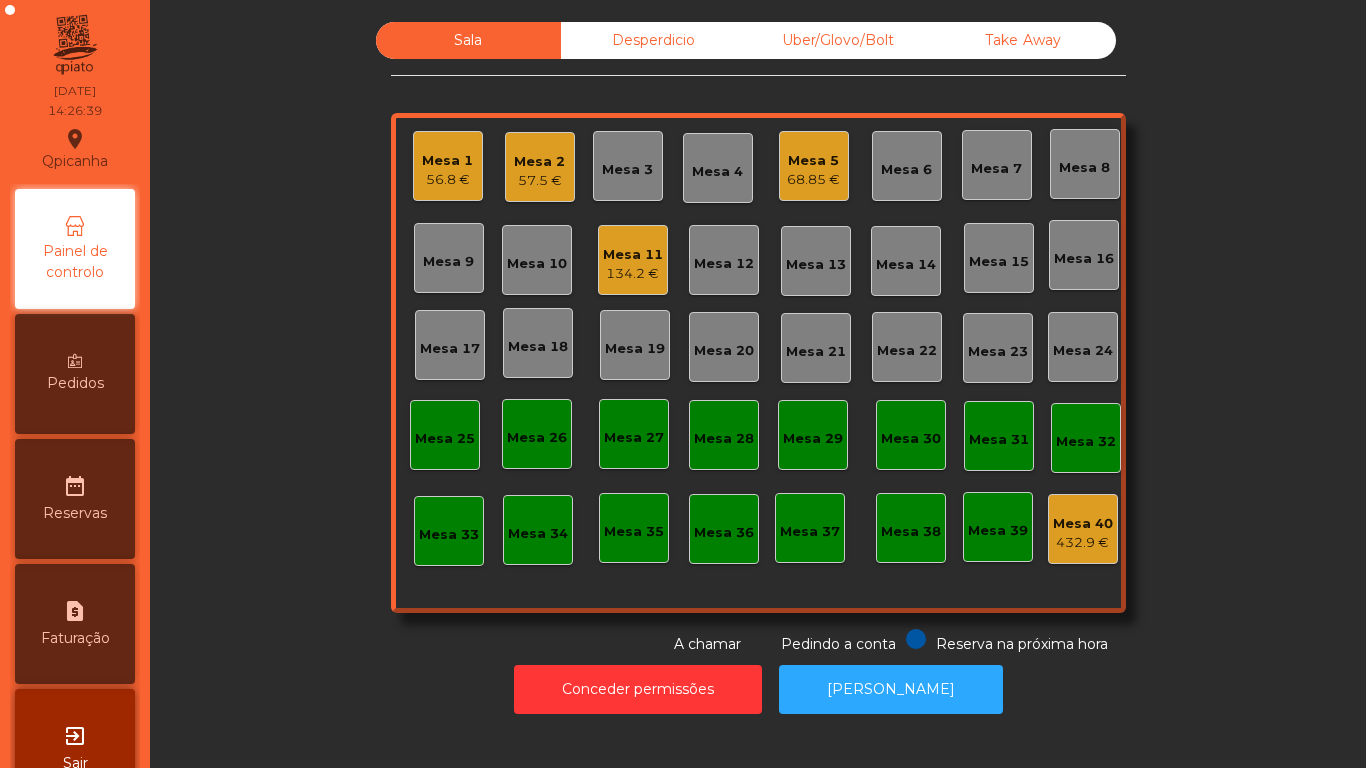 click on "57.5 €" 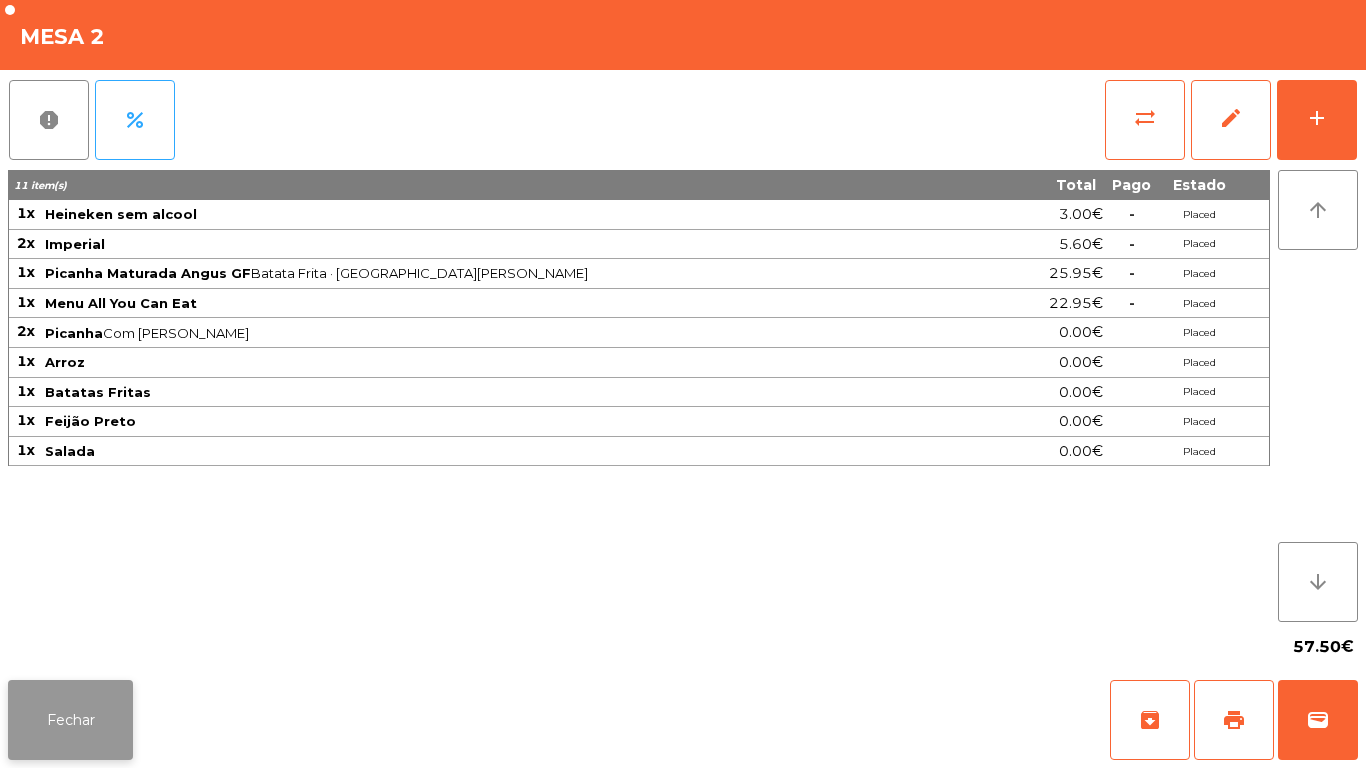 click on "Fechar" 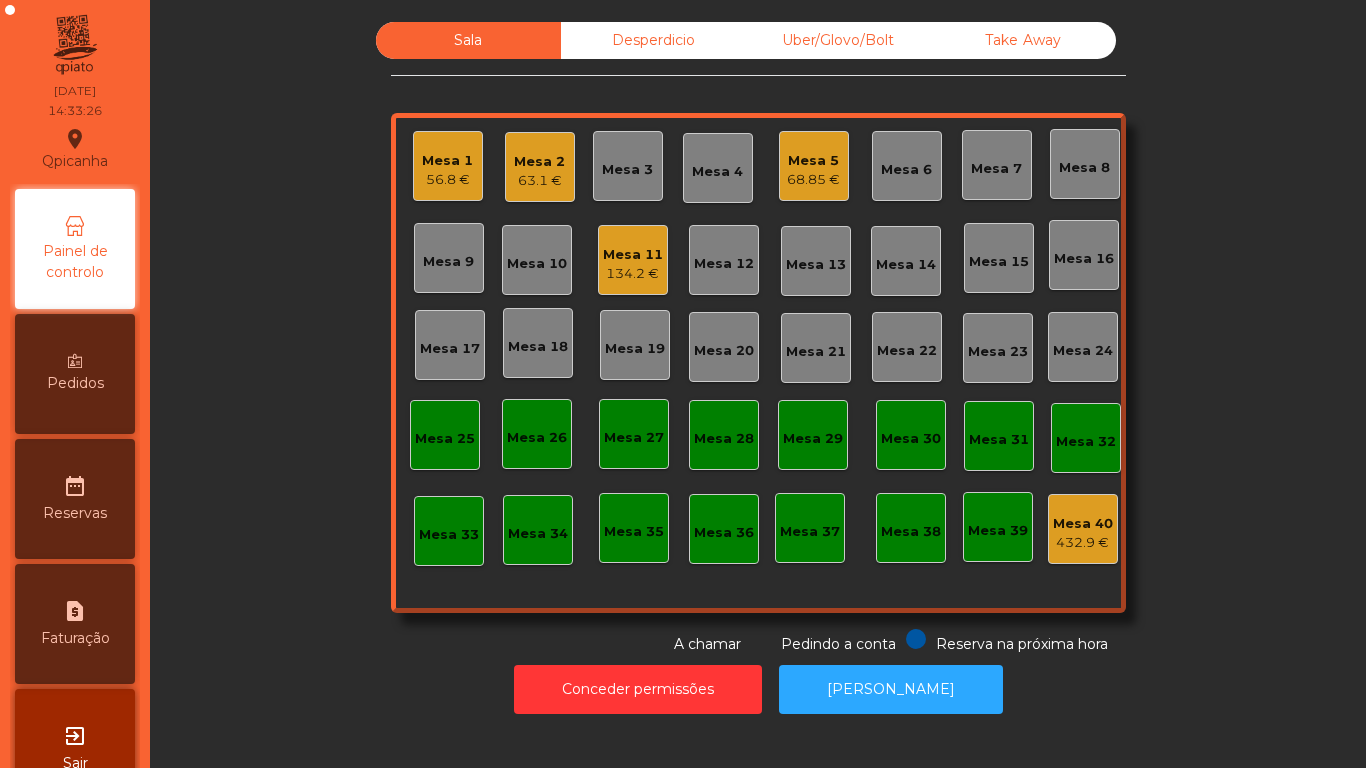 click on "Mesa 1" 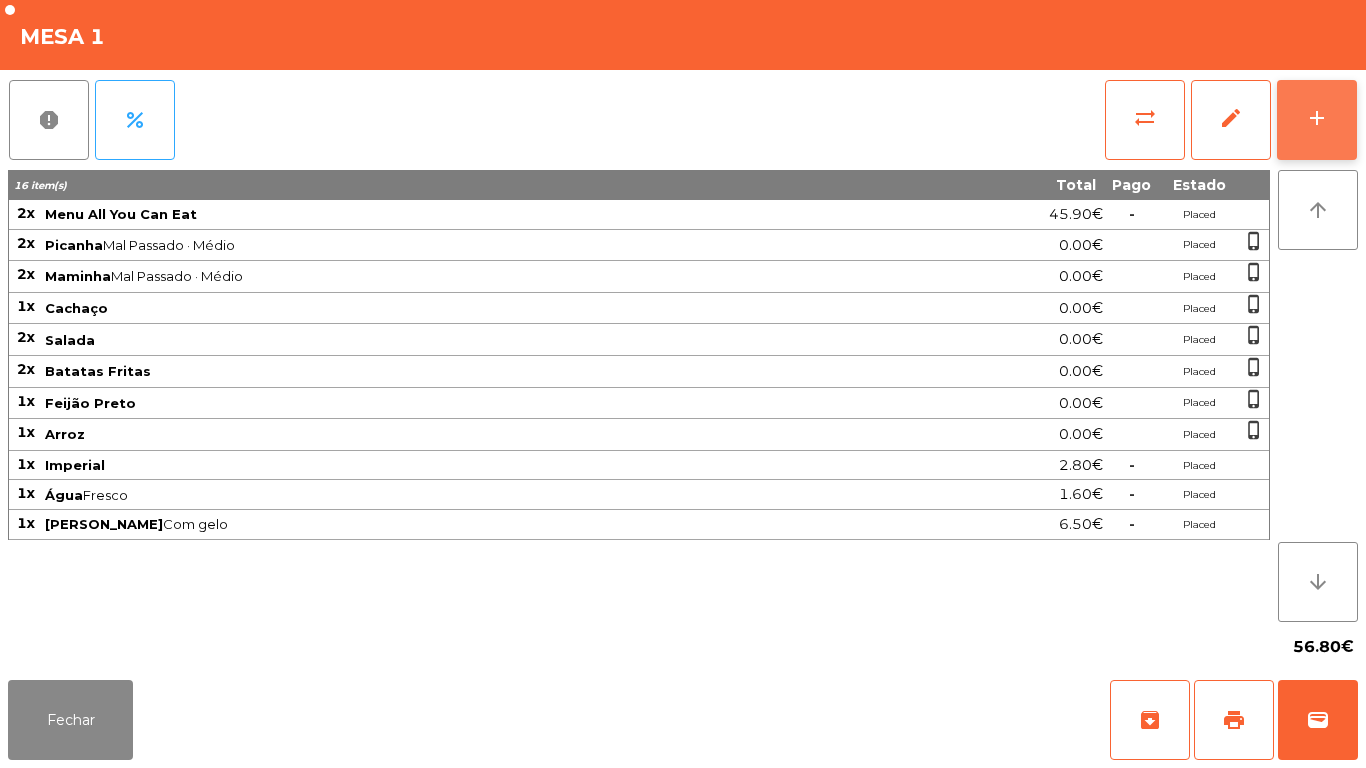 click on "add" 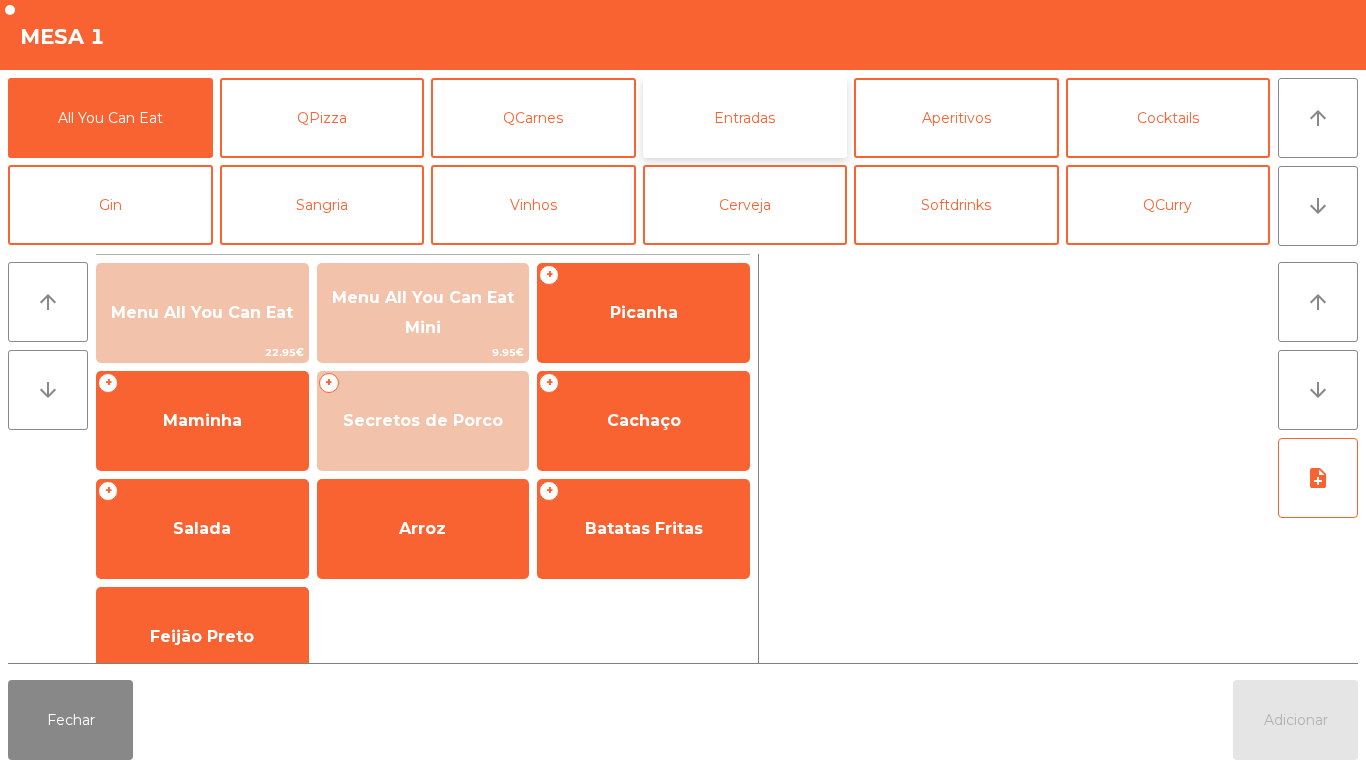 click on "Entradas" 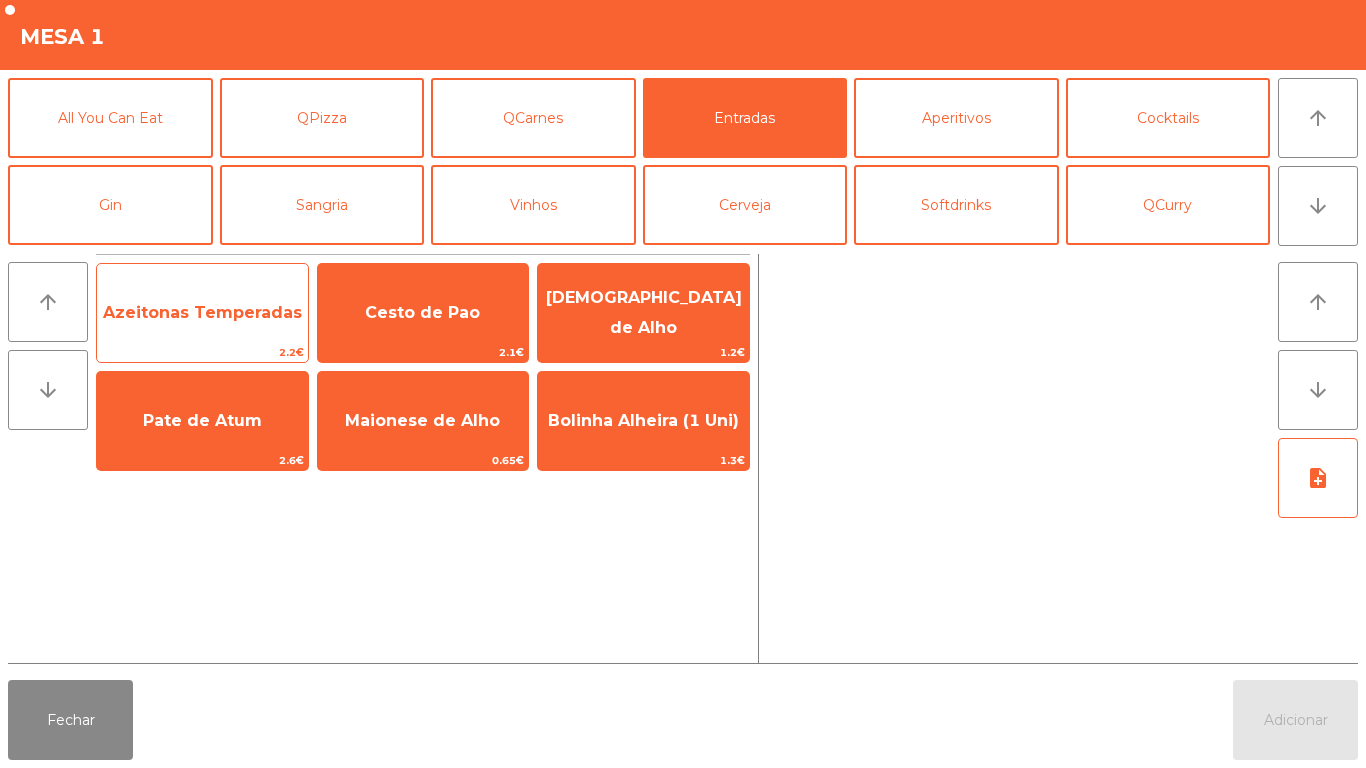 click on "Azeitonas Temperadas" 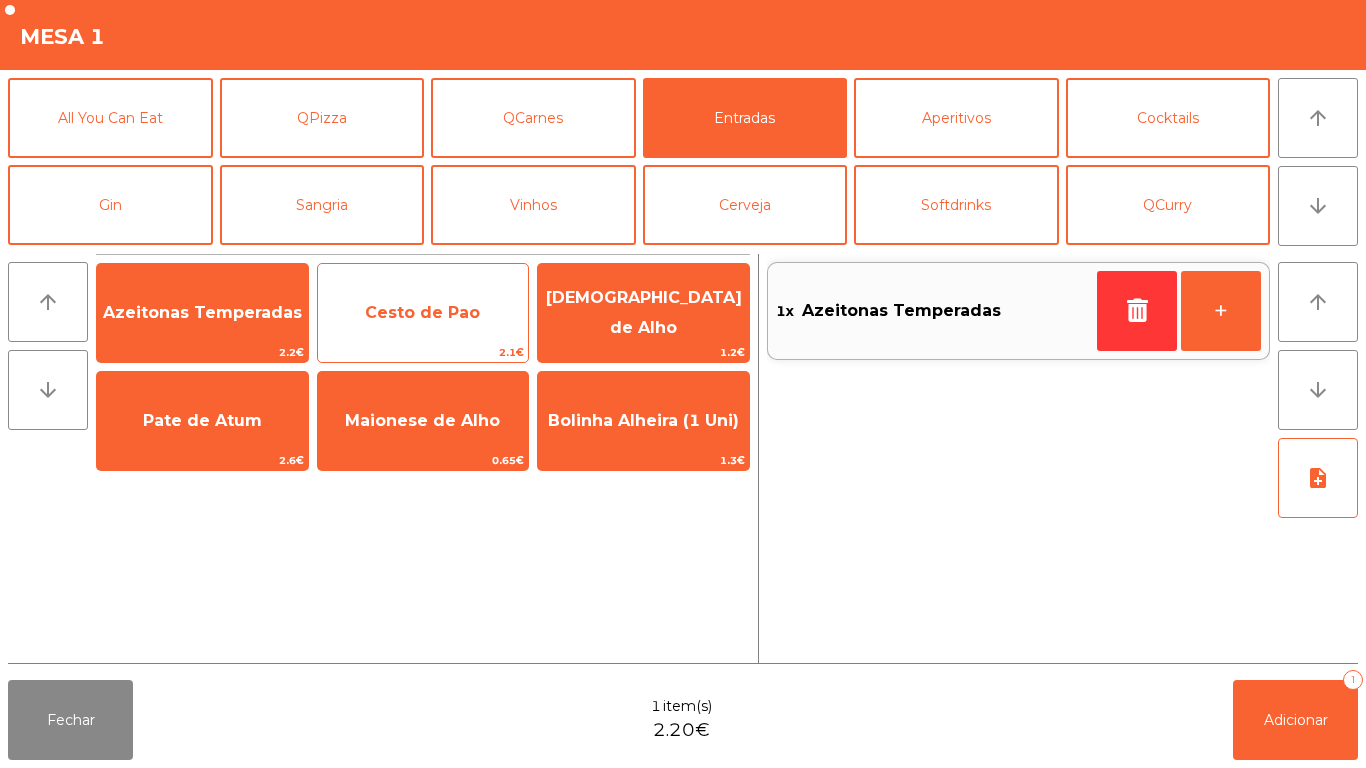 click on "Cesto de Pao" 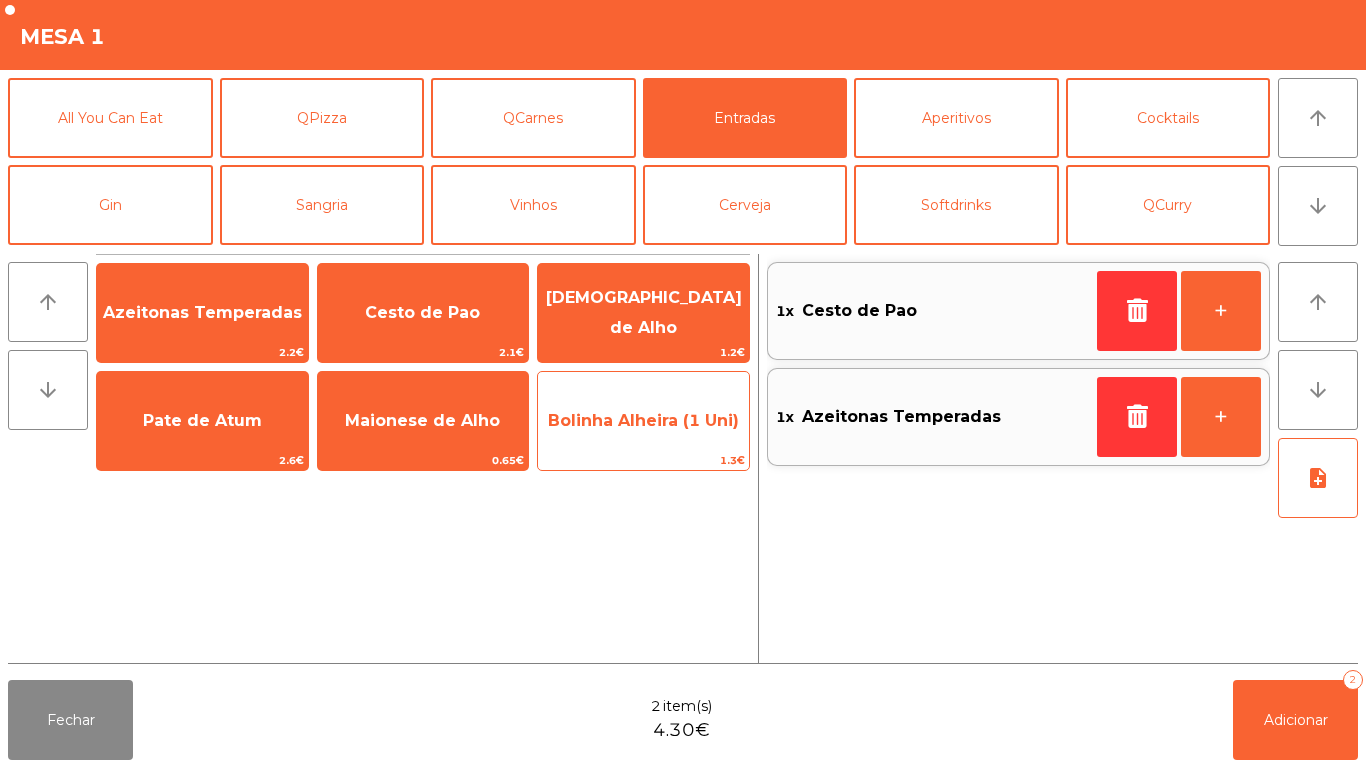 click on "Bolinha Alheira (1 Uni)" 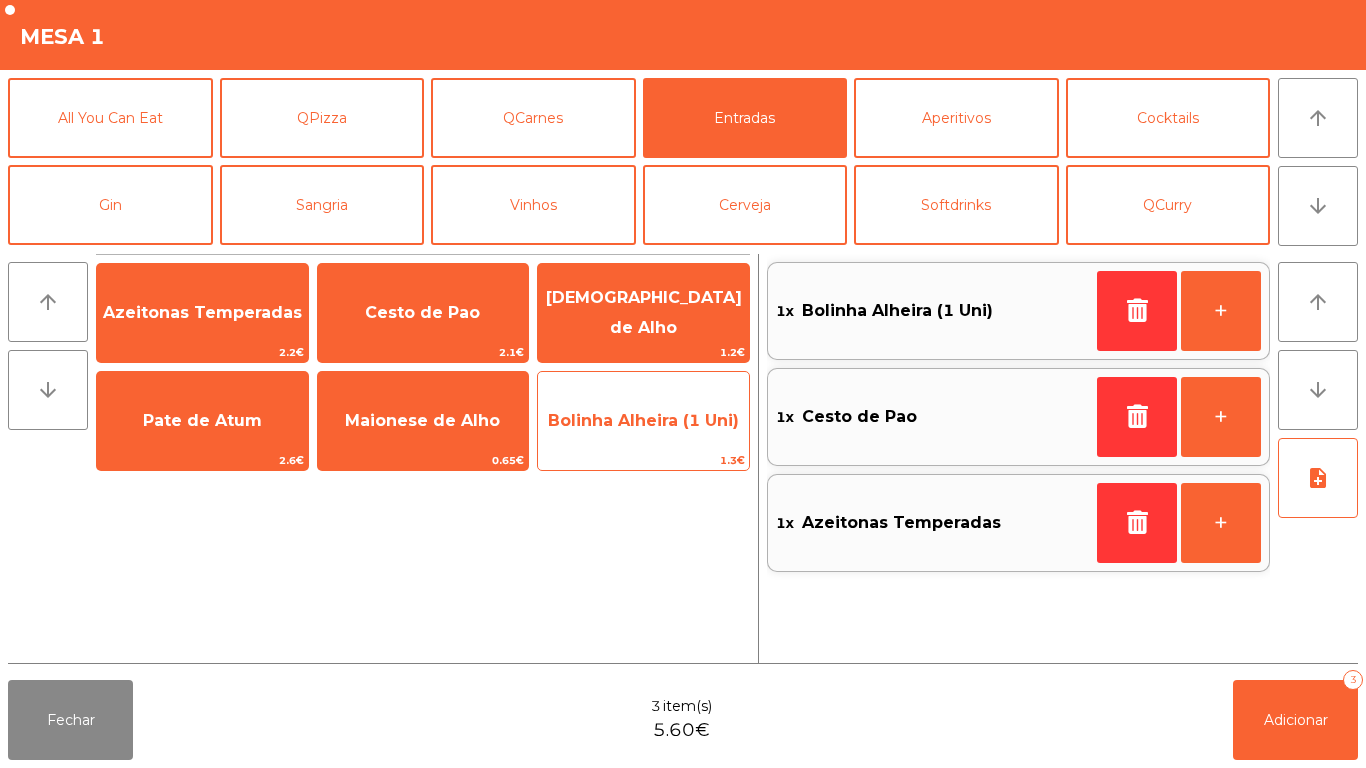 click on "Bolinha Alheira (1 Uni)" 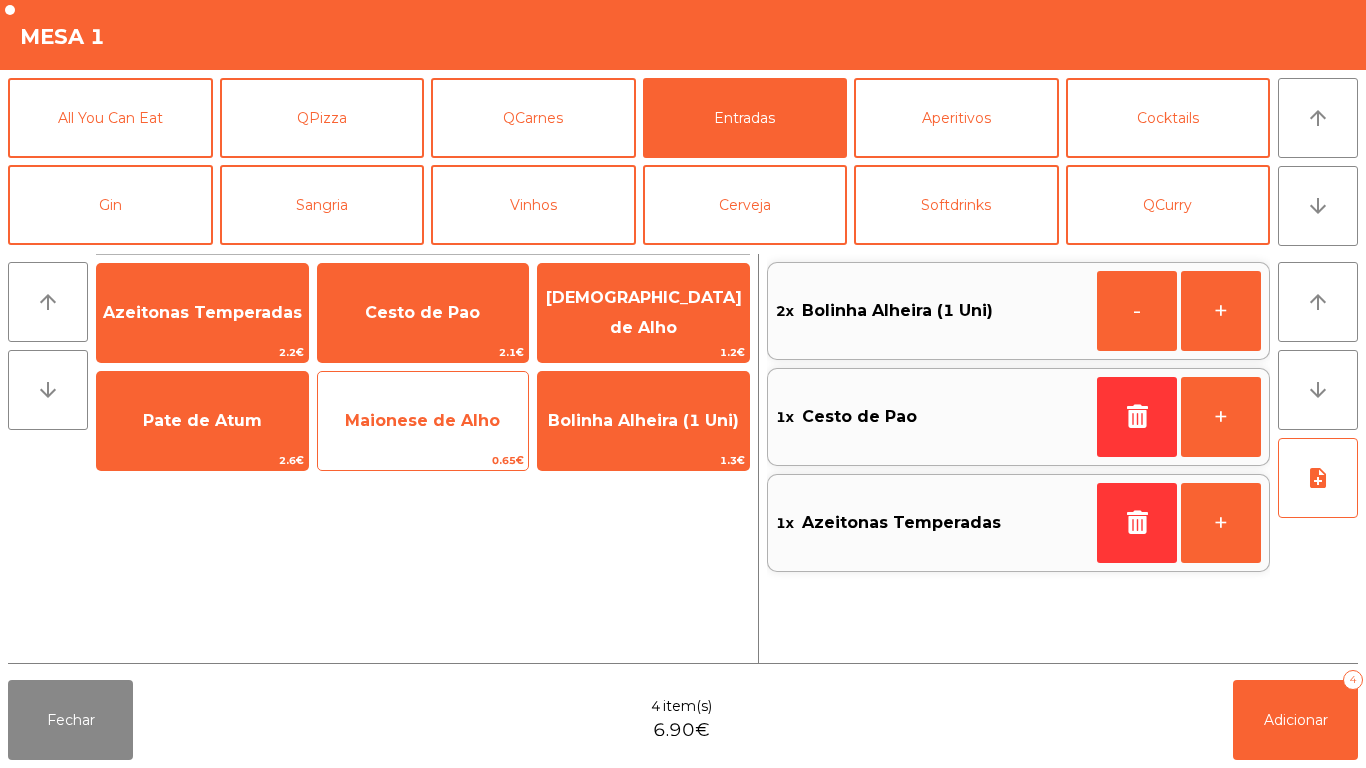 click on "Maionese de Alho" 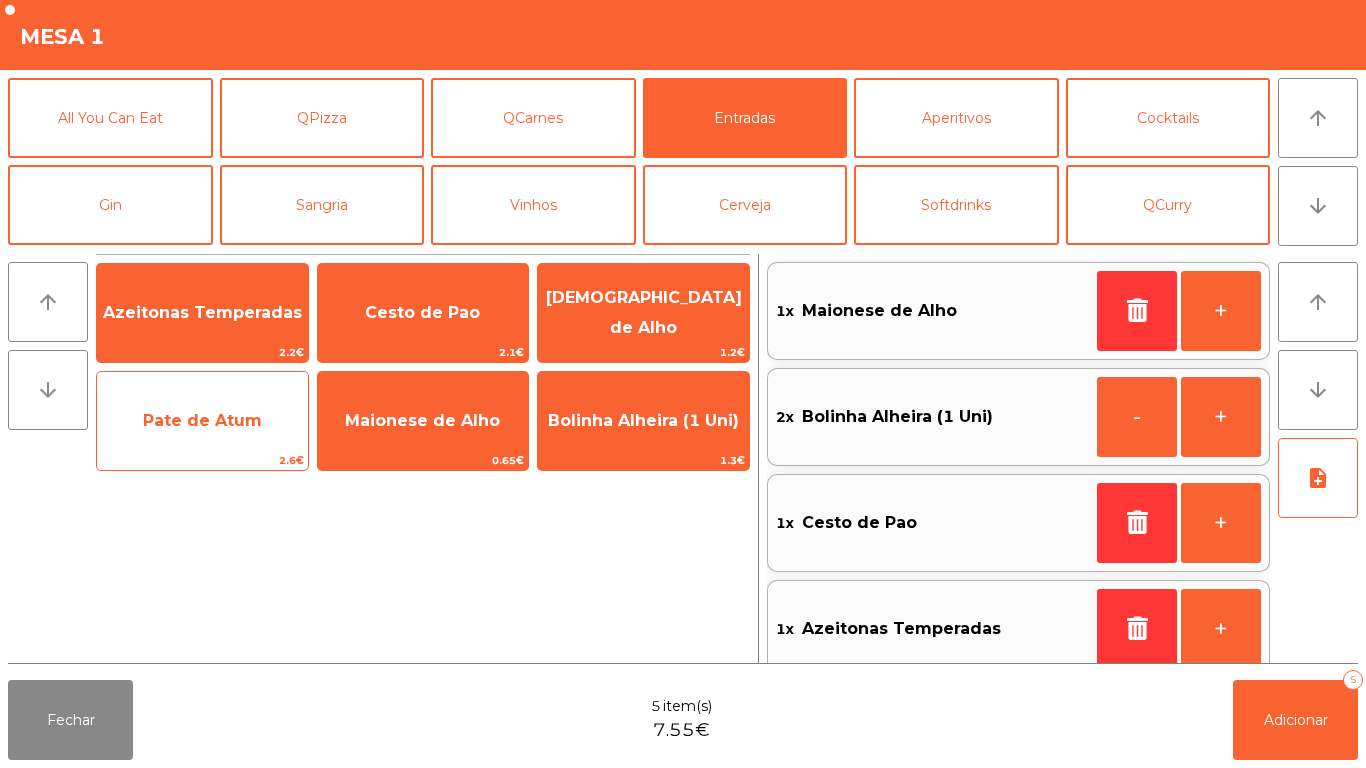 click on "Pate de Atum" 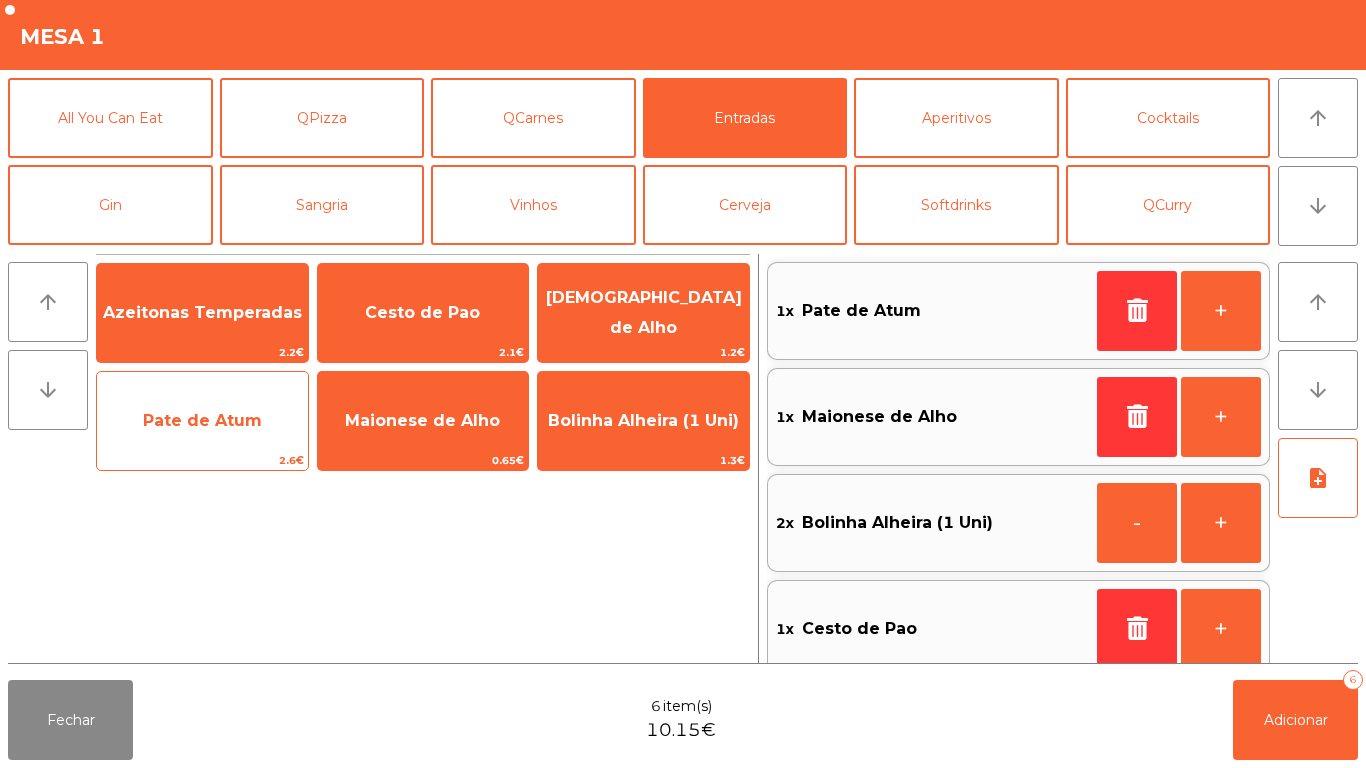 scroll, scrollTop: 8, scrollLeft: 0, axis: vertical 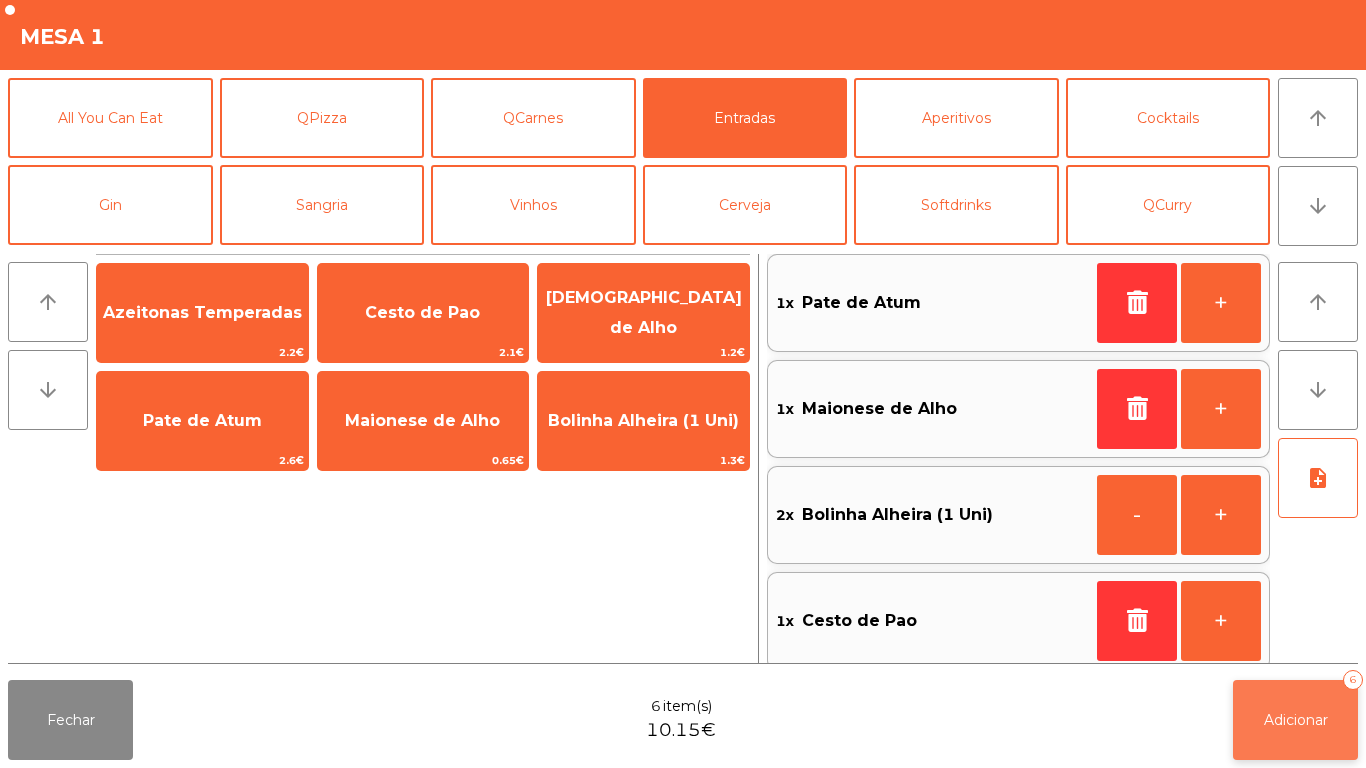 click on "Adicionar" 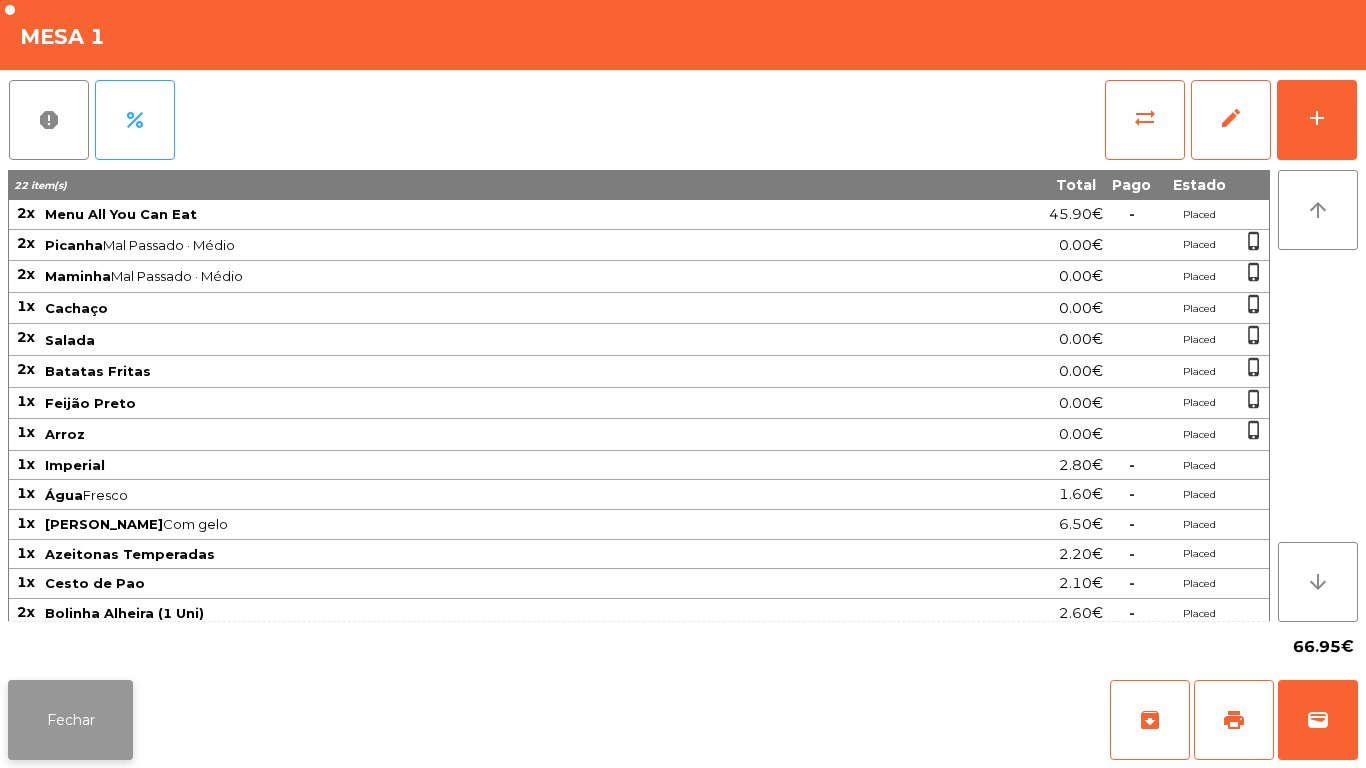 click on "Fechar" 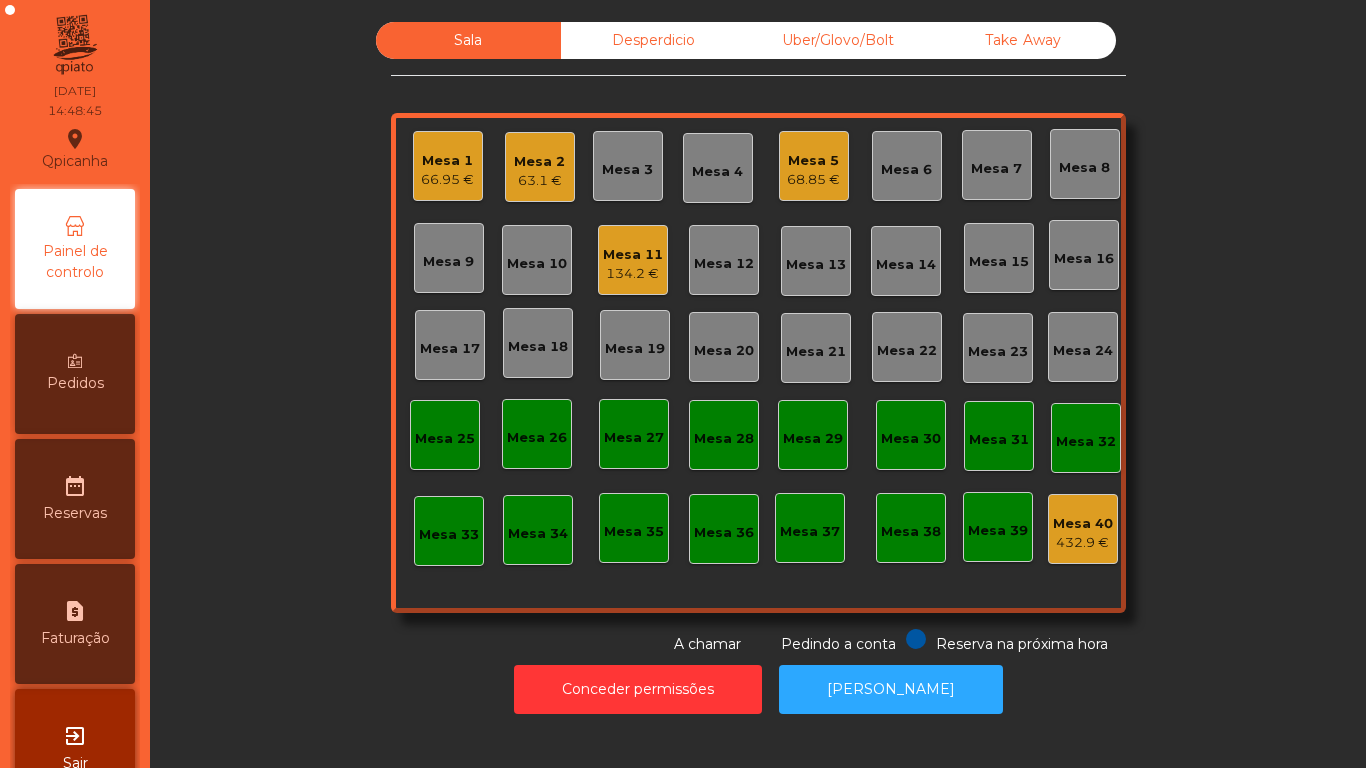 click on "Mesa 2" 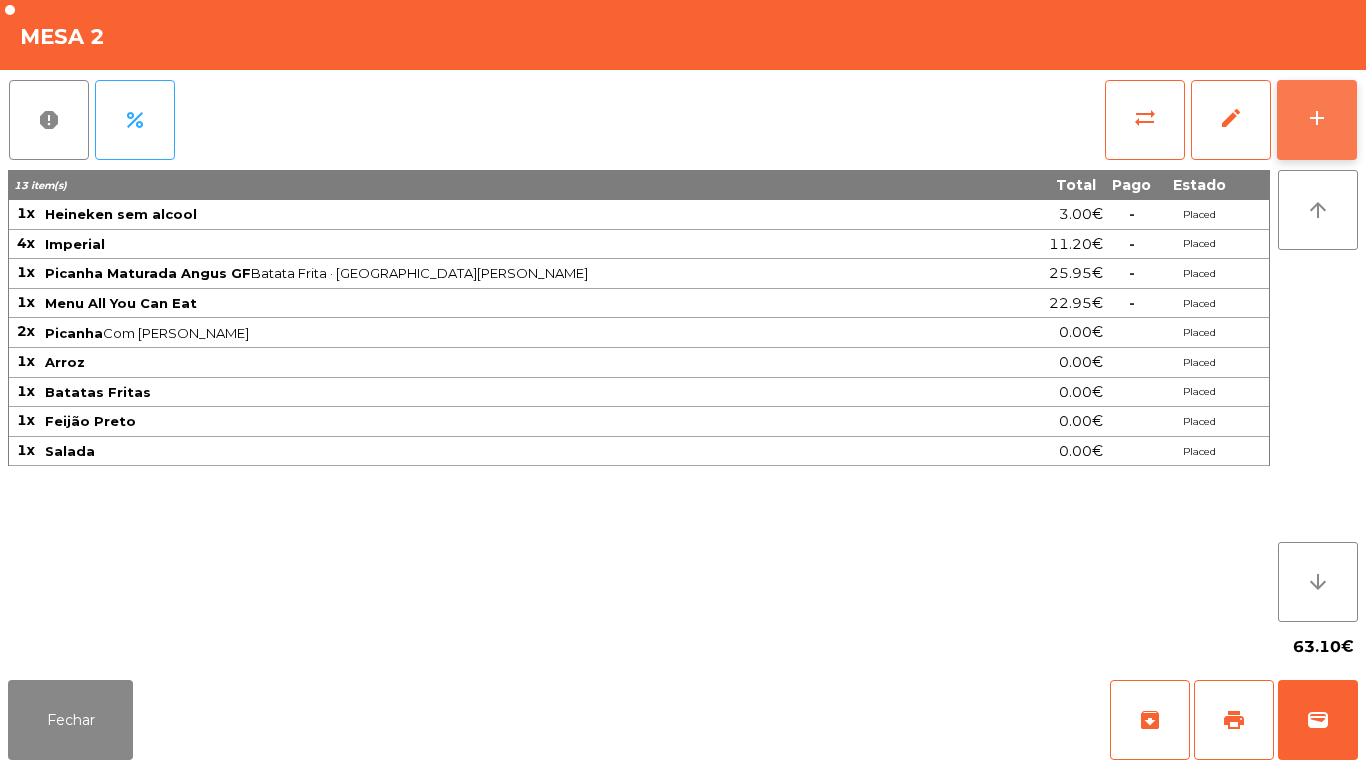click on "add" 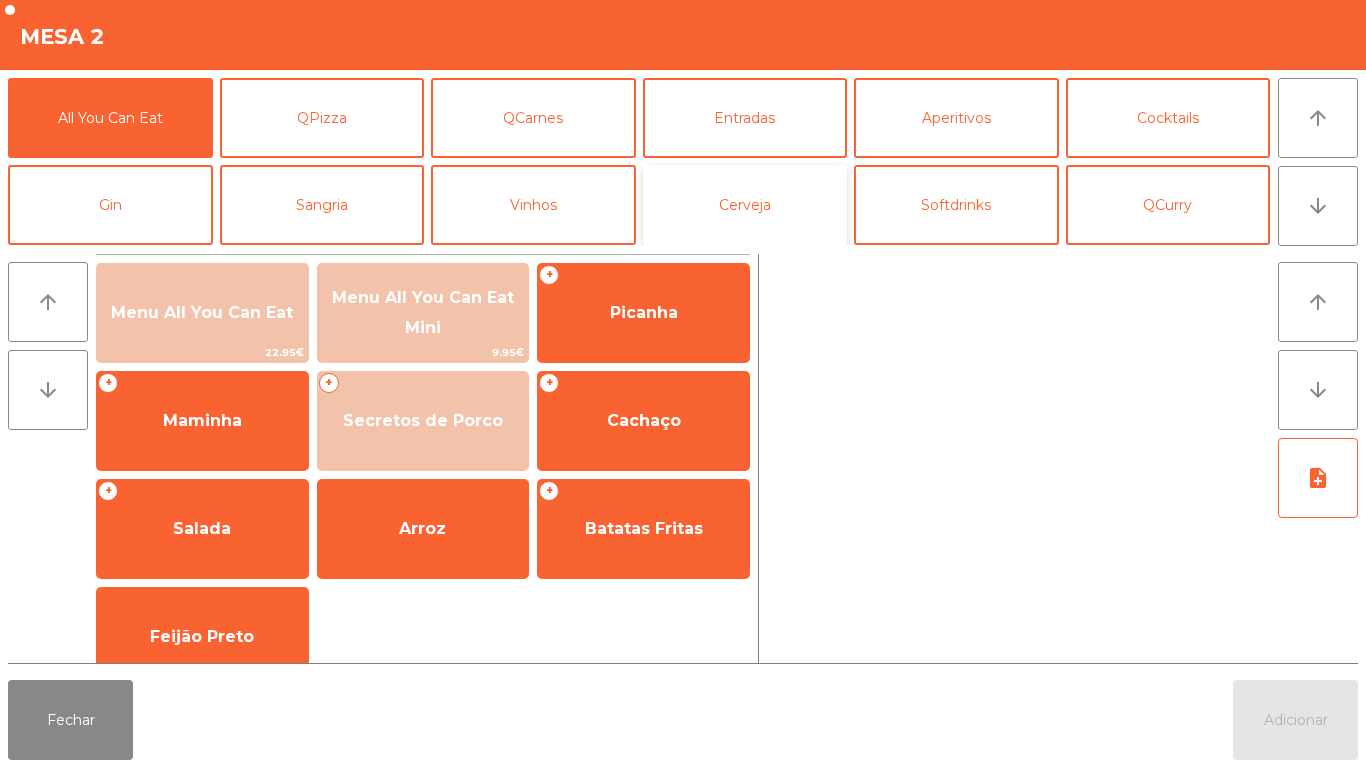 click on "Cerveja" 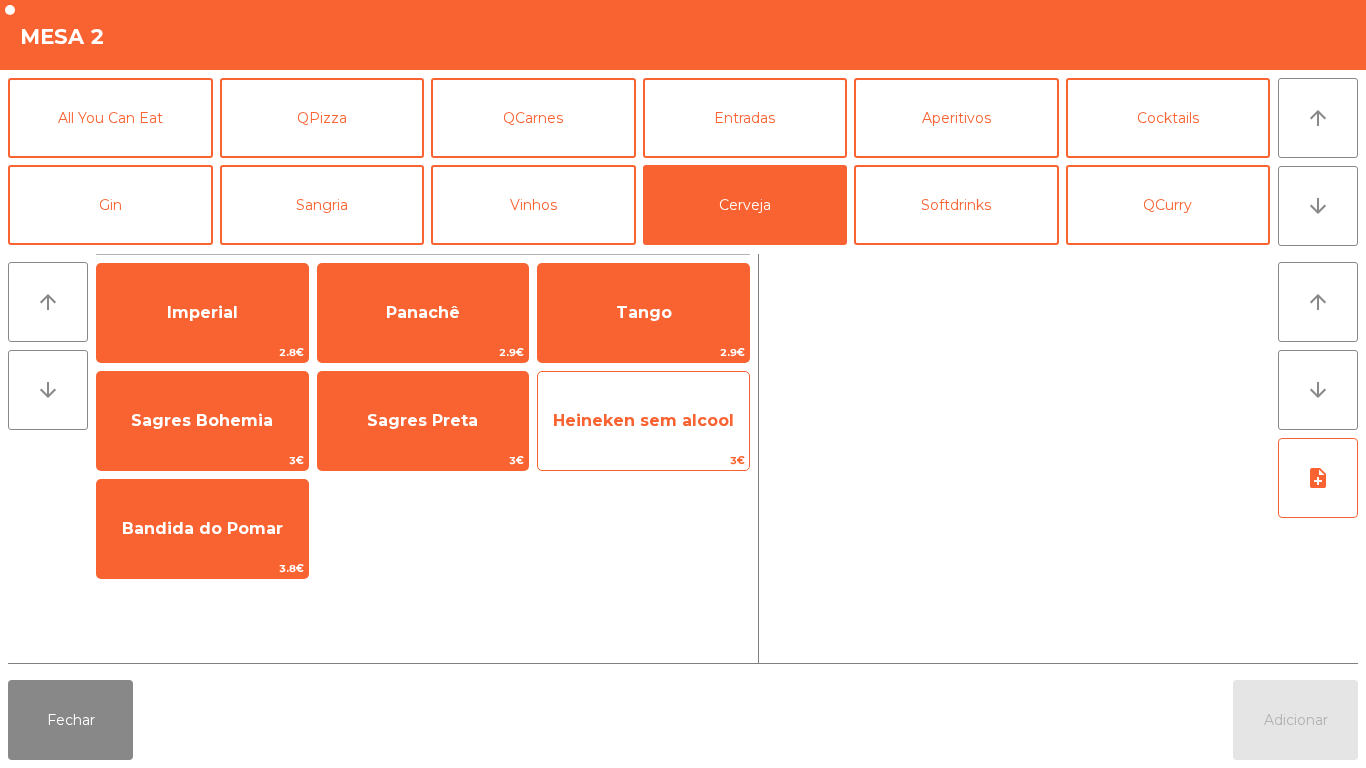 click on "Heineken sem alcool" 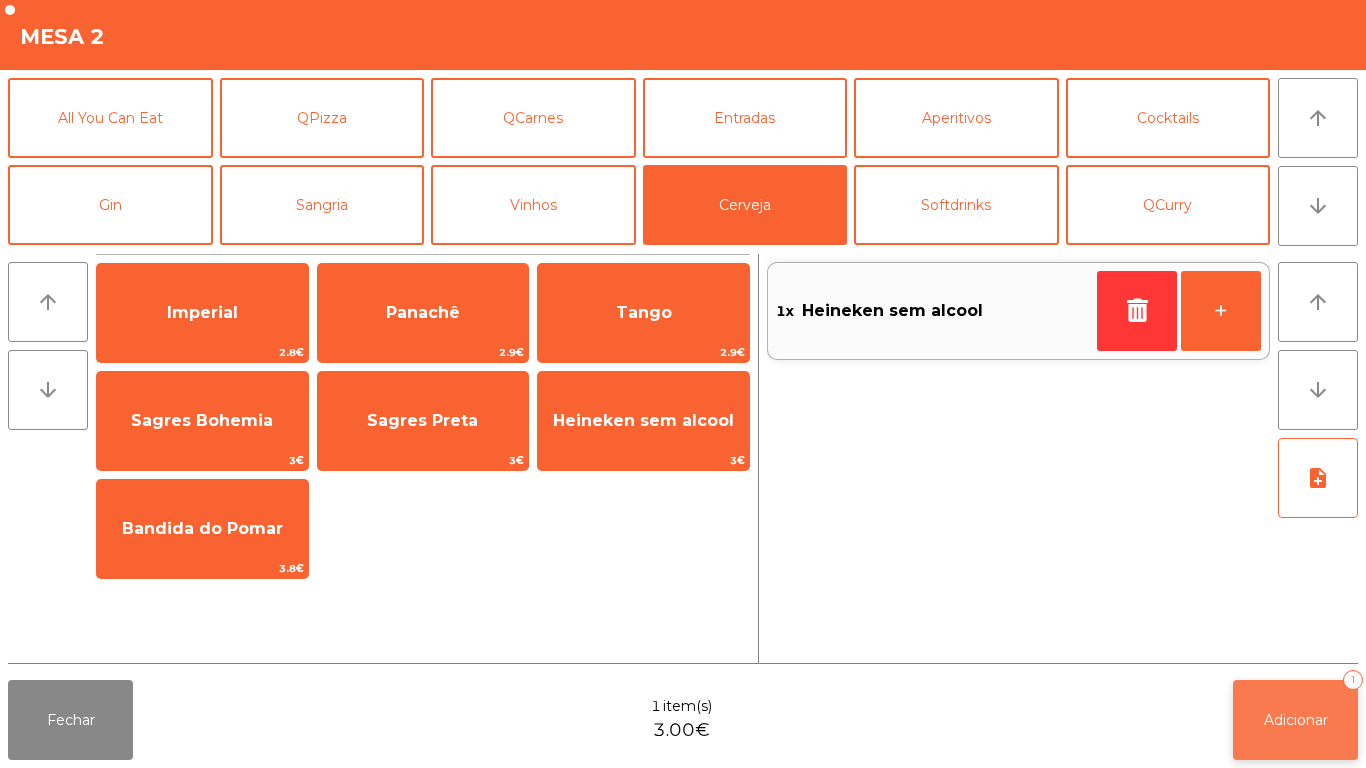 click on "Adicionar   1" 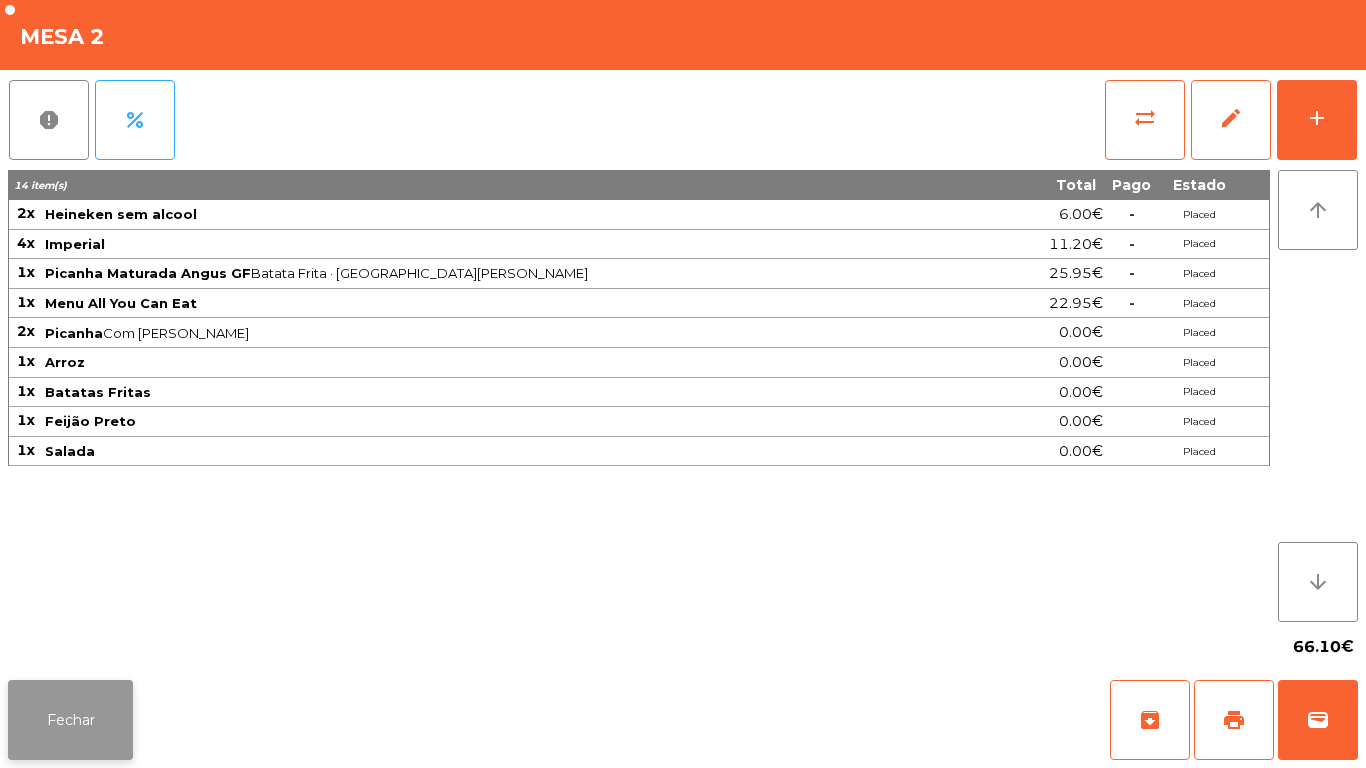 click on "Fechar" 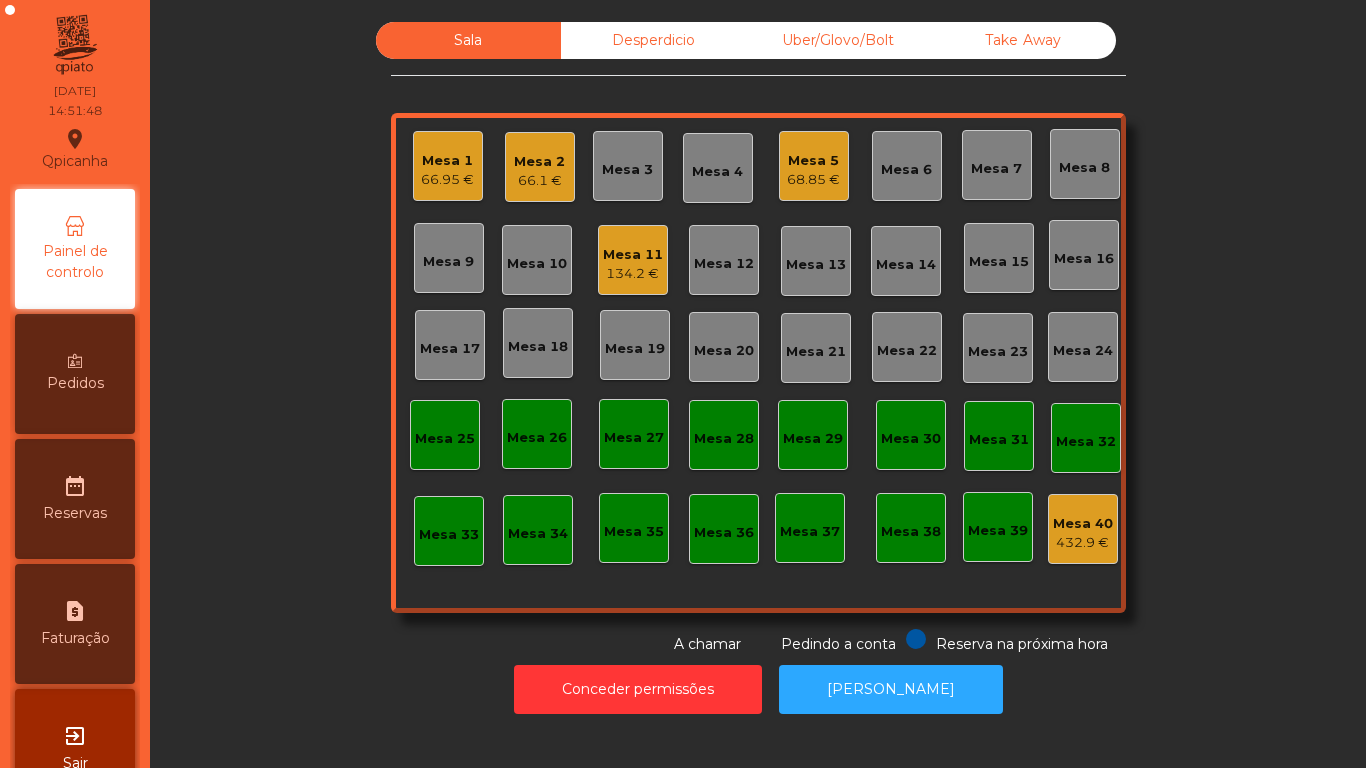 click on "Pedidos" at bounding box center [75, 374] 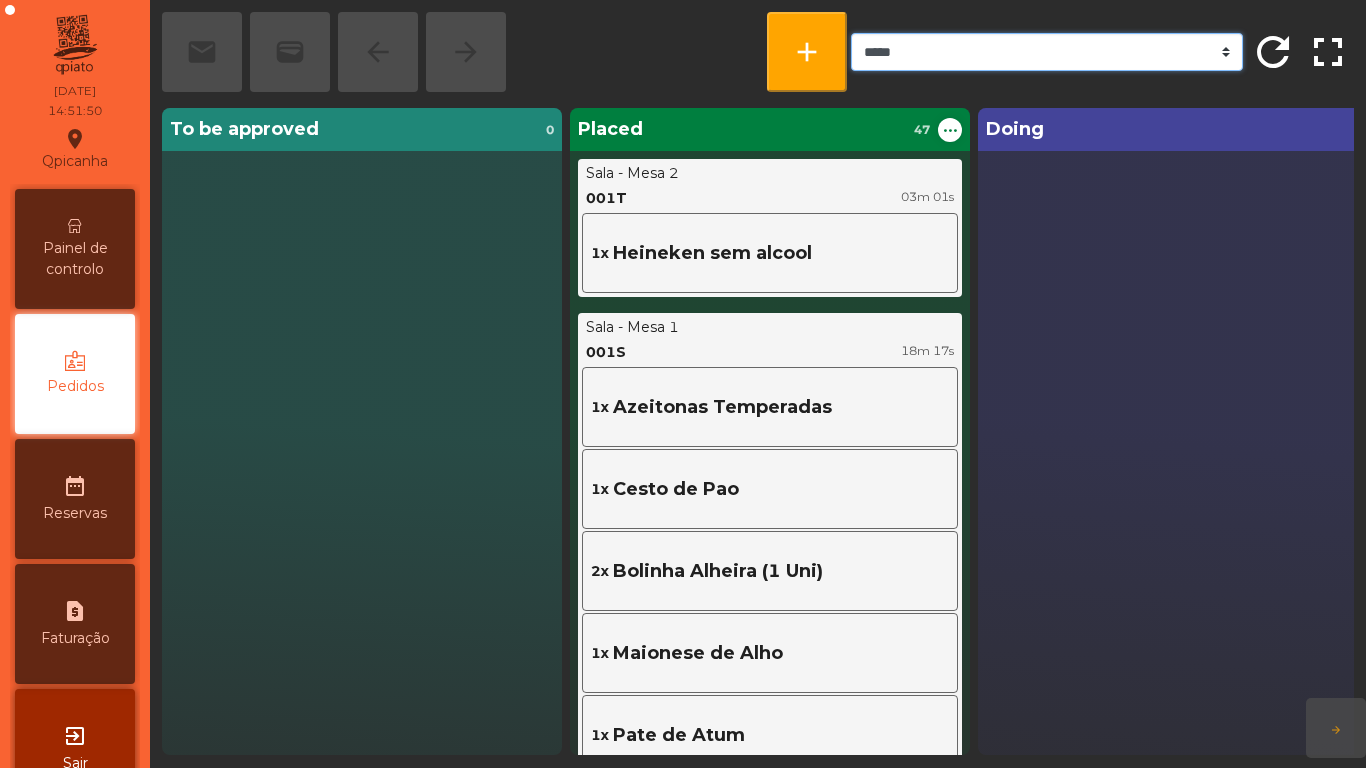 click on "***** ******* **** *** *****" 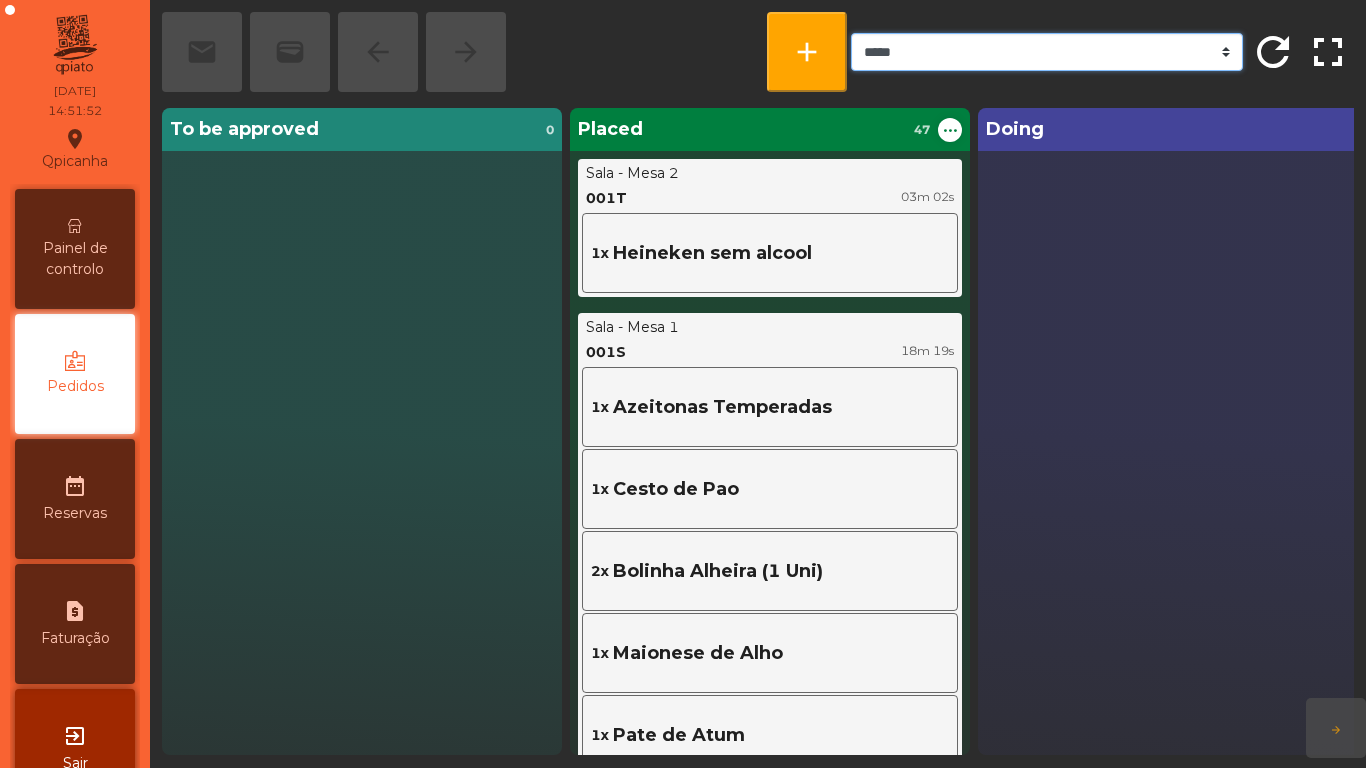 select on "*******" 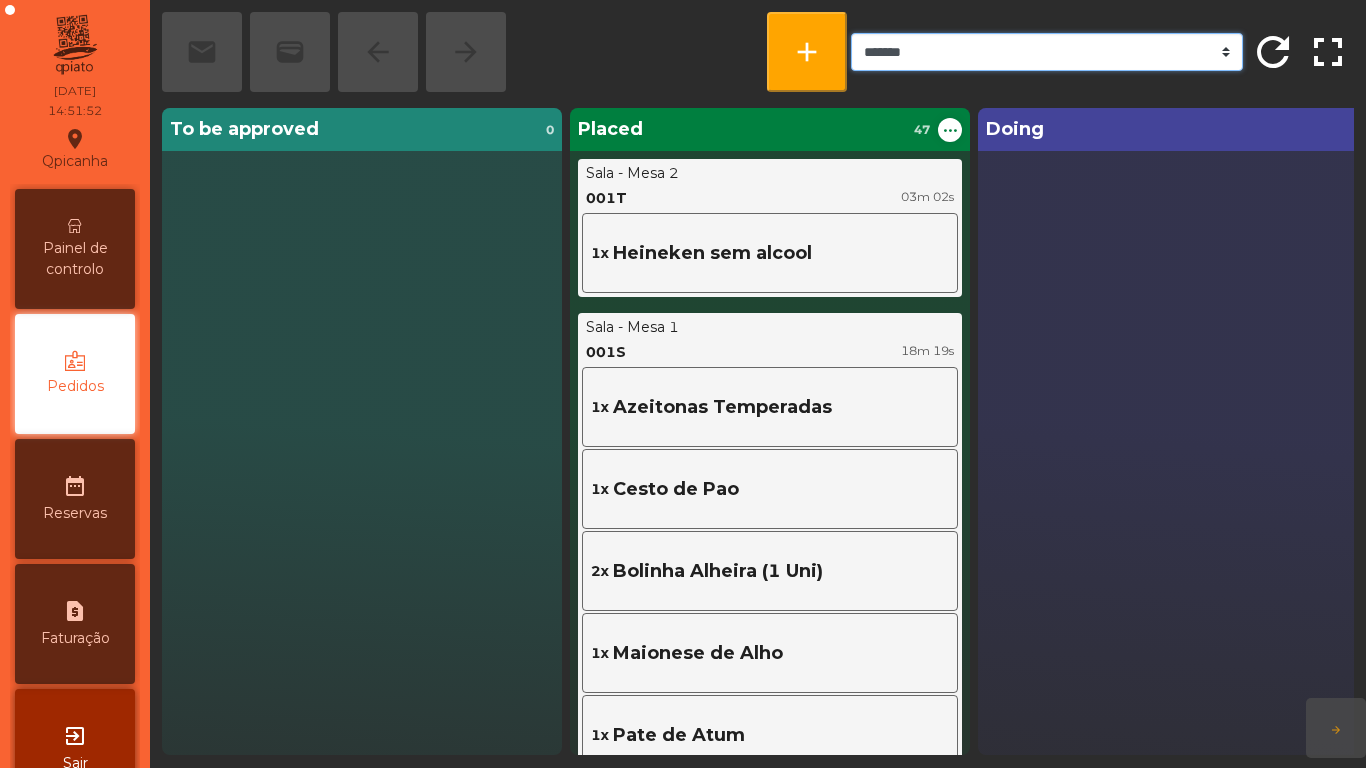 click on "***** ******* **** *** *****" 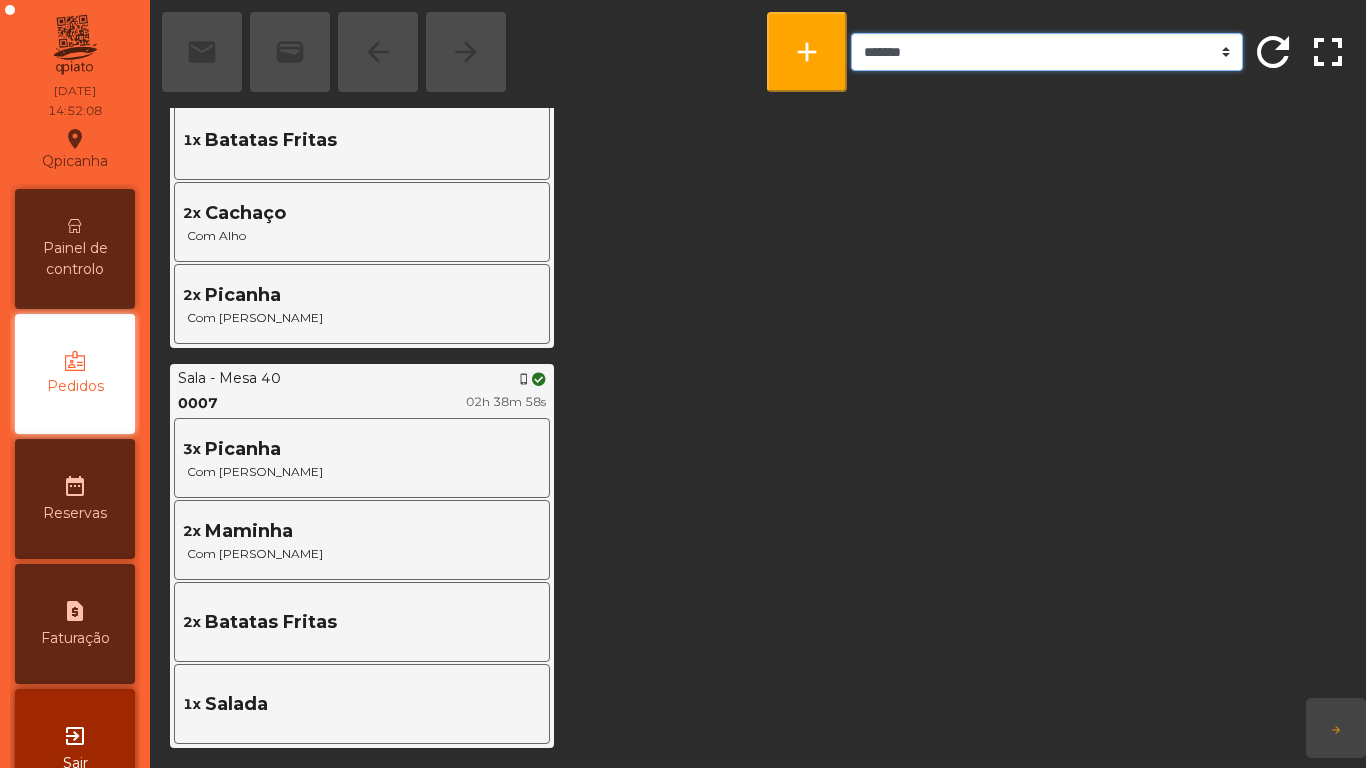 scroll, scrollTop: 5130, scrollLeft: 0, axis: vertical 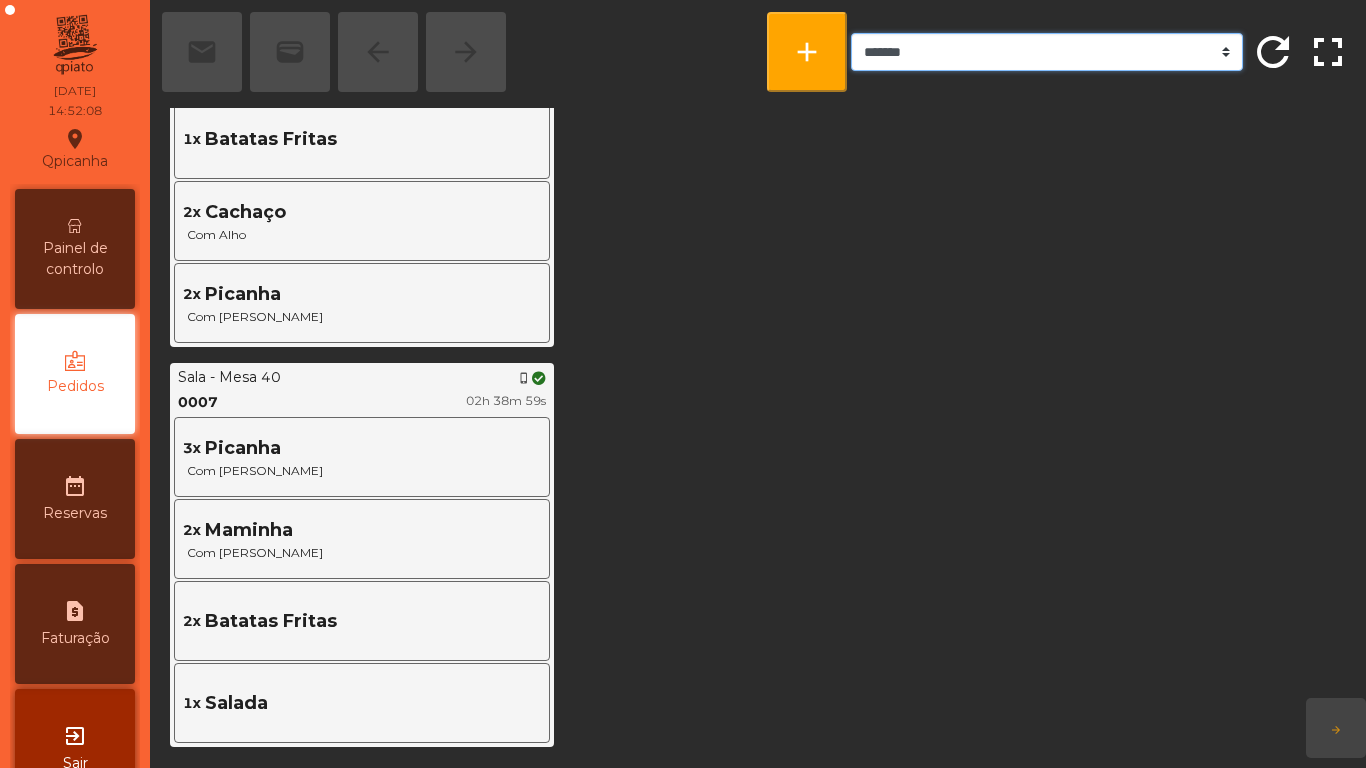 click on "***** ******* **** *** *****" 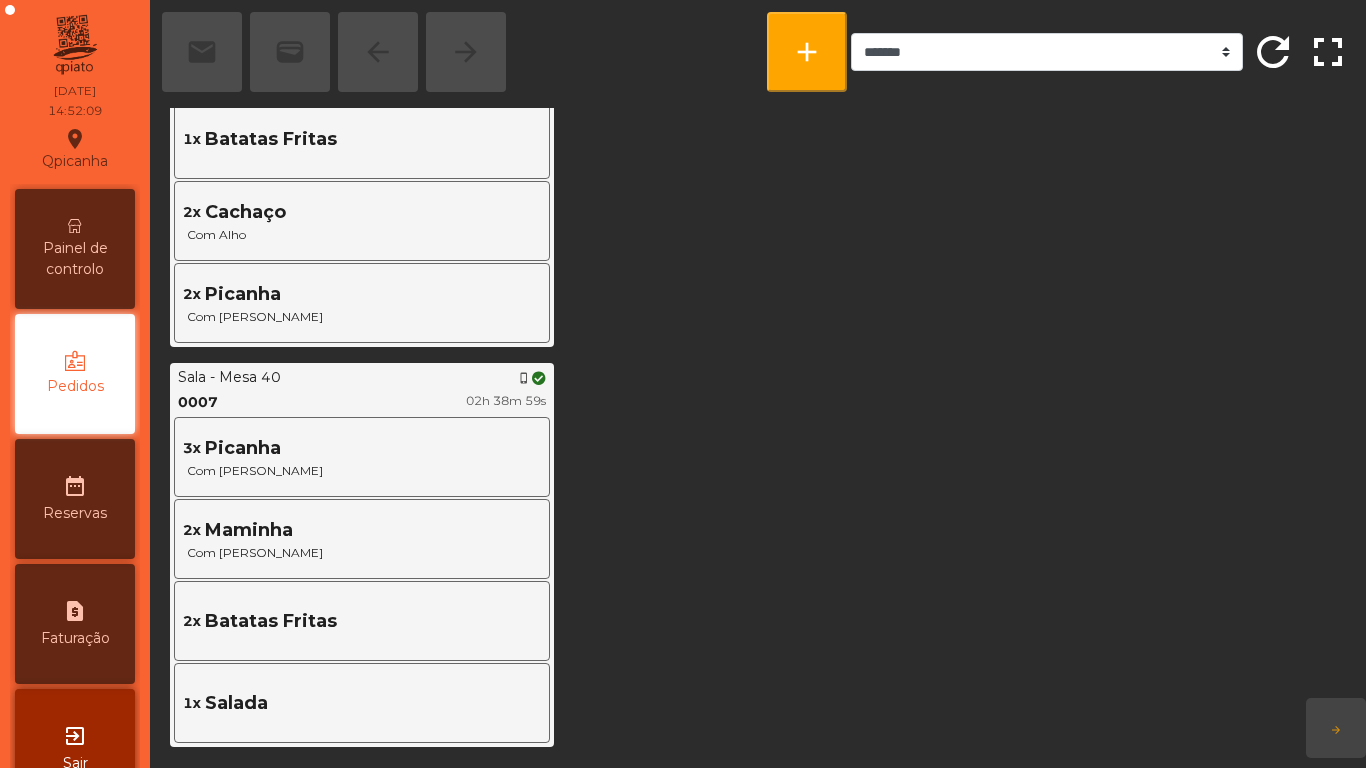click on "Painel de controlo" at bounding box center [75, 249] 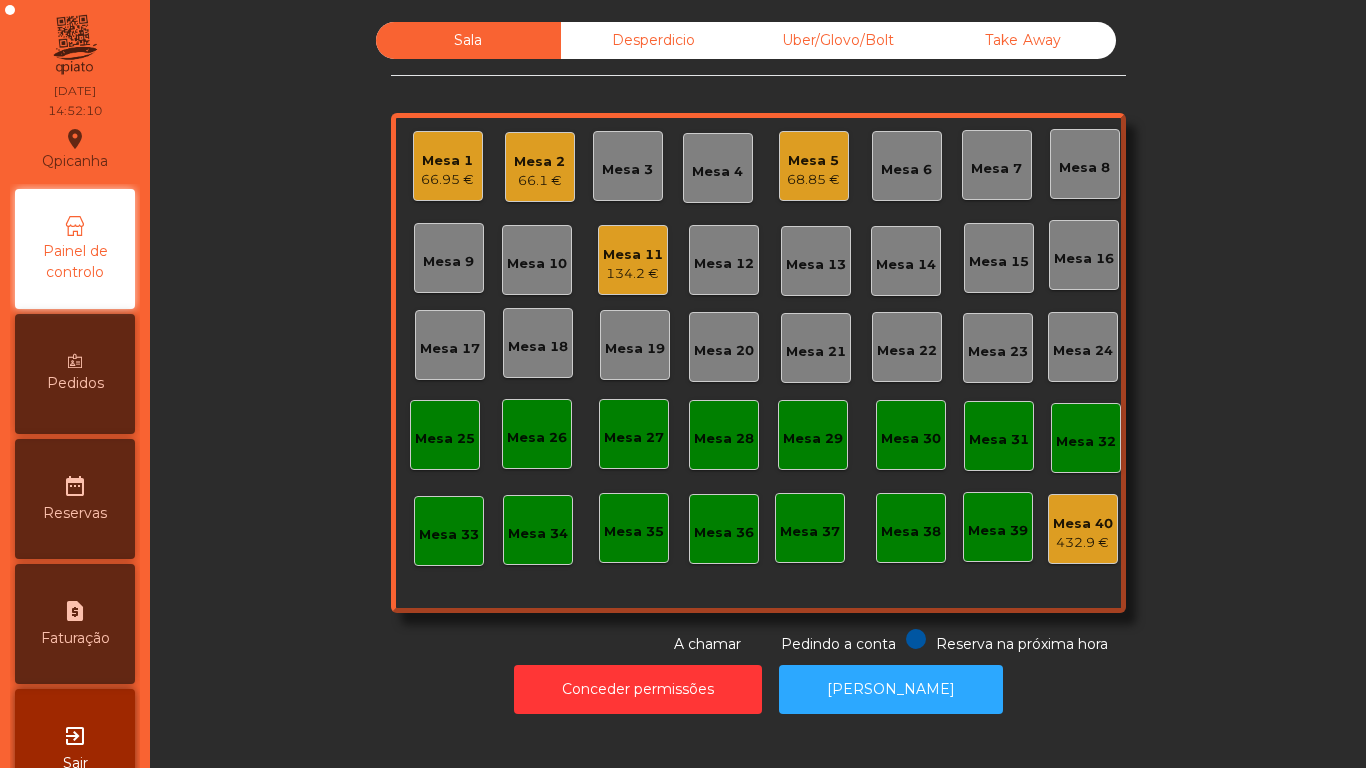 click on "Painel de controlo" at bounding box center (75, 262) 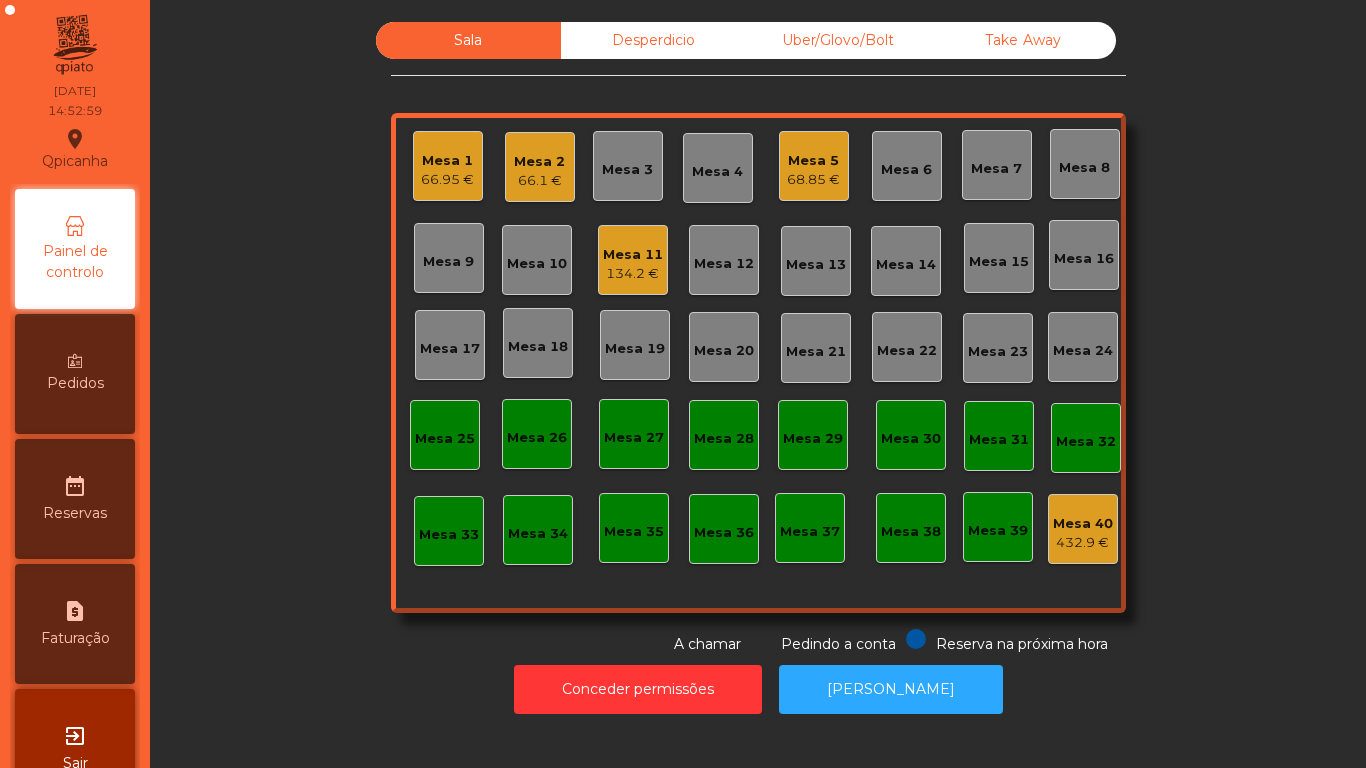 click on "68.85 €" 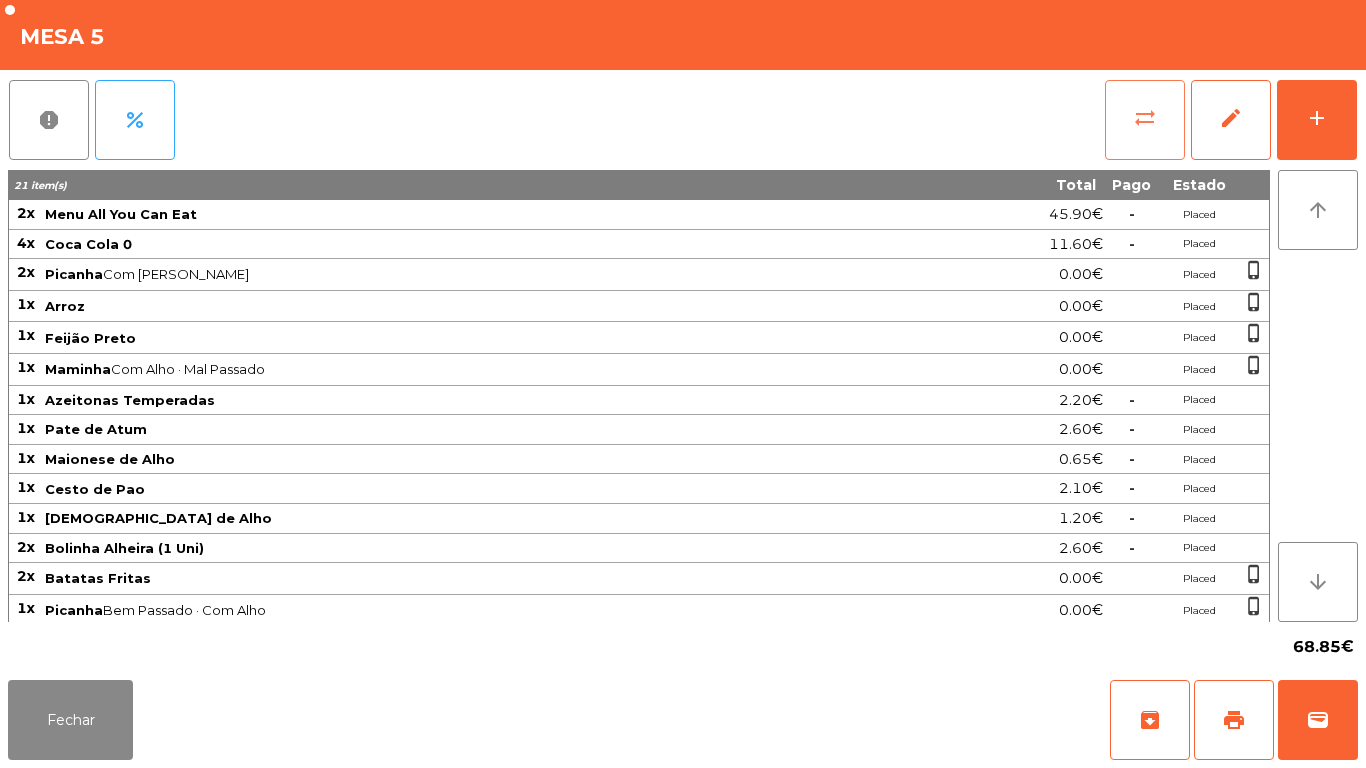 click on "sync_alt" 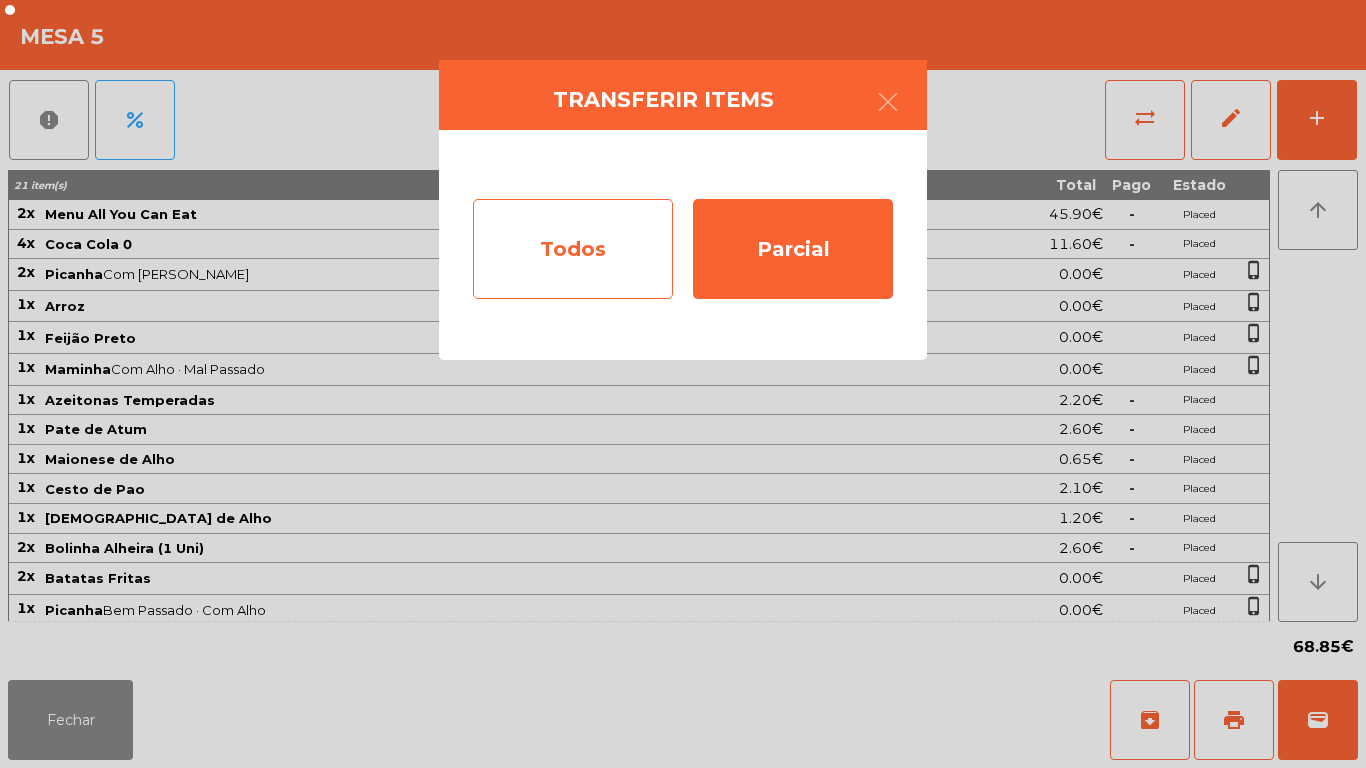 click on "Todos" 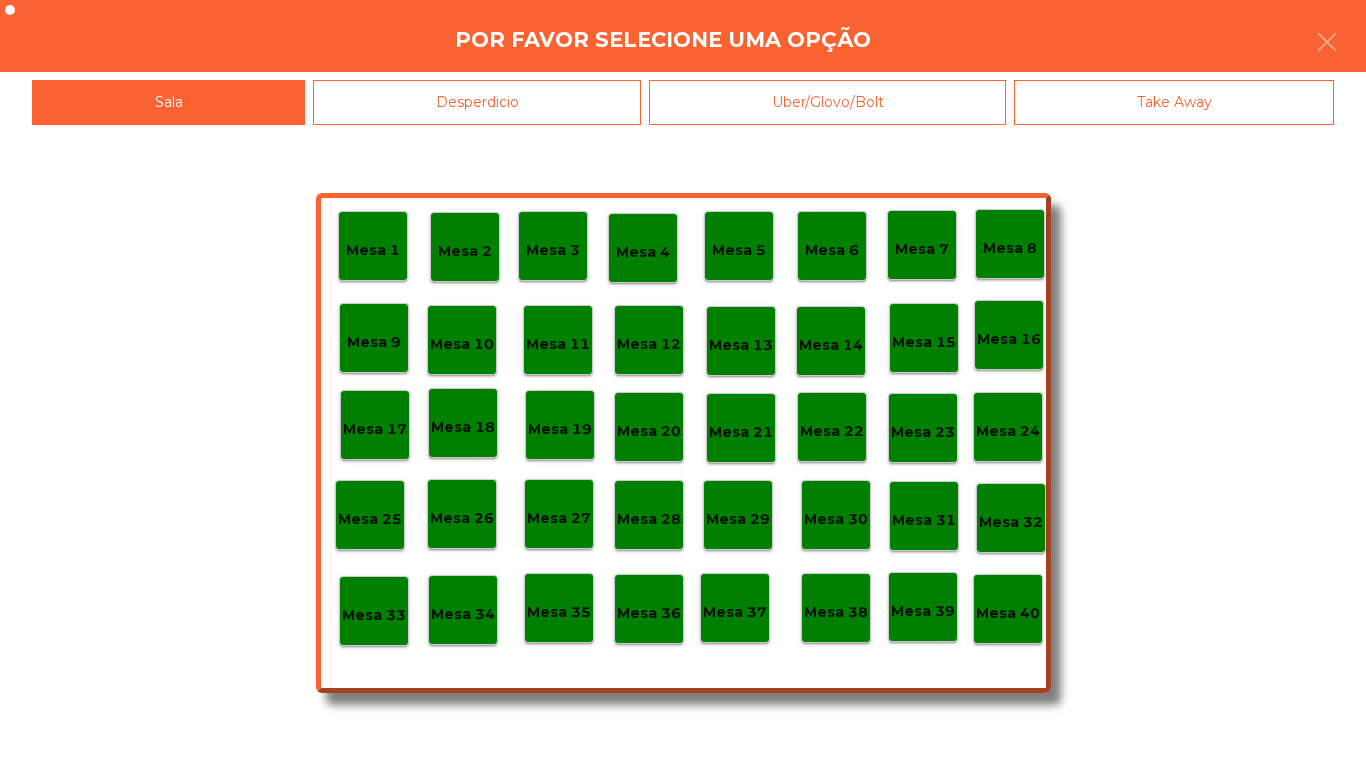 click on "Mesa 40" 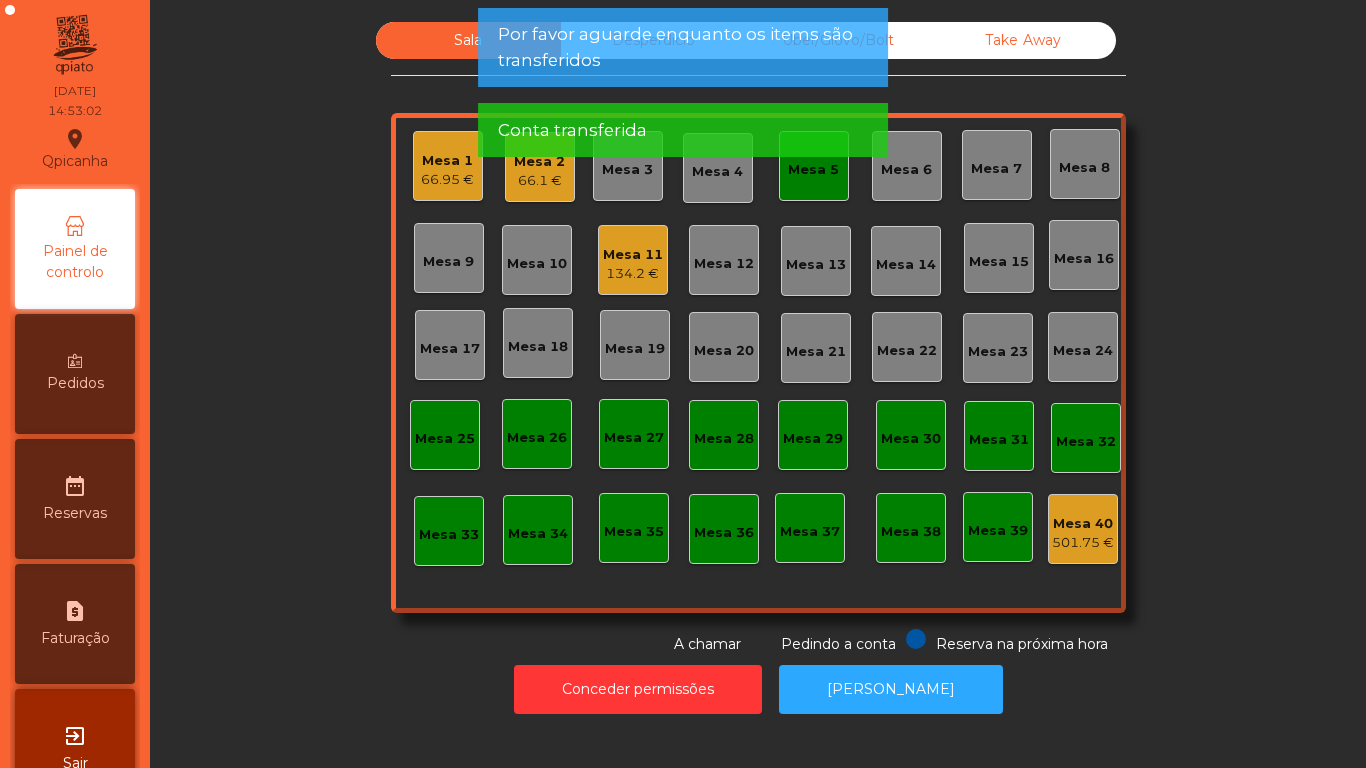 click on "Por favor aguarde enquanto os items são transferidos Conta transferida" 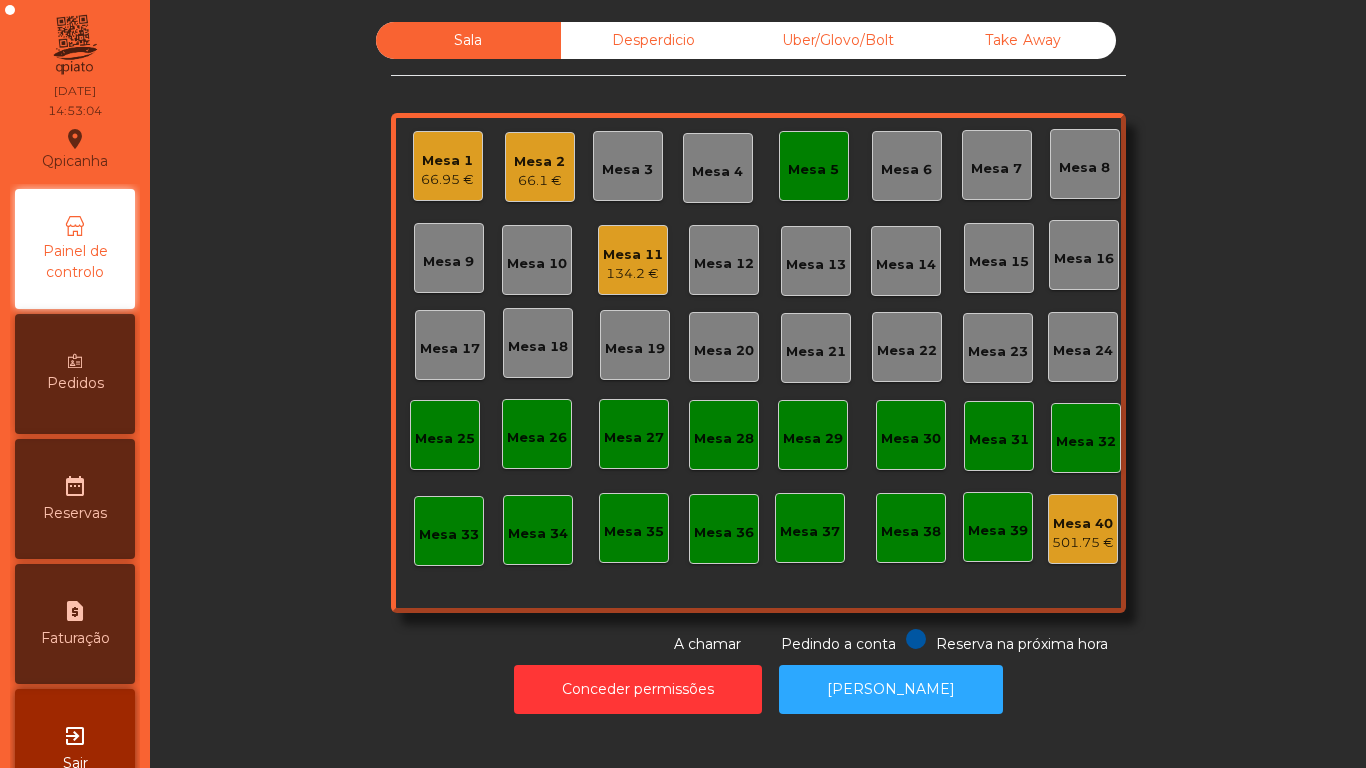 click on "Mesa 5" 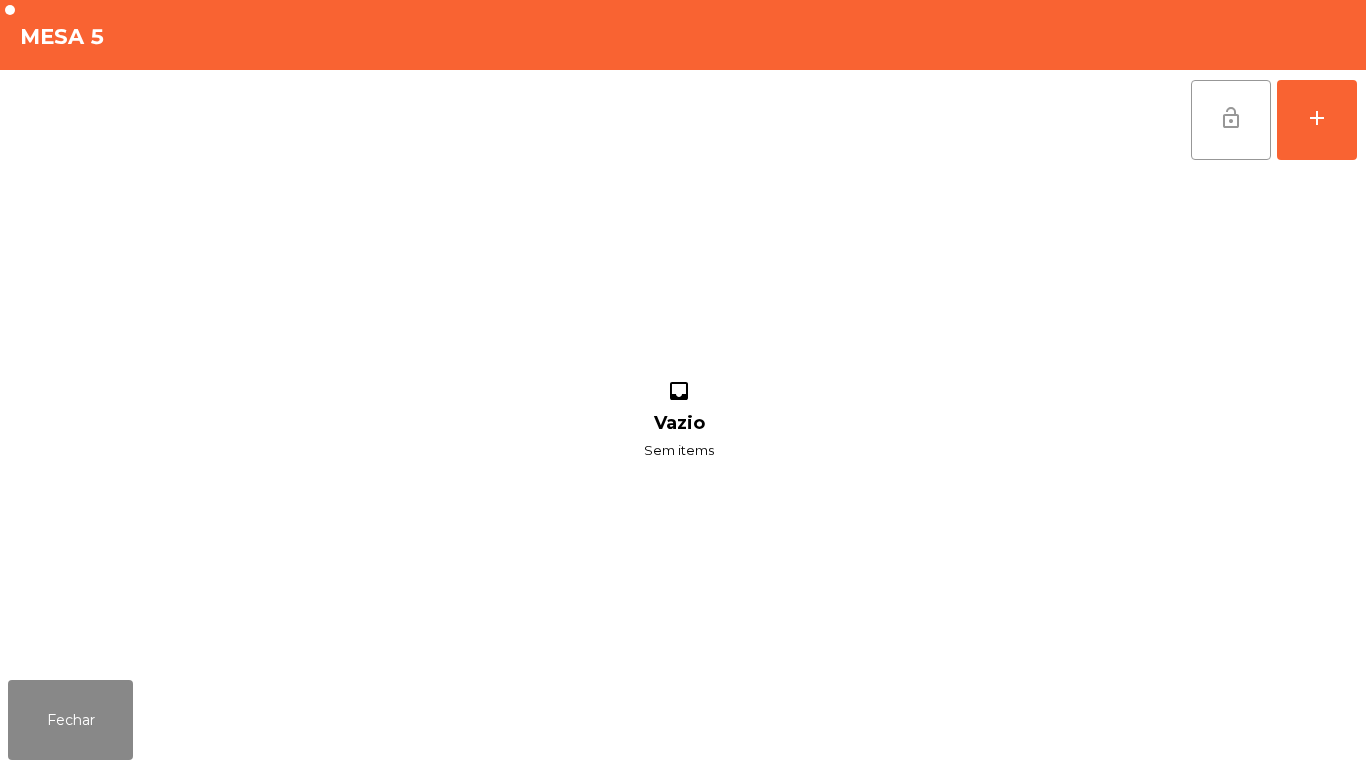 click on "lock_open" 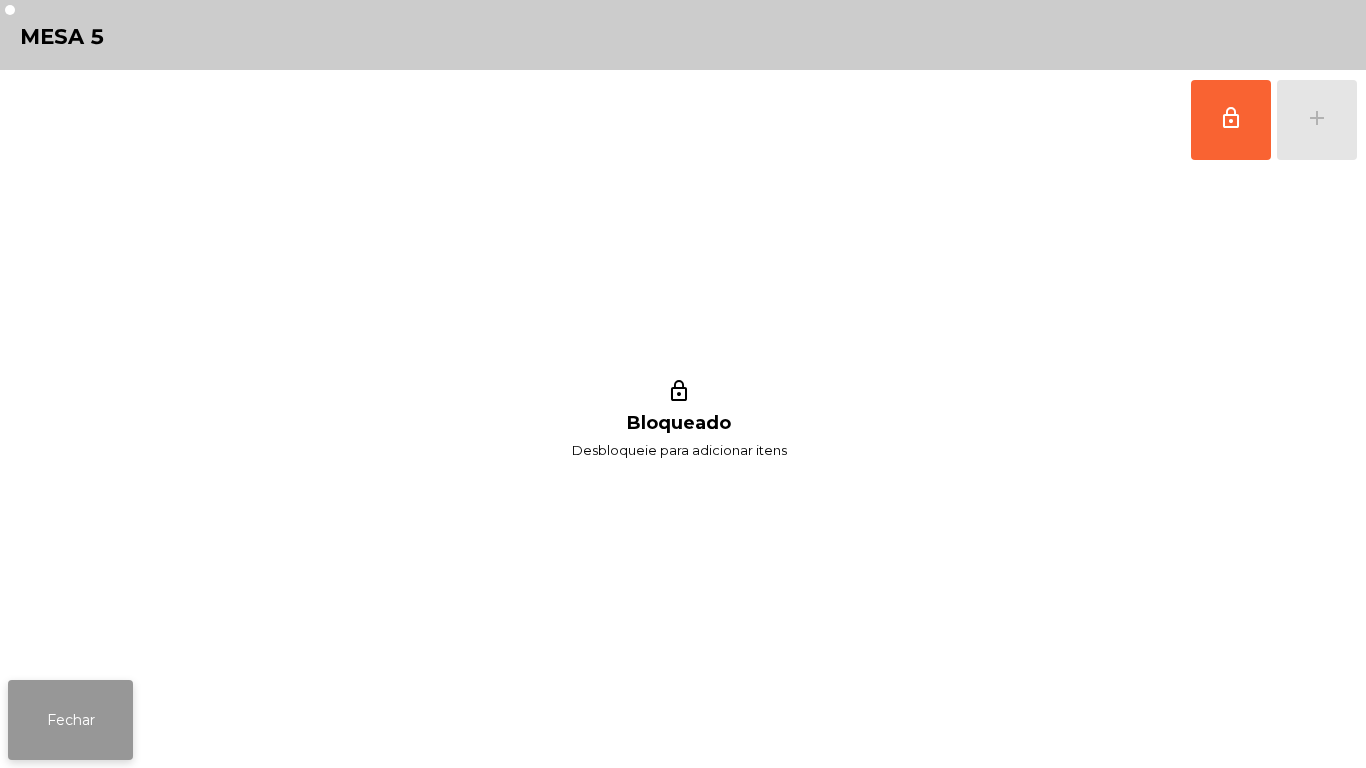 click on "Fechar" 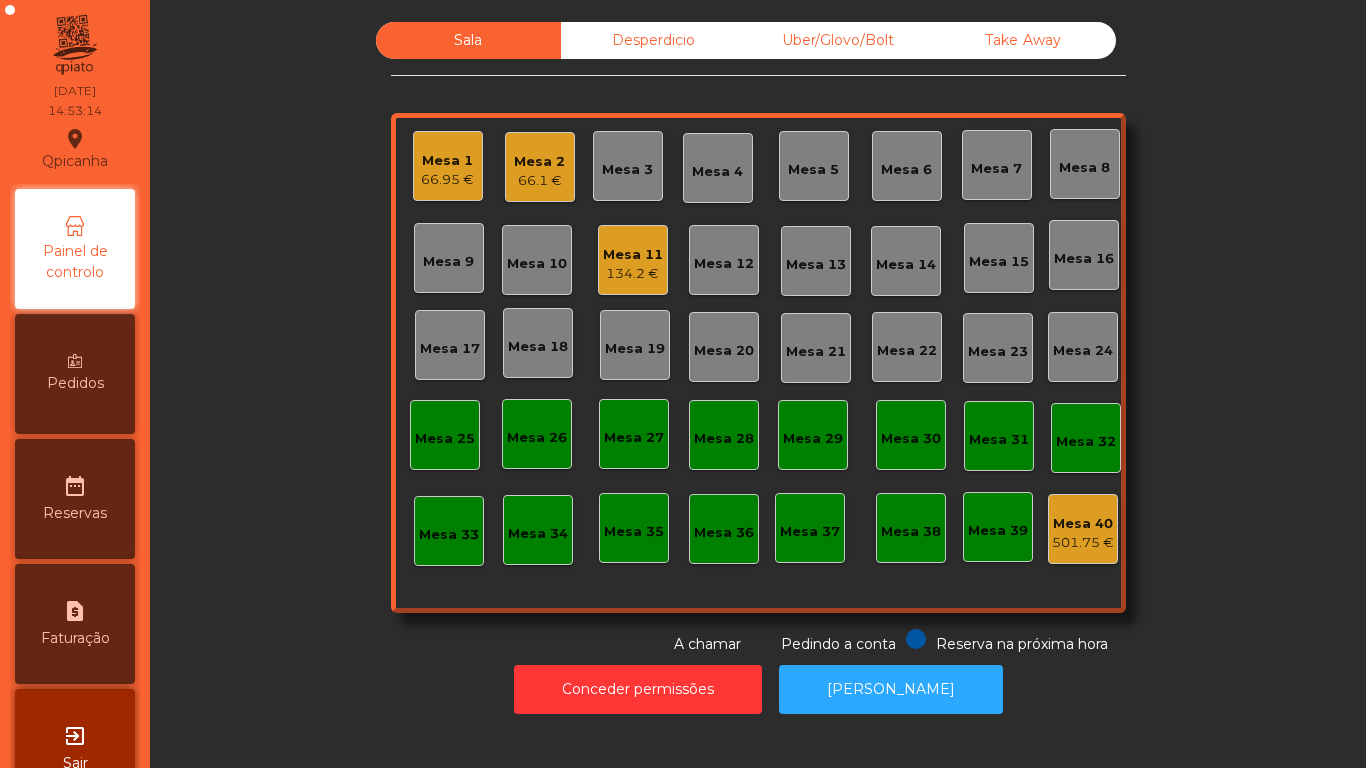 click on "66.1 €" 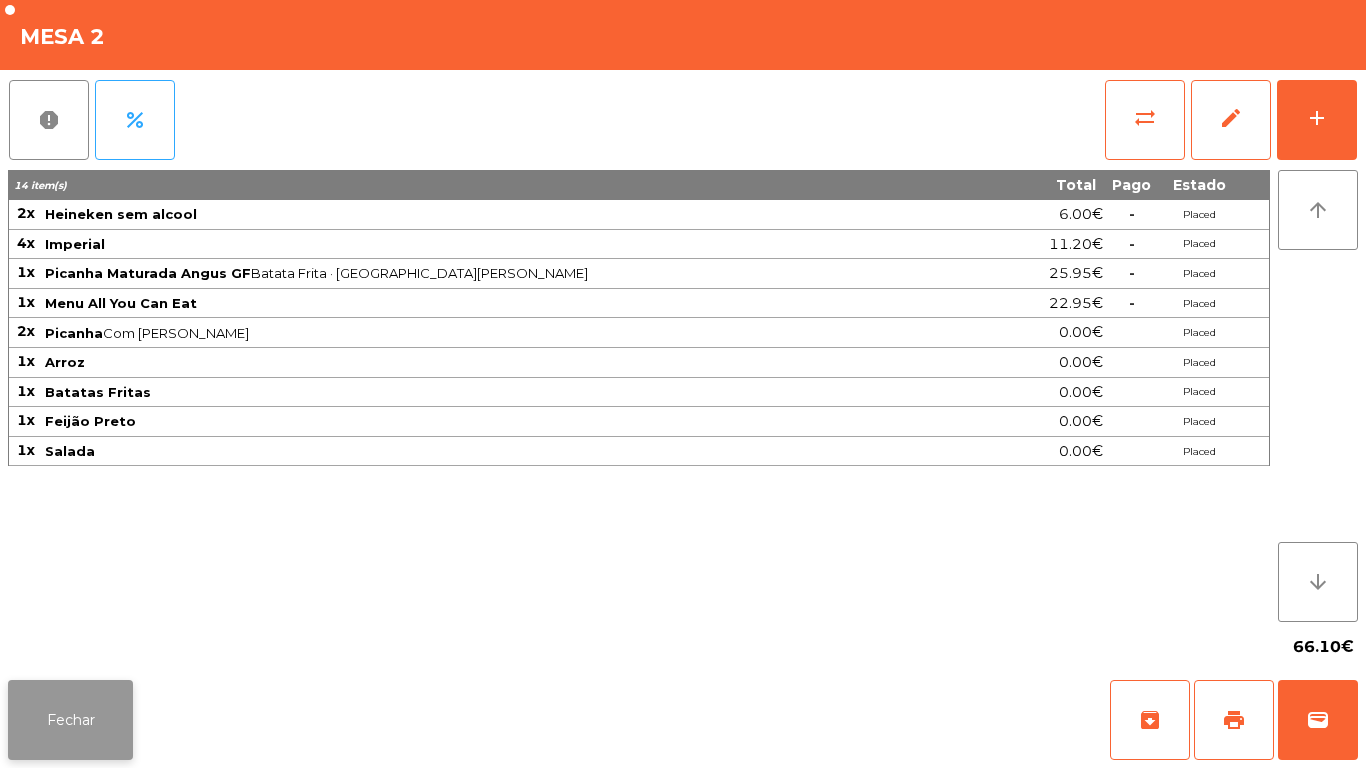 click on "Fechar" 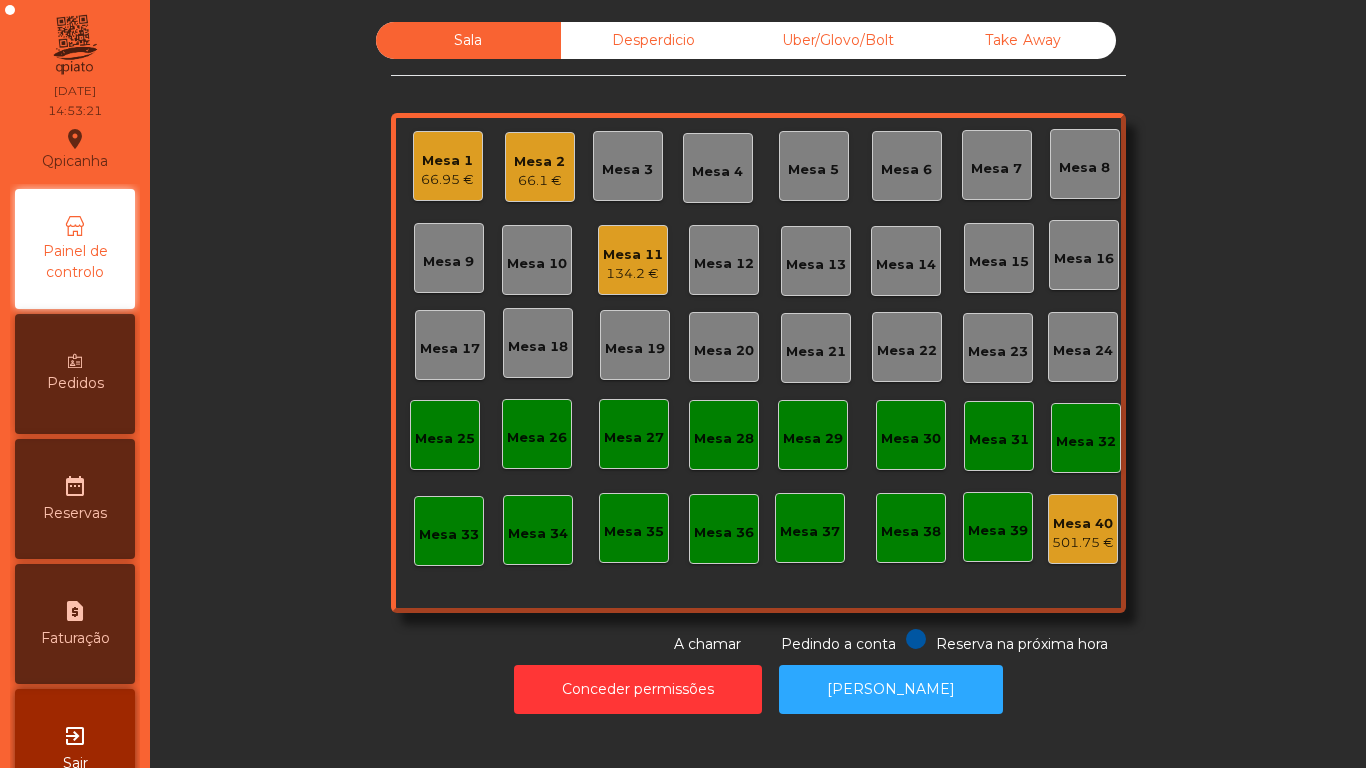 click on "Mesa 2   66.1 €" 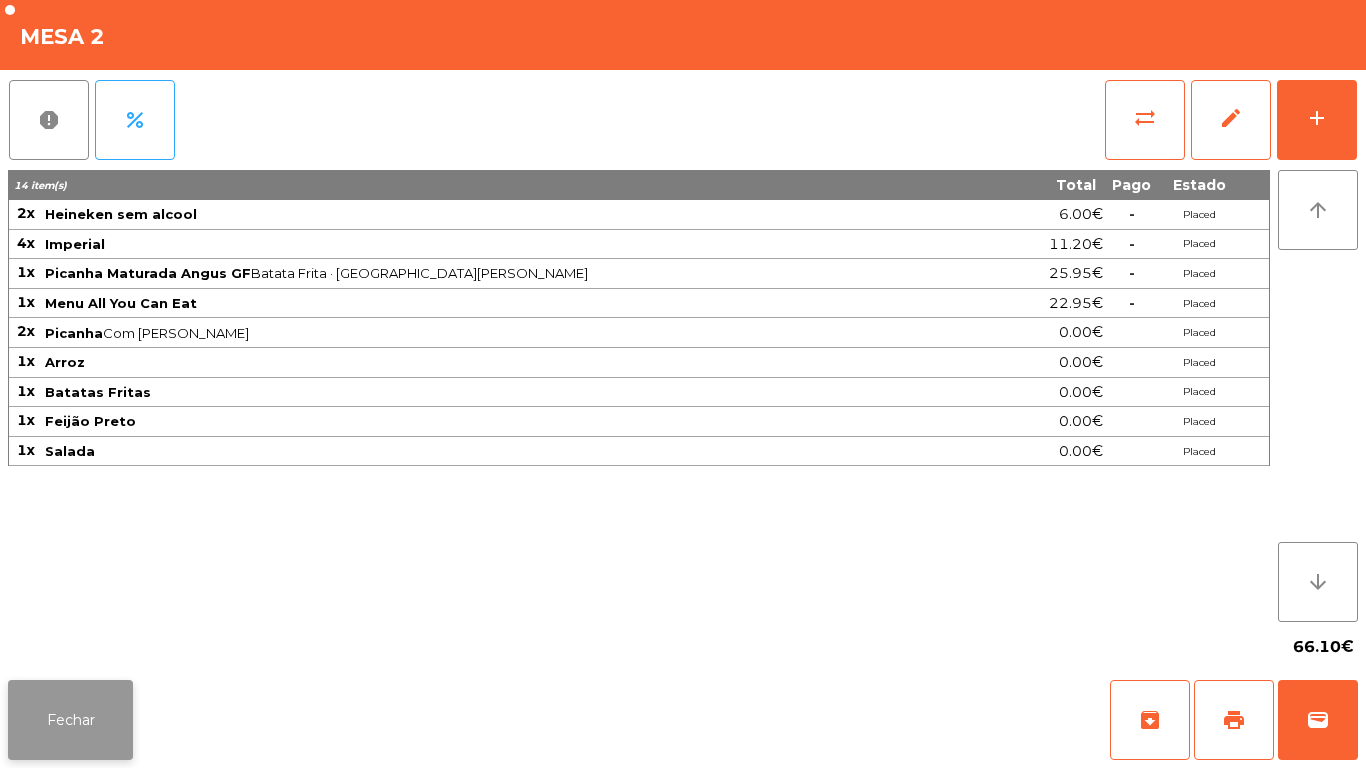 click on "Fechar" 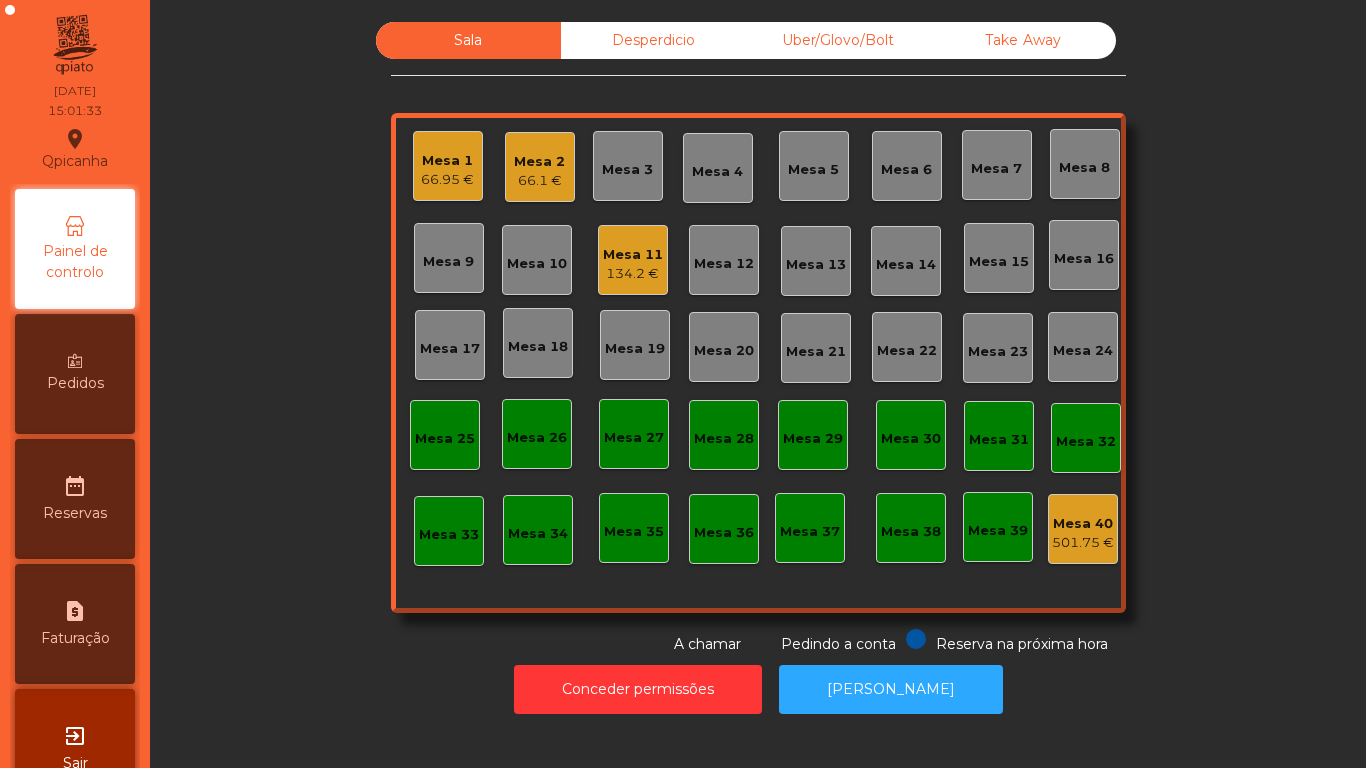 click on "Mesa 1" 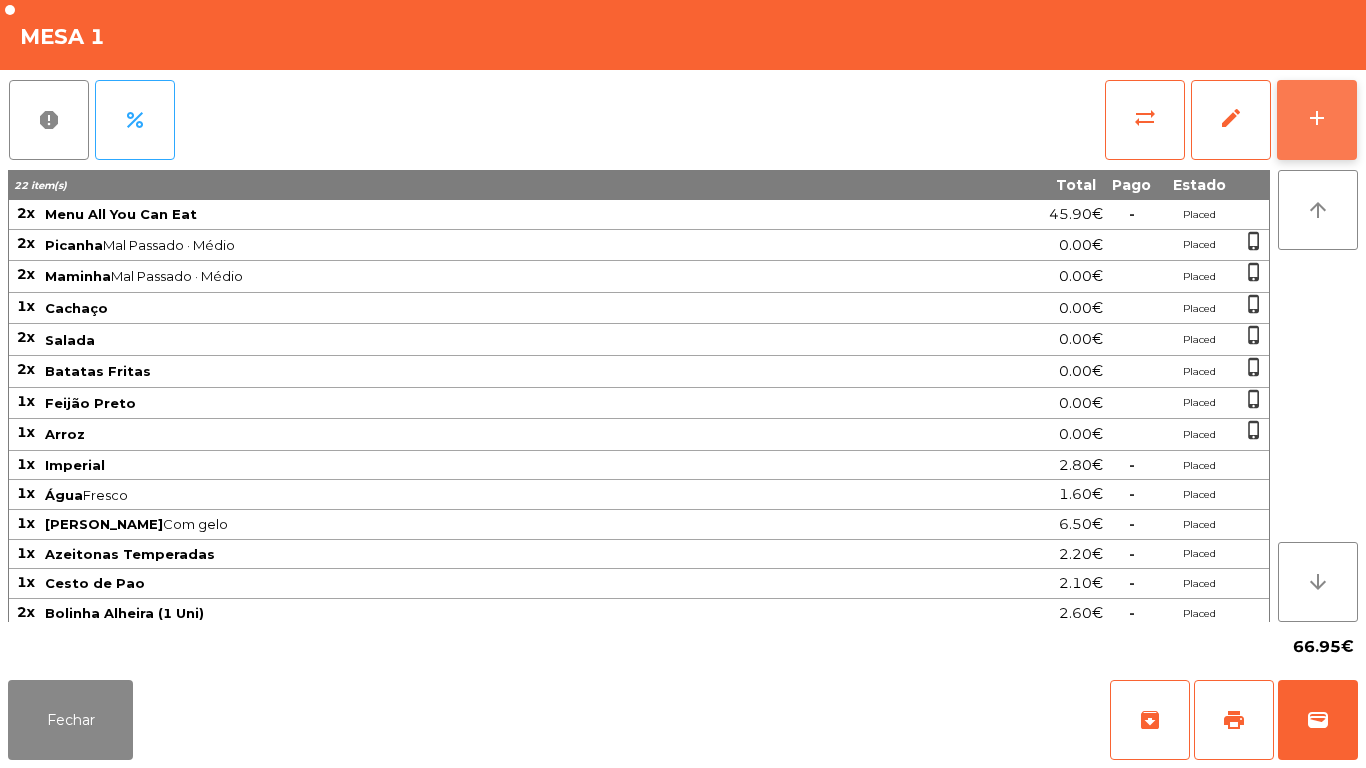 click on "add" 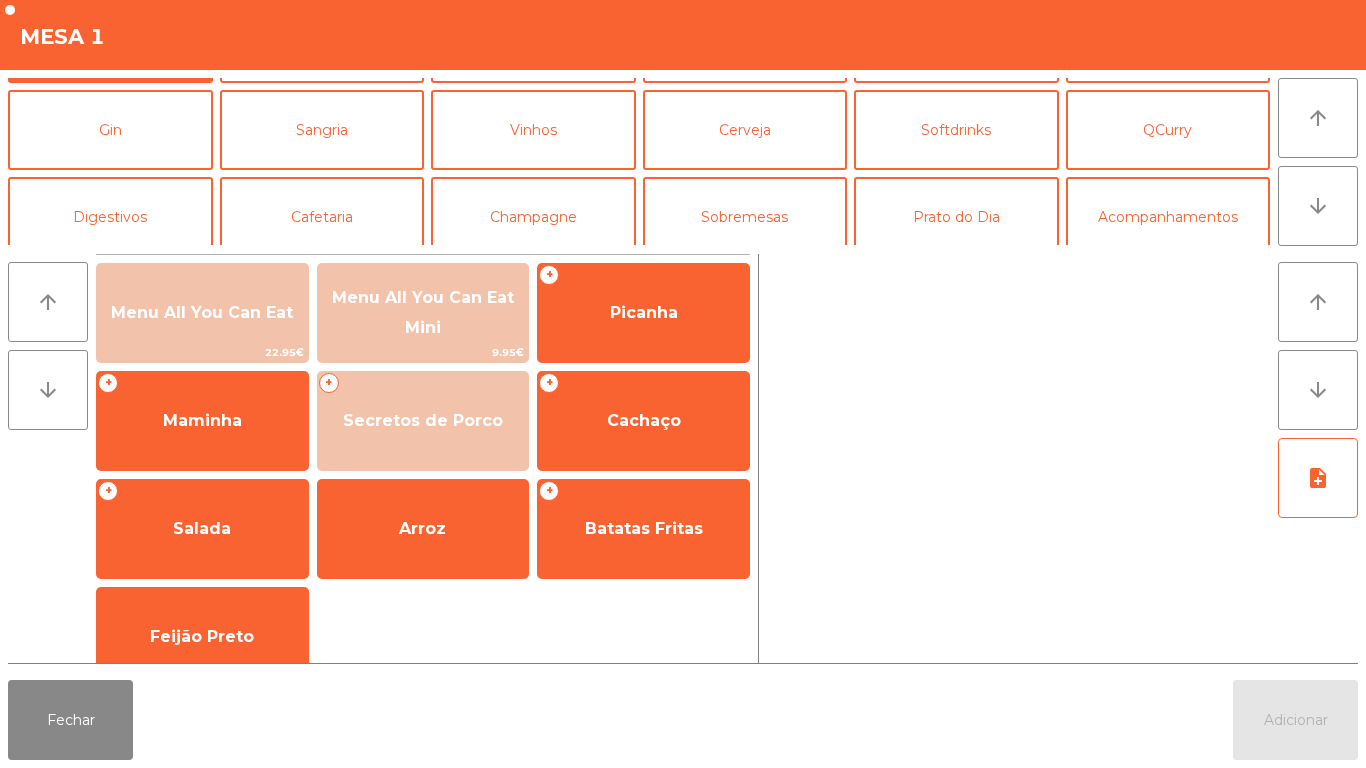 scroll, scrollTop: 76, scrollLeft: 0, axis: vertical 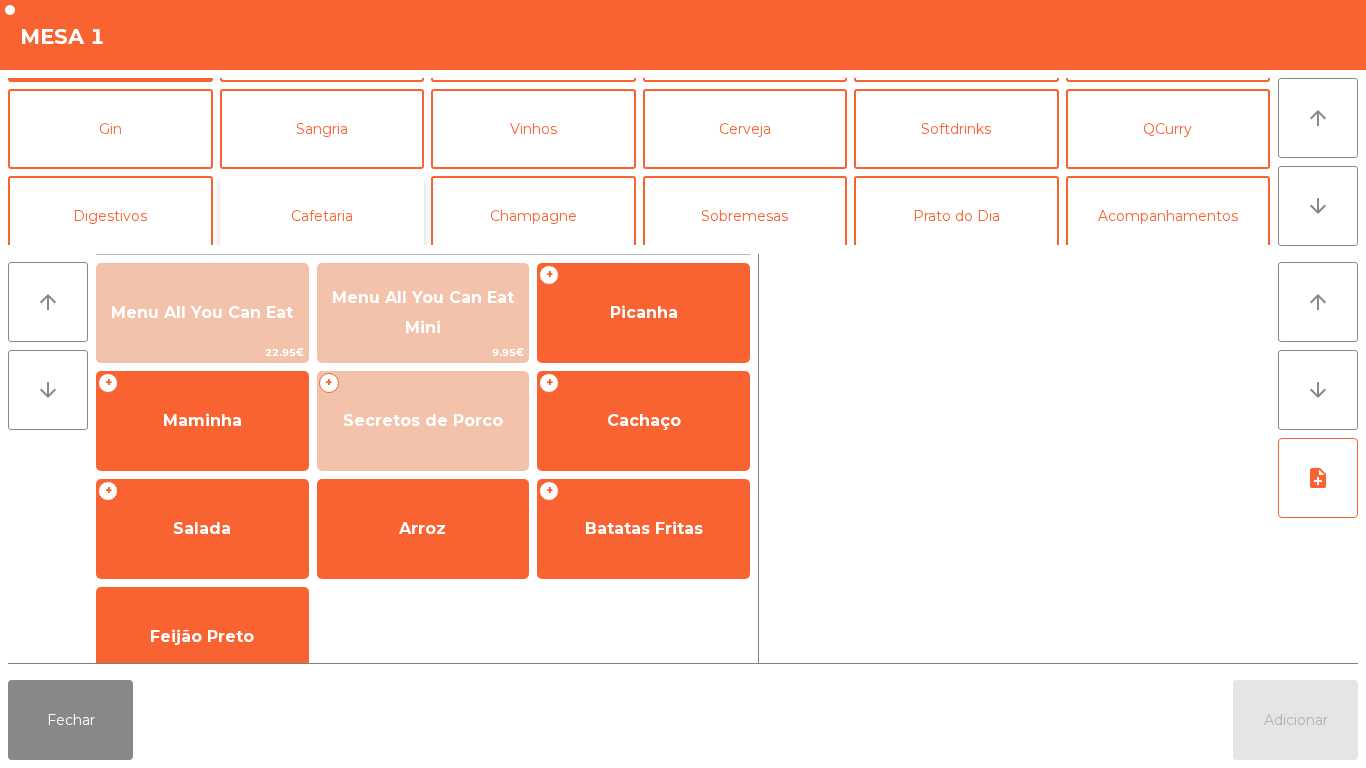 click on "Cafetaria" 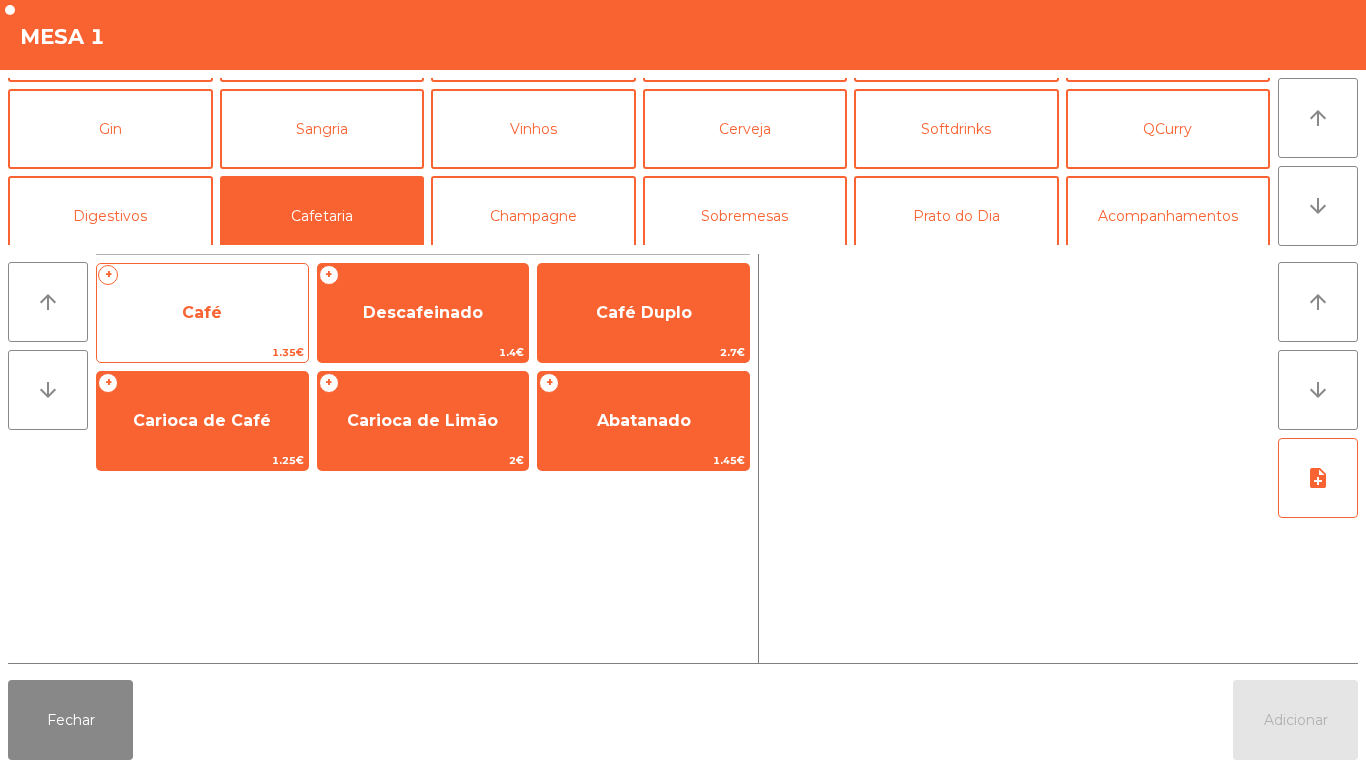 click on "Café" 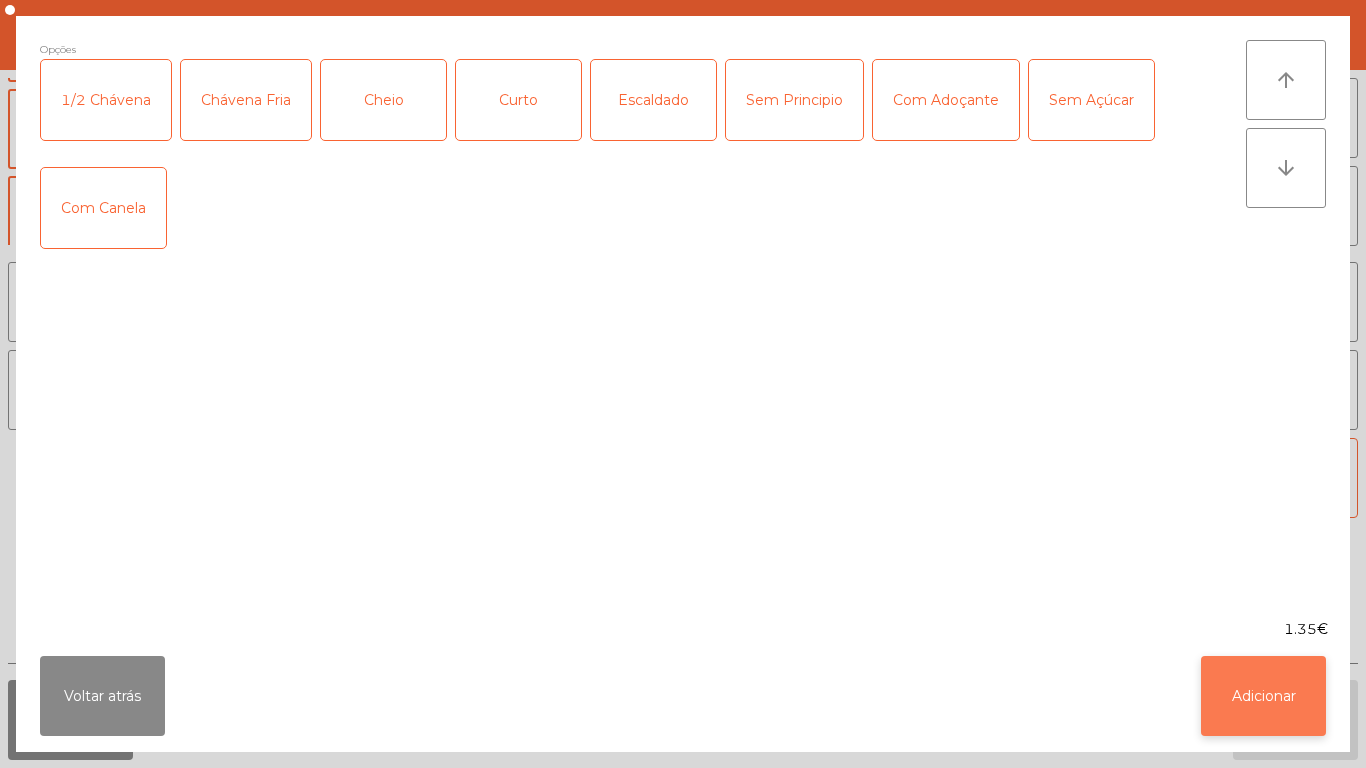 click on "Adicionar" 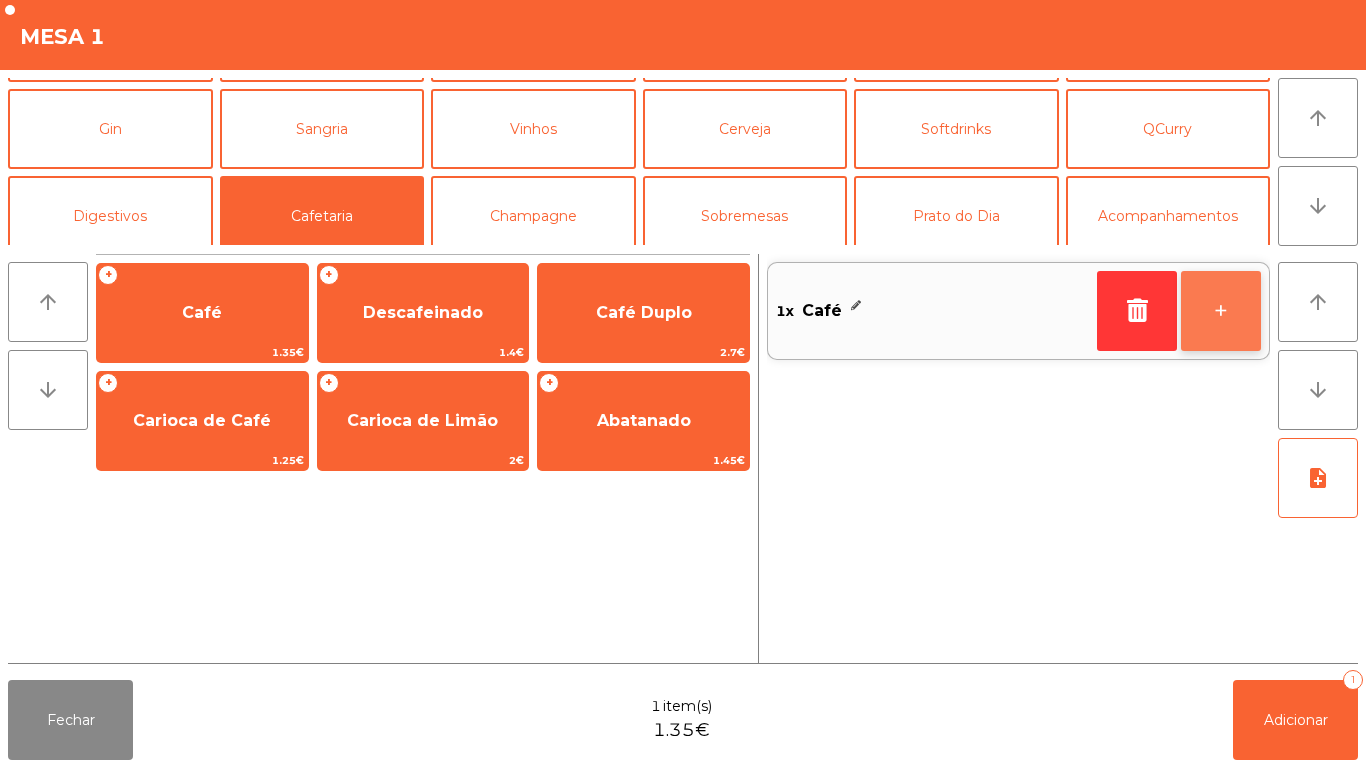 click on "+" 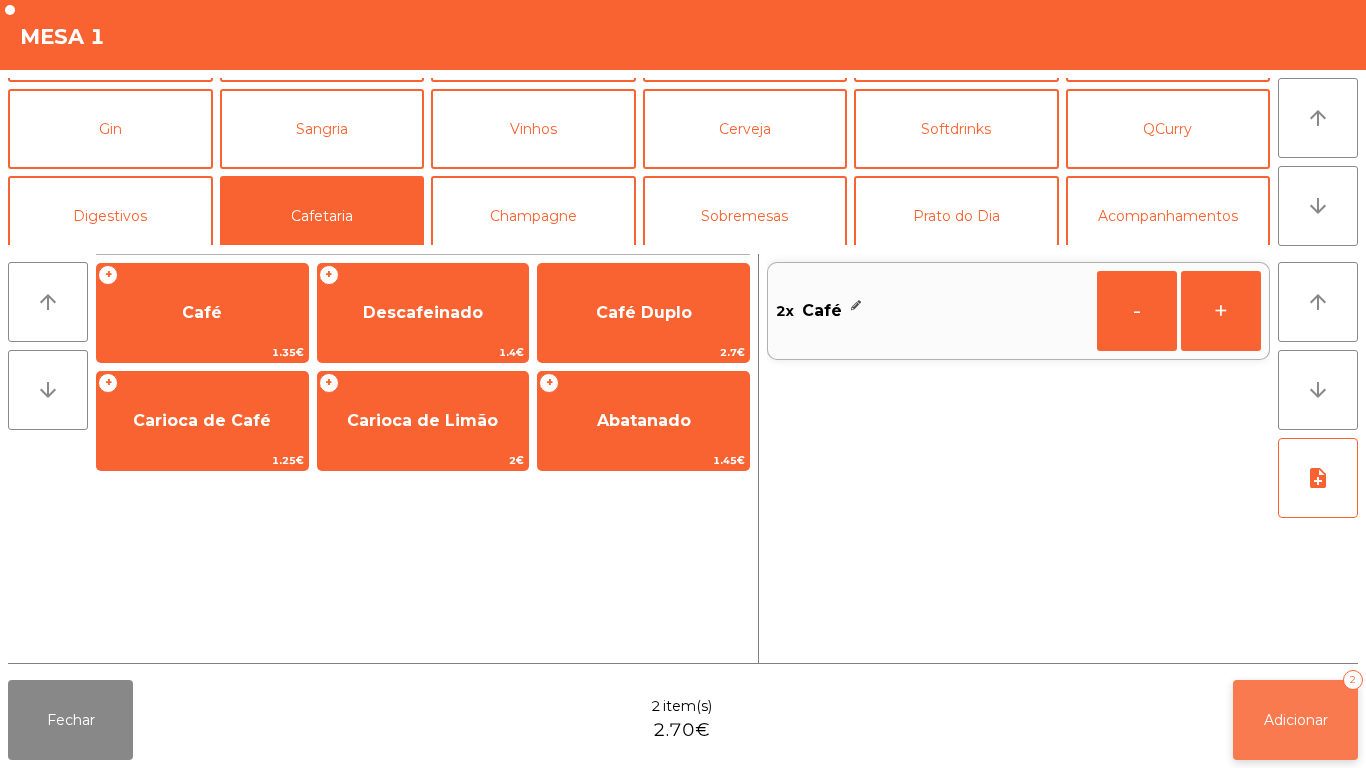 click on "Adicionar   2" 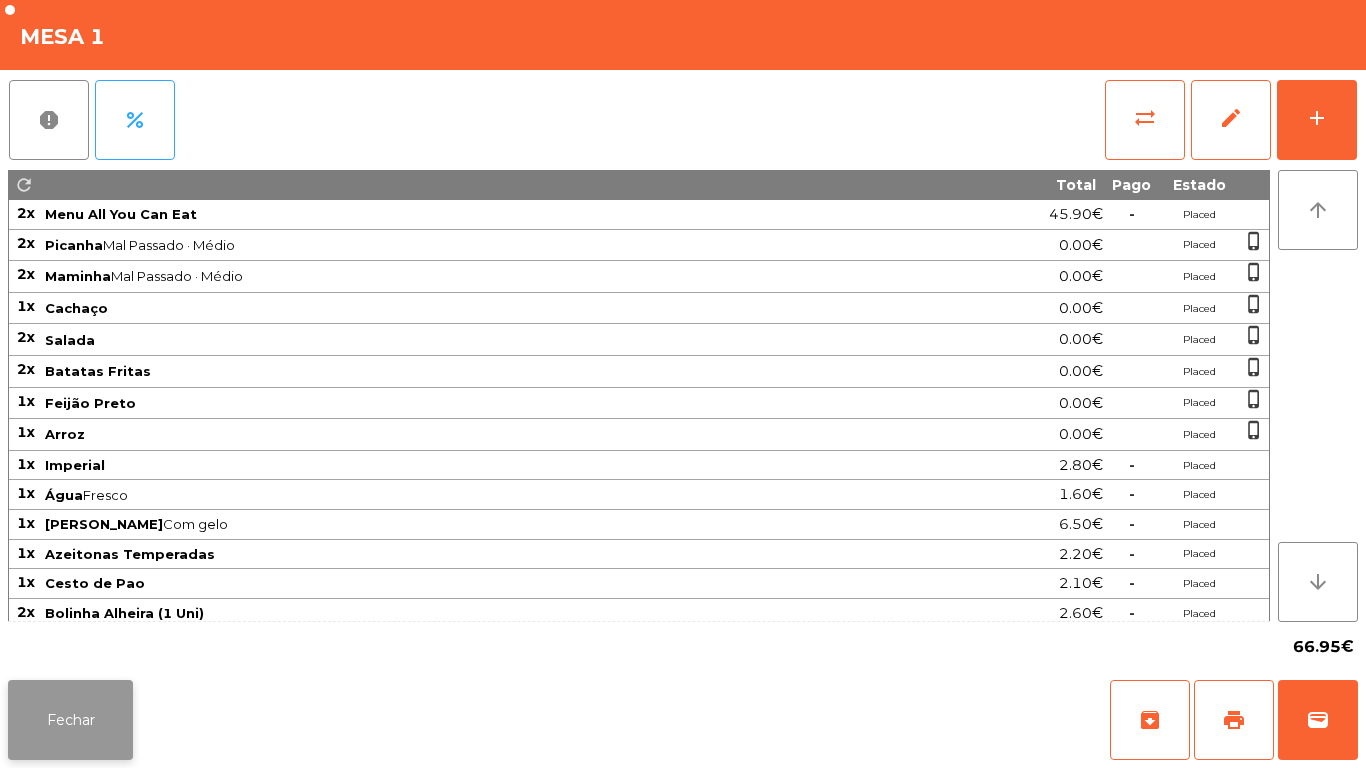 click on "Fechar" 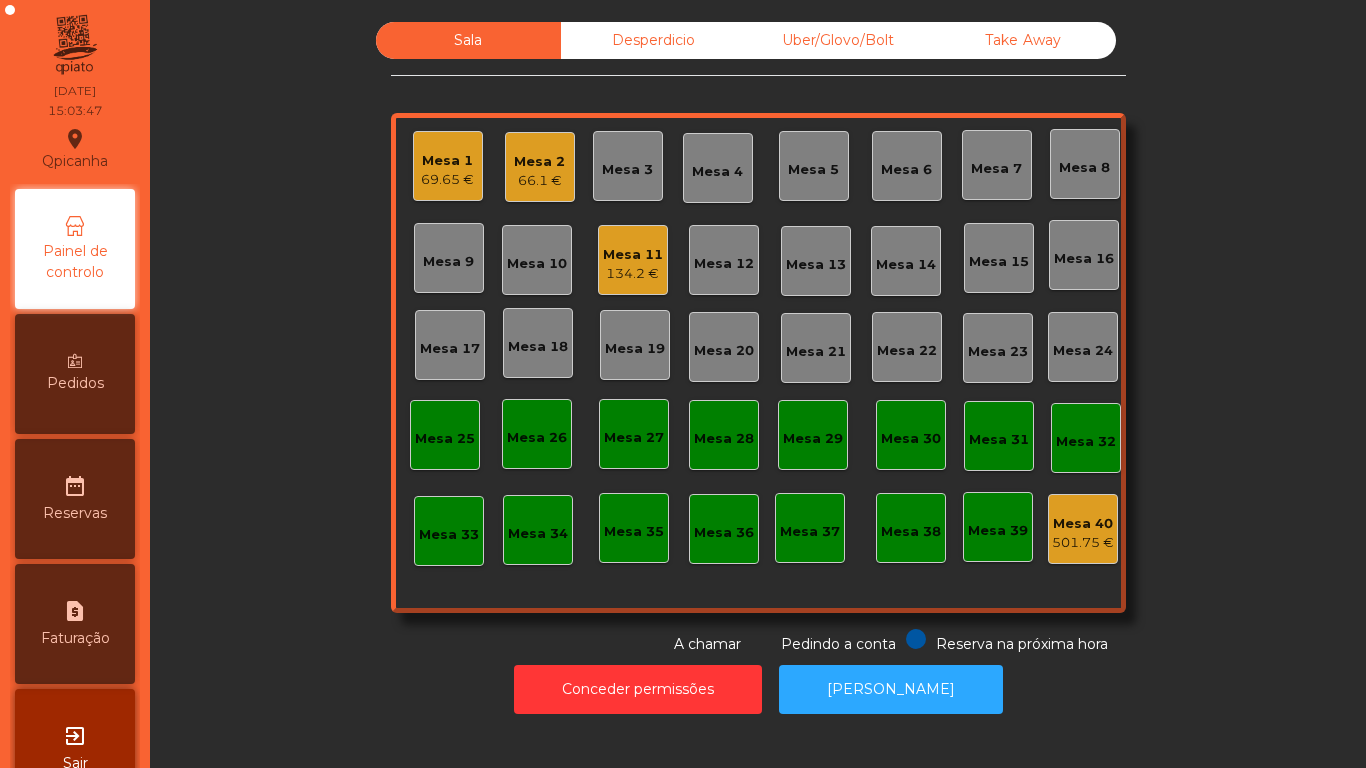 click on "134.2 €" 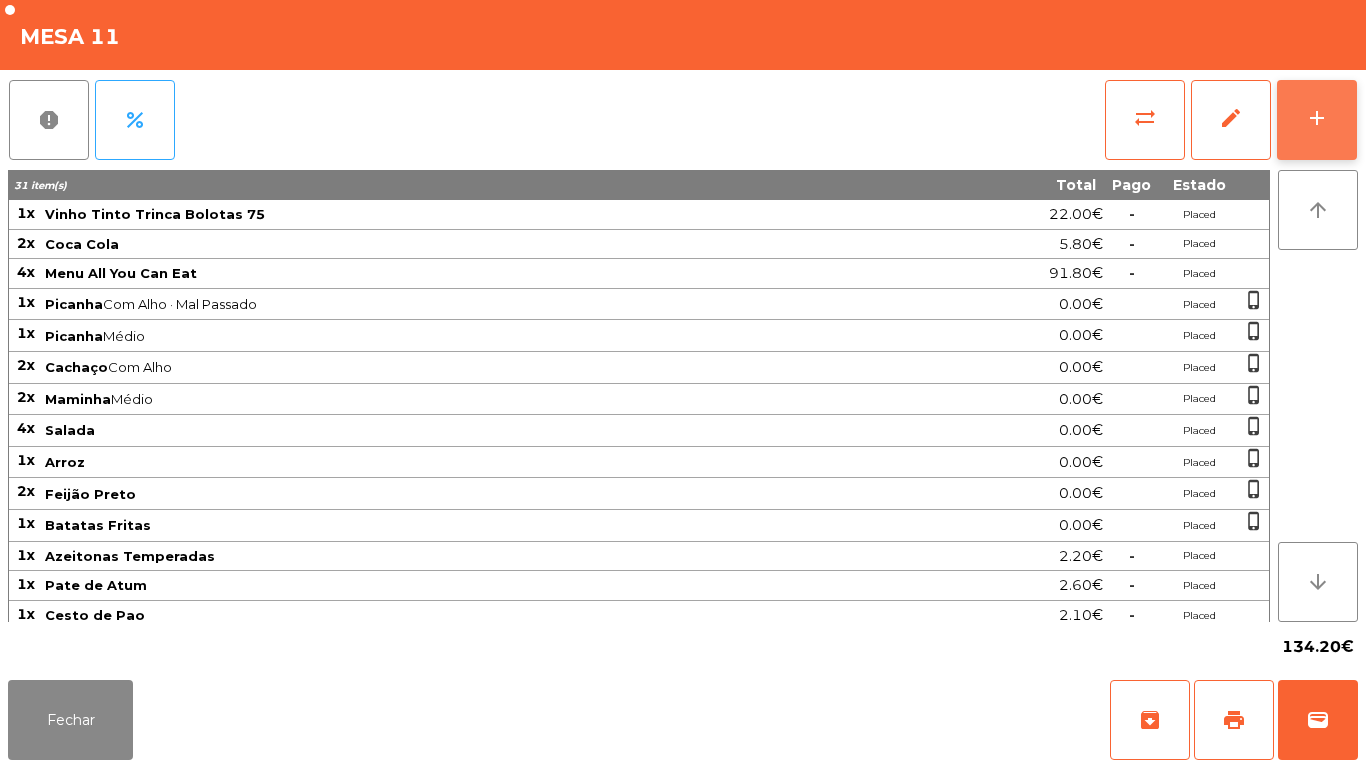 click on "add" 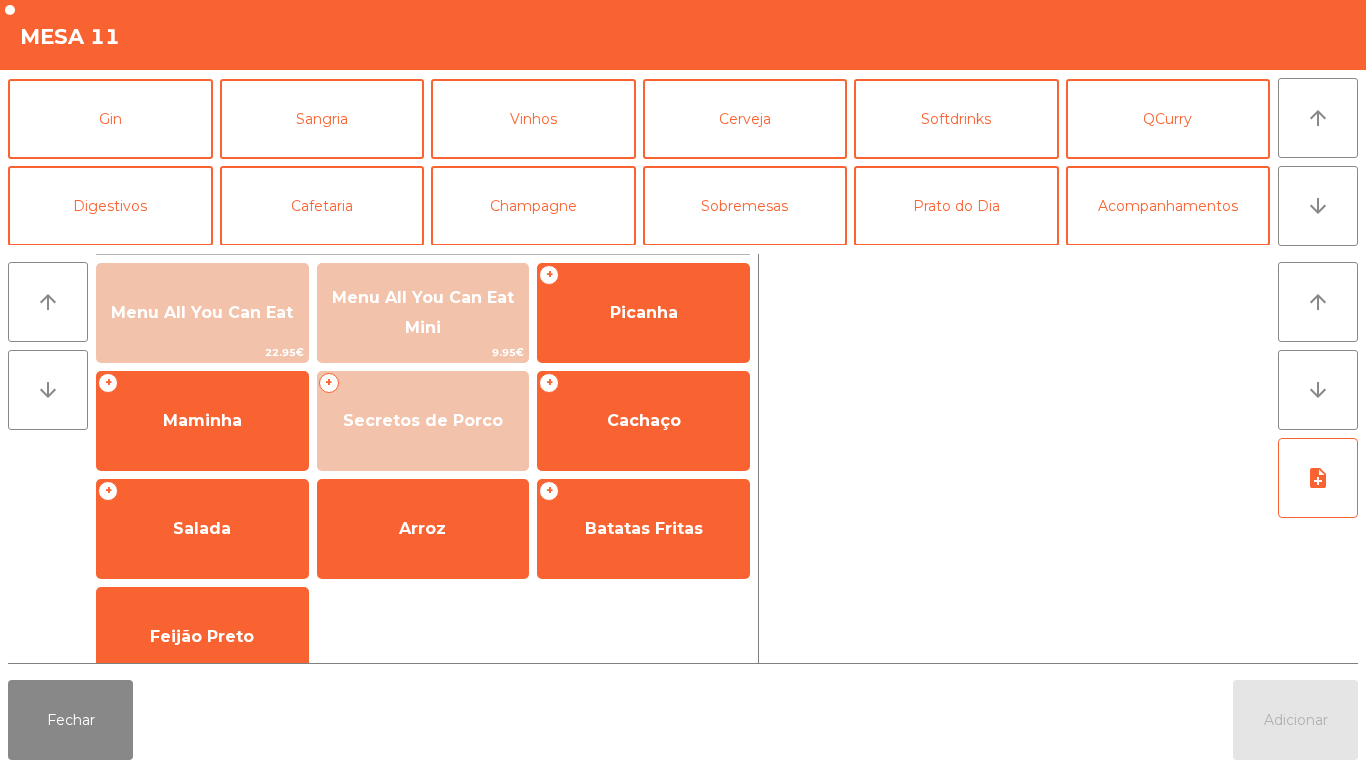 scroll, scrollTop: 102, scrollLeft: 0, axis: vertical 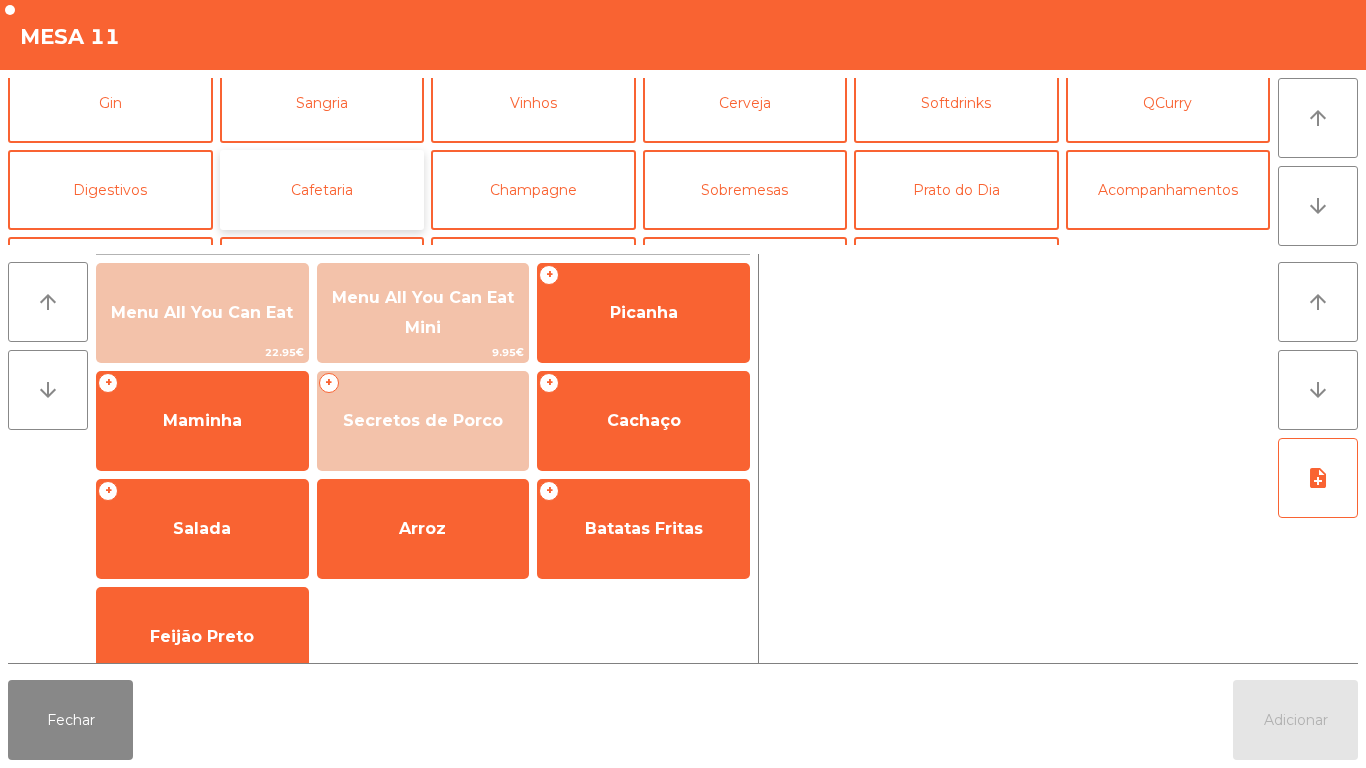 click on "Cafetaria" 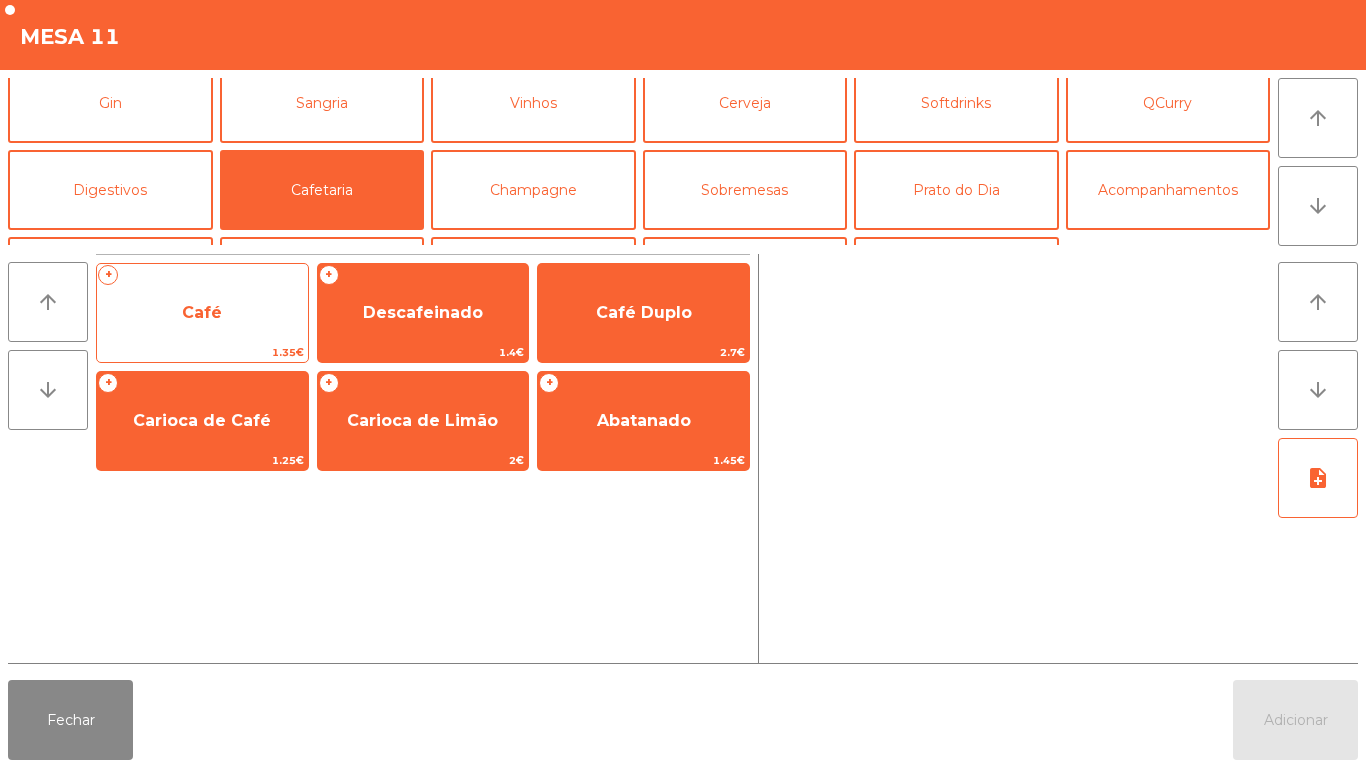 click on "Café" 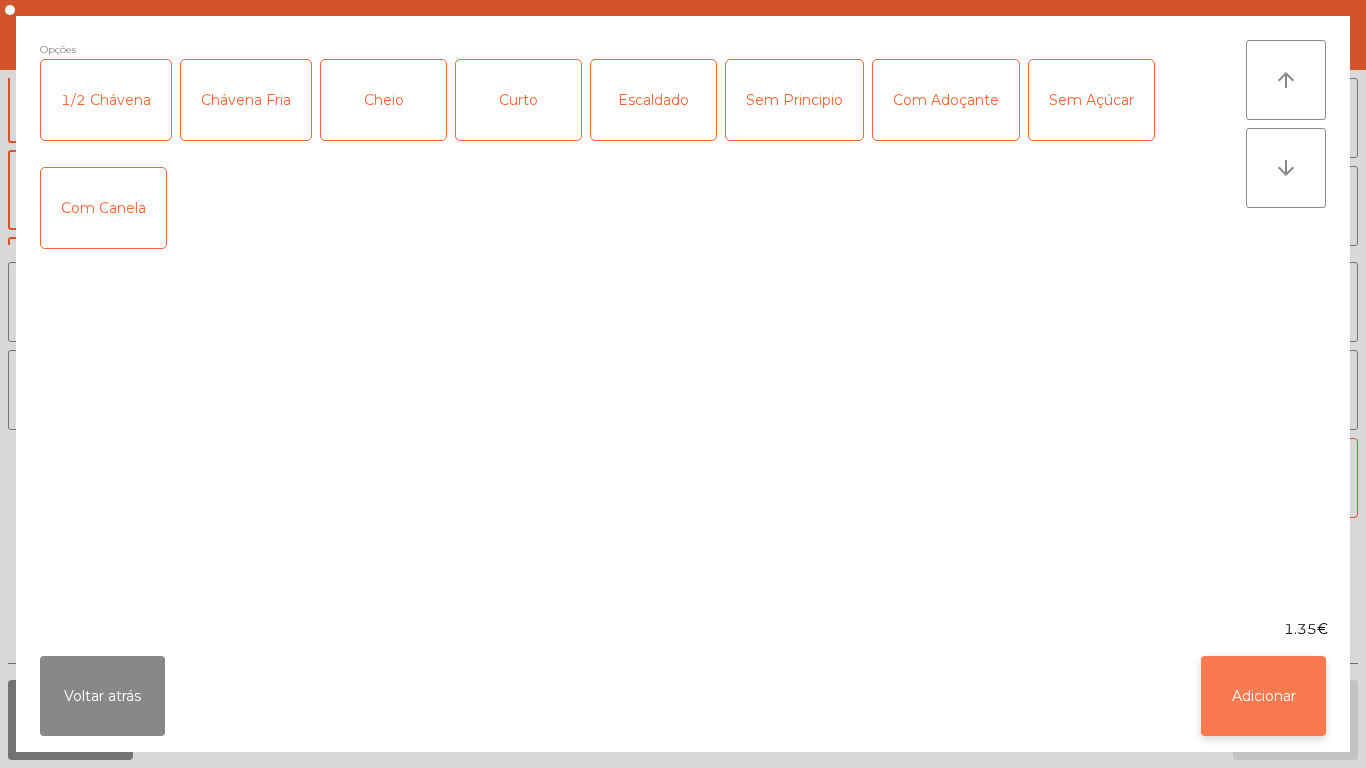 click on "Adicionar" 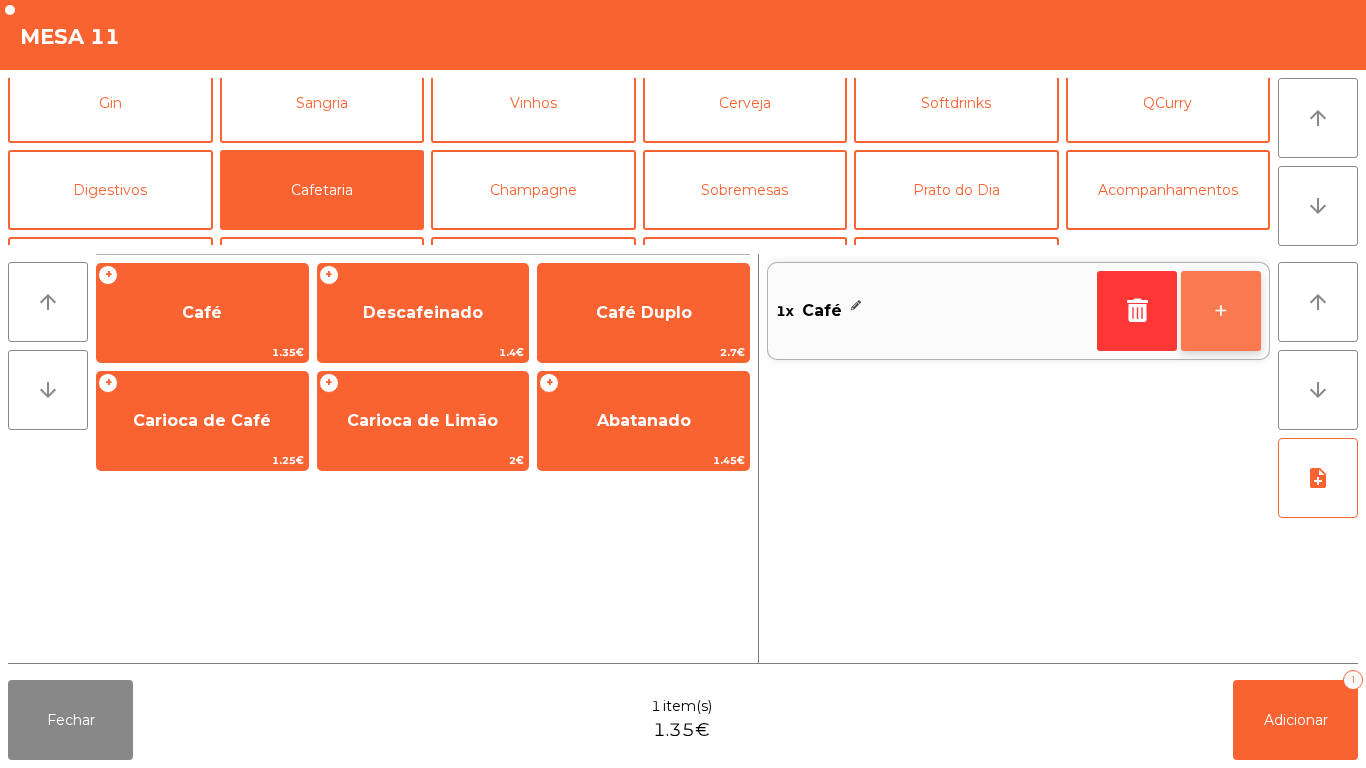 click on "+" 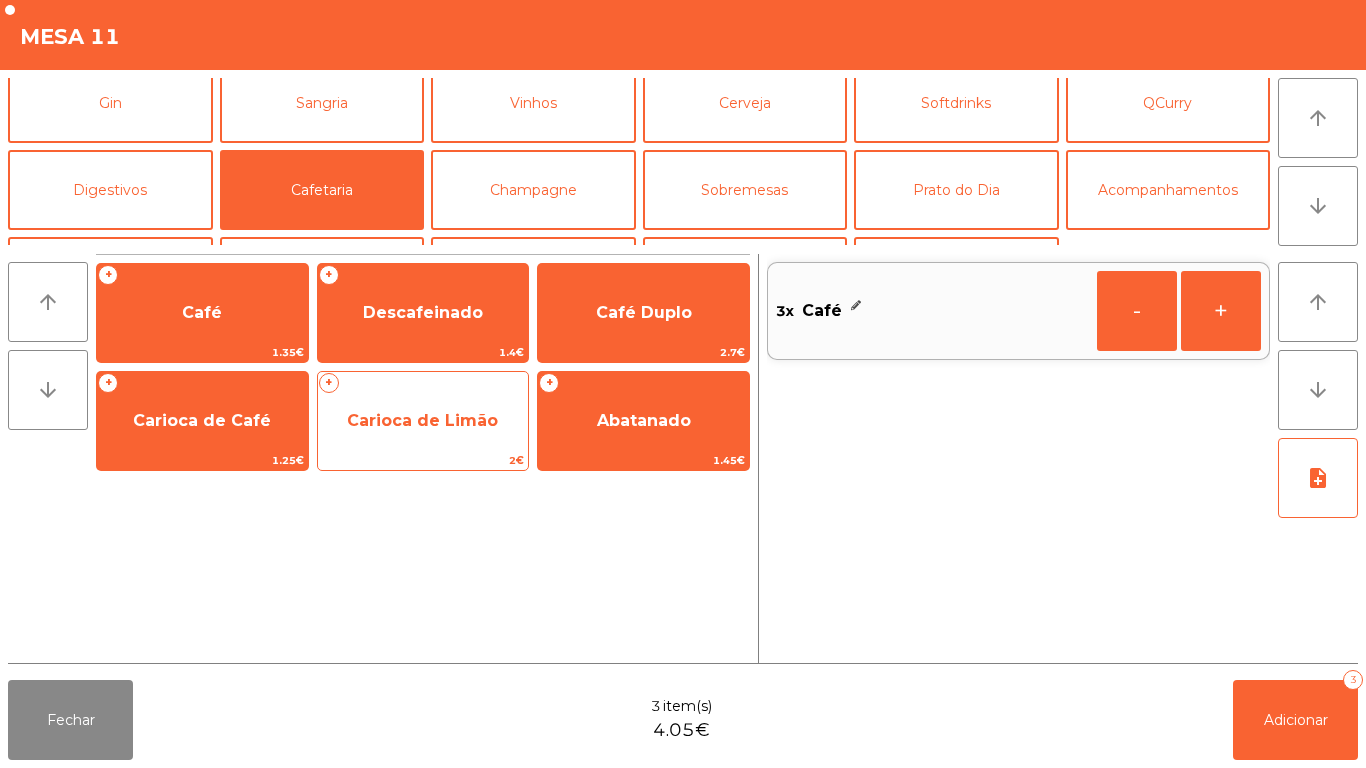 click on "Carioca de Limão" 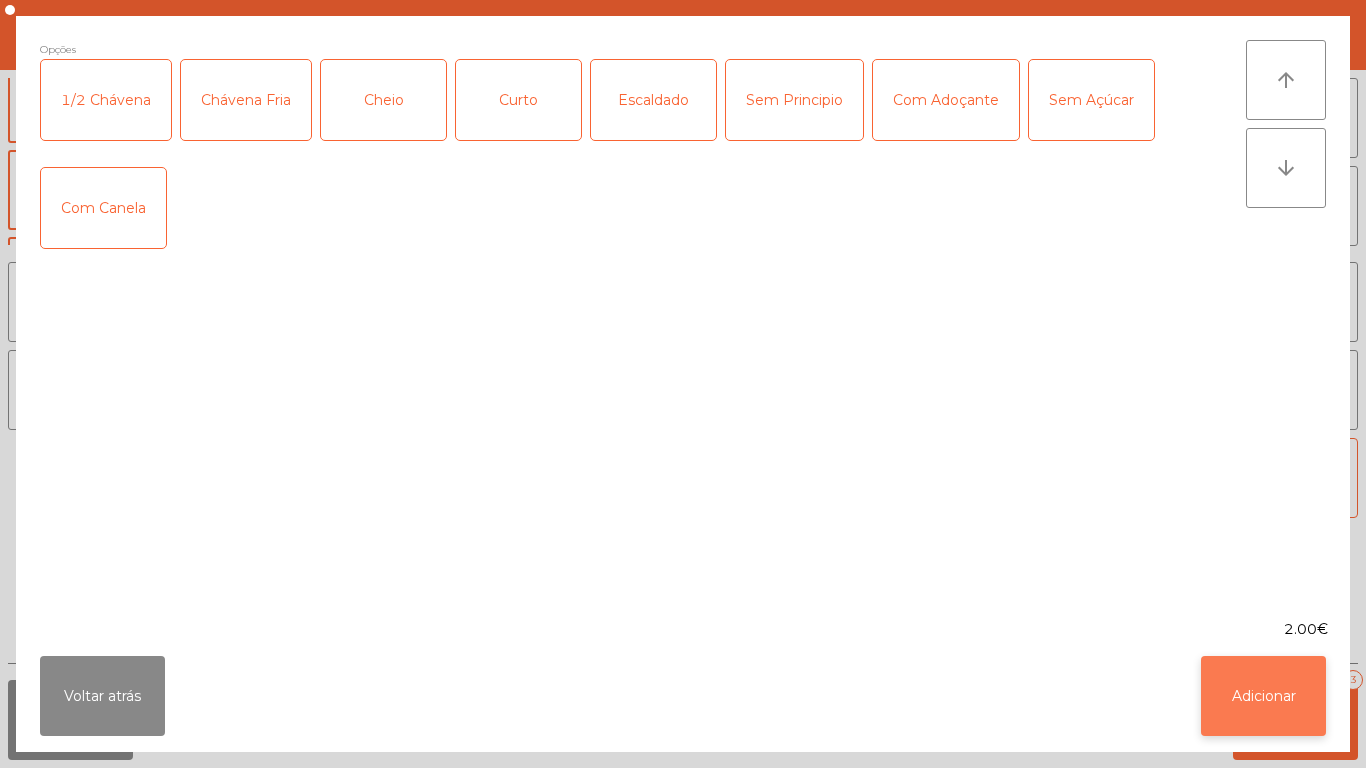 click on "Adicionar" 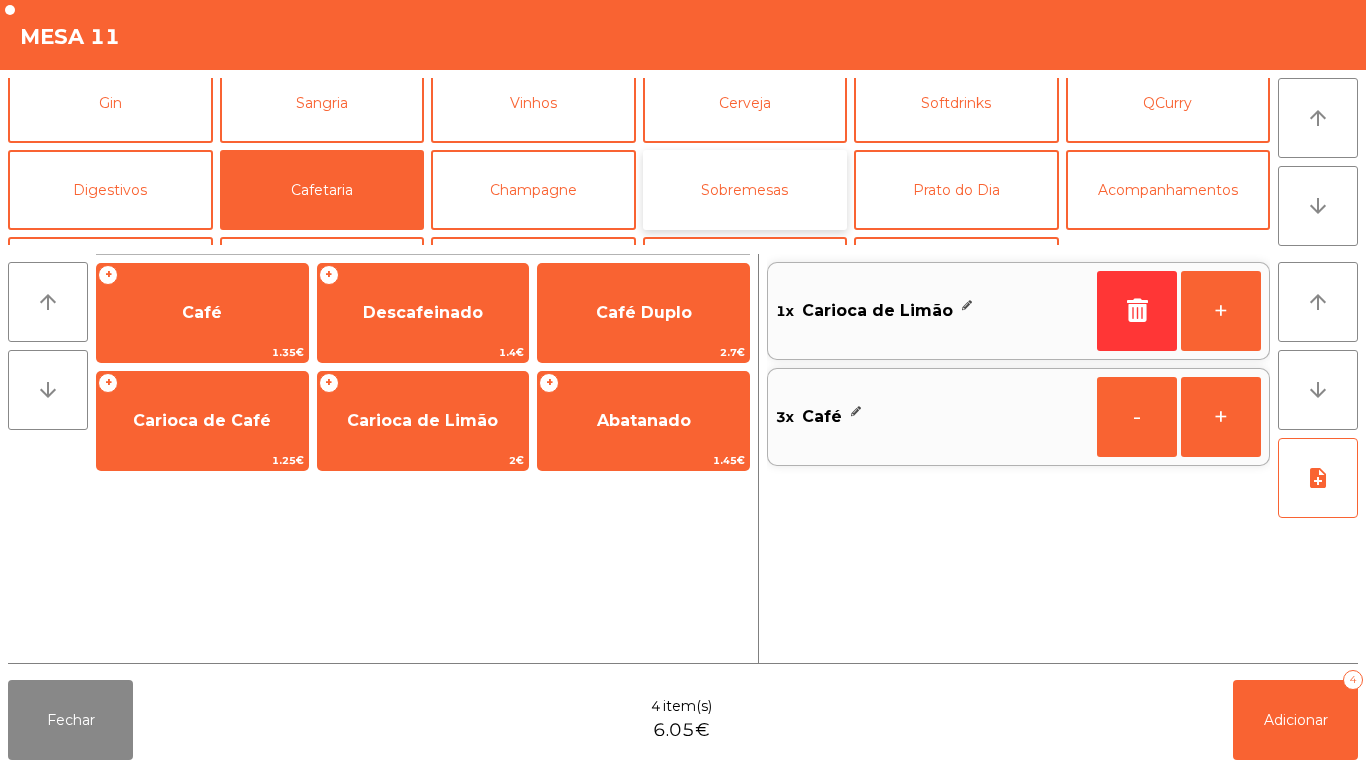 click on "Sobremesas" 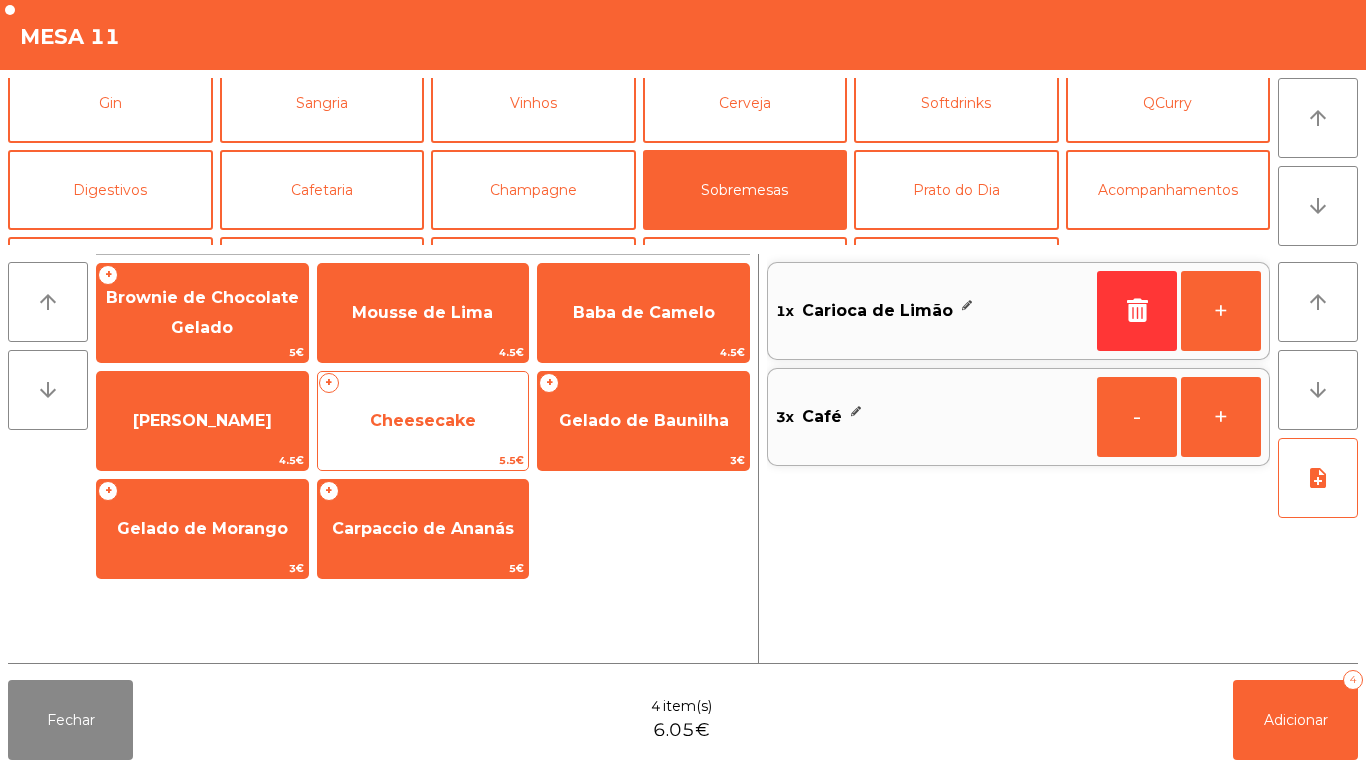 click on "Cheesecake" 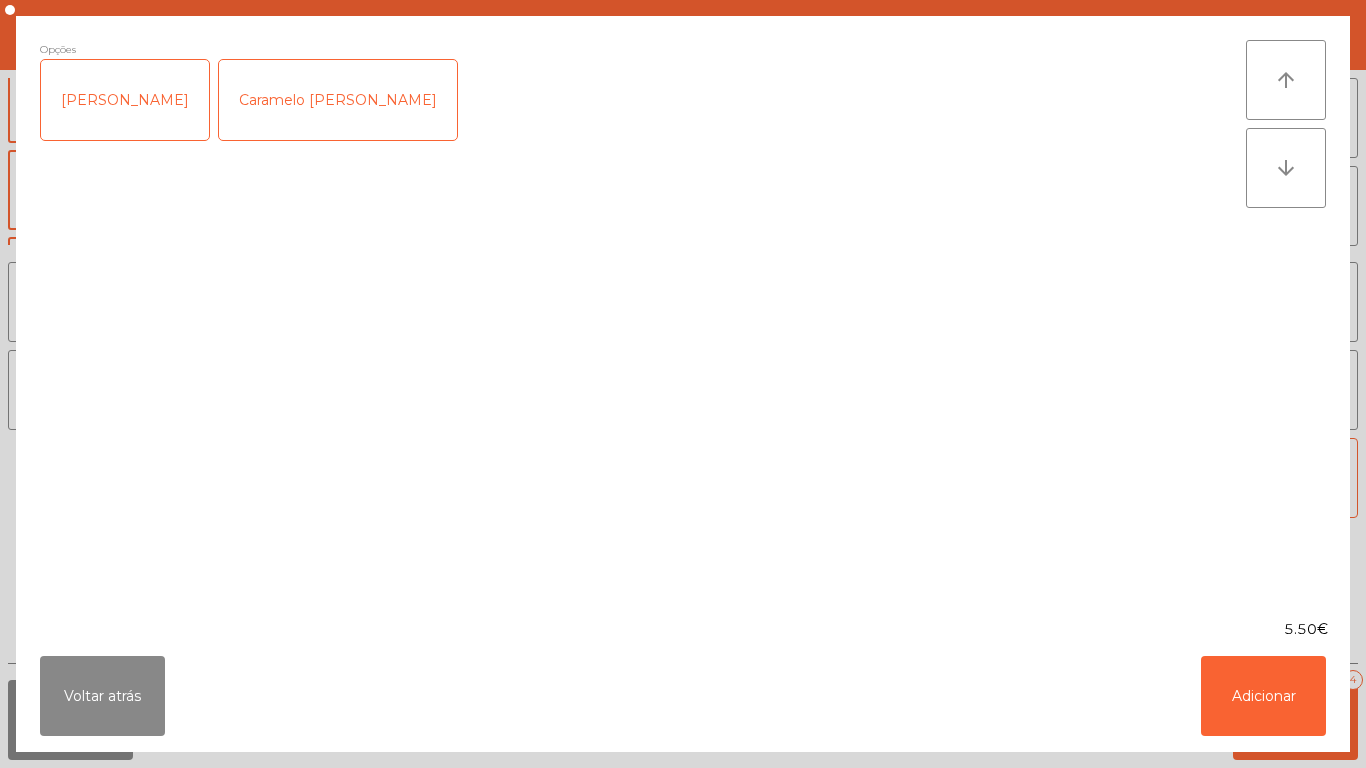 click on "[PERSON_NAME]" 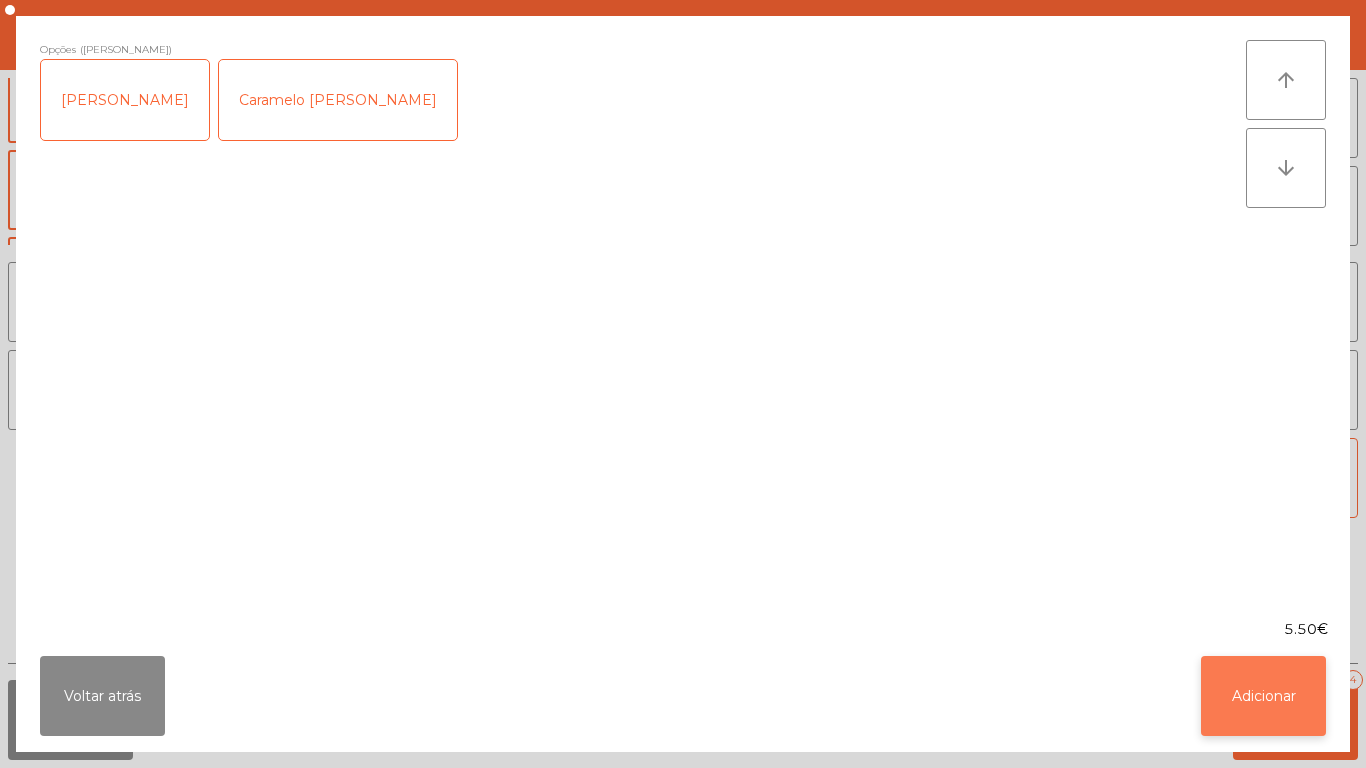 click on "Adicionar" 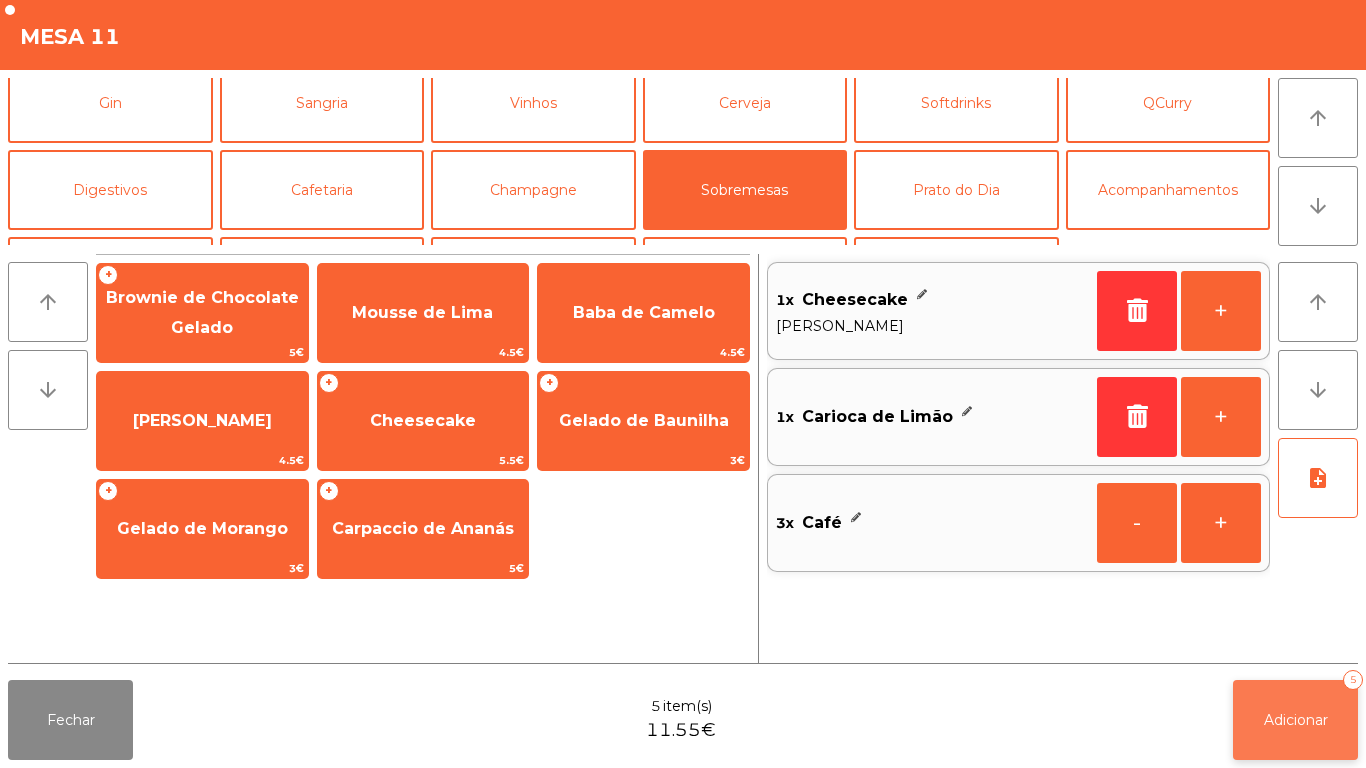 click on "Adicionar   5" 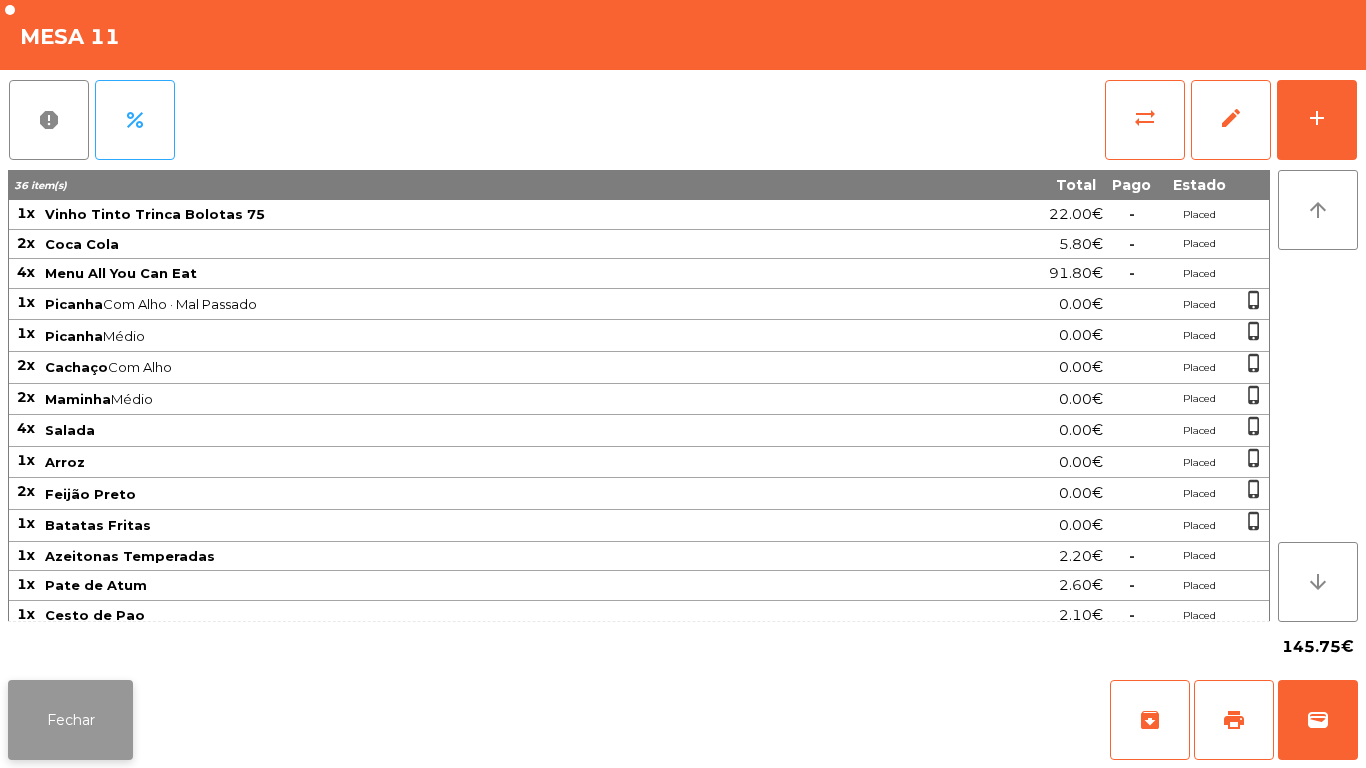 click on "Fechar" 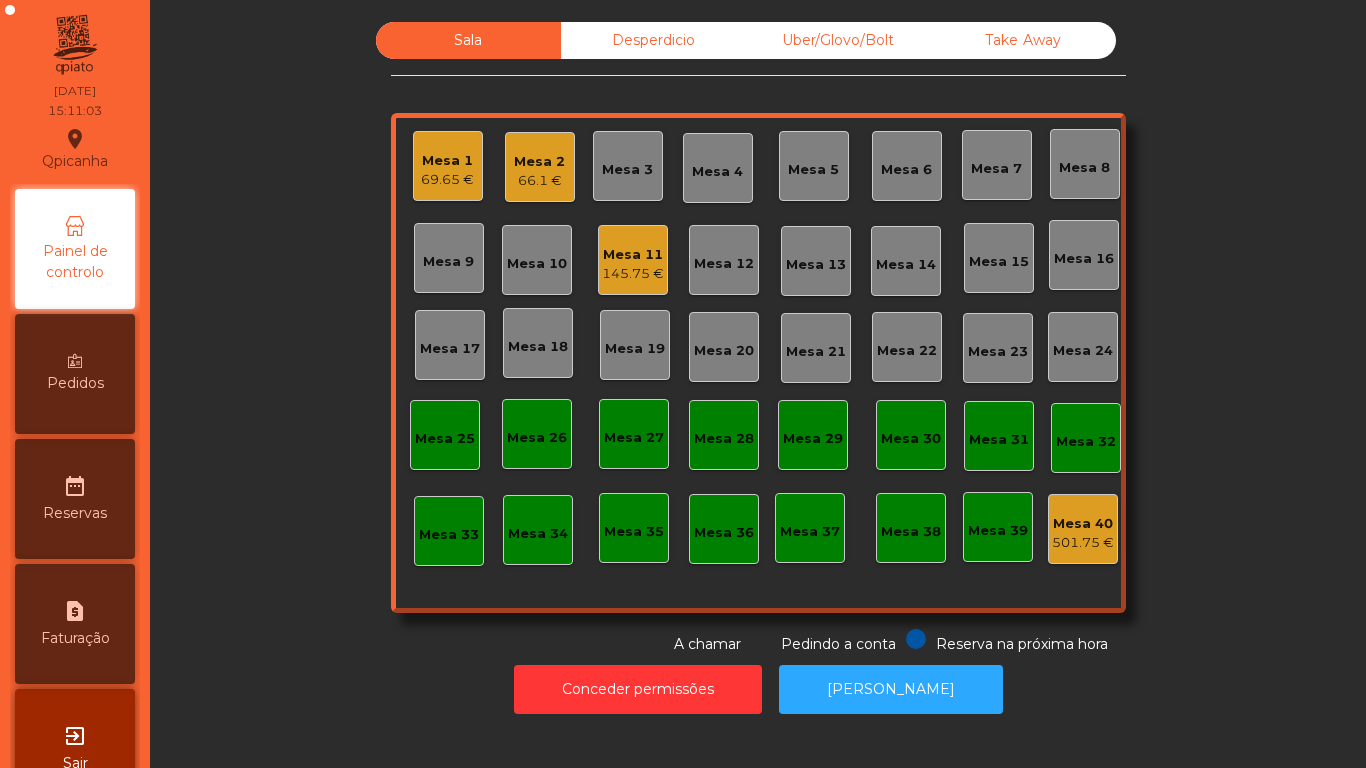 click on "66.1 €" 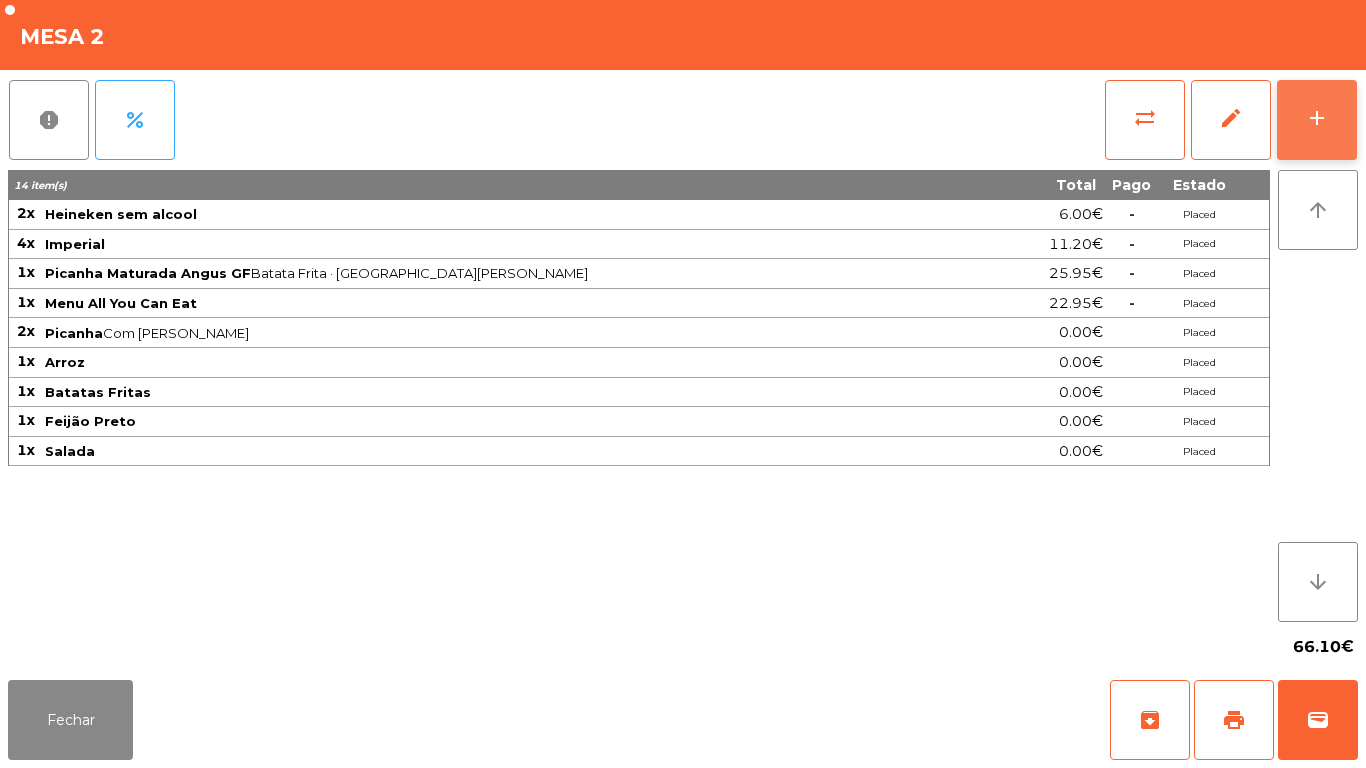 click on "add" 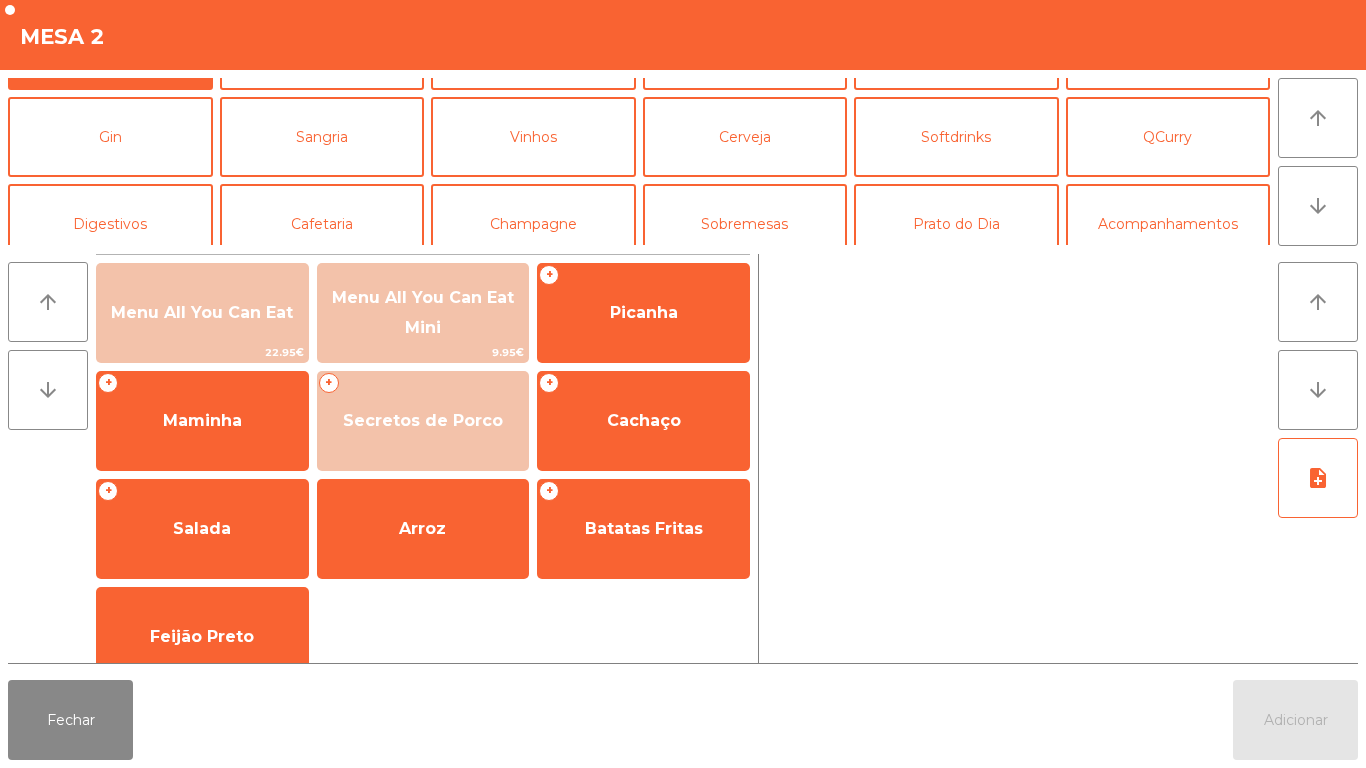 scroll, scrollTop: 96, scrollLeft: 0, axis: vertical 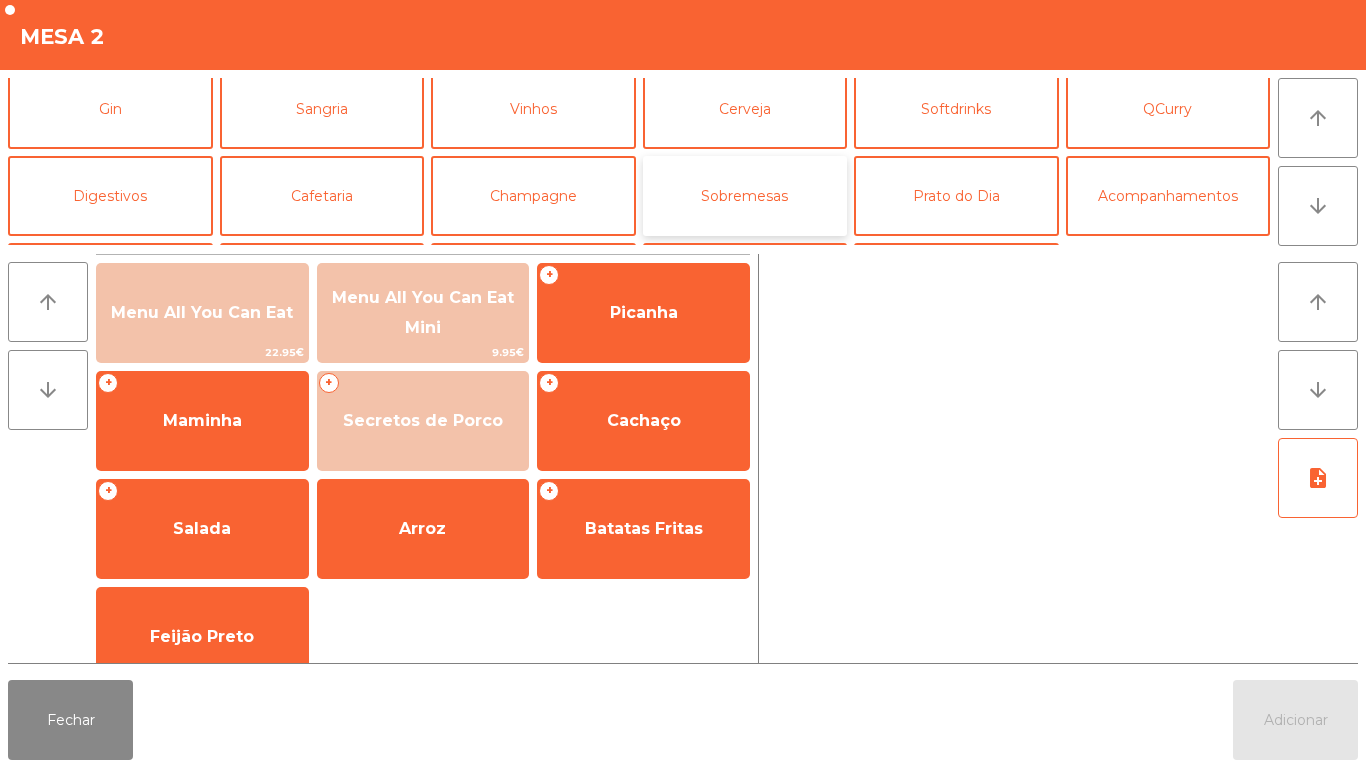 click on "Sobremesas" 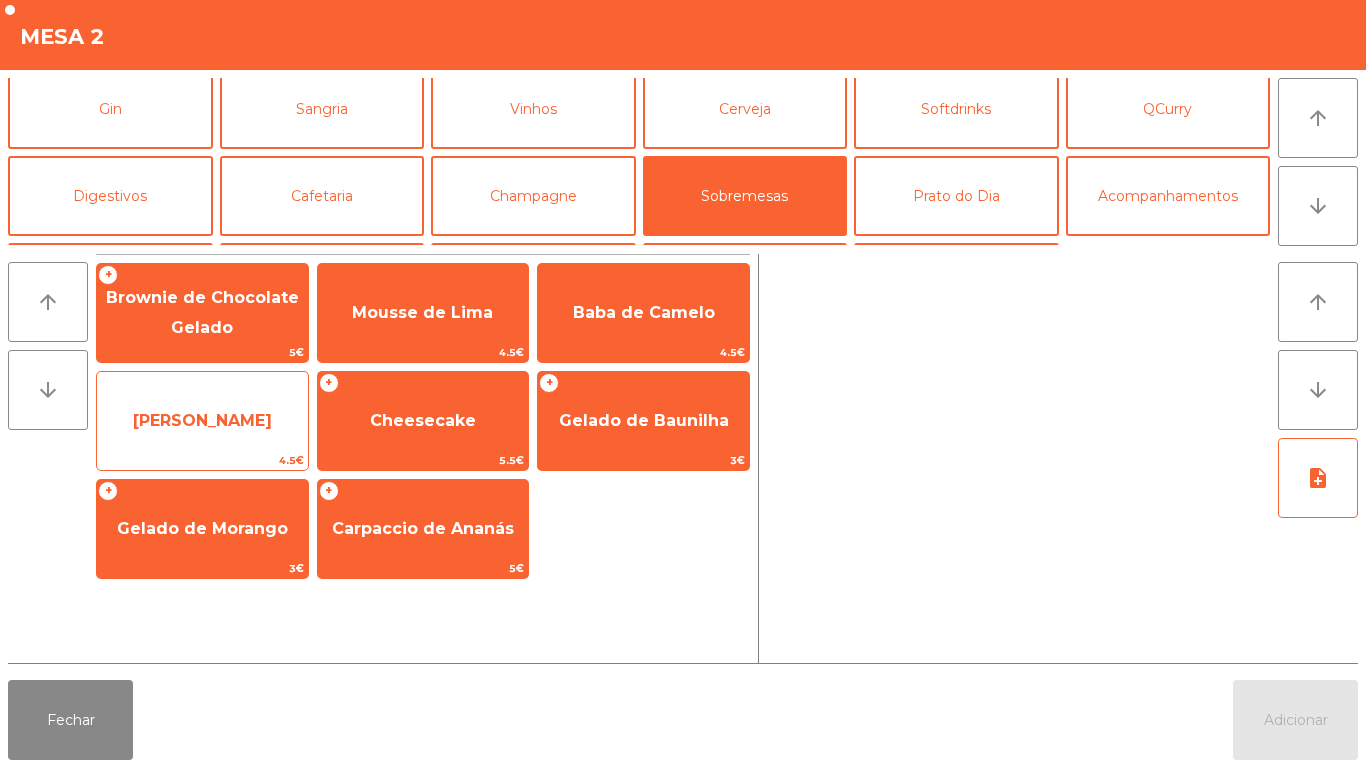 click on "[PERSON_NAME]" 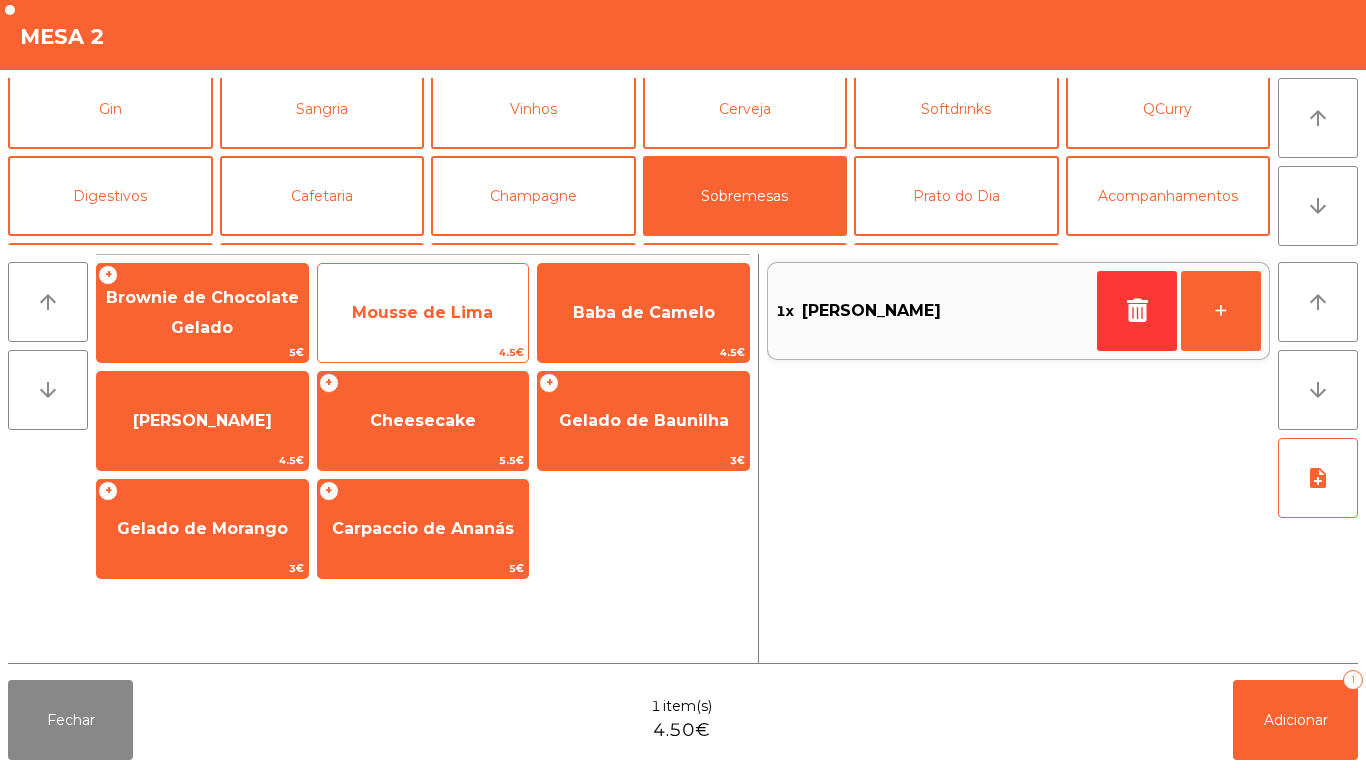 click on "Mousse de Lima" 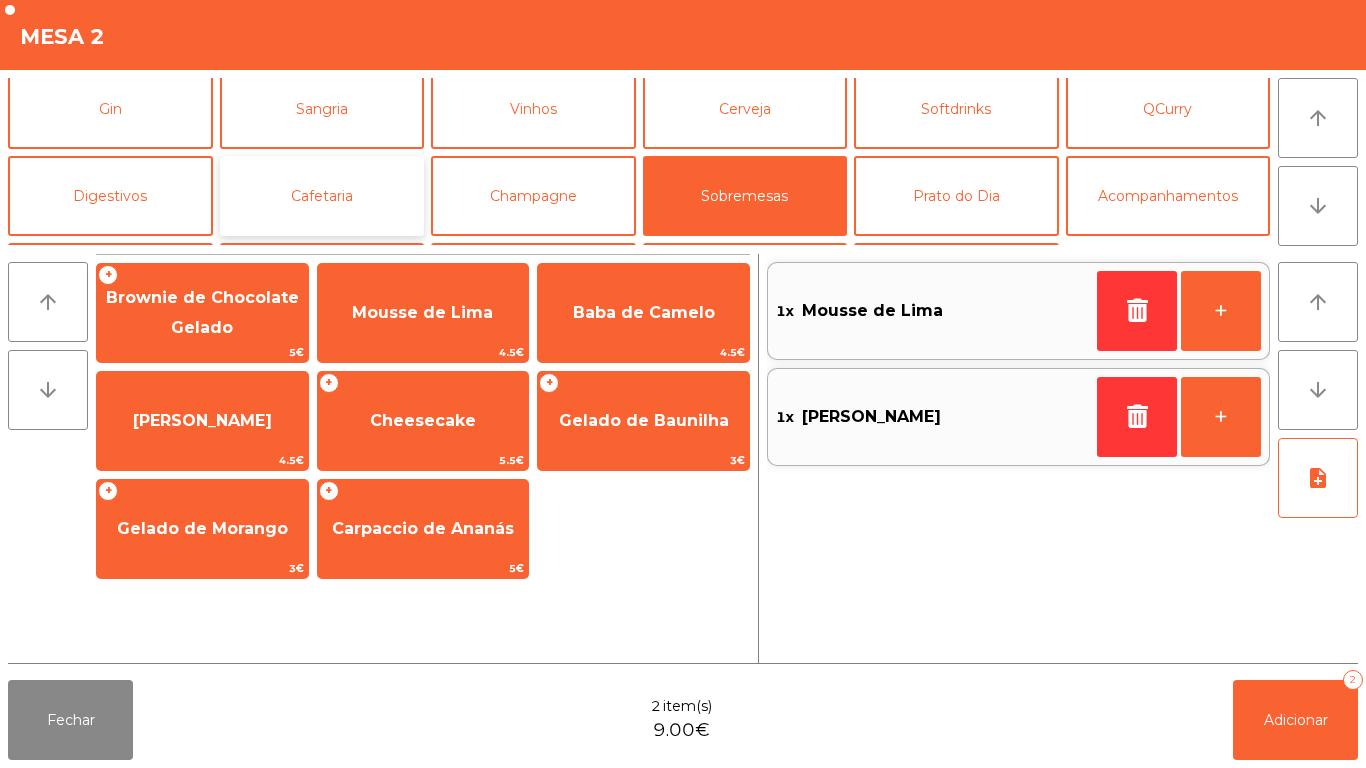 click on "Cafetaria" 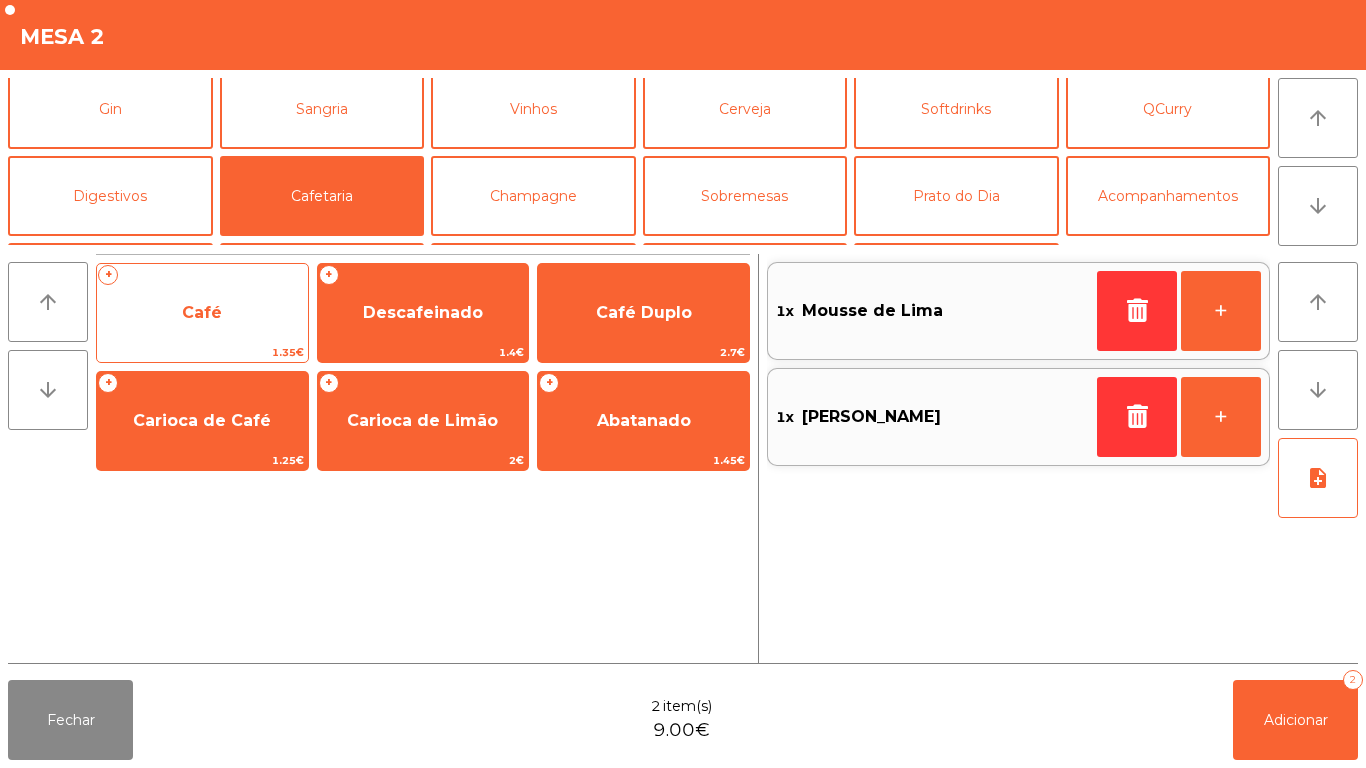 click on "Café" 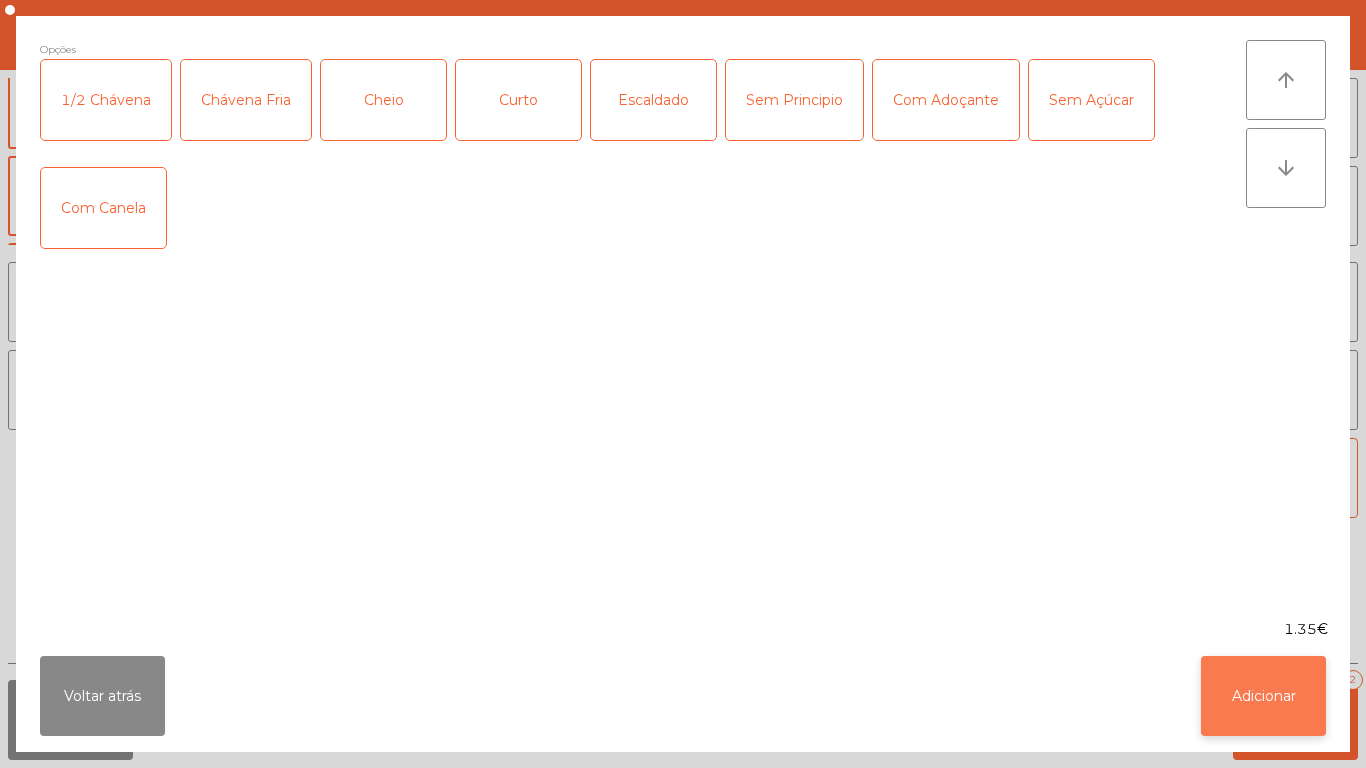 click on "Adicionar" 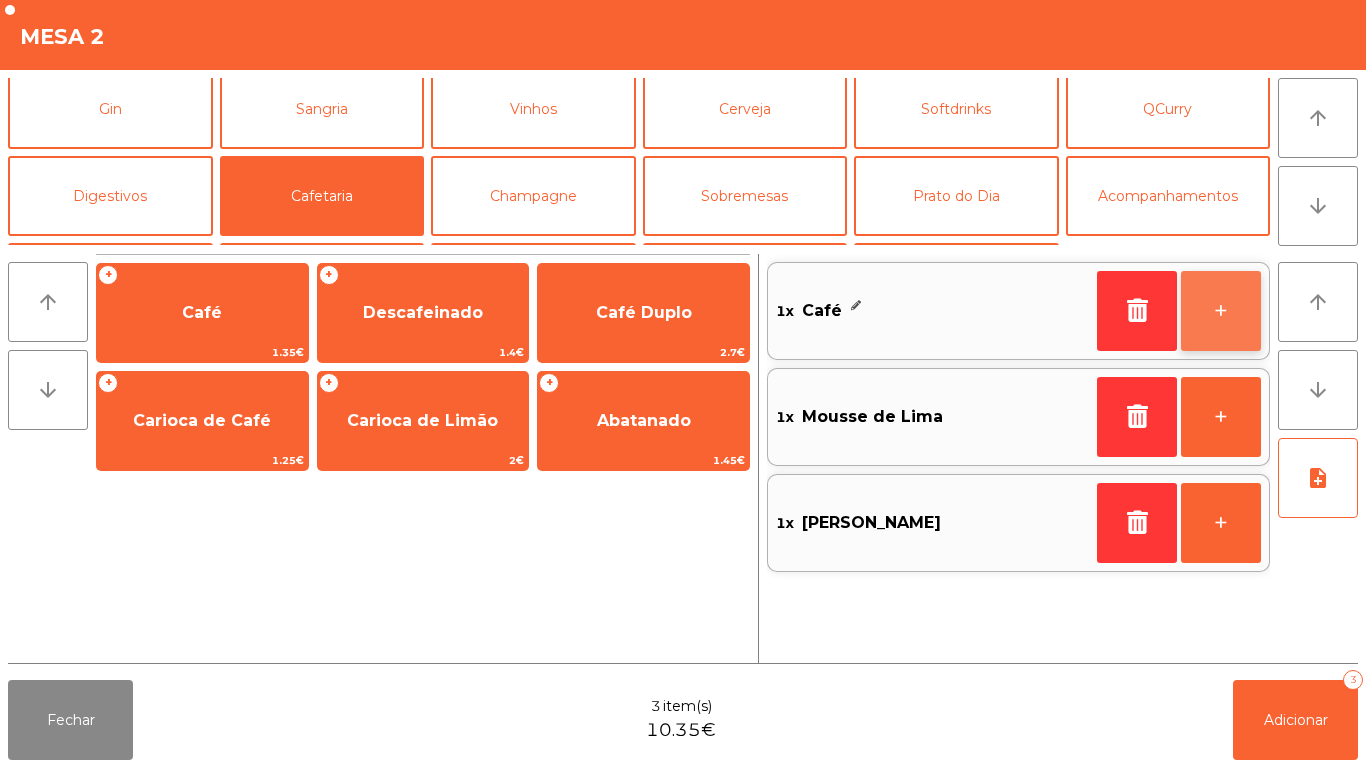 click on "+" 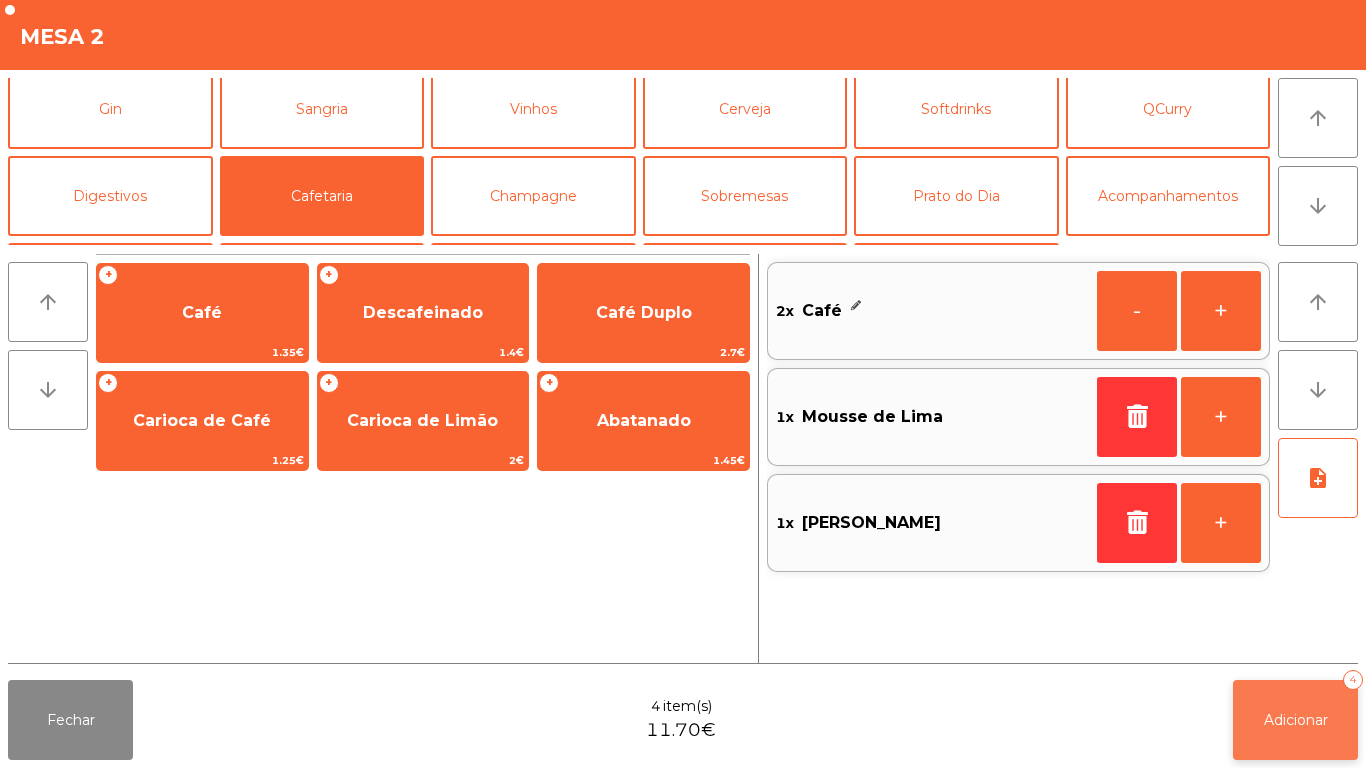 click on "Adicionar   4" 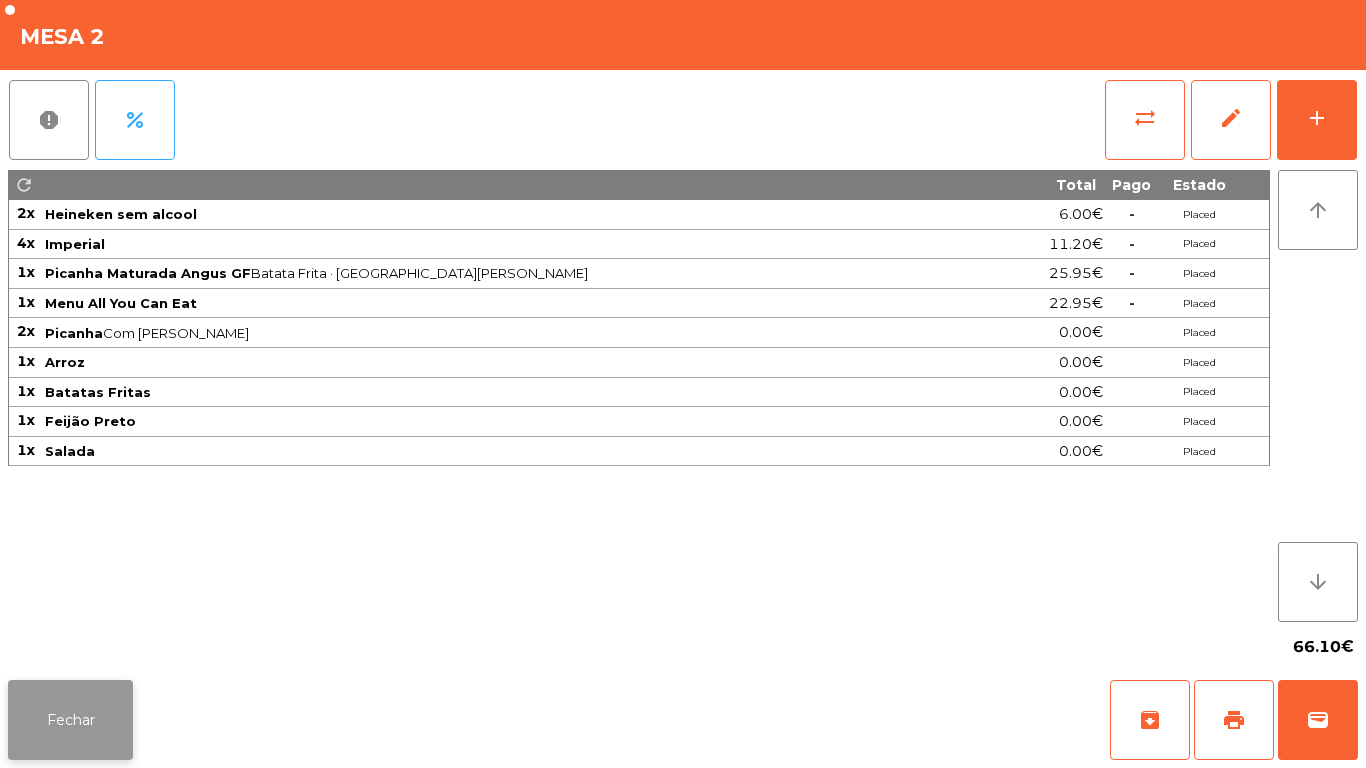 click on "Fechar" 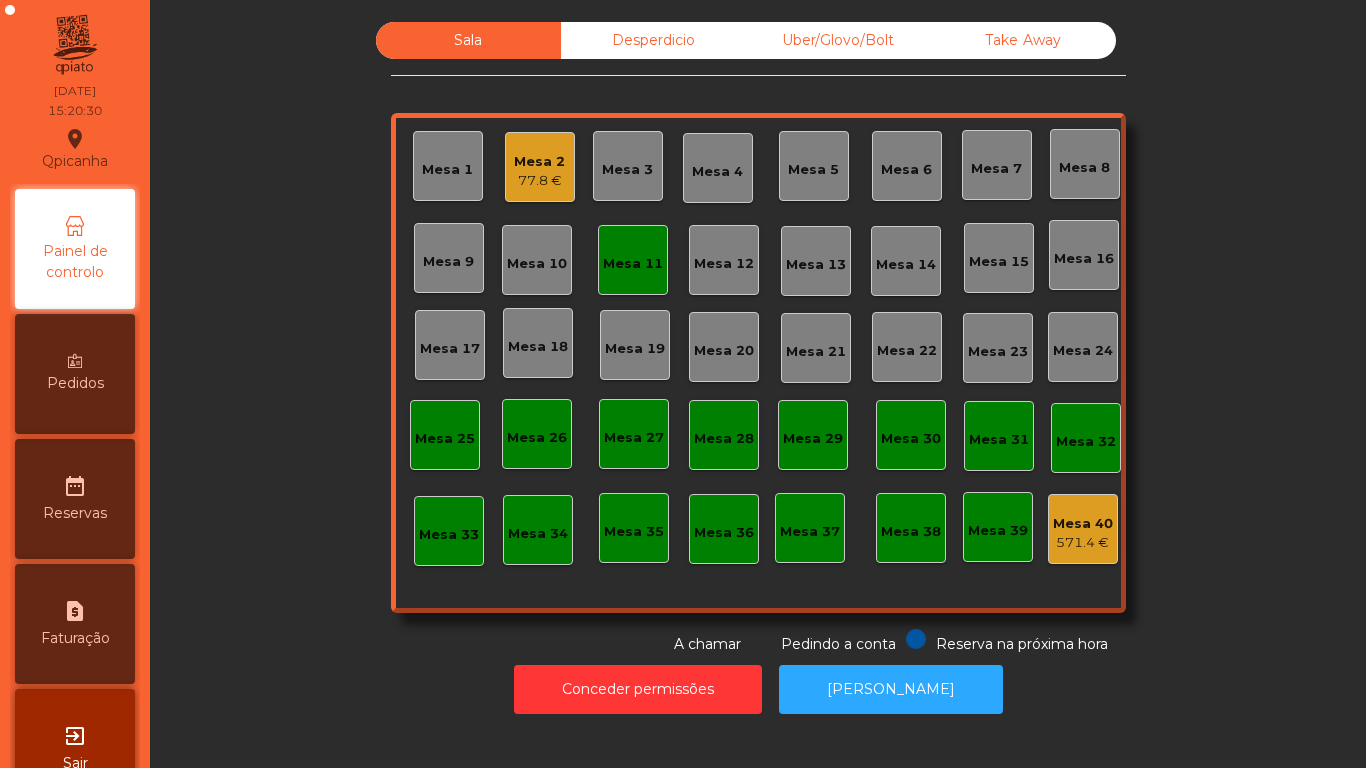 click on "Mesa 11" 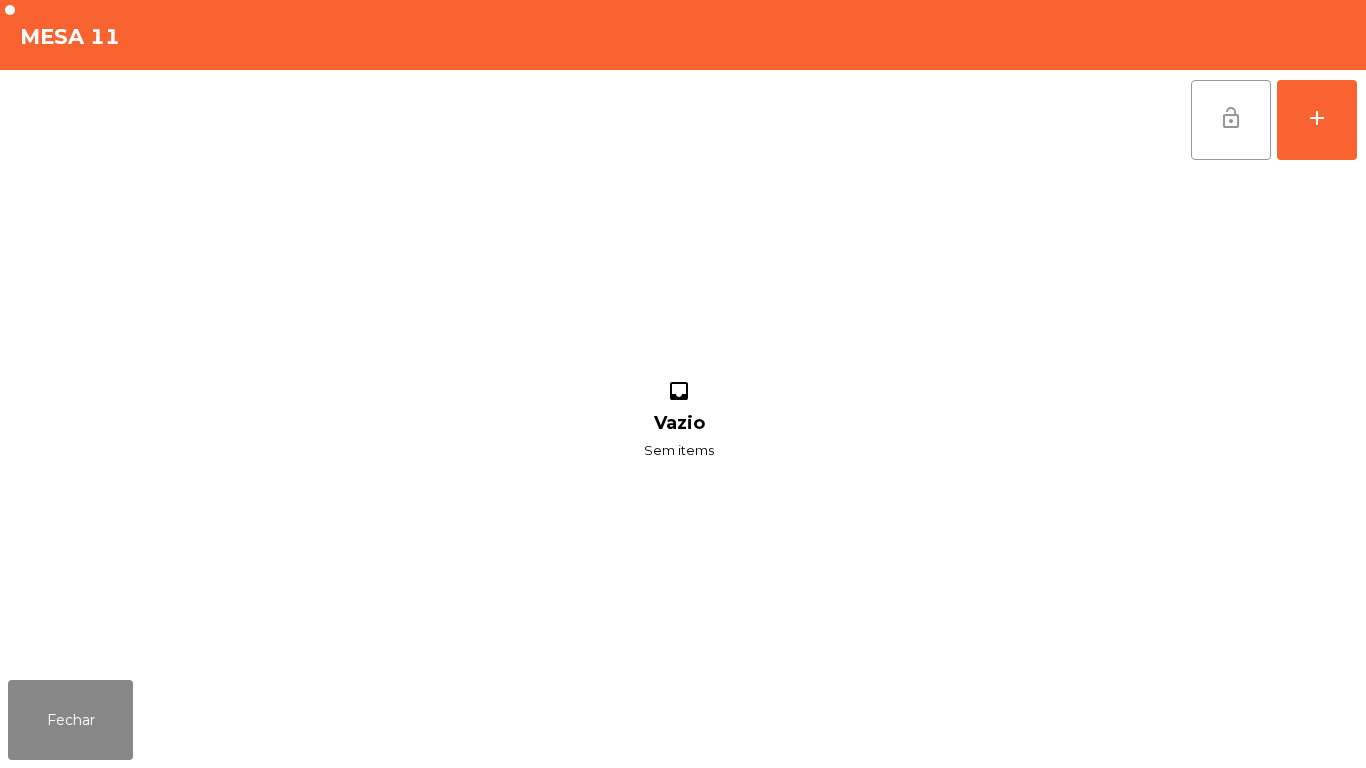 click on "lock_open" 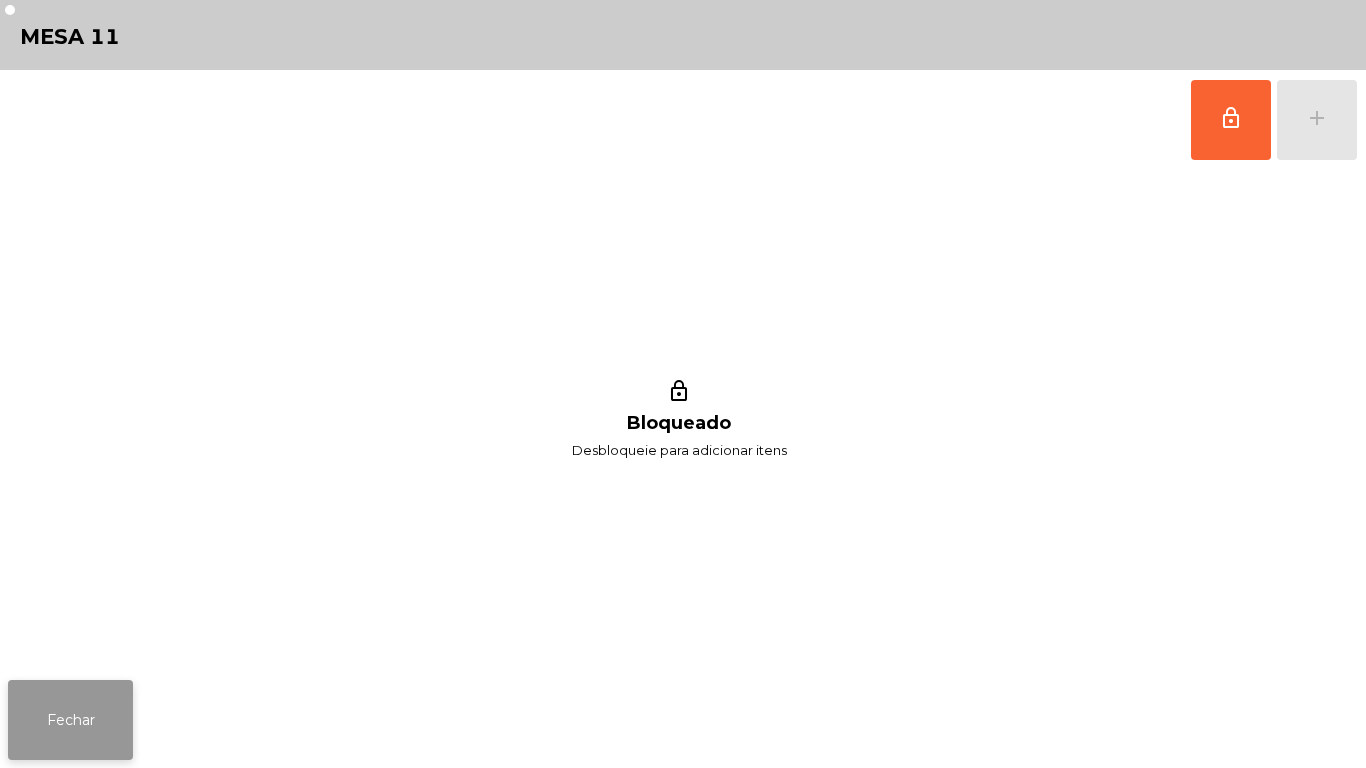 click on "Fechar" 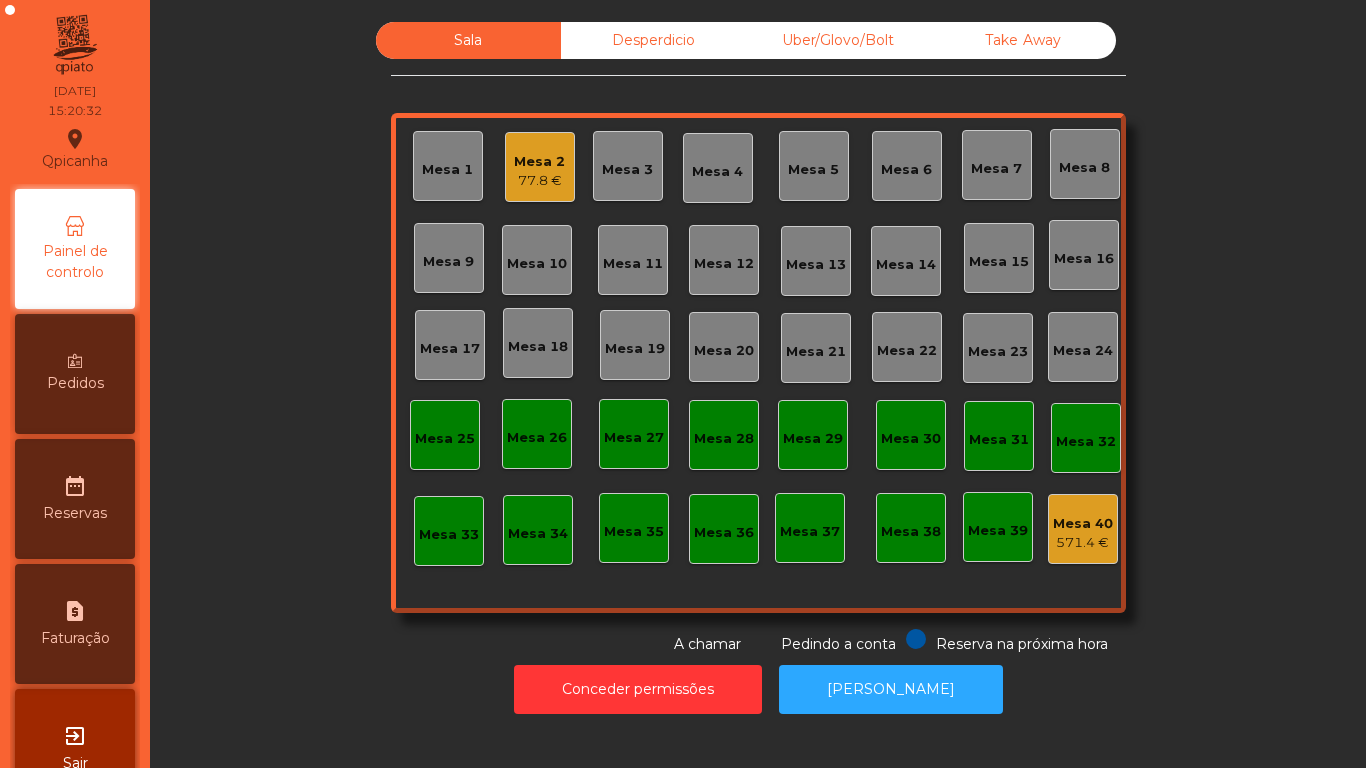 click on "Mesa 2" 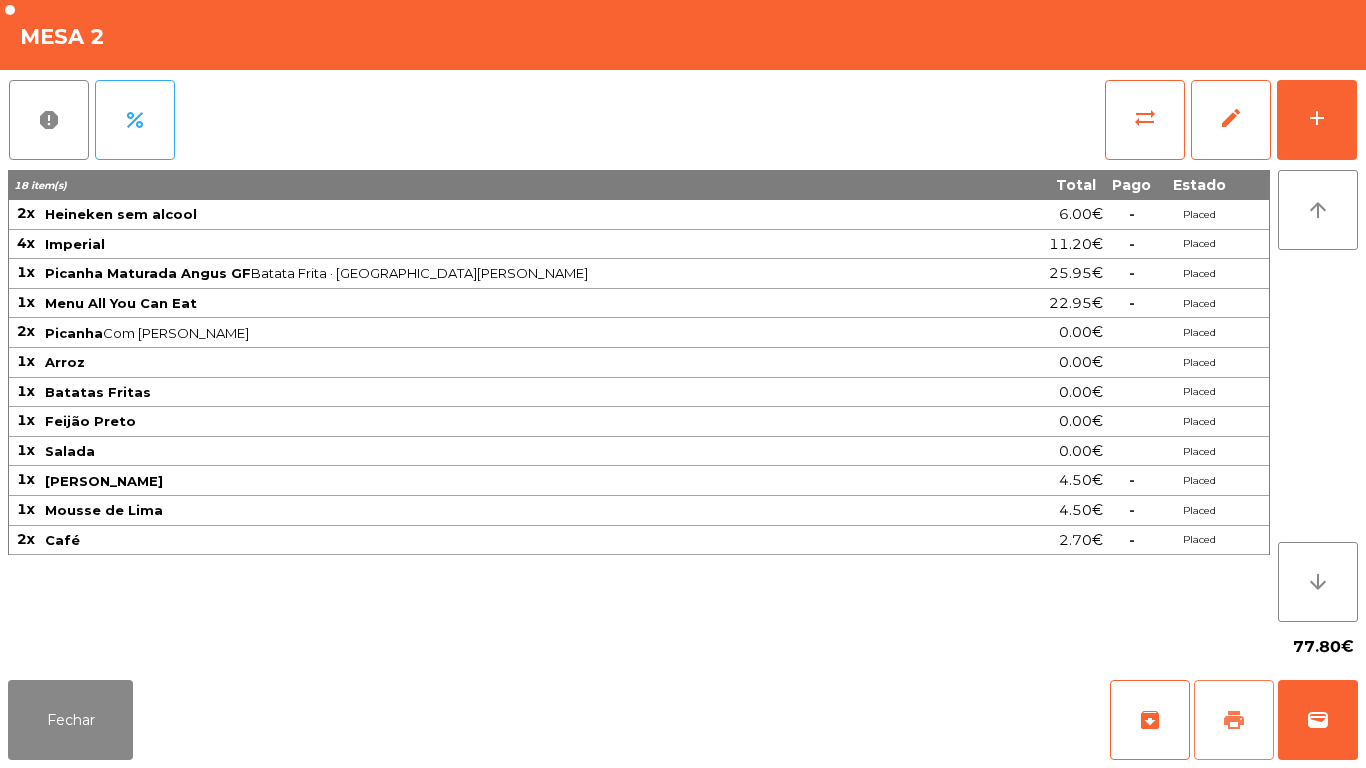 click on "print" 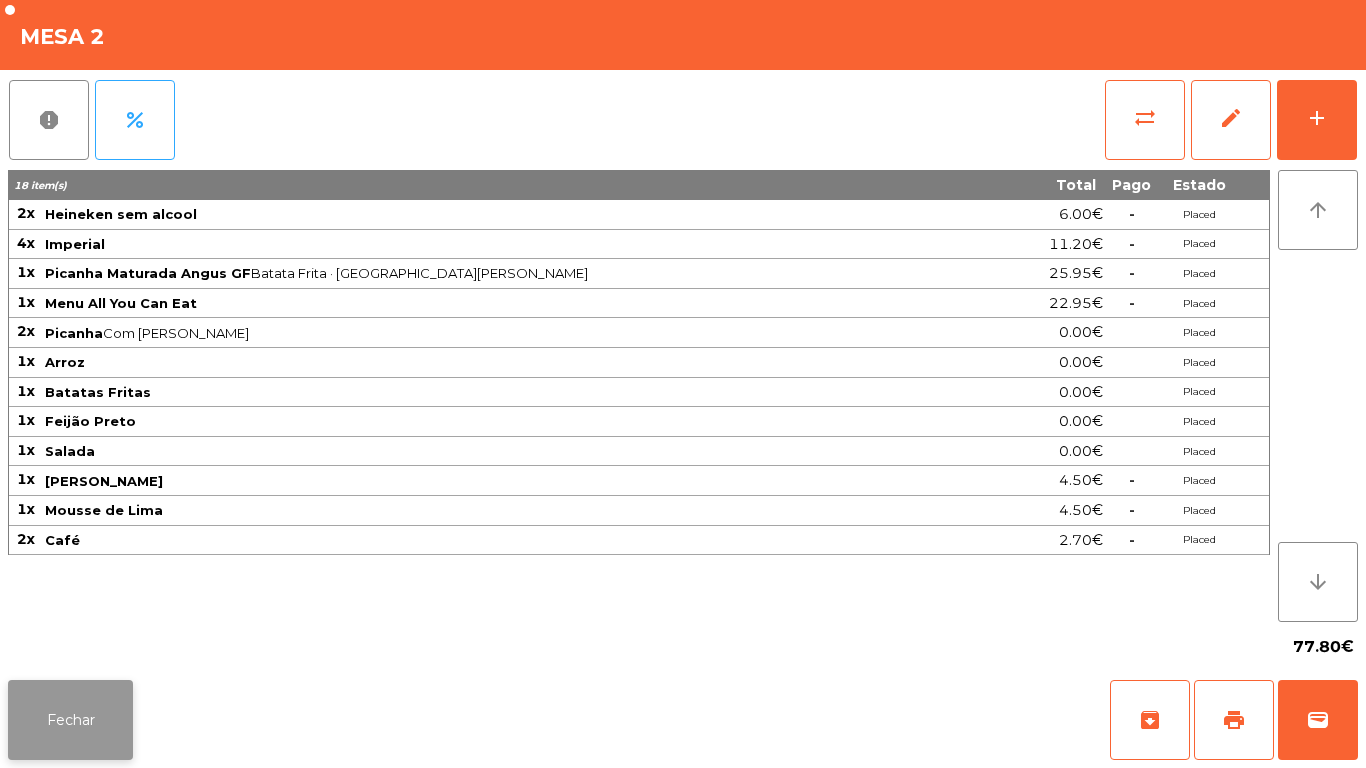 click on "Fechar" 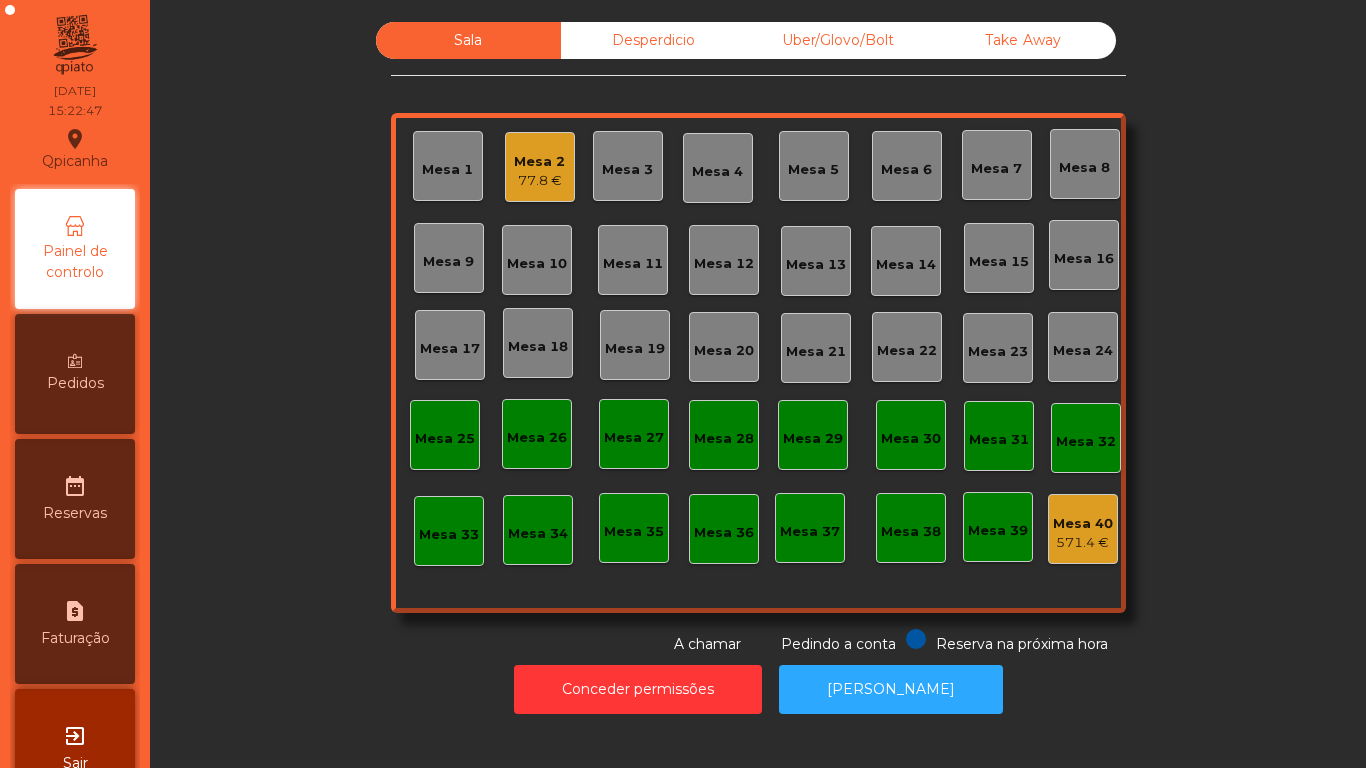 click on "77.8 €" 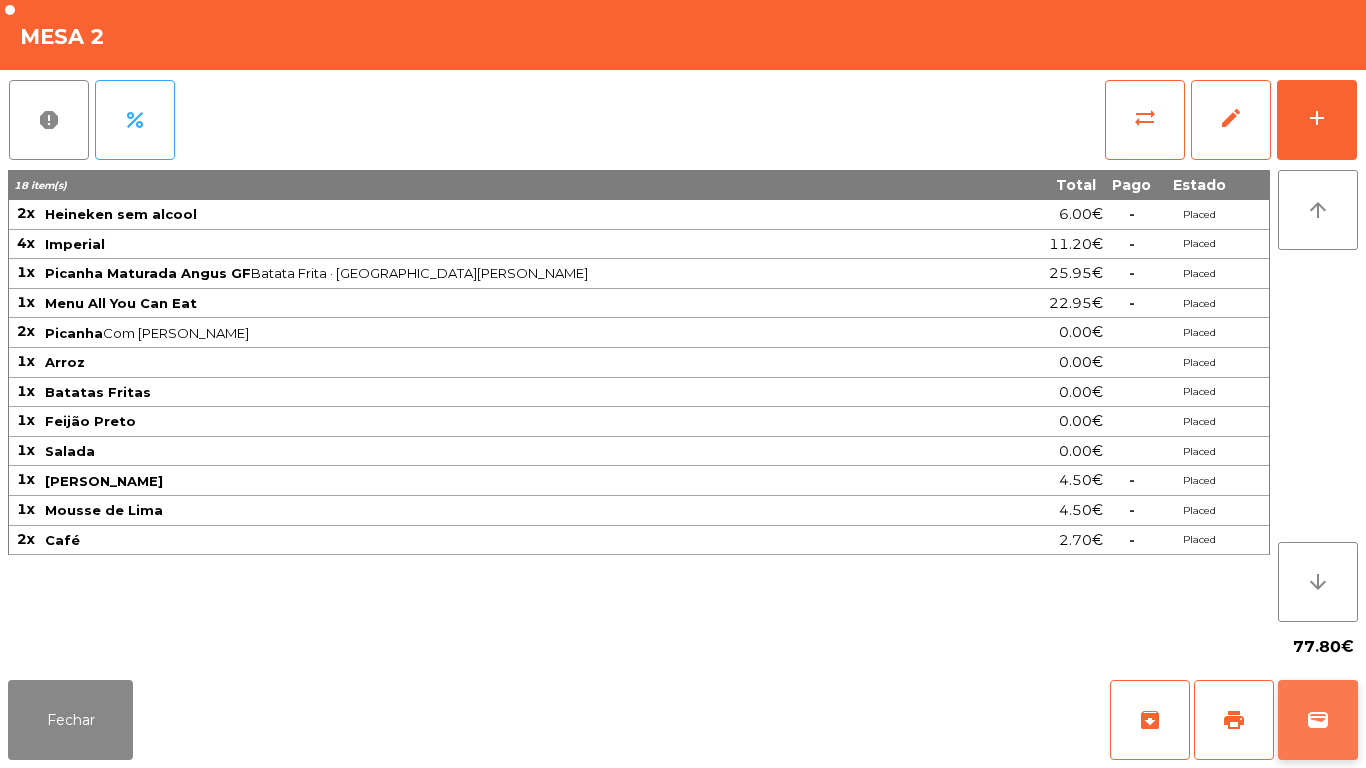 click on "wallet" 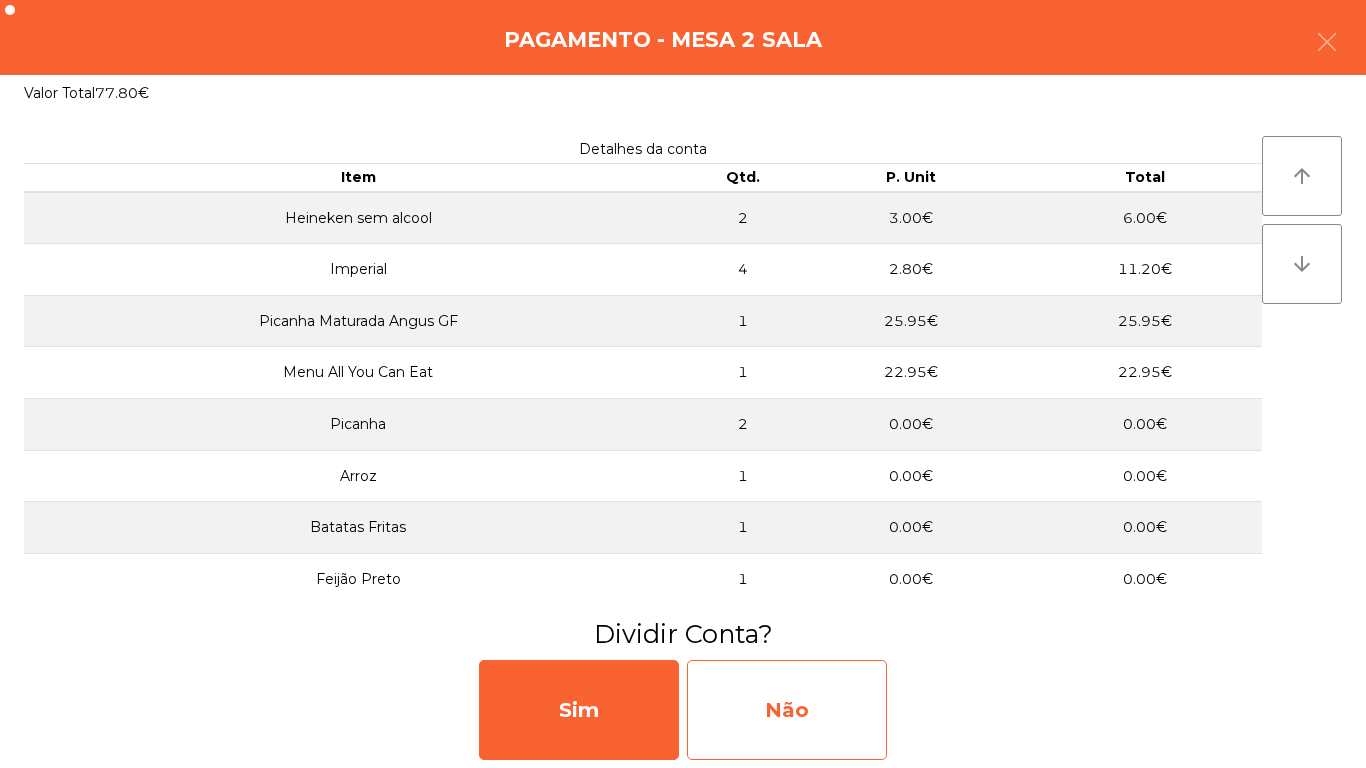 click on "Não" 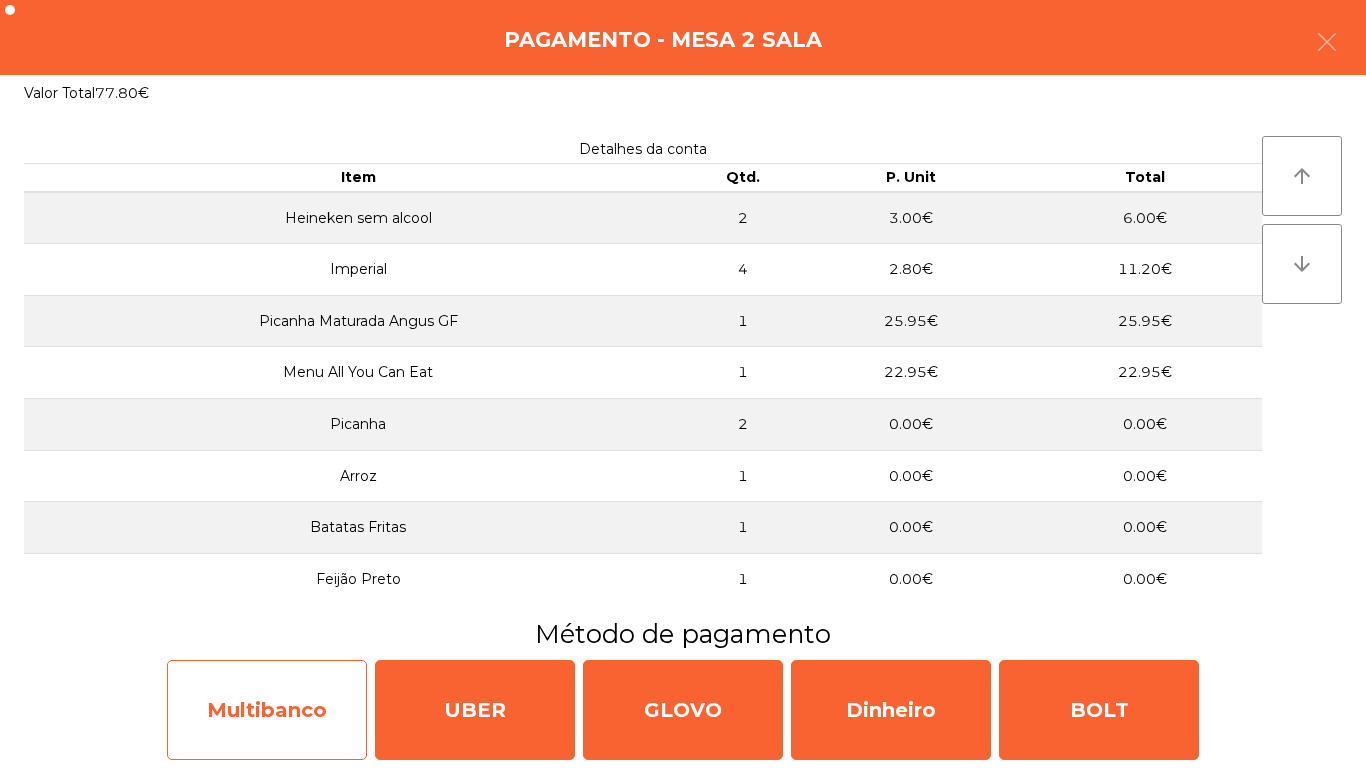 click on "Multibanco" 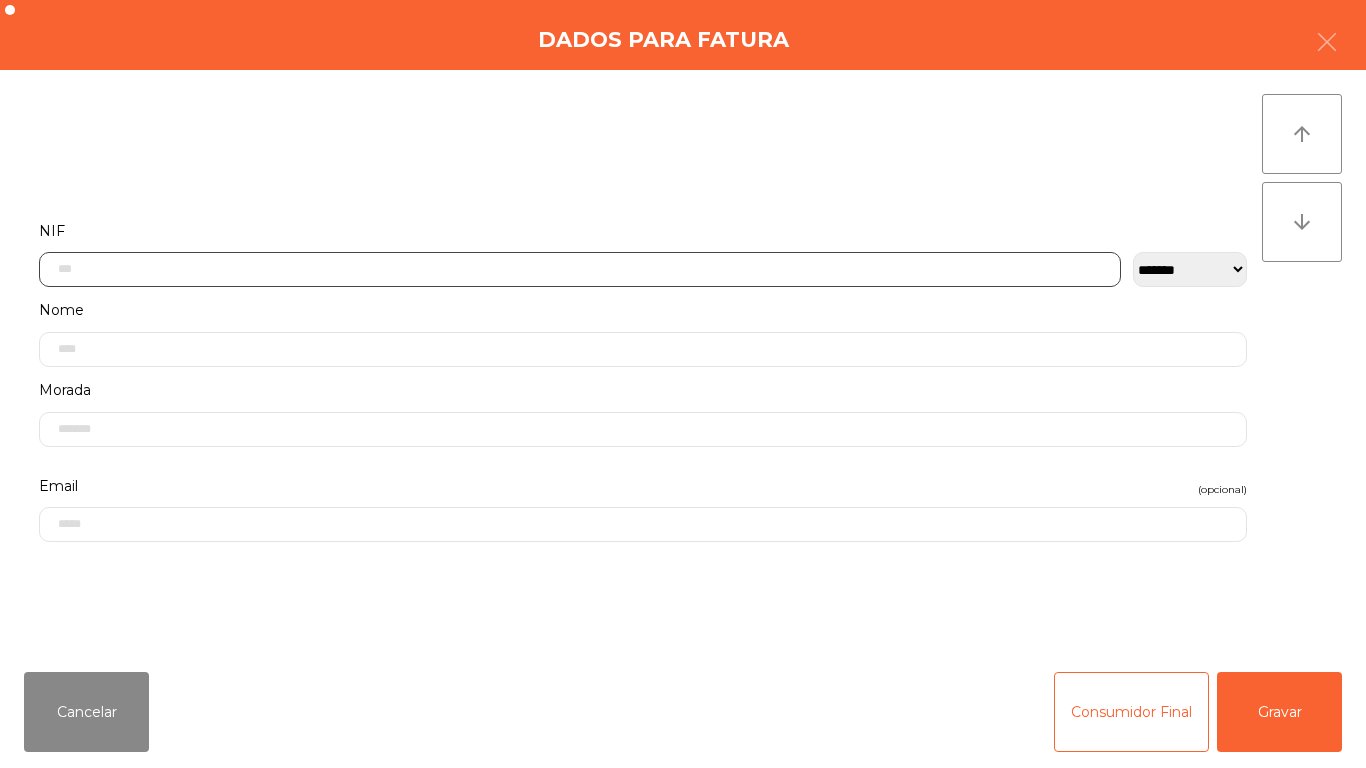 click 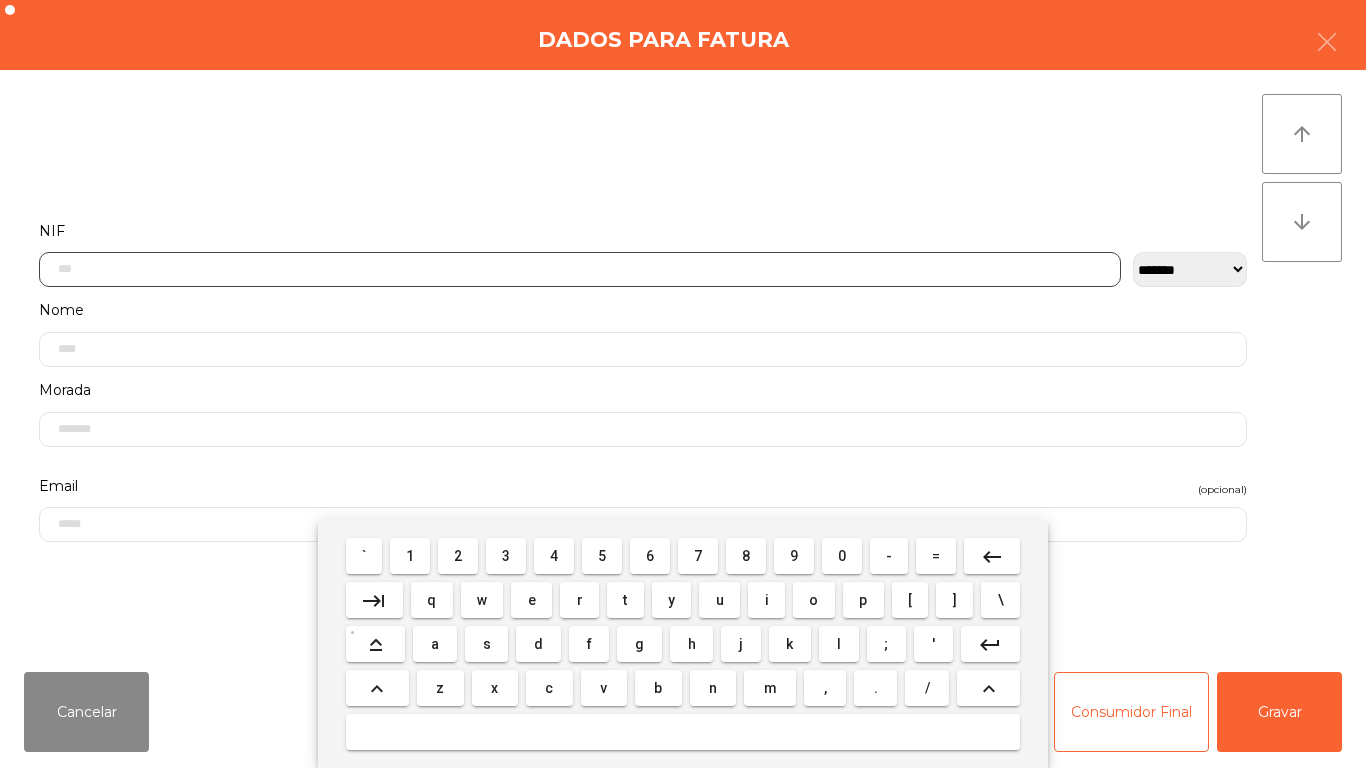 scroll, scrollTop: 122, scrollLeft: 0, axis: vertical 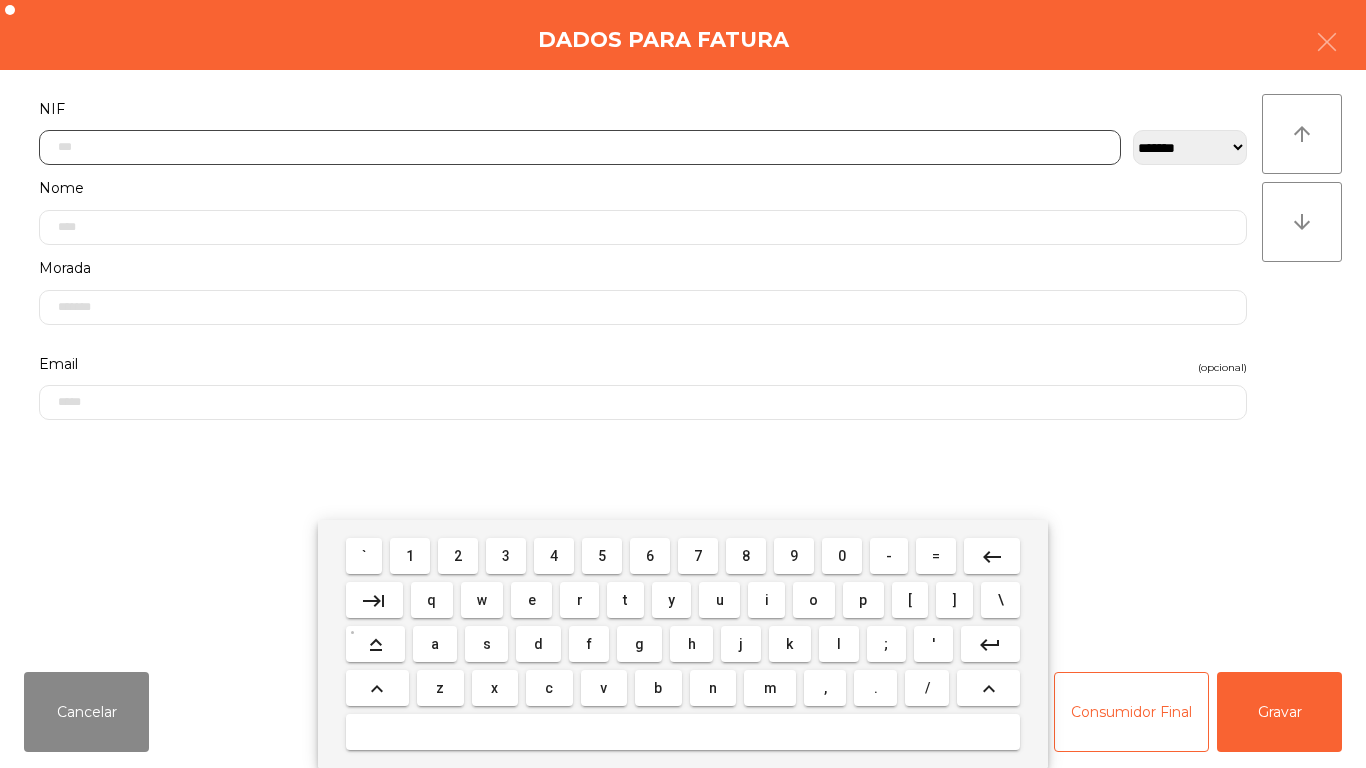 click on "1" at bounding box center [410, 556] 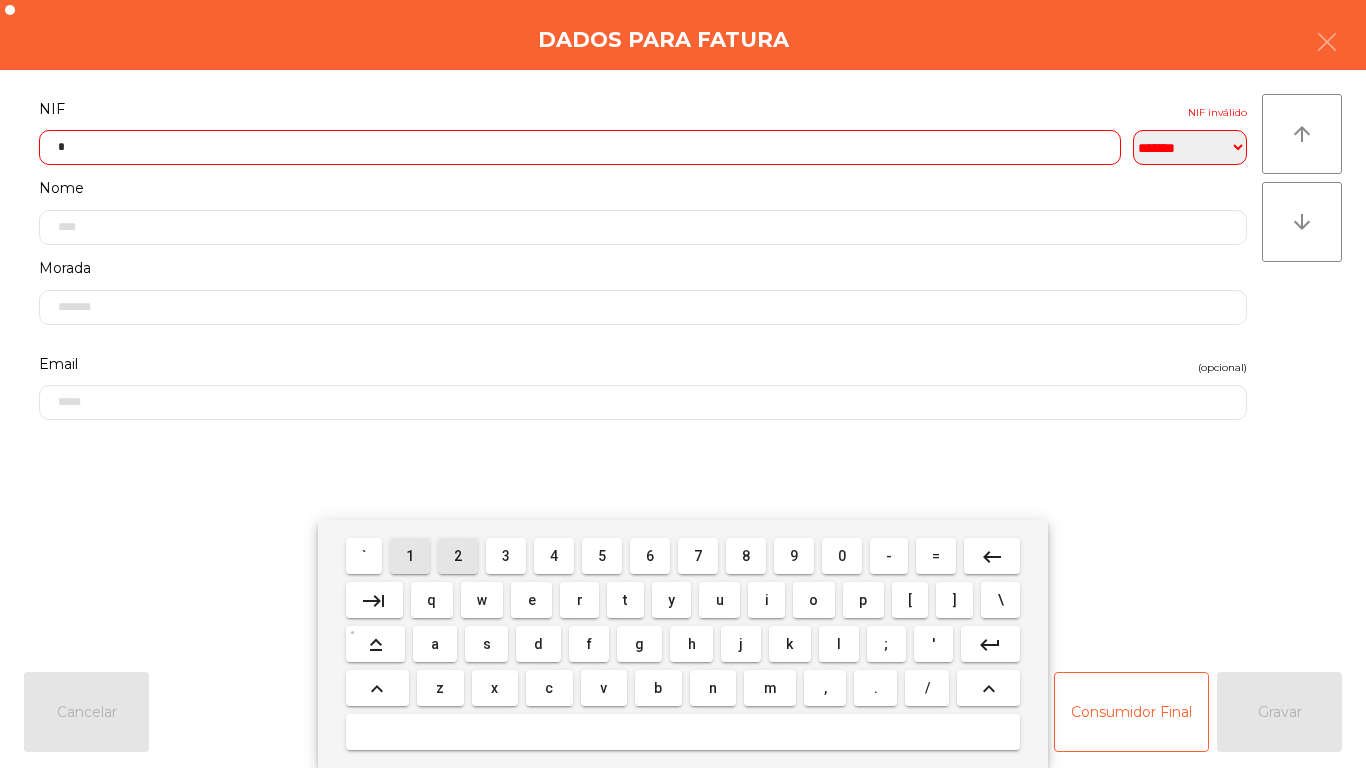 click on "2" at bounding box center [458, 556] 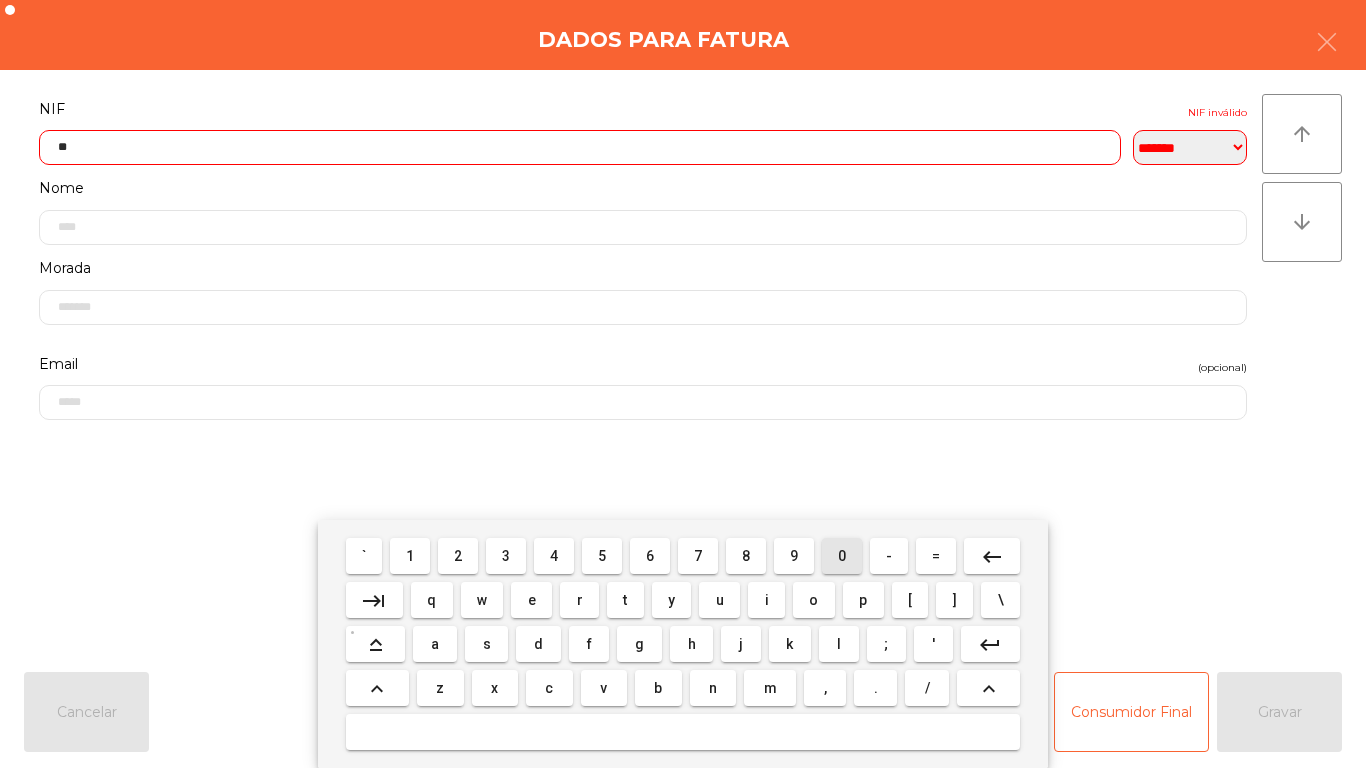 click on "0" at bounding box center (842, 556) 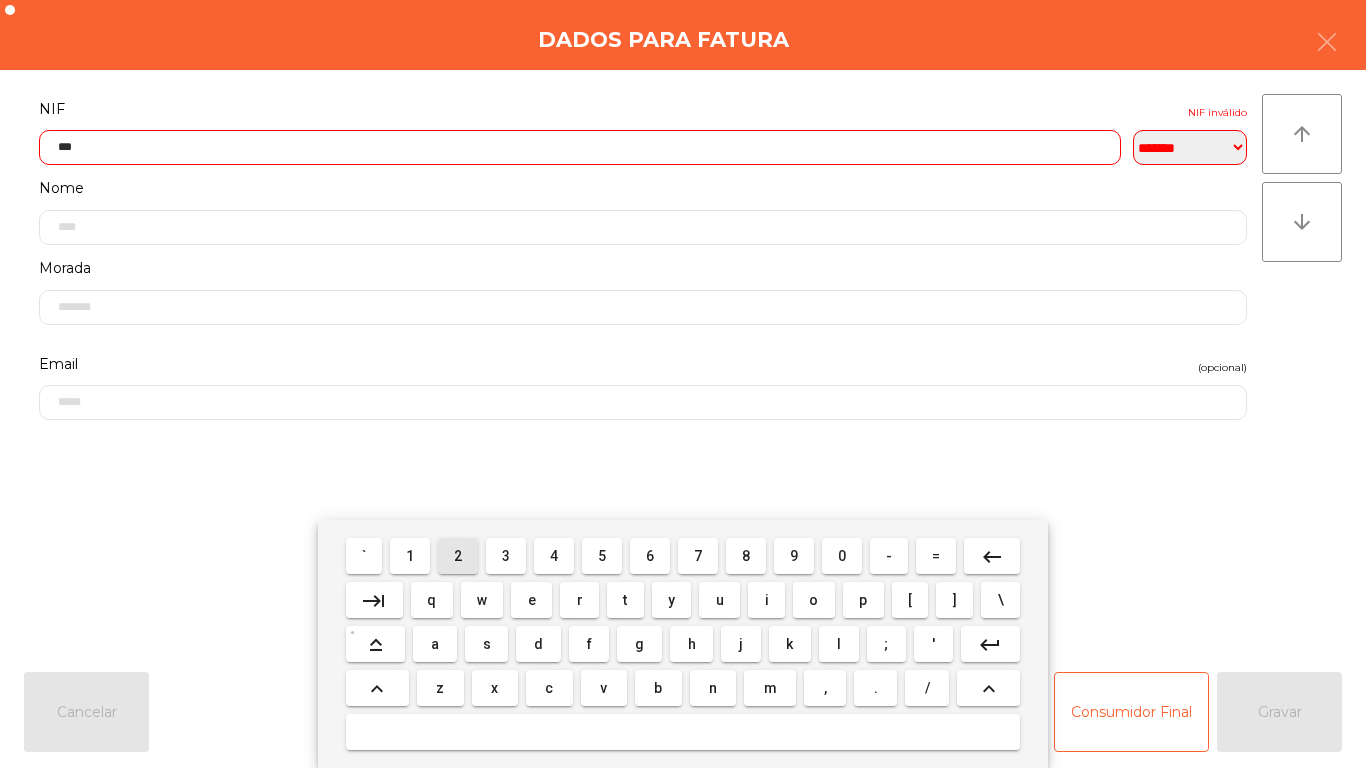 click on "2" at bounding box center (458, 556) 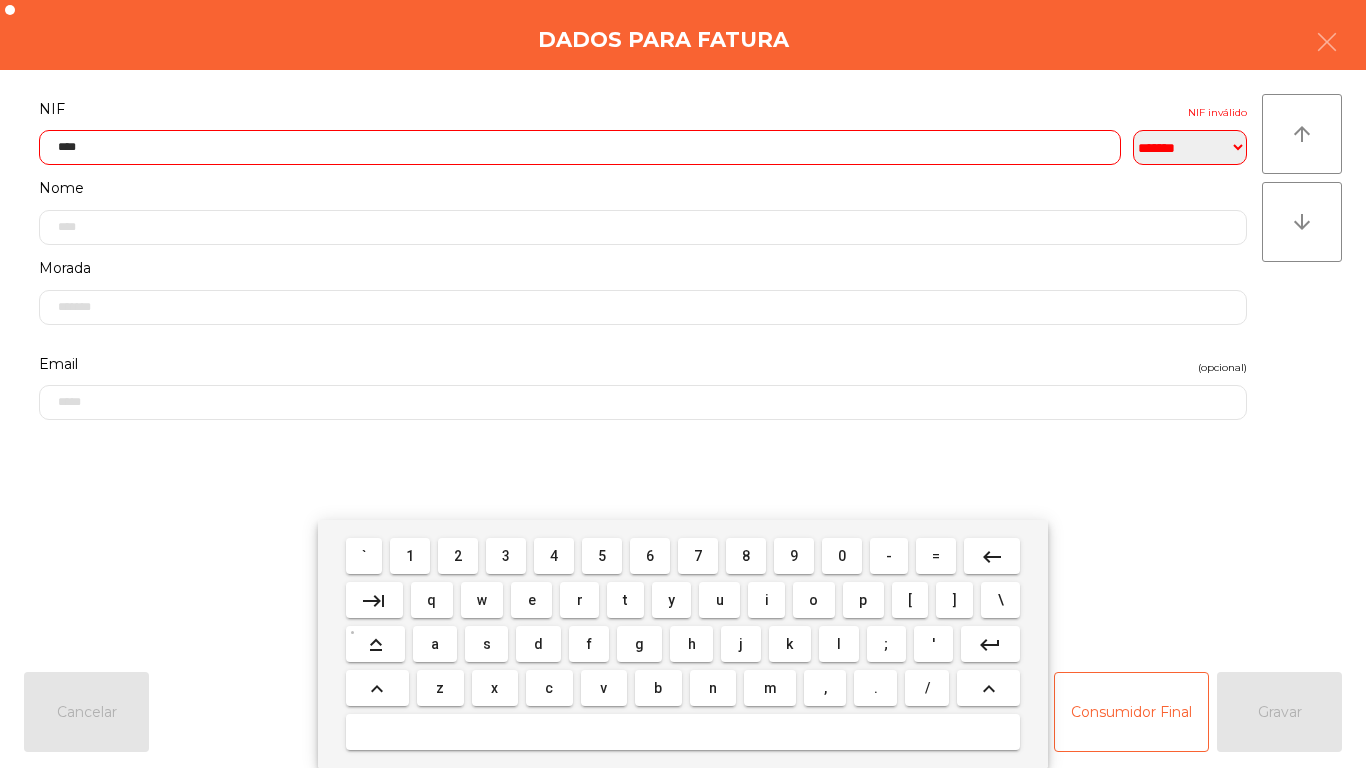 click on "3" at bounding box center [506, 556] 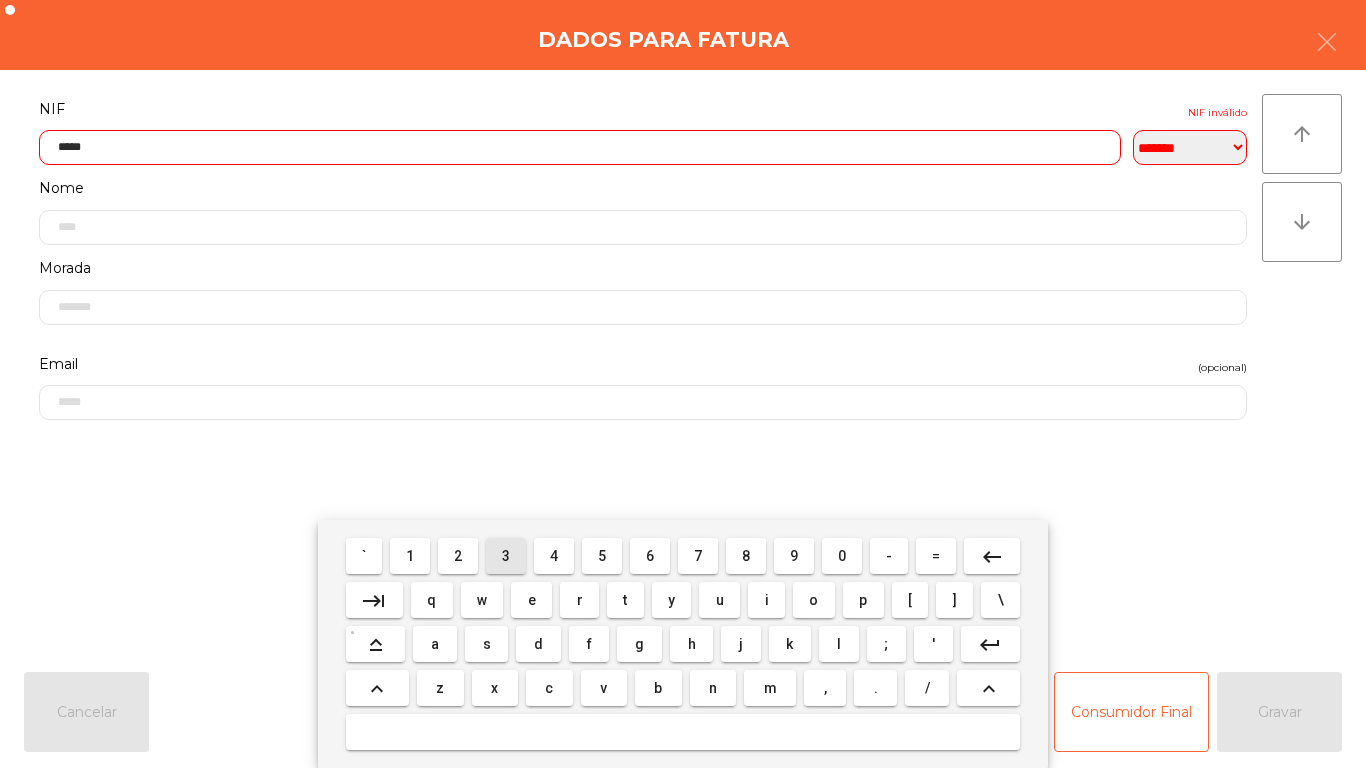click on "1" at bounding box center [410, 556] 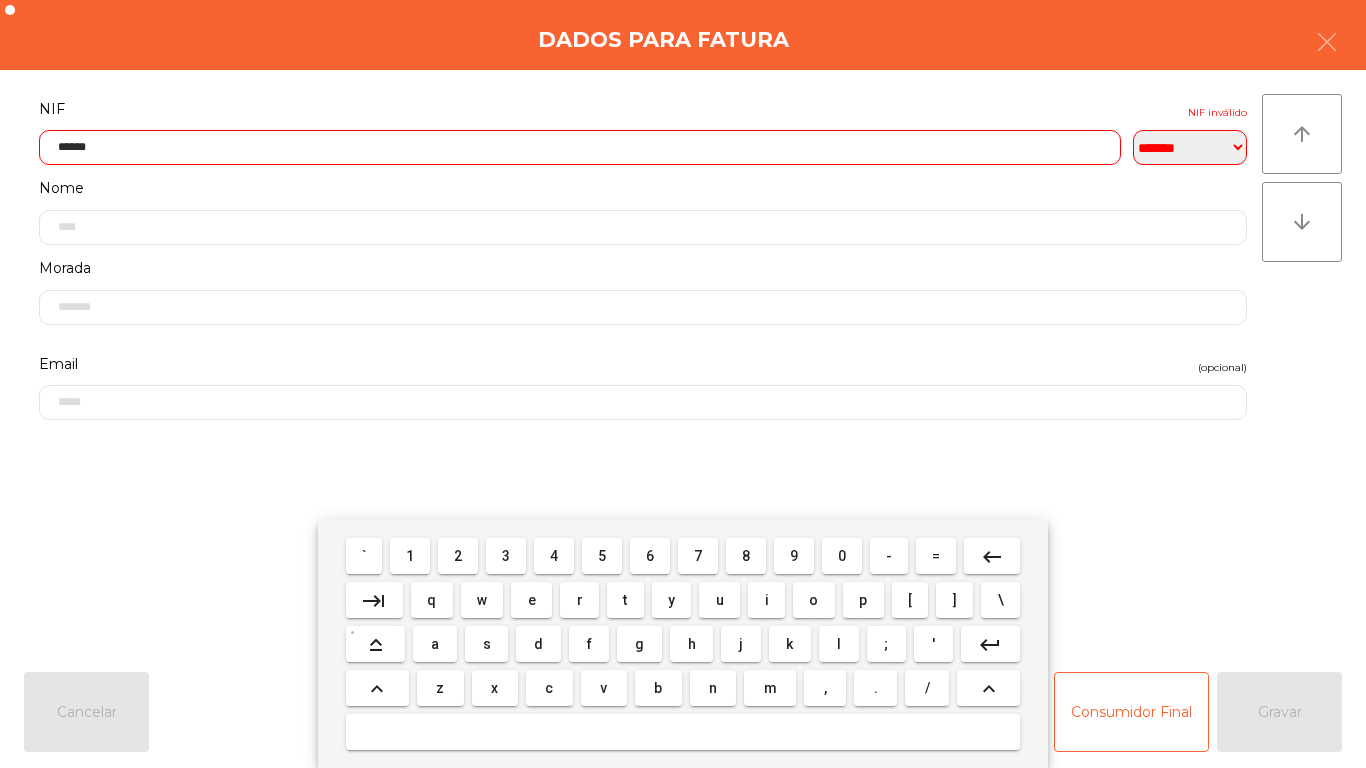 click on "0" at bounding box center (842, 556) 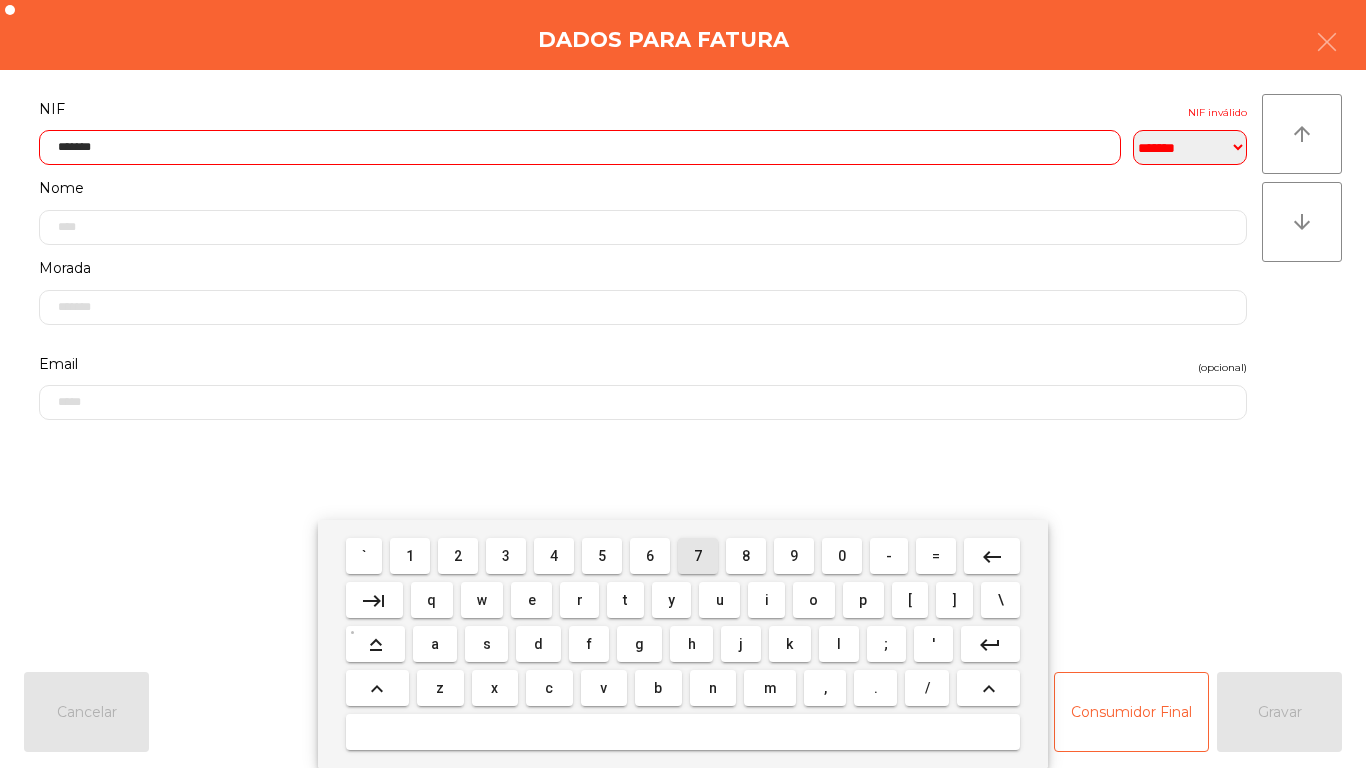 click on "7" at bounding box center (698, 556) 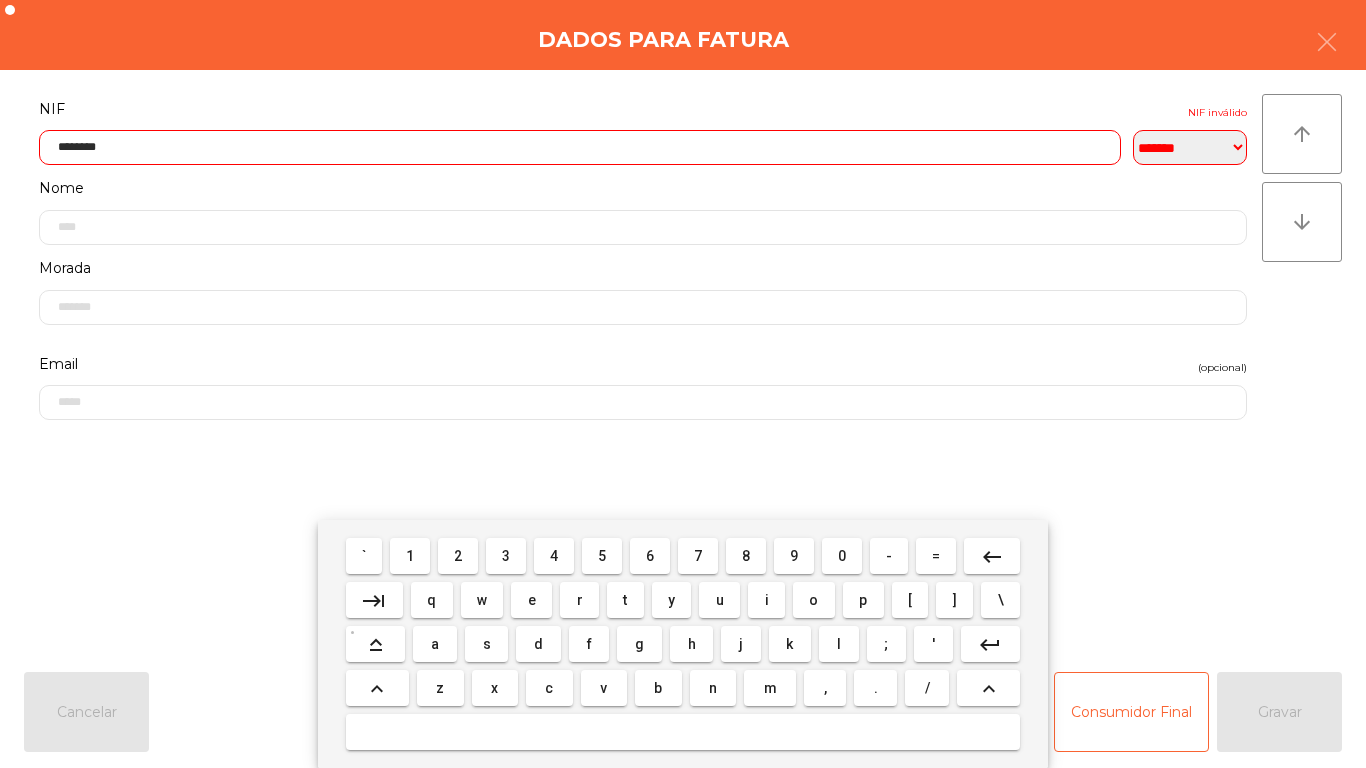 click on "7" at bounding box center [698, 556] 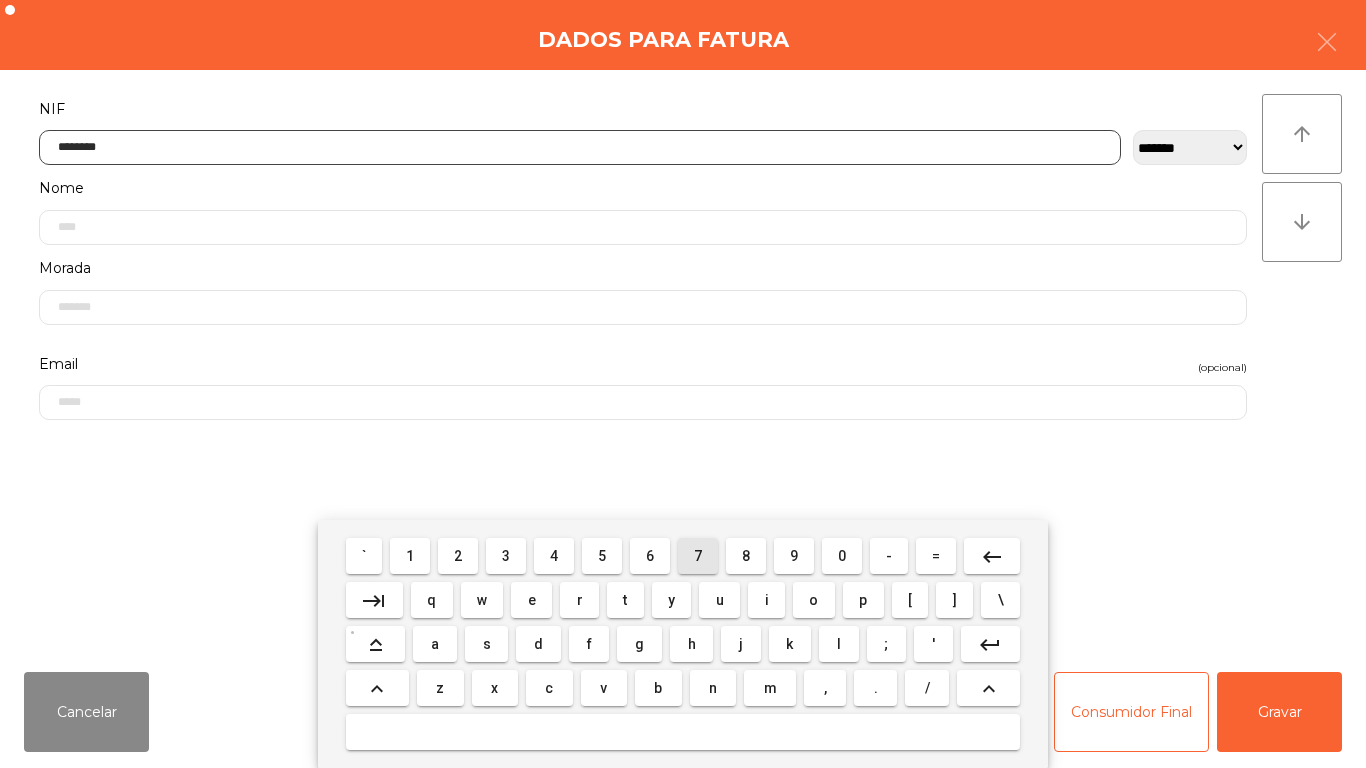 type on "*********" 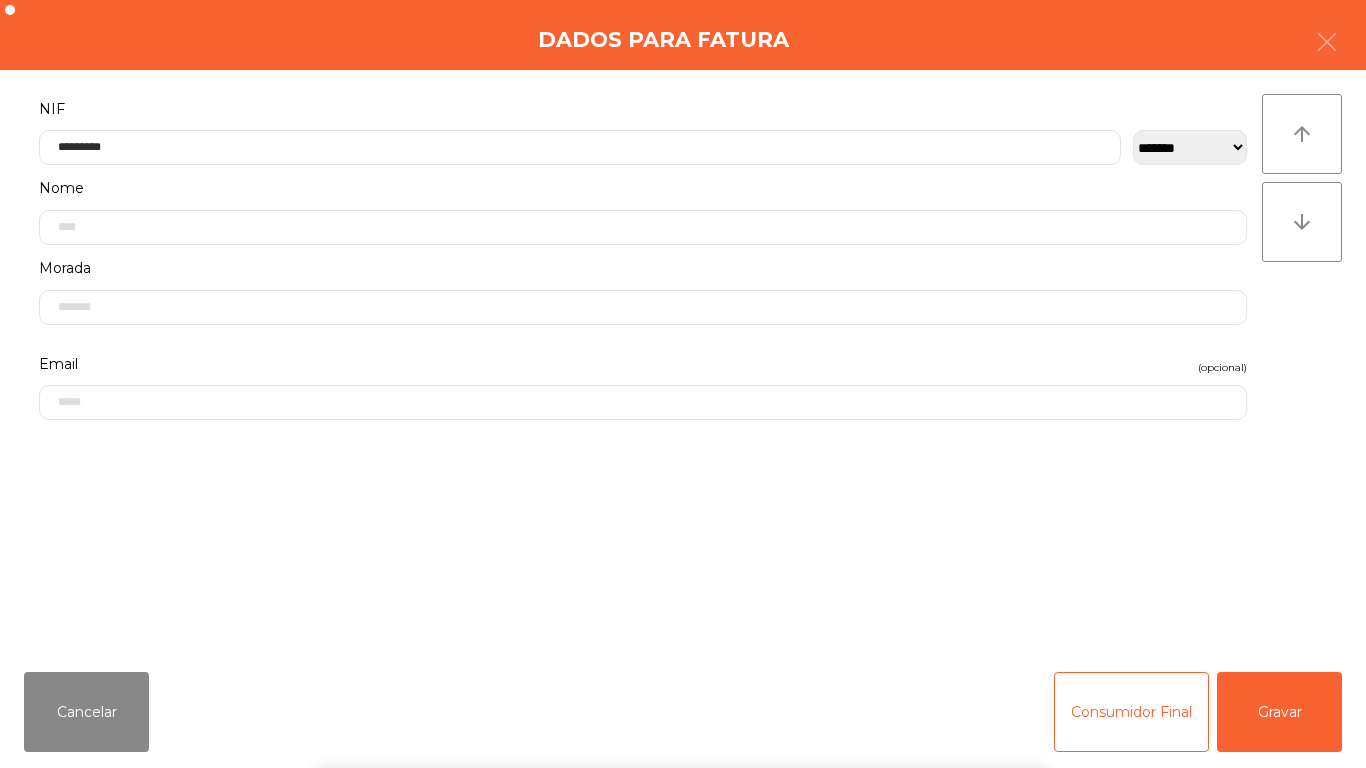 click on "` 1 2 3 4 5 6 7 8 9 0 - = keyboard_backspace keyboard_tab q w e r t y u i o p [ ] \ keyboard_capslock a s d f g h j k l ; ' keyboard_return keyboard_arrow_up z x c v b n m , . / keyboard_arrow_up" at bounding box center (683, 644) 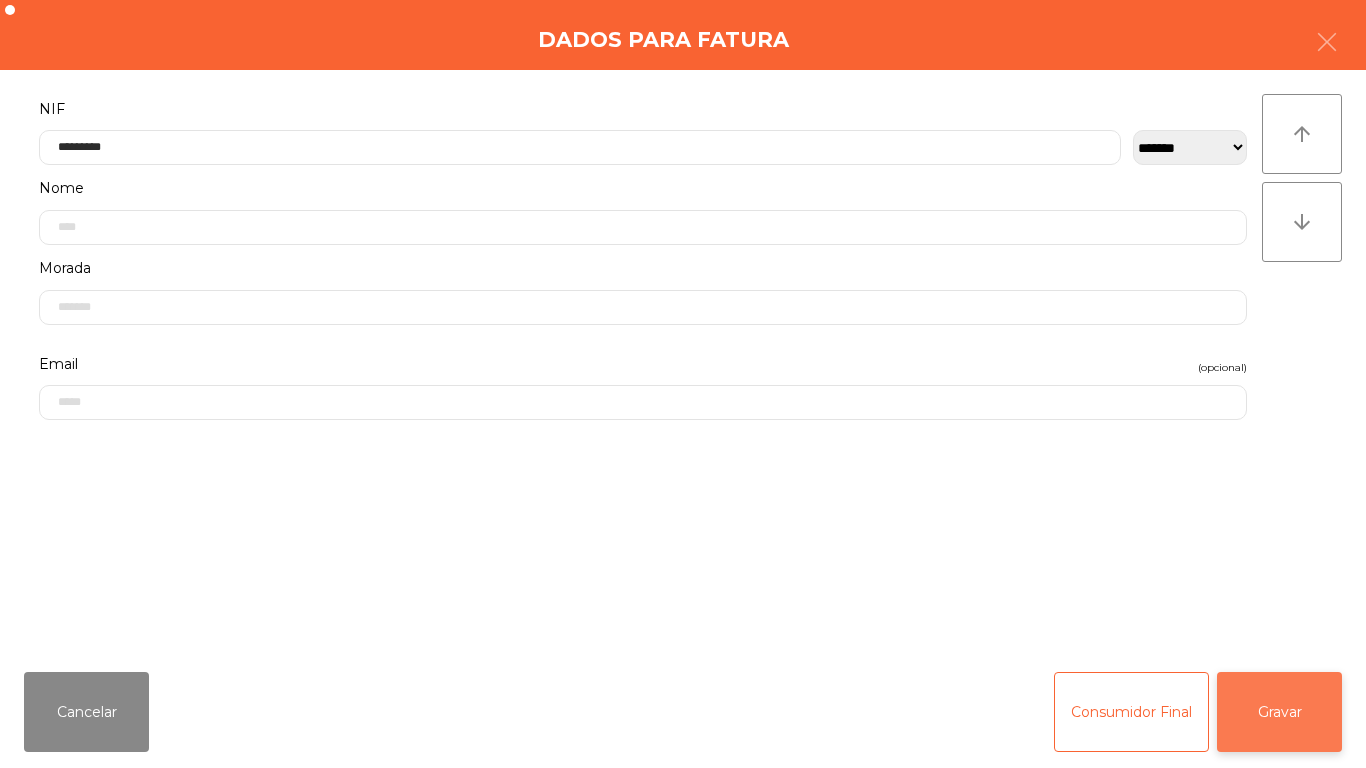 click on "Gravar" 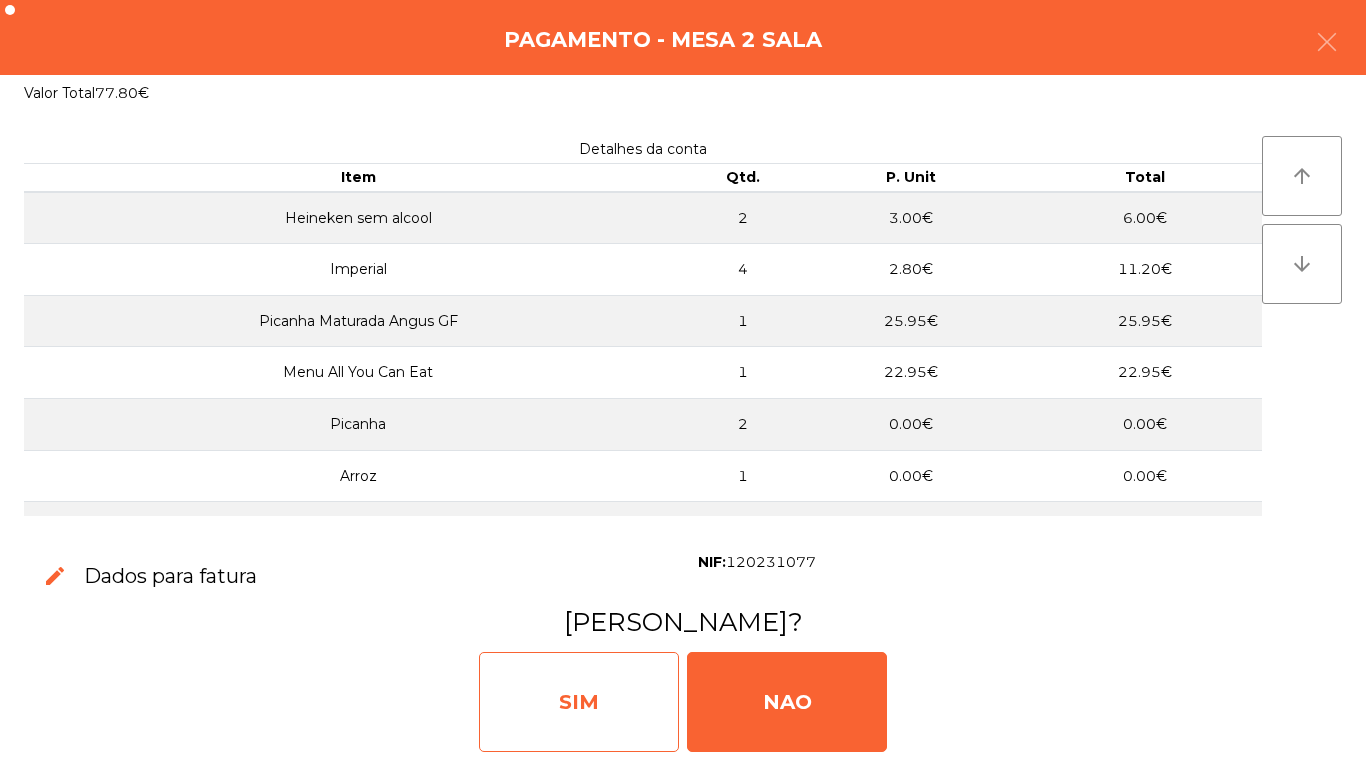 click on "SIM" 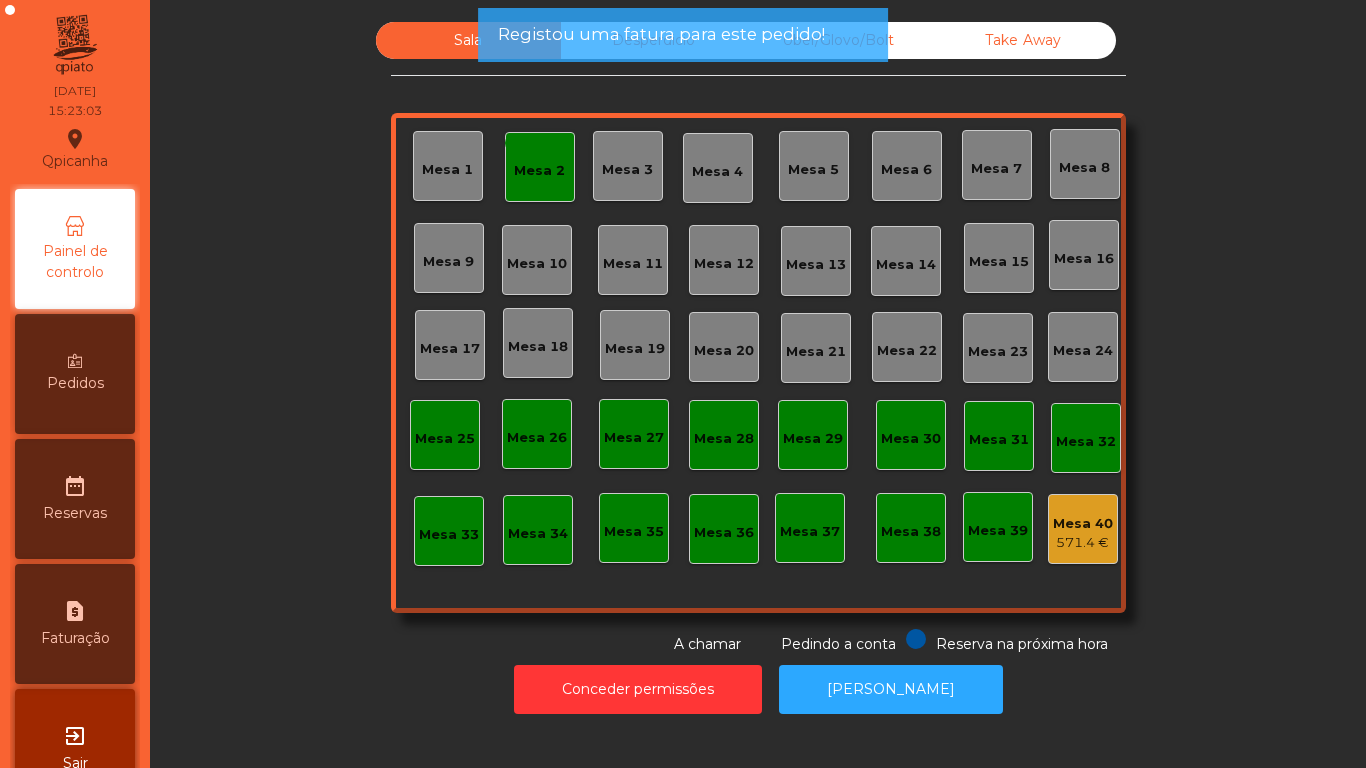 click on "Mesa 2" 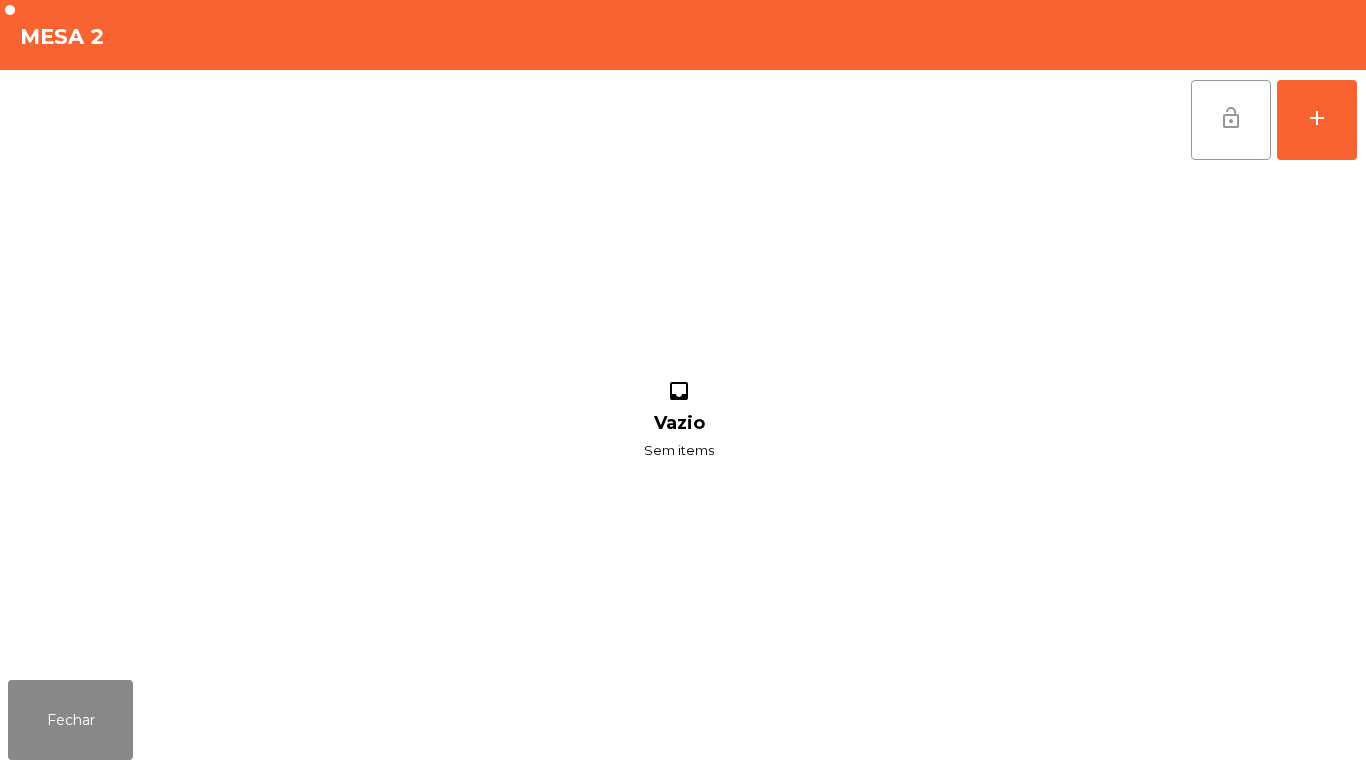click on "lock_open" 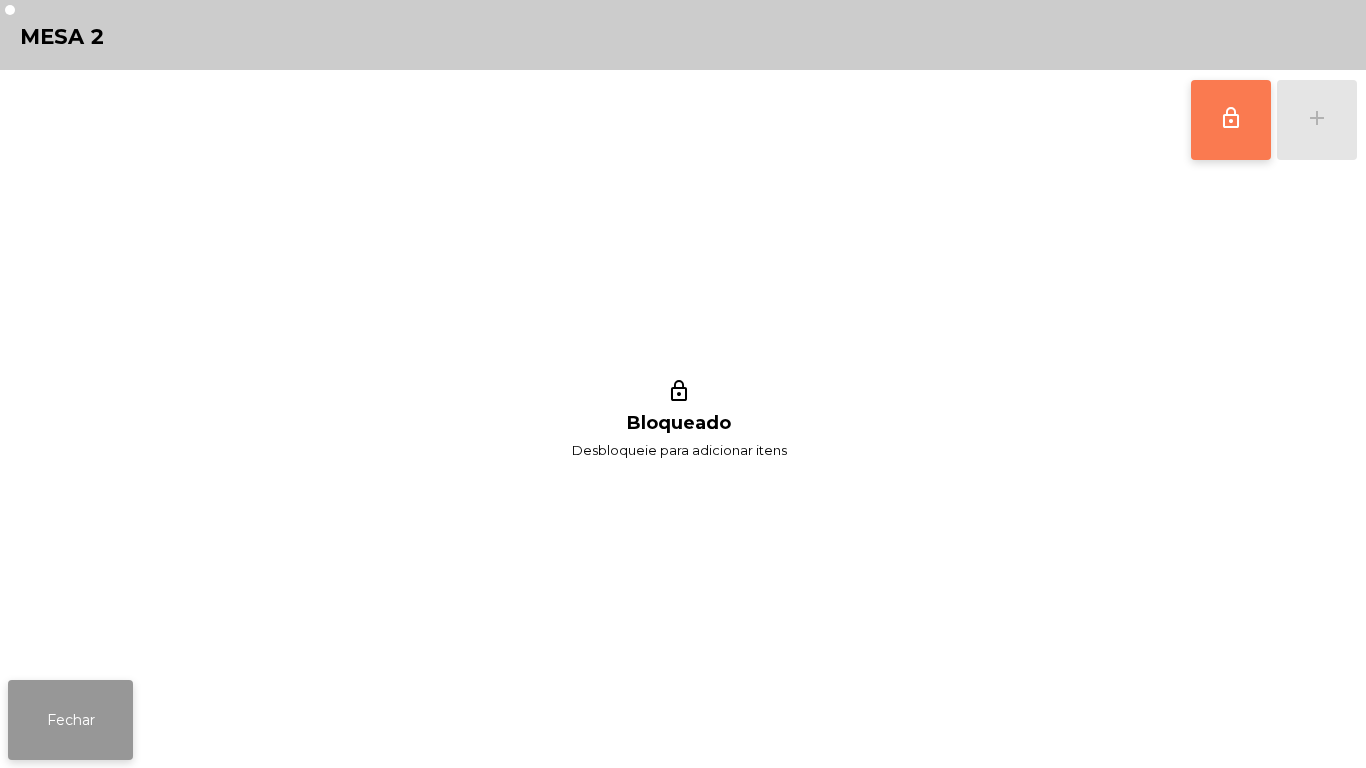 click on "Fechar" 